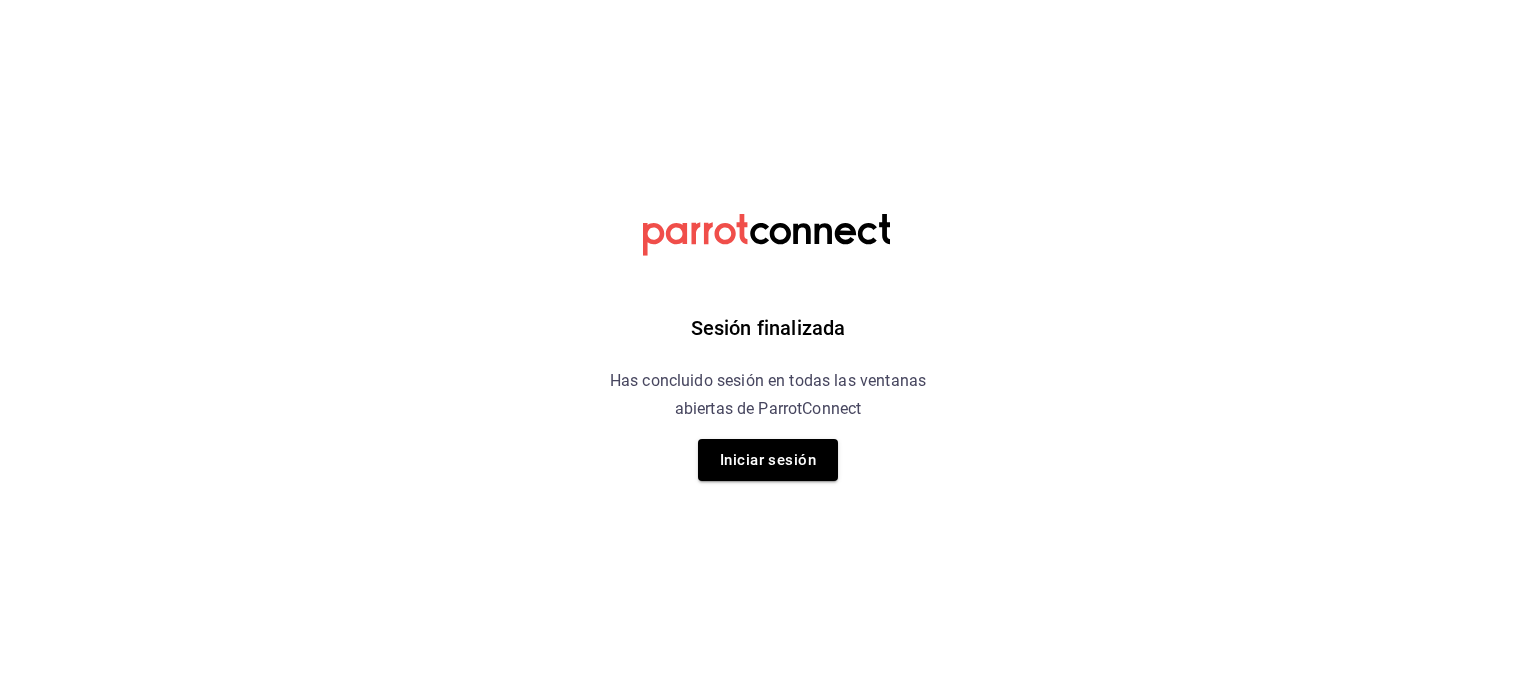 scroll, scrollTop: 0, scrollLeft: 0, axis: both 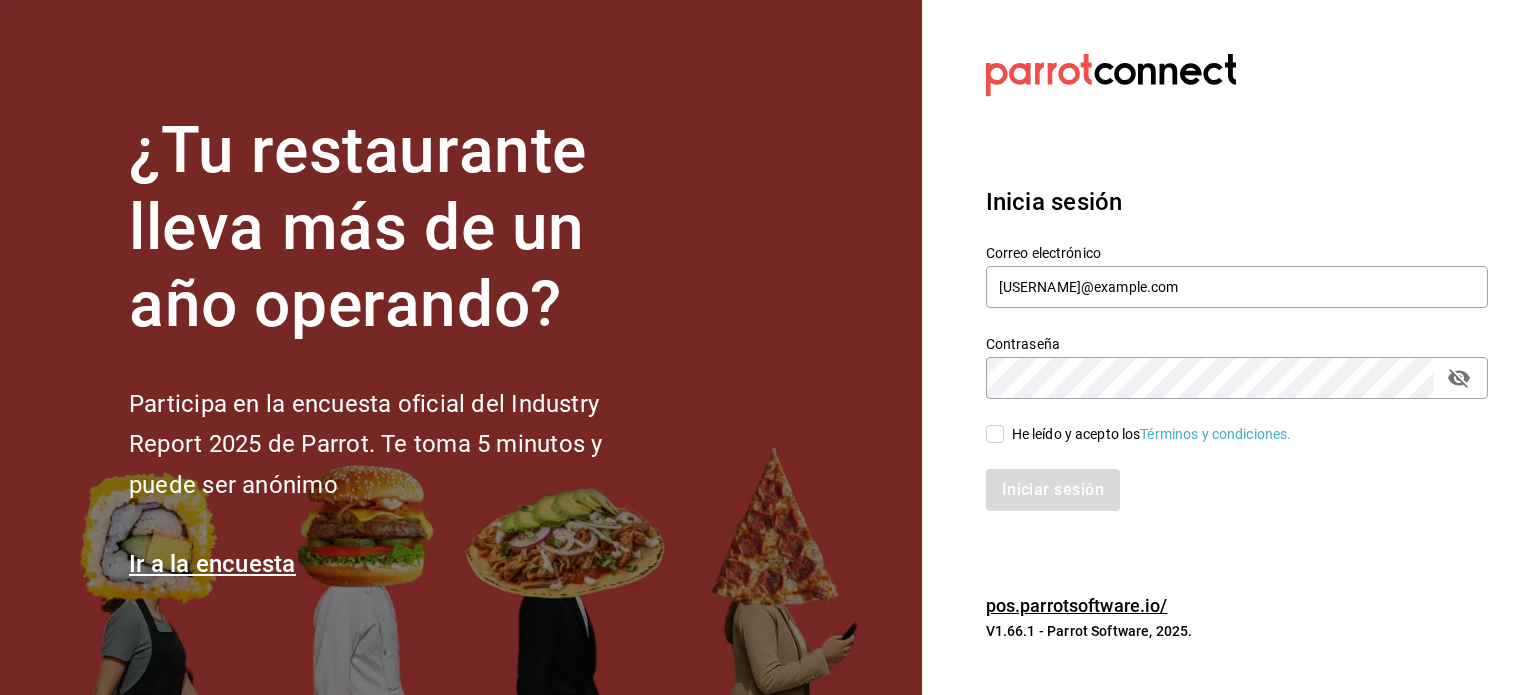 click on "He leído y acepto los  Términos y condiciones." at bounding box center [995, 434] 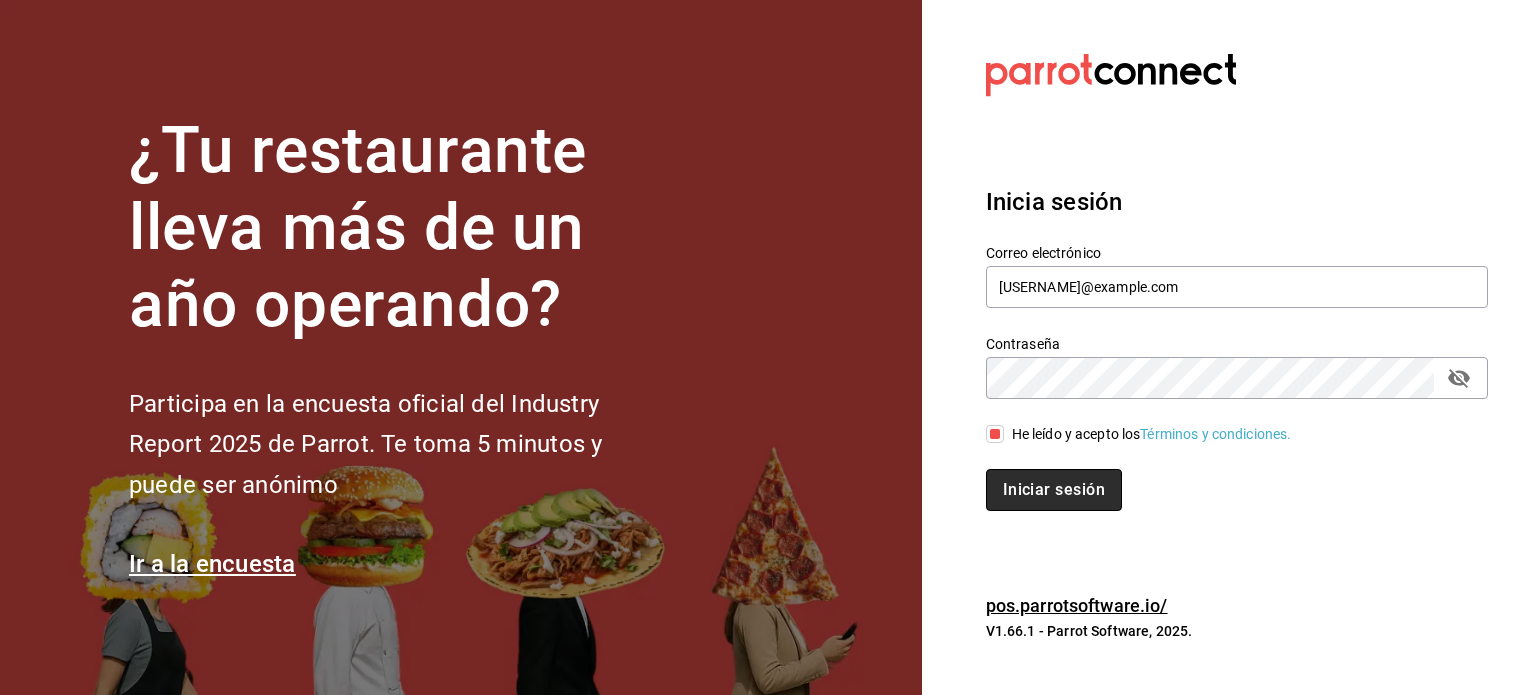 click on "Iniciar sesión" at bounding box center [1054, 490] 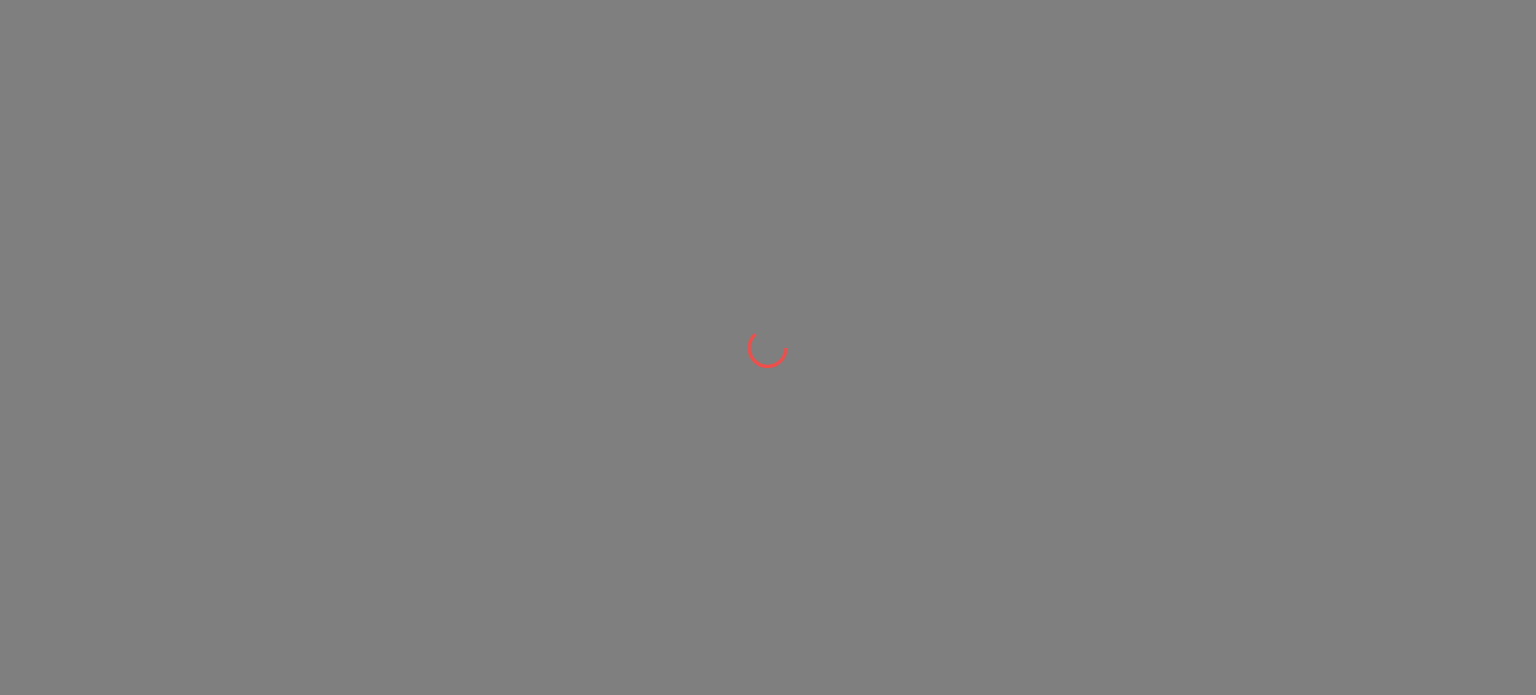 scroll, scrollTop: 0, scrollLeft: 0, axis: both 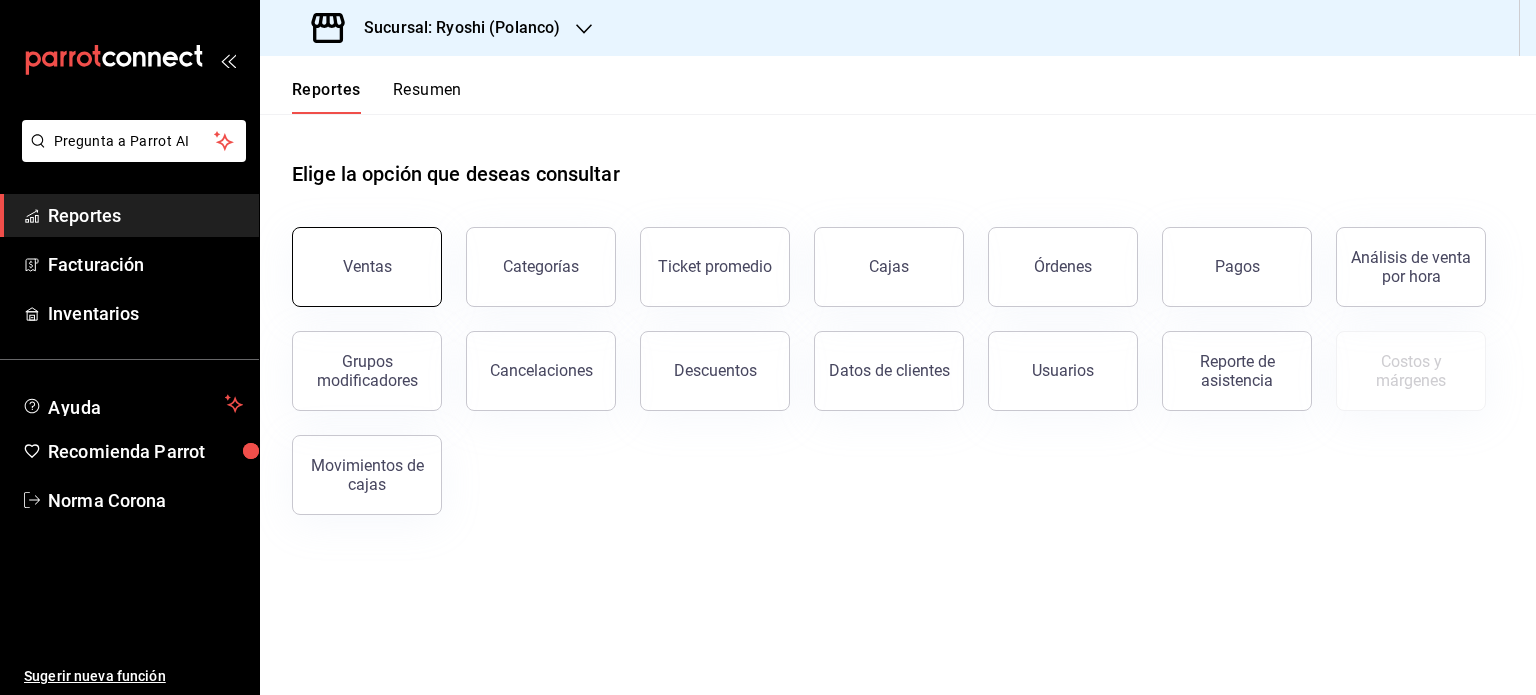 click on "Ventas" at bounding box center [367, 267] 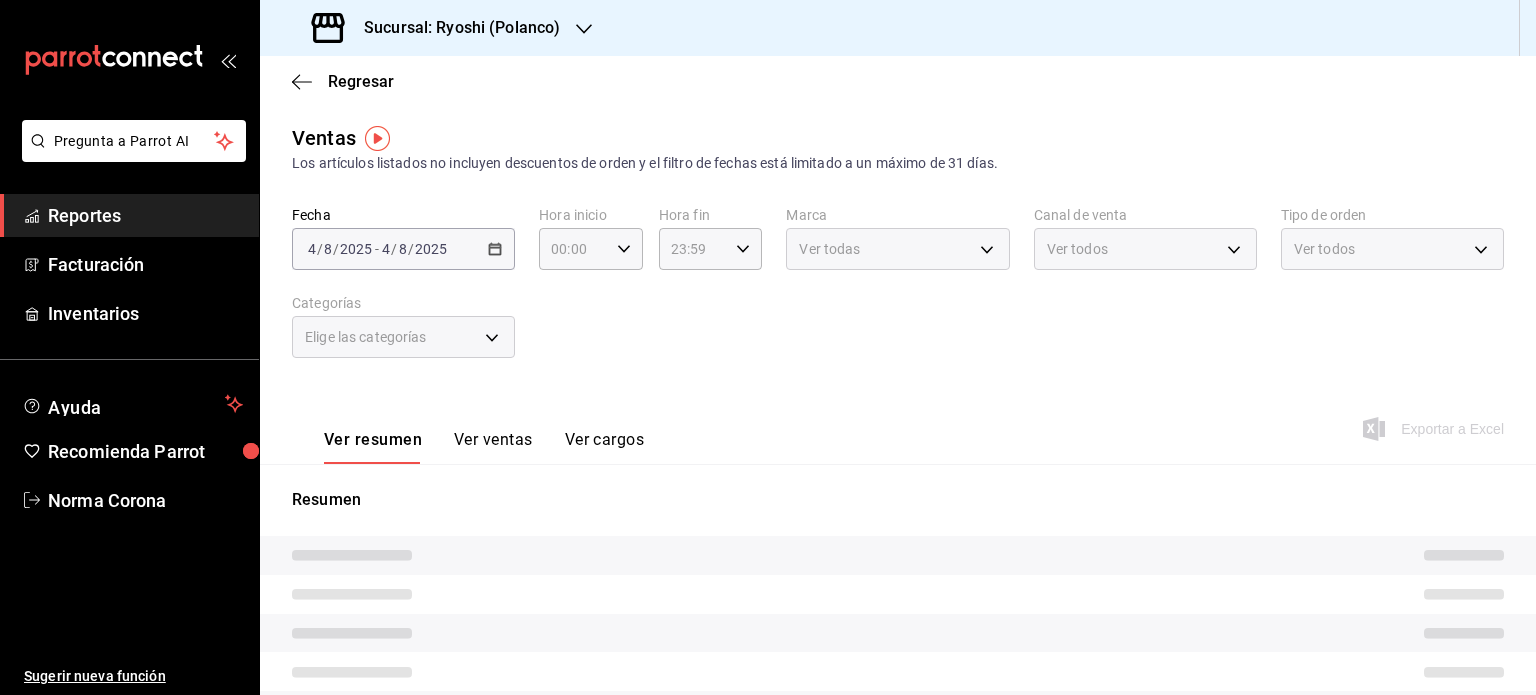 click on "Sucursal: Ryoshi (Polanco)" at bounding box center (454, 28) 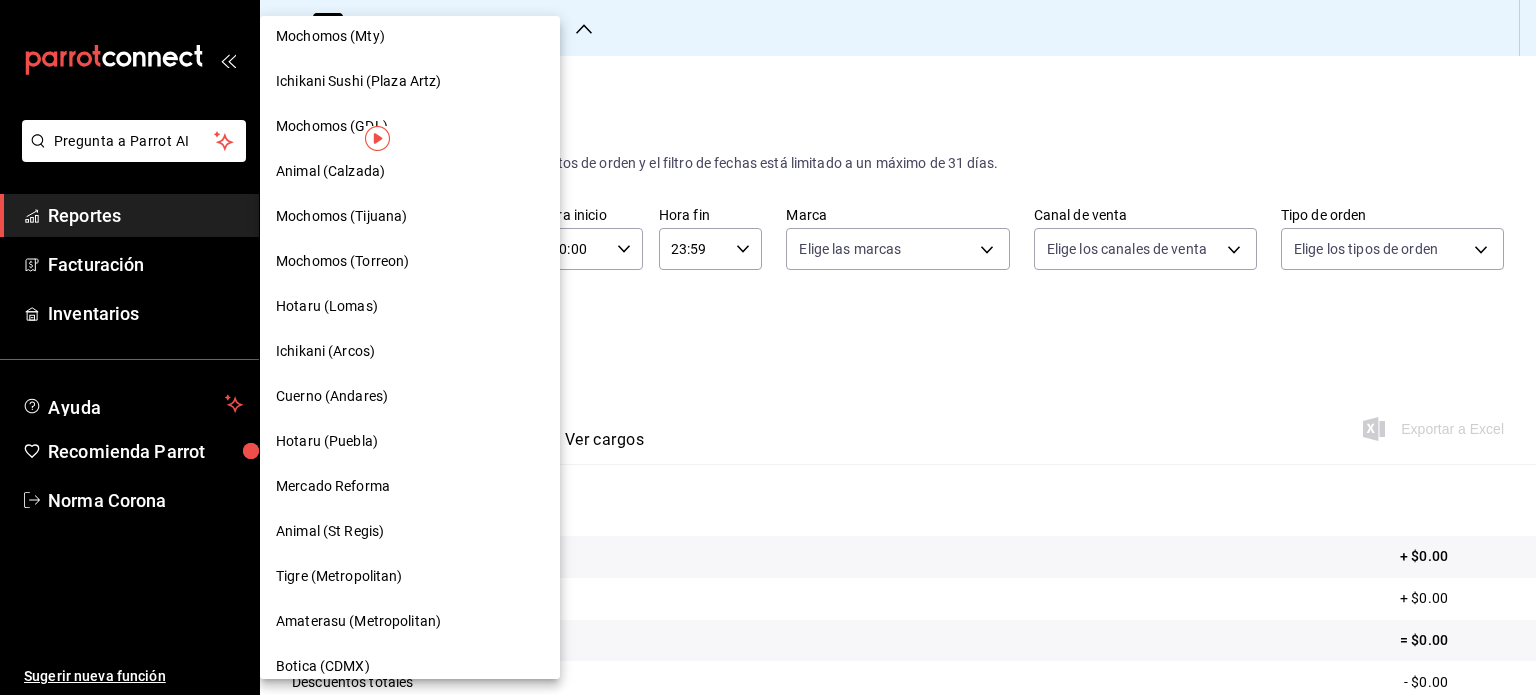scroll, scrollTop: 1017, scrollLeft: 0, axis: vertical 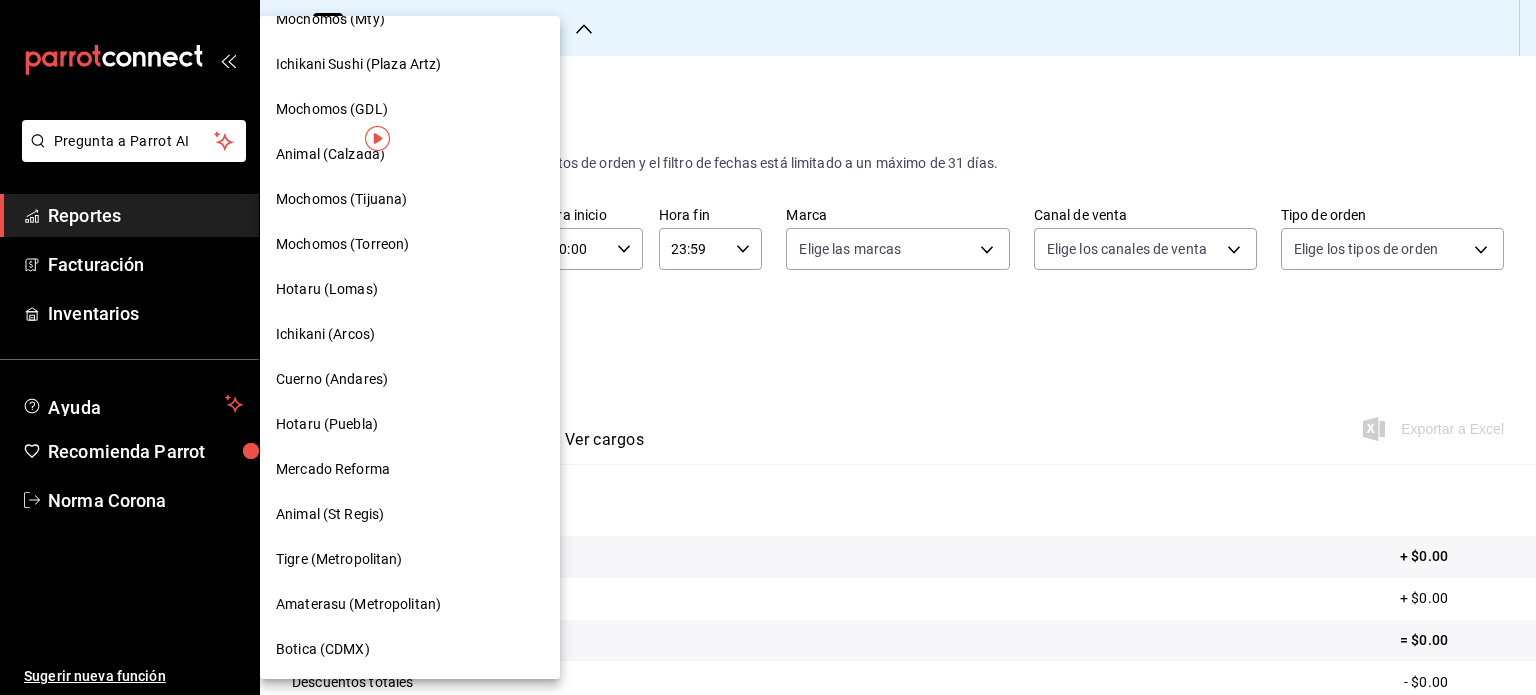 click on "Cuerno (Andares)" at bounding box center (332, 379) 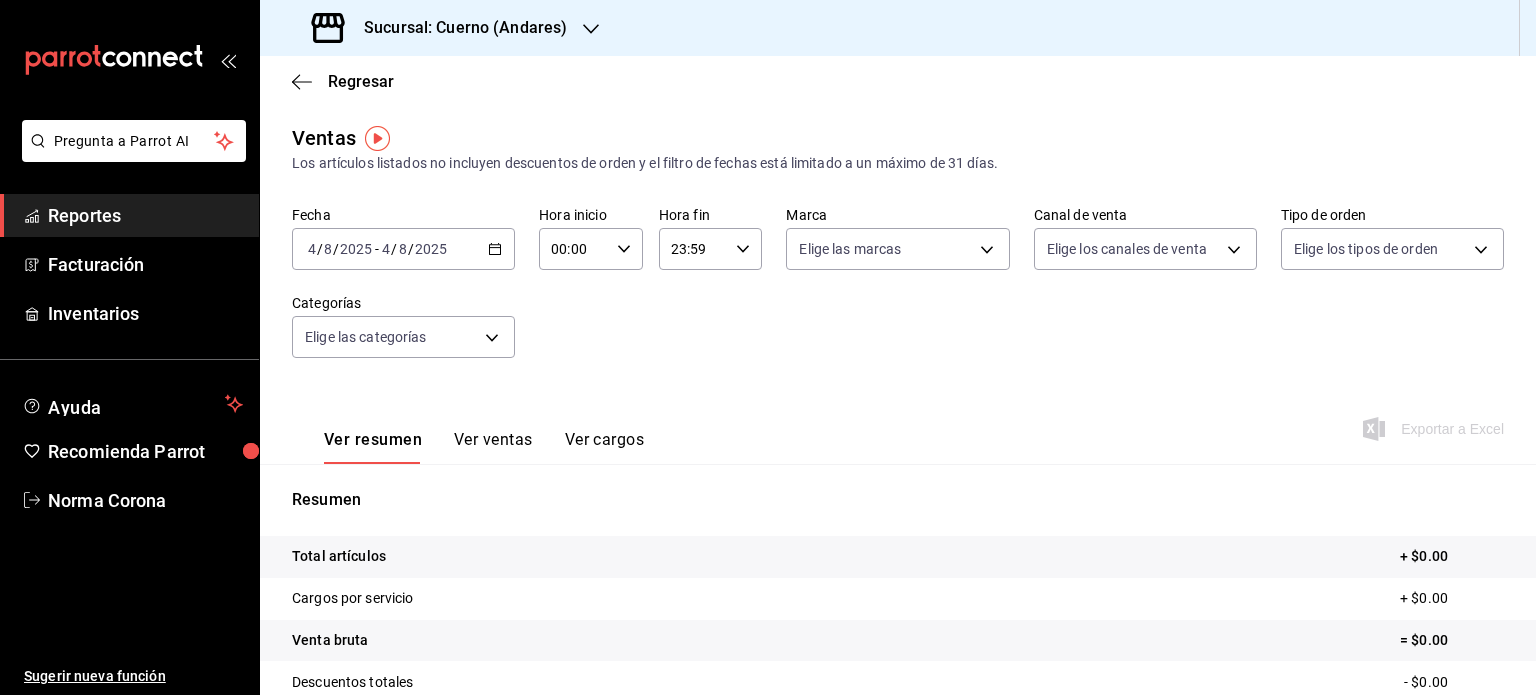 click on "2025-08-04 4 / 8 / 2025 - 2025-08-04 4 / 8 / 2025" at bounding box center [403, 249] 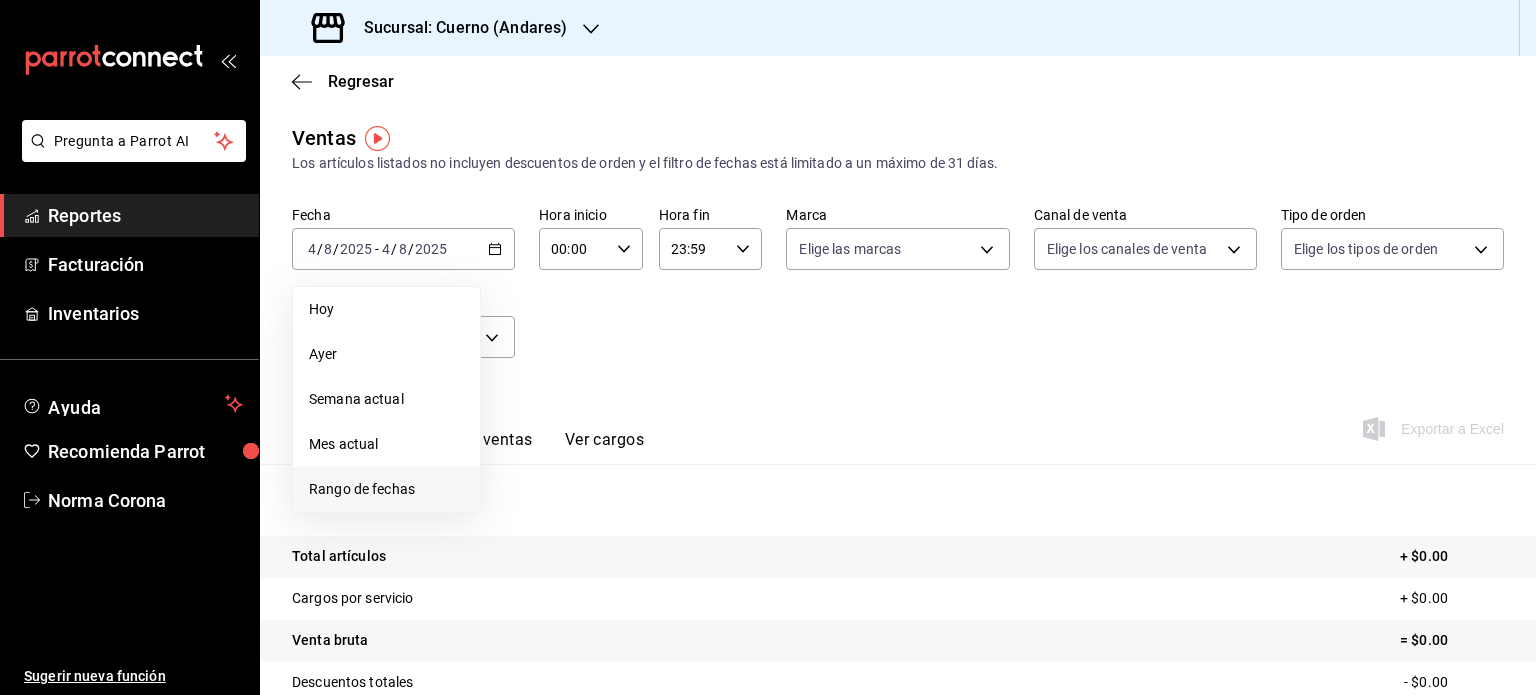 click on "Rango de fechas" at bounding box center (386, 489) 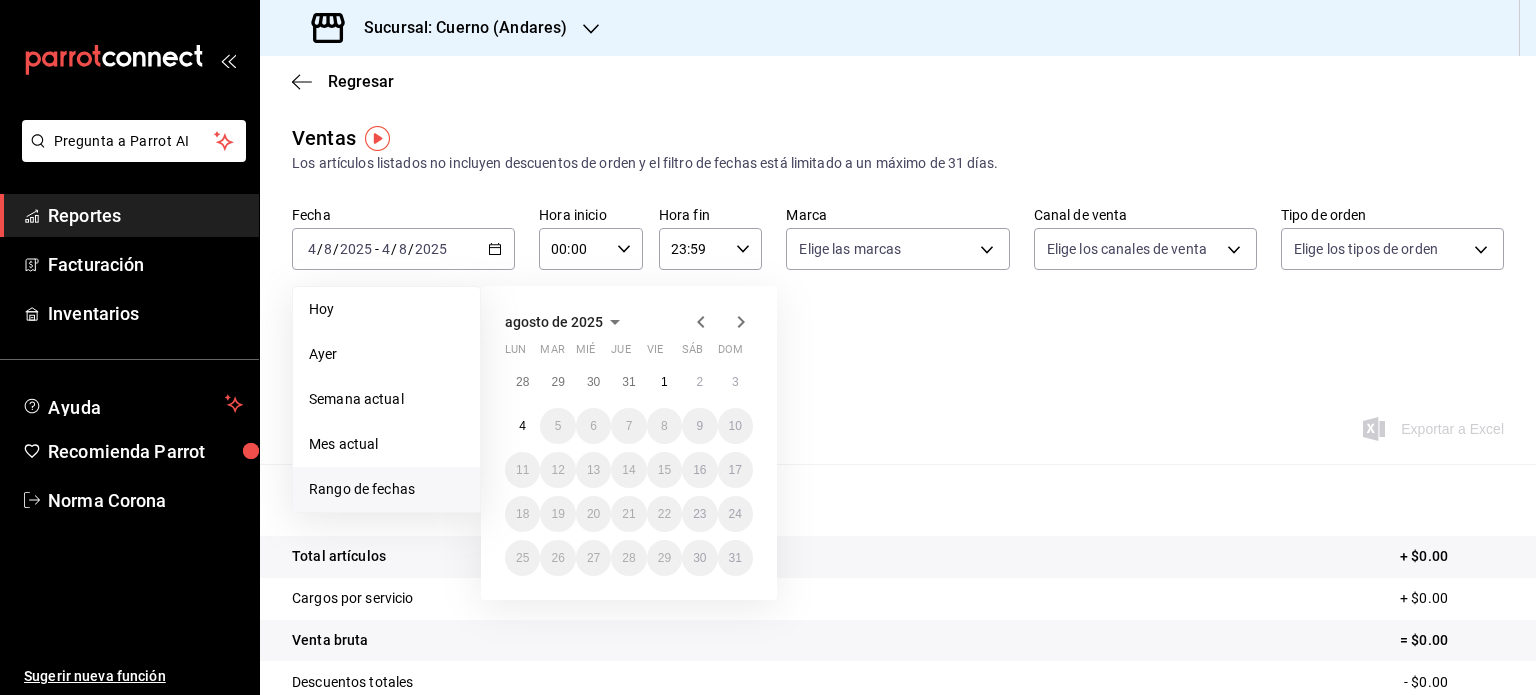 click on "agosto de 2025" at bounding box center (629, 322) 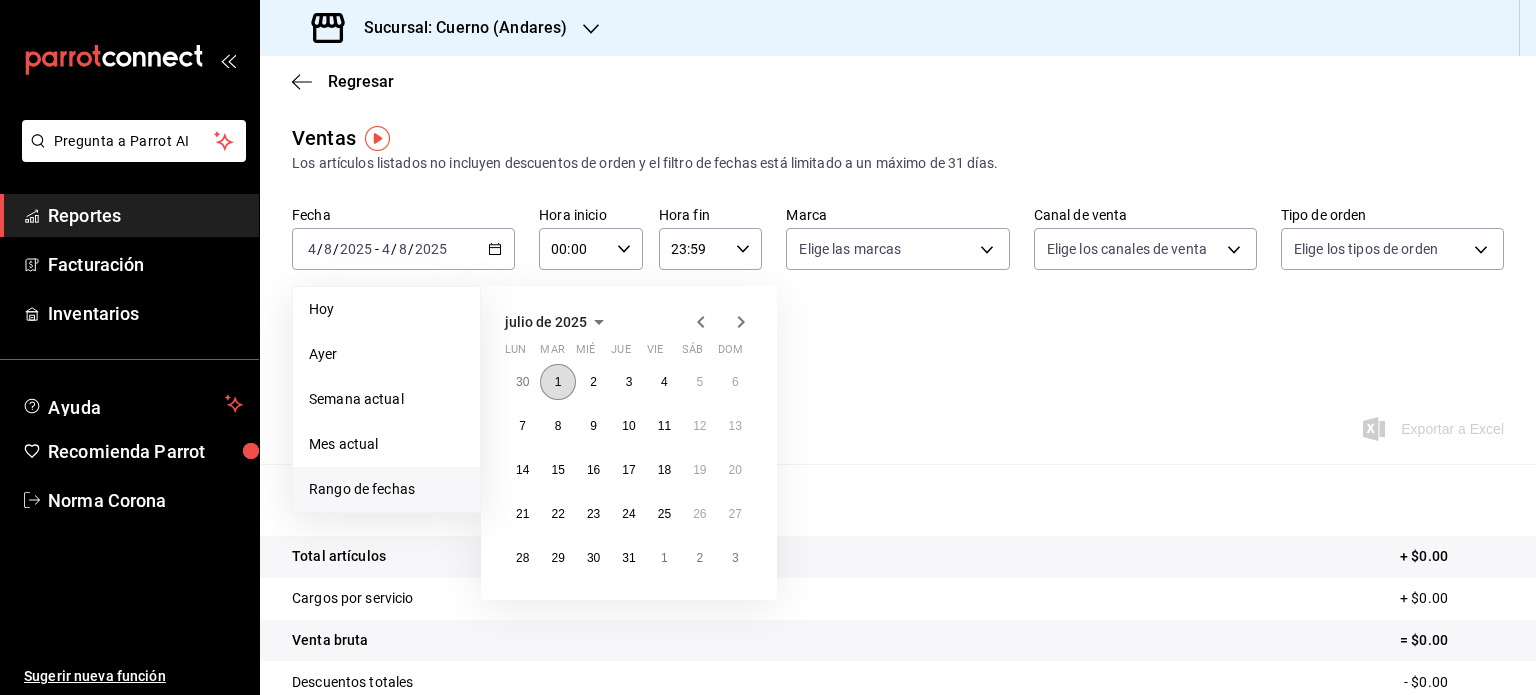 click on "1" at bounding box center [557, 382] 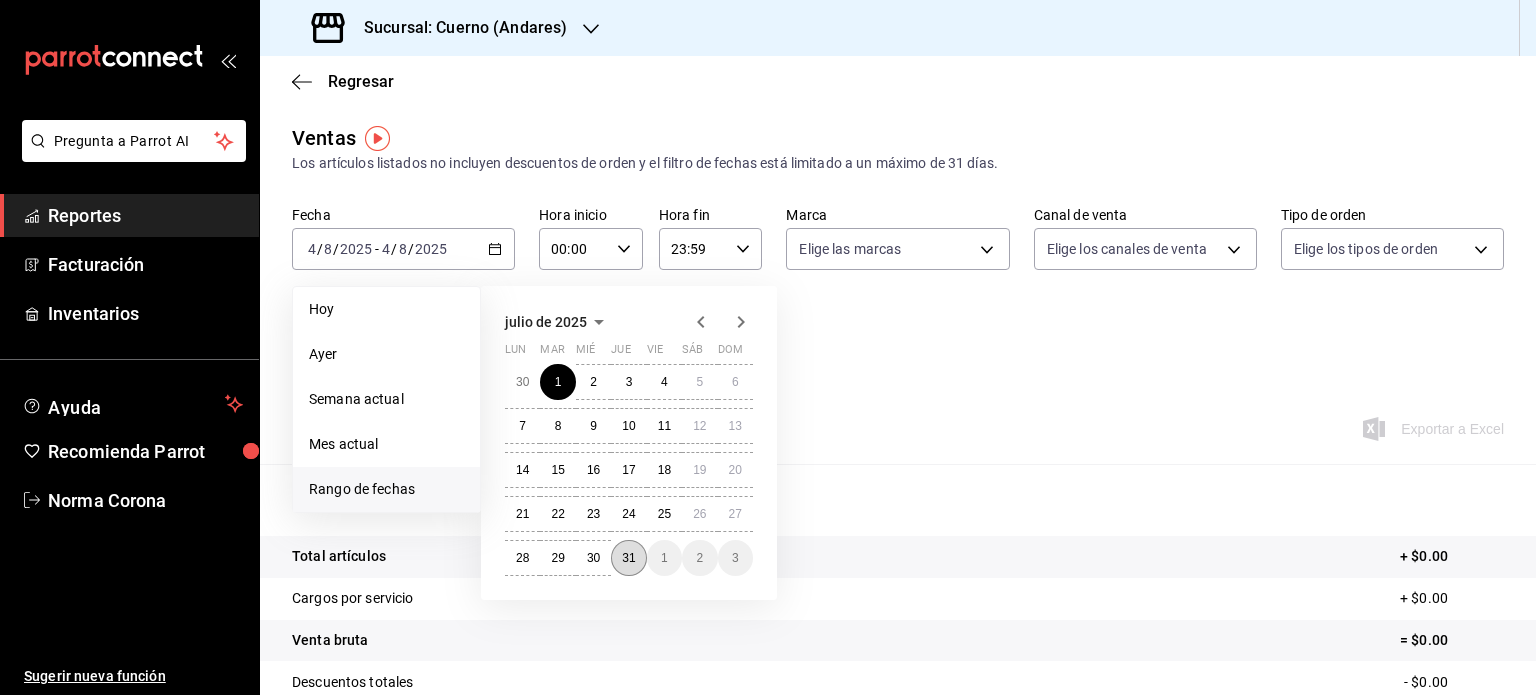 click on "31" at bounding box center (628, 558) 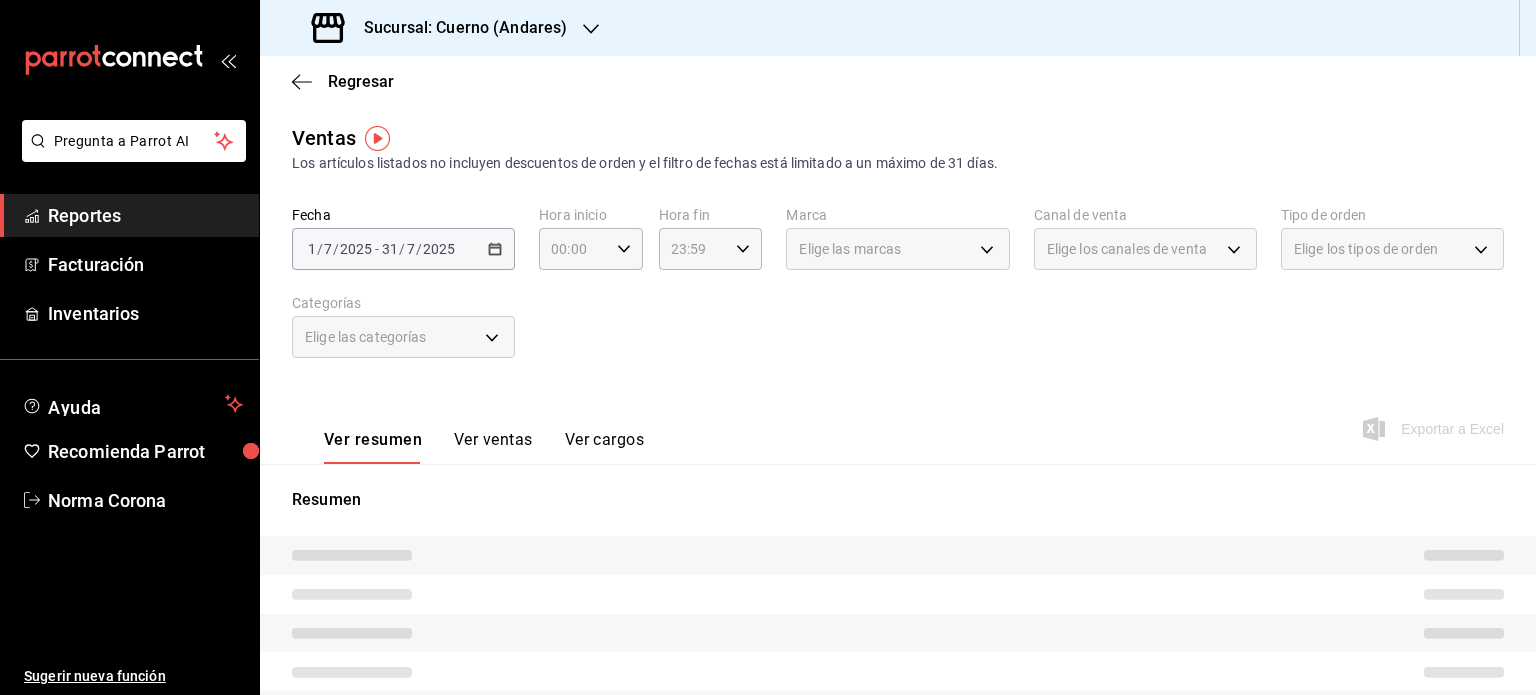click on "Fecha 2025-07-01 1 / 7 / 2025 - 2025-07-31 31 / 7 / 2025 Hora inicio 00:00 Hora inicio Hora fin 23:59 Hora fin Marca Elige las marcas Canal de venta Elige los canales de venta Tipo de orden Elige los tipos de orden Categorías Elige las categorías" at bounding box center (898, 294) 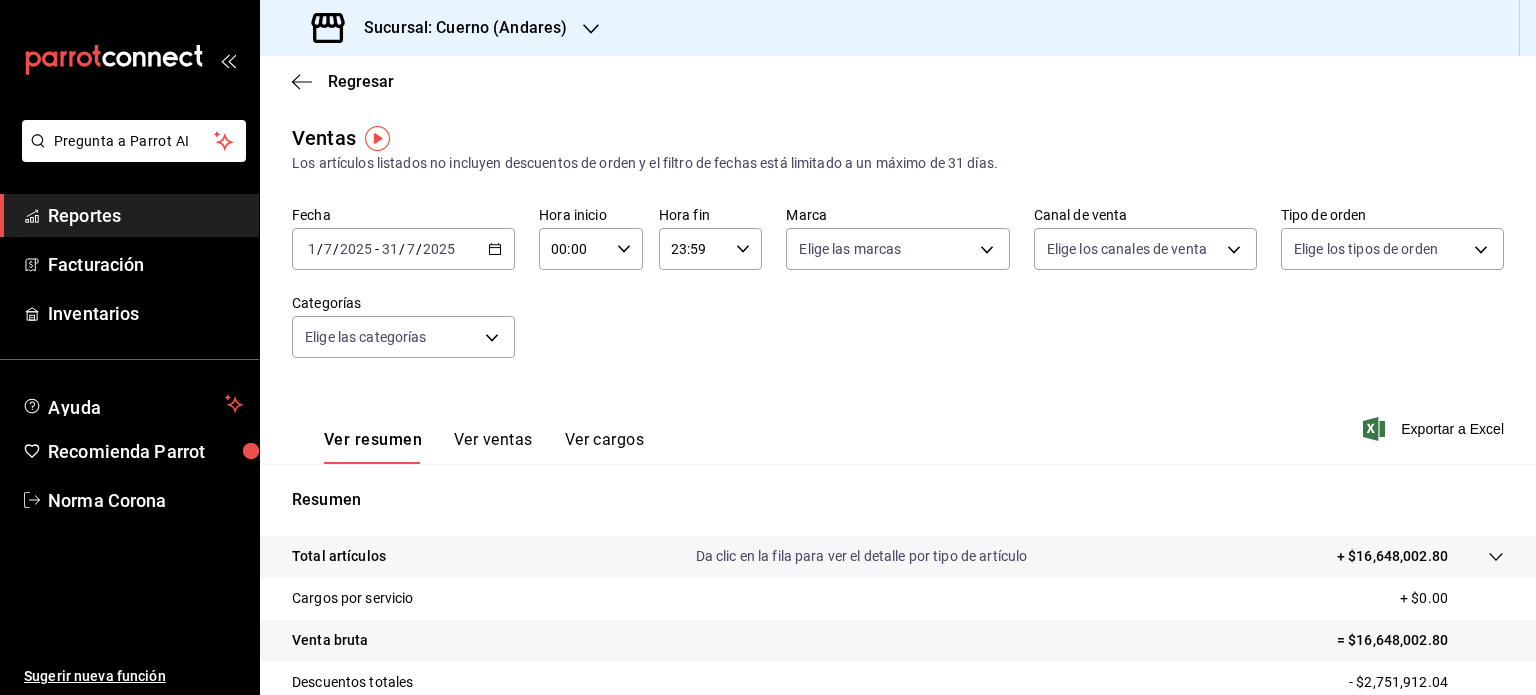 click on "Ver resumen Ver ventas Ver cargos Exportar a Excel" at bounding box center [898, 423] 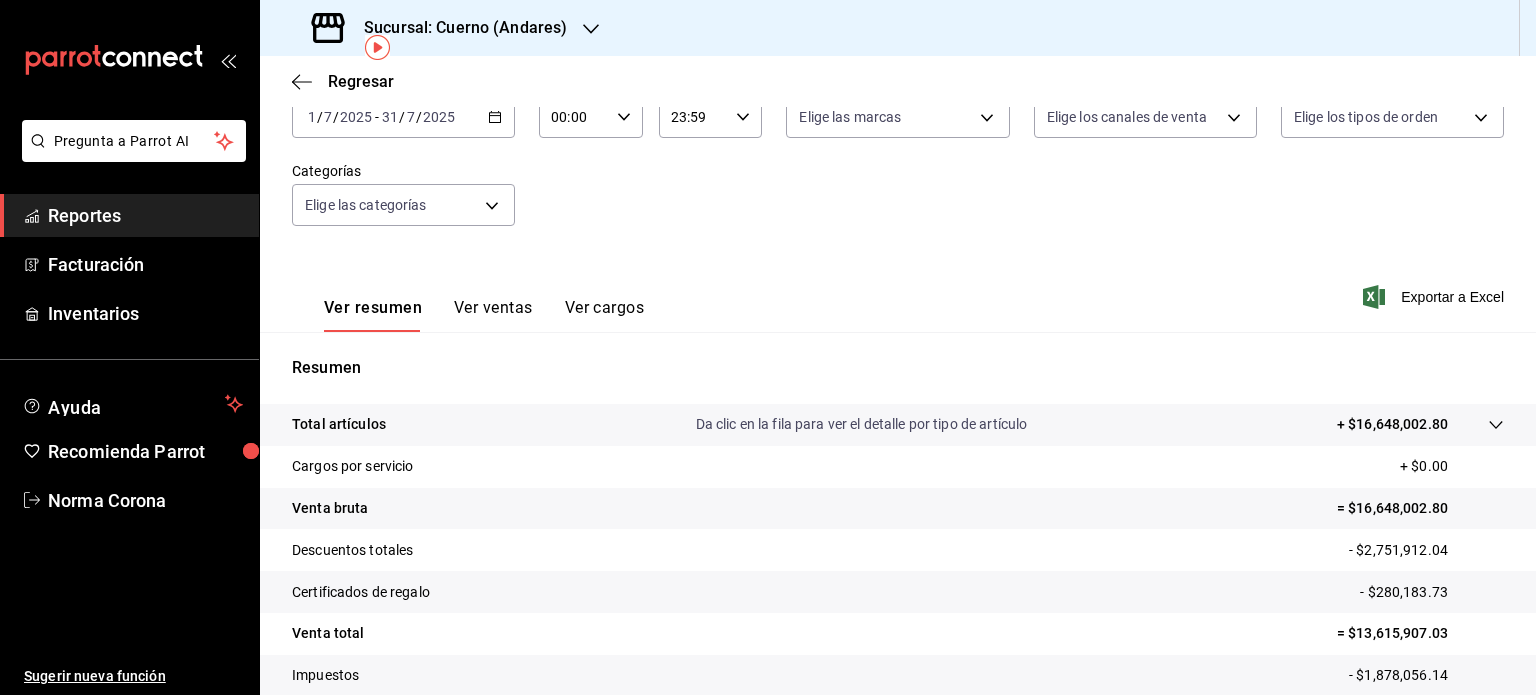 scroll, scrollTop: 0, scrollLeft: 0, axis: both 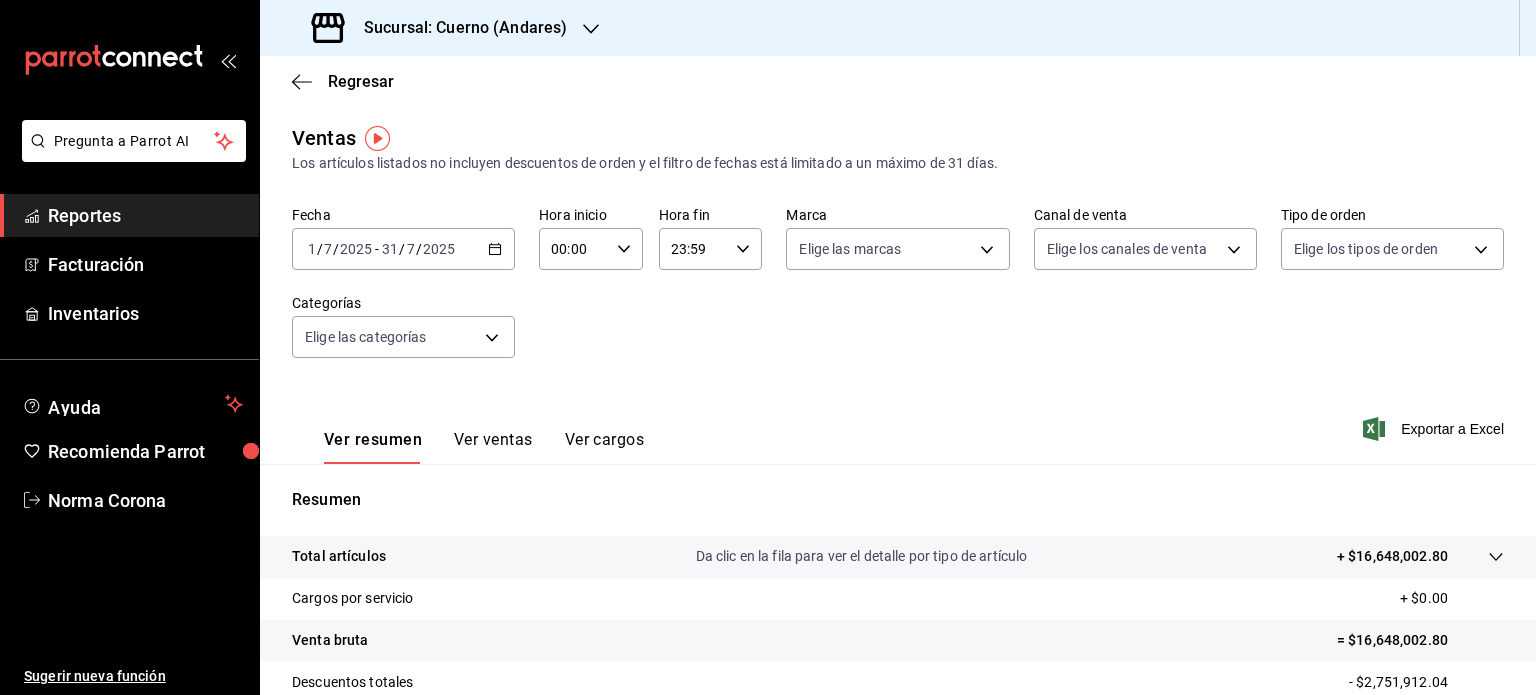 click 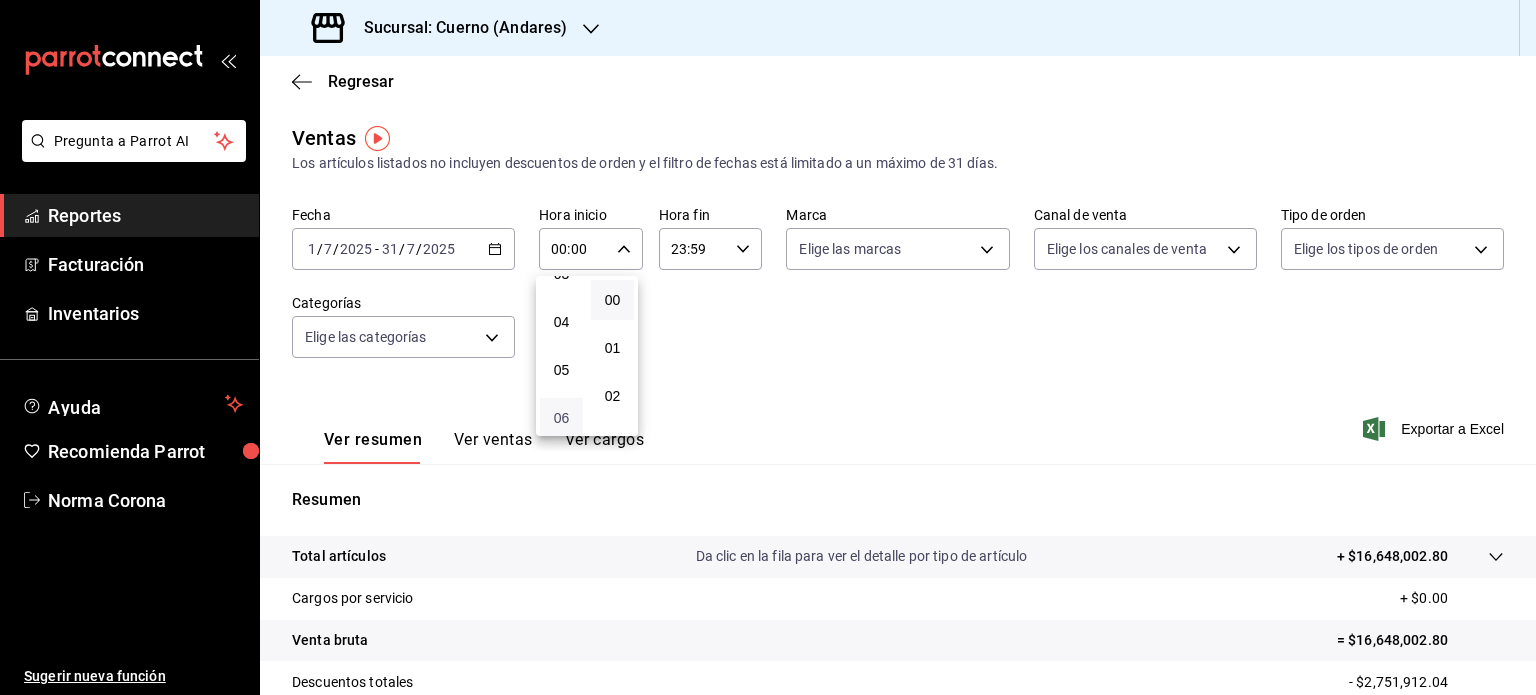 scroll, scrollTop: 200, scrollLeft: 0, axis: vertical 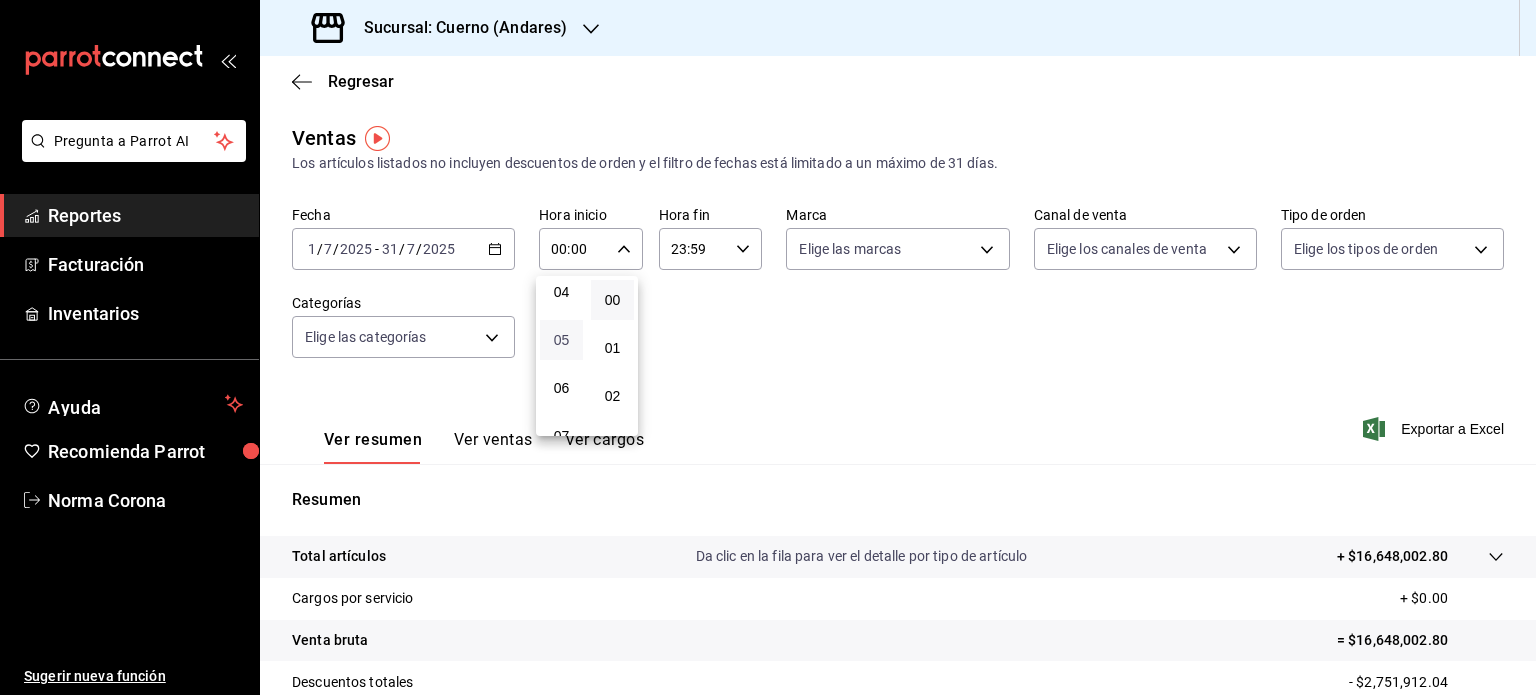 click on "05" at bounding box center (561, 340) 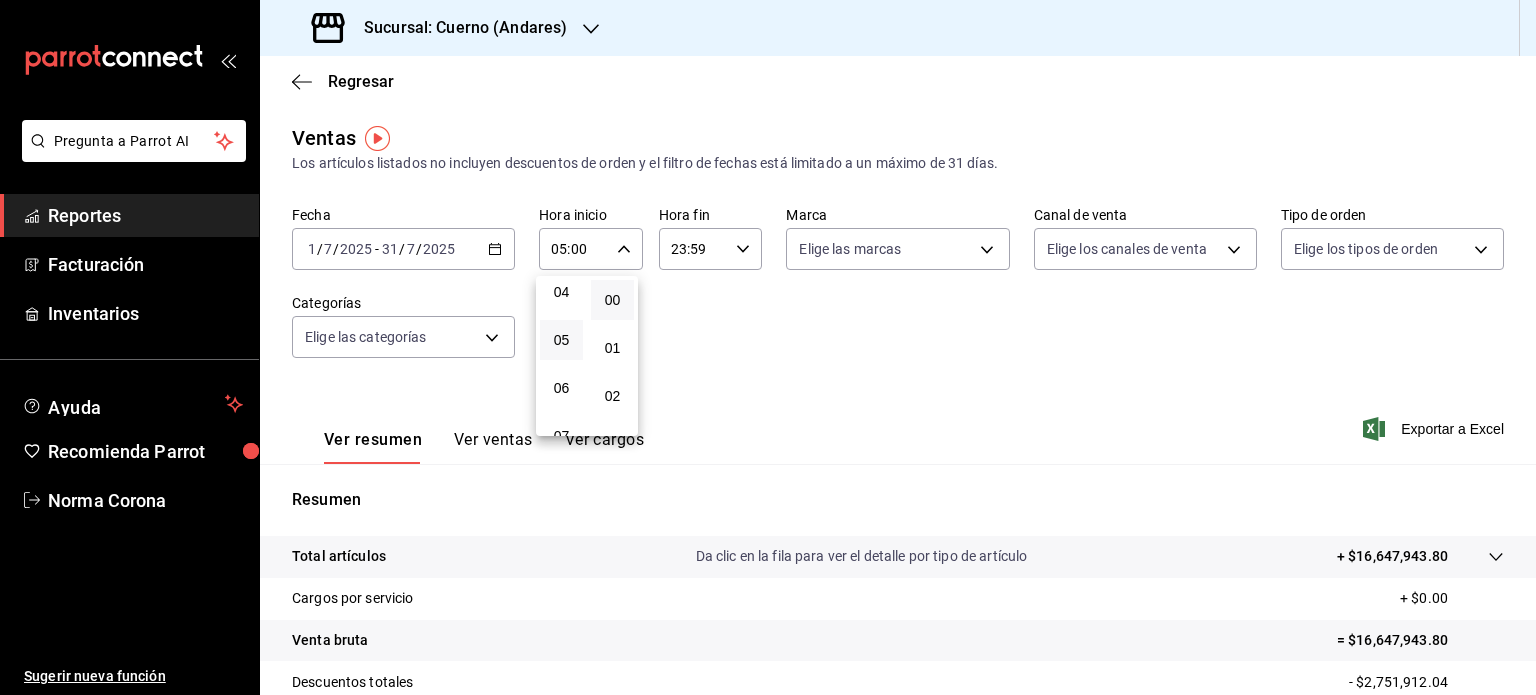 click at bounding box center [768, 347] 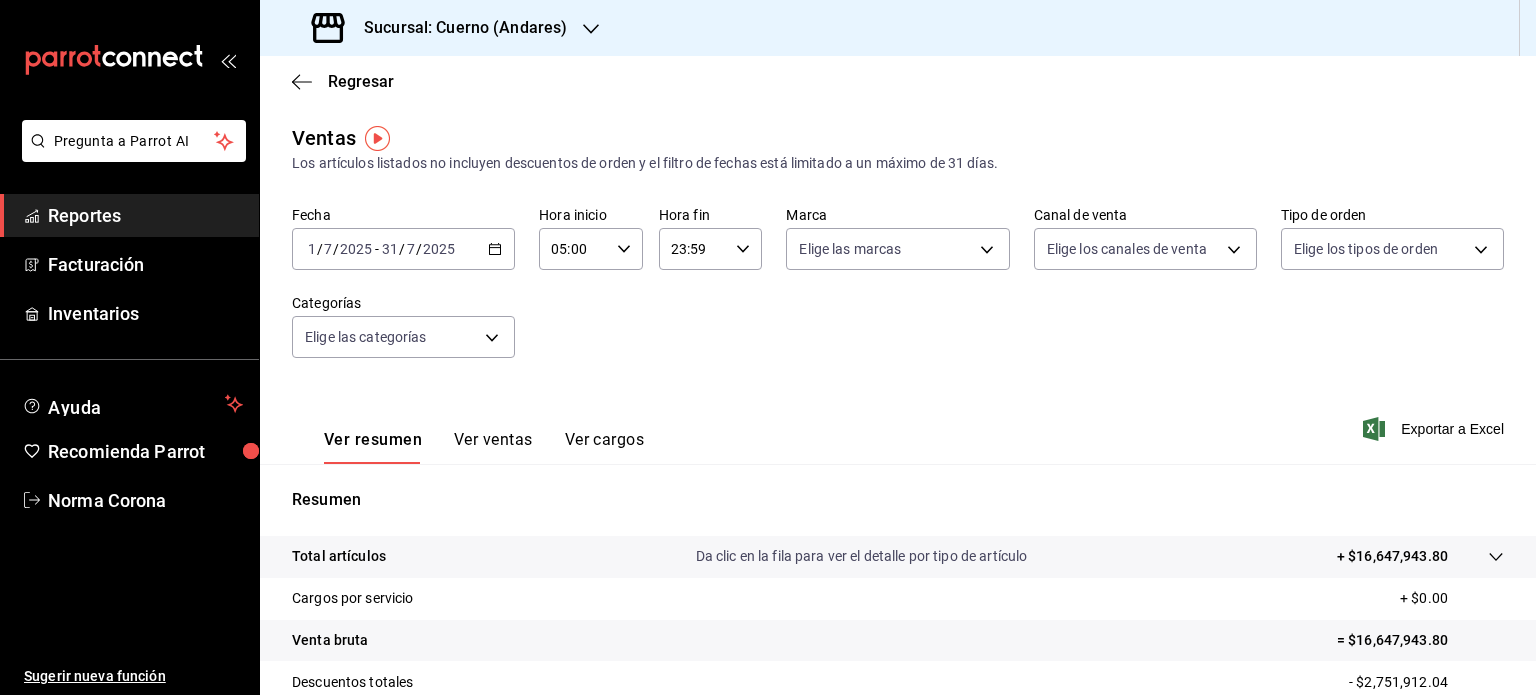 click on "Fecha 2025-07-01 1 / 7 / 2025 - 2025-07-31 31 / 7 / 2025 Hora inicio 05:00 Hora inicio Hora fin 23:59 Hora fin Marca Elige las marcas Canal de venta Elige los canales de venta Tipo de orden Elige los tipos de orden Categorías Elige las categorías" at bounding box center [898, 294] 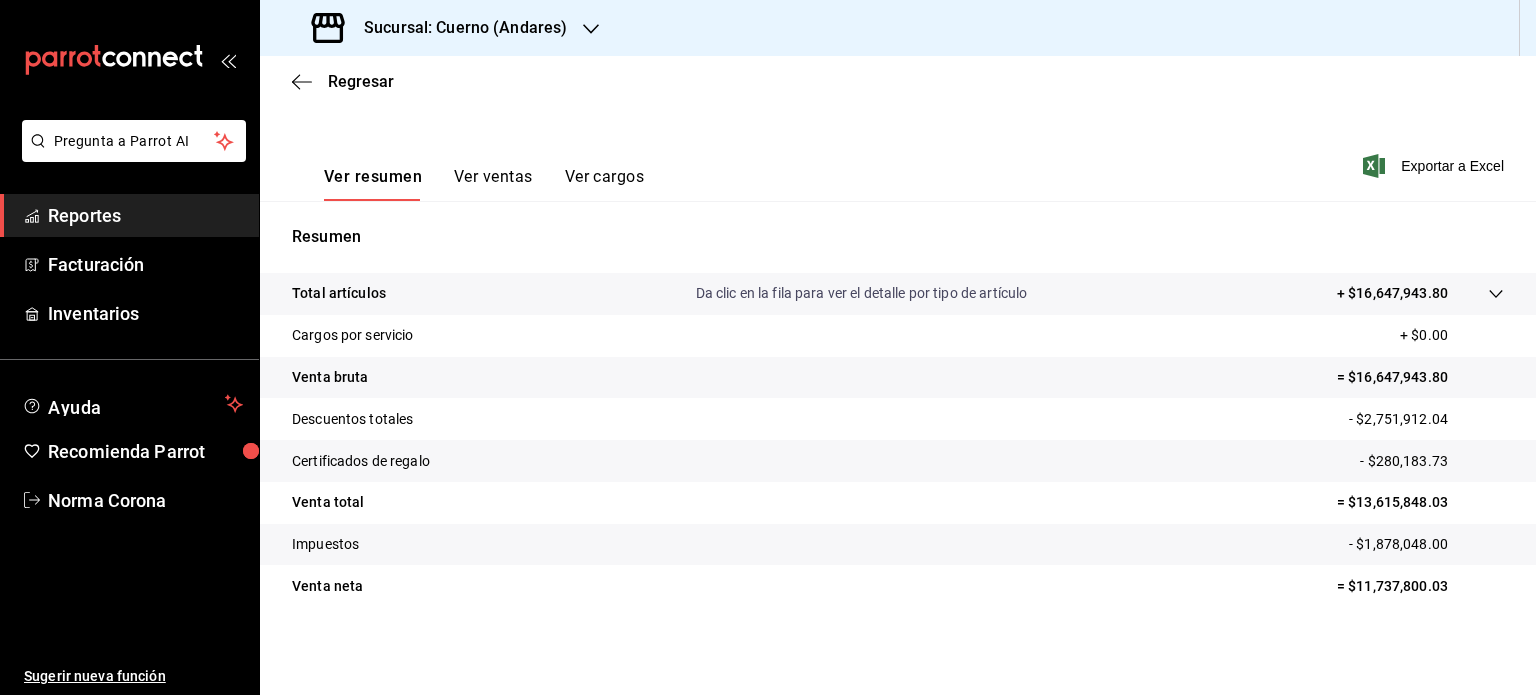 scroll, scrollTop: 0, scrollLeft: 0, axis: both 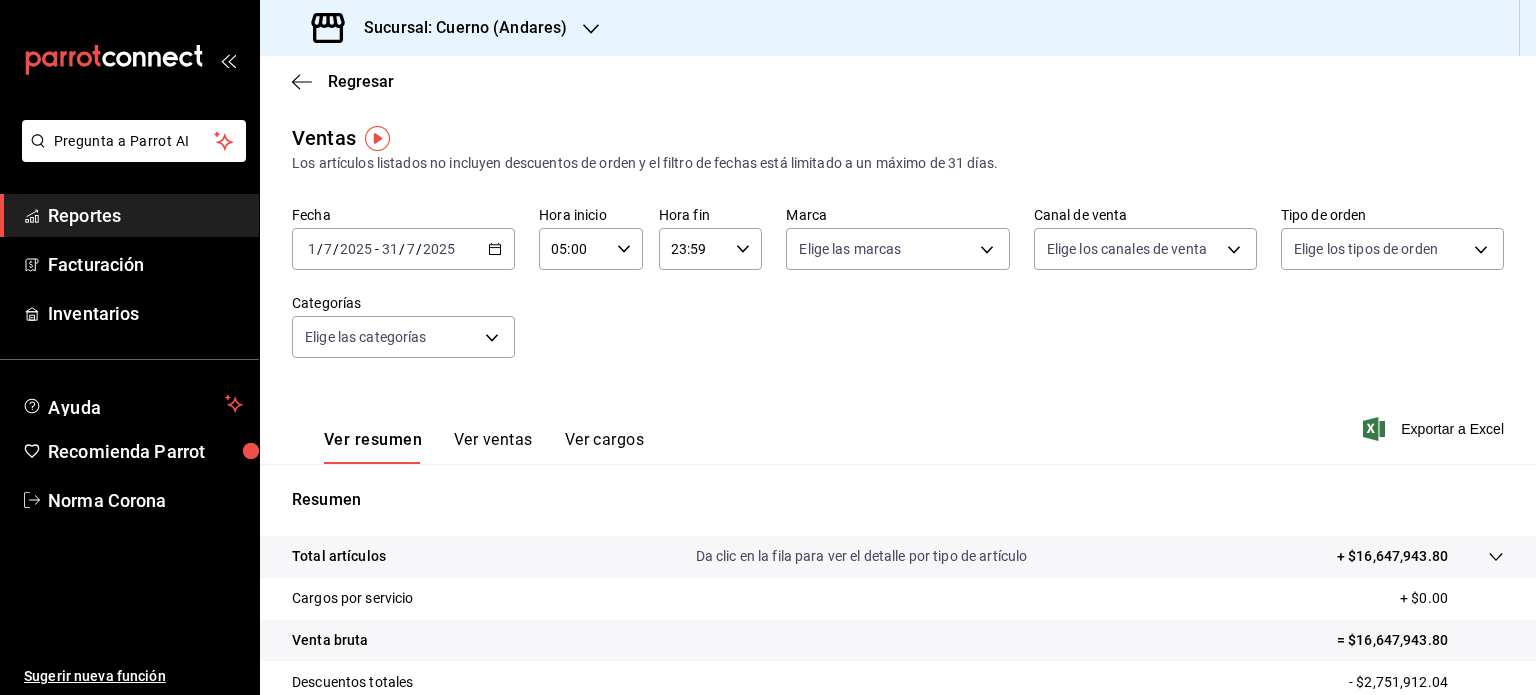 click on "23:59 Hora fin" at bounding box center [711, 249] 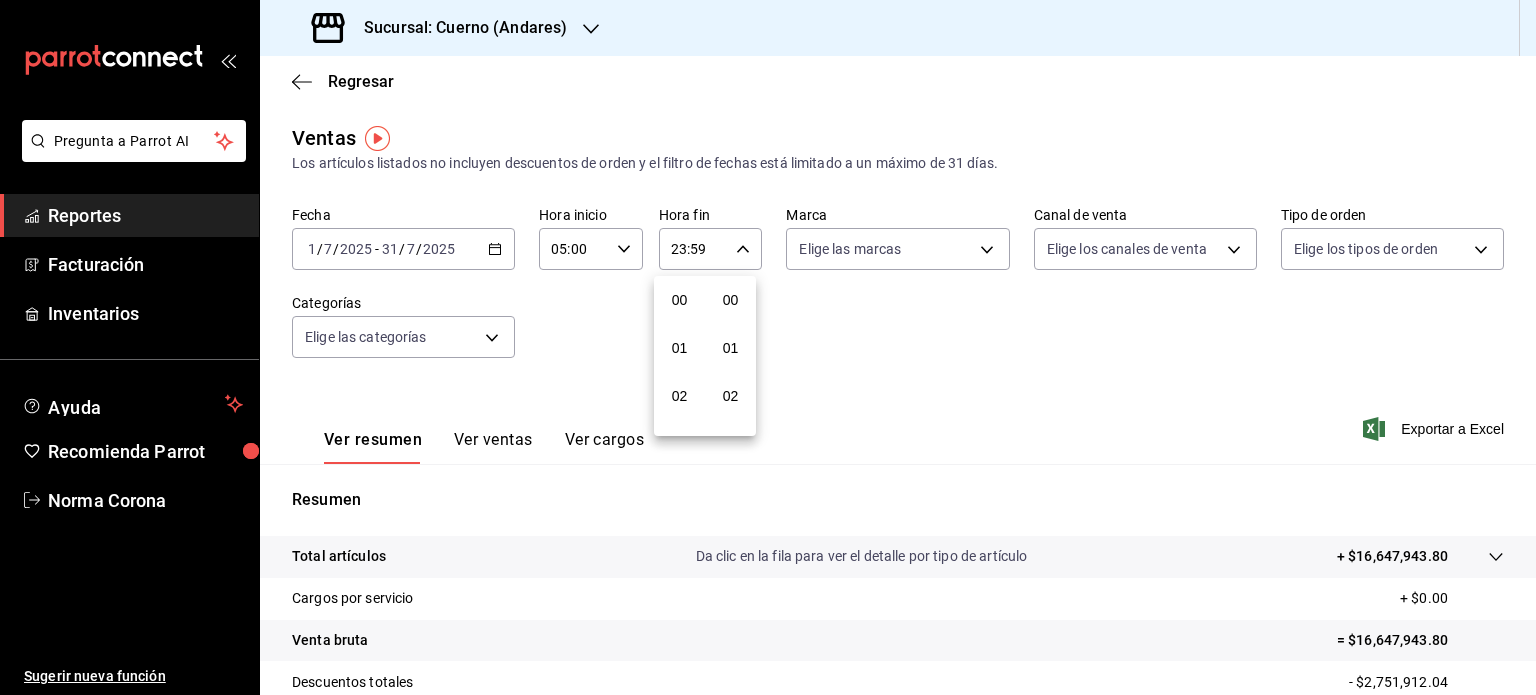 scroll, scrollTop: 1011, scrollLeft: 0, axis: vertical 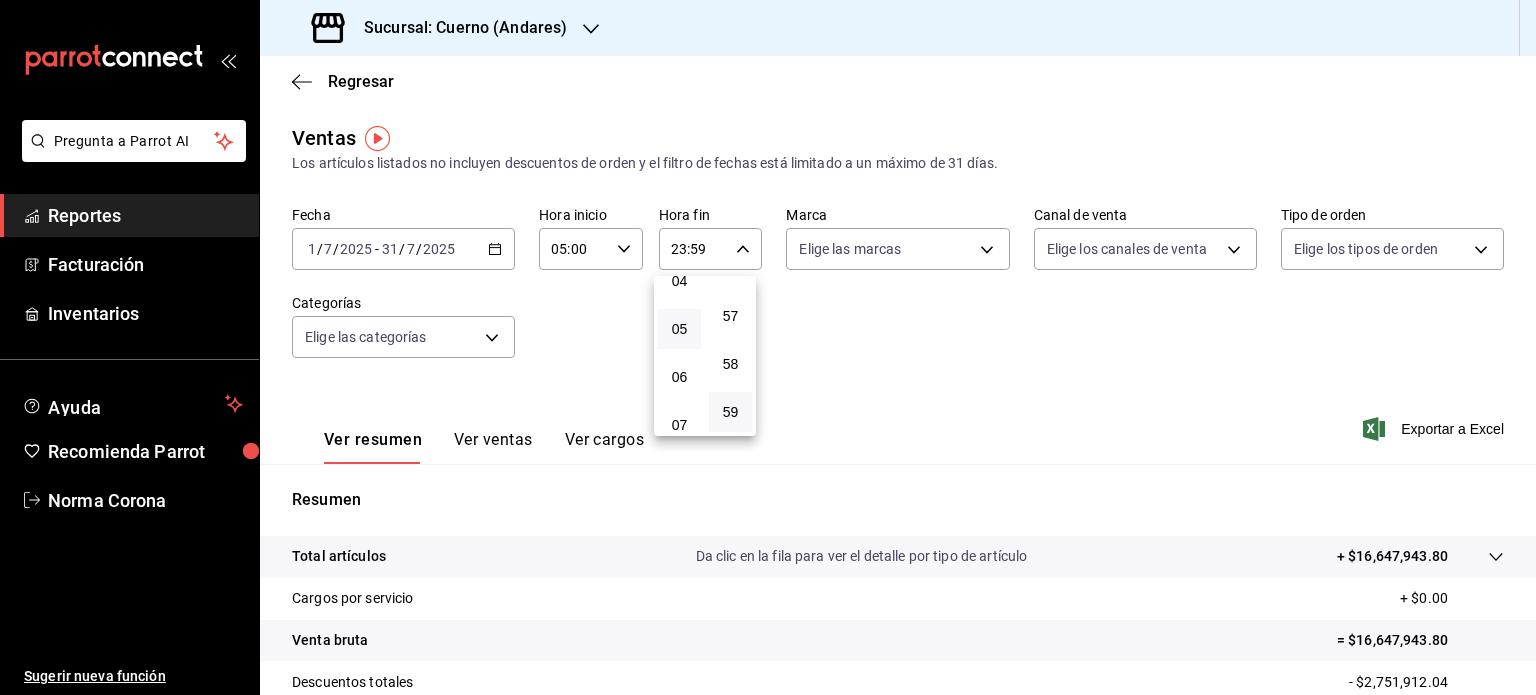 click on "05" at bounding box center [679, 329] 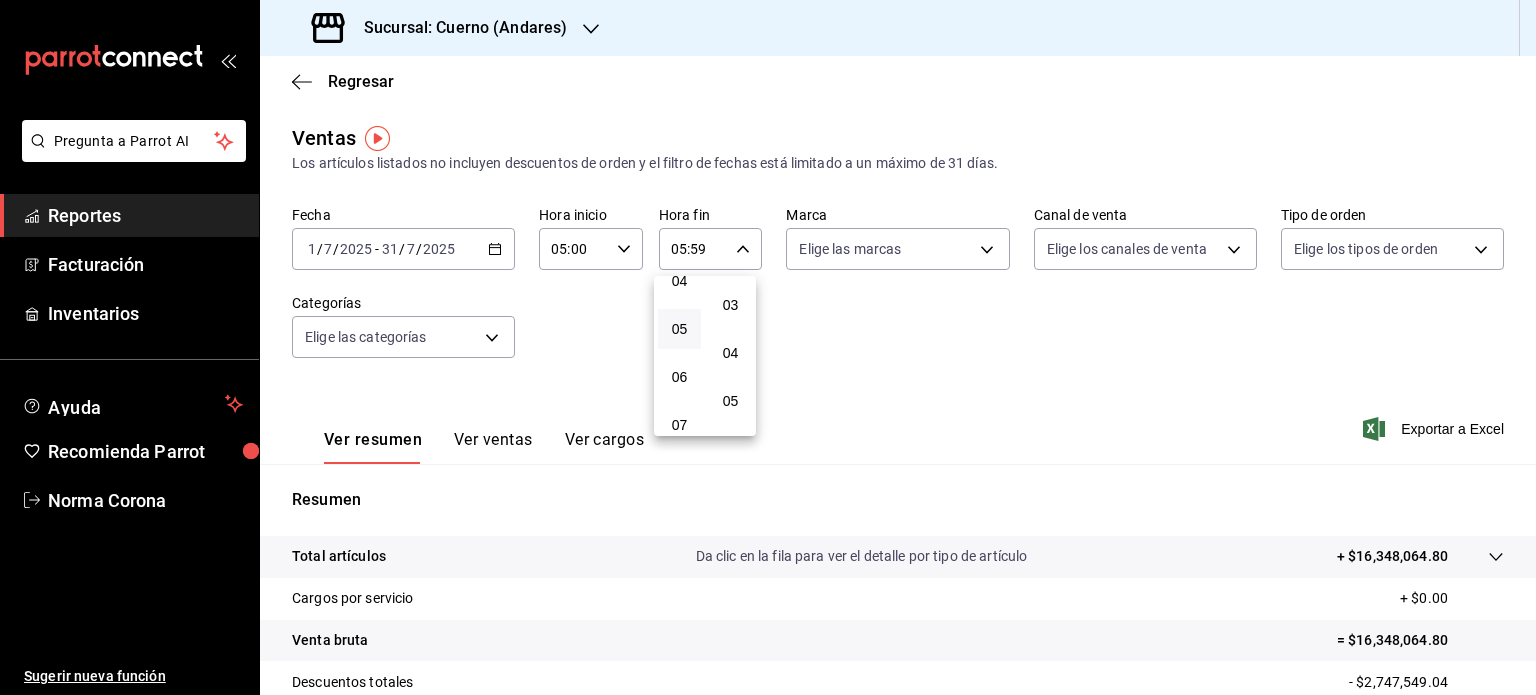 scroll, scrollTop: 0, scrollLeft: 0, axis: both 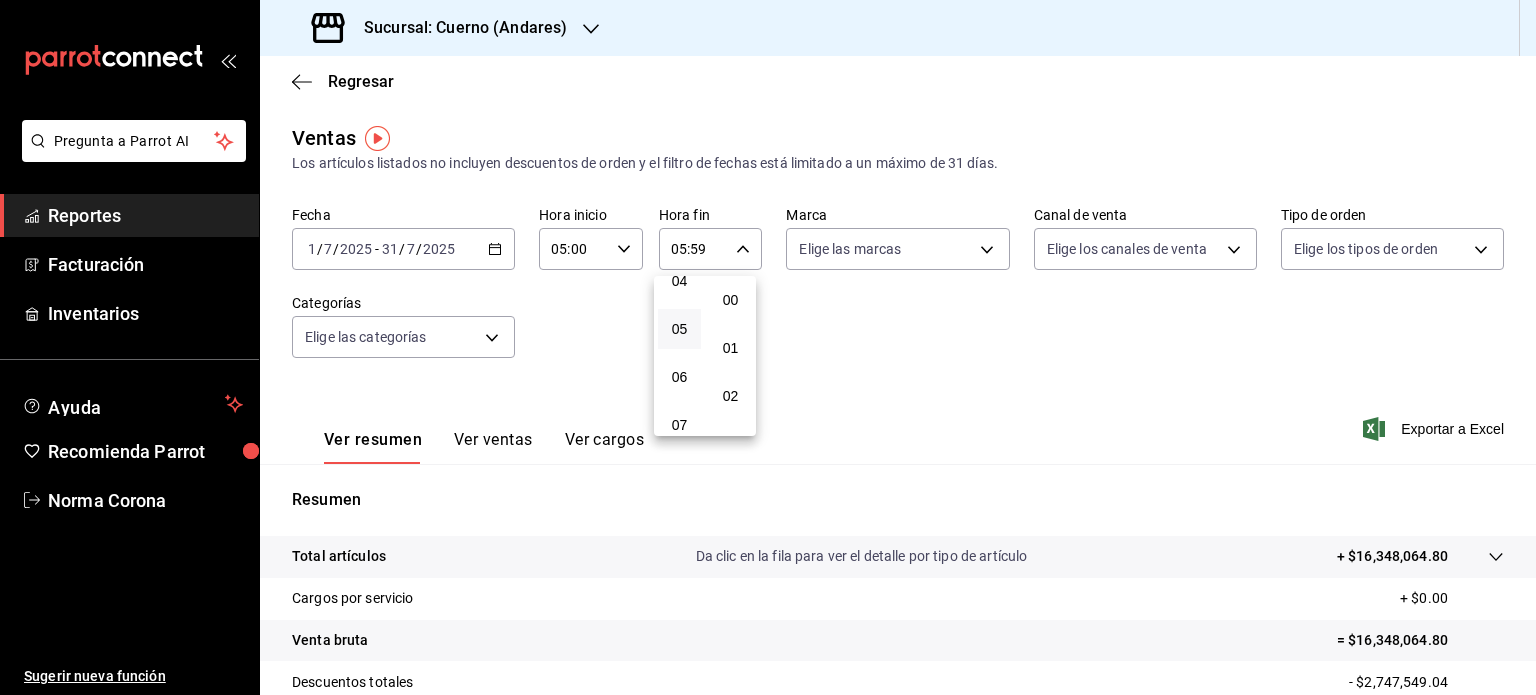 drag, startPoint x: 734, startPoint y: 295, endPoint x: 830, endPoint y: 336, distance: 104.388695 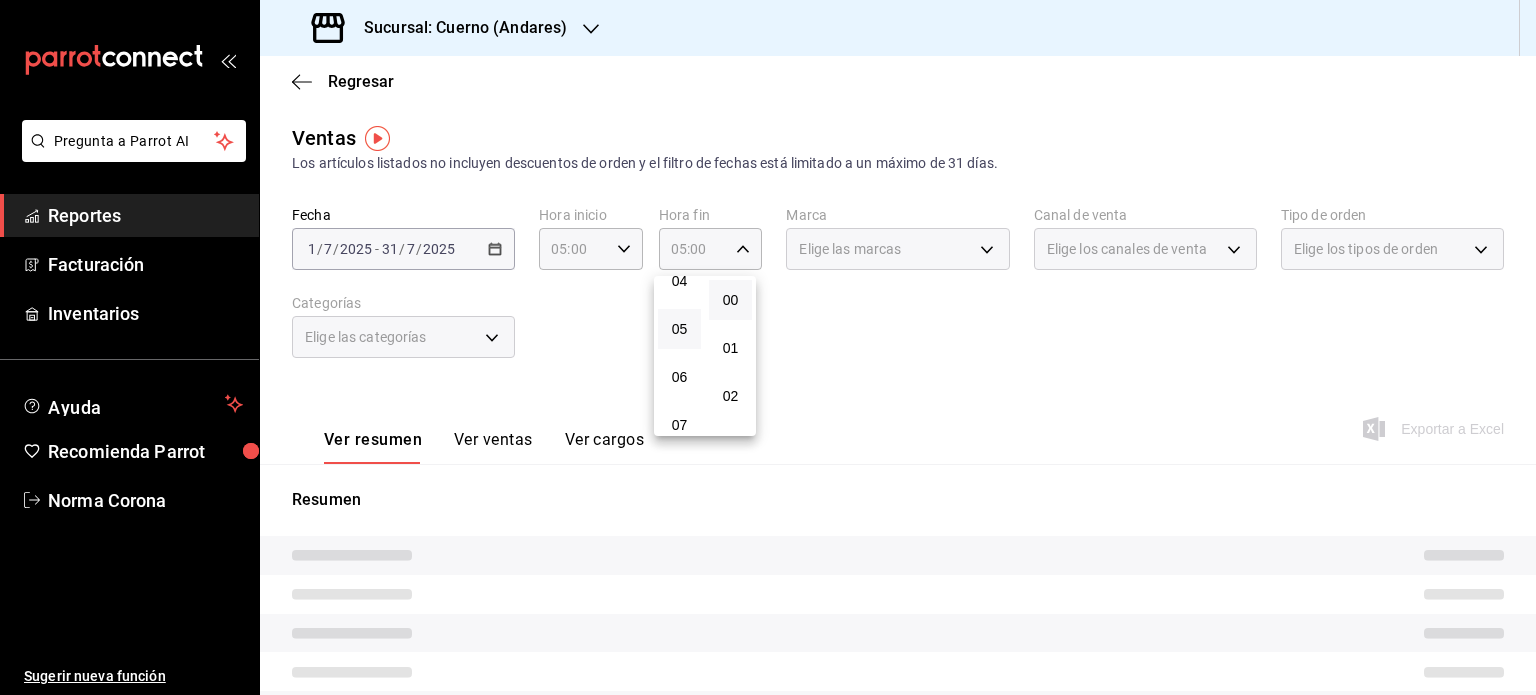 click at bounding box center [768, 347] 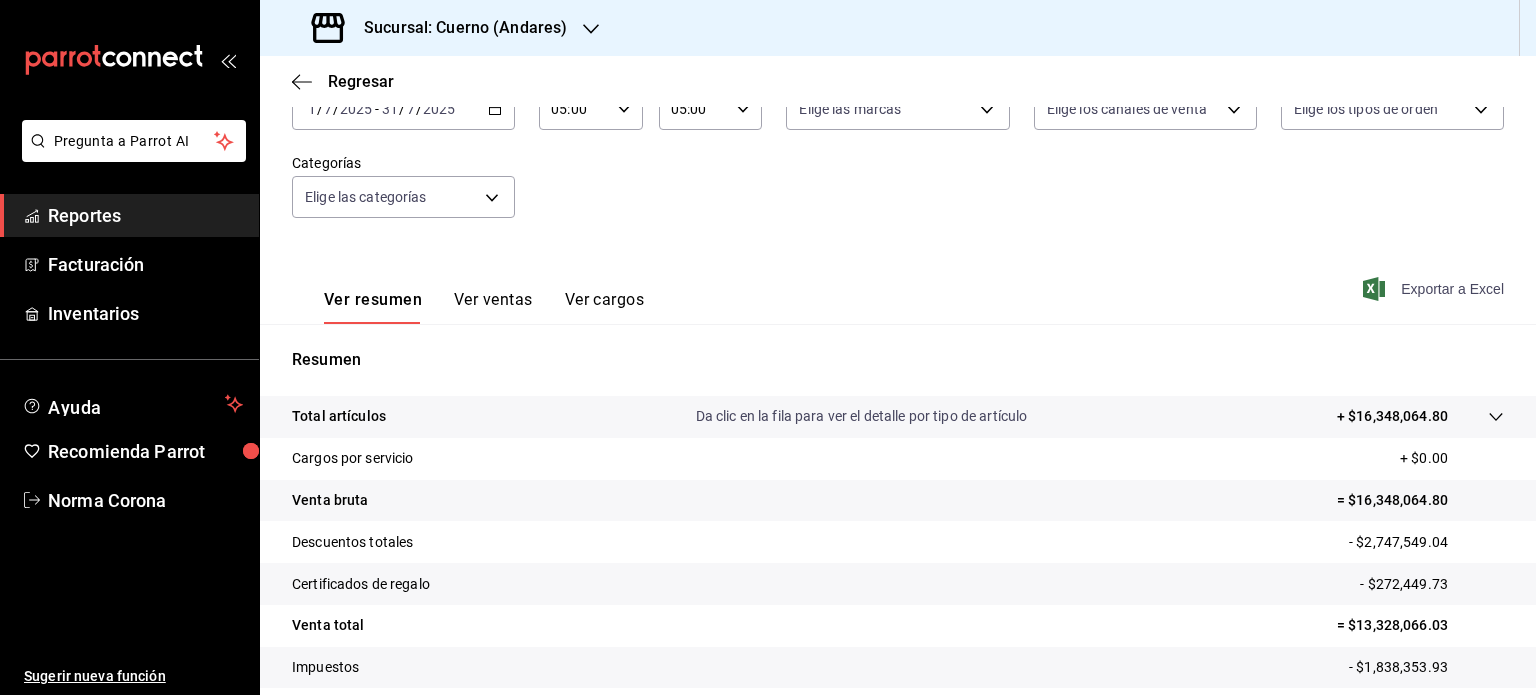 scroll, scrollTop: 263, scrollLeft: 0, axis: vertical 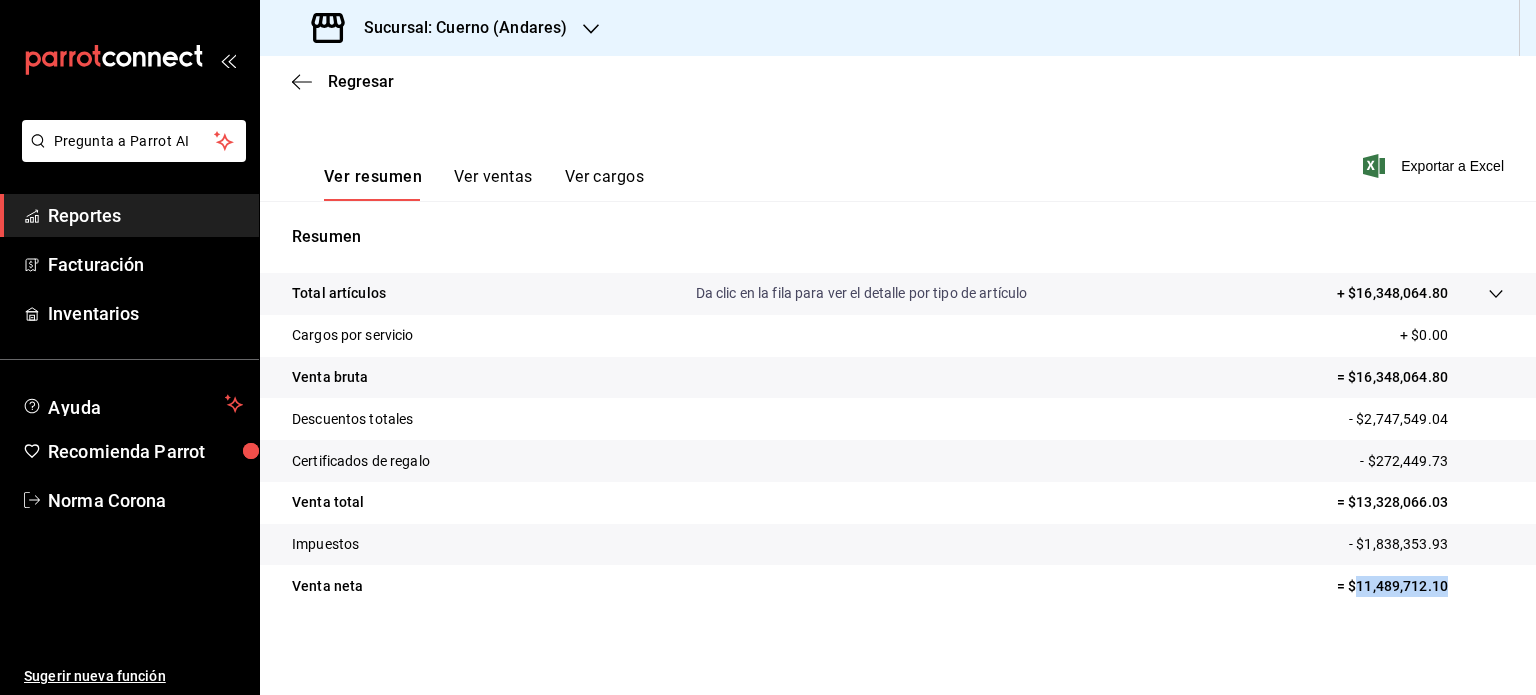 drag, startPoint x: 1435, startPoint y: 585, endPoint x: 1343, endPoint y: 591, distance: 92.19544 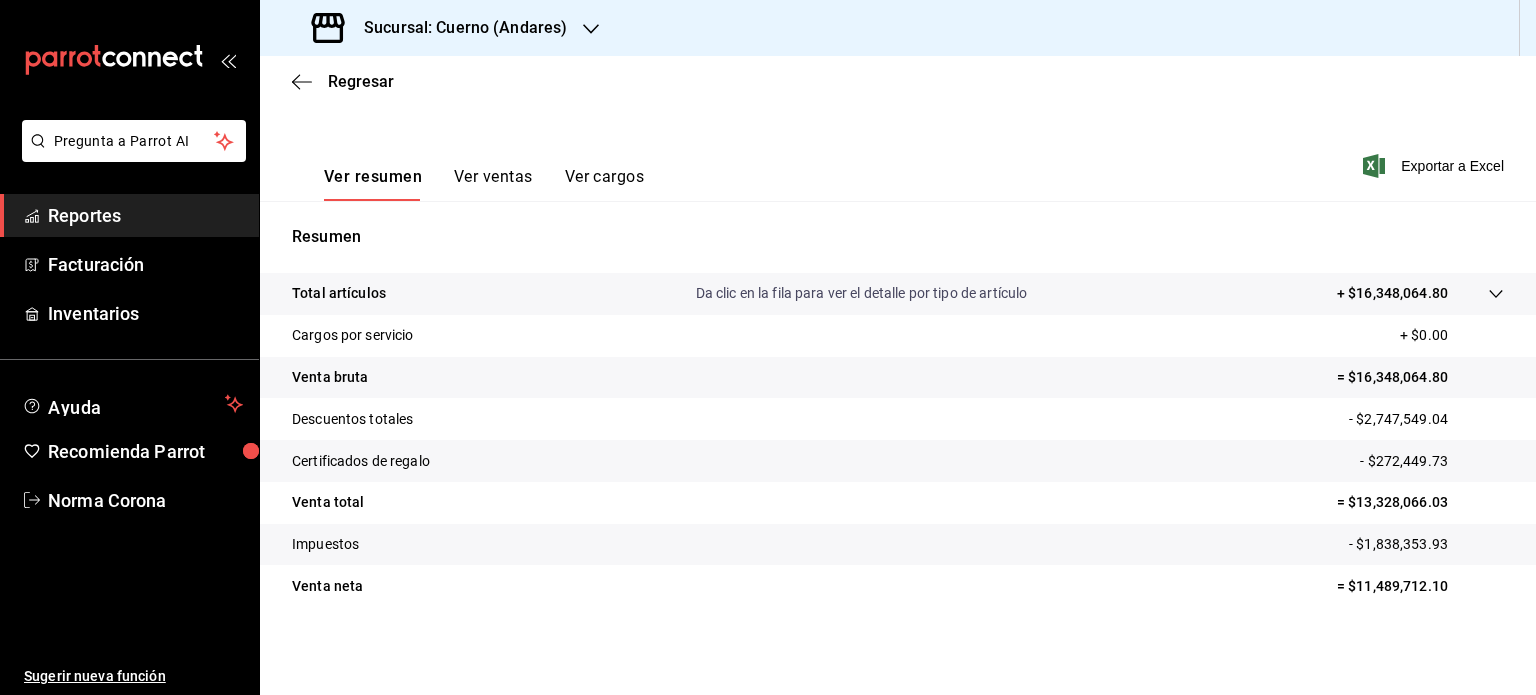 click on "Ver resumen Ver ventas Ver cargos Exportar a Excel" at bounding box center [898, 160] 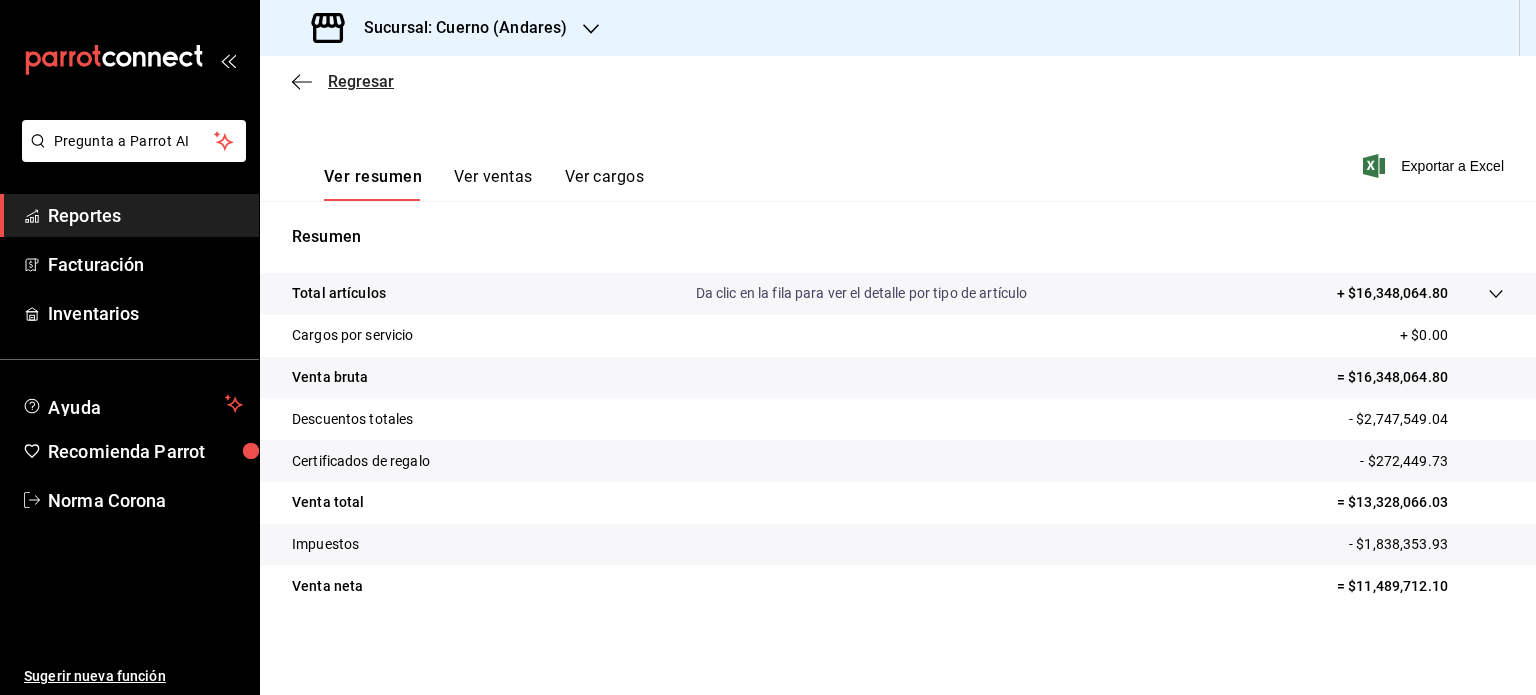 click 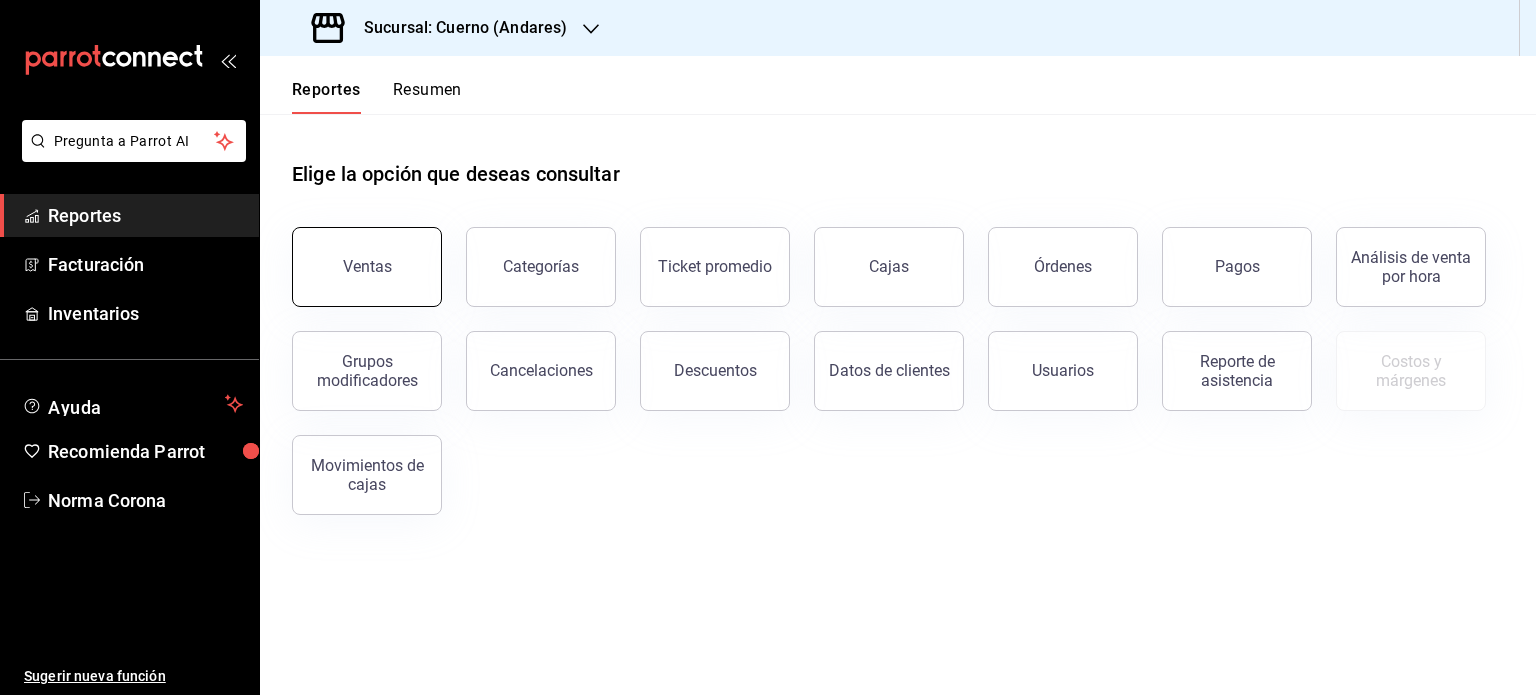 click on "Ventas" at bounding box center (367, 266) 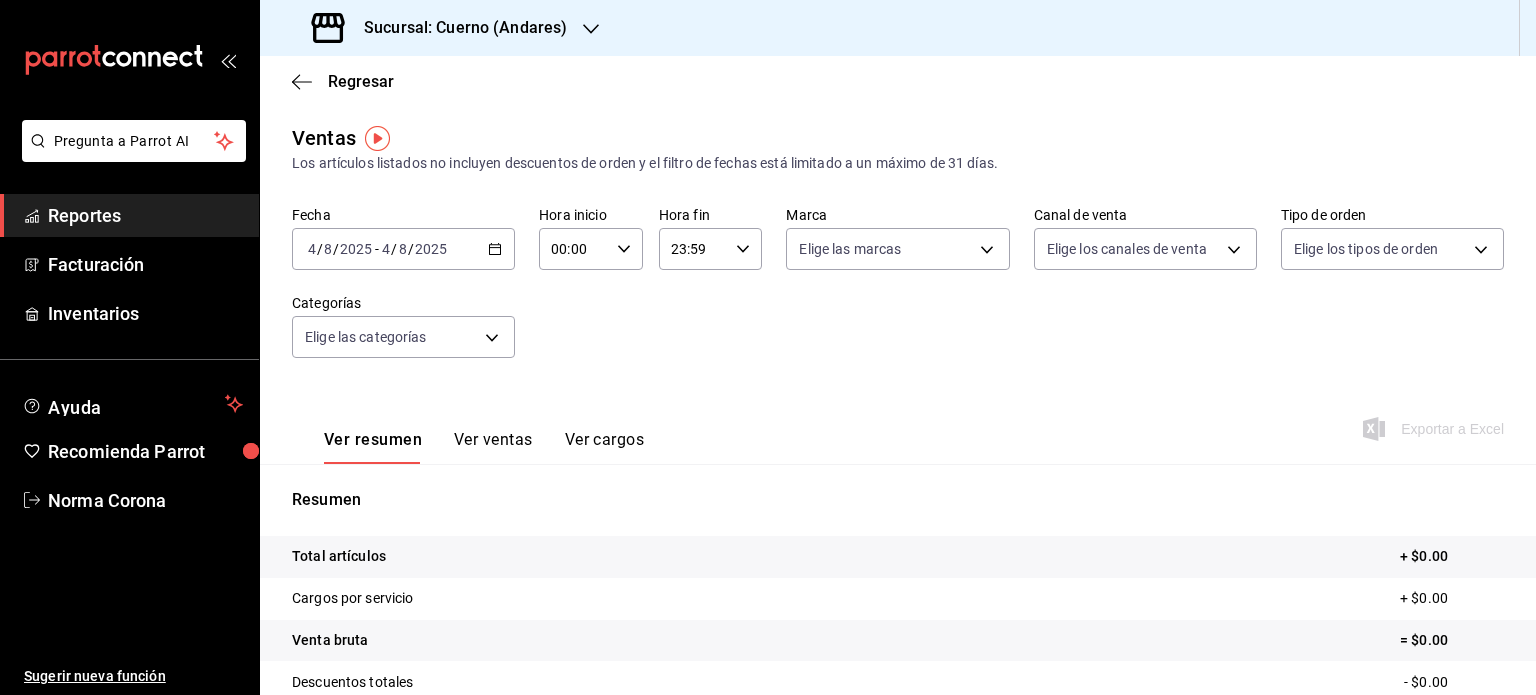 click on "2025-08-04 4 / 8 / 2025 - 2025-08-04 4 / 8 / 2025" at bounding box center [403, 249] 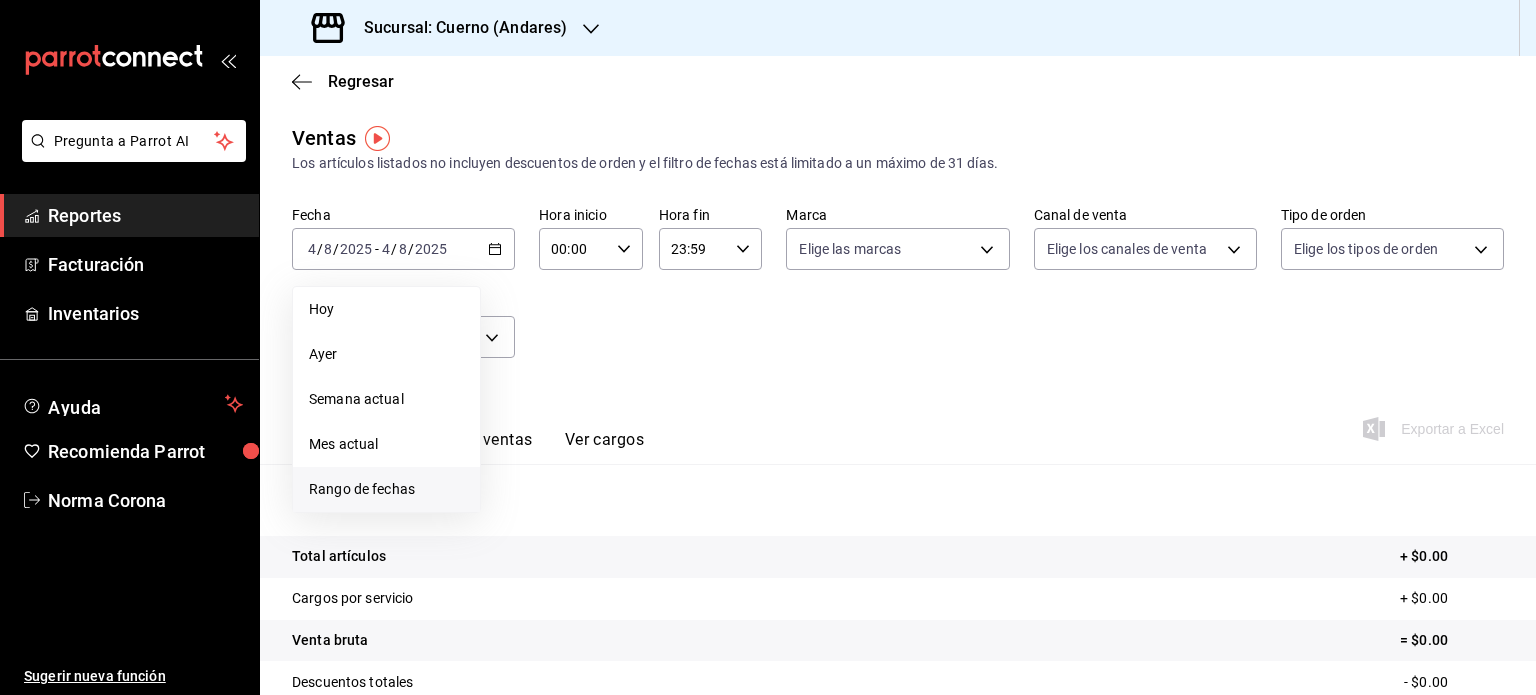 click on "Rango de fechas" at bounding box center (386, 489) 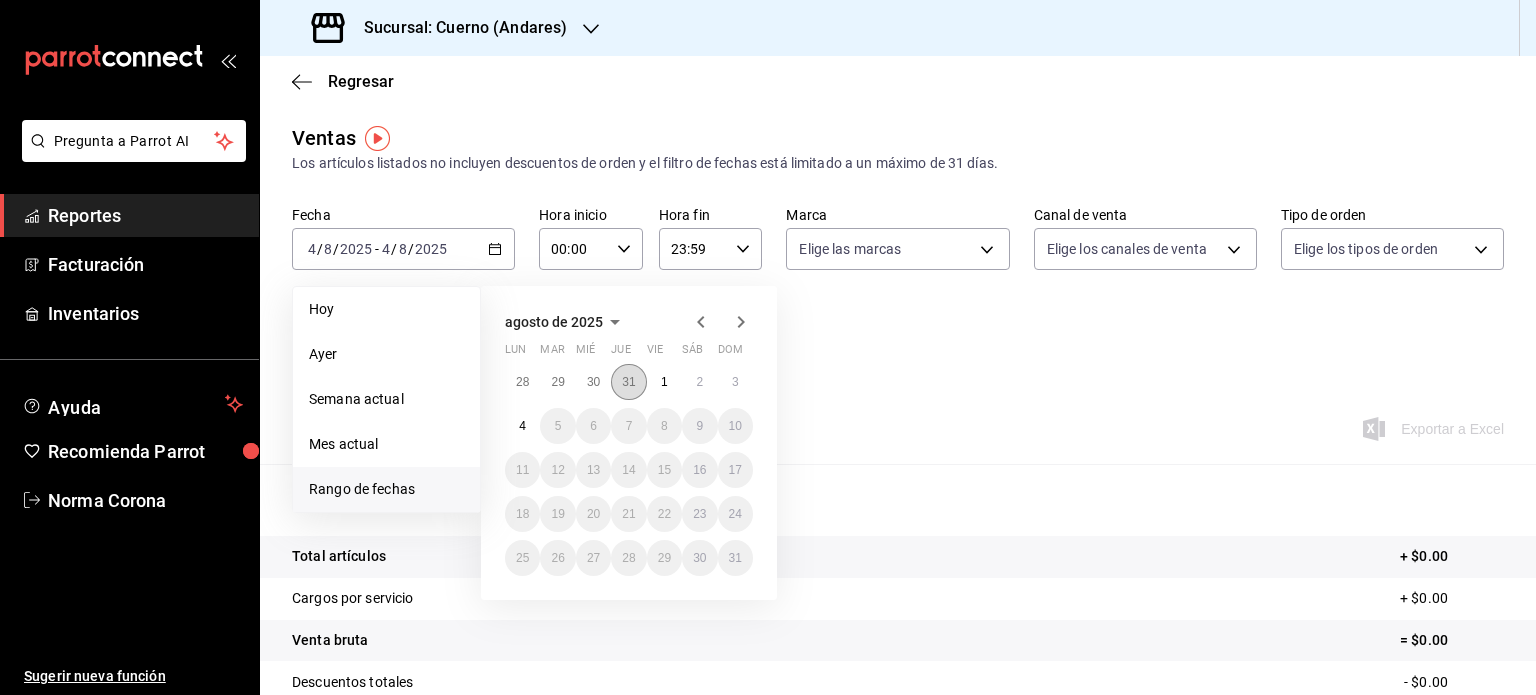 click on "31" at bounding box center [628, 382] 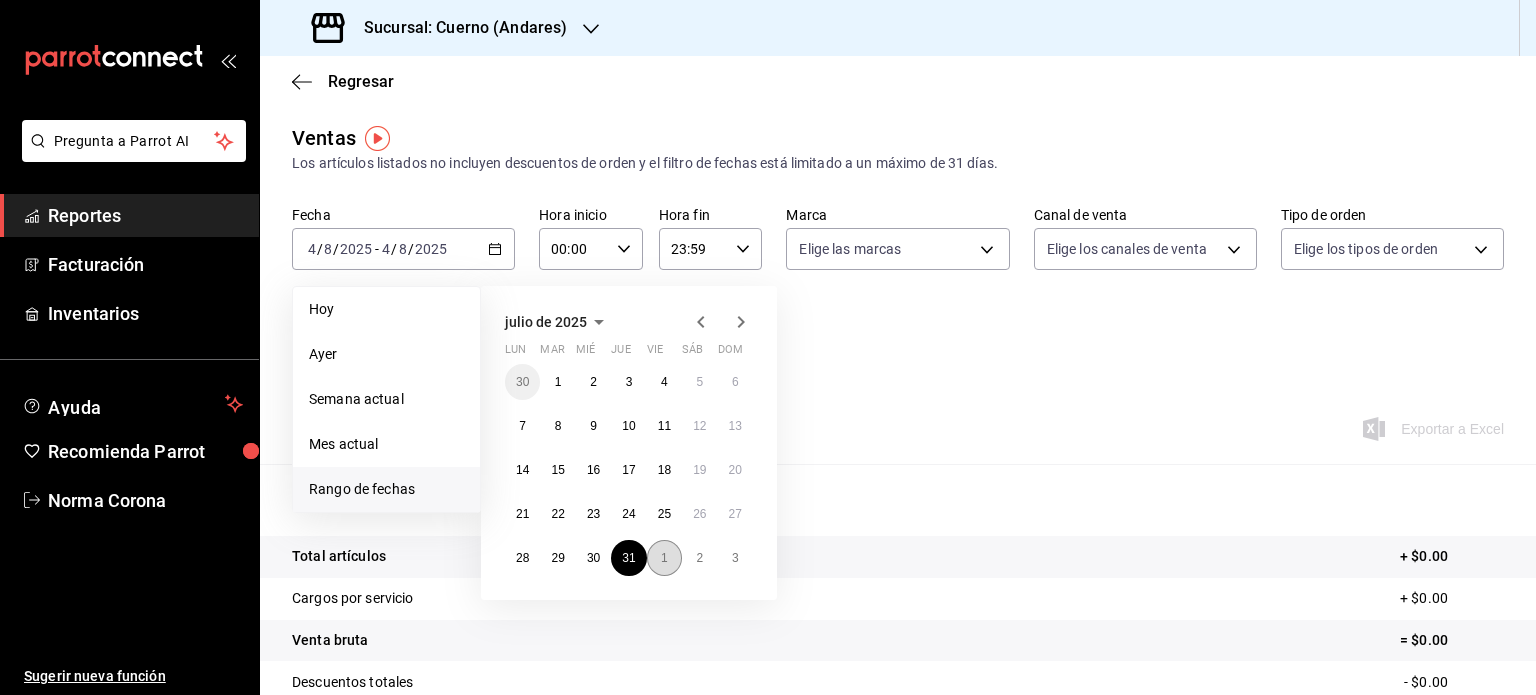 click on "1" at bounding box center [664, 558] 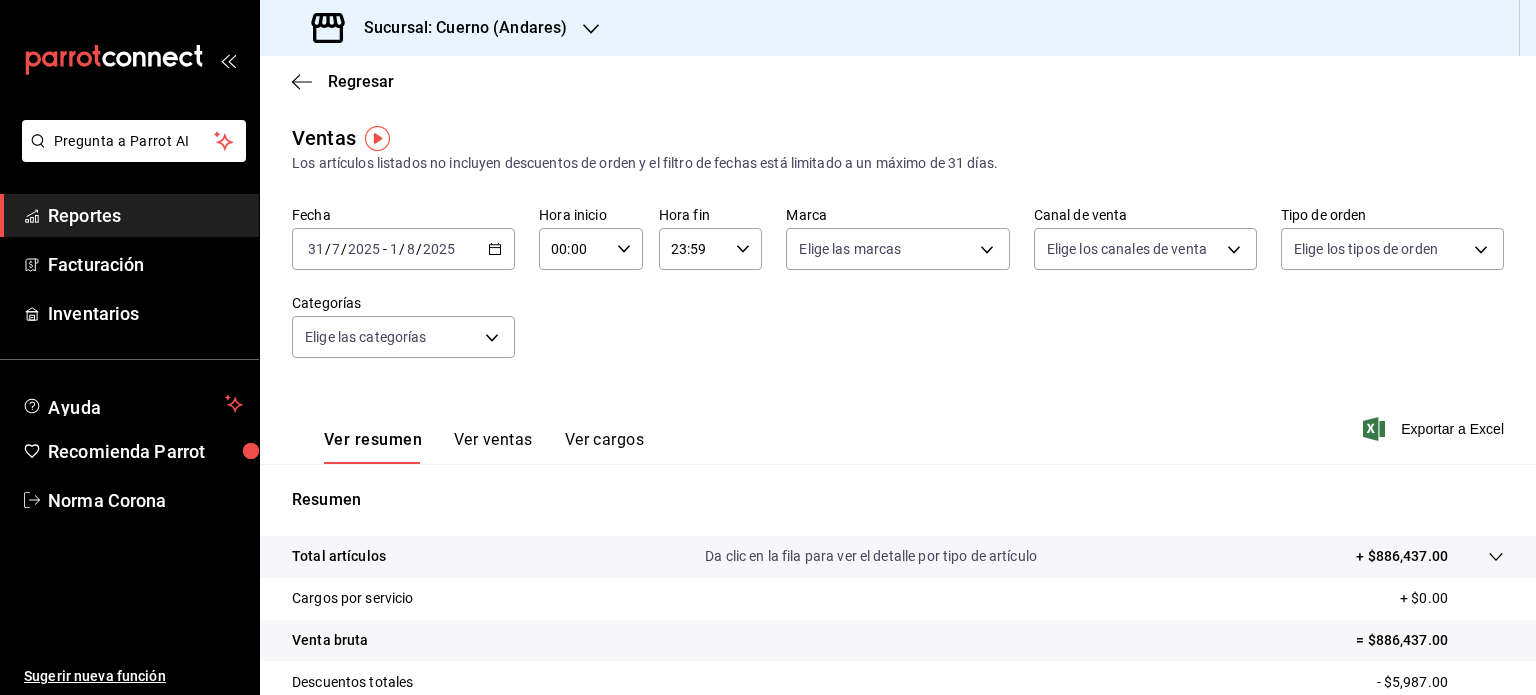 click 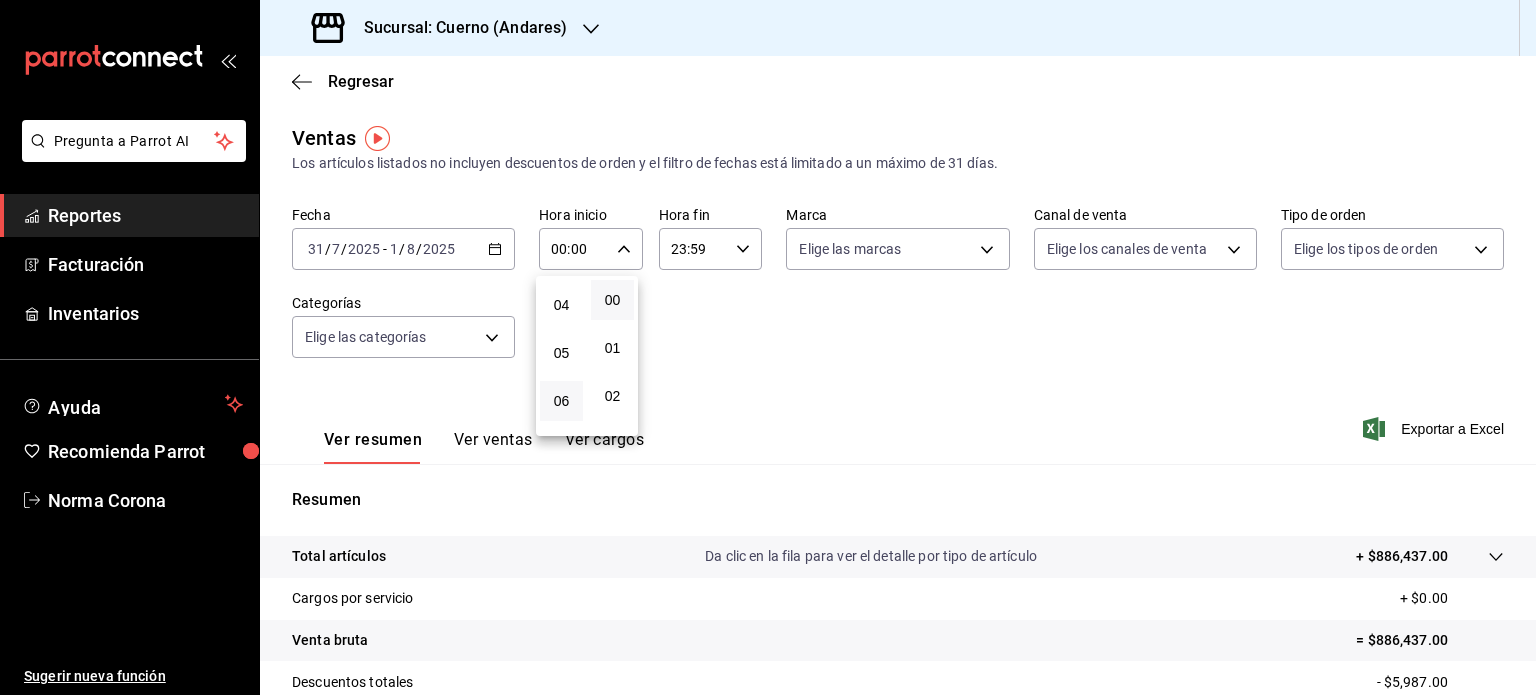 scroll, scrollTop: 200, scrollLeft: 0, axis: vertical 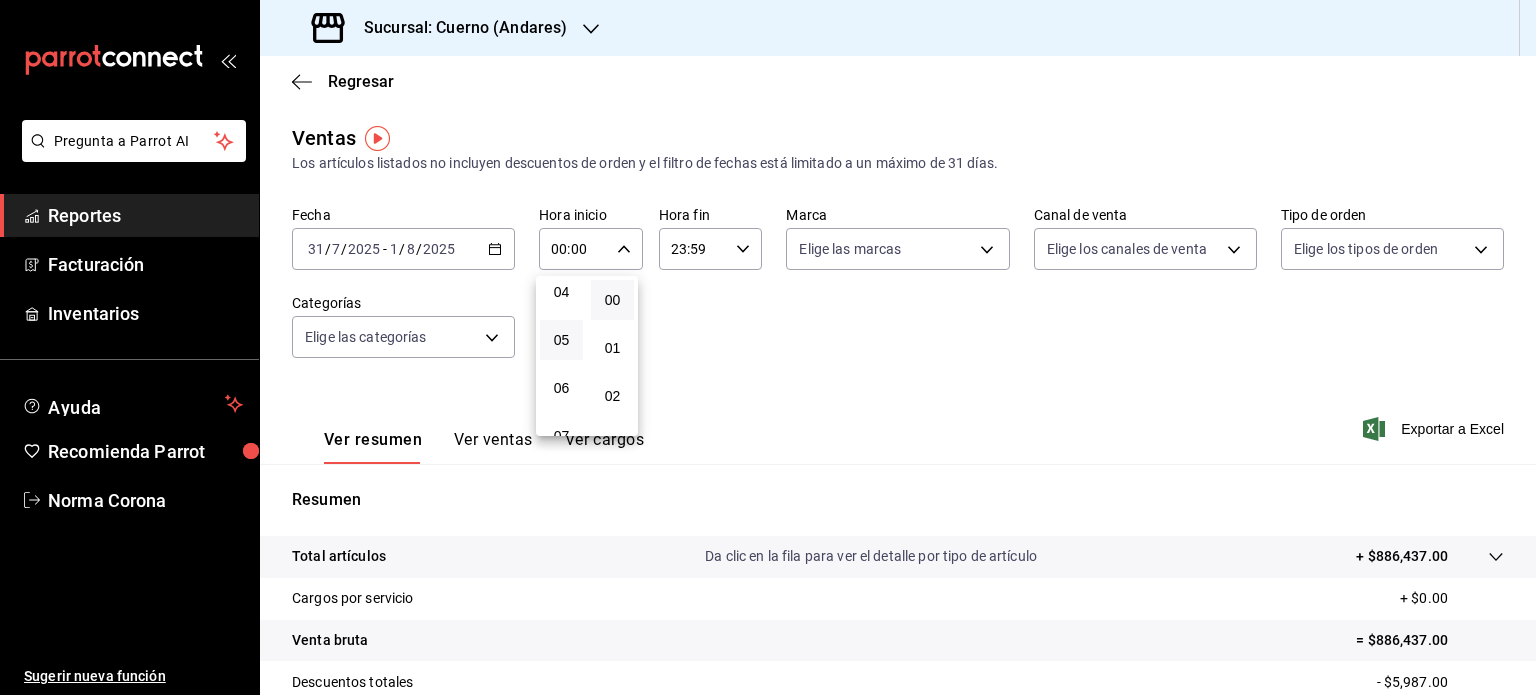 click on "05" at bounding box center (561, 340) 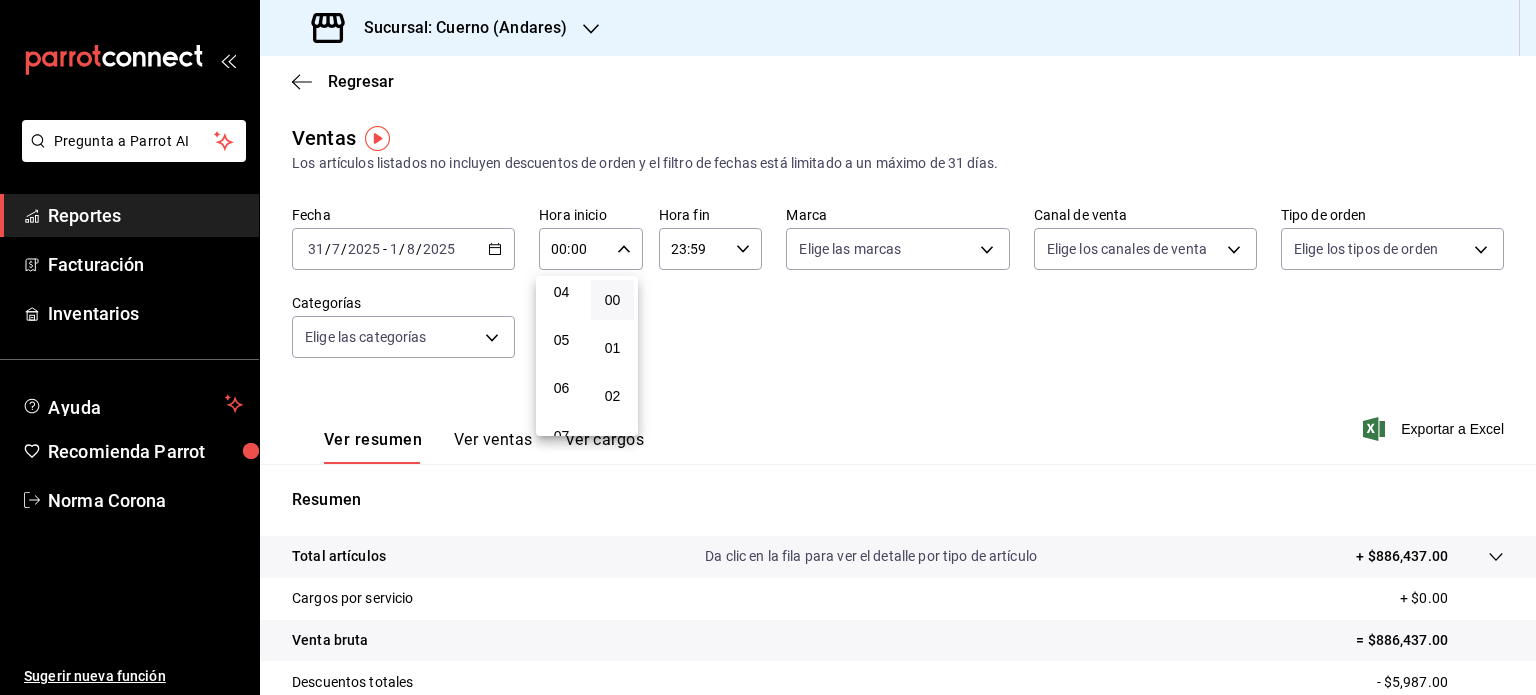 type on "05:00" 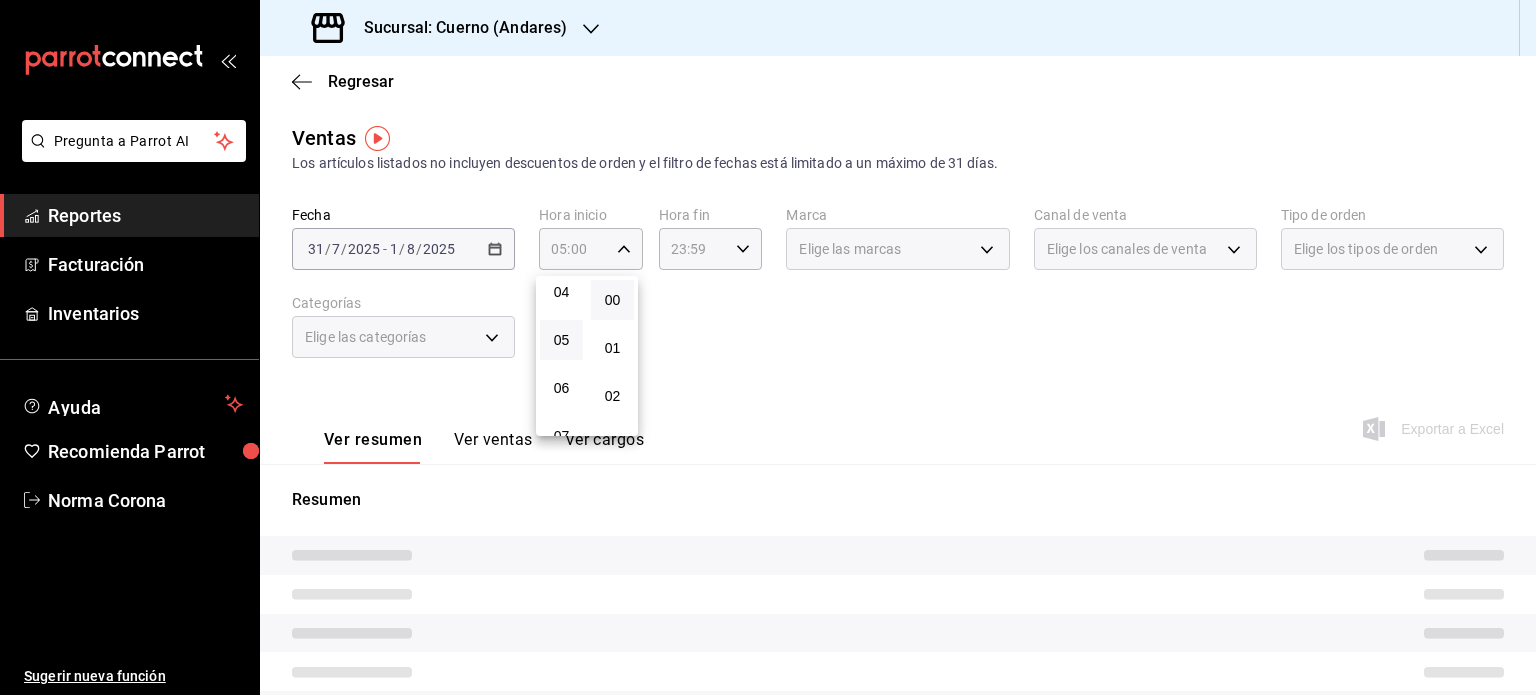 click at bounding box center (768, 347) 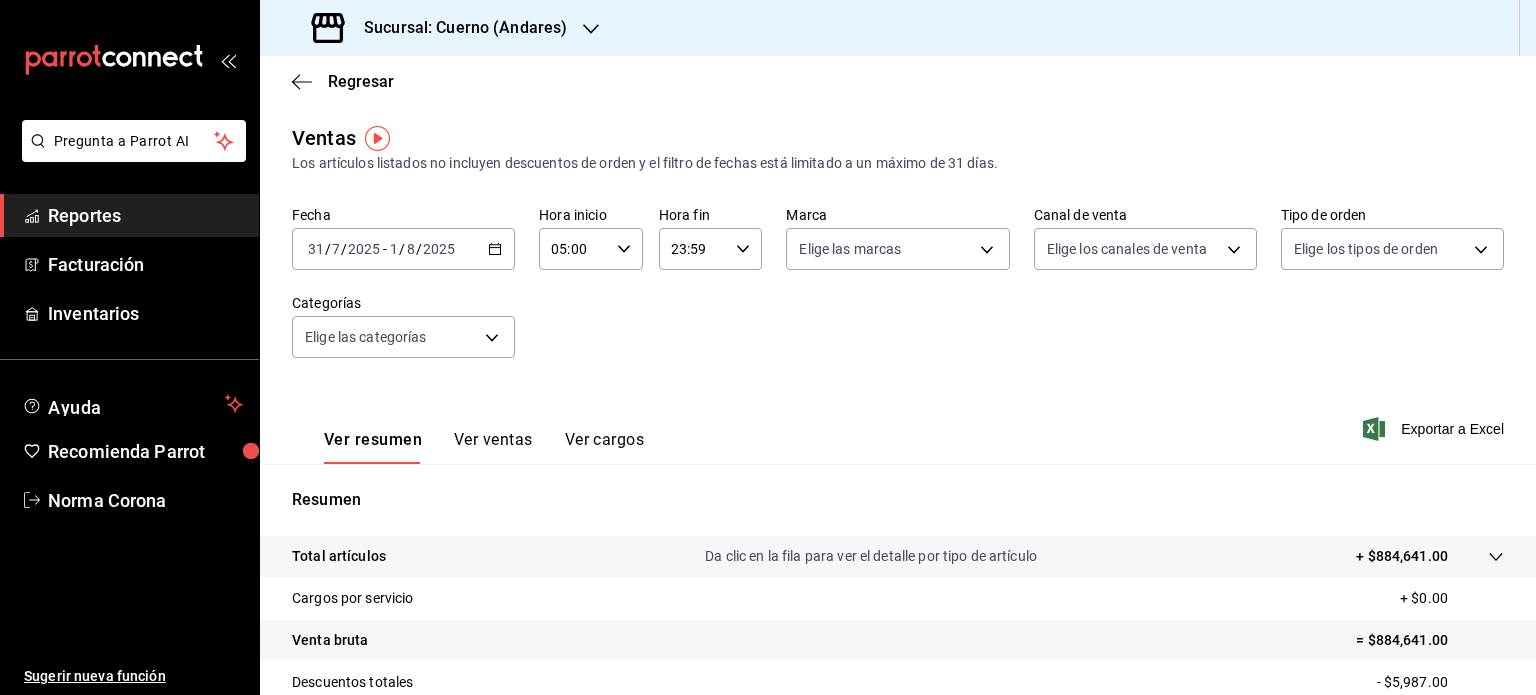 click on "23:59 Hora fin" at bounding box center [711, 249] 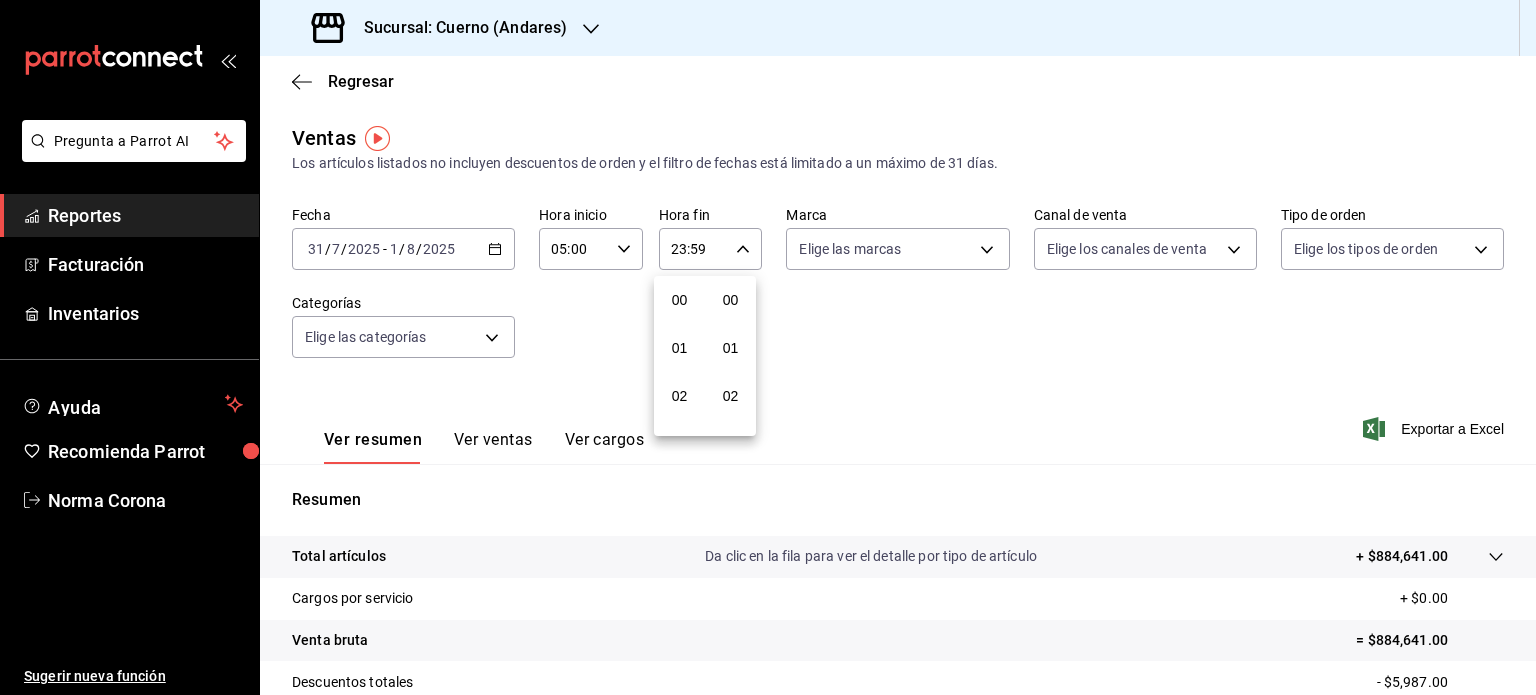 scroll, scrollTop: 1011, scrollLeft: 0, axis: vertical 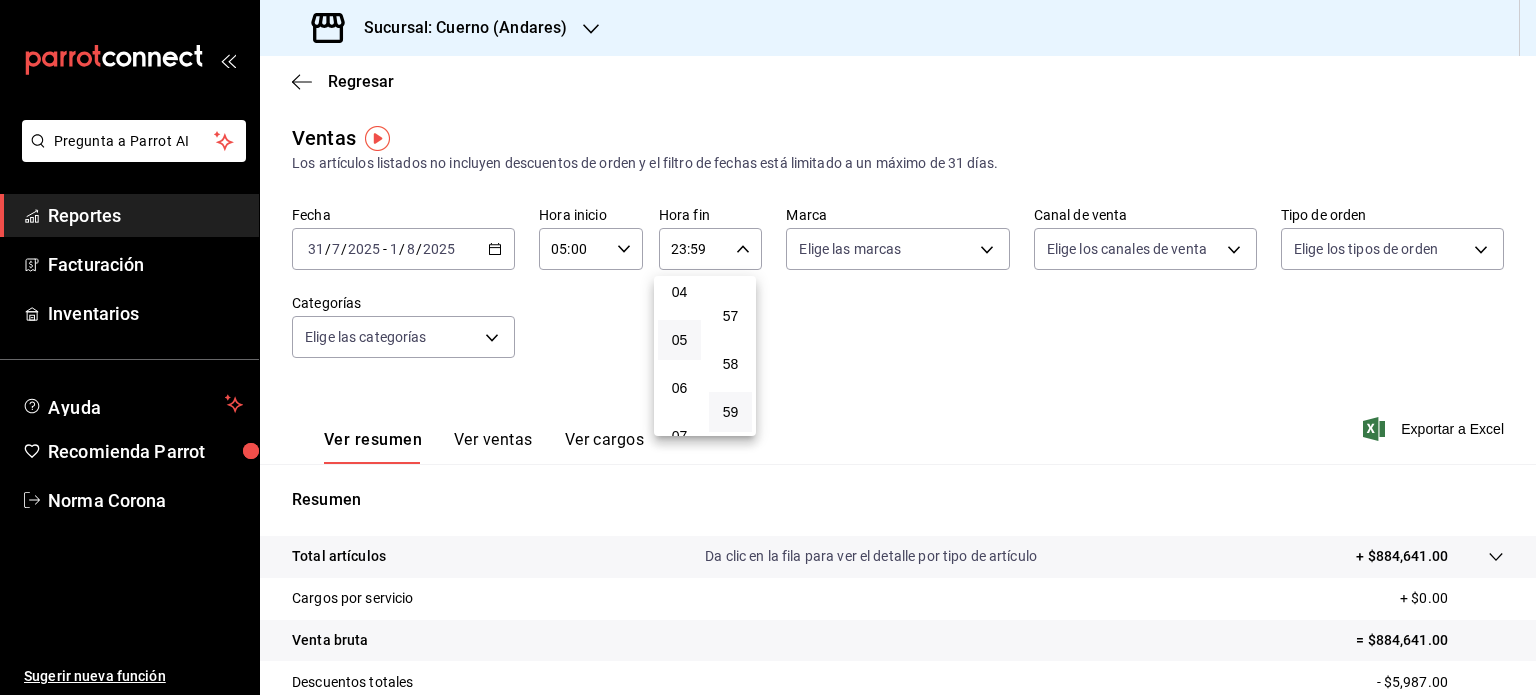 click on "05" at bounding box center (679, 340) 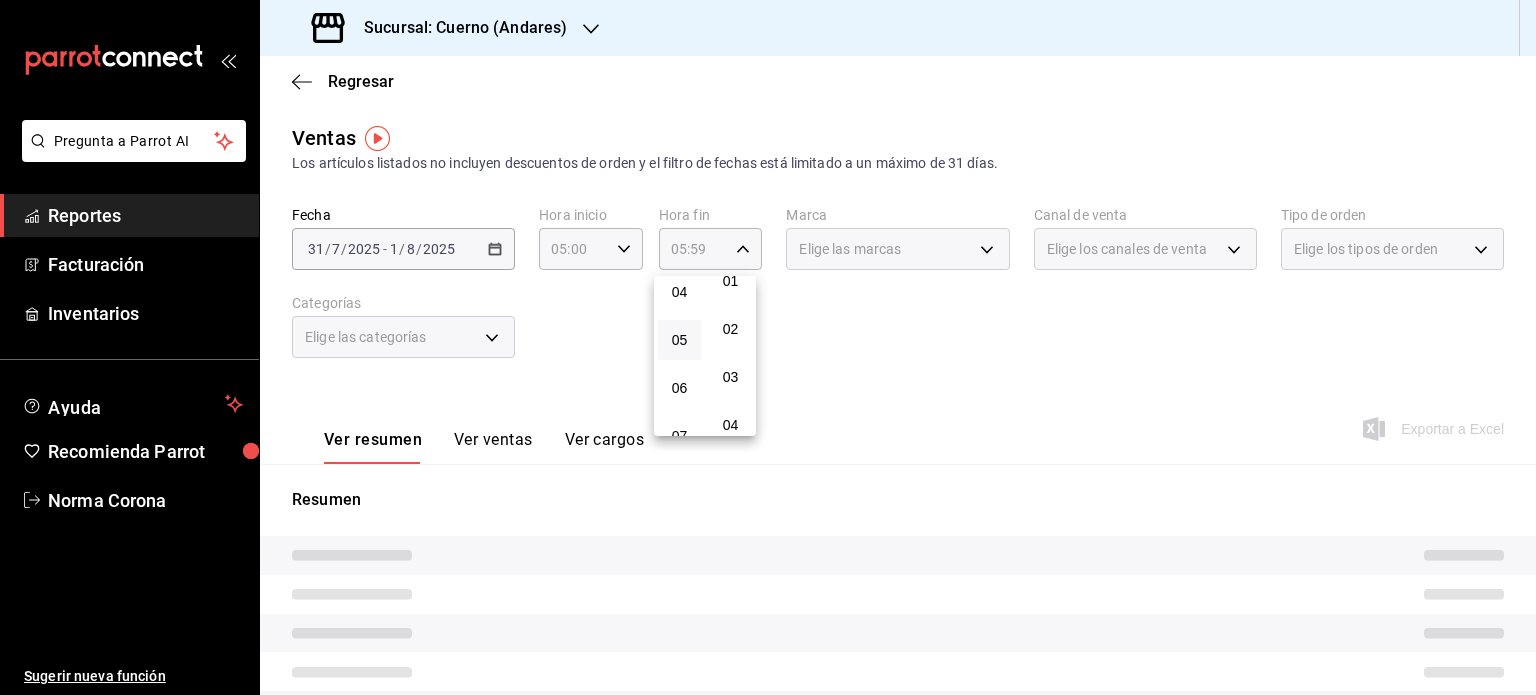 scroll, scrollTop: 0, scrollLeft: 0, axis: both 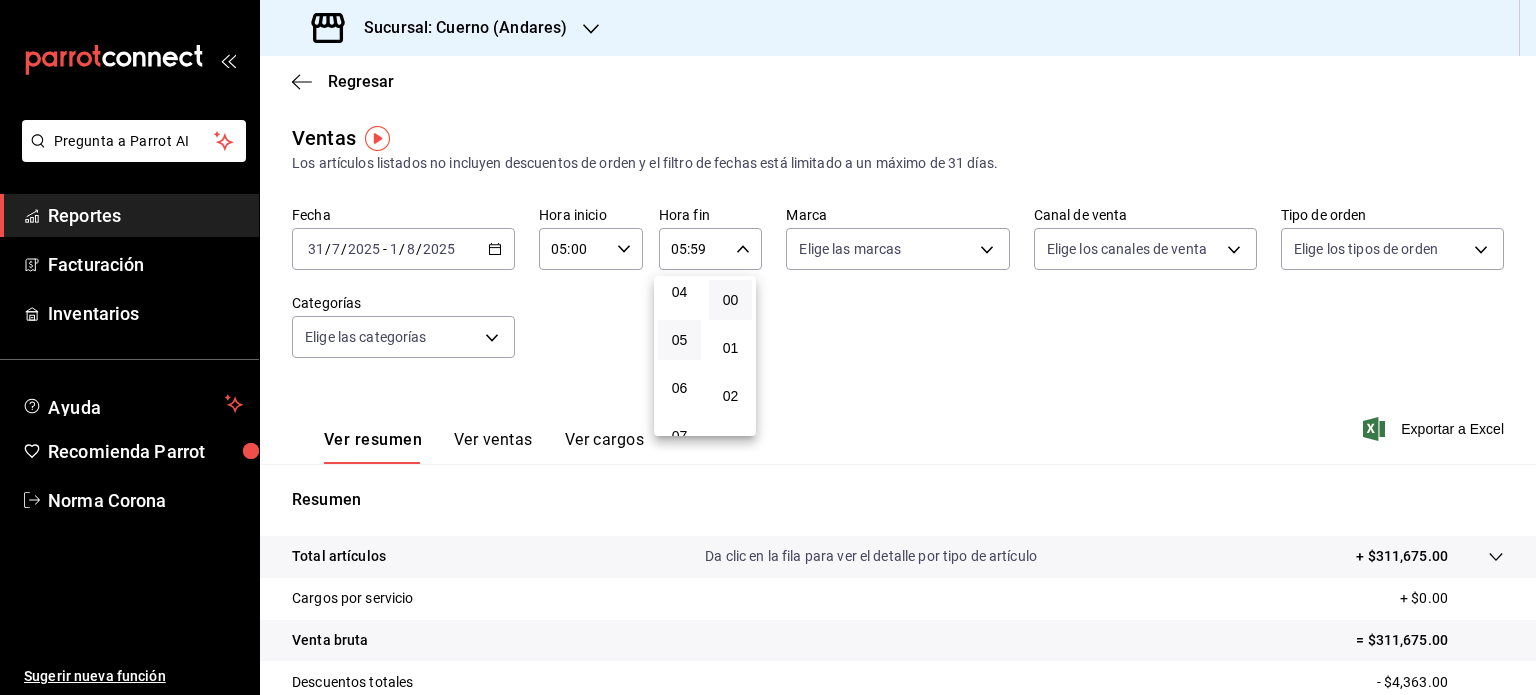 click on "00" at bounding box center (730, 300) 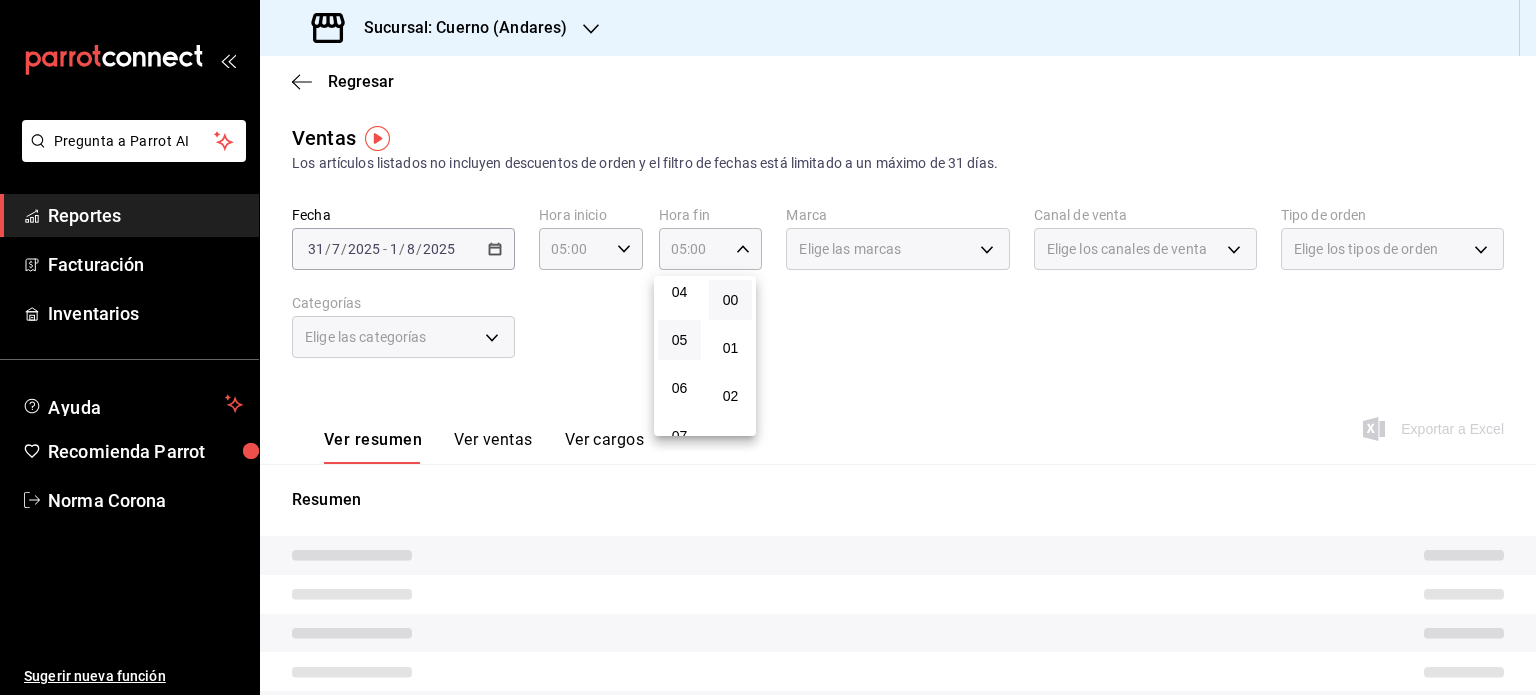 click at bounding box center (768, 347) 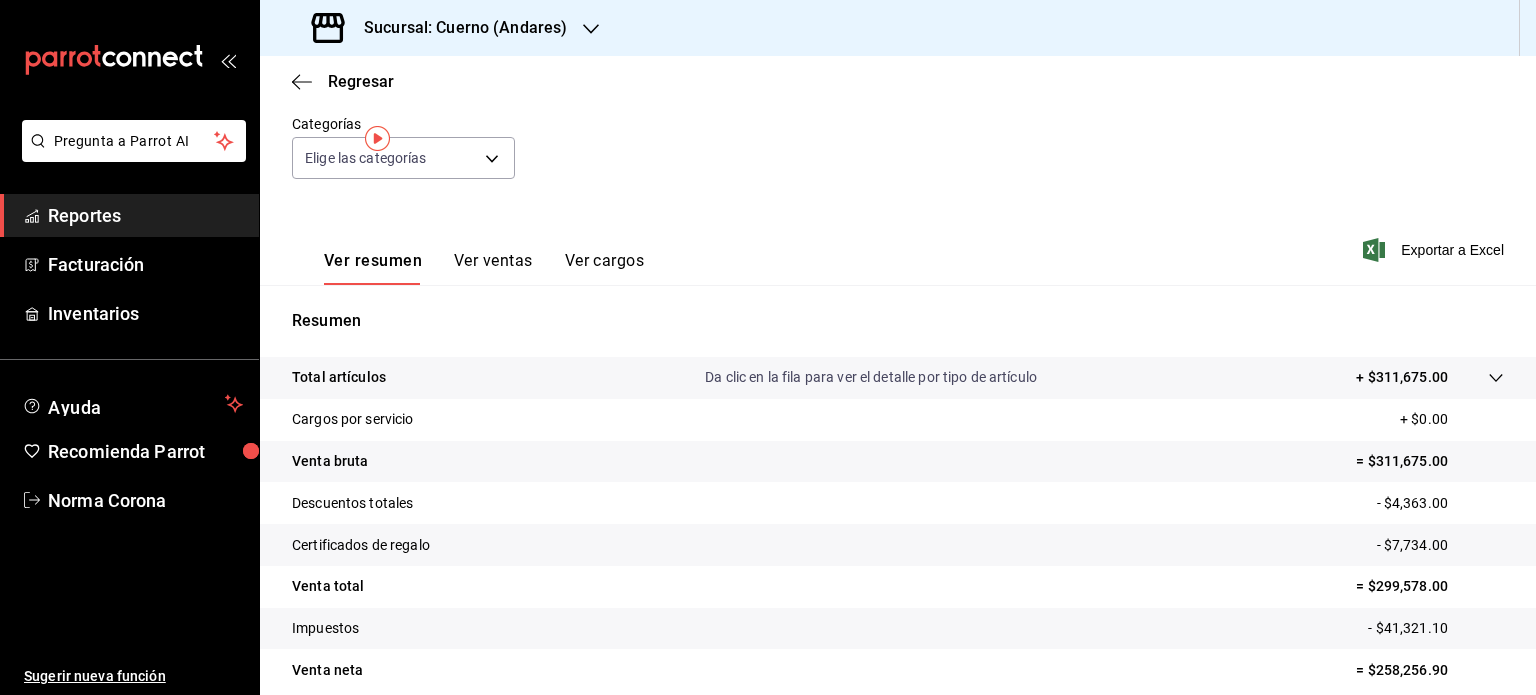 scroll, scrollTop: 263, scrollLeft: 0, axis: vertical 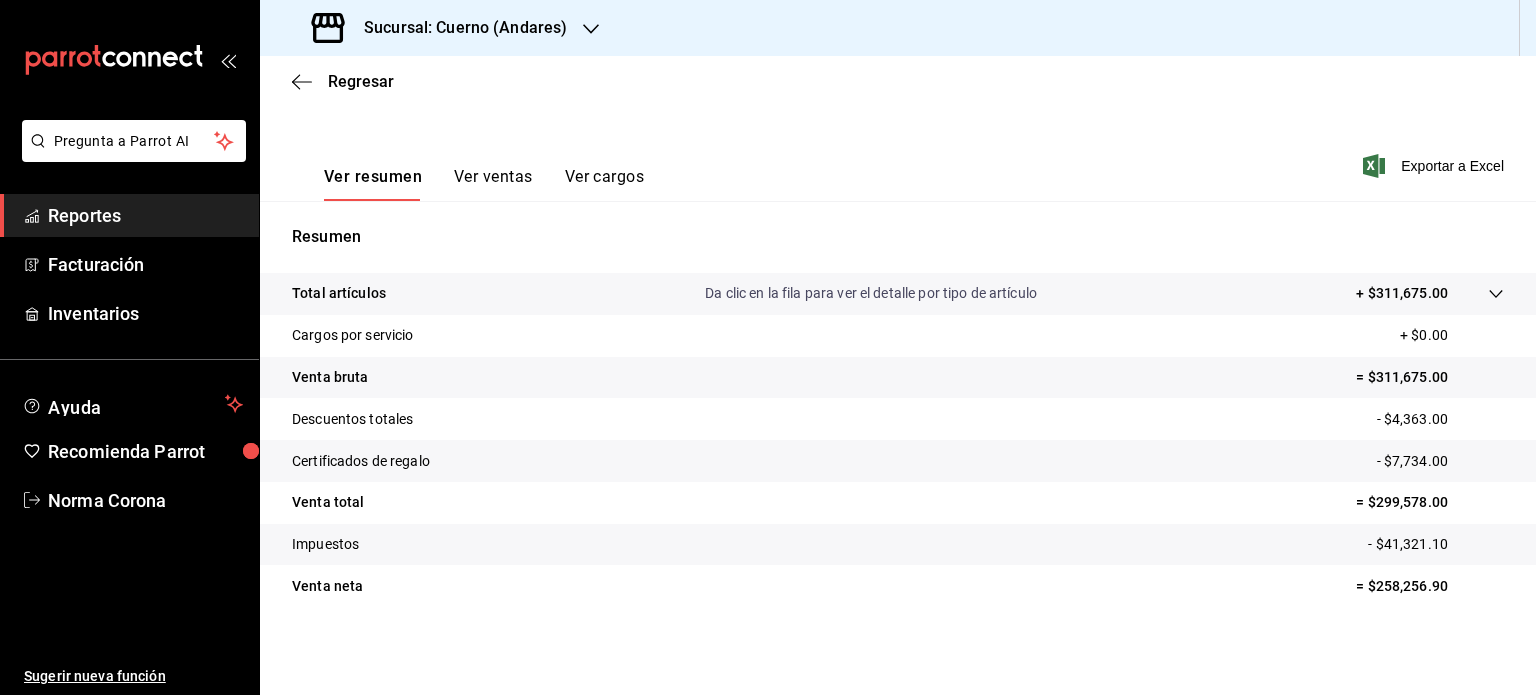 click on "= $258,256.90" at bounding box center (1430, 586) 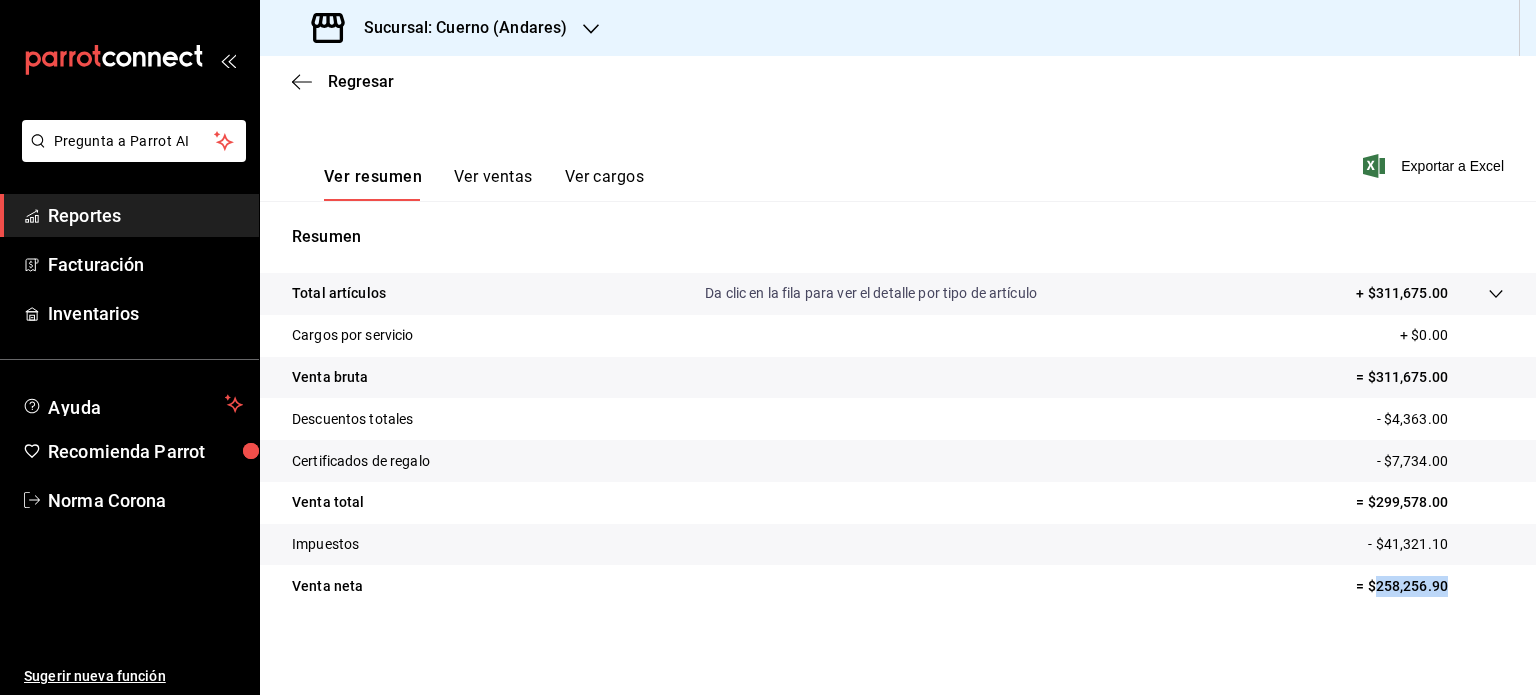 drag, startPoint x: 1434, startPoint y: 587, endPoint x: 1362, endPoint y: 581, distance: 72.249565 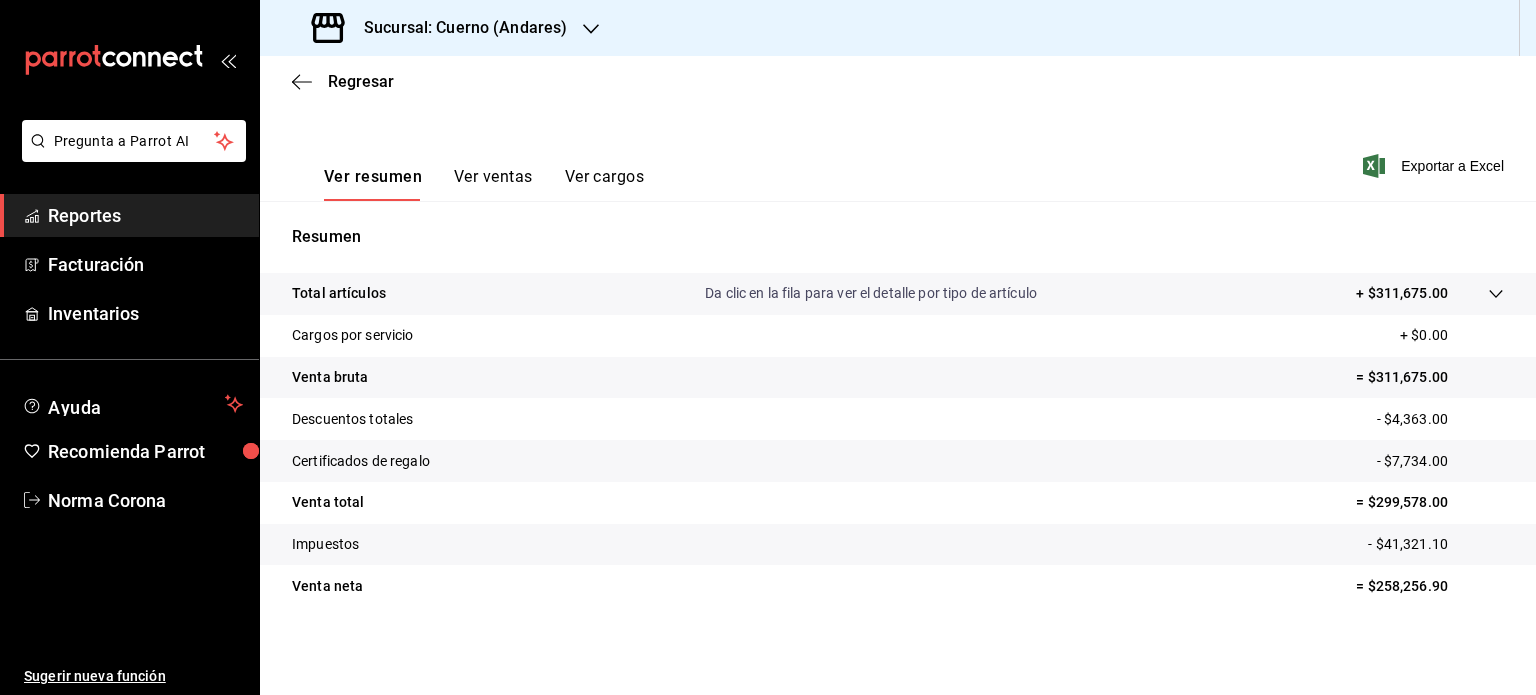 click on "Ver resumen Ver ventas Ver cargos Exportar a Excel" at bounding box center (898, 160) 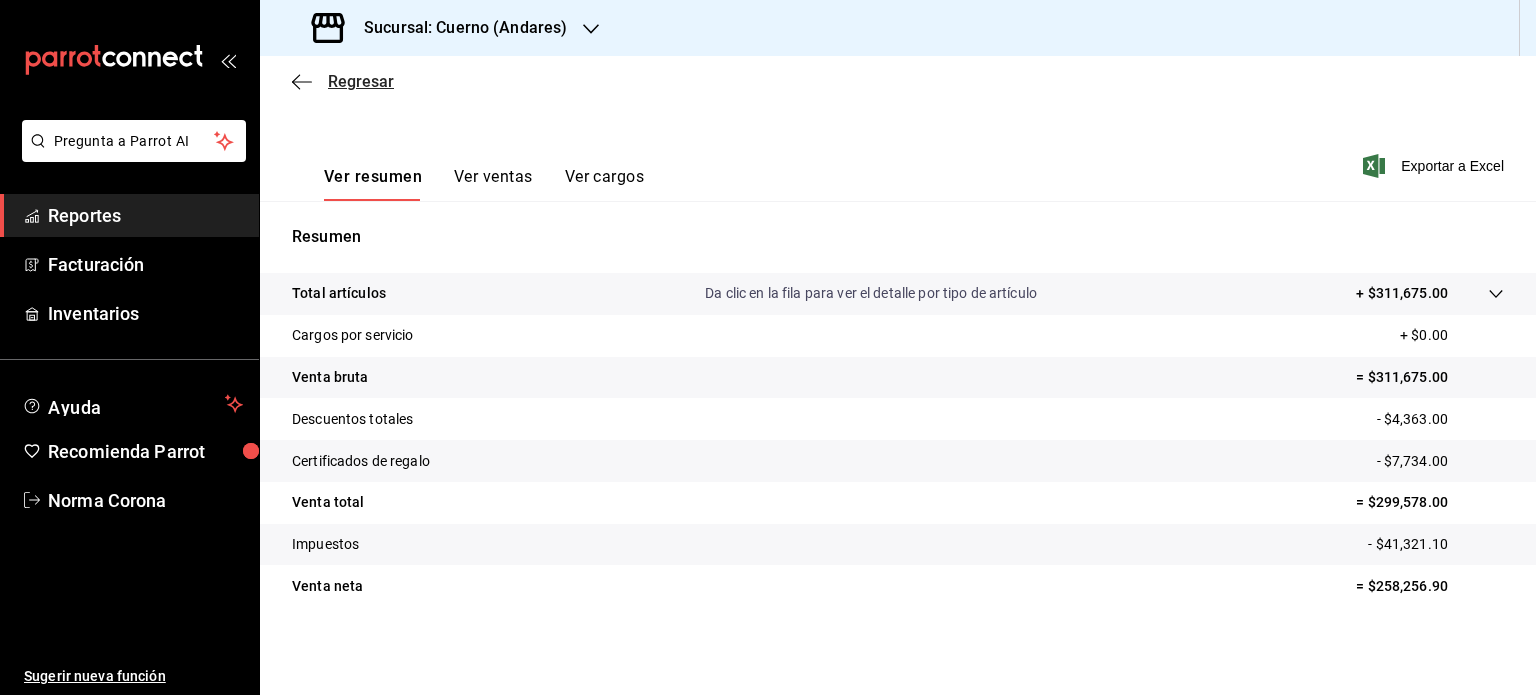 click 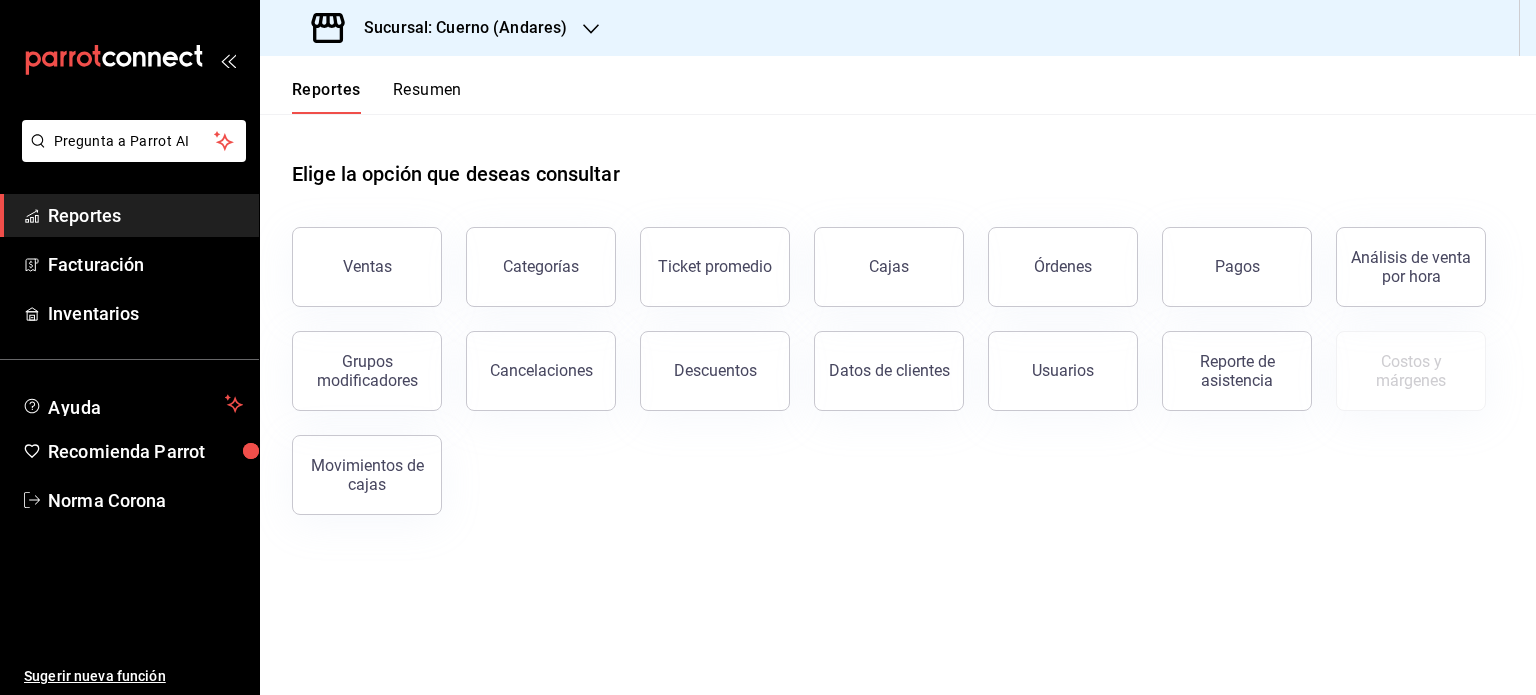 click on "Elige la opción que deseas consultar Ventas Categorías Ticket promedio Cajas Órdenes Pagos Análisis de venta por hora Grupos modificadores Cancelaciones Descuentos Datos de clientes Usuarios Reporte de asistencia Costos y márgenes Movimientos de cajas" at bounding box center [898, 404] 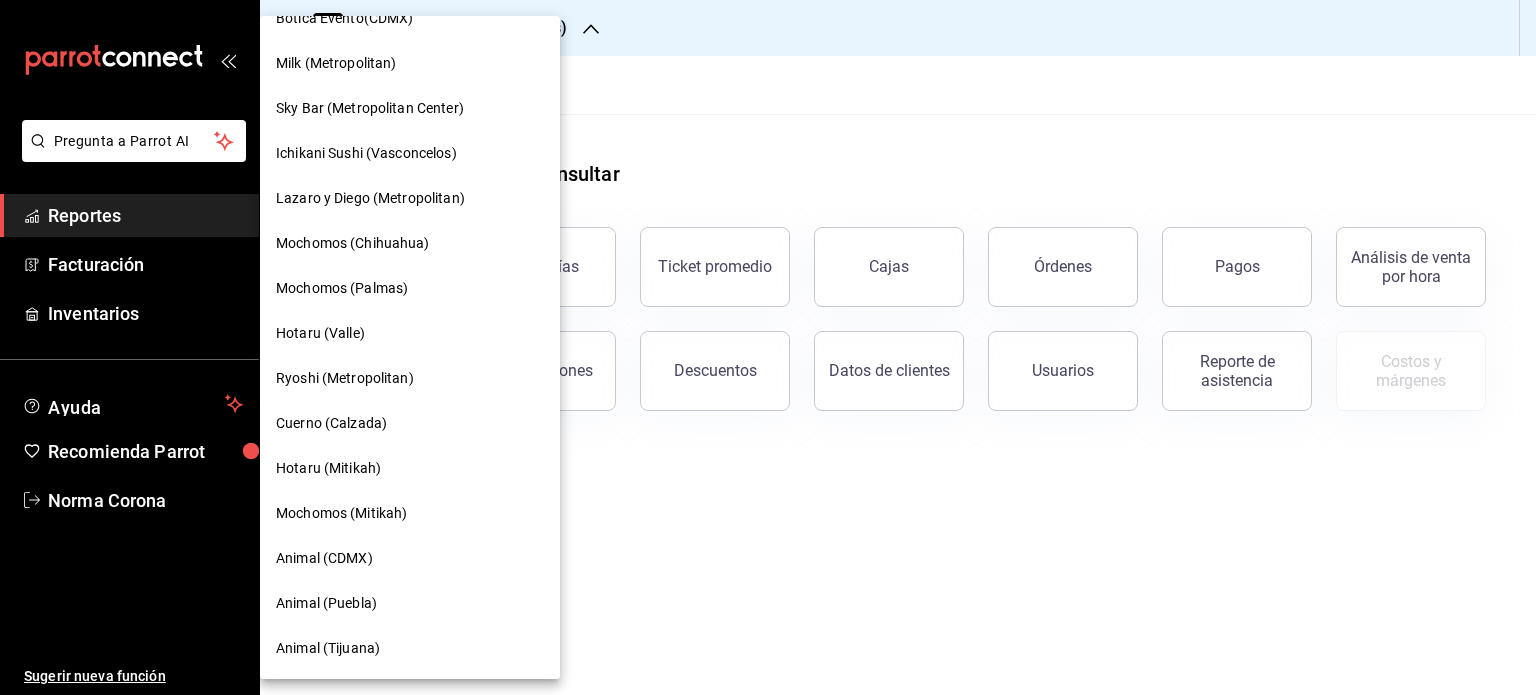 scroll, scrollTop: 300, scrollLeft: 0, axis: vertical 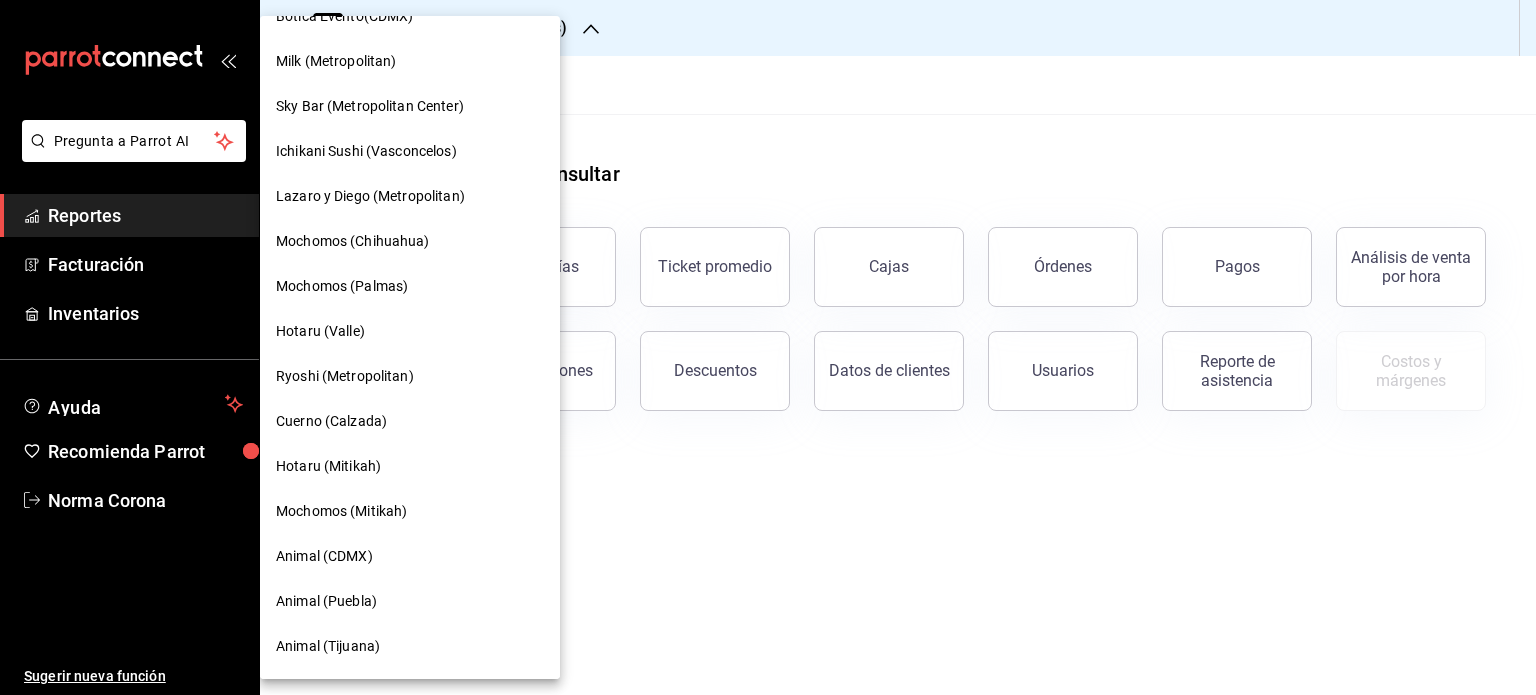click on "Animal (CDMX)" at bounding box center [410, 556] 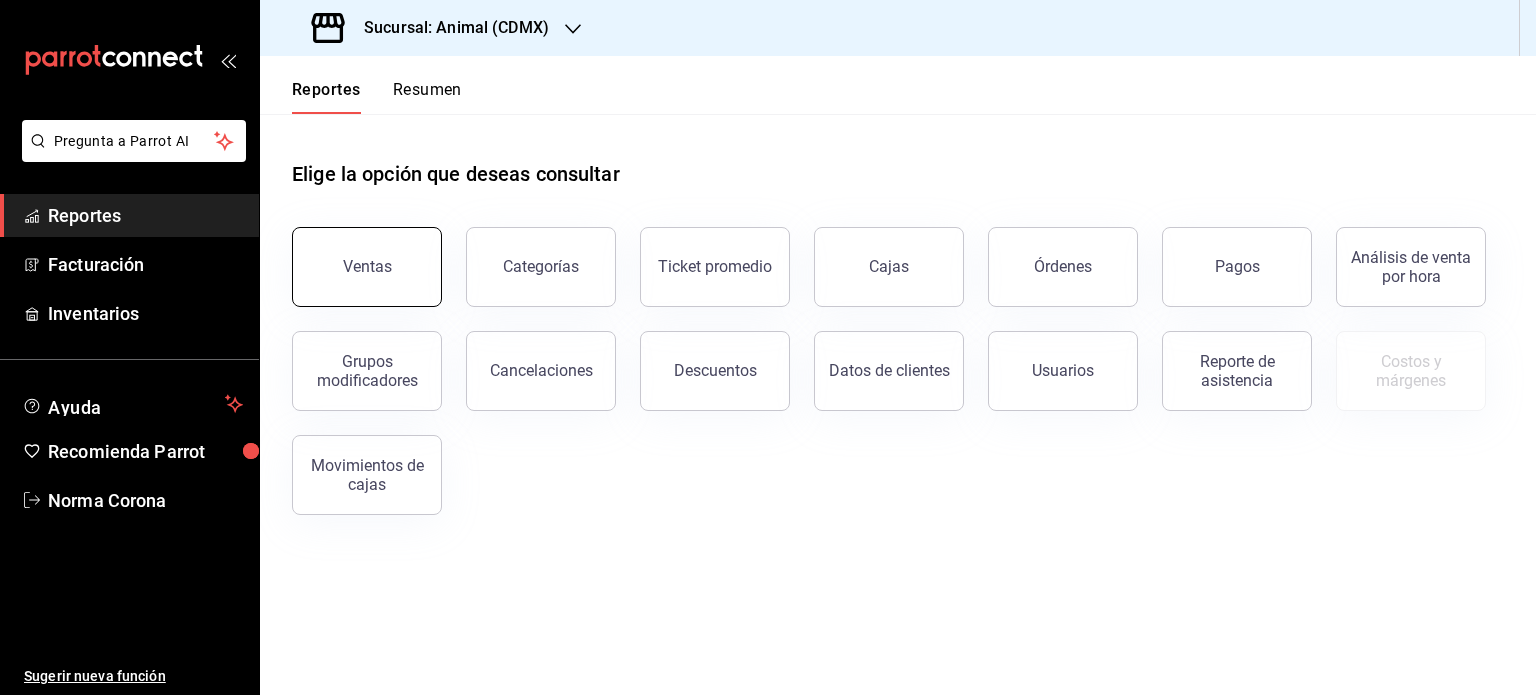 click on "Ventas" at bounding box center (367, 266) 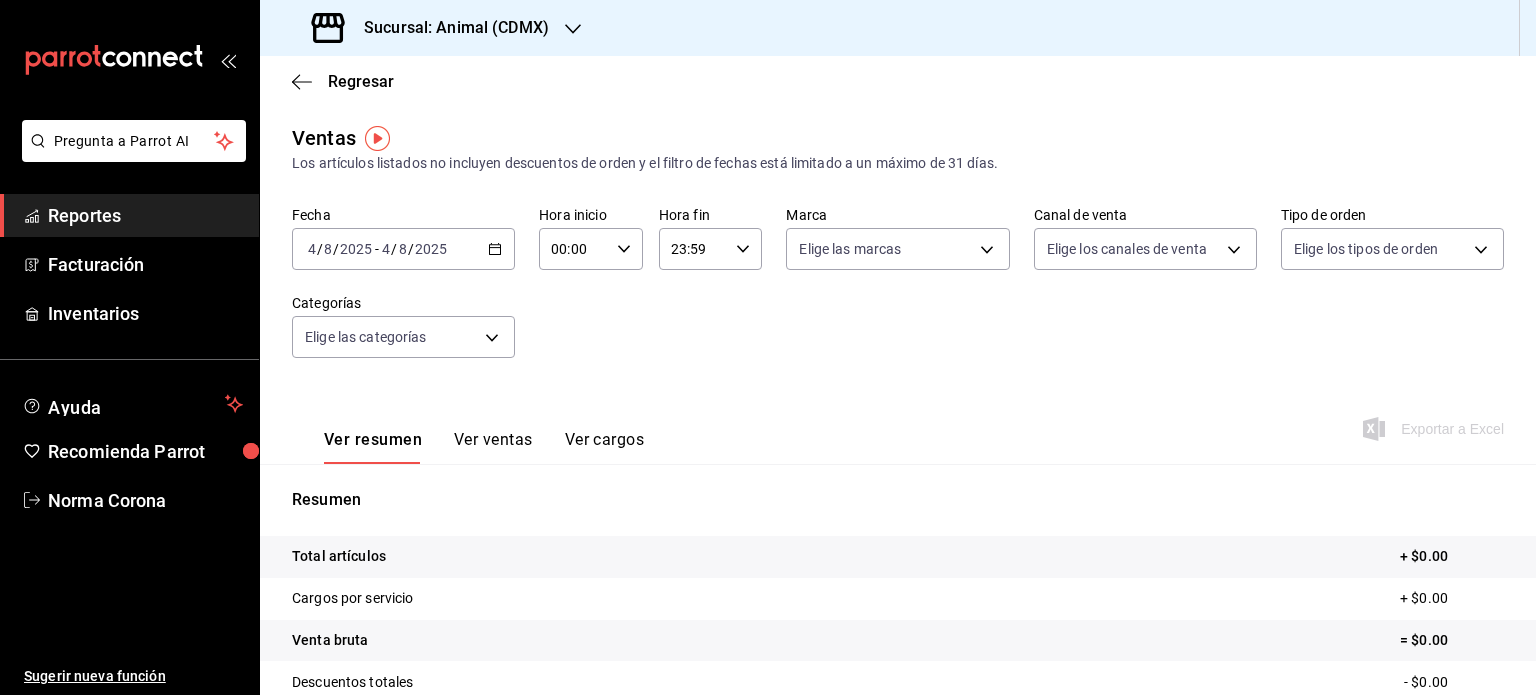 click 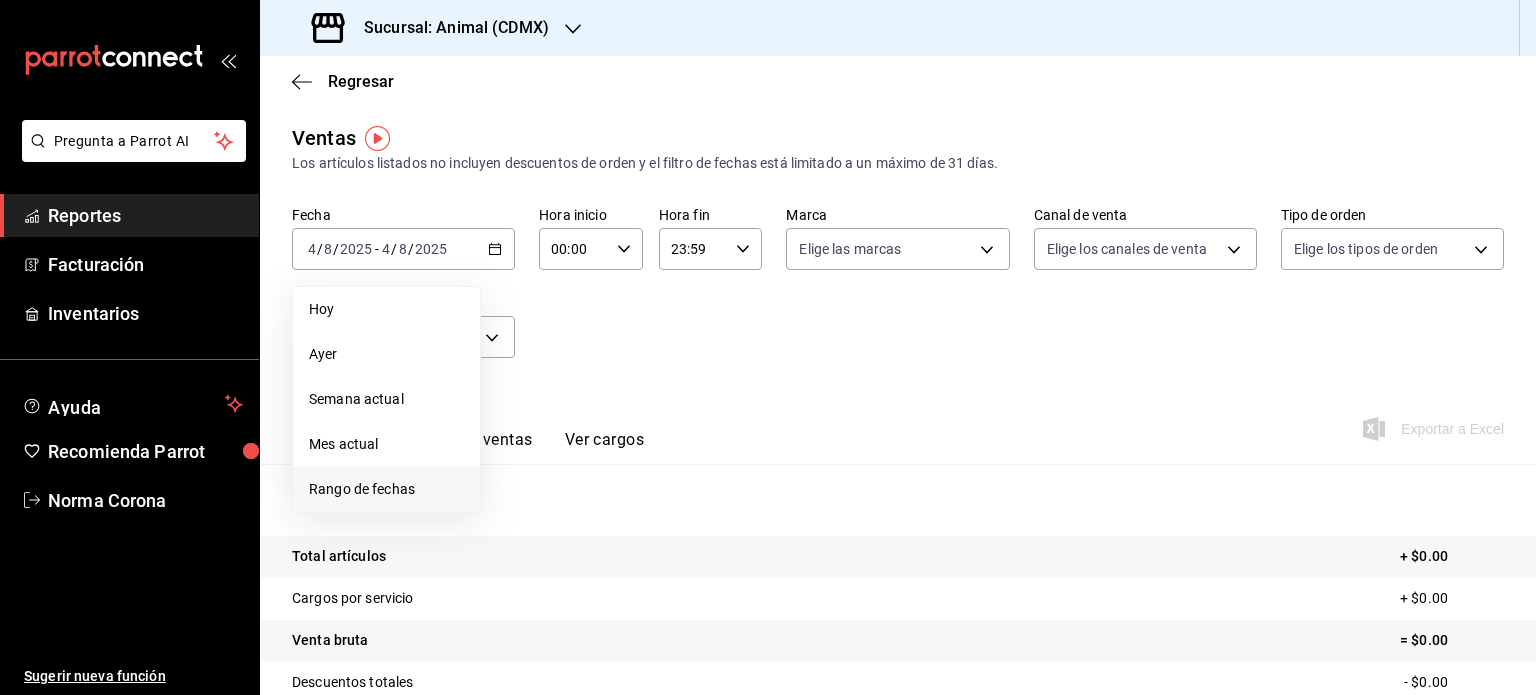 click on "Rango de fechas" at bounding box center (386, 489) 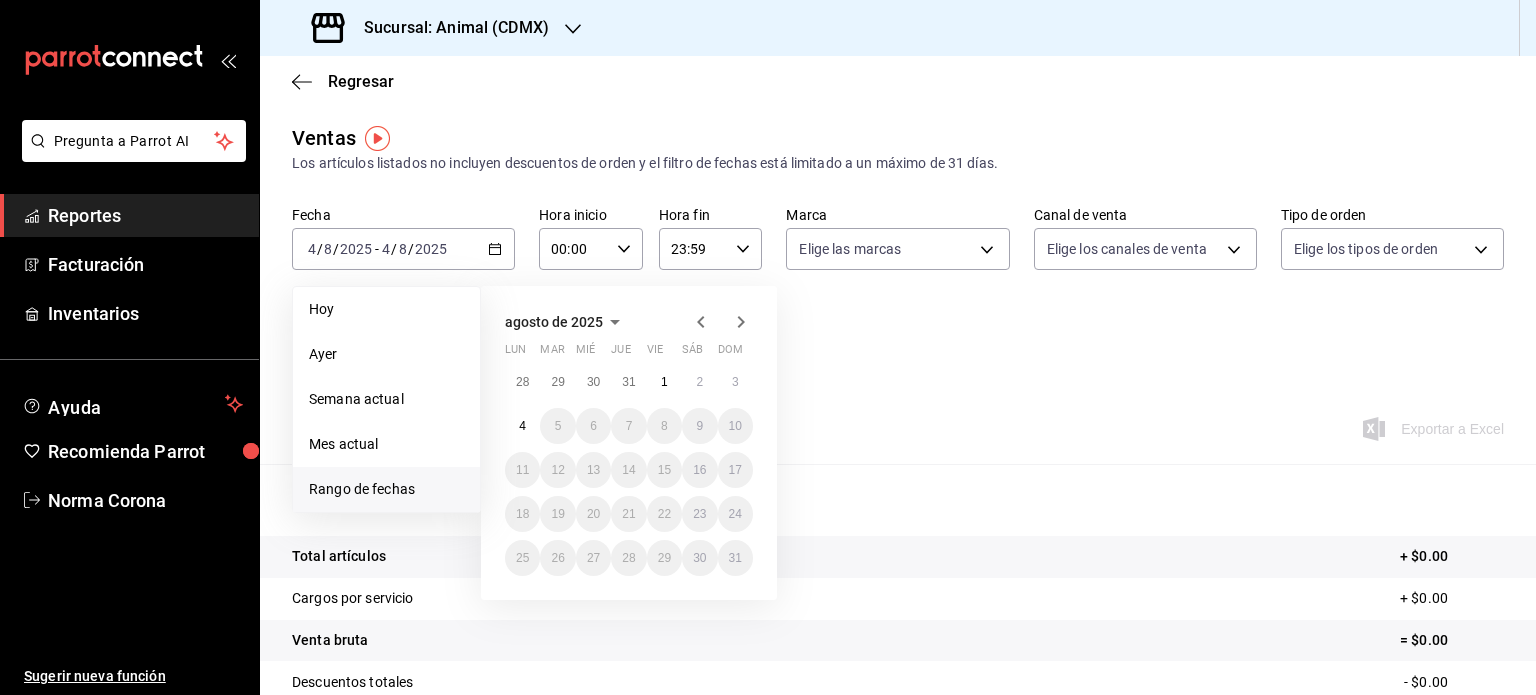 click 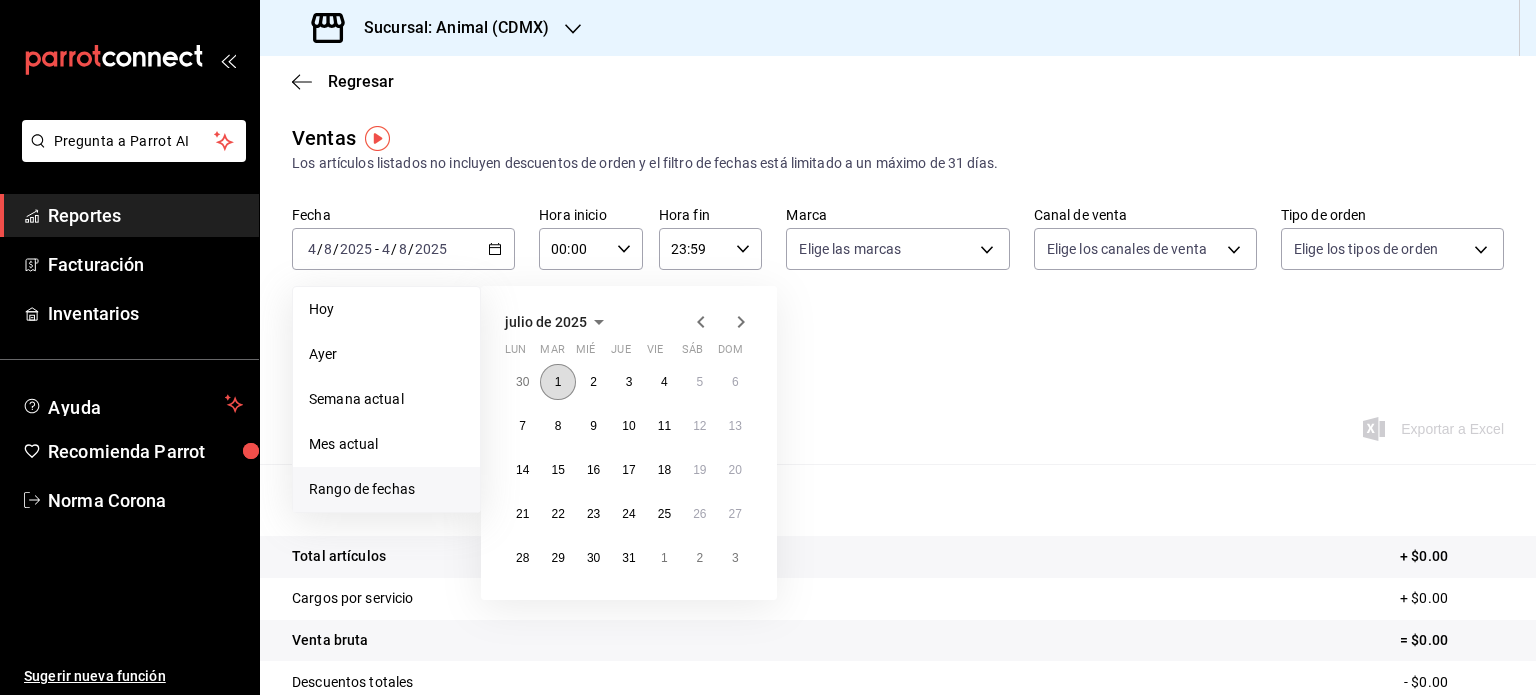 click on "1" at bounding box center (558, 382) 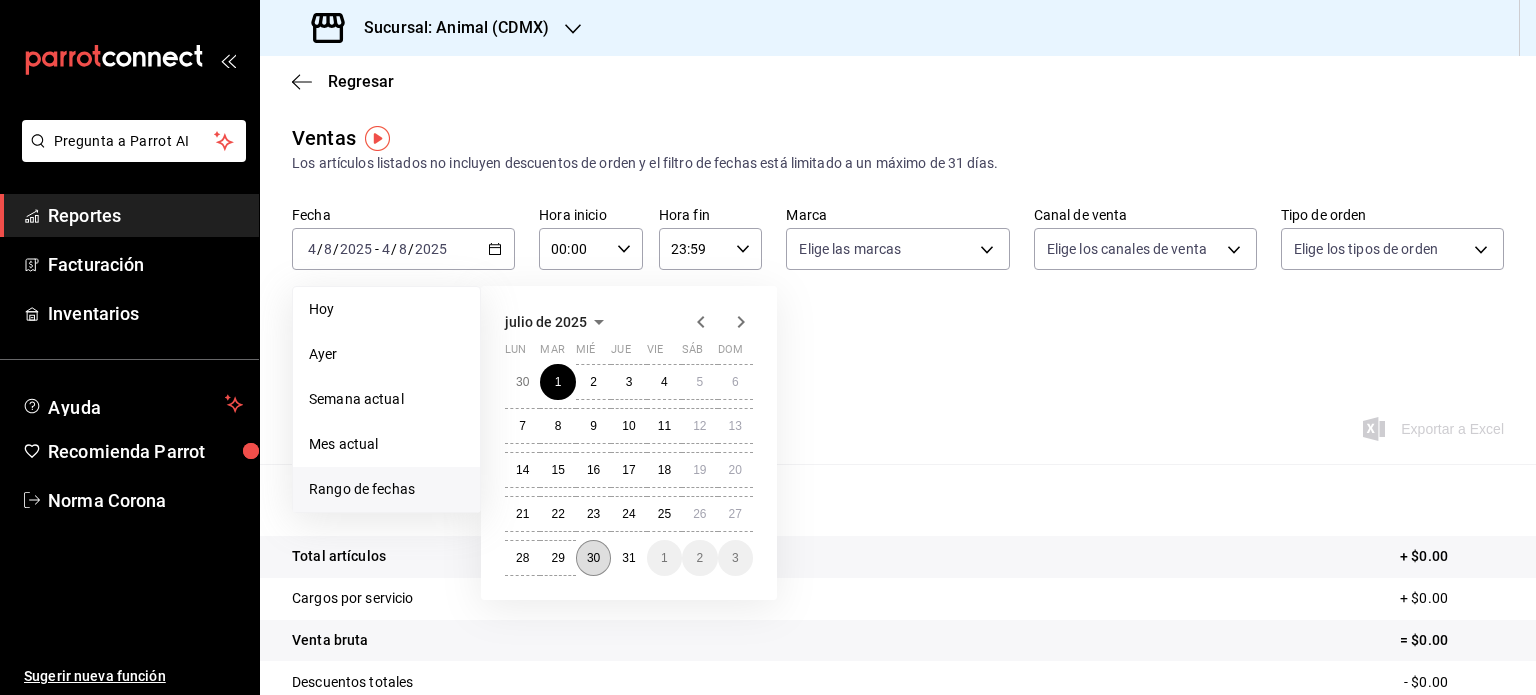 click on "30" at bounding box center [593, 558] 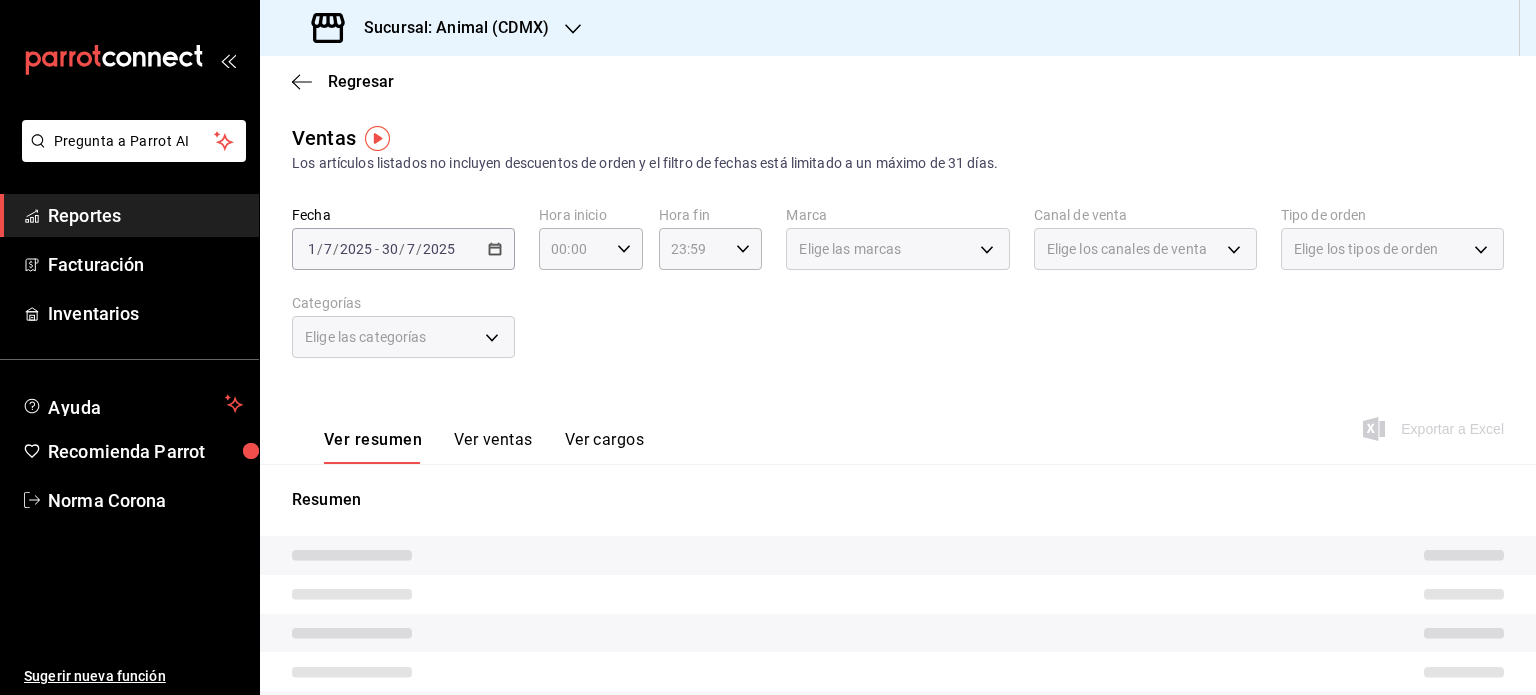 click on "Fecha 2025-07-01 1 / 7 / 2025 - 2025-07-30 30 / 7 / 2025 Hora inicio 00:00 Hora inicio Hora fin 23:59 Hora fin Marca Elige las marcas Canal de venta Elige los canales de venta Tipo de orden Elige los tipos de orden Categorías Elige las categorías" at bounding box center [898, 294] 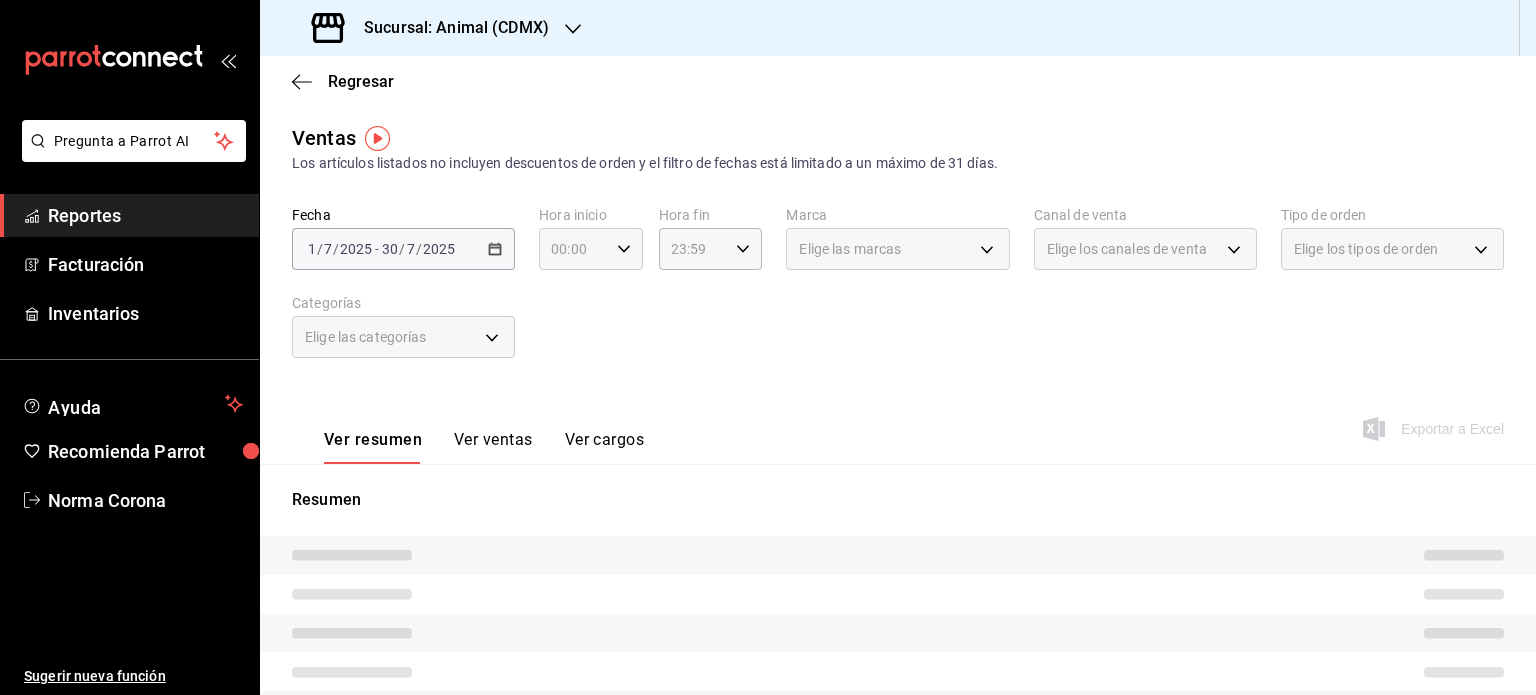 click 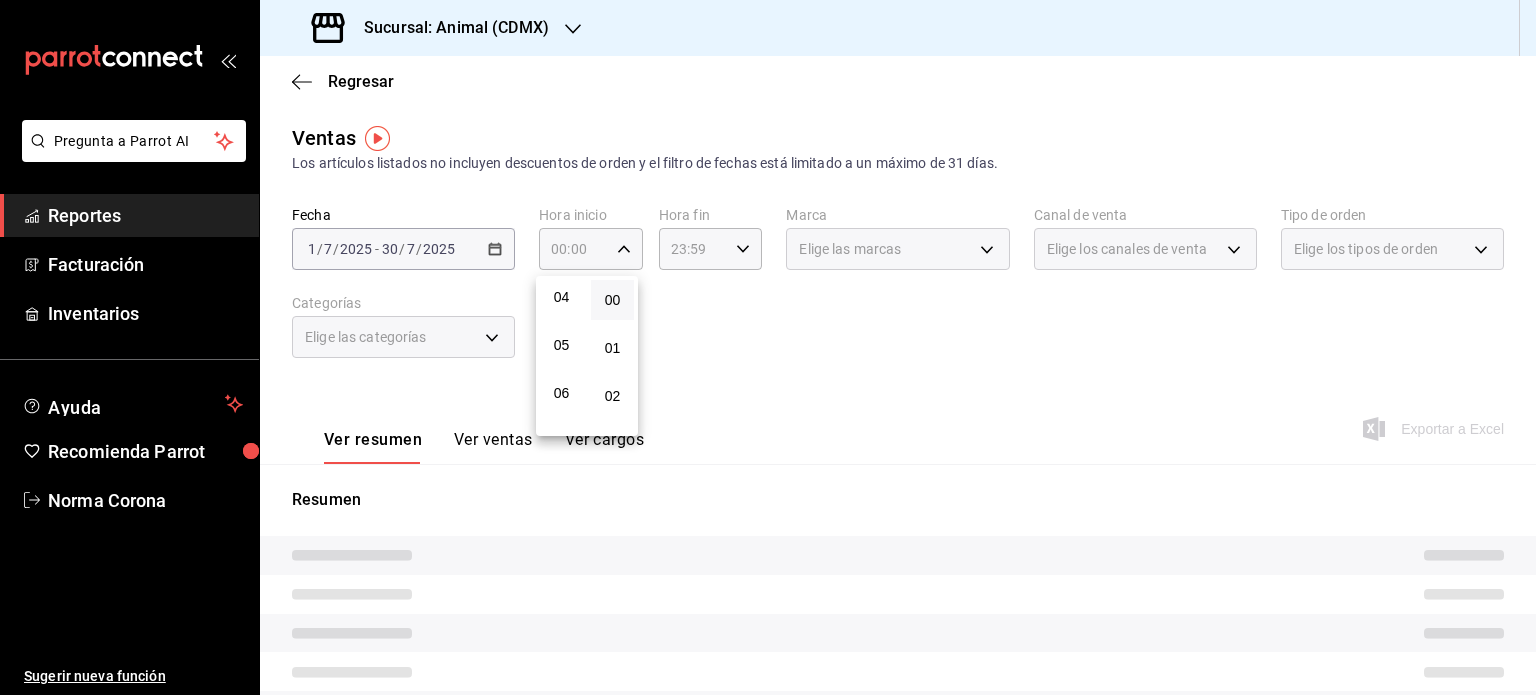 scroll, scrollTop: 200, scrollLeft: 0, axis: vertical 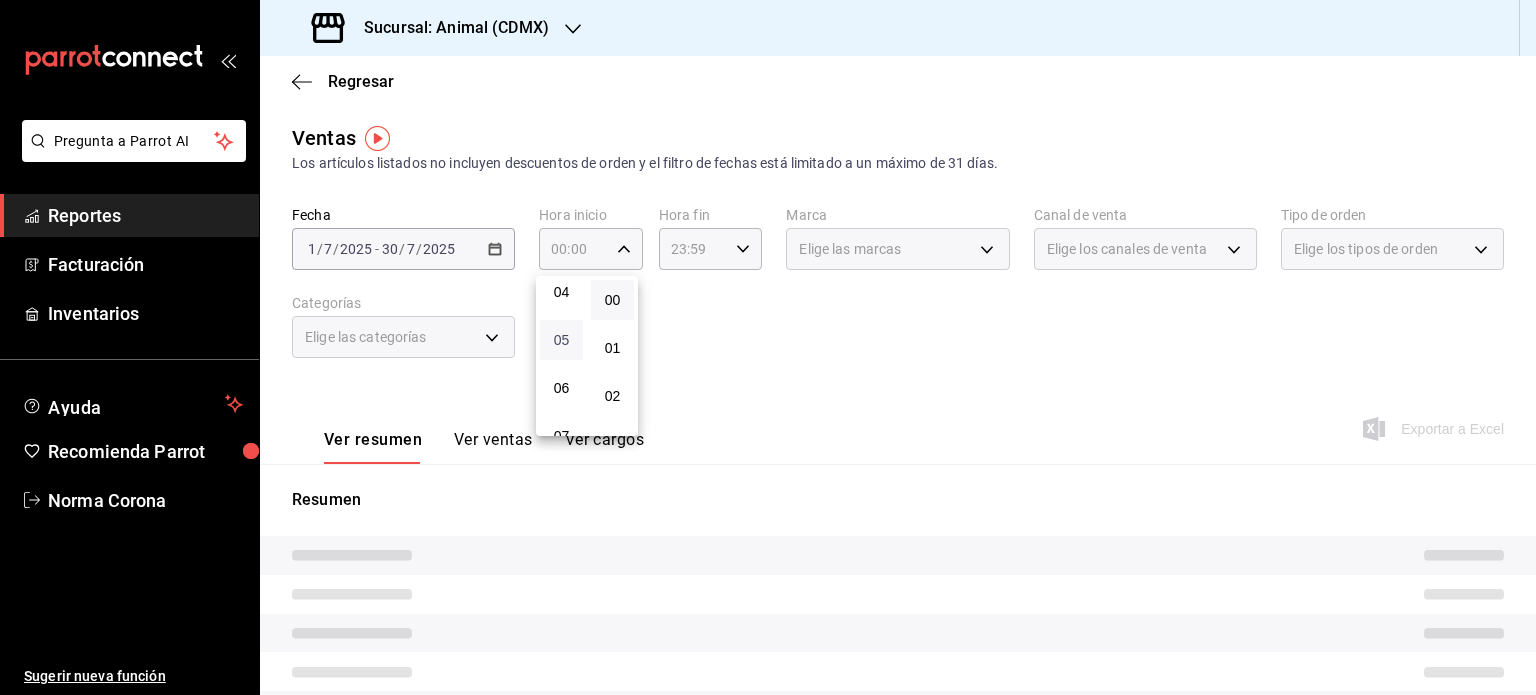 click on "05" at bounding box center [561, 340] 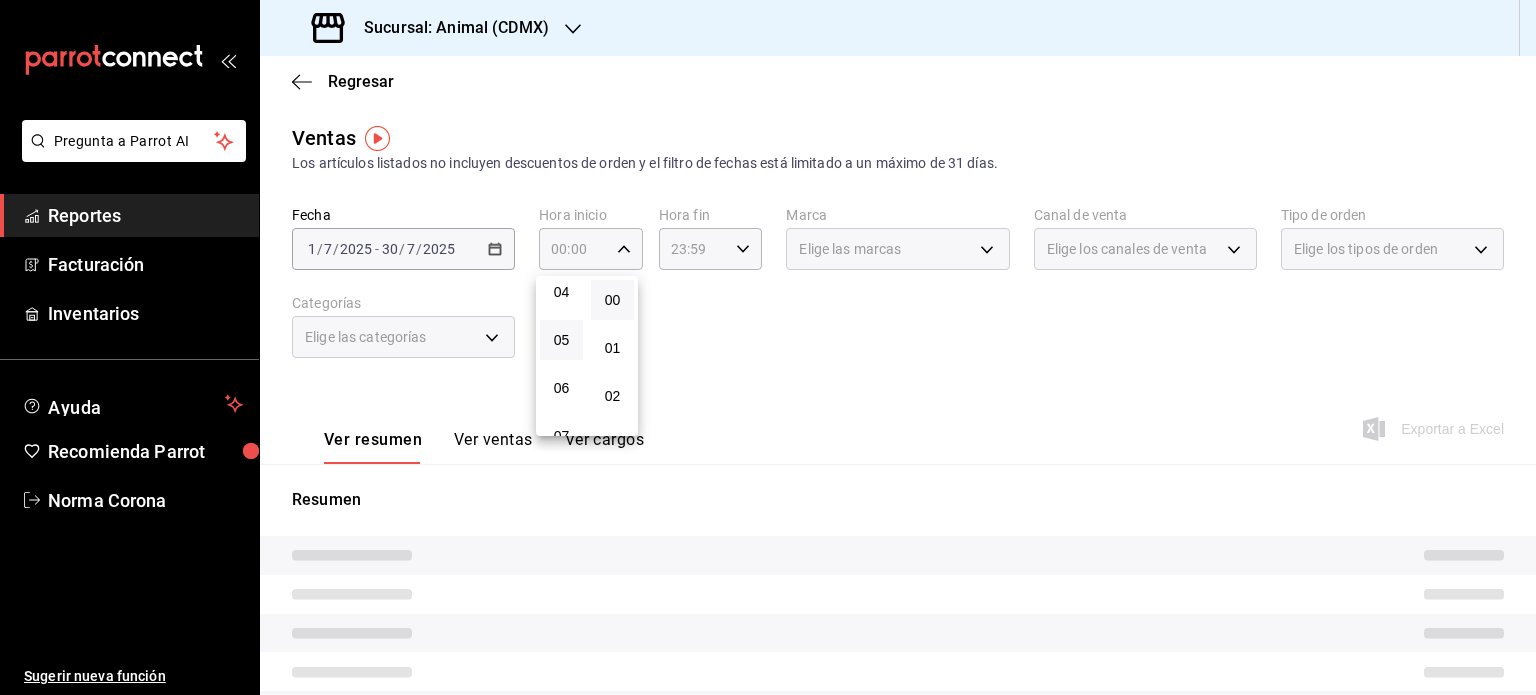 type on "05:00" 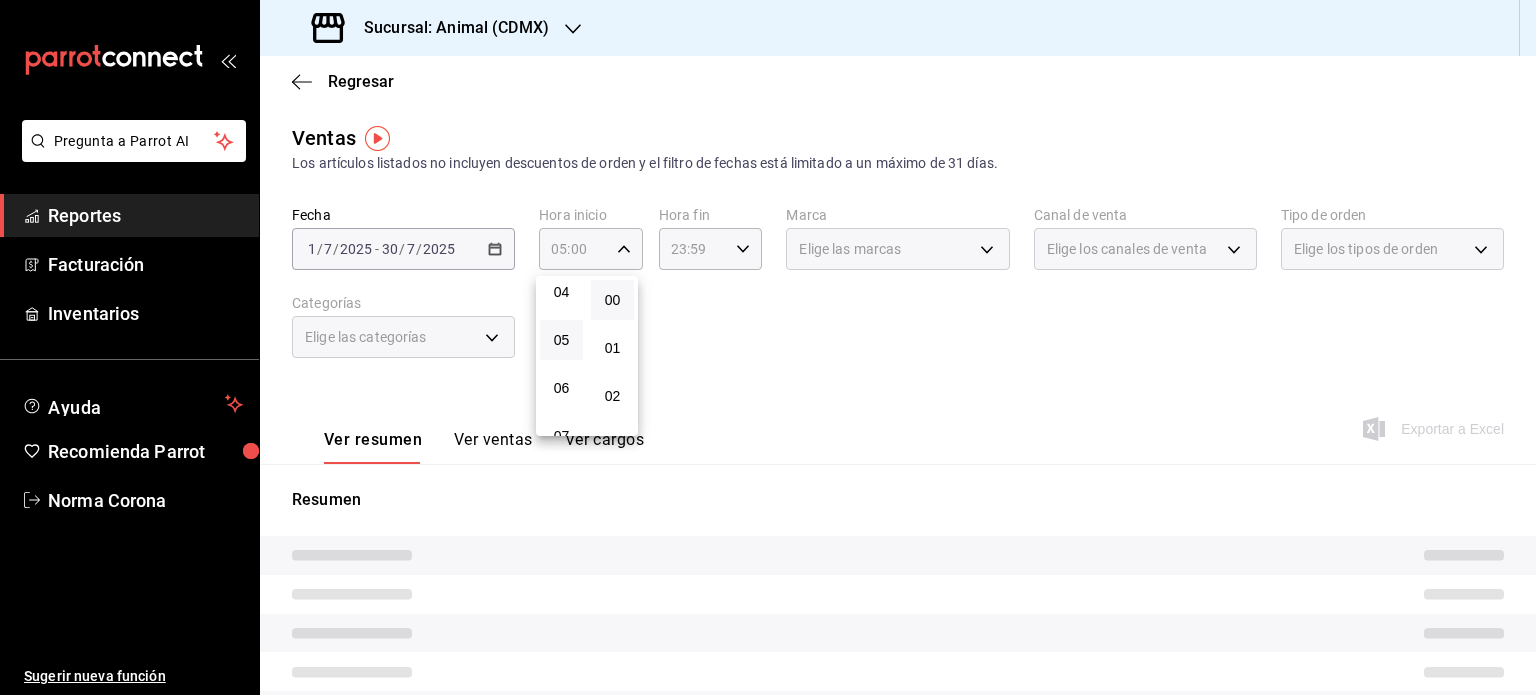 click at bounding box center (768, 347) 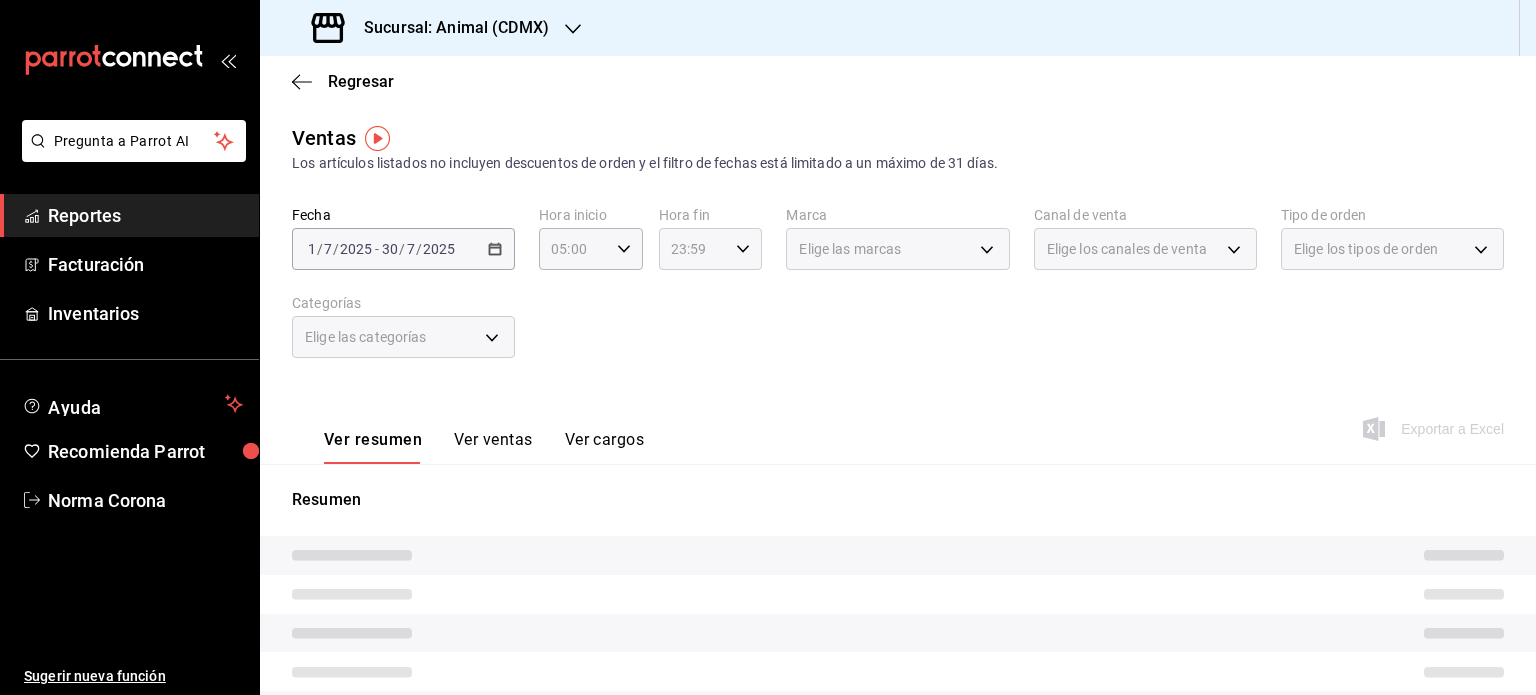 click 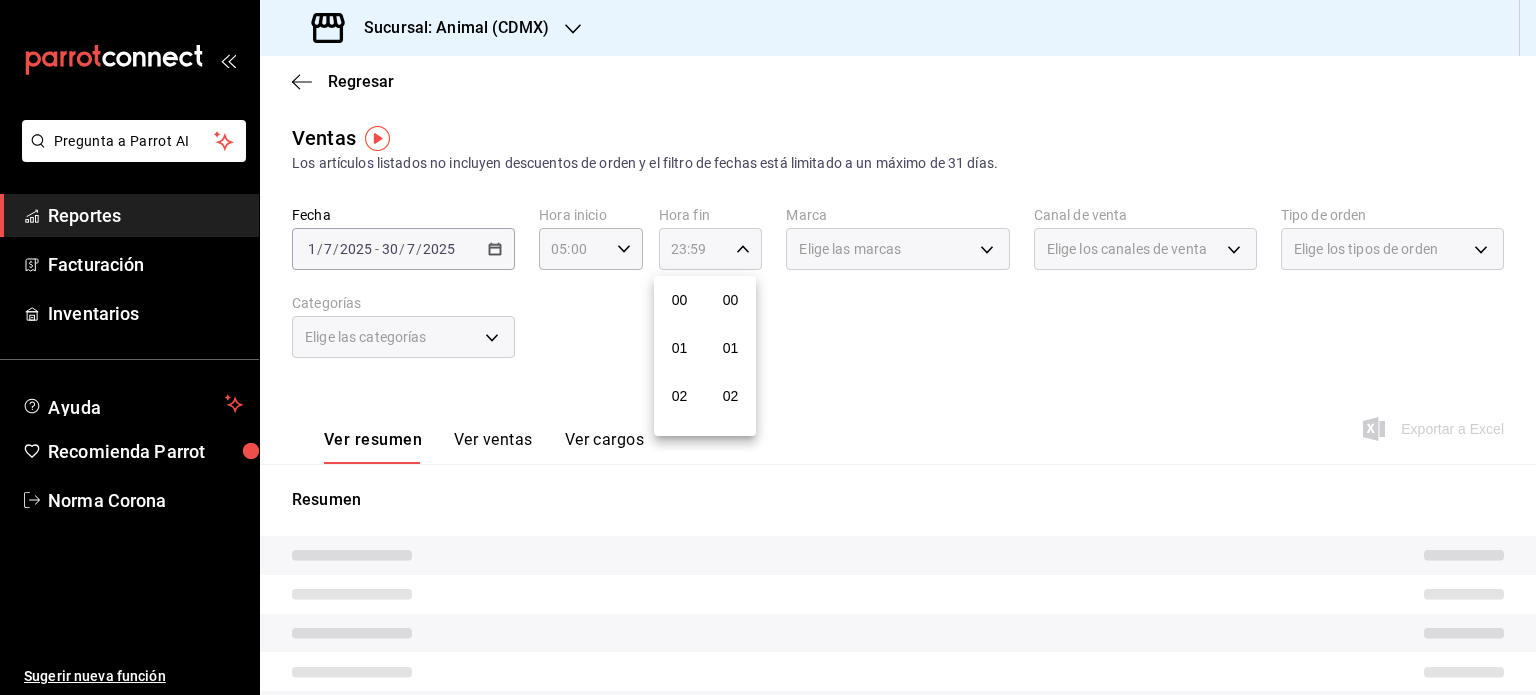 scroll, scrollTop: 1011, scrollLeft: 0, axis: vertical 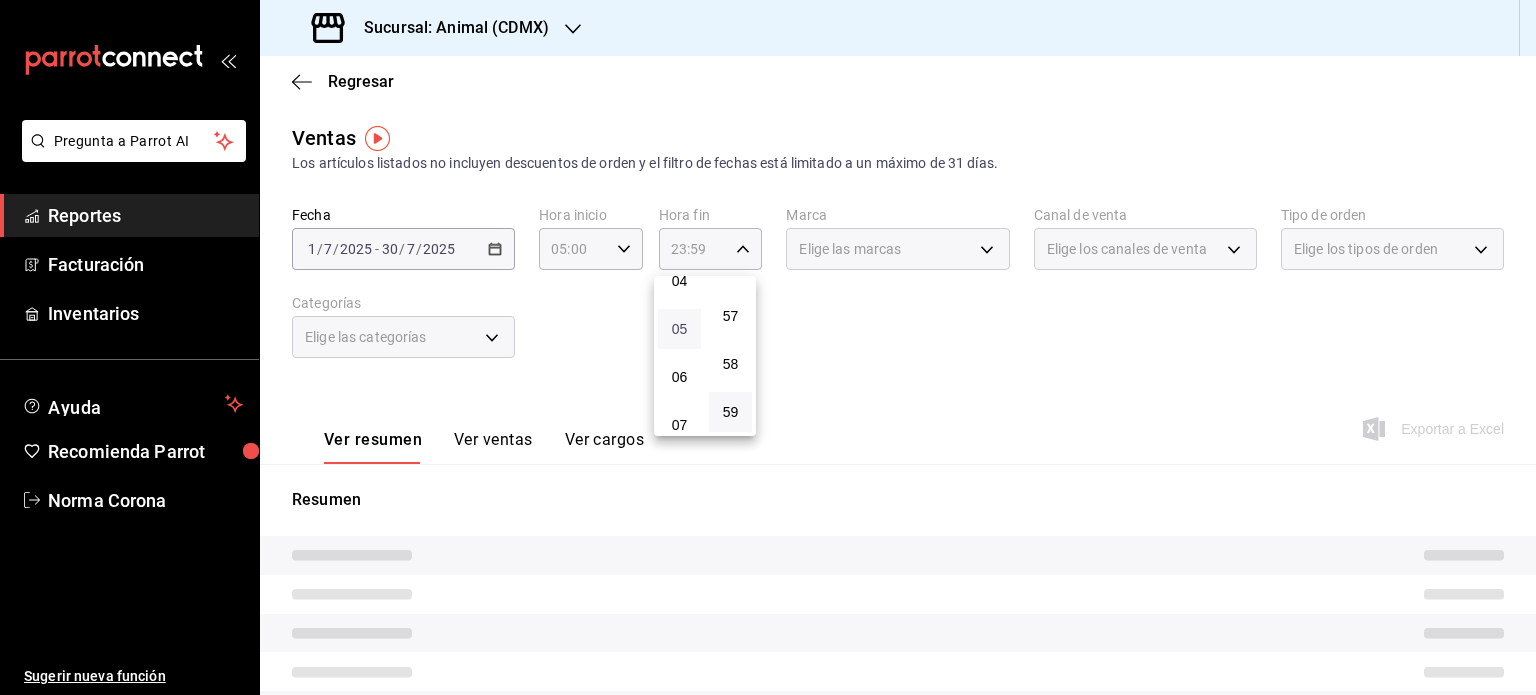 click on "05" at bounding box center [679, 329] 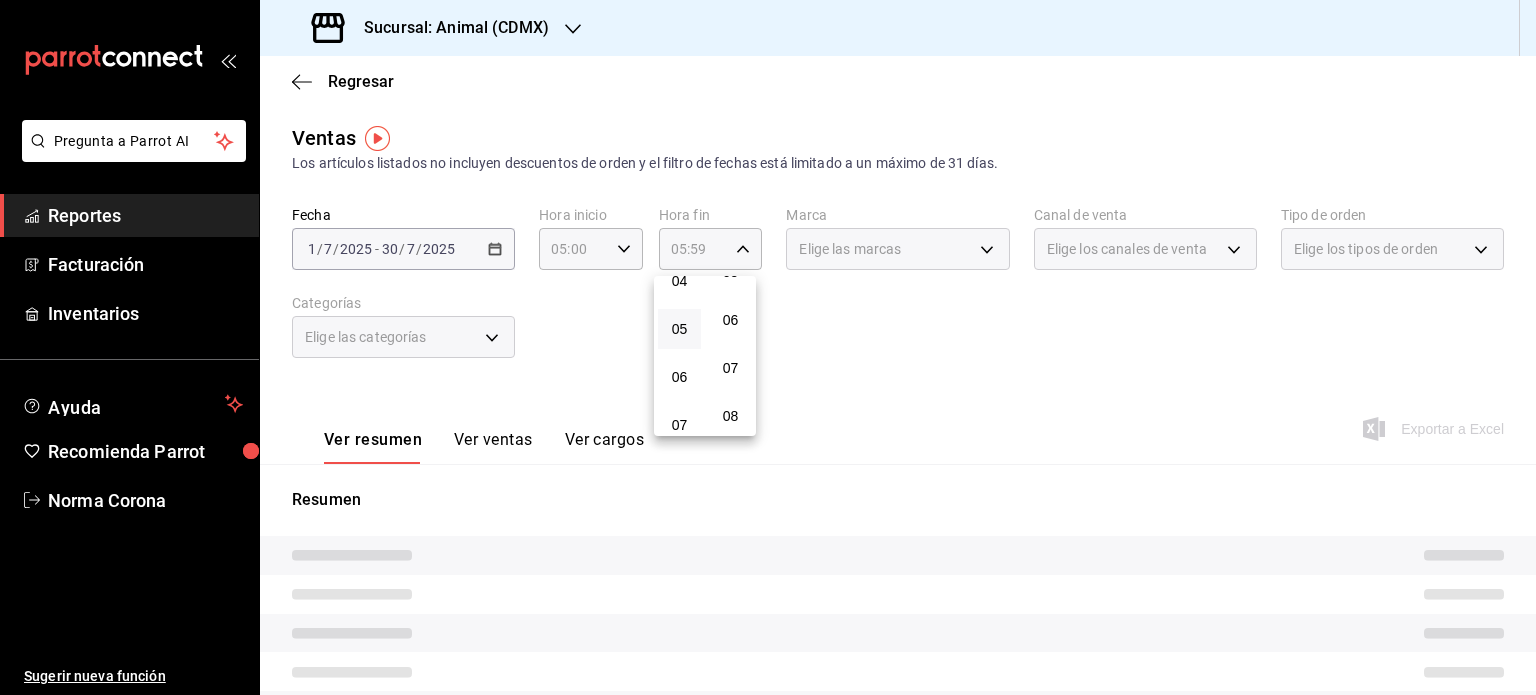 scroll, scrollTop: 0, scrollLeft: 0, axis: both 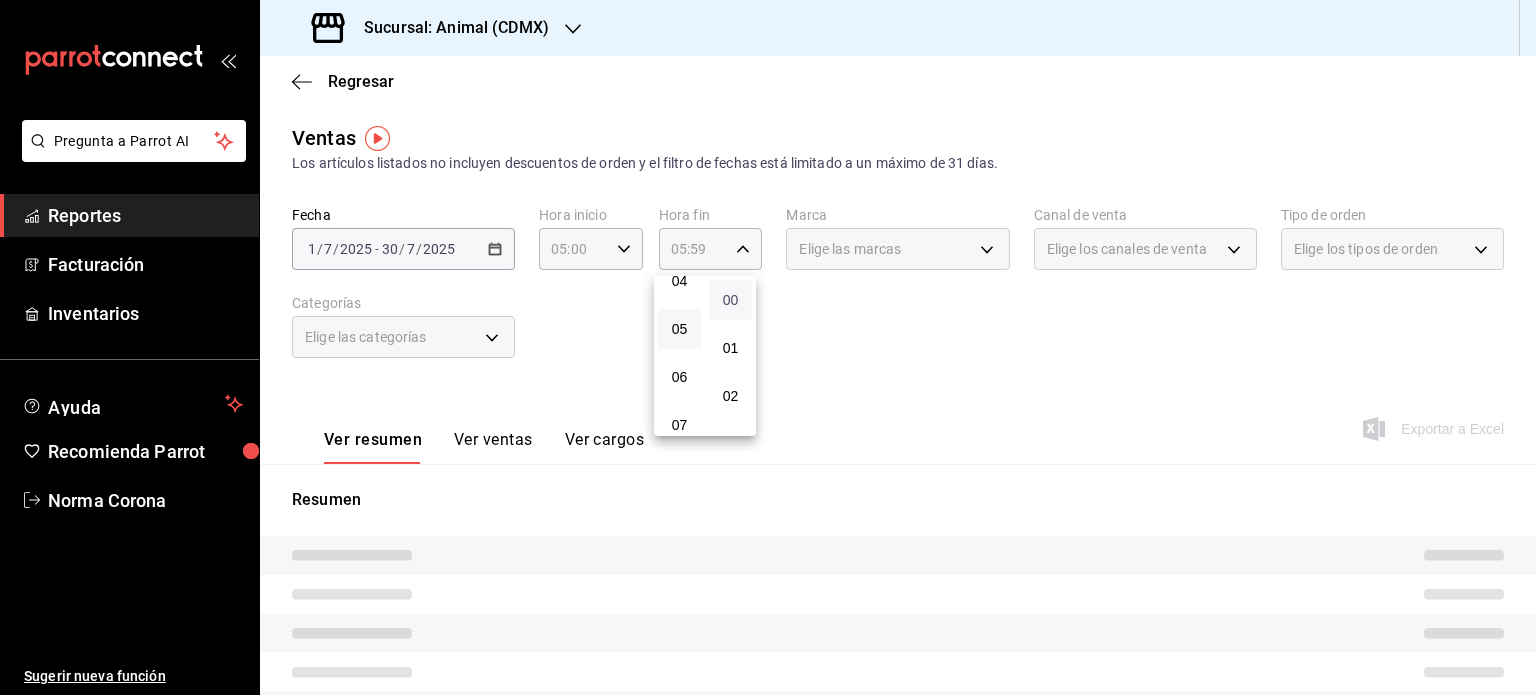 click on "00" at bounding box center (730, 300) 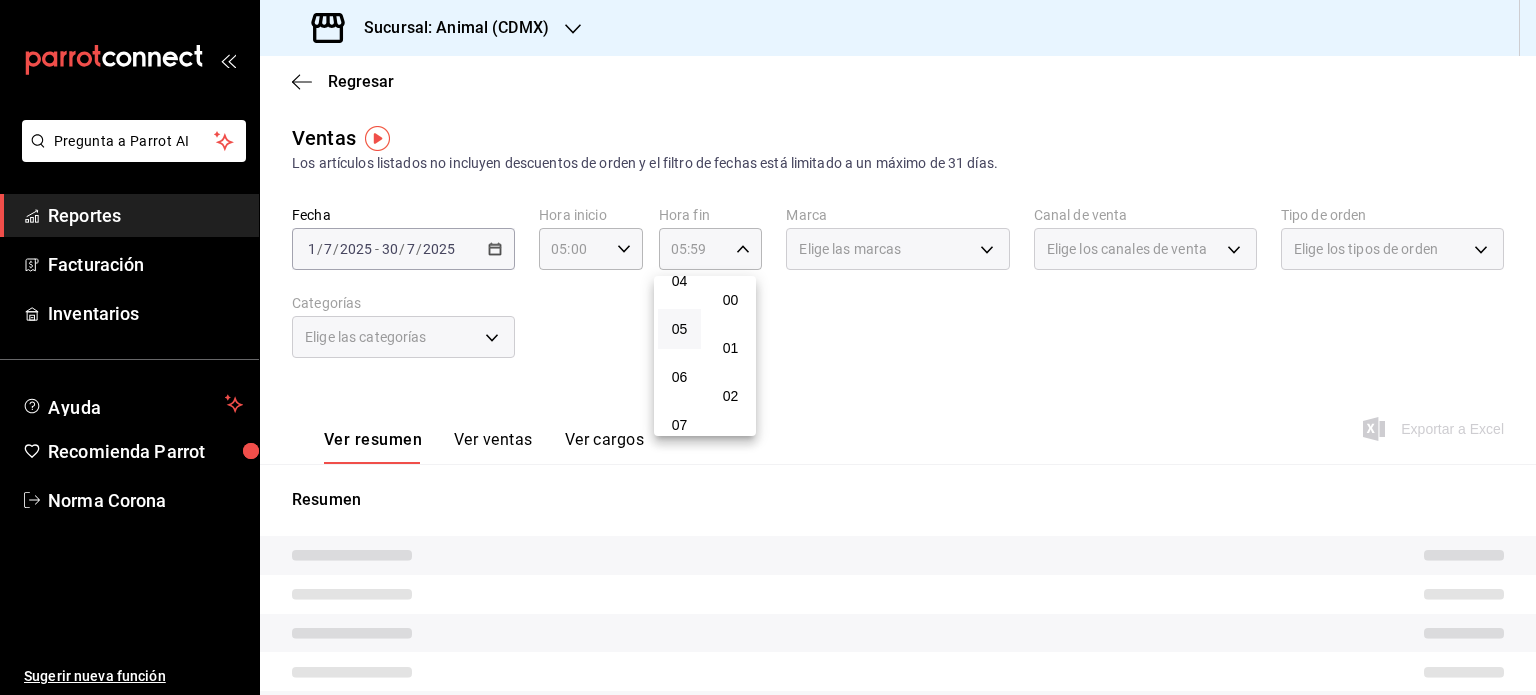 type on "05:00" 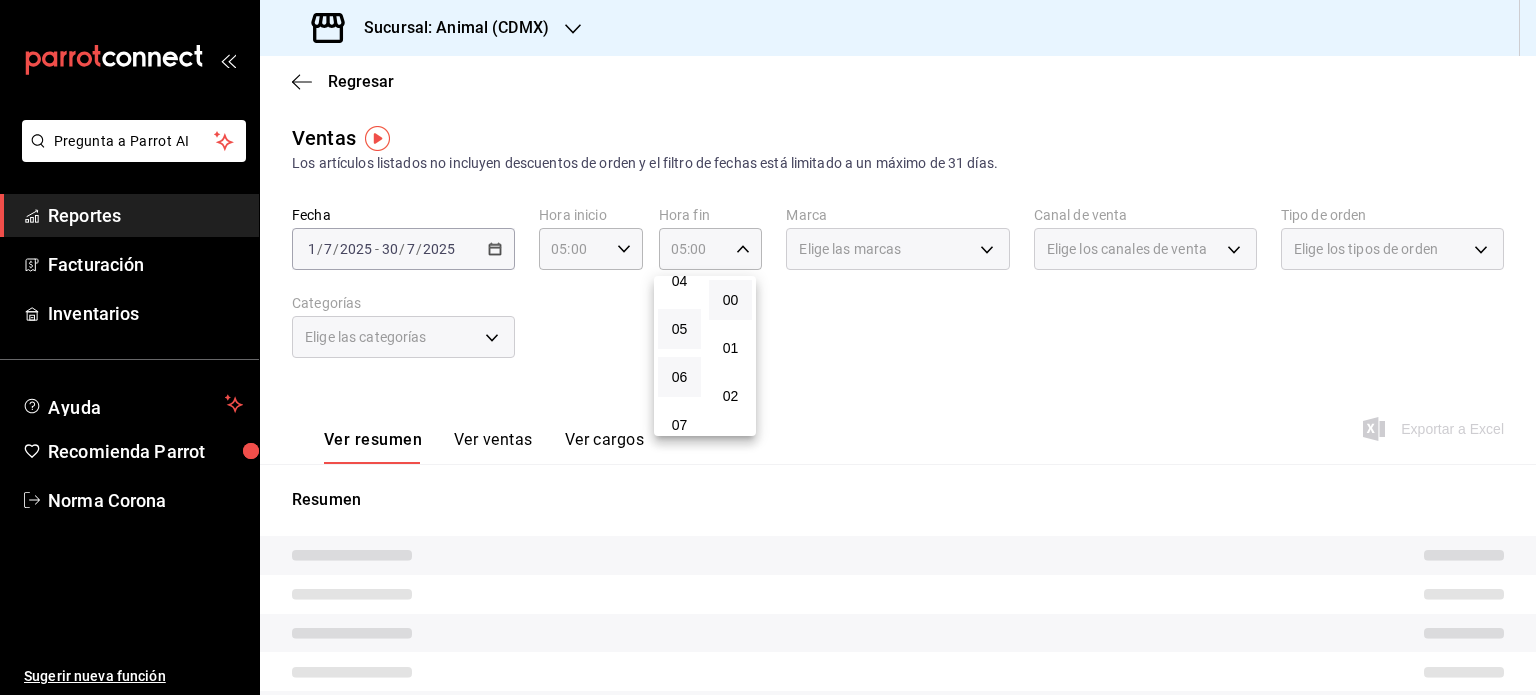 drag, startPoint x: 874, startPoint y: 347, endPoint x: 662, endPoint y: 359, distance: 212.33936 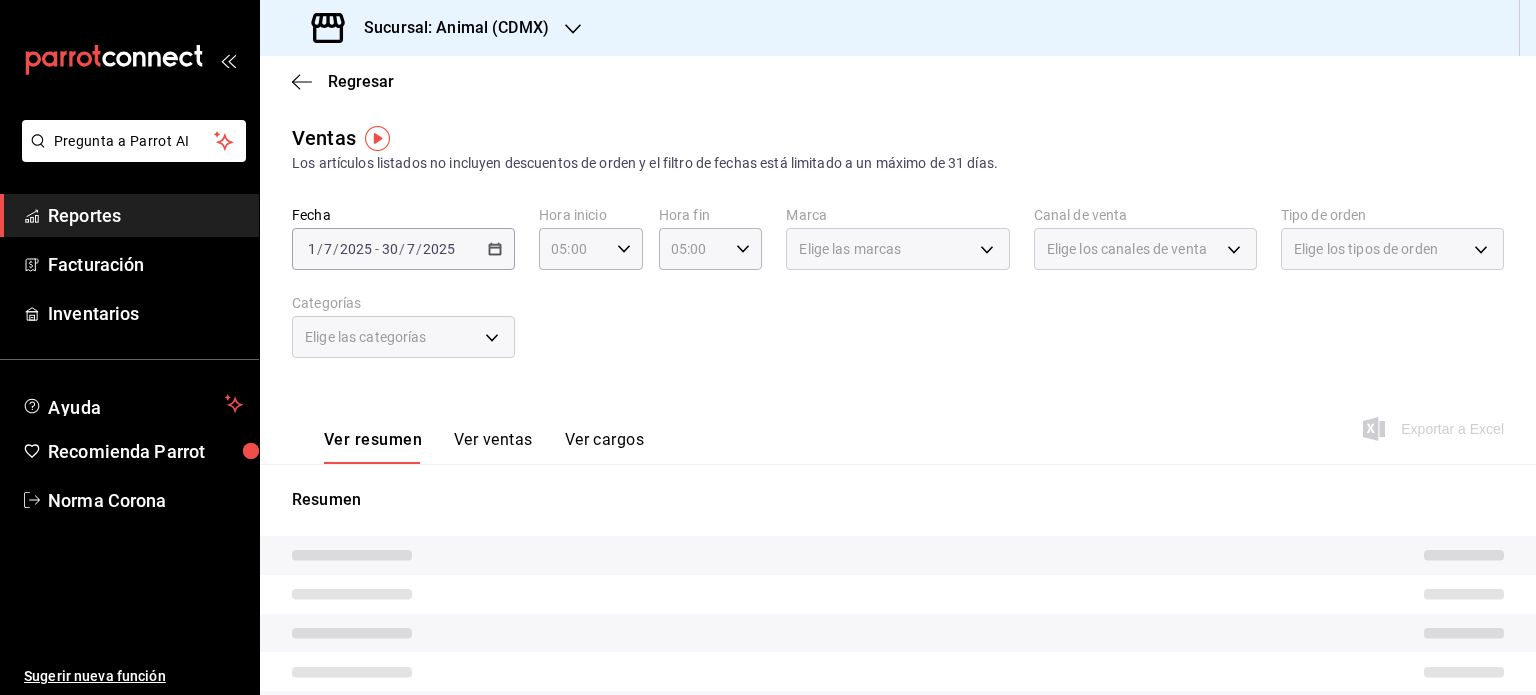 click on "Fecha 2025-07-01 1 / 7 / 2025 - 2025-07-30 30 / 7 / 2025 Hora inicio 05:00 Hora inicio Hora fin 05:00 Hora fin Marca Elige las marcas Canal de venta Elige los canales de venta Tipo de orden Elige los tipos de orden Categorías Elige las categorías" at bounding box center (898, 294) 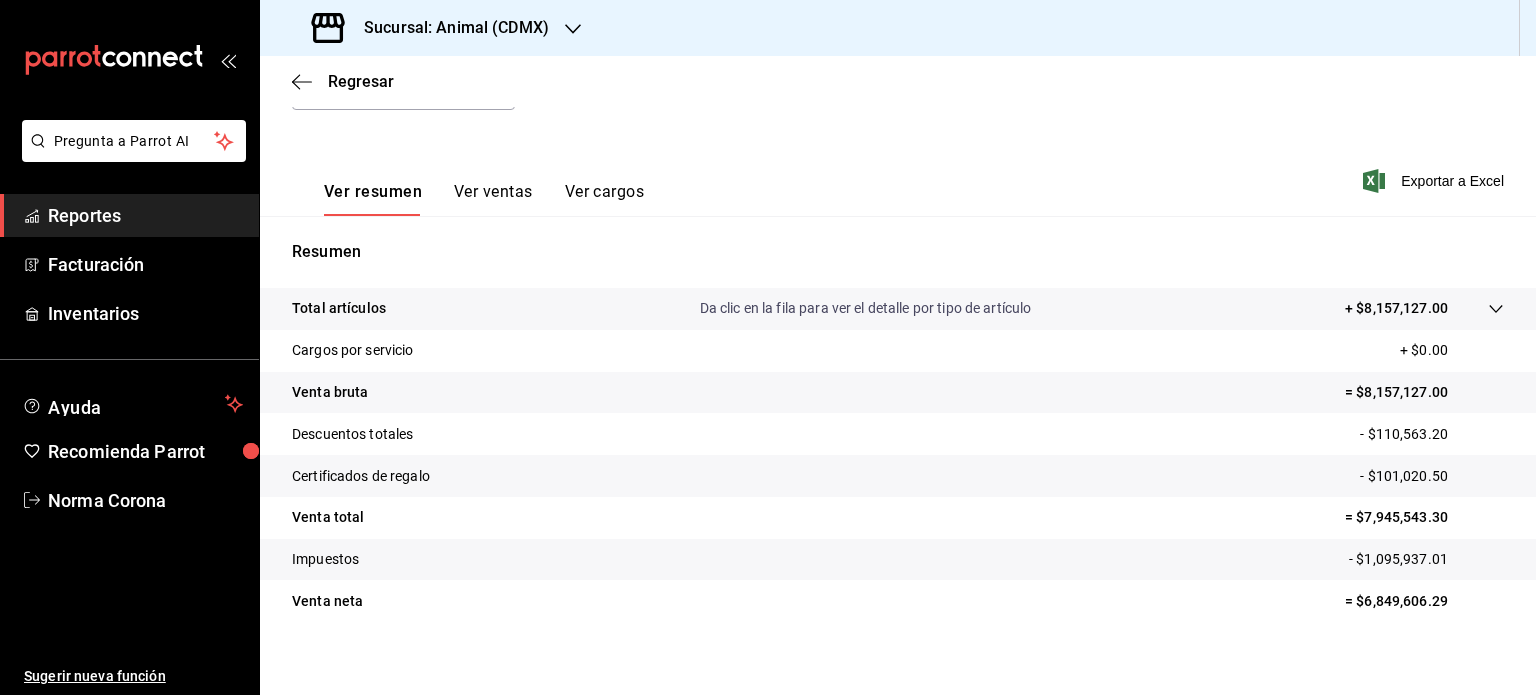 scroll, scrollTop: 263, scrollLeft: 0, axis: vertical 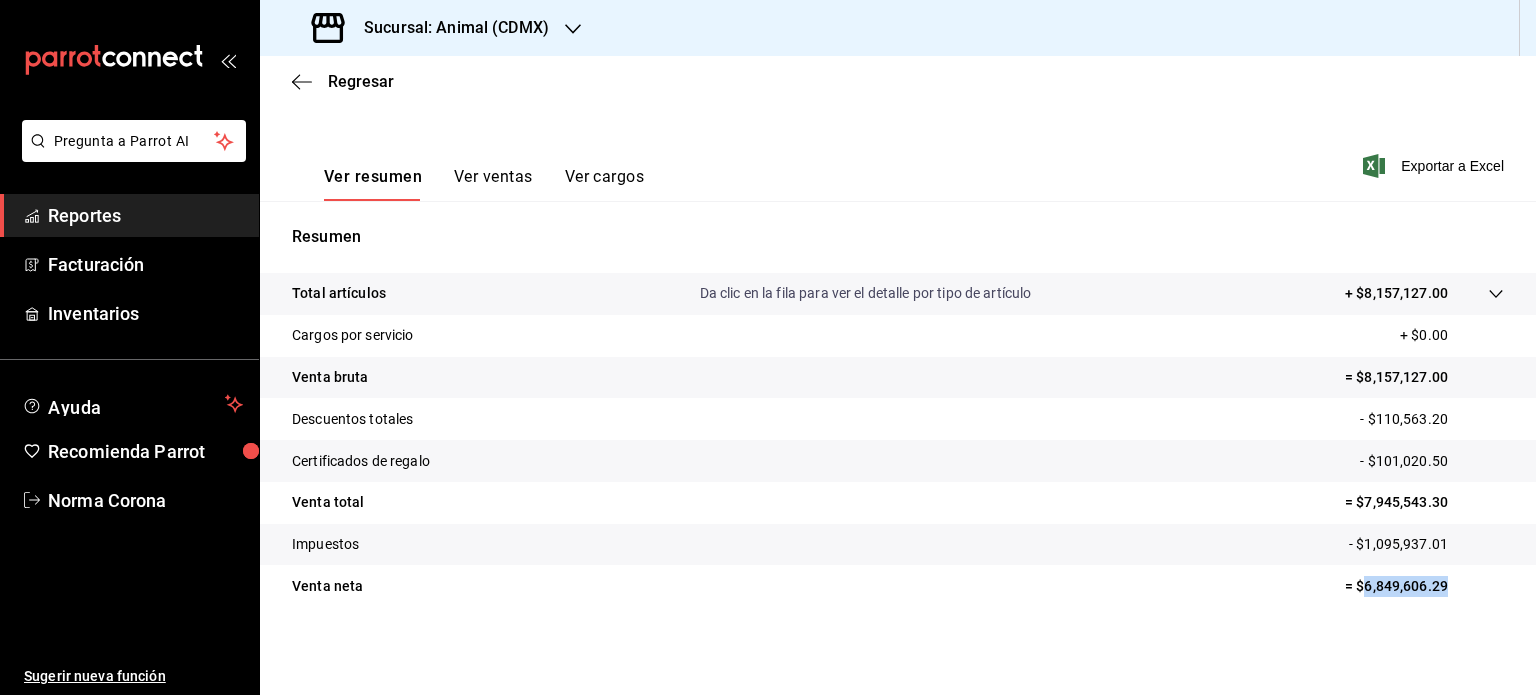 drag, startPoint x: 1448, startPoint y: 588, endPoint x: 1345, endPoint y: 595, distance: 103.23759 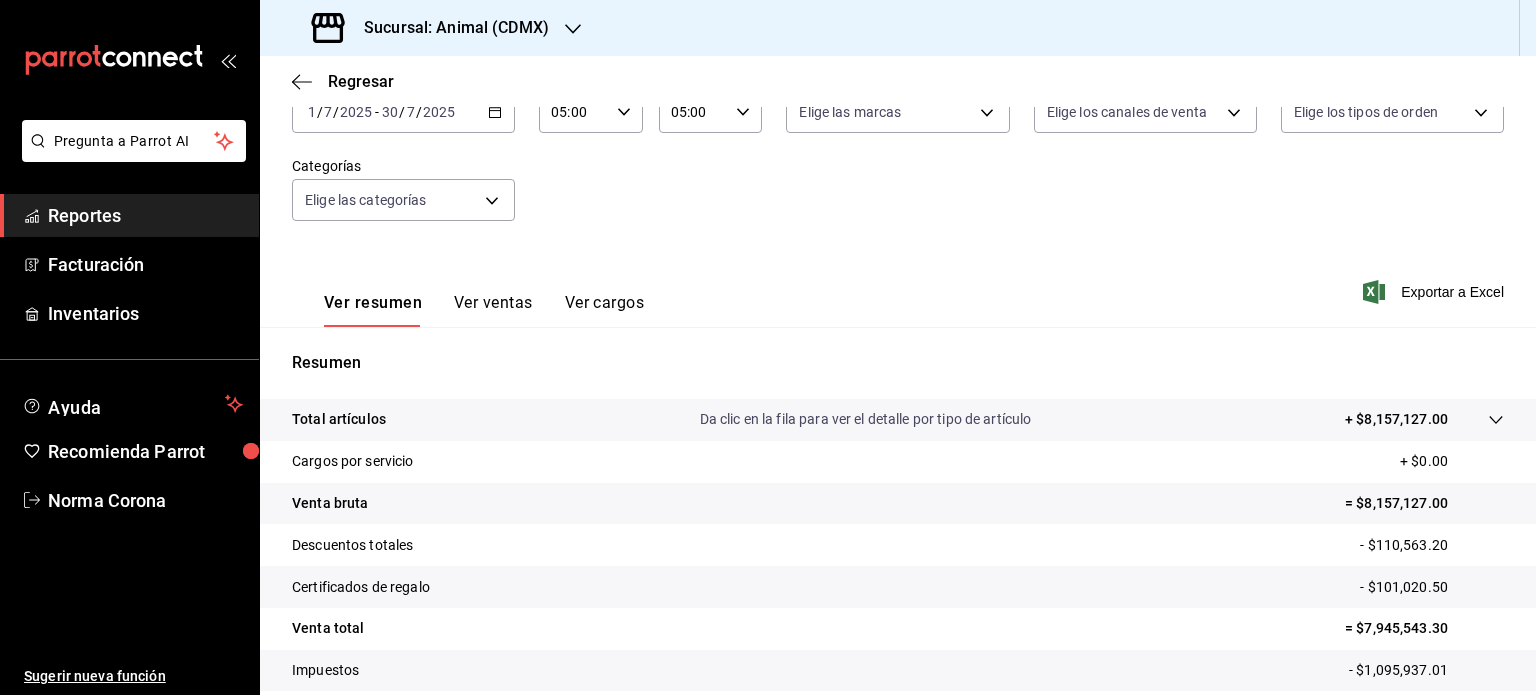 scroll, scrollTop: 0, scrollLeft: 0, axis: both 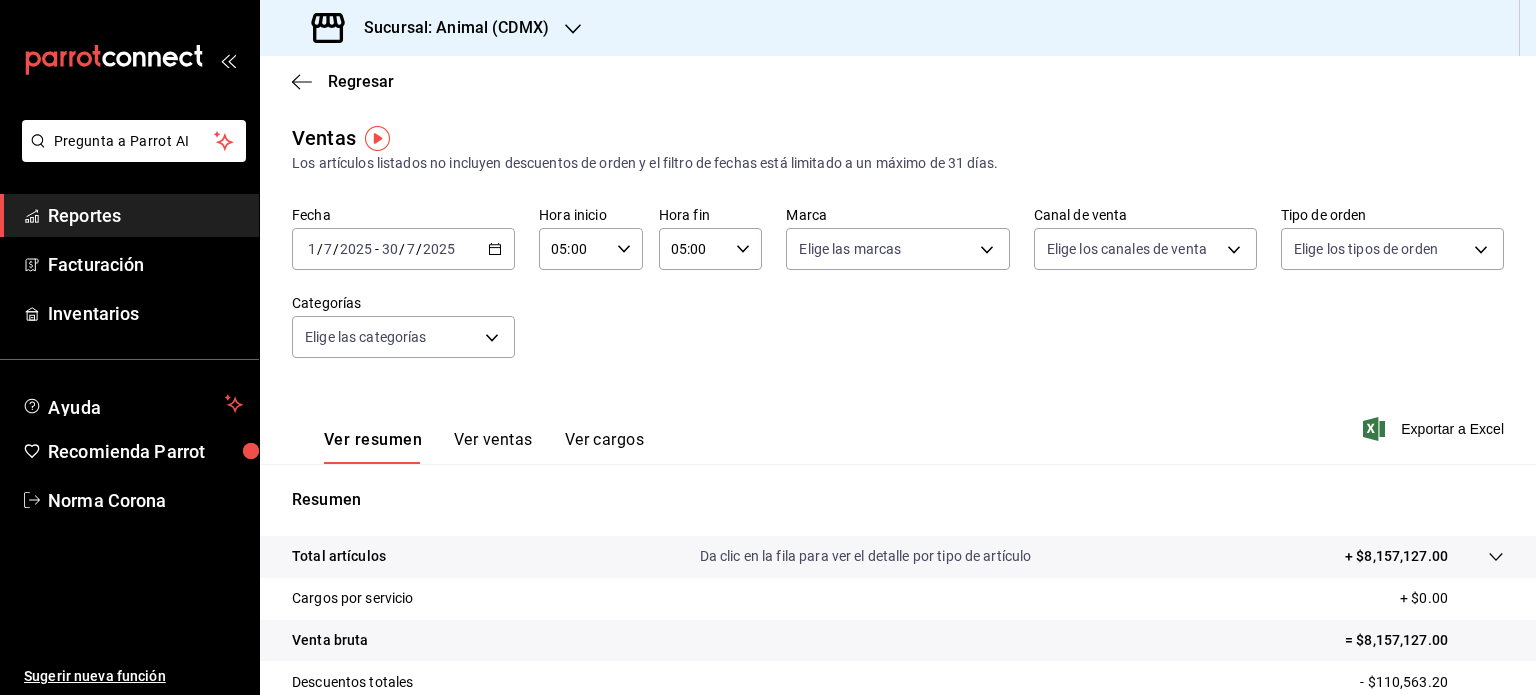 click on "2025-07-01 1 / 7 / 2025 - 2025-07-30 30 / 7 / 2025" at bounding box center (403, 249) 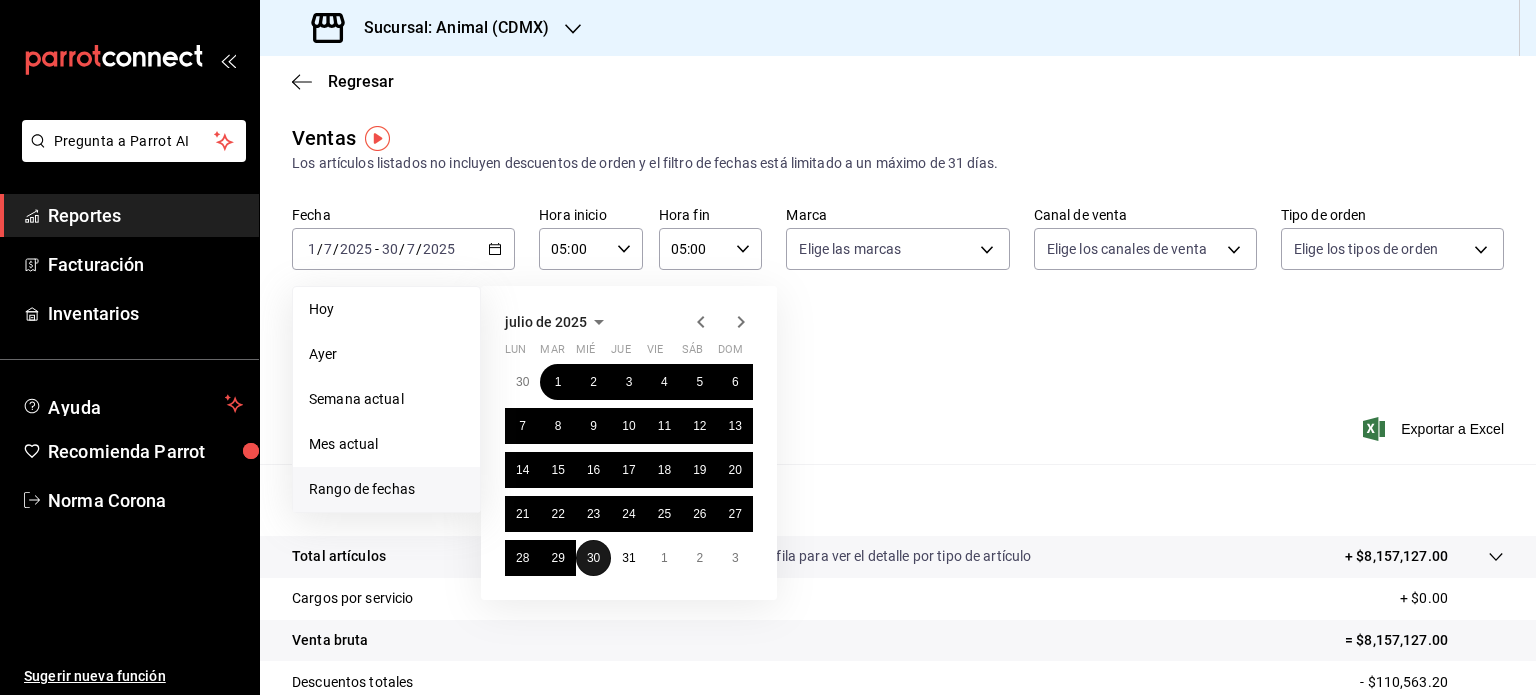 click on "30" at bounding box center [593, 558] 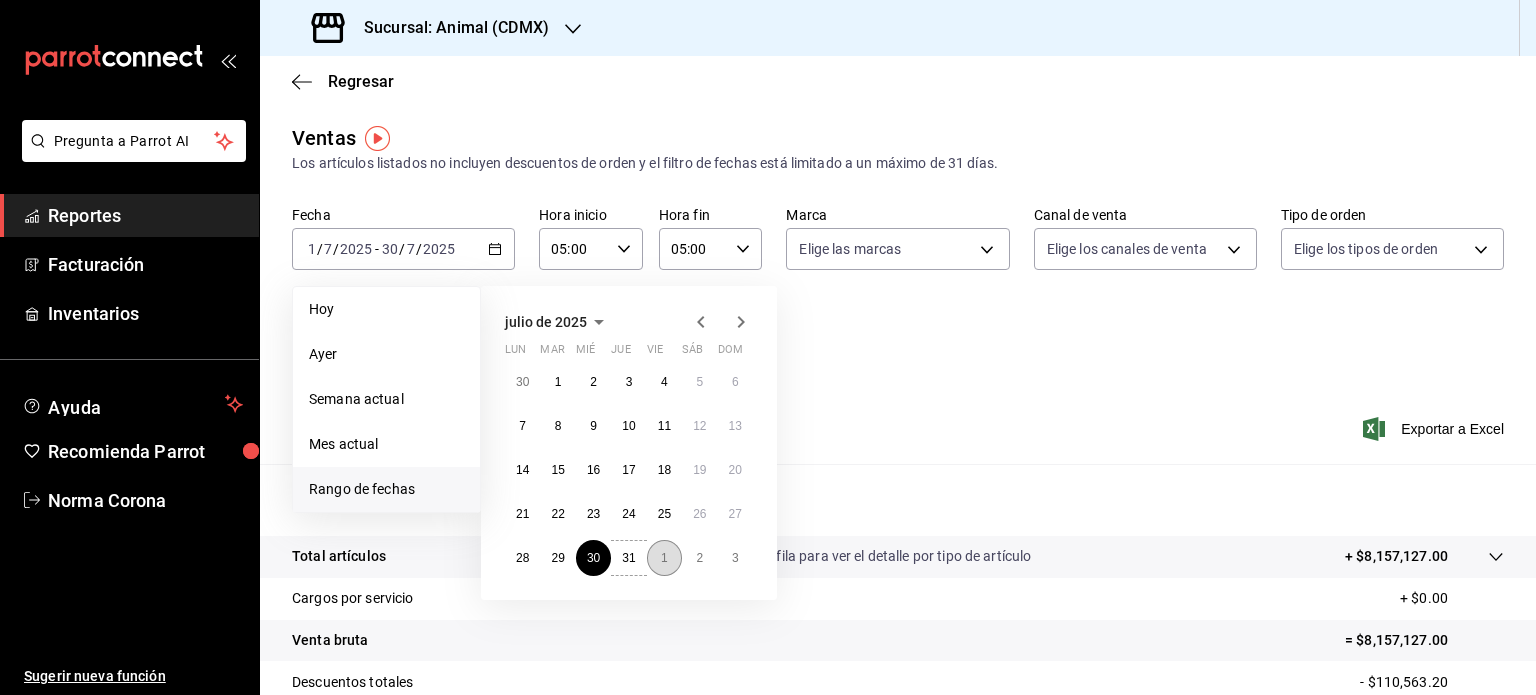 click on "1" at bounding box center (664, 558) 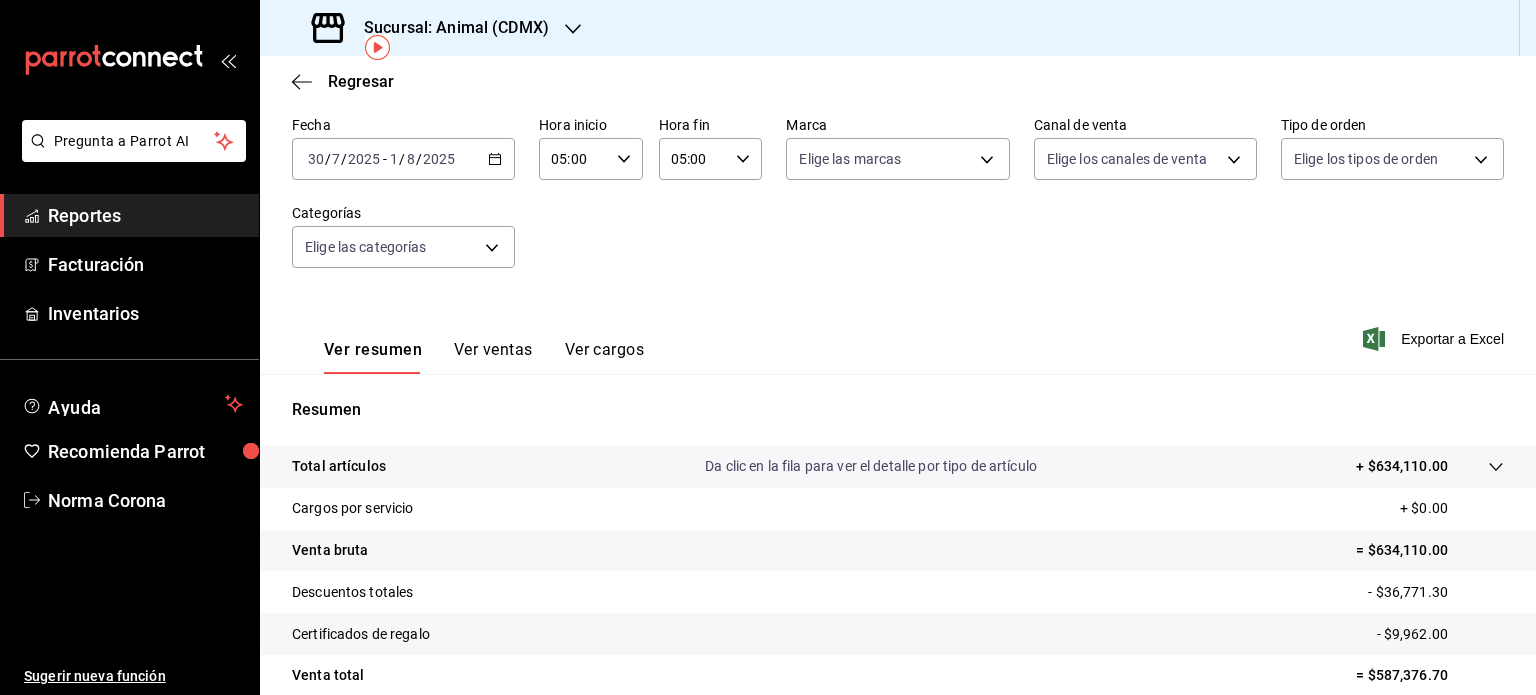 scroll, scrollTop: 263, scrollLeft: 0, axis: vertical 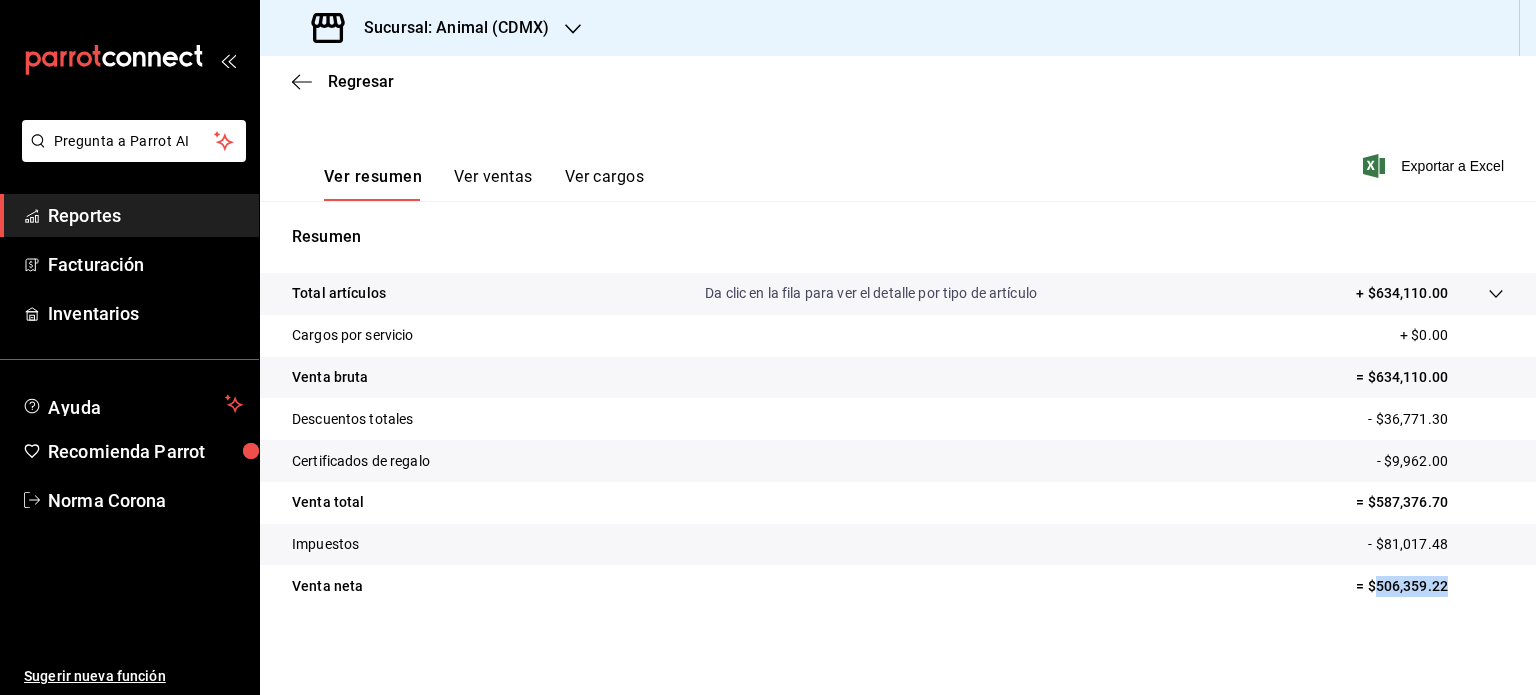 drag, startPoint x: 1438, startPoint y: 592, endPoint x: 1361, endPoint y: 589, distance: 77.05842 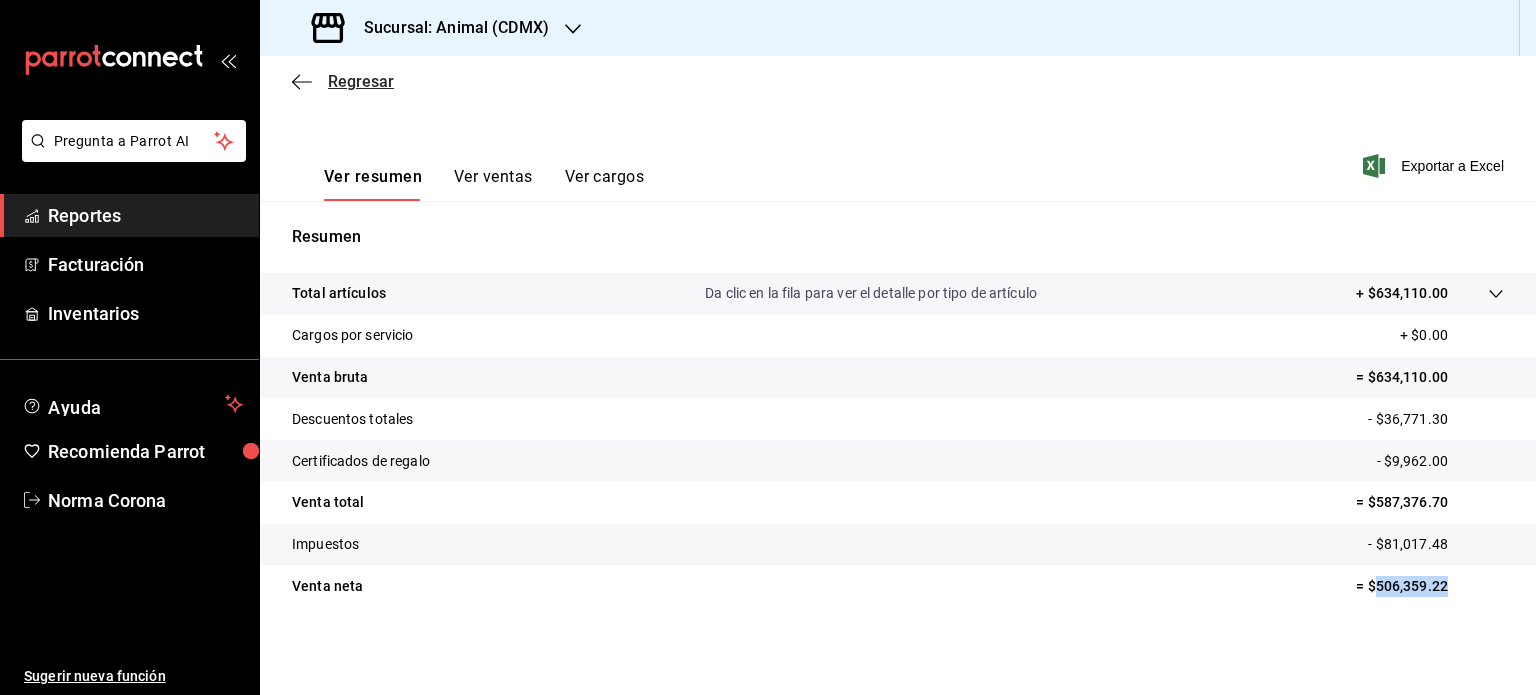 click 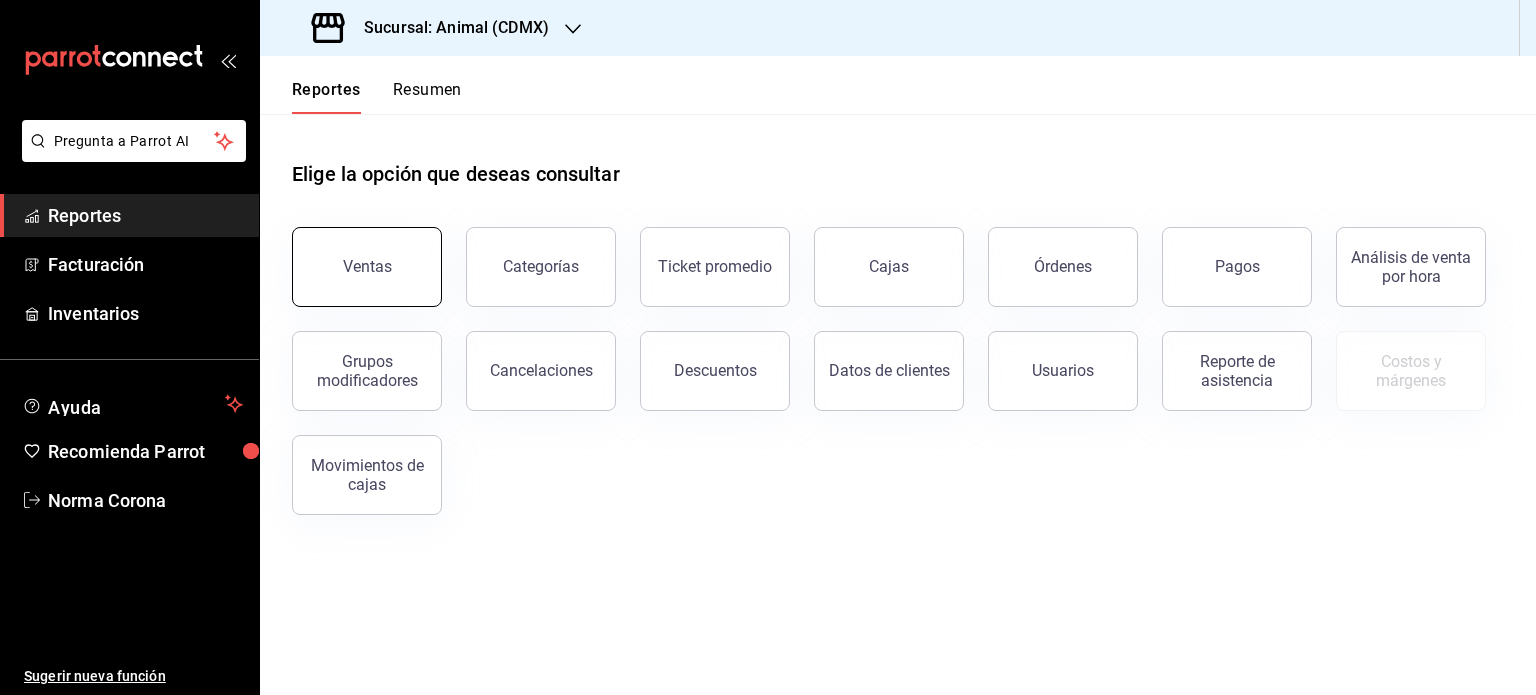 click on "Ventas" at bounding box center (367, 267) 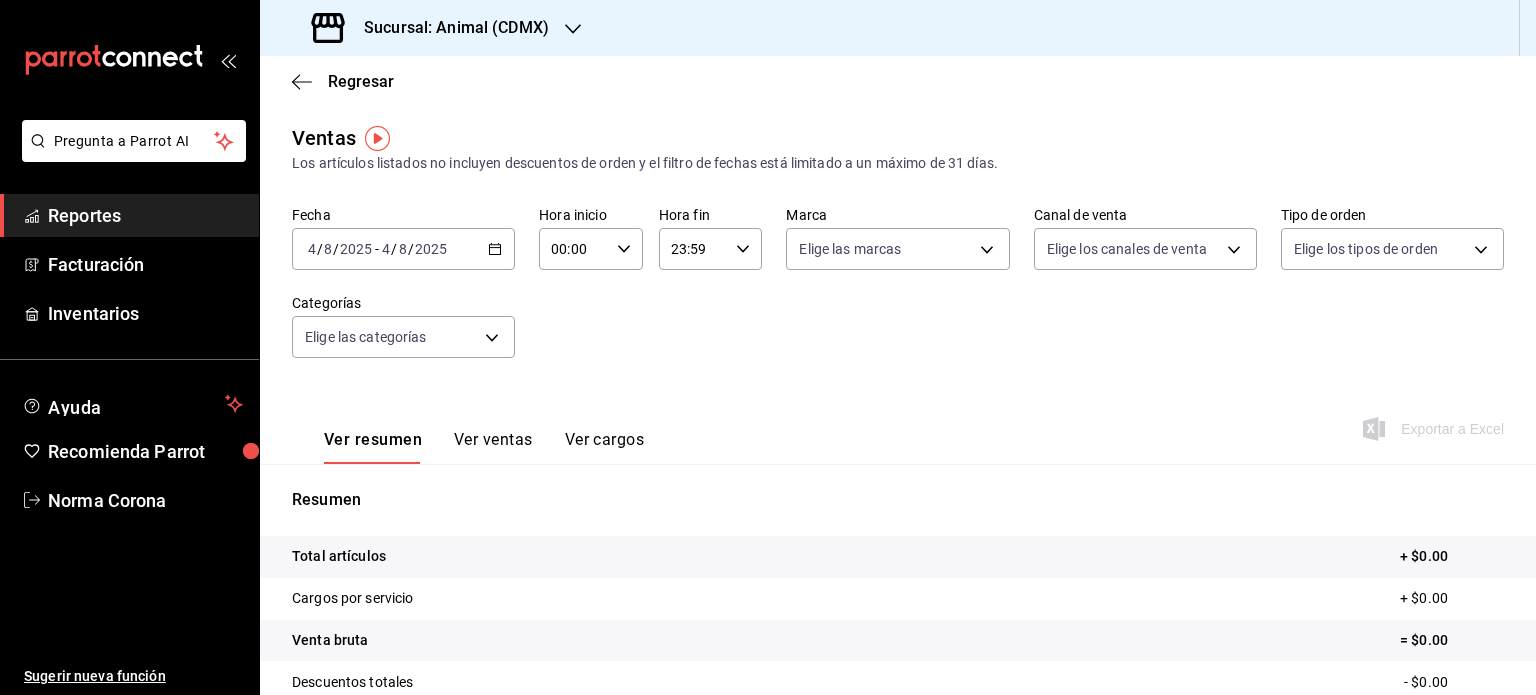 click on "2025-08-04 4 / 8 / 2025 - 2025-08-04 4 / 8 / 2025" at bounding box center [403, 249] 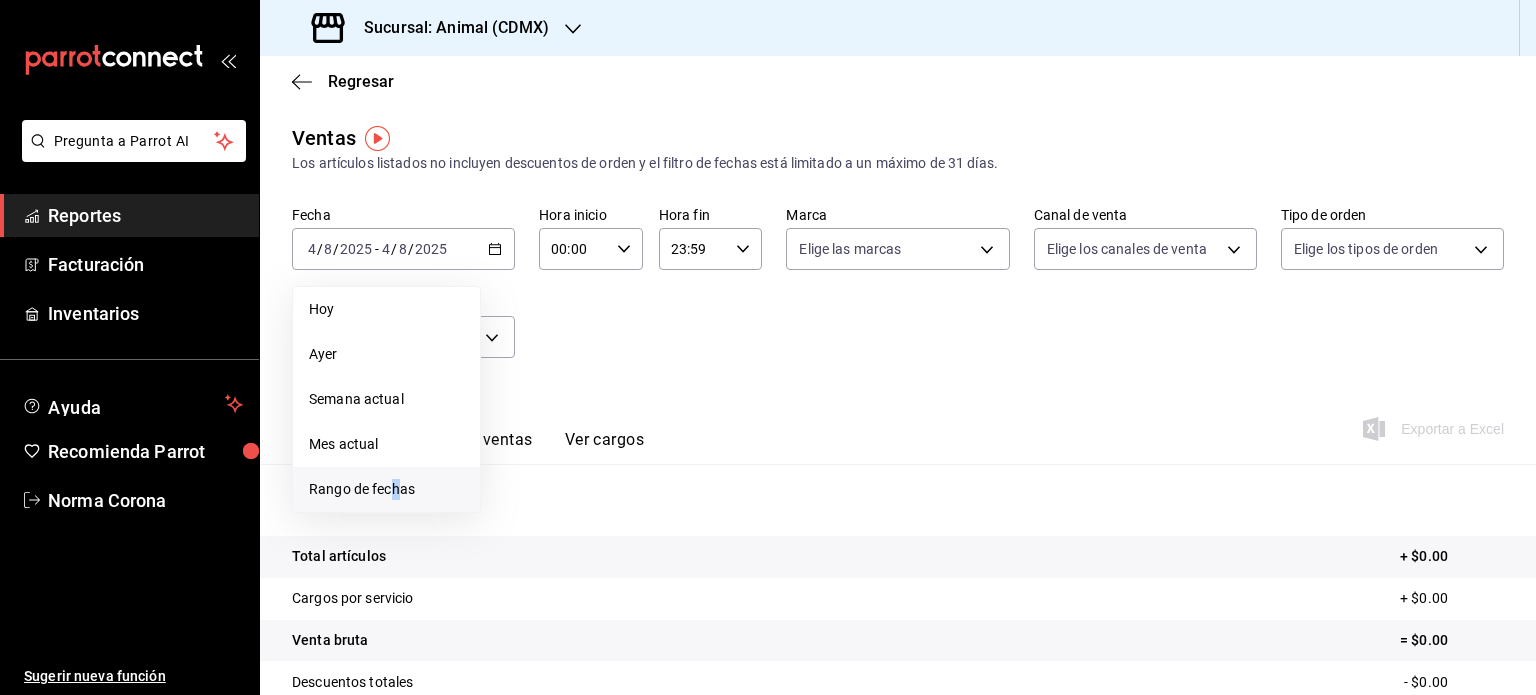 click on "Rango de fechas" at bounding box center [386, 489] 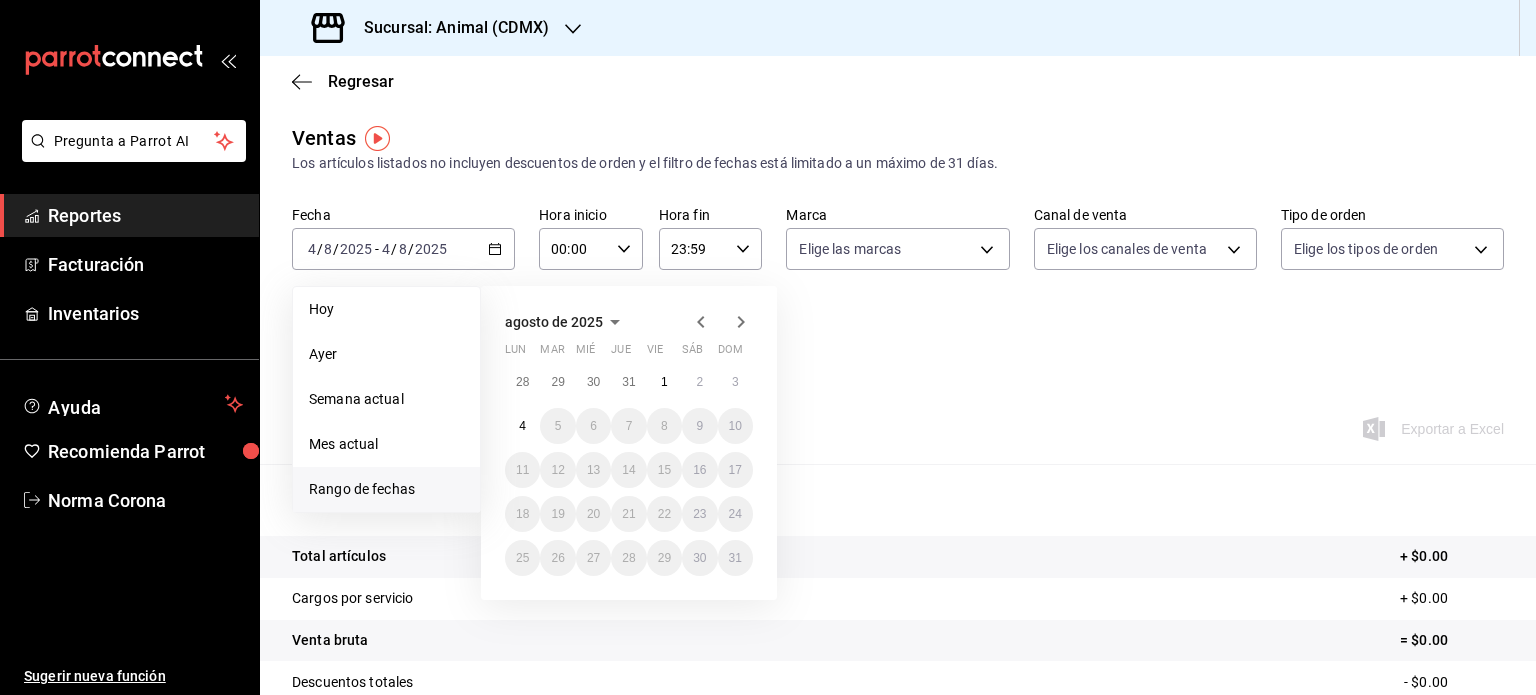 click 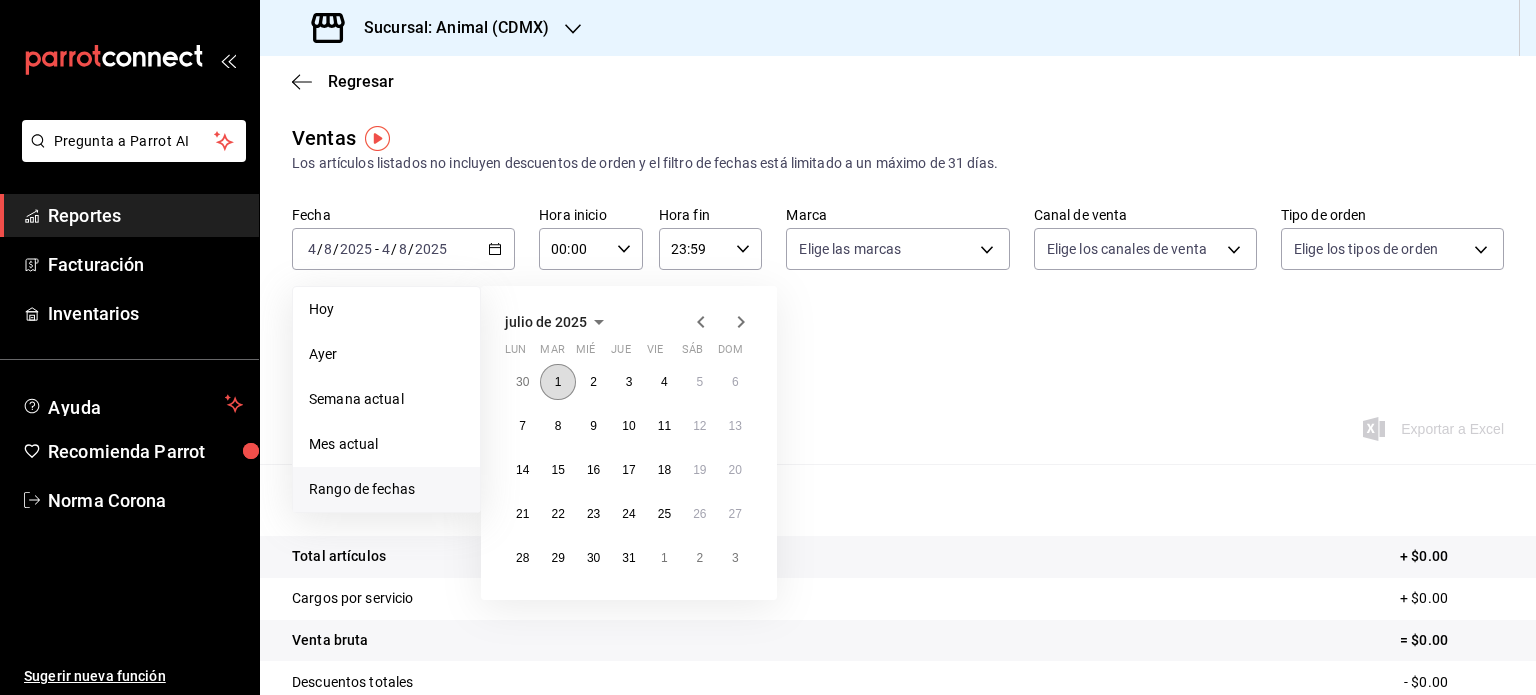 click on "1" at bounding box center (558, 382) 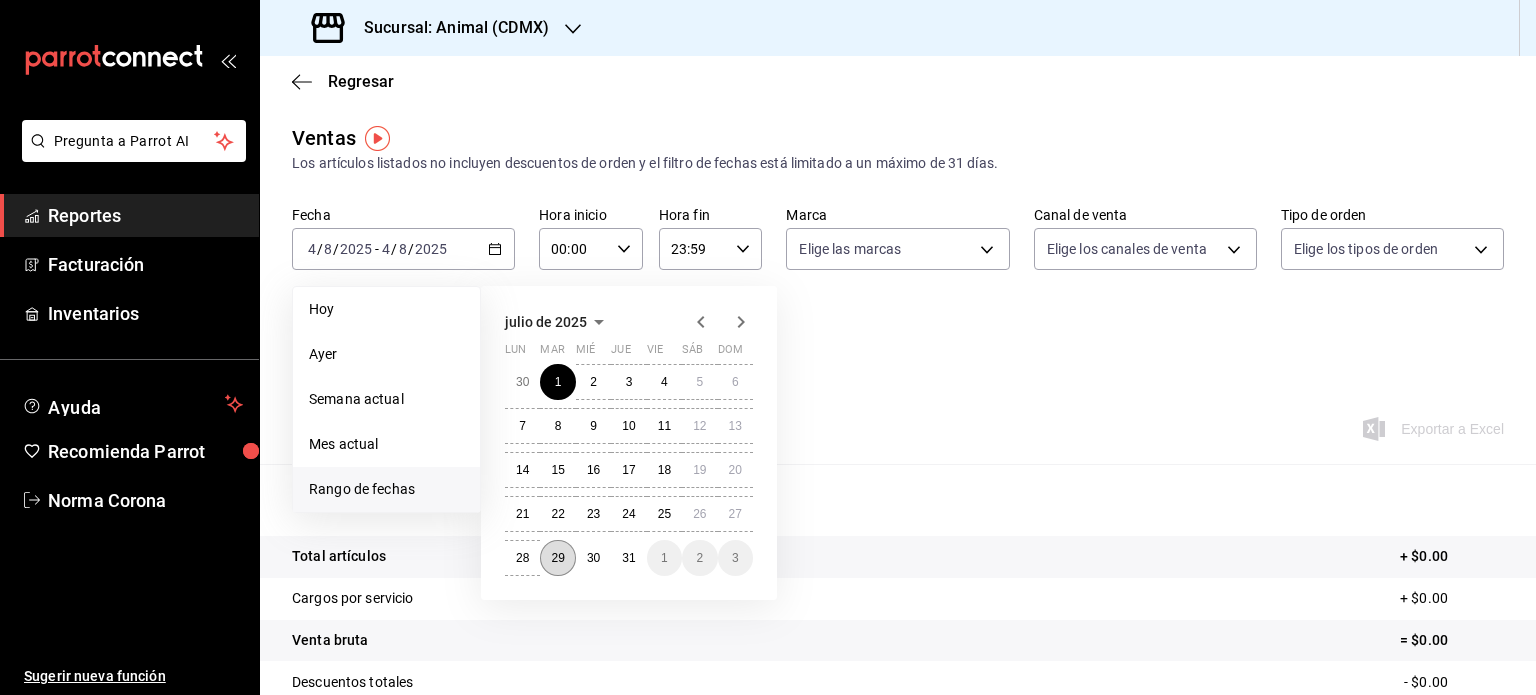 click on "29" at bounding box center [557, 558] 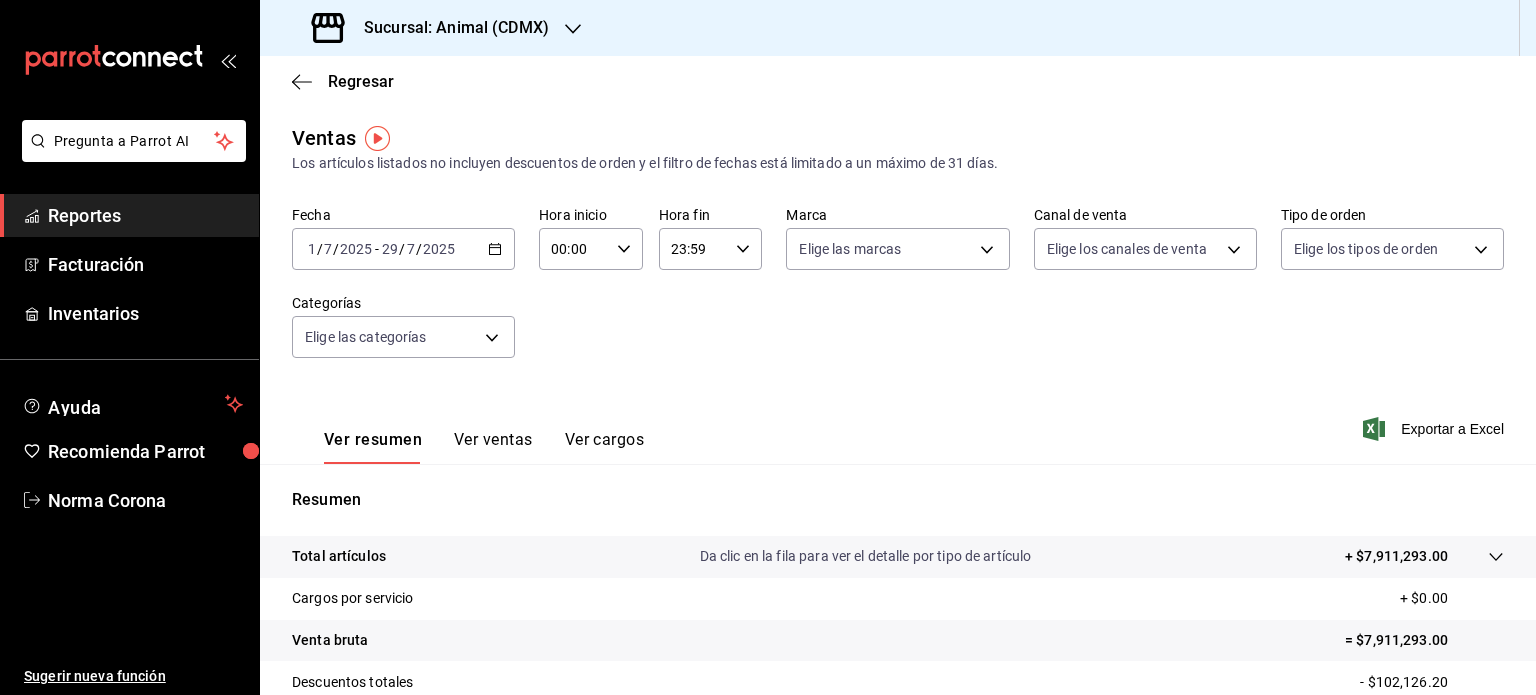 click on "00:00 Hora inicio" at bounding box center (591, 249) 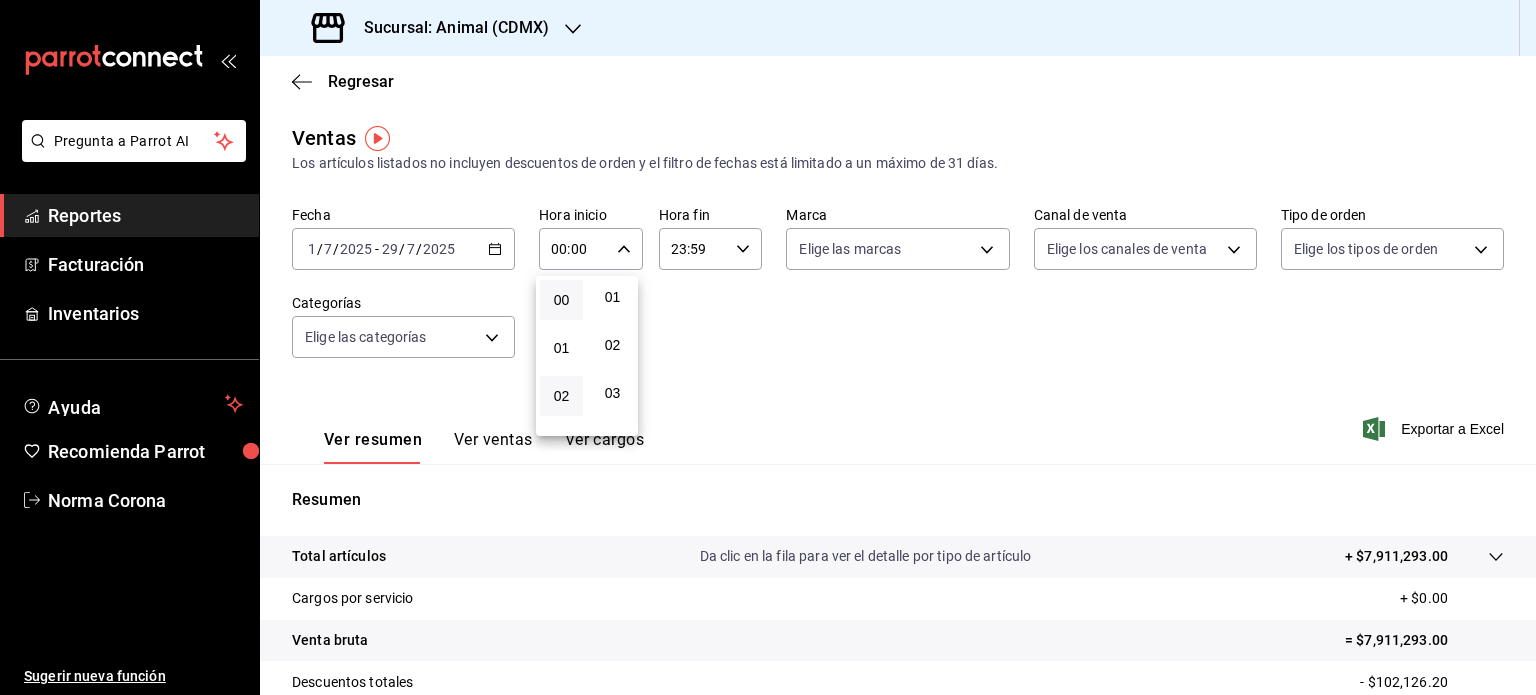 scroll, scrollTop: 100, scrollLeft: 0, axis: vertical 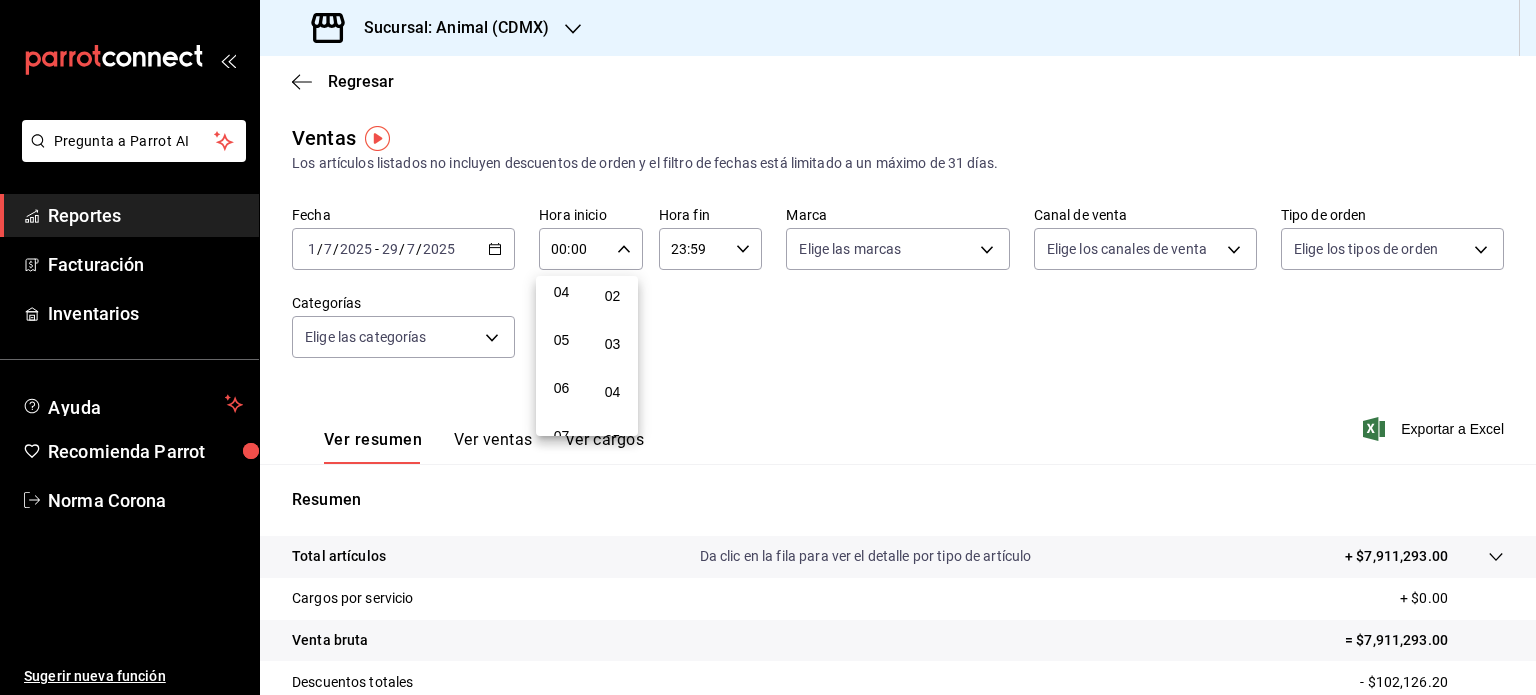 click on "05" at bounding box center [561, 340] 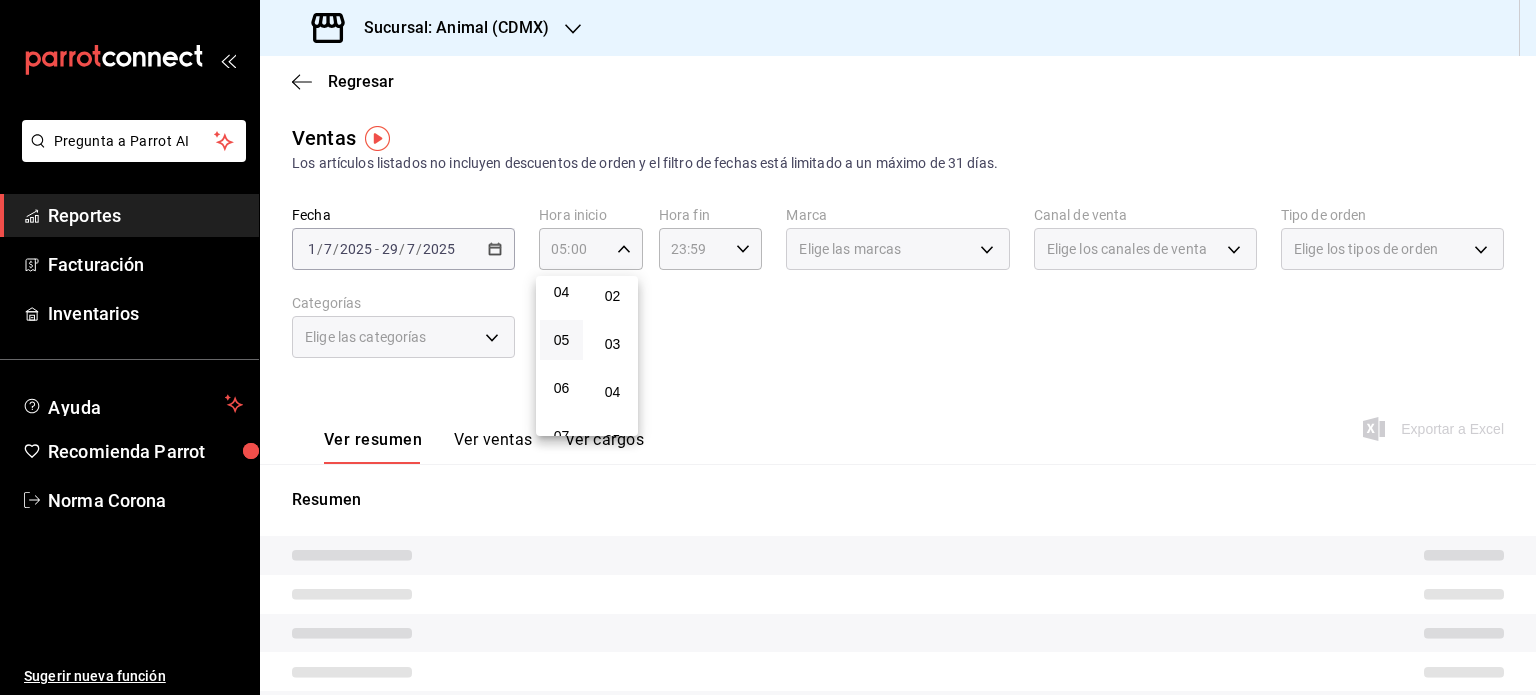 drag, startPoint x: 768, startPoint y: 327, endPoint x: 748, endPoint y: 326, distance: 20.024984 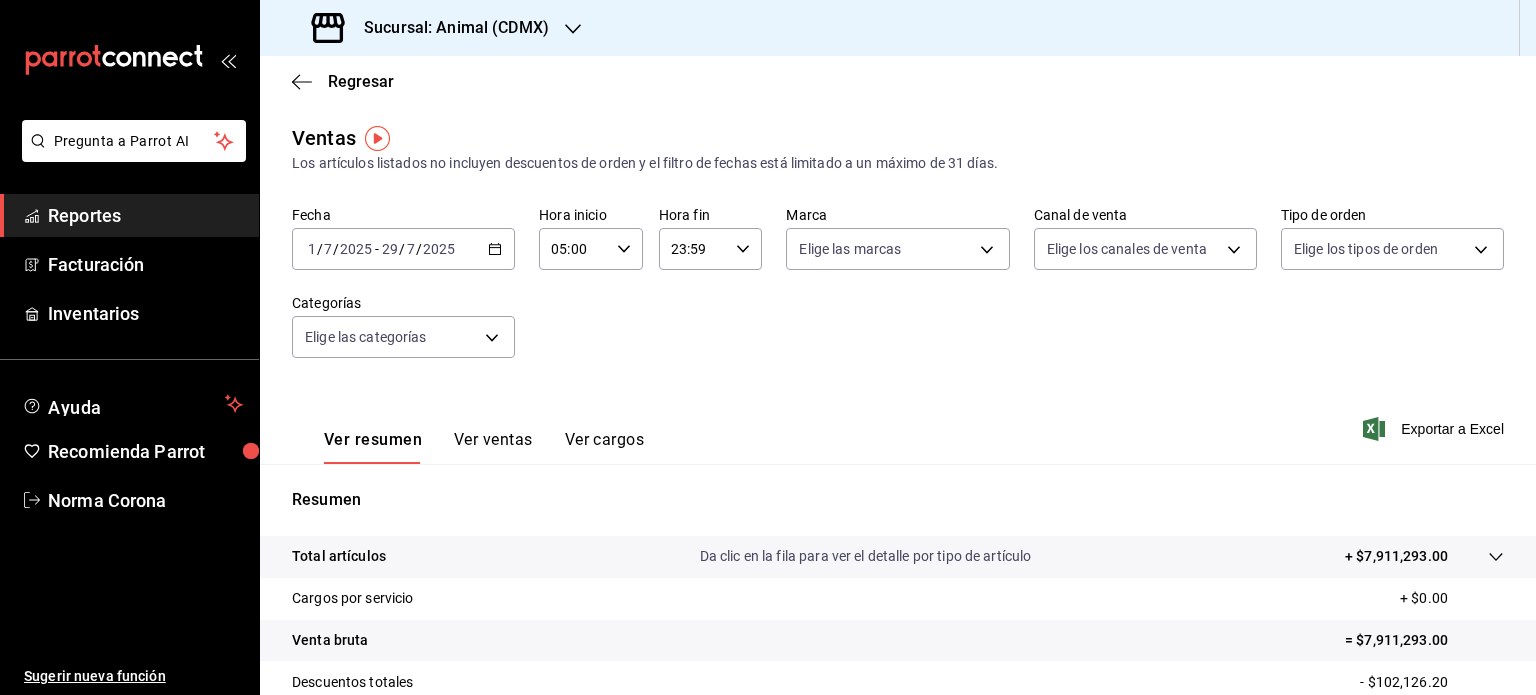 click on "23:59 Hora fin" at bounding box center [711, 249] 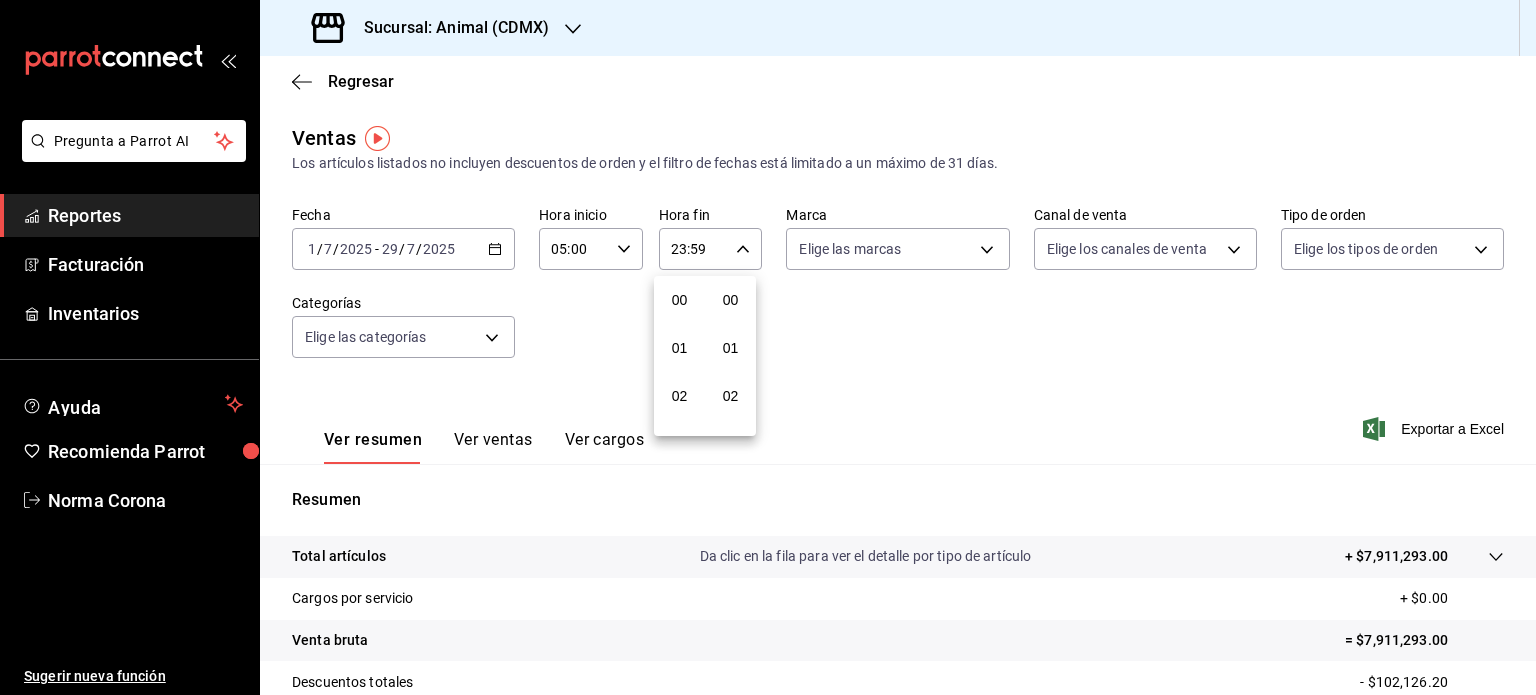 scroll, scrollTop: 1011, scrollLeft: 0, axis: vertical 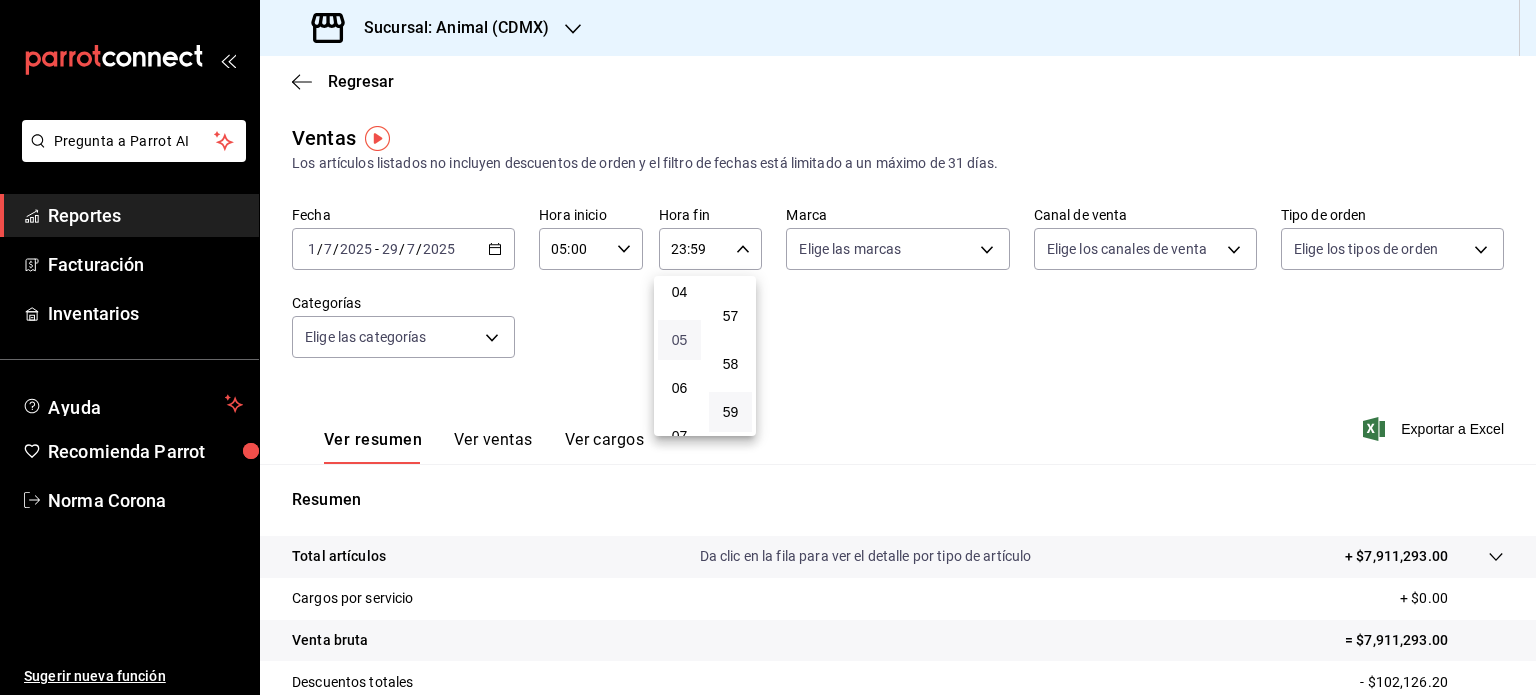 click on "05" at bounding box center (679, 340) 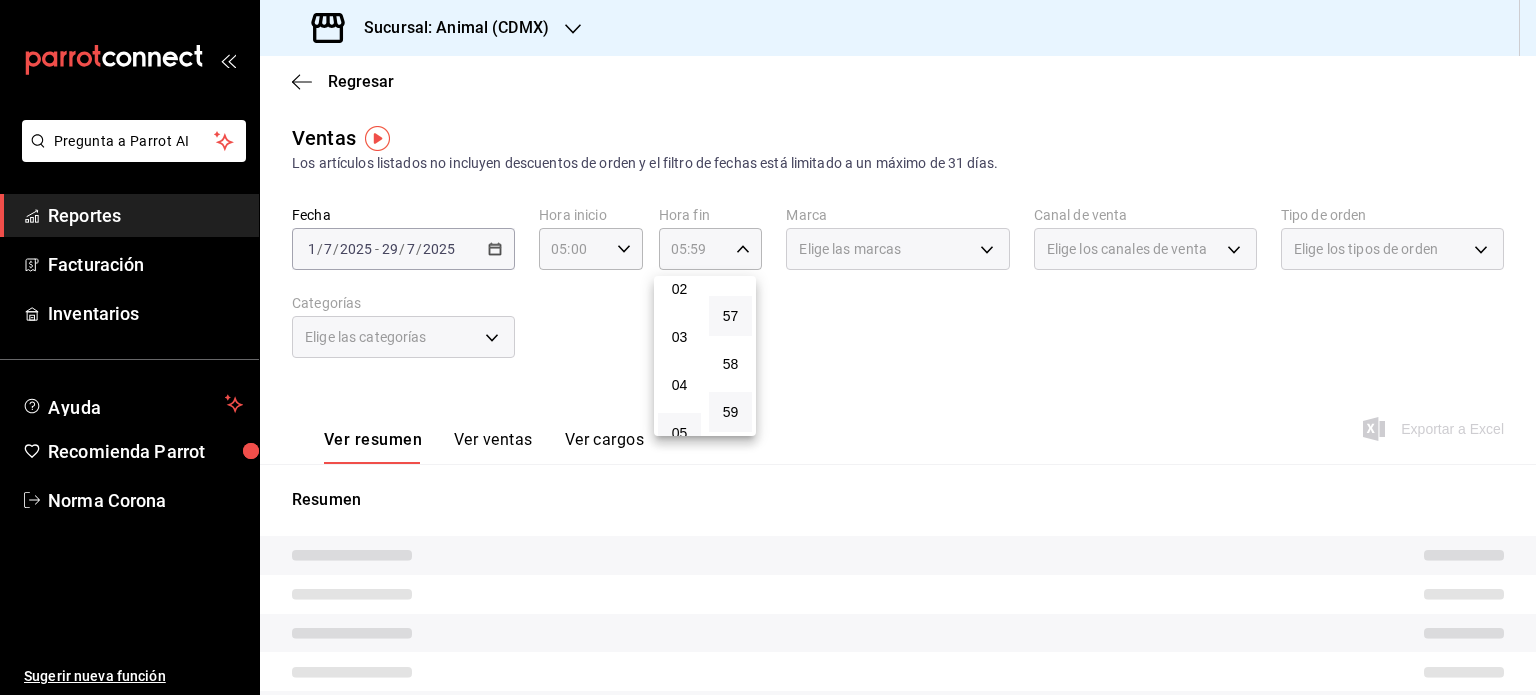 scroll, scrollTop: 0, scrollLeft: 0, axis: both 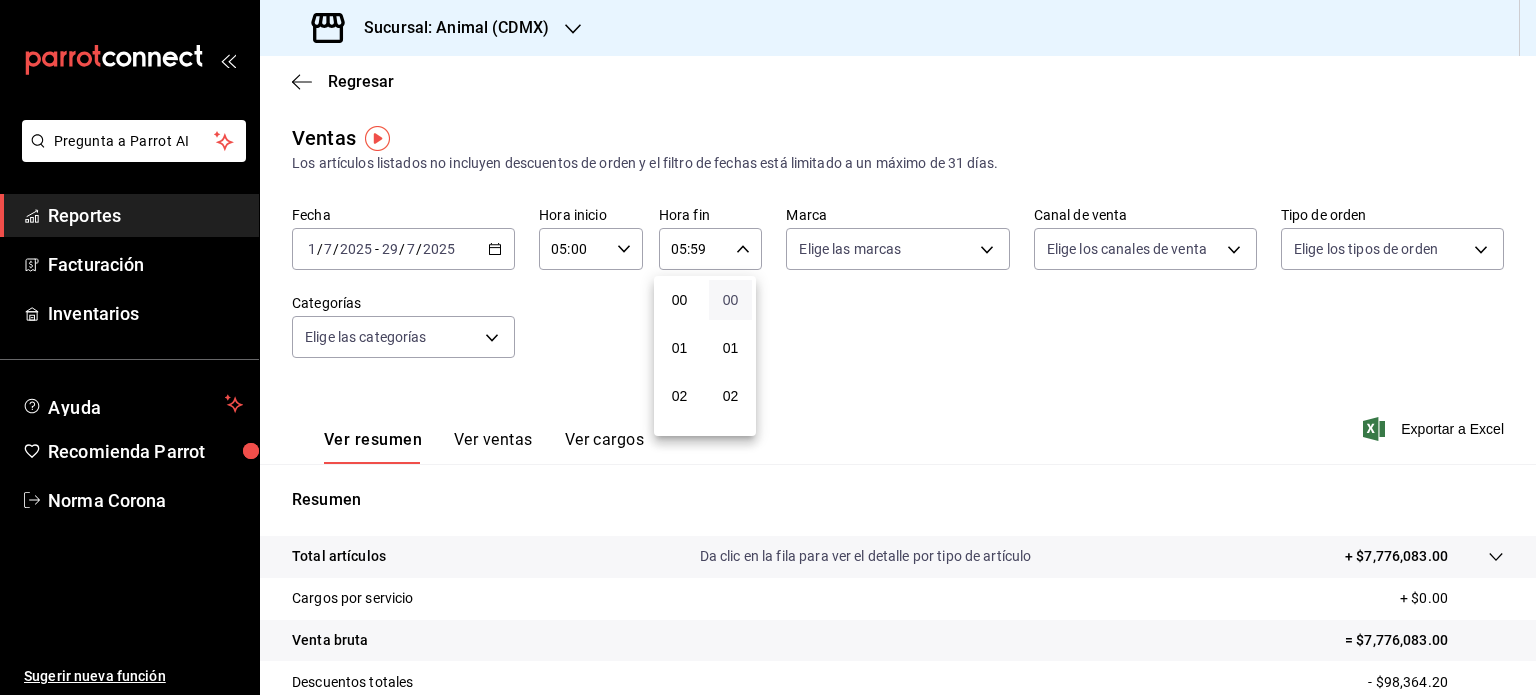click on "00" at bounding box center [730, 300] 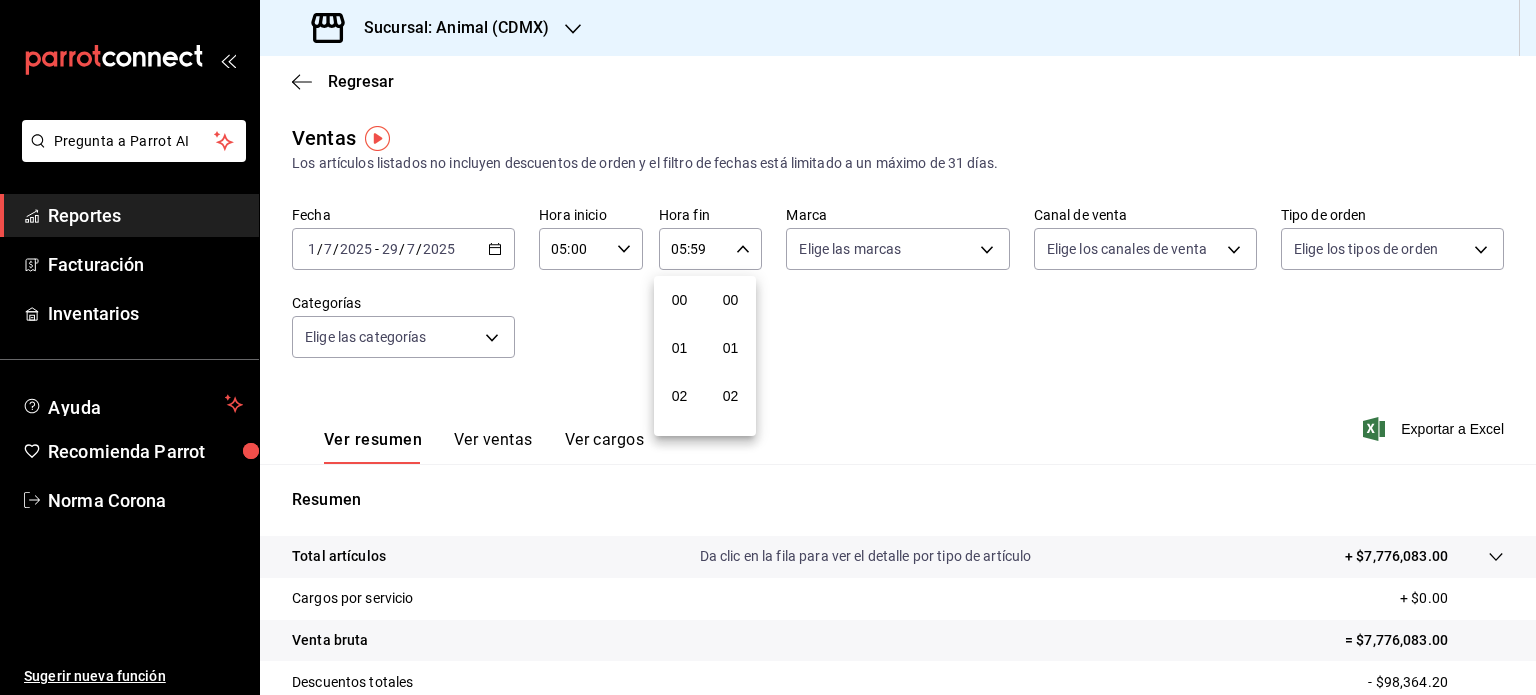 type on "05:00" 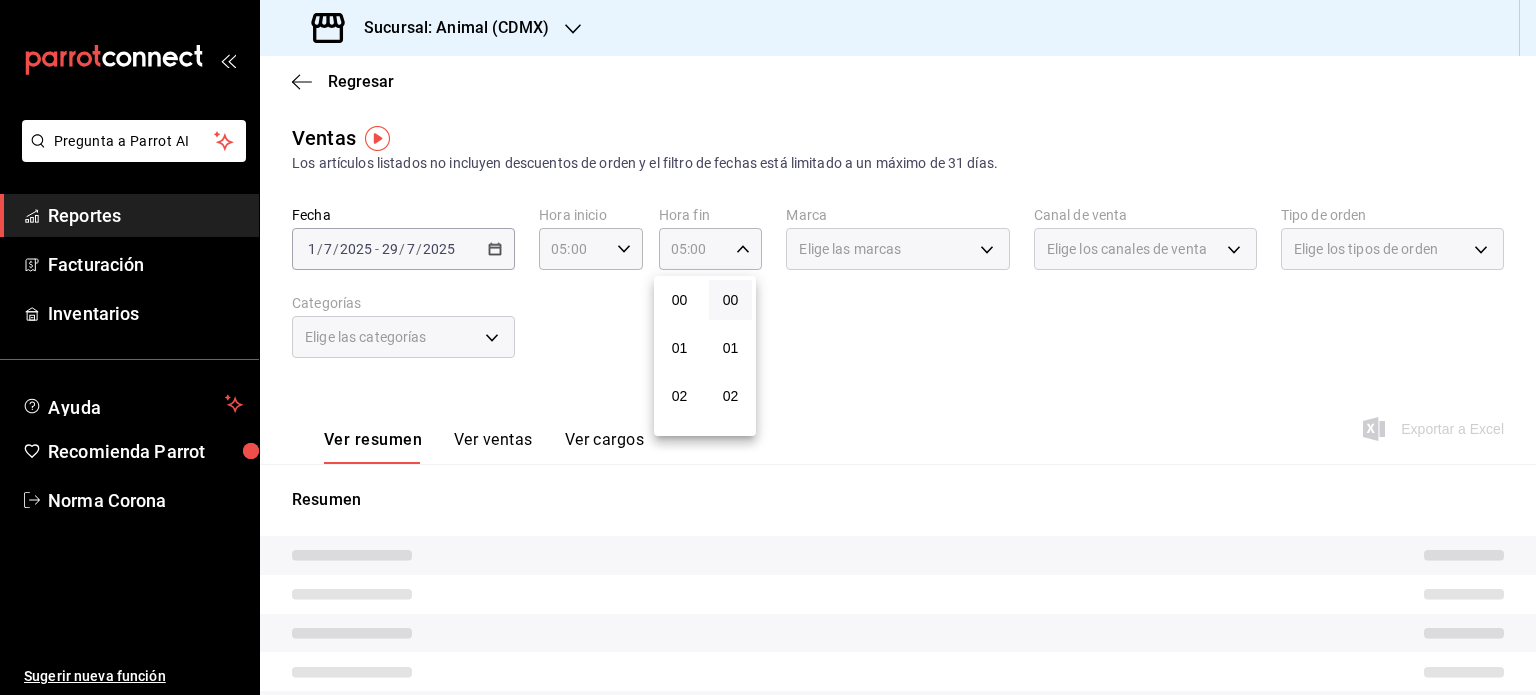 click at bounding box center [768, 347] 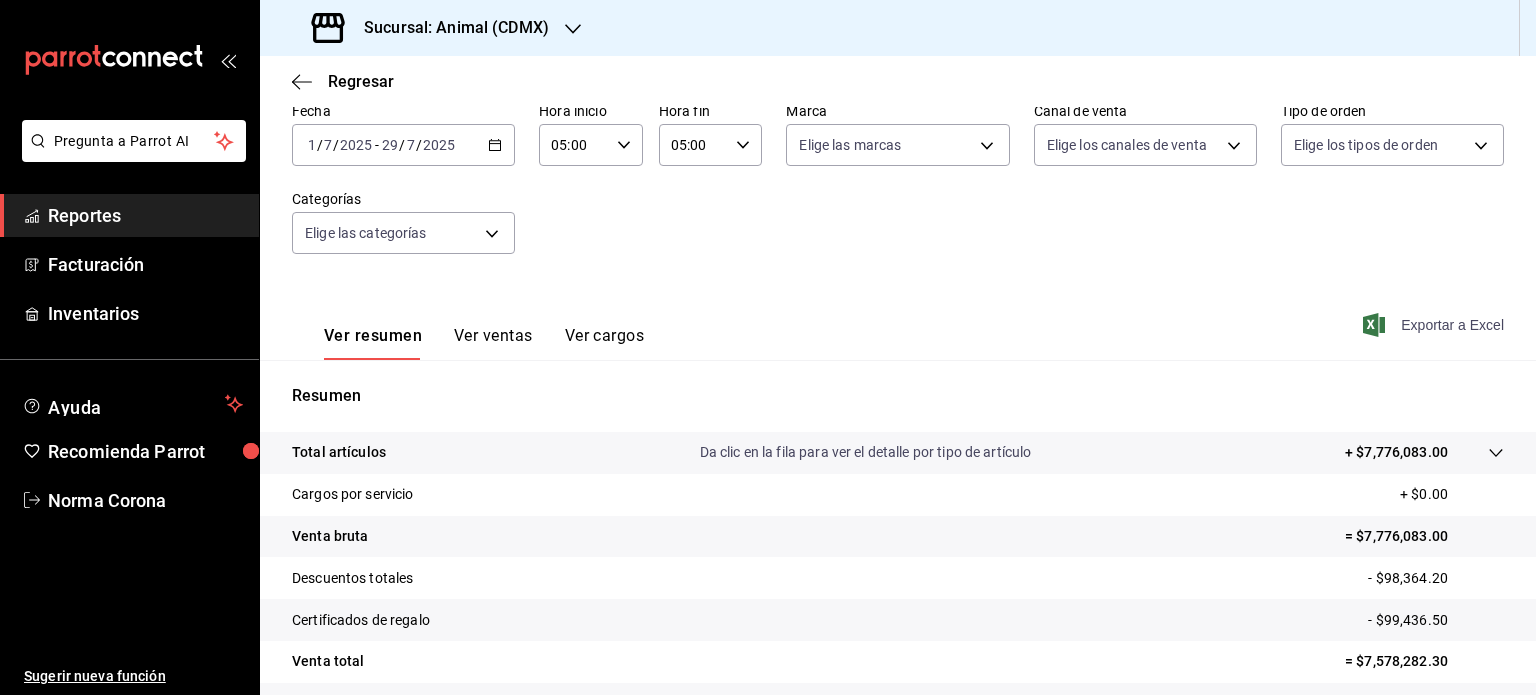 scroll, scrollTop: 200, scrollLeft: 0, axis: vertical 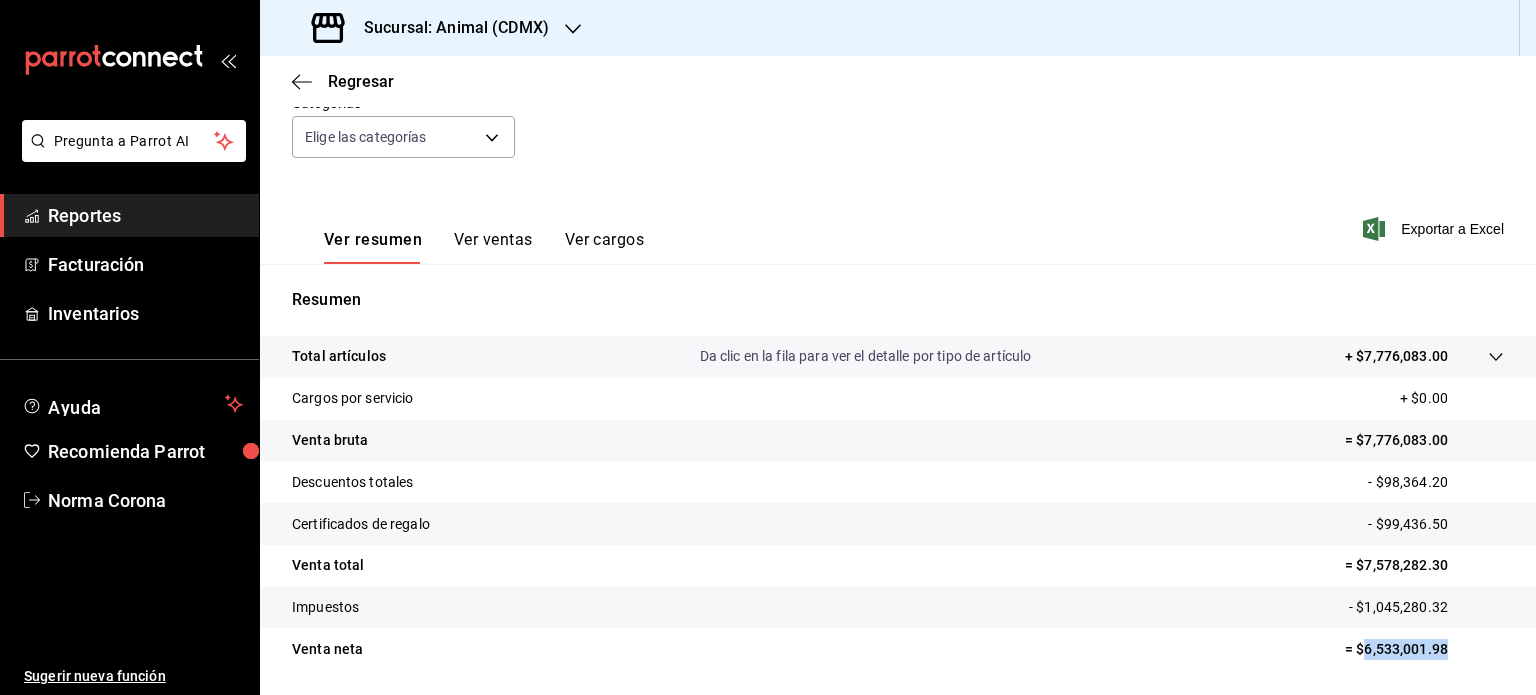drag, startPoint x: 1440, startPoint y: 639, endPoint x: 1350, endPoint y: 643, distance: 90.088844 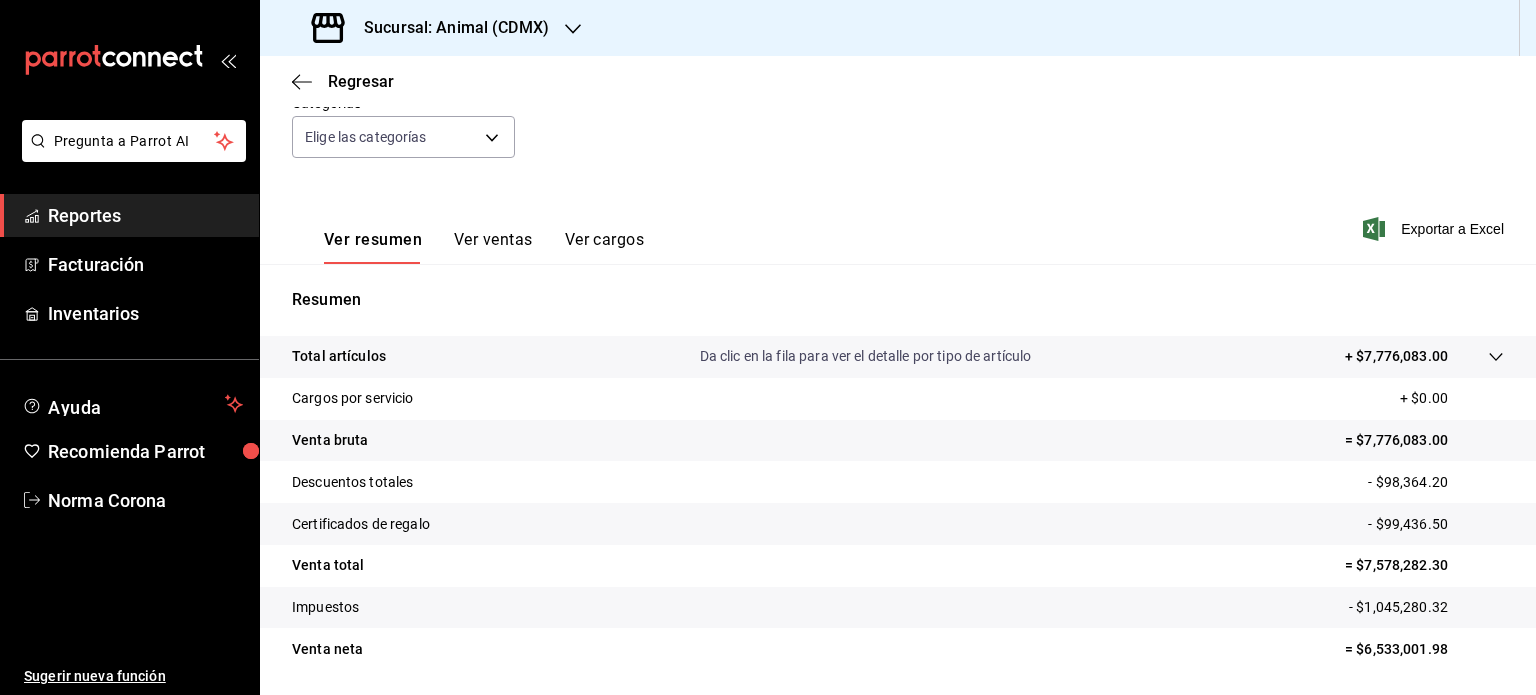 click on "Ver resumen Ver ventas Ver cargos Exportar a Excel" at bounding box center [898, 223] 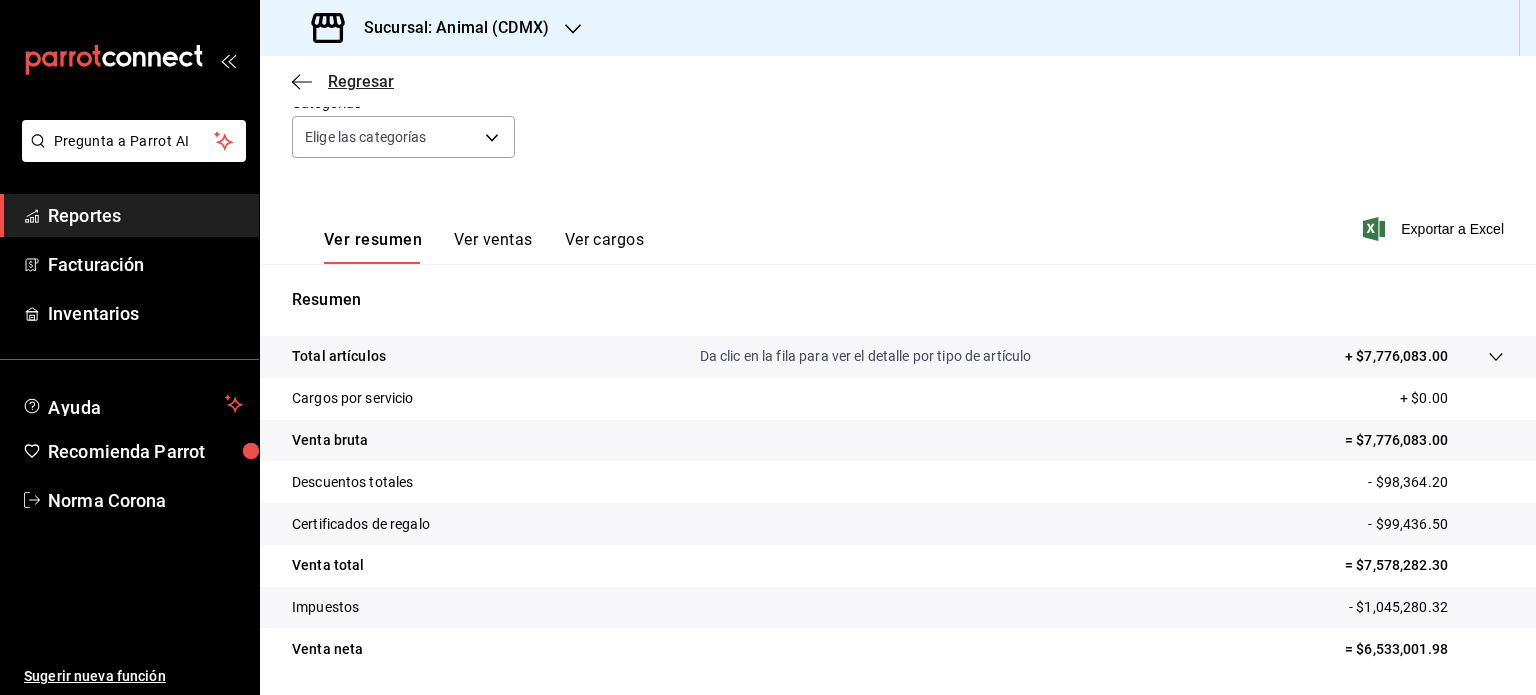 click 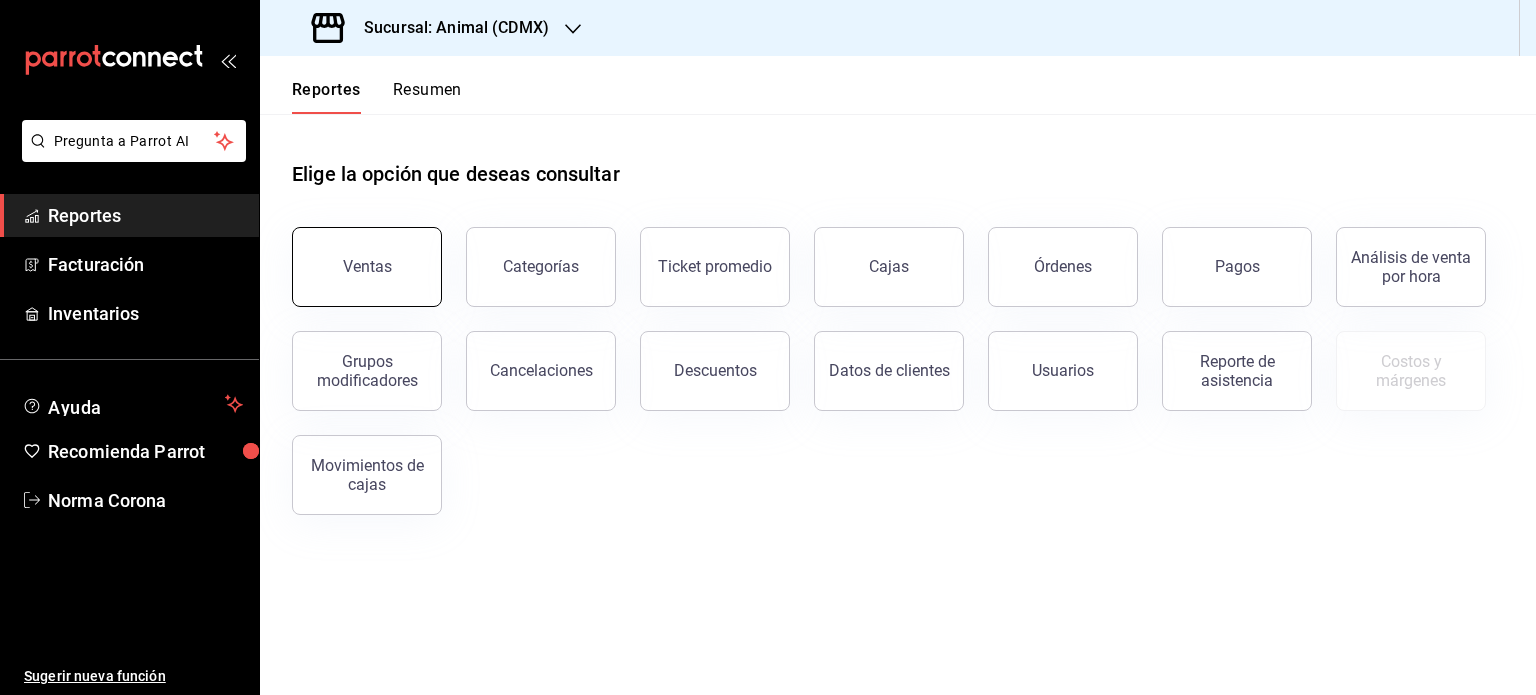 click on "Ventas" at bounding box center [367, 267] 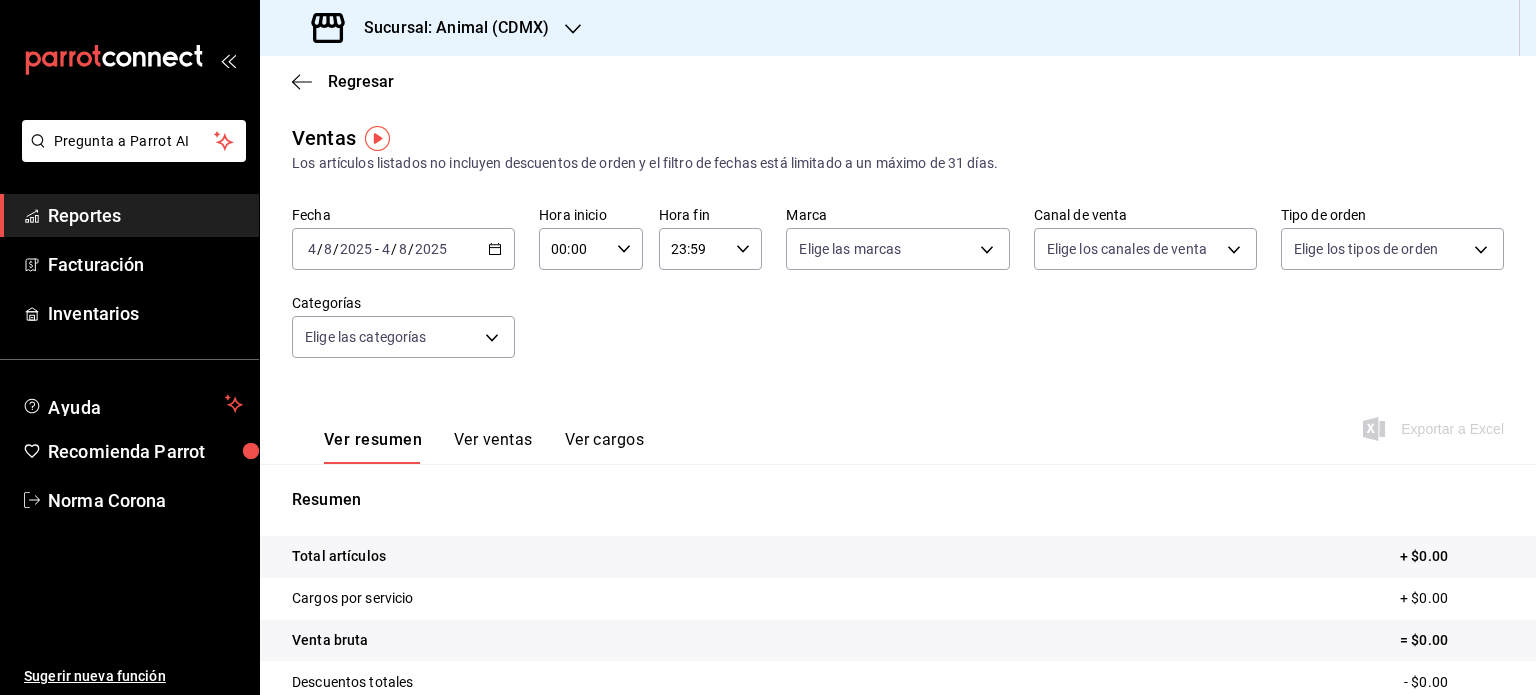 click 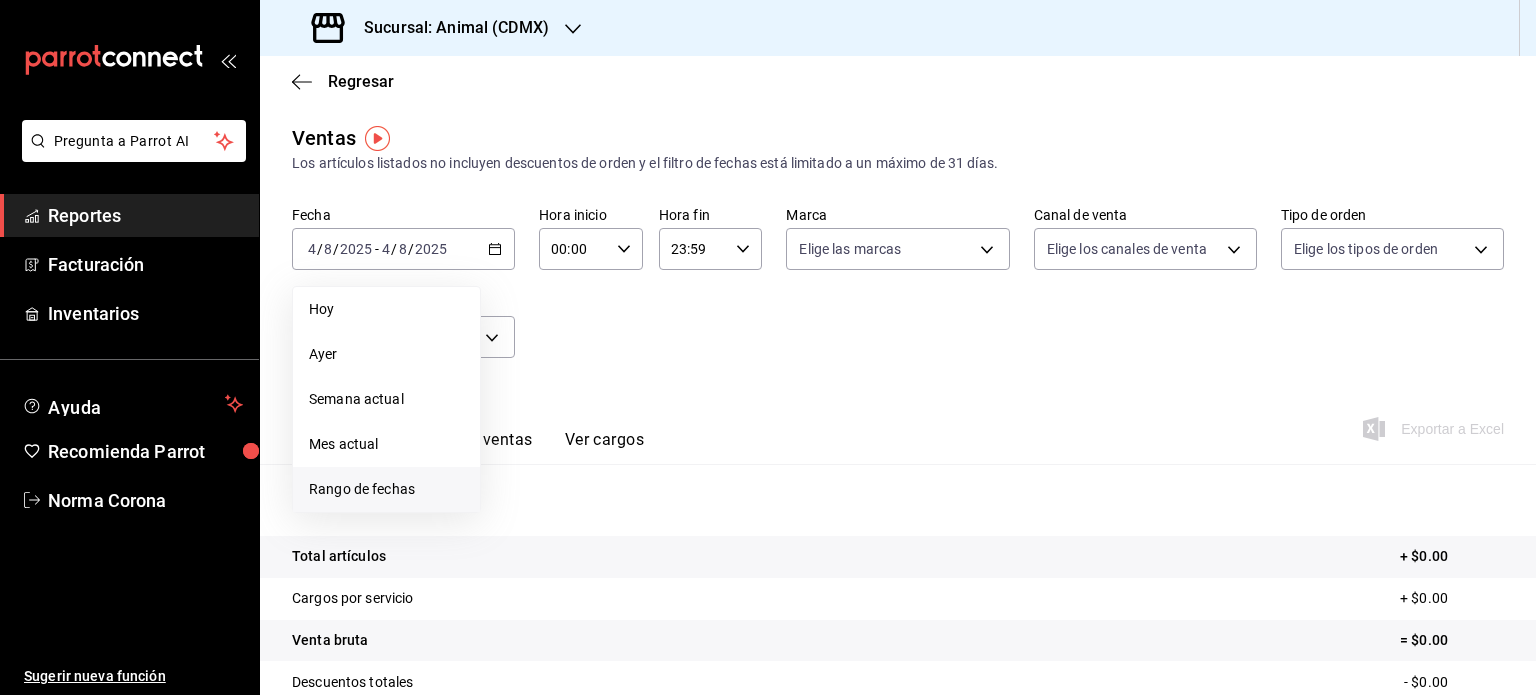click on "Rango de fechas" at bounding box center [386, 489] 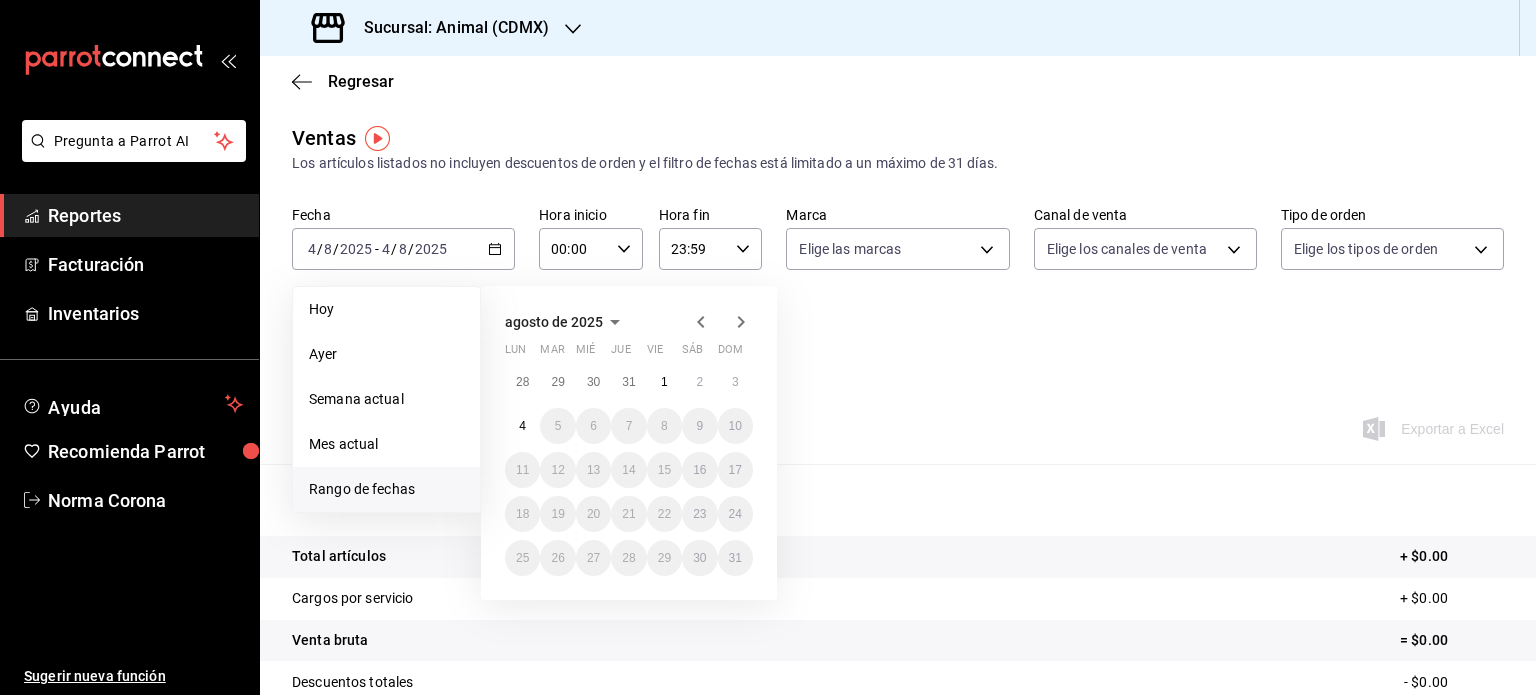 click 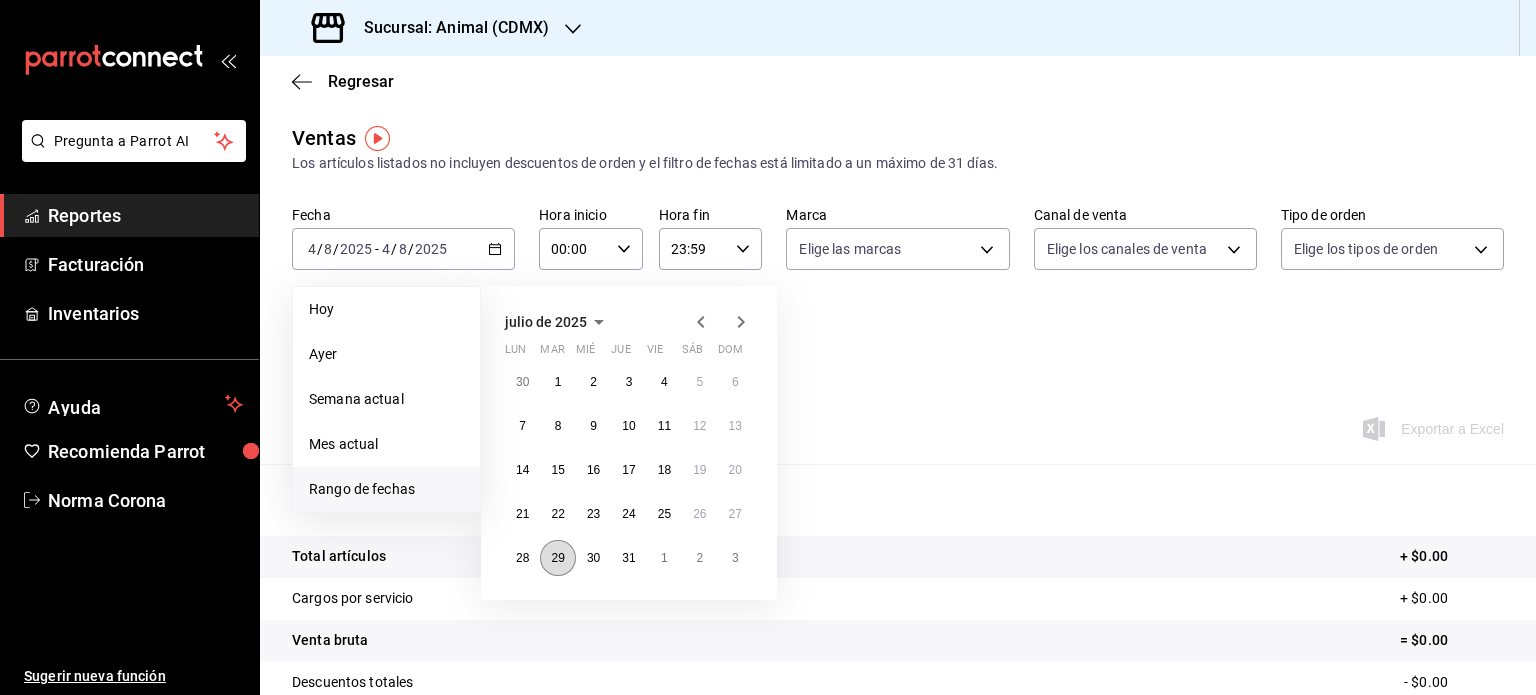 click on "29" at bounding box center [557, 558] 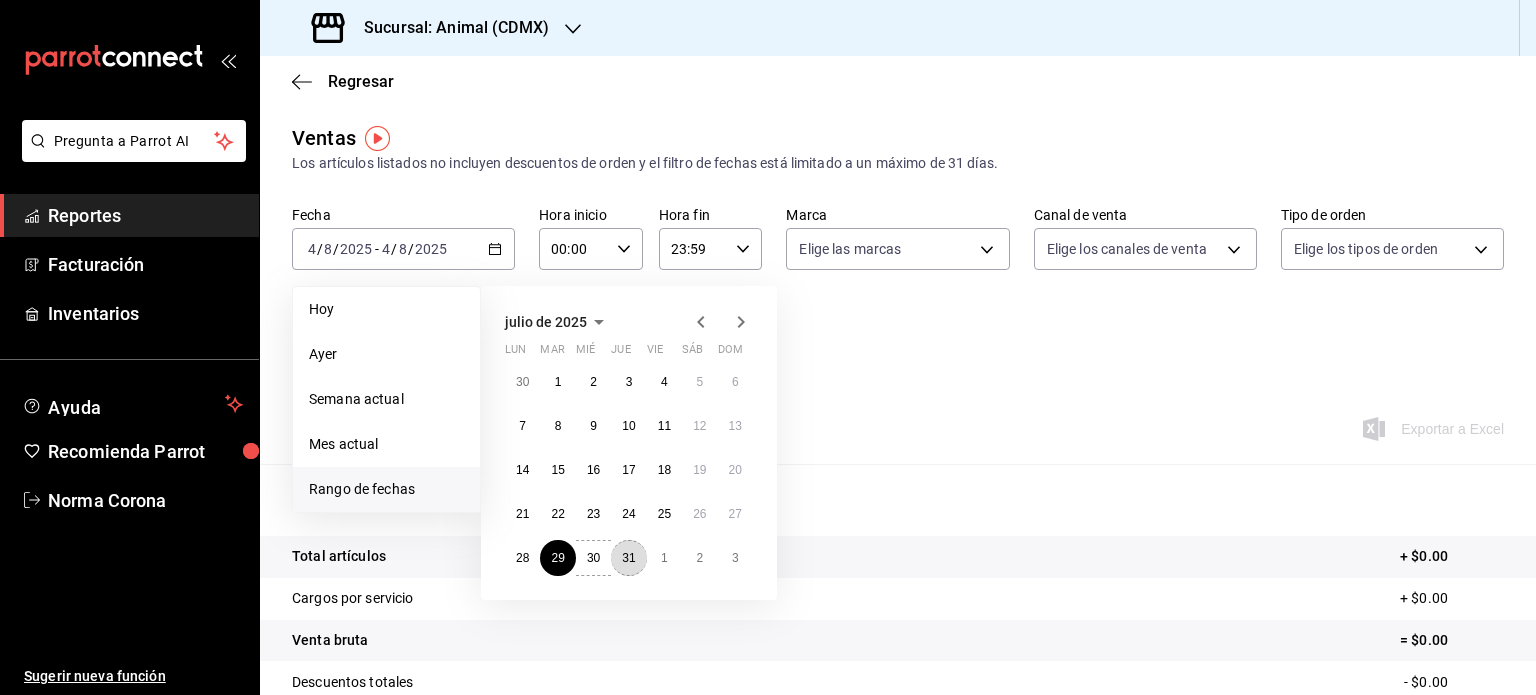 click on "31" at bounding box center [628, 558] 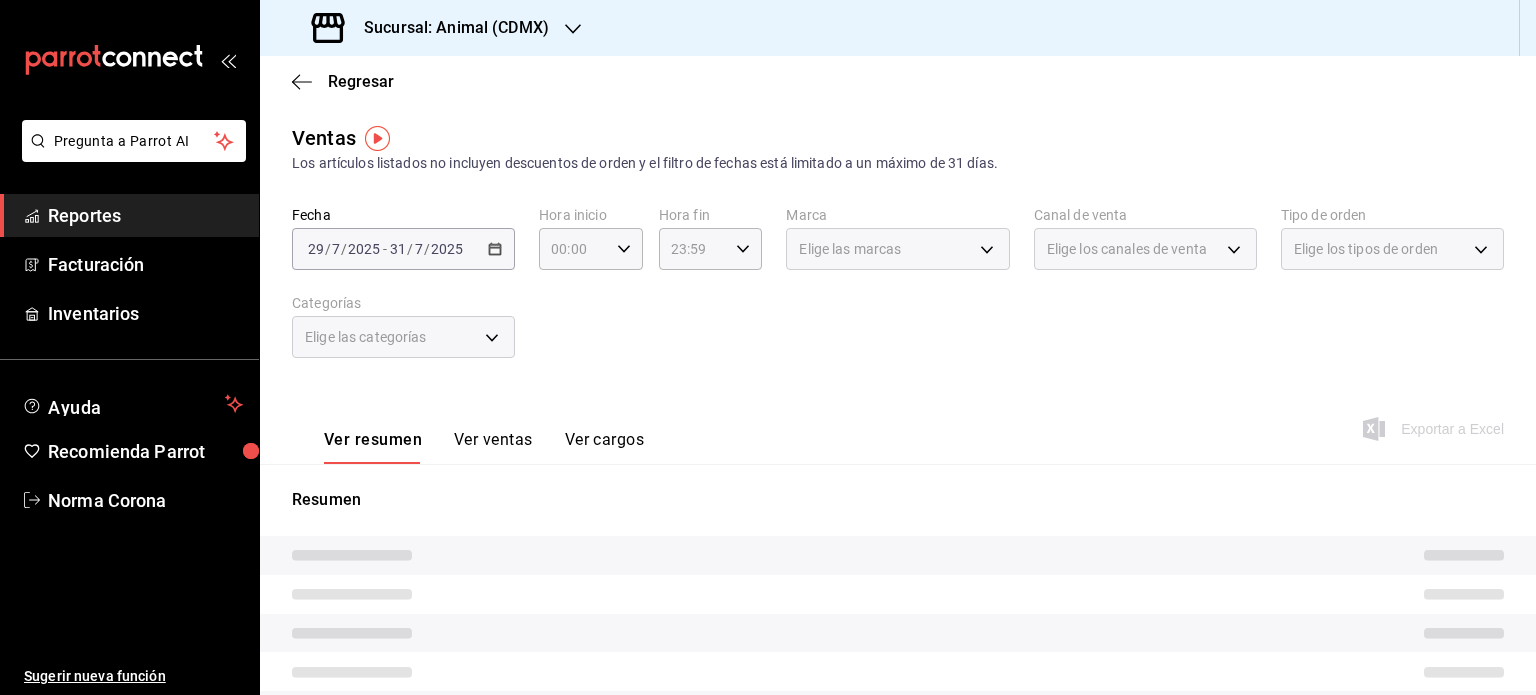click on "Fecha 2025-07-29 29 / 7 / 2025 - 2025-07-31 31 / 7 / 2025 Hora inicio 00:00 Hora inicio Hora fin 23:59 Hora fin Marca Elige las marcas Canal de venta Elige los canales de venta Tipo de orden Elige los tipos de orden Categorías Elige las categorías" at bounding box center (898, 294) 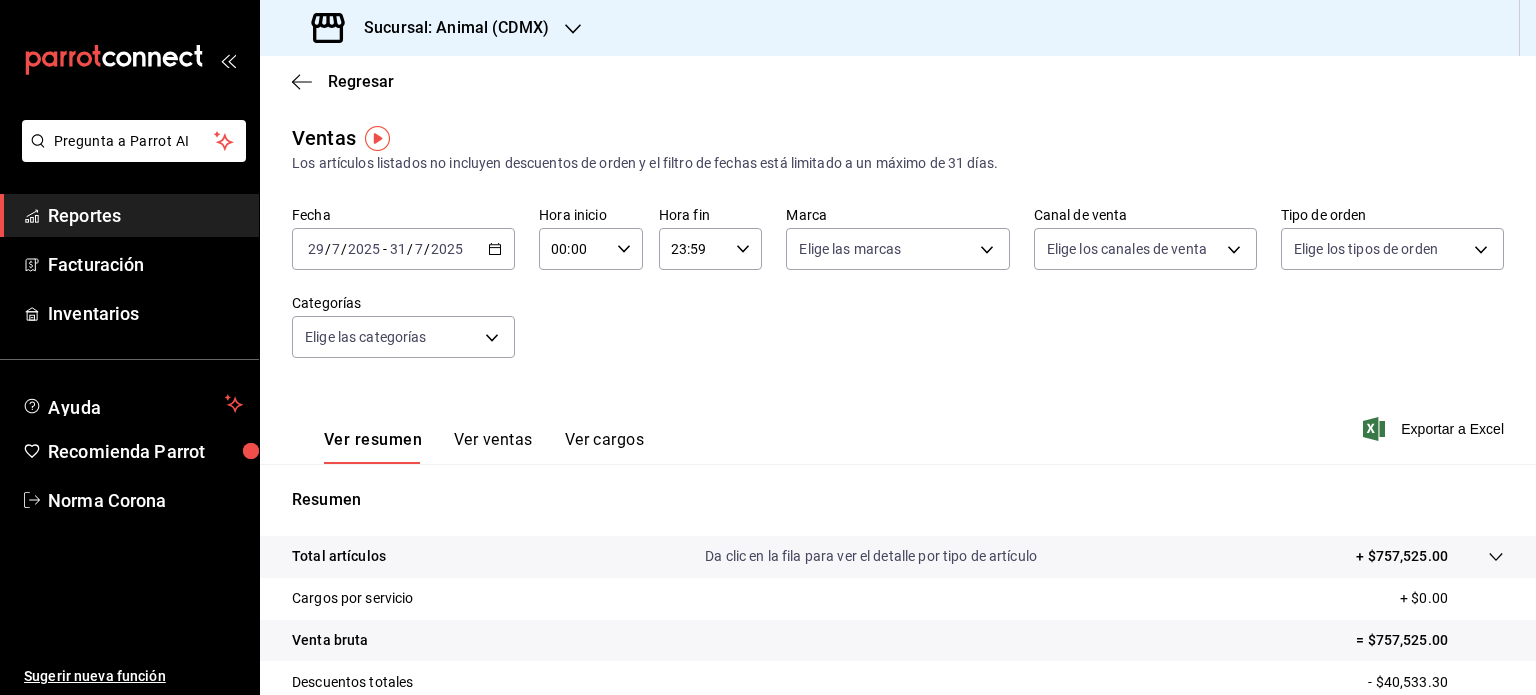 click on "00:00 Hora inicio" at bounding box center (591, 249) 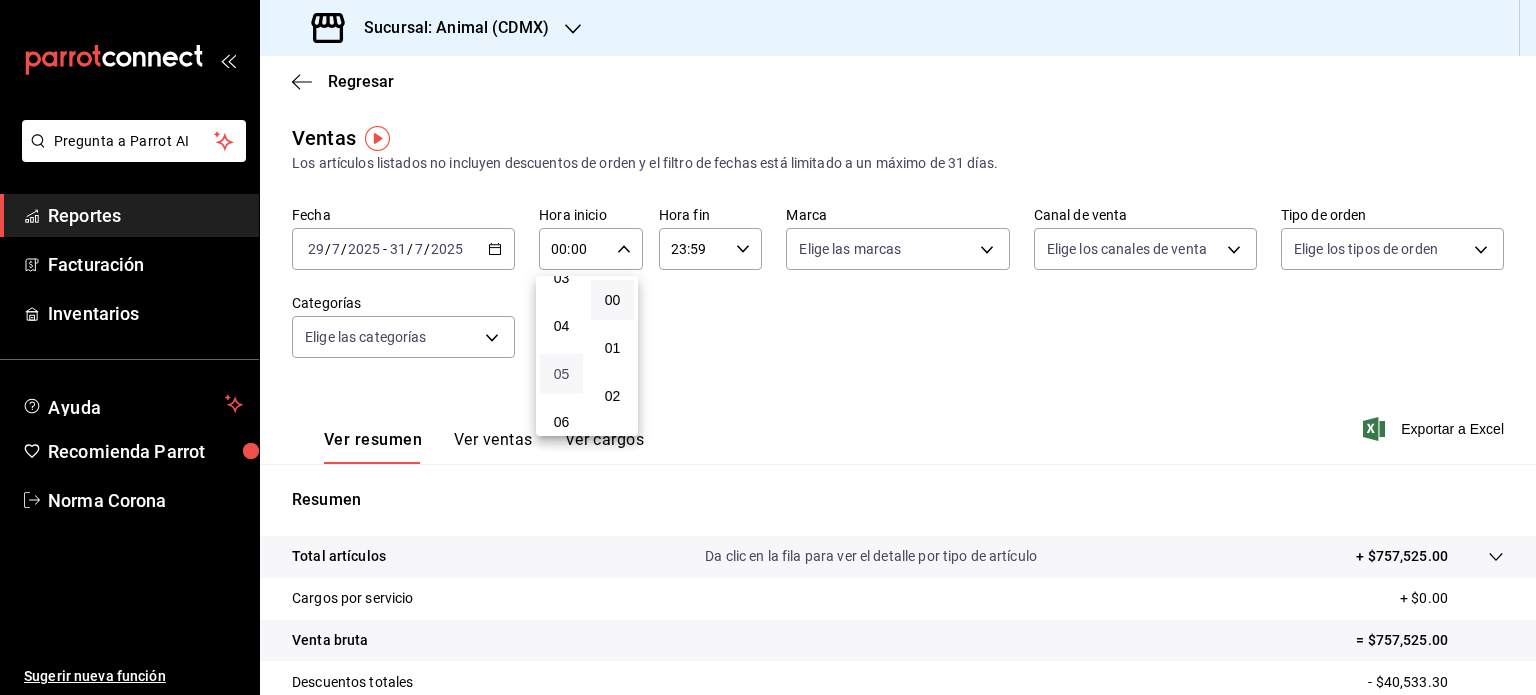scroll, scrollTop: 200, scrollLeft: 0, axis: vertical 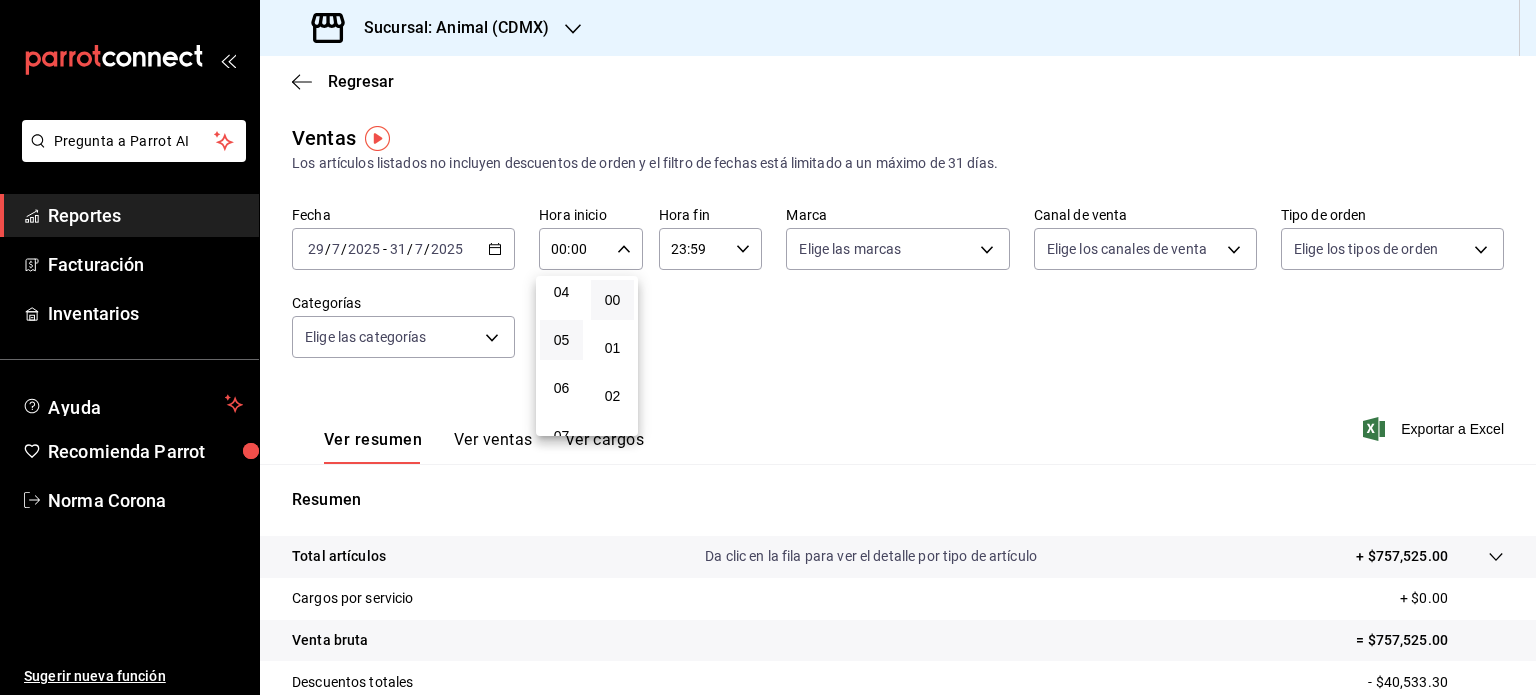 click on "05" at bounding box center (561, 340) 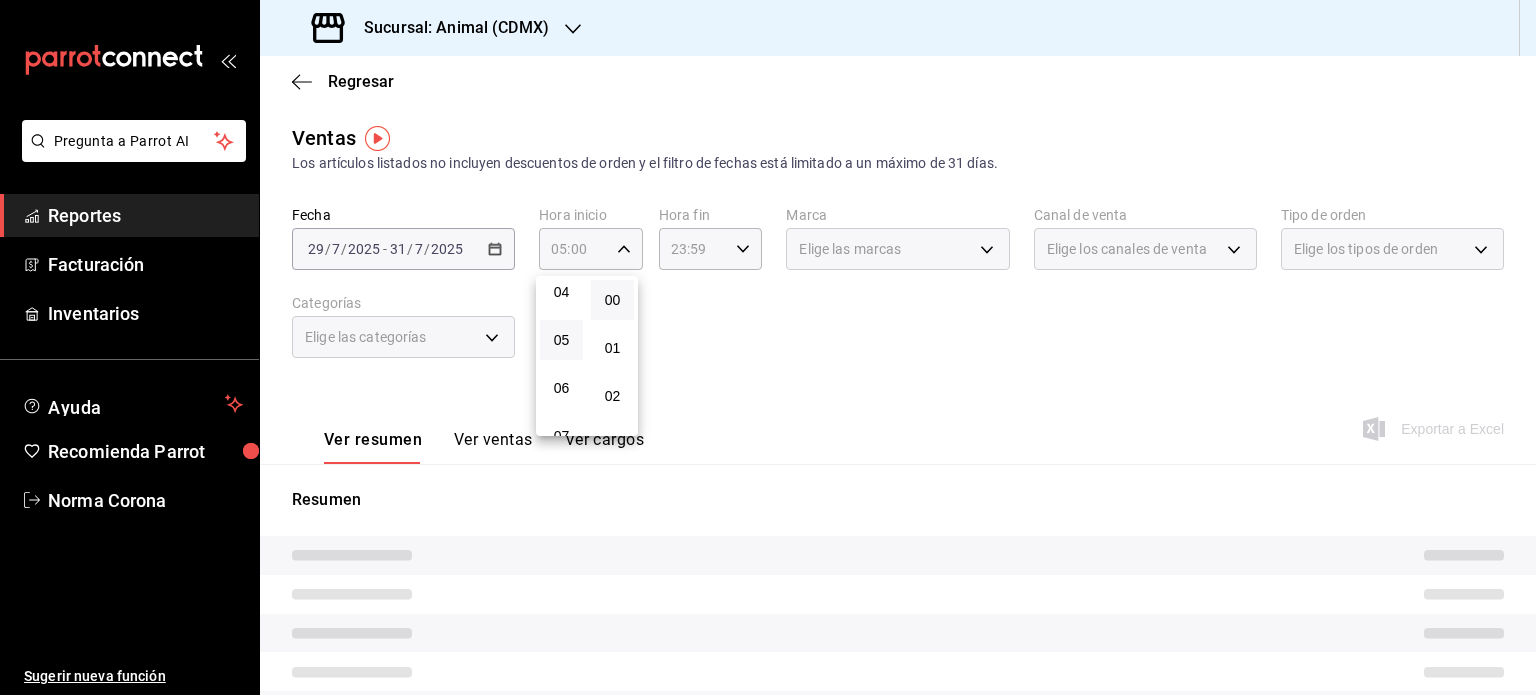 click at bounding box center (768, 347) 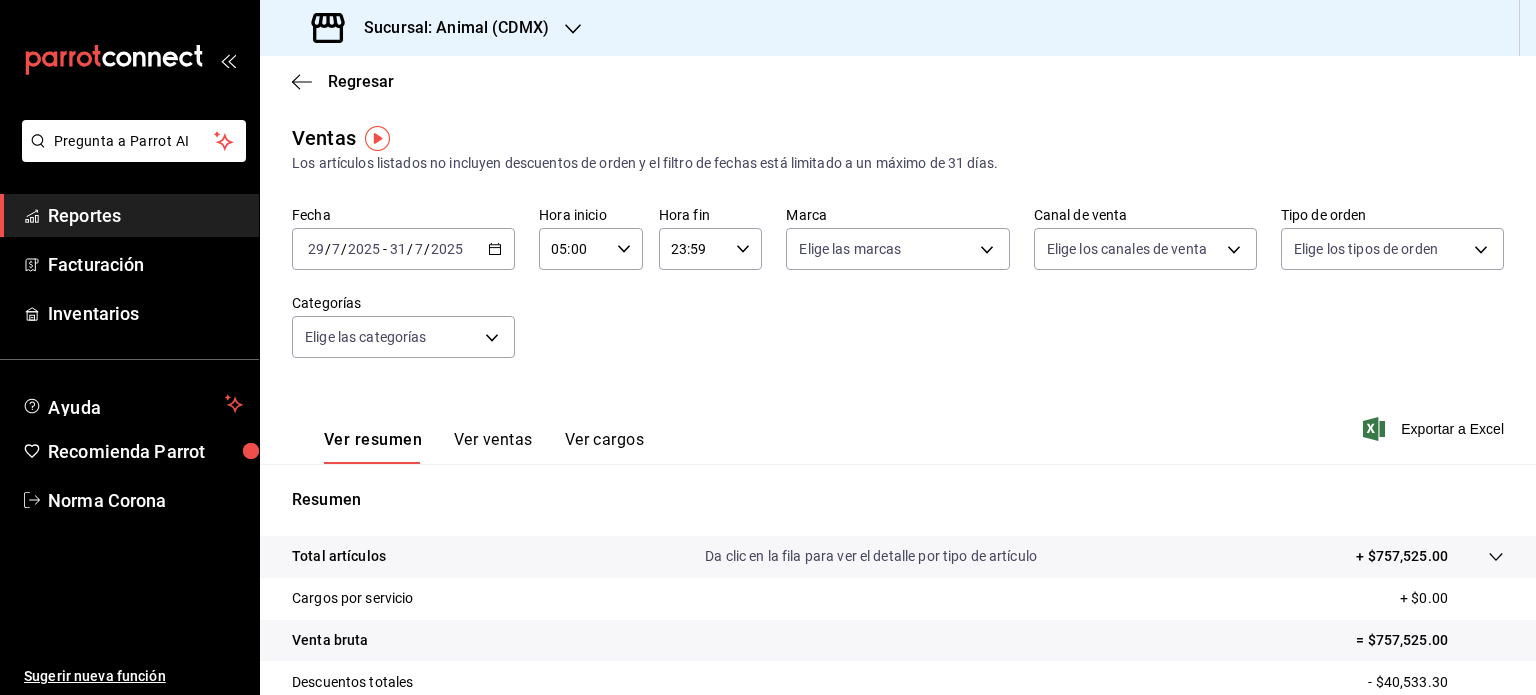 click 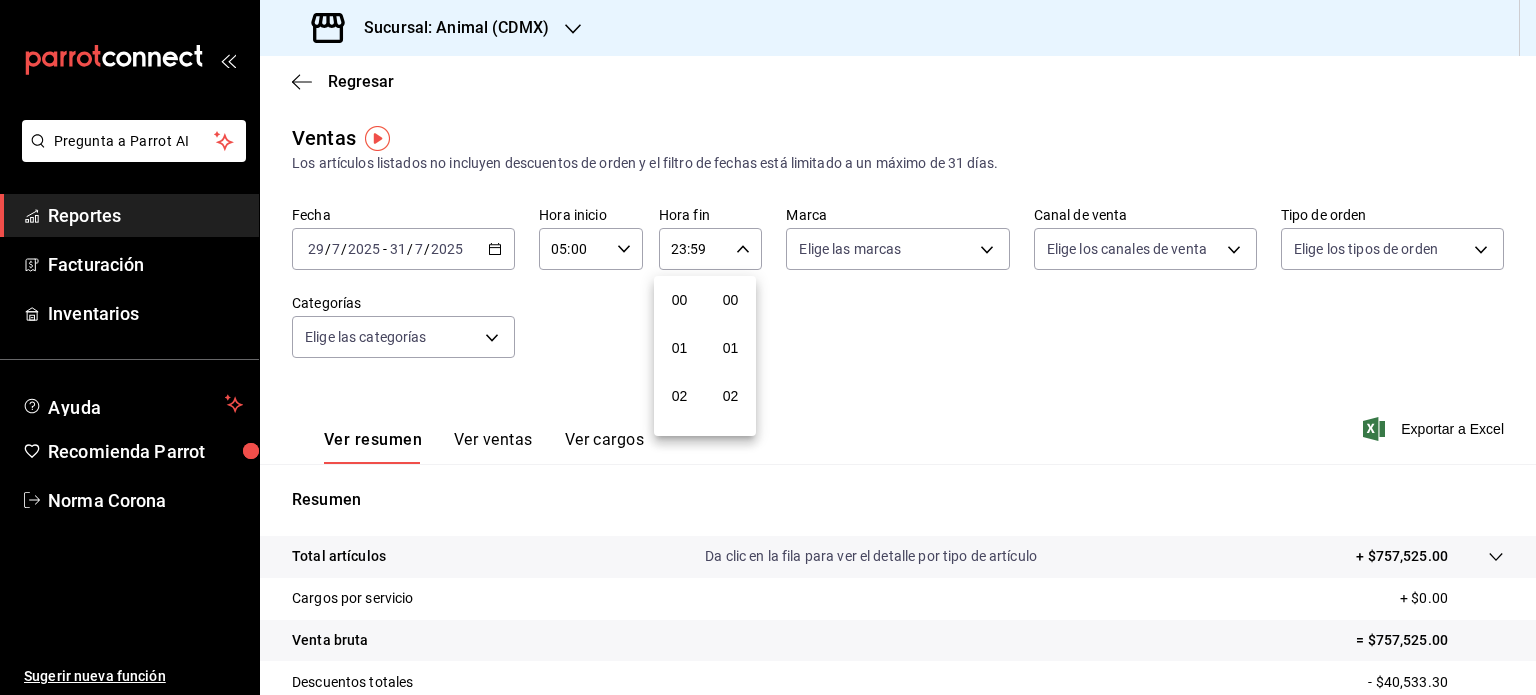 scroll, scrollTop: 1011, scrollLeft: 0, axis: vertical 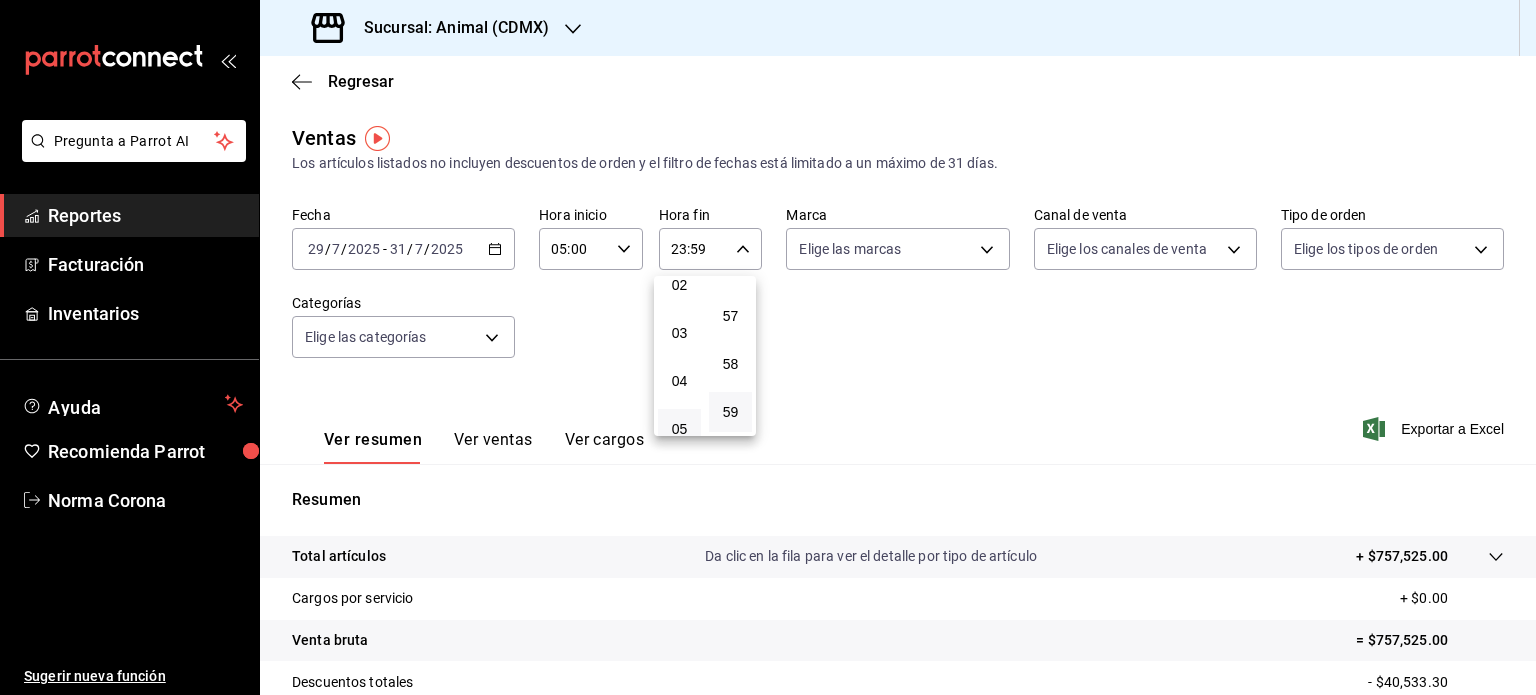 click on "05" at bounding box center (679, 429) 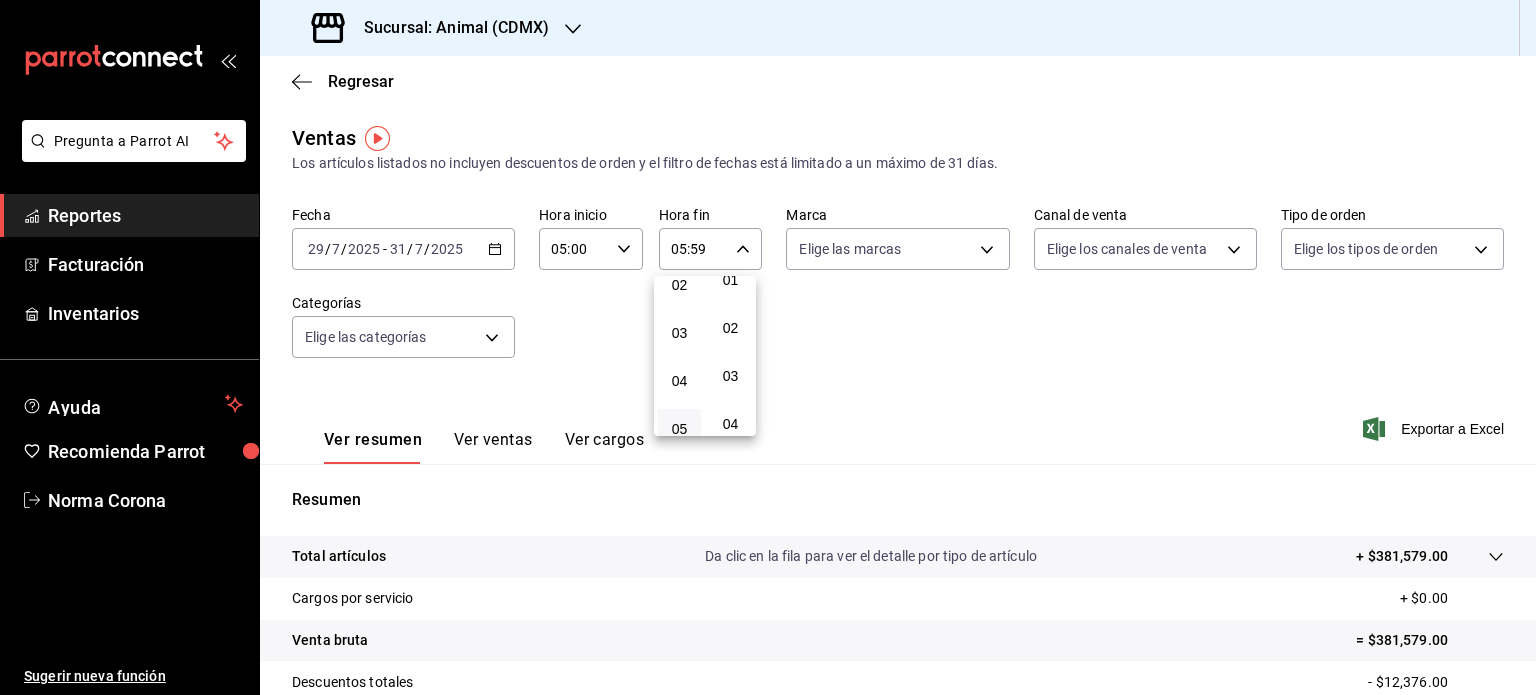 scroll, scrollTop: 0, scrollLeft: 0, axis: both 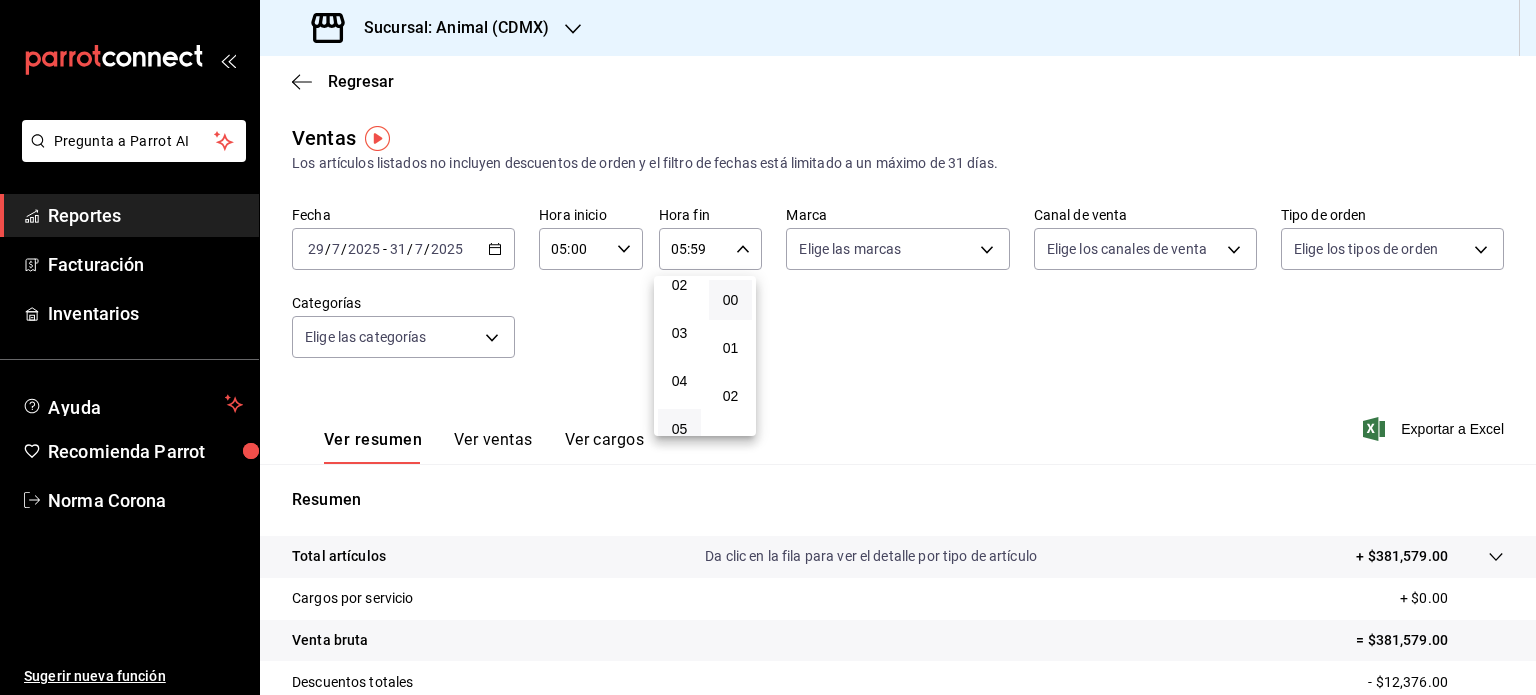 click on "00" at bounding box center (730, 300) 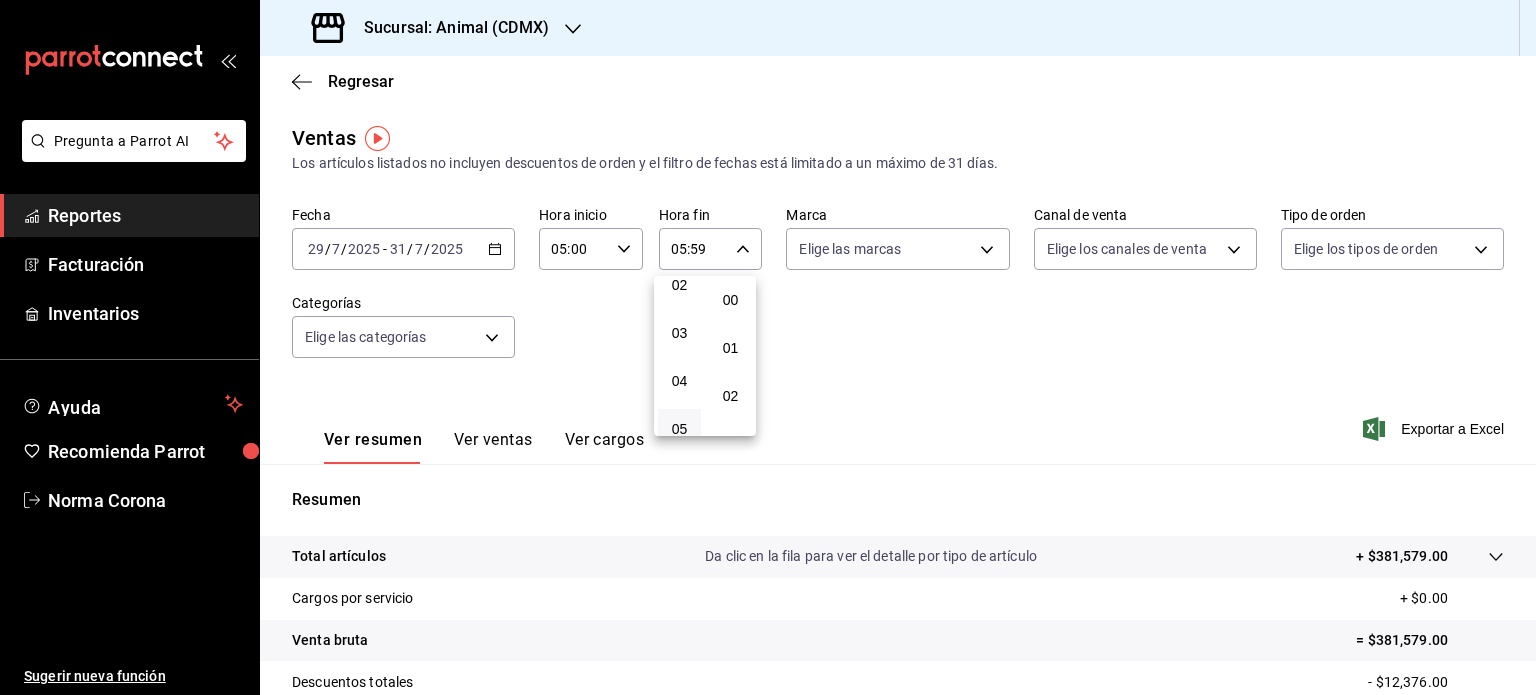 type on "05:00" 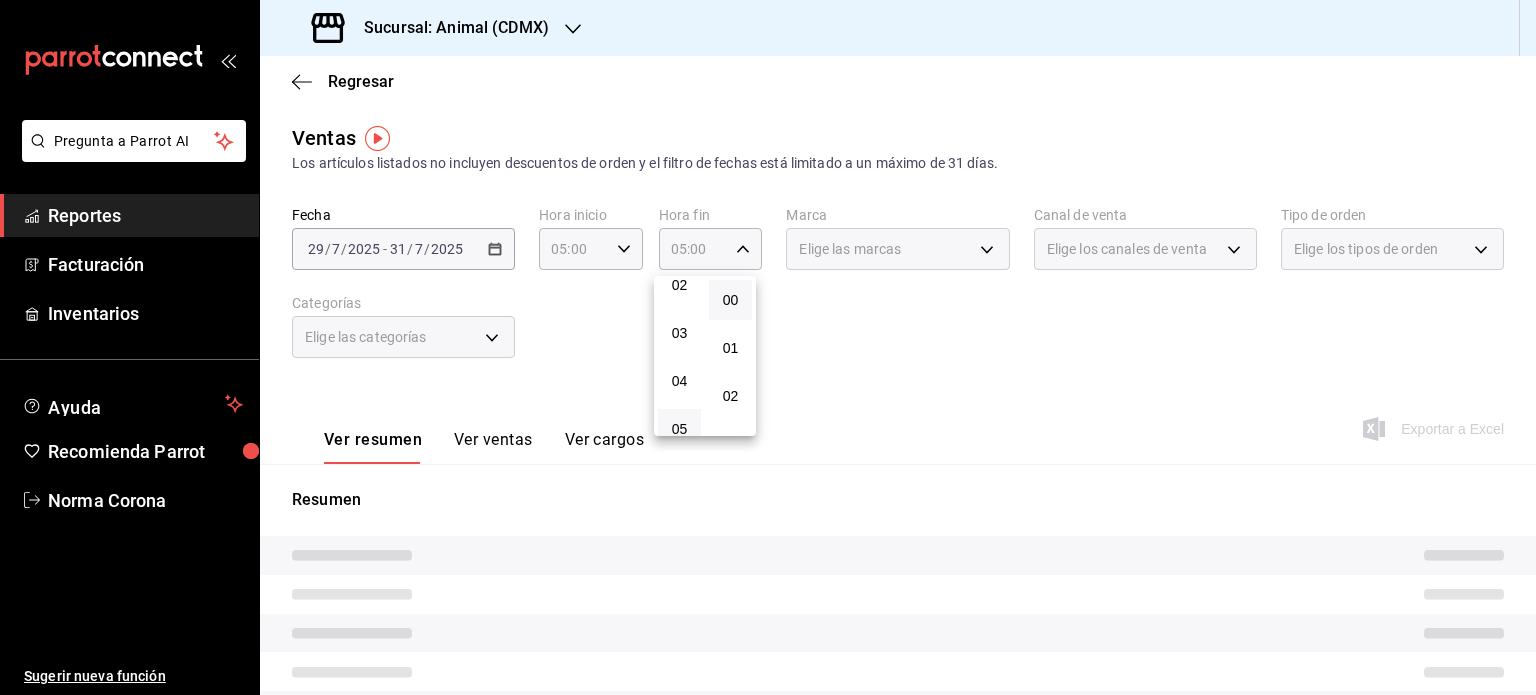 click at bounding box center (768, 347) 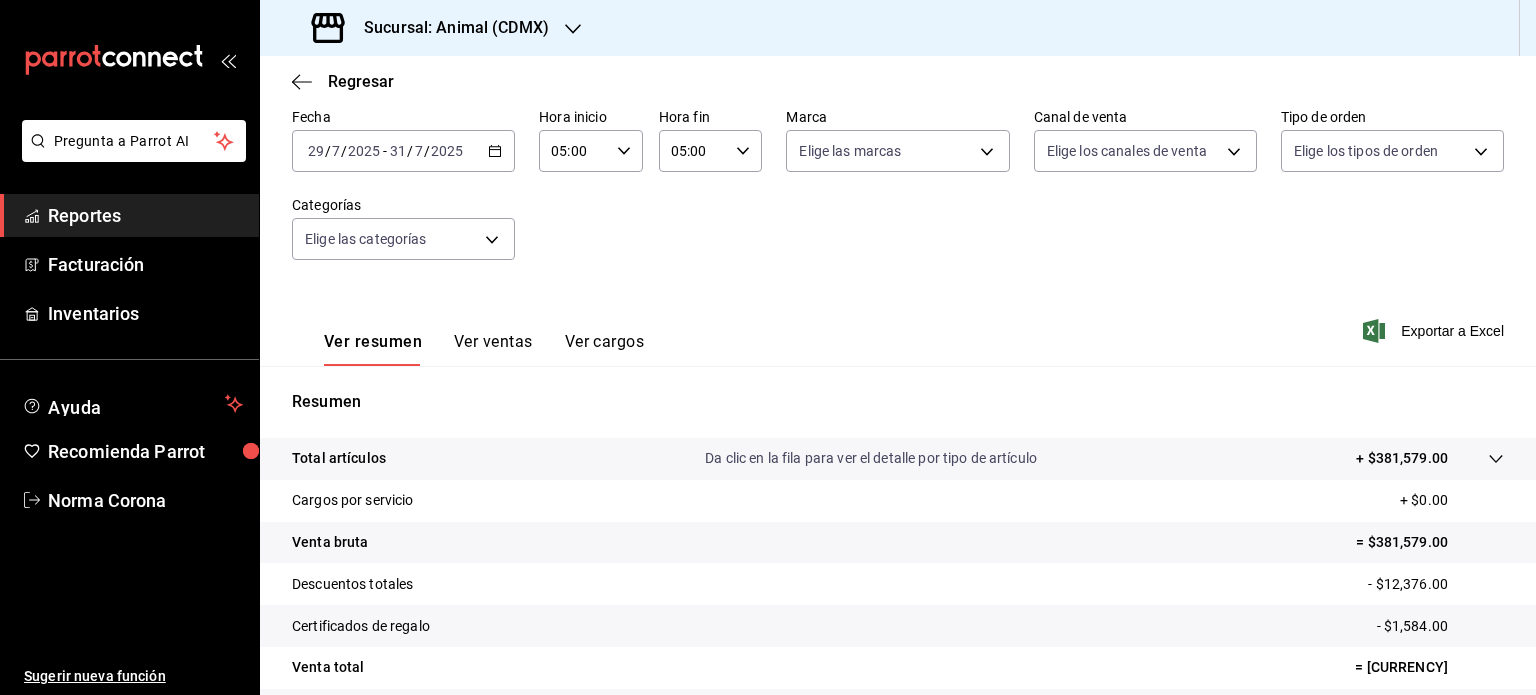 scroll, scrollTop: 263, scrollLeft: 0, axis: vertical 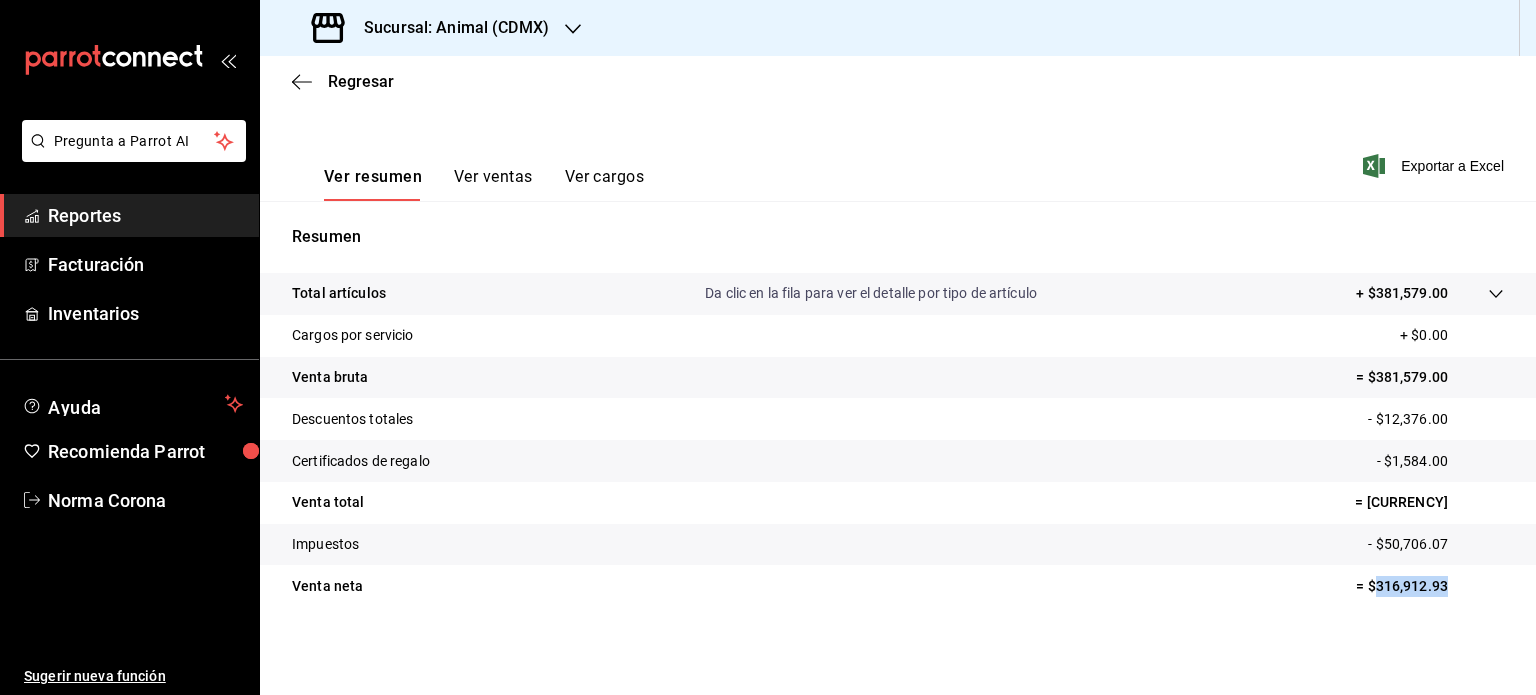 drag, startPoint x: 1448, startPoint y: 592, endPoint x: 1360, endPoint y: 581, distance: 88.68484 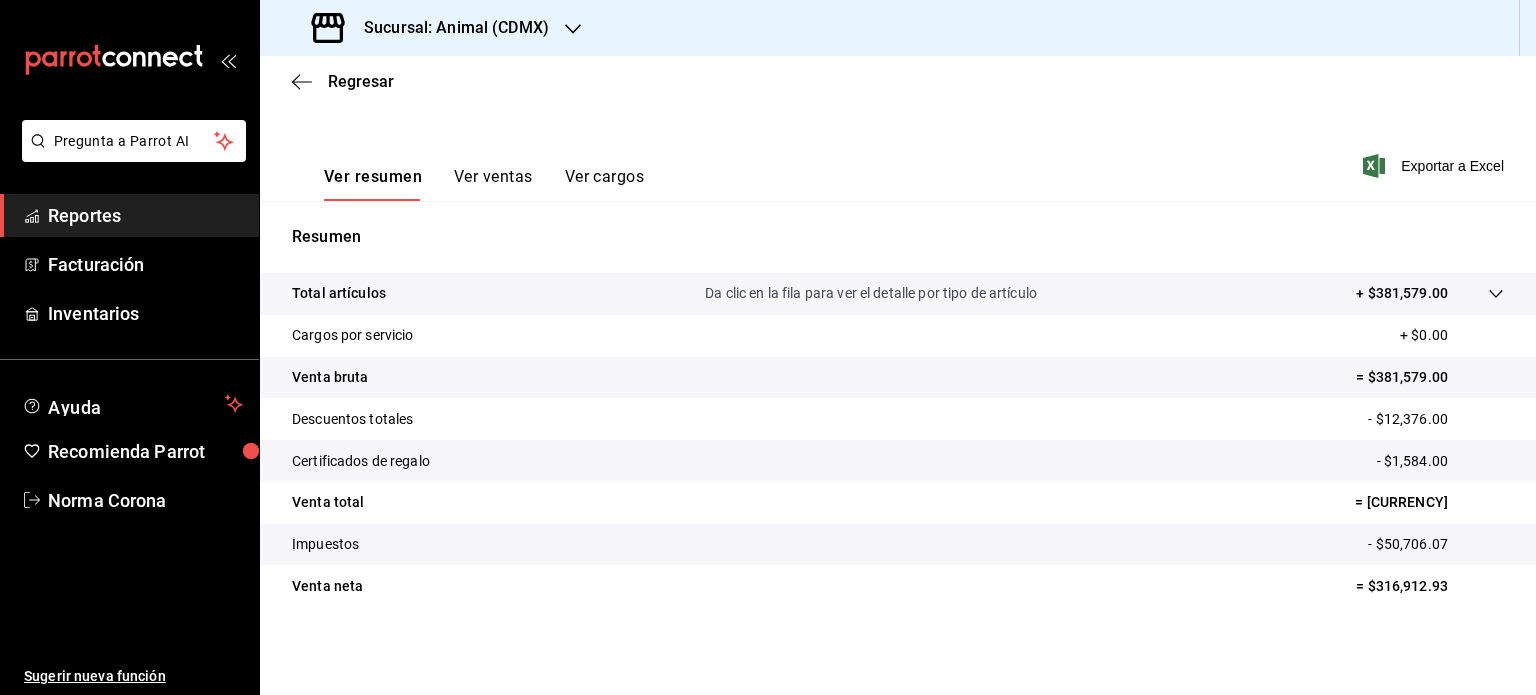 click on "Resumen Total artículos Da clic en la fila para ver el detalle por tipo de artículo + $381,579.00 Cargos por servicio + $0.00 Venta bruta = $381,579.00 Descuentos totales - $12,376.00 Certificados de regalo - $1,584.00 Venta total = $367,619.00 Impuestos - $50,706.07 Venta neta = $316,912.93" at bounding box center [898, 416] 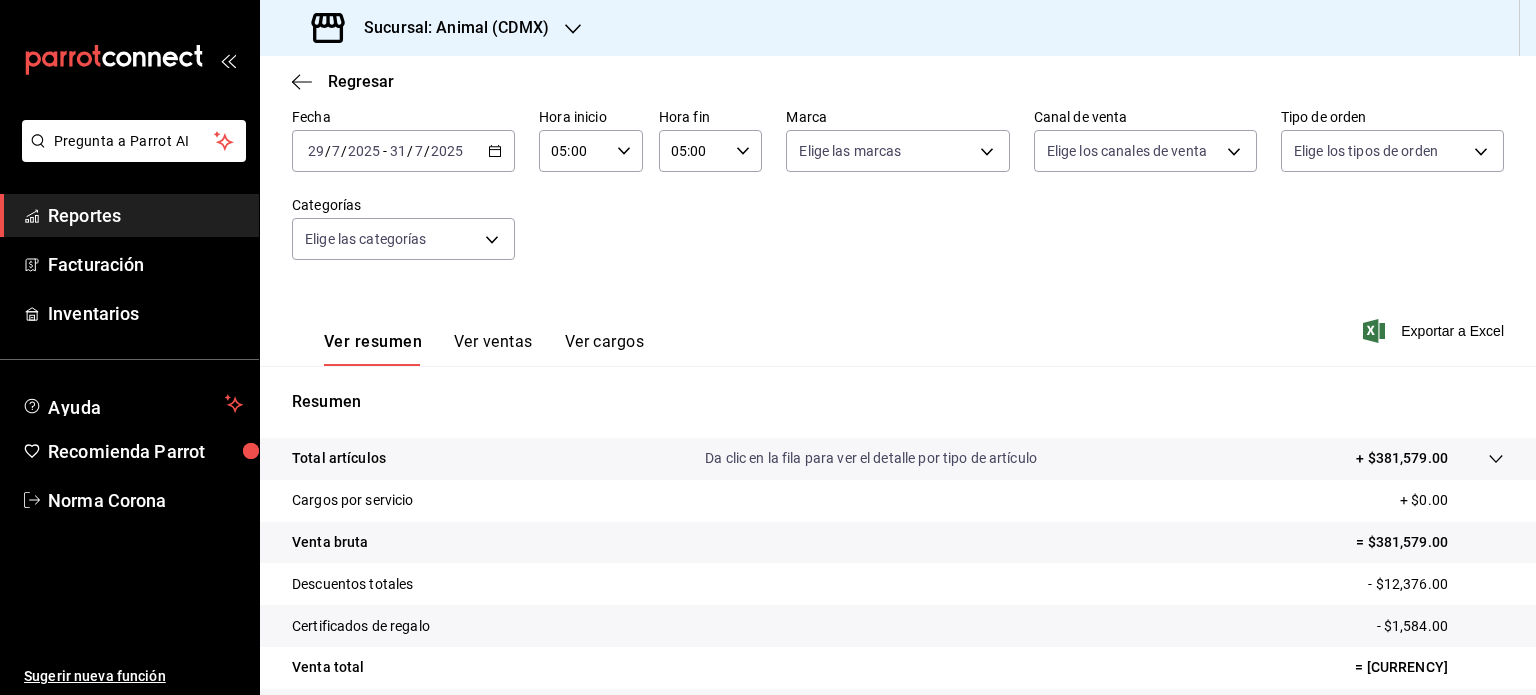 scroll, scrollTop: 0, scrollLeft: 0, axis: both 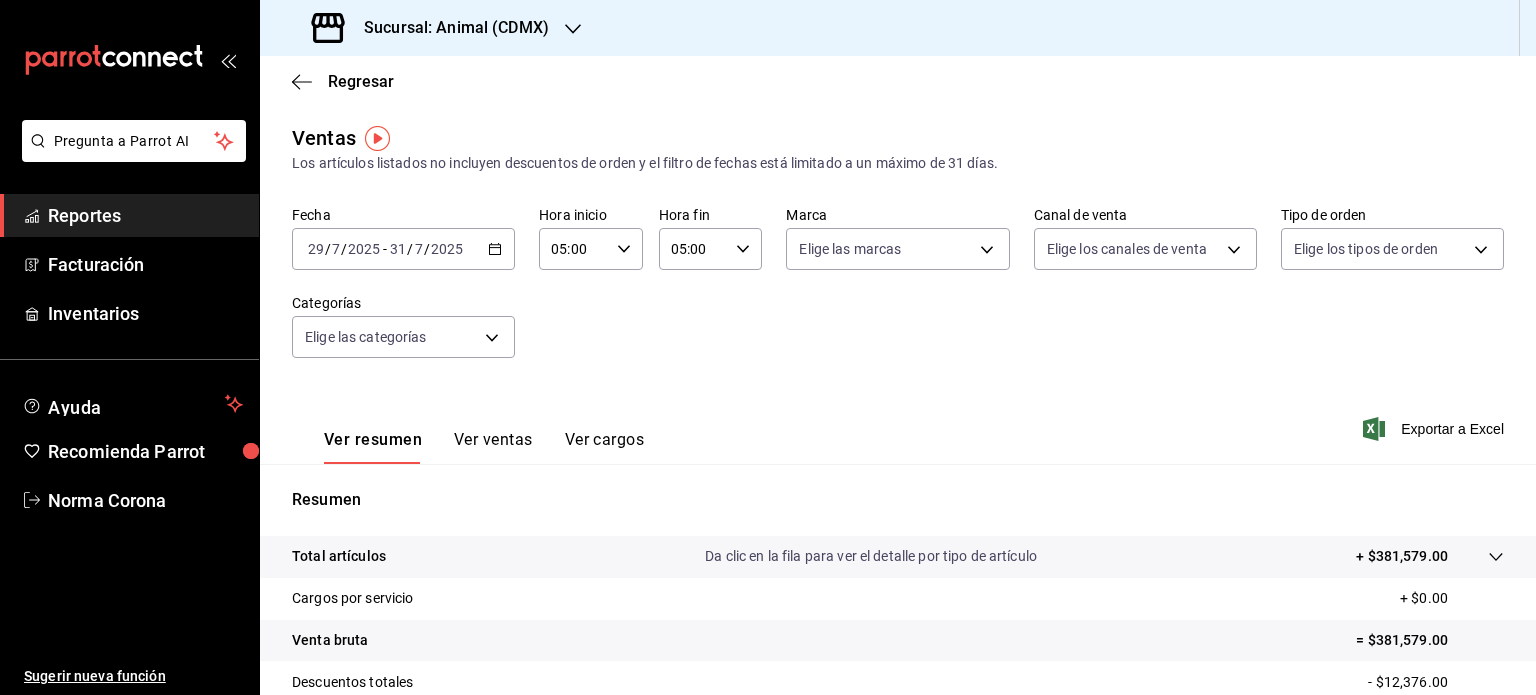 click 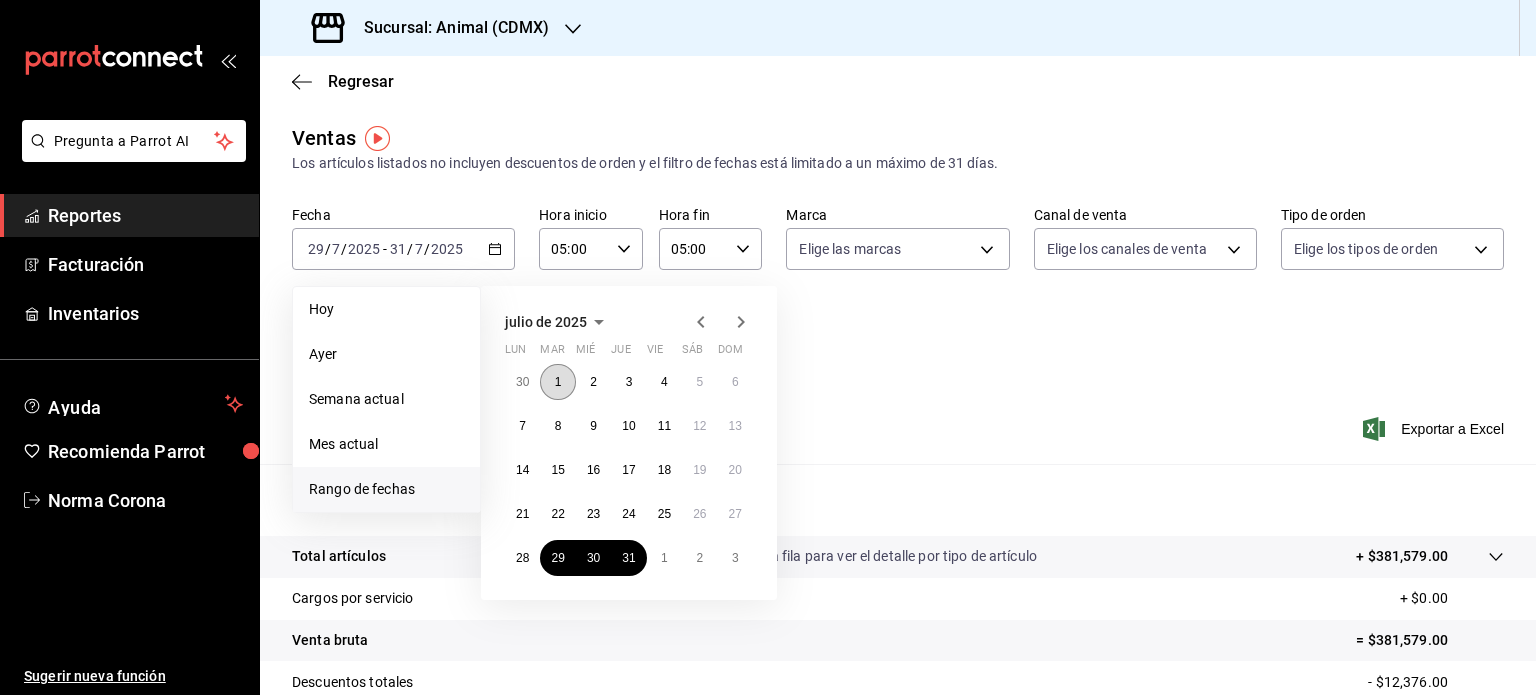 click on "1" at bounding box center (557, 382) 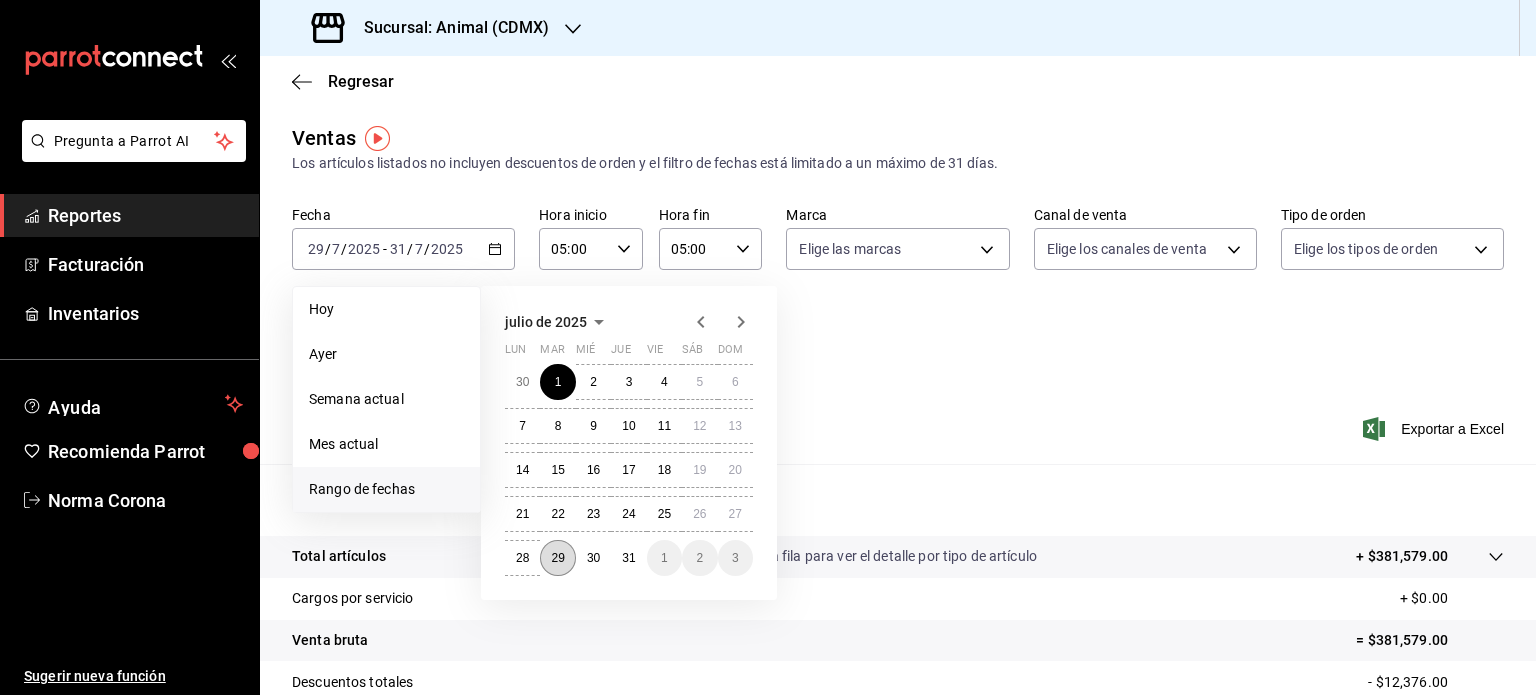click on "29" at bounding box center (557, 558) 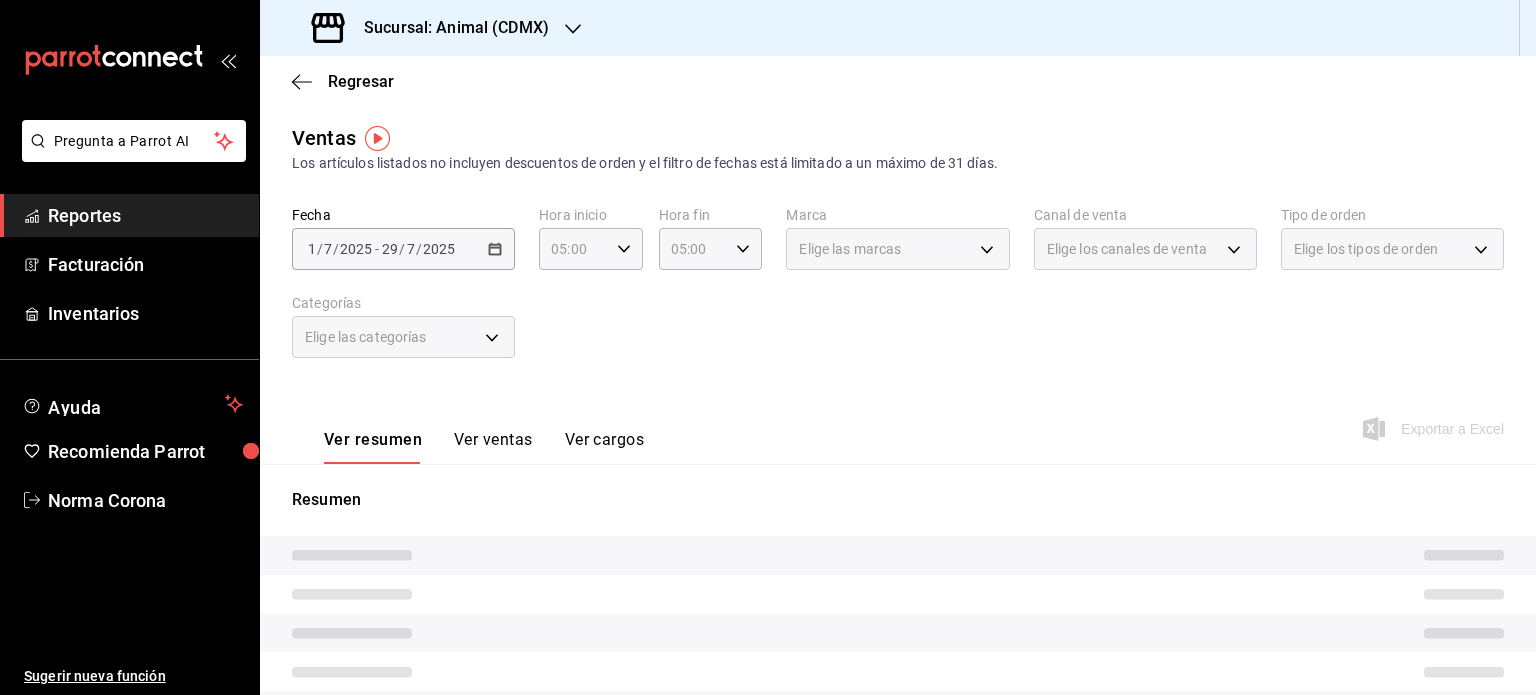 click on "Ver resumen Ver ventas Ver cargos Exportar a Excel" at bounding box center (898, 423) 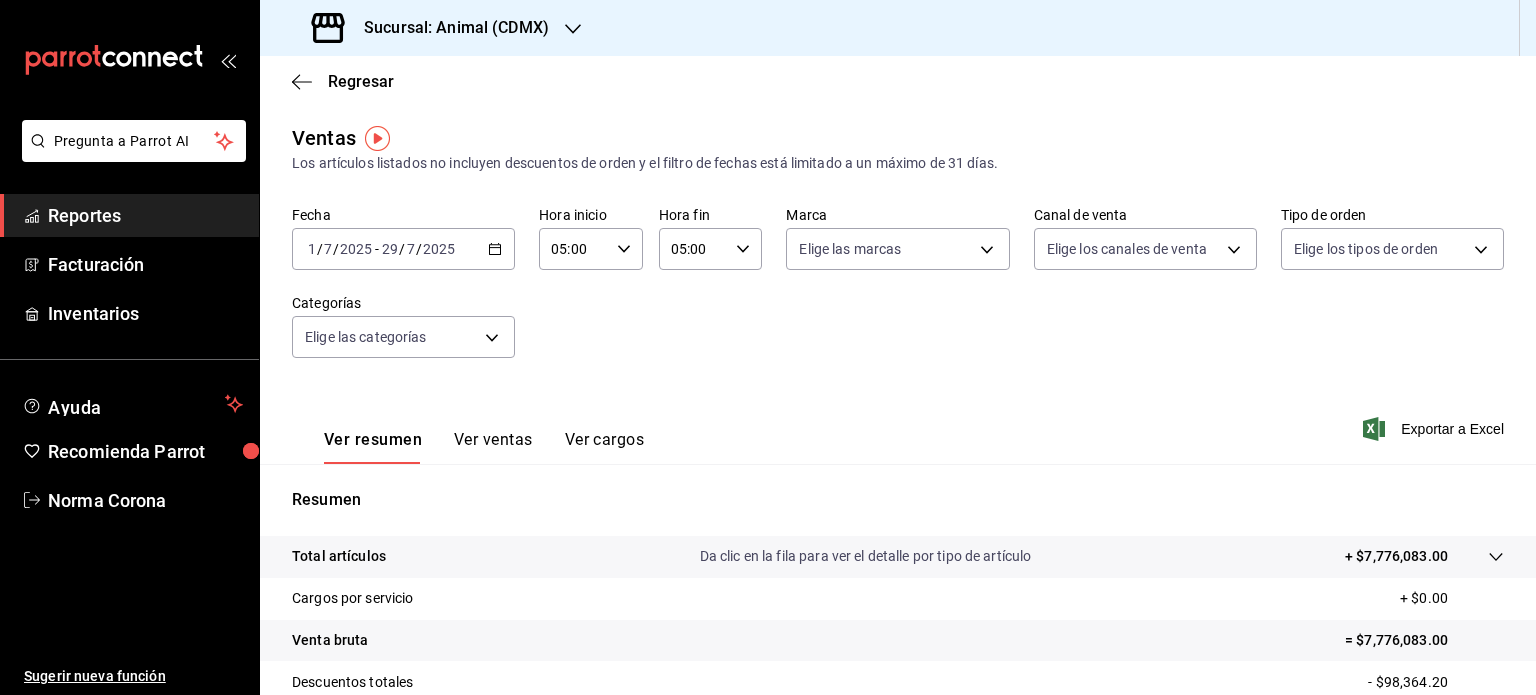 scroll, scrollTop: 263, scrollLeft: 0, axis: vertical 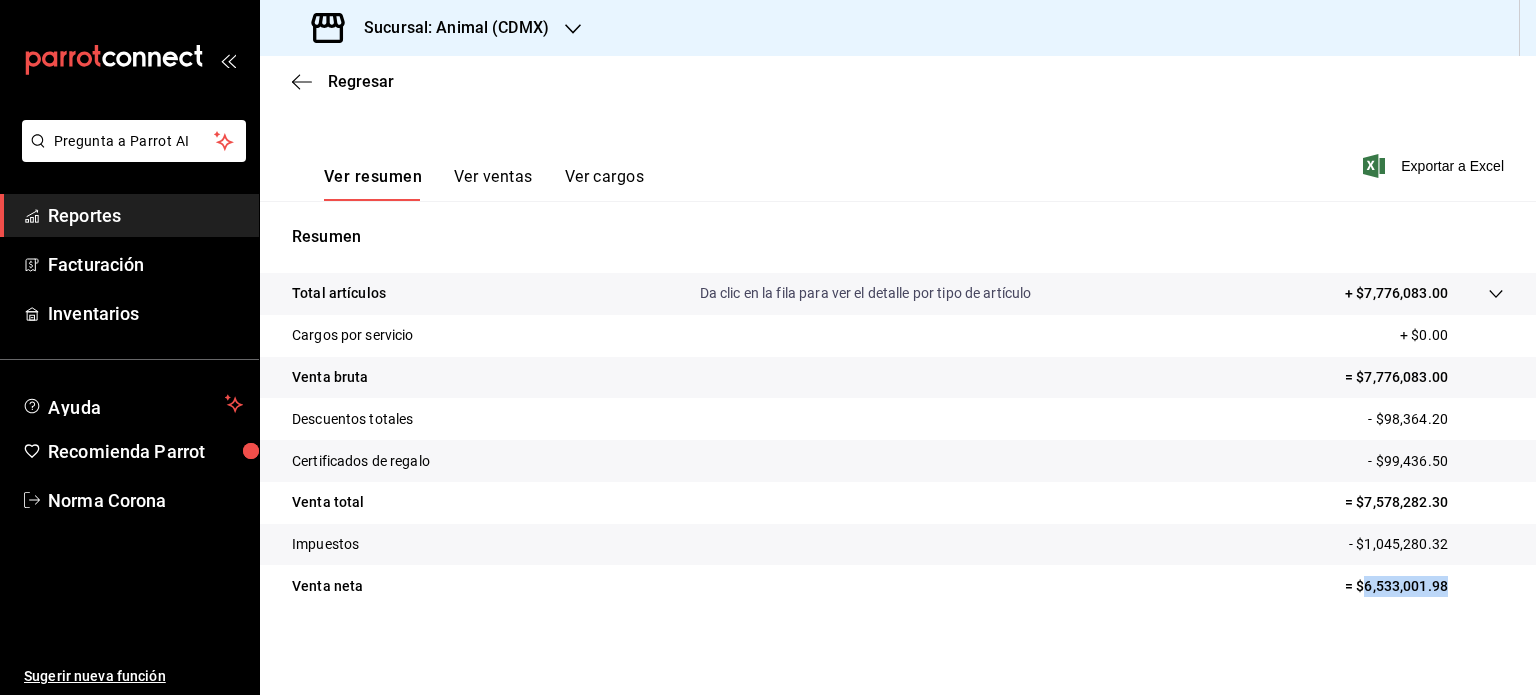 drag, startPoint x: 1457, startPoint y: 585, endPoint x: 1348, endPoint y: 595, distance: 109.457756 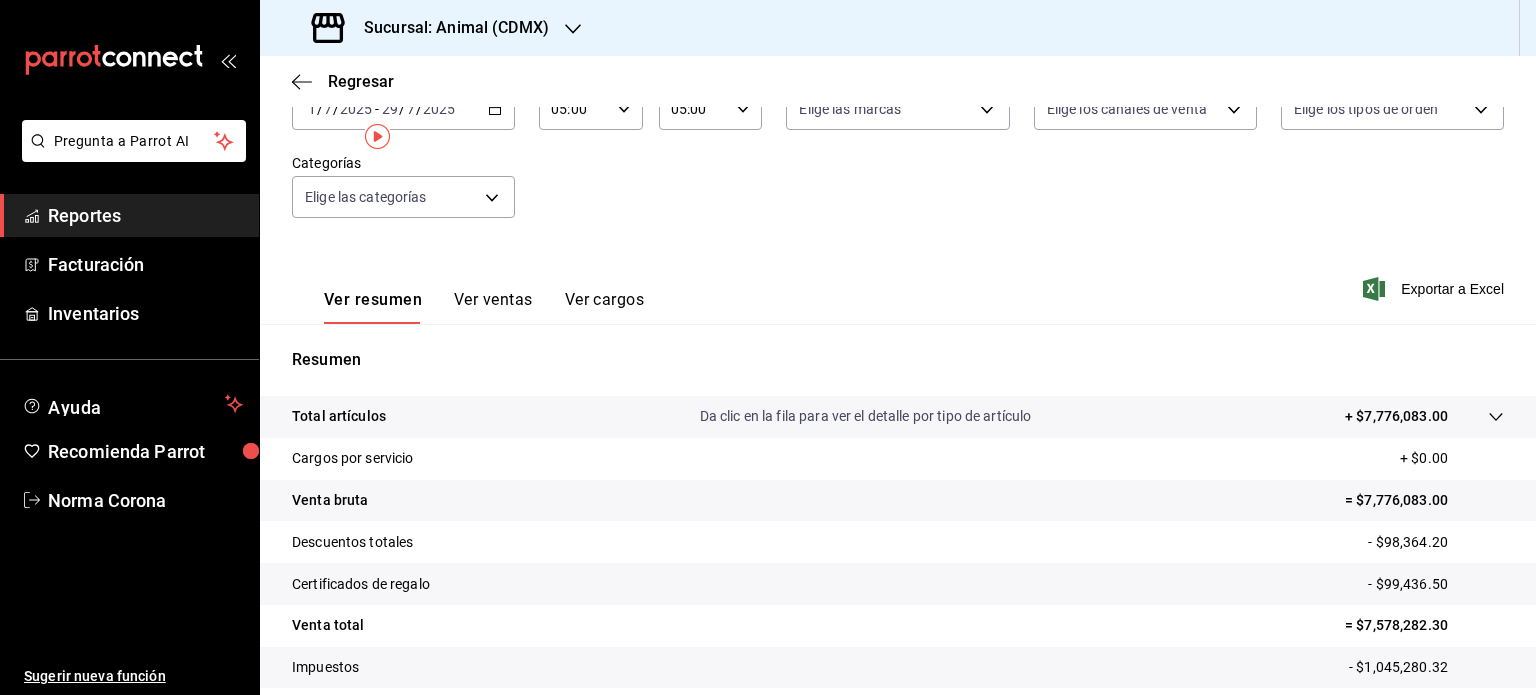 scroll, scrollTop: 0, scrollLeft: 0, axis: both 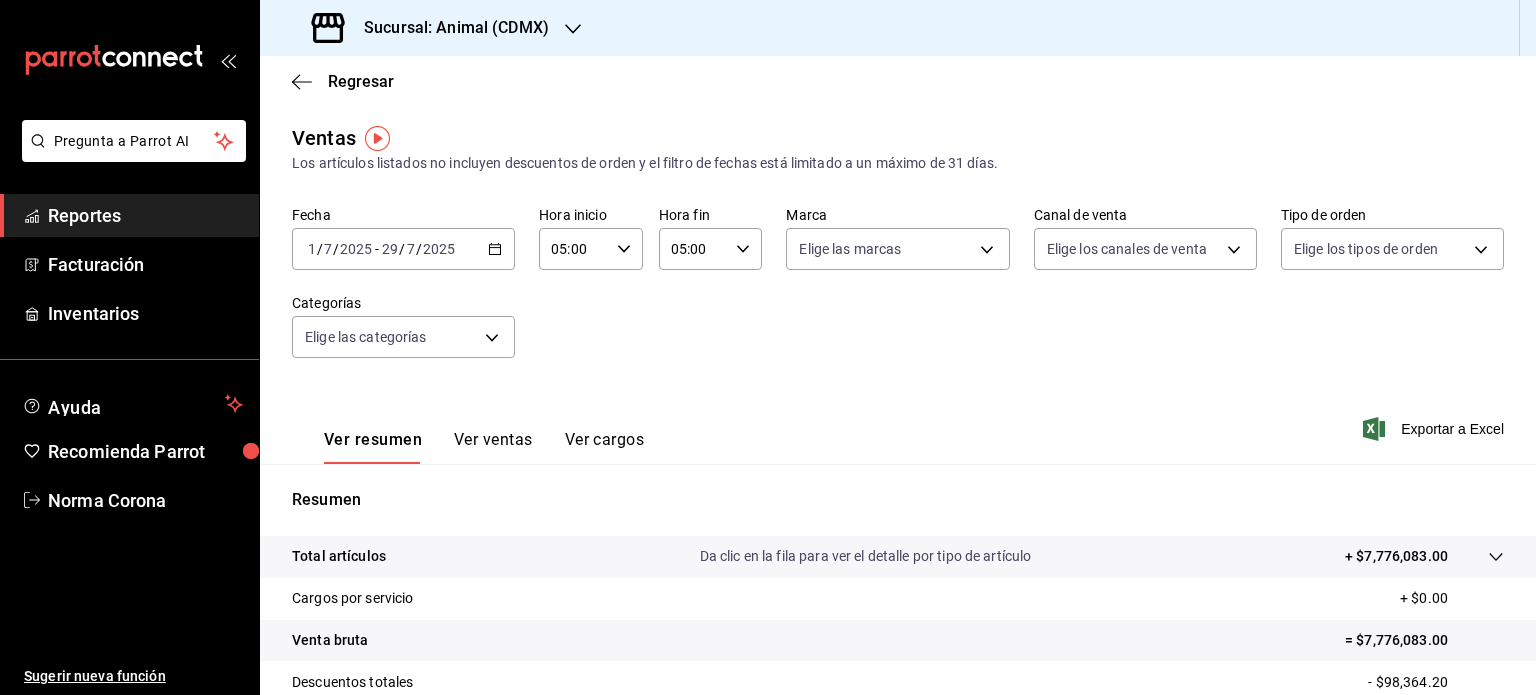 click 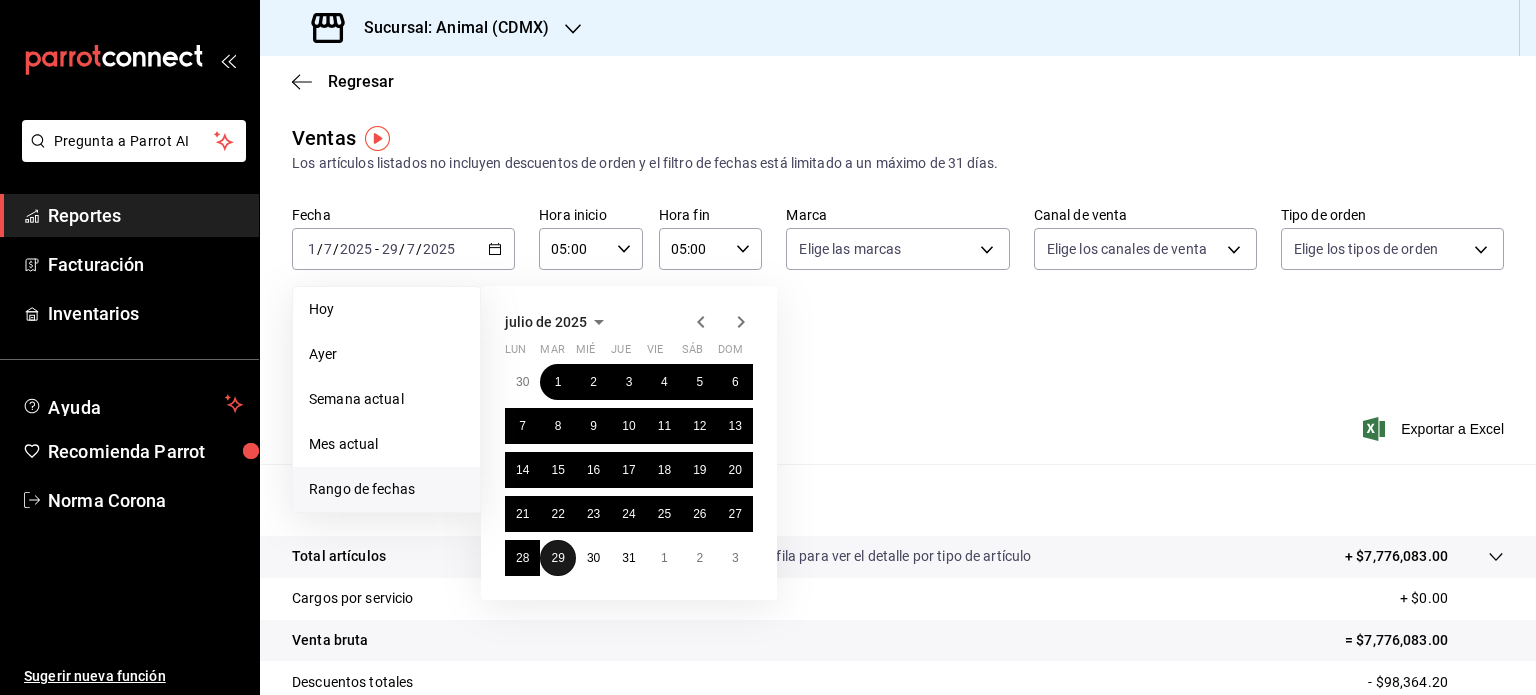 click on "29" at bounding box center [557, 558] 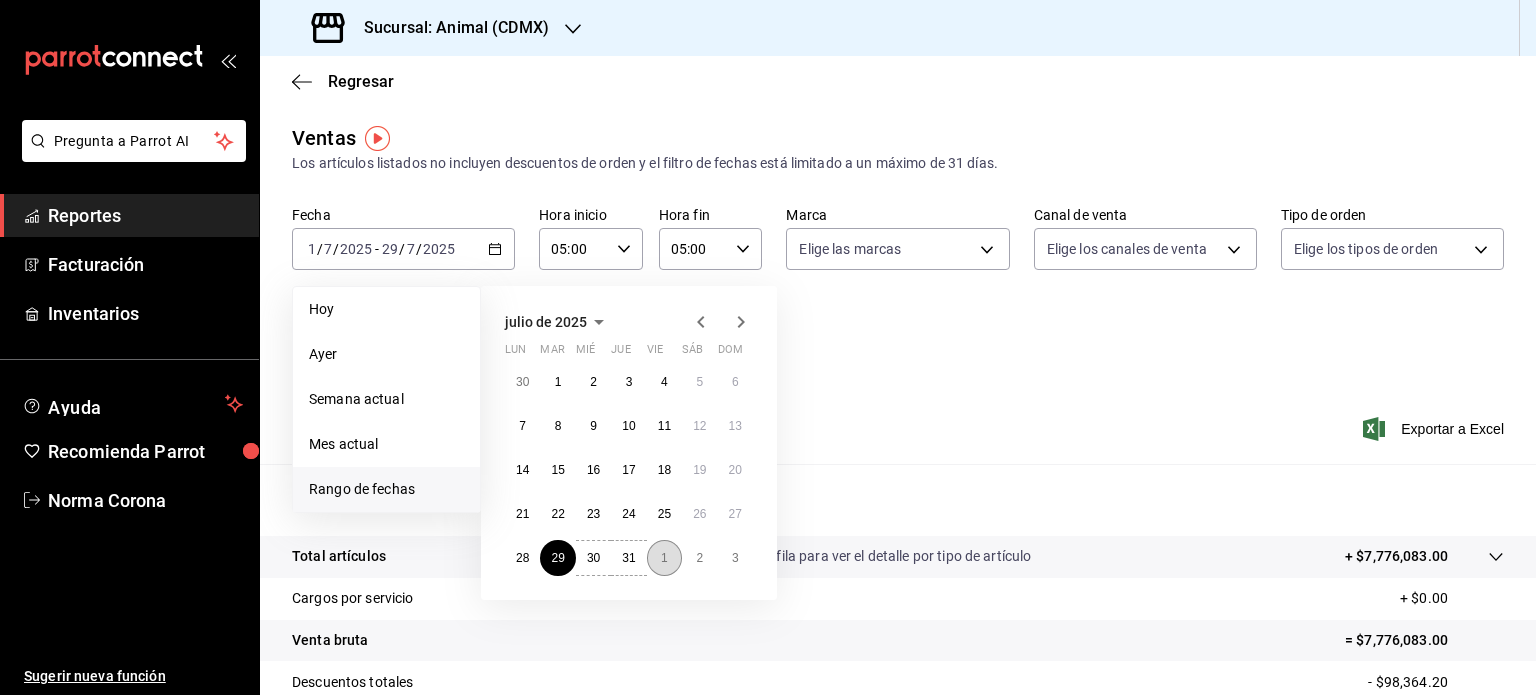click on "1" at bounding box center (664, 558) 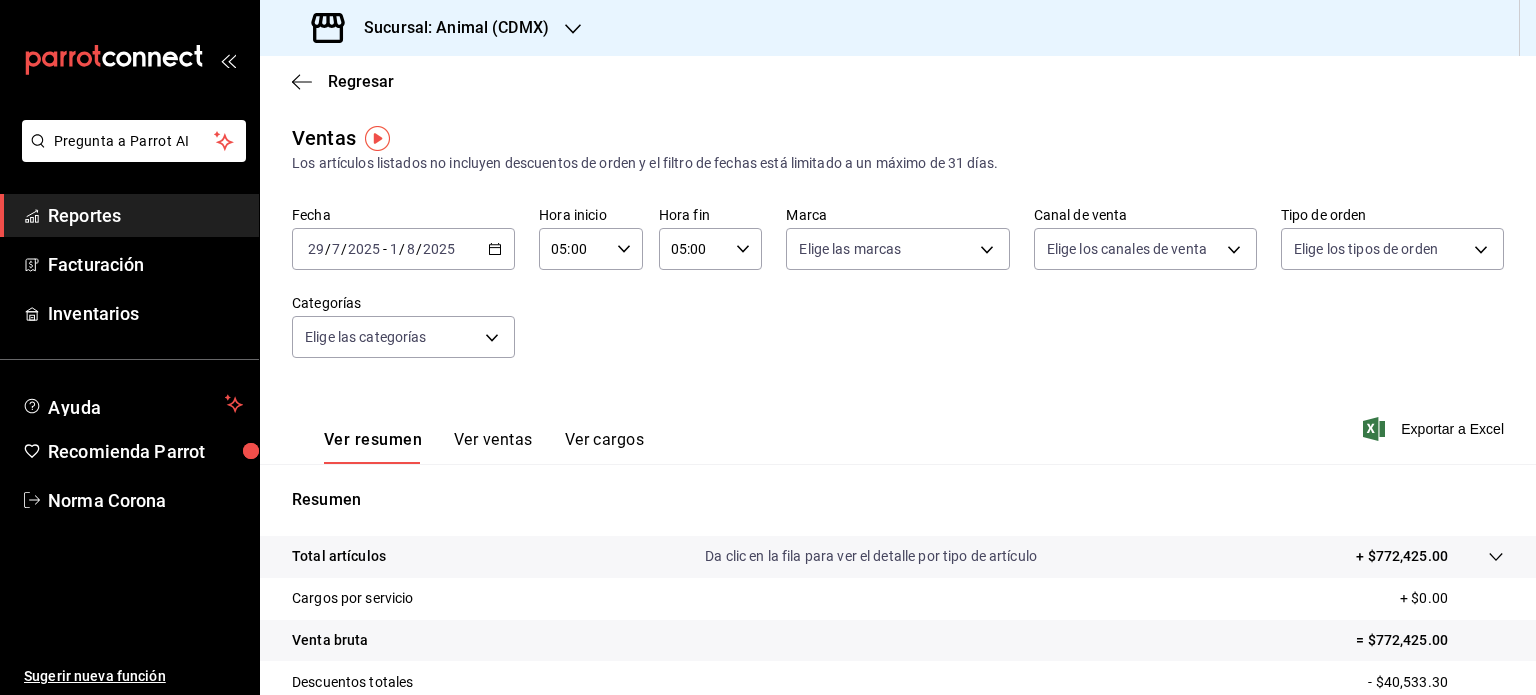 click on "[DATE] [DATE] - [DATE] [DATE]" at bounding box center [403, 249] 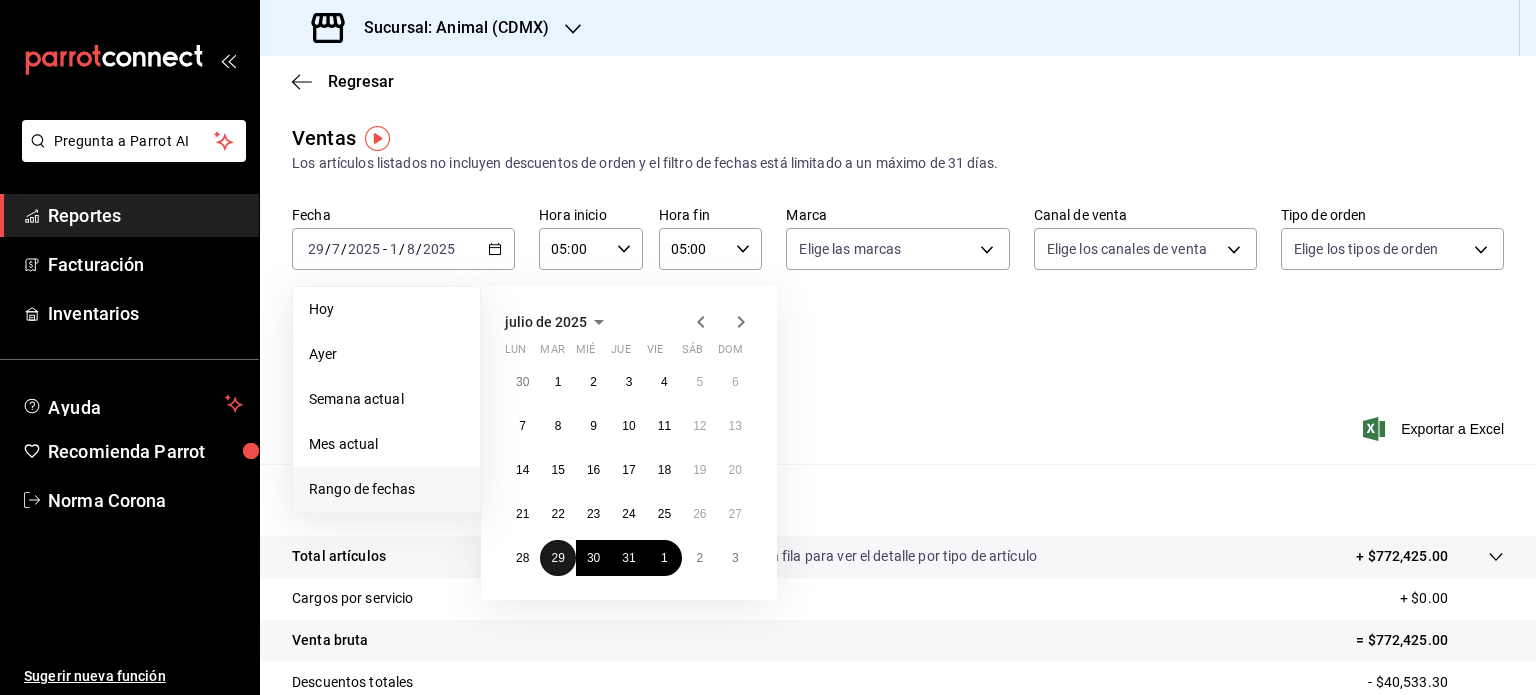 click on "29" at bounding box center (557, 558) 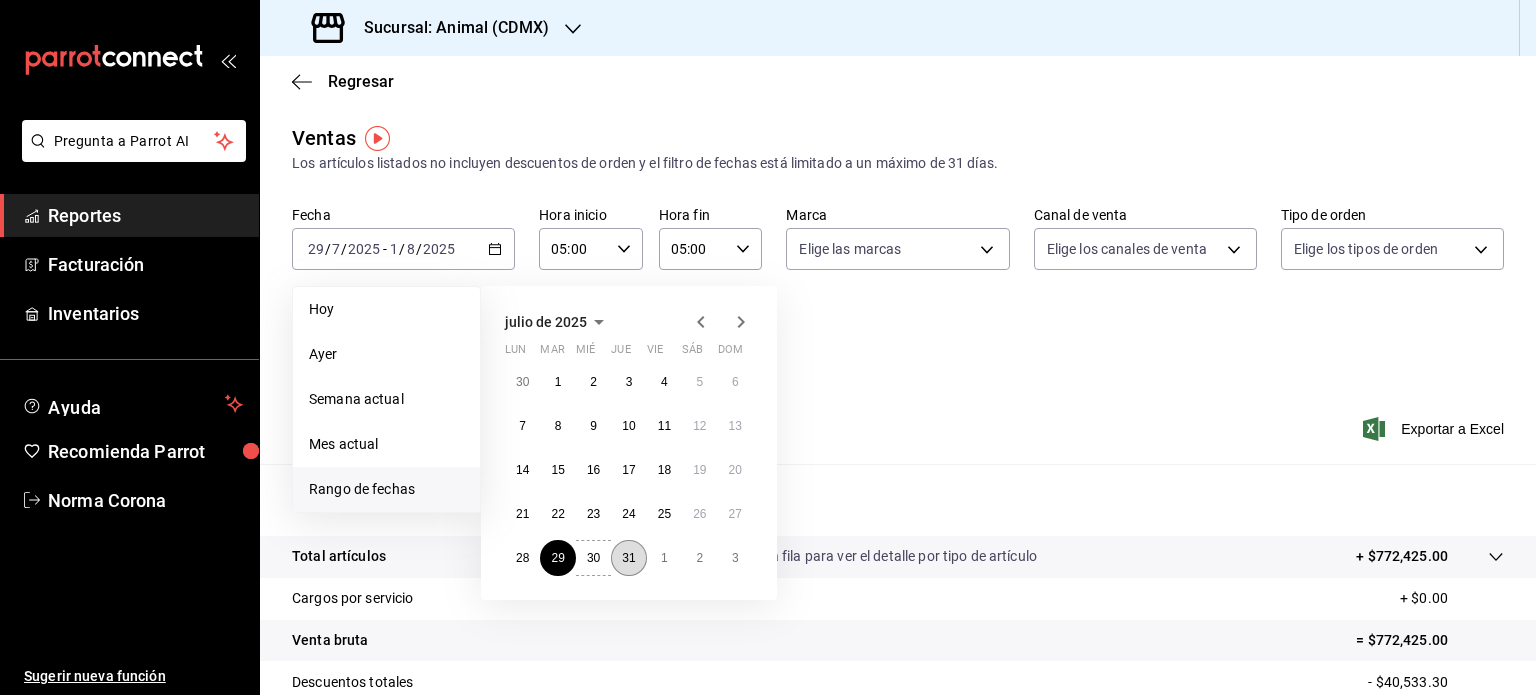 click on "31" at bounding box center [628, 558] 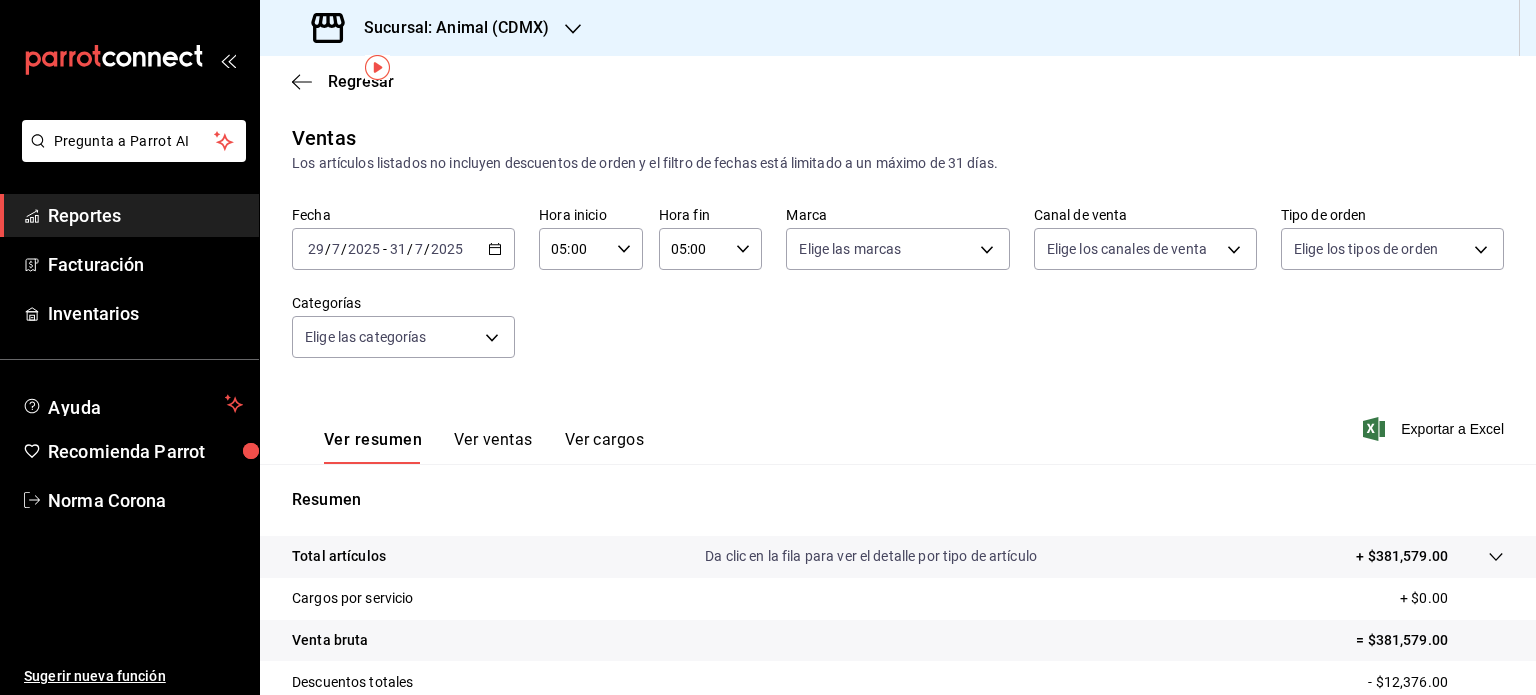 scroll, scrollTop: 263, scrollLeft: 0, axis: vertical 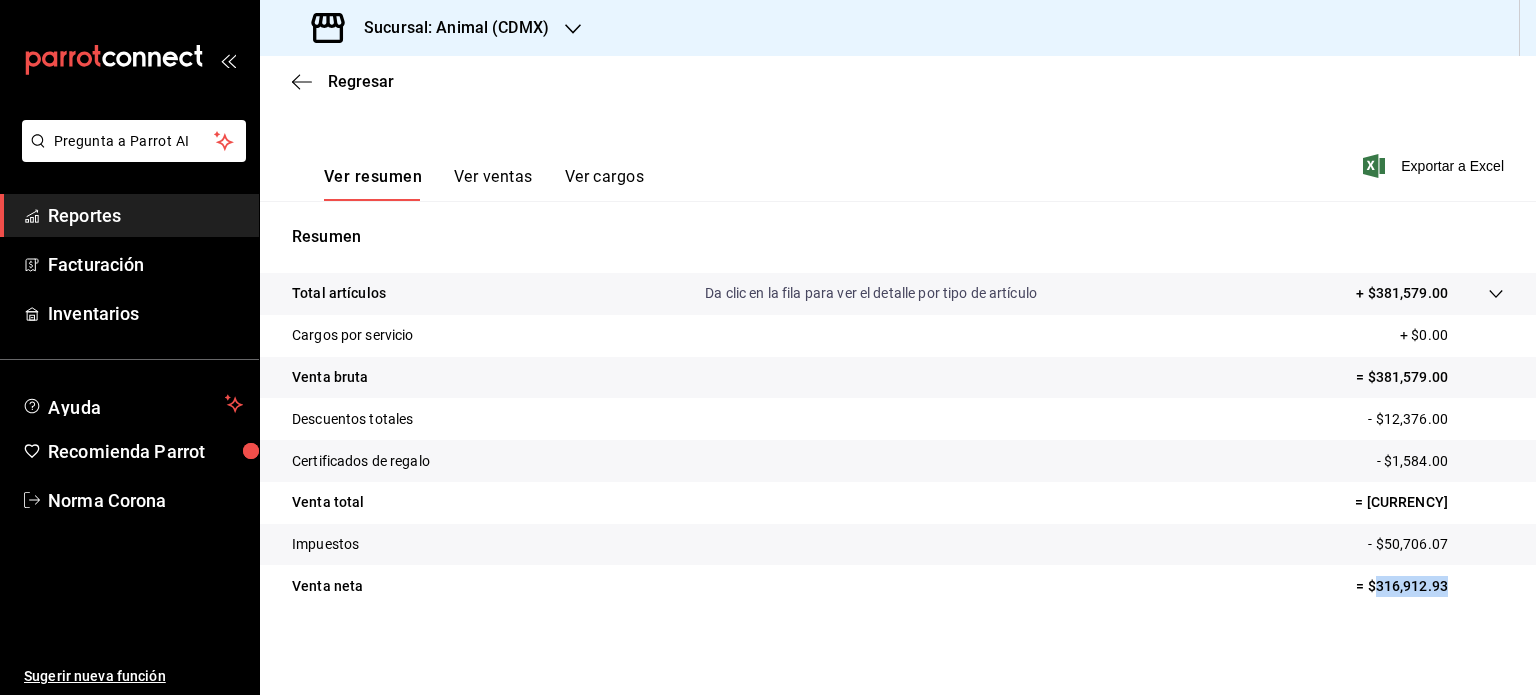 drag, startPoint x: 1438, startPoint y: 588, endPoint x: 1362, endPoint y: 592, distance: 76.105194 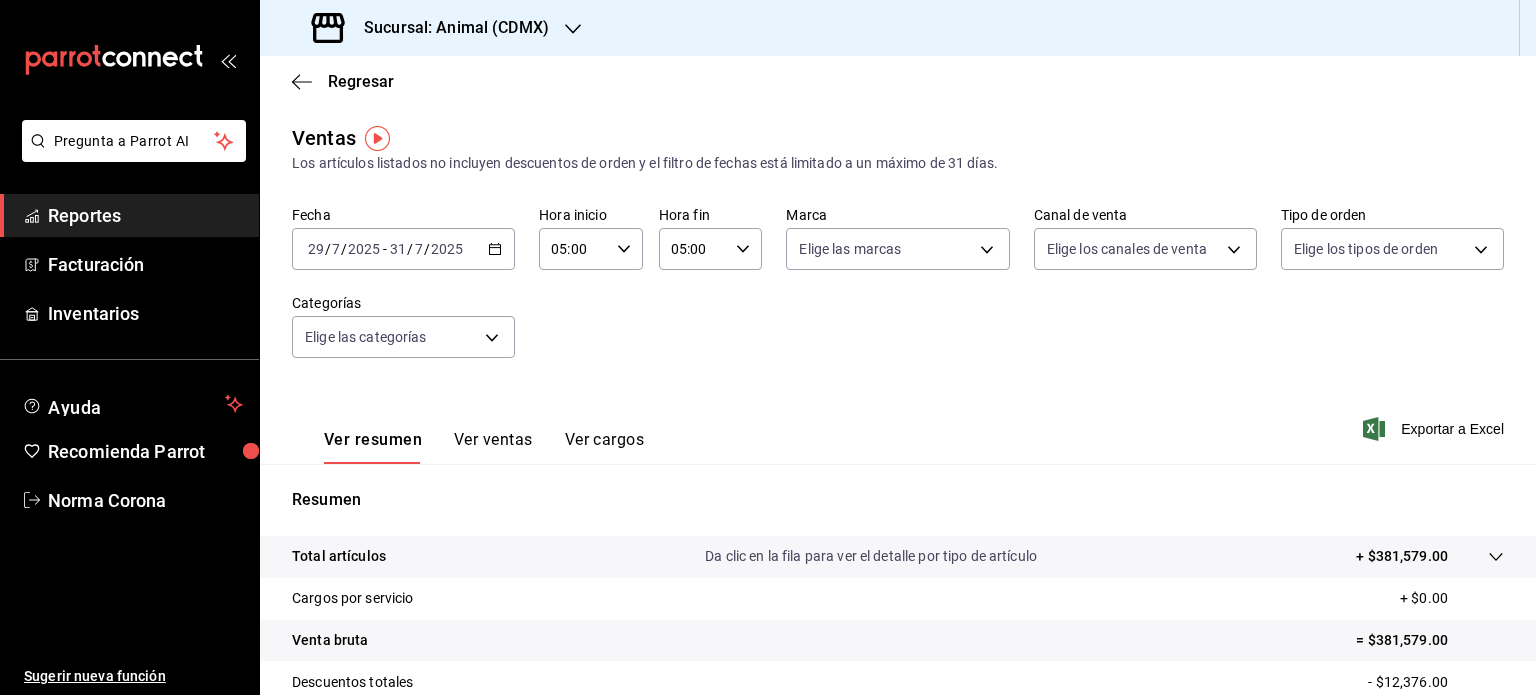click on "2025-07-29 29 / 7 / 2025 - 2025-07-31 31 / 7 / 2025" at bounding box center [403, 249] 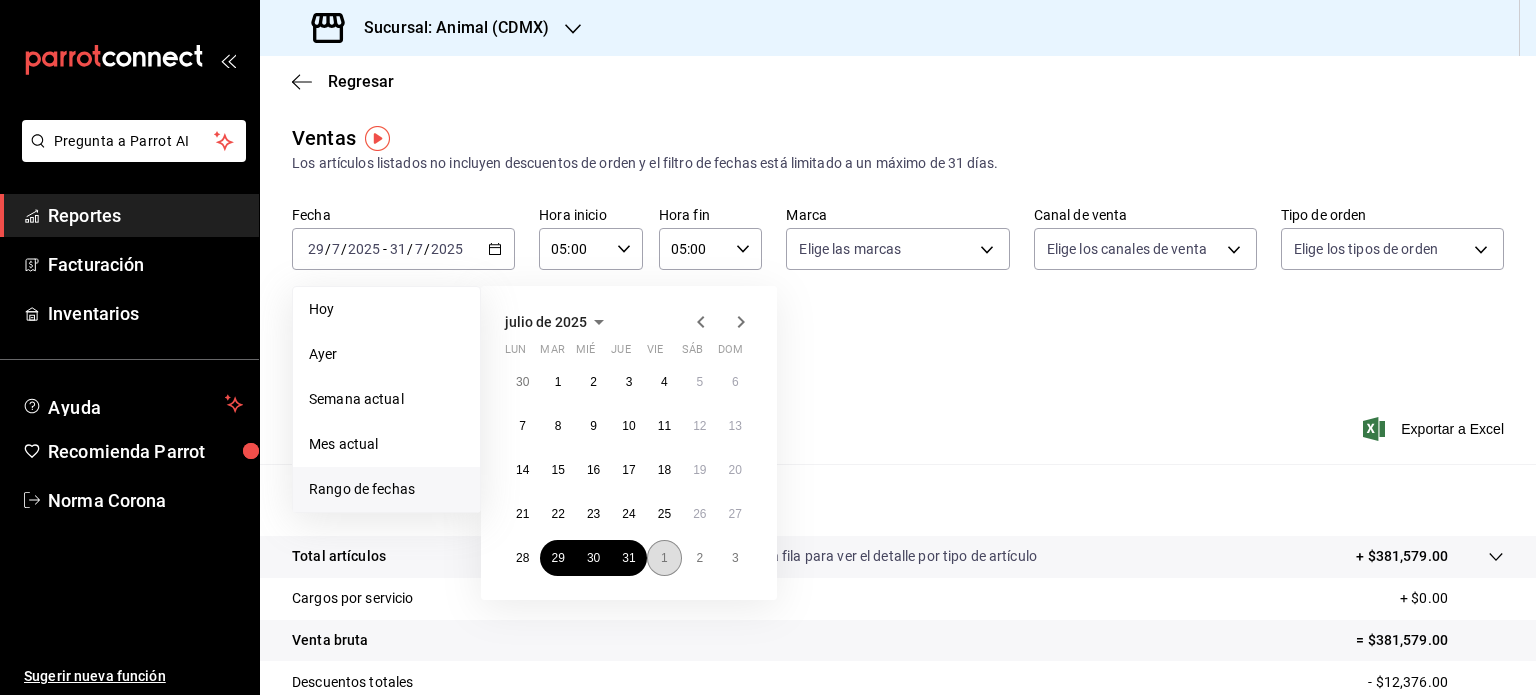 click on "1" at bounding box center [664, 558] 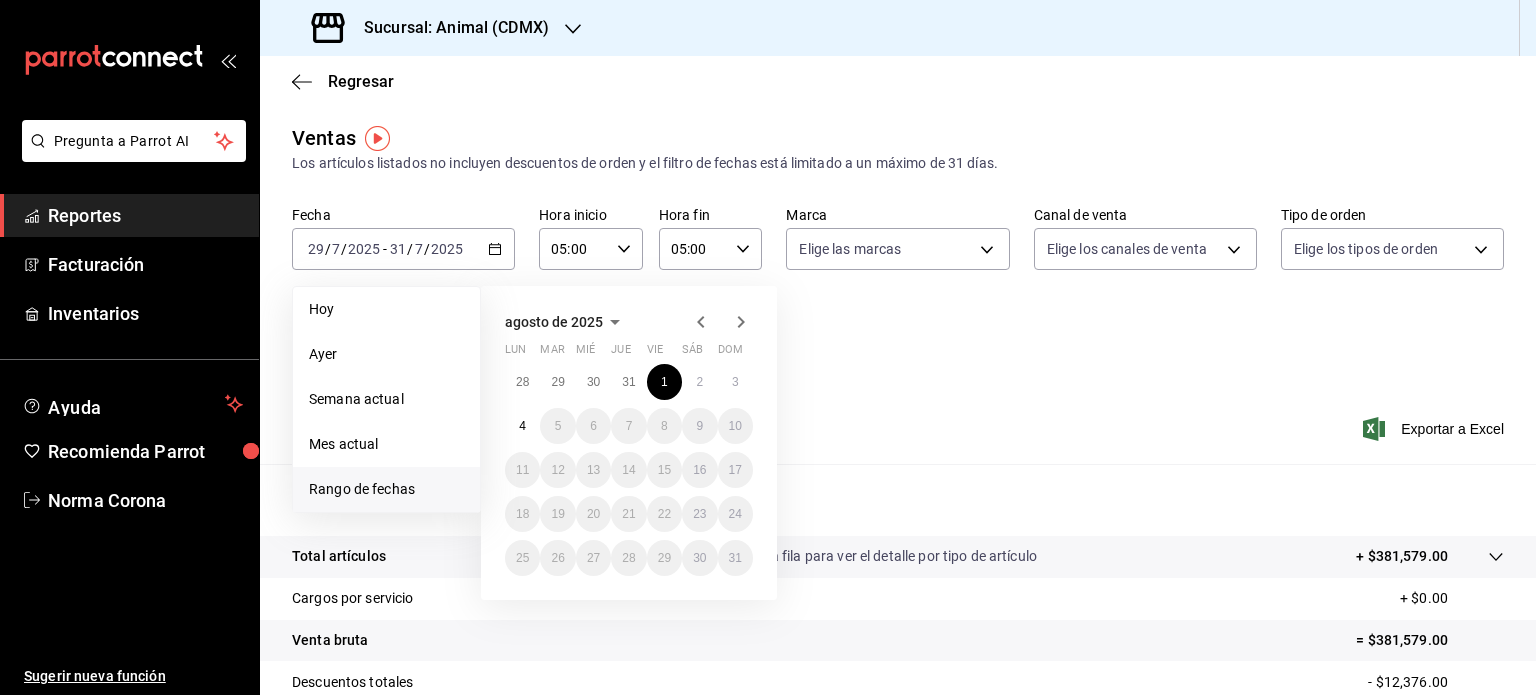 click 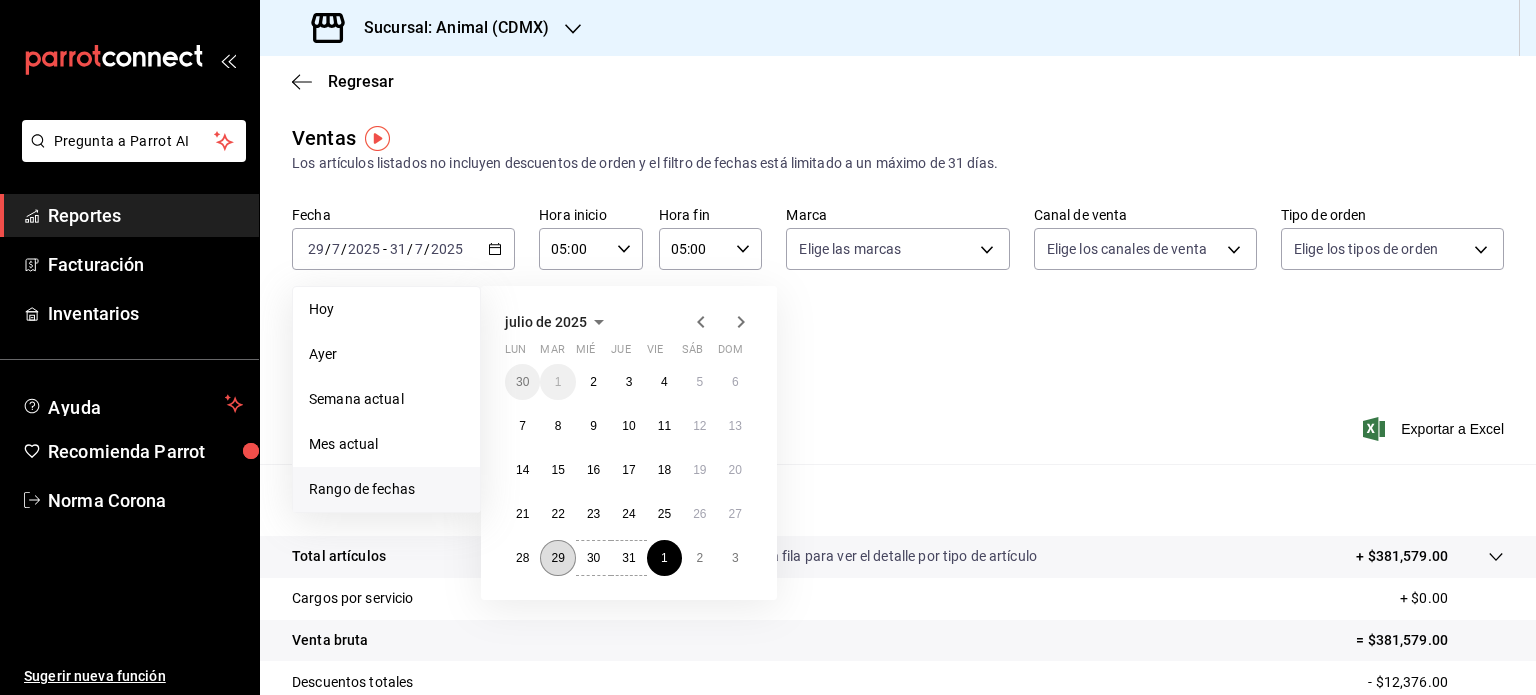 click on "29" at bounding box center (557, 558) 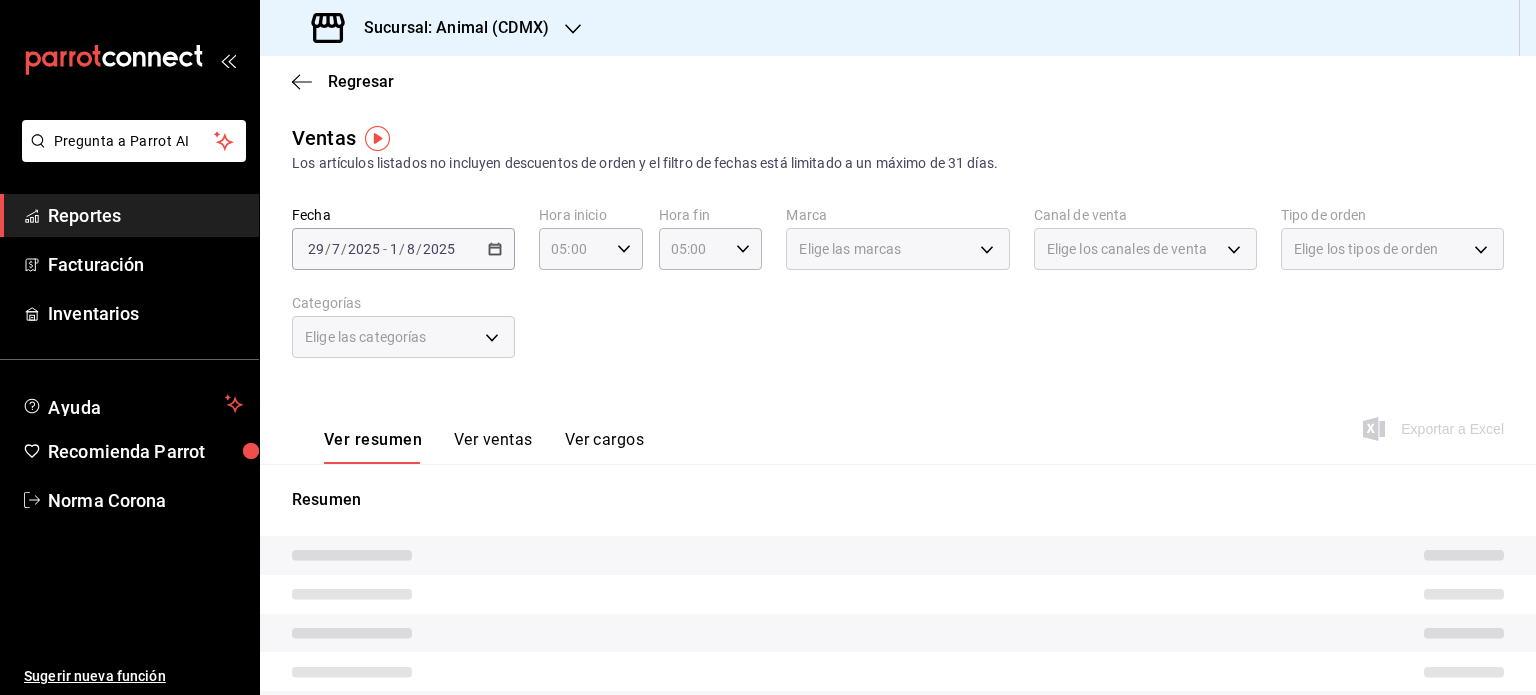 click on "[DATE] [DATE] - [DATE] [DATE]" at bounding box center (403, 249) 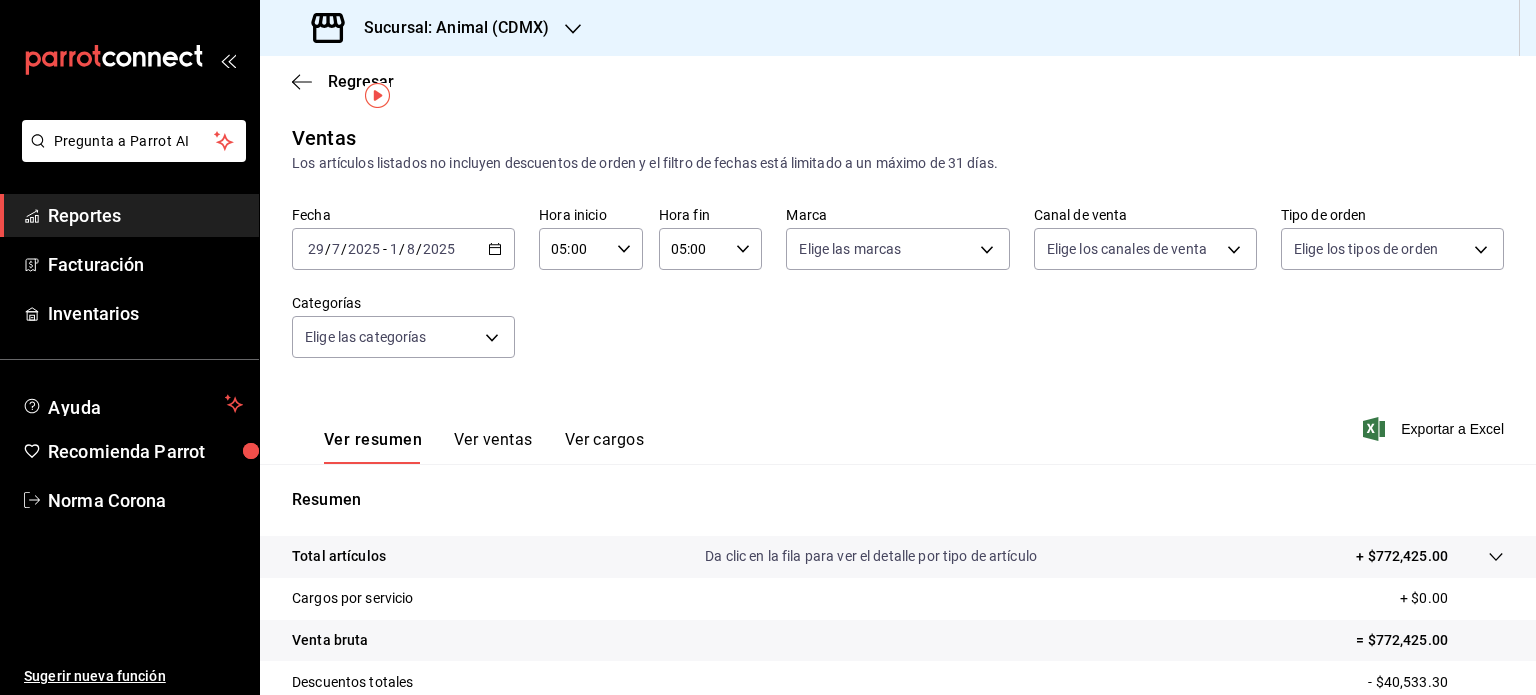 scroll, scrollTop: 263, scrollLeft: 0, axis: vertical 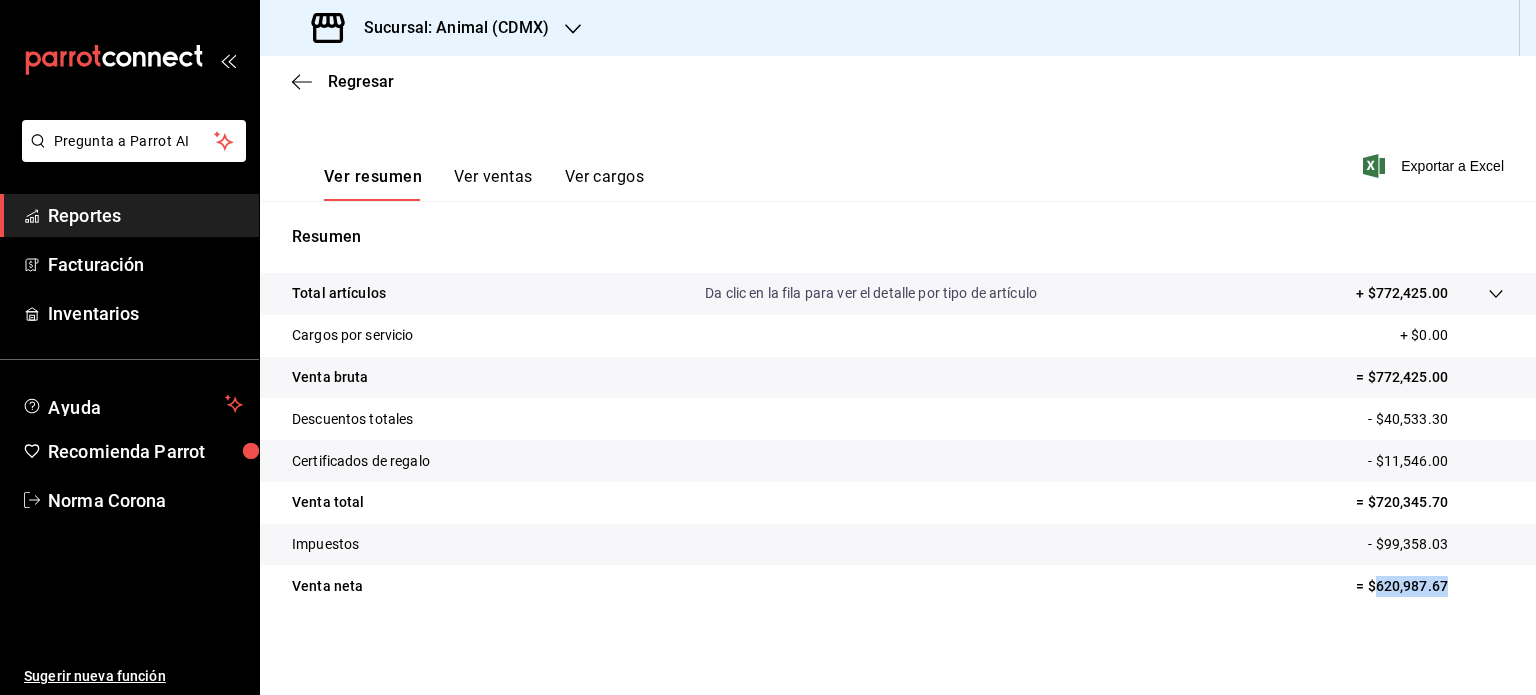 drag, startPoint x: 1450, startPoint y: 591, endPoint x: 1360, endPoint y: 583, distance: 90.35486 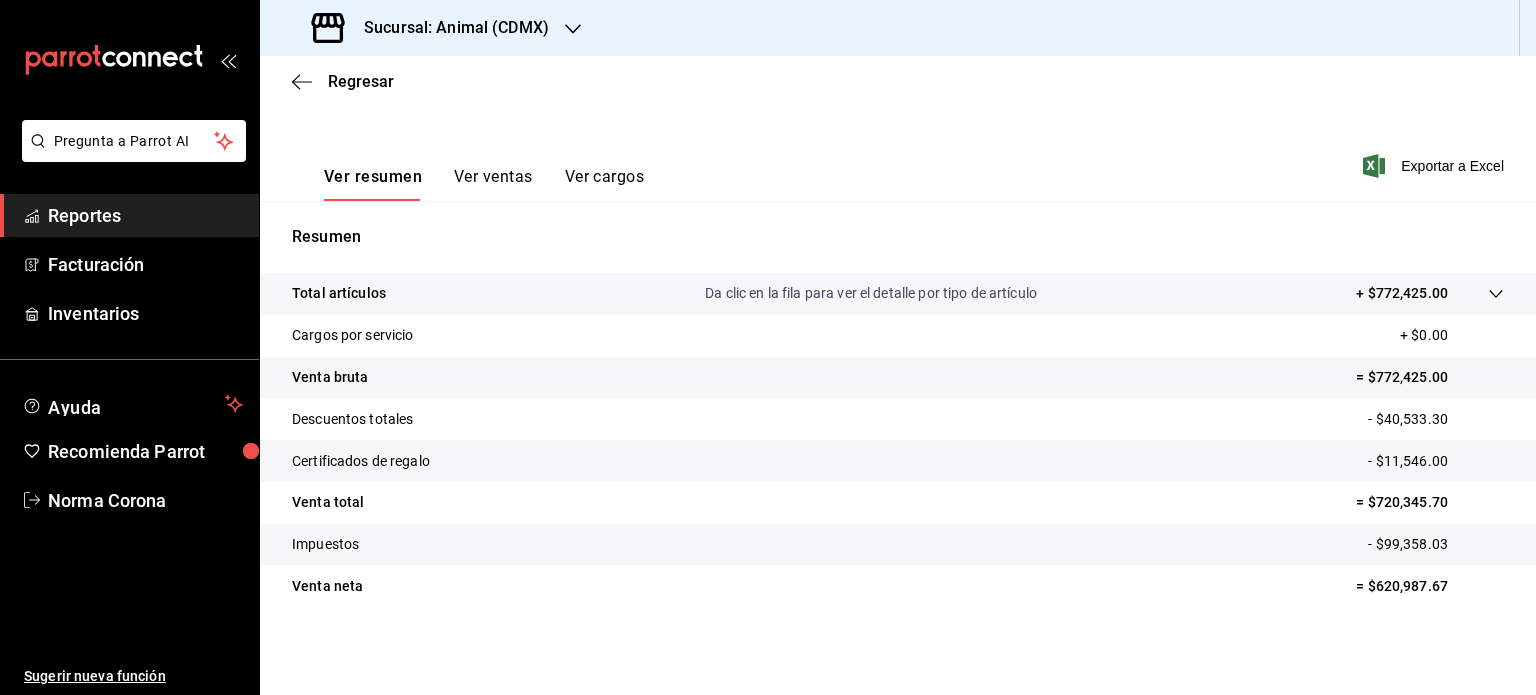 click on "Regresar" at bounding box center [898, 81] 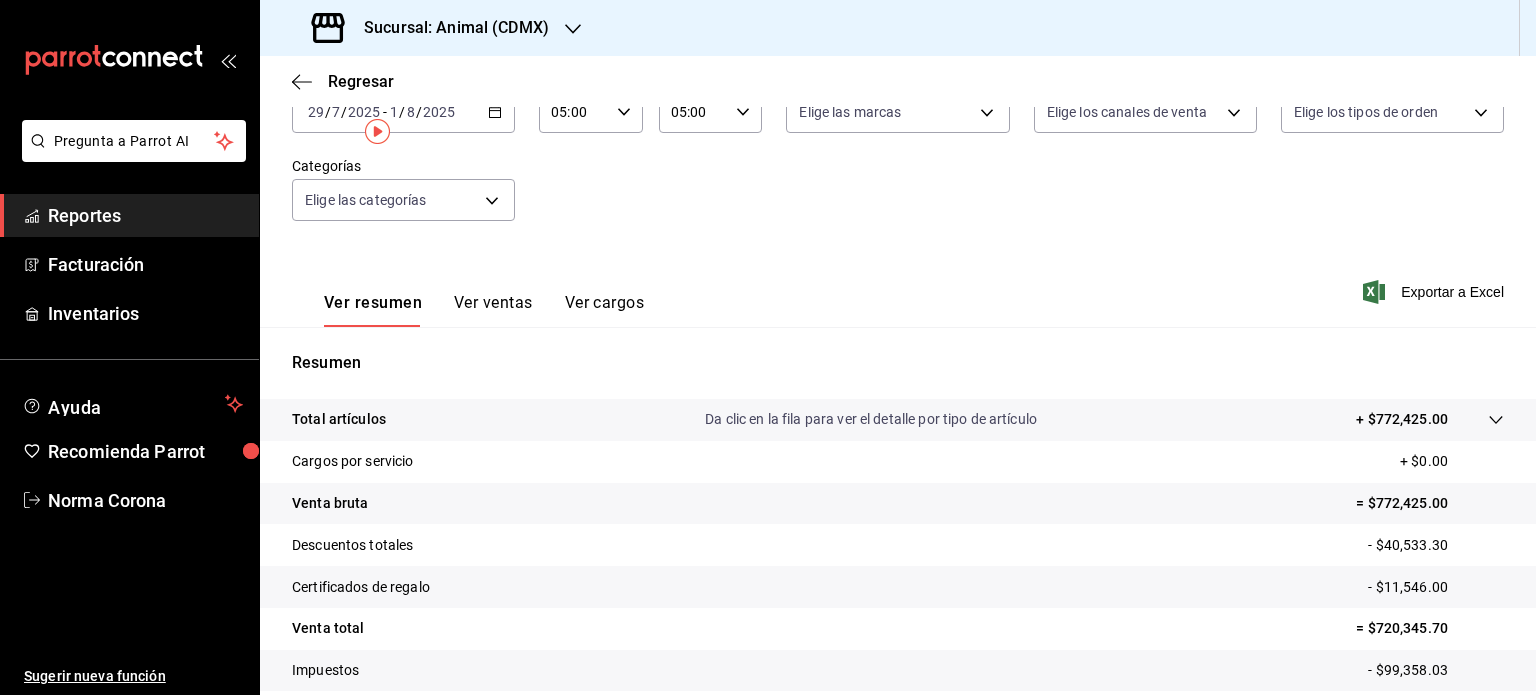 scroll, scrollTop: 0, scrollLeft: 0, axis: both 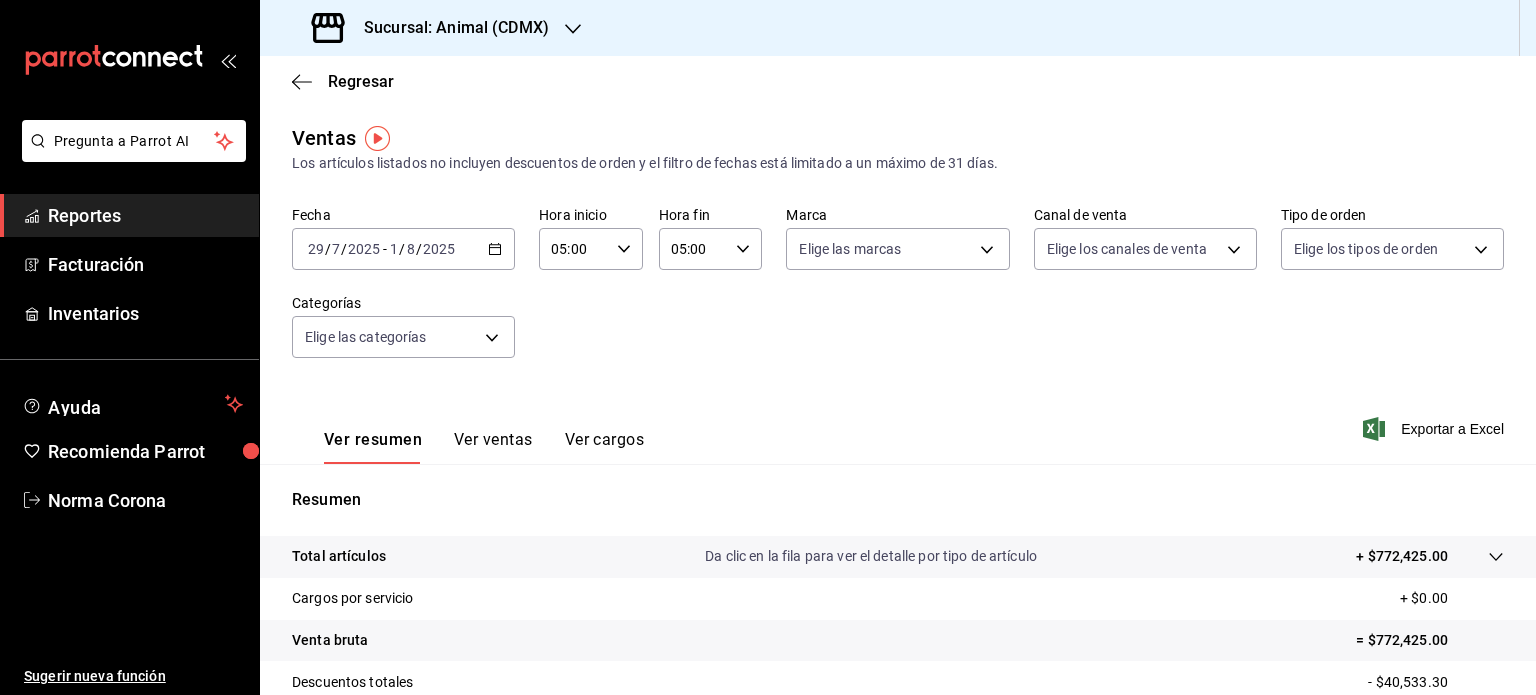 click 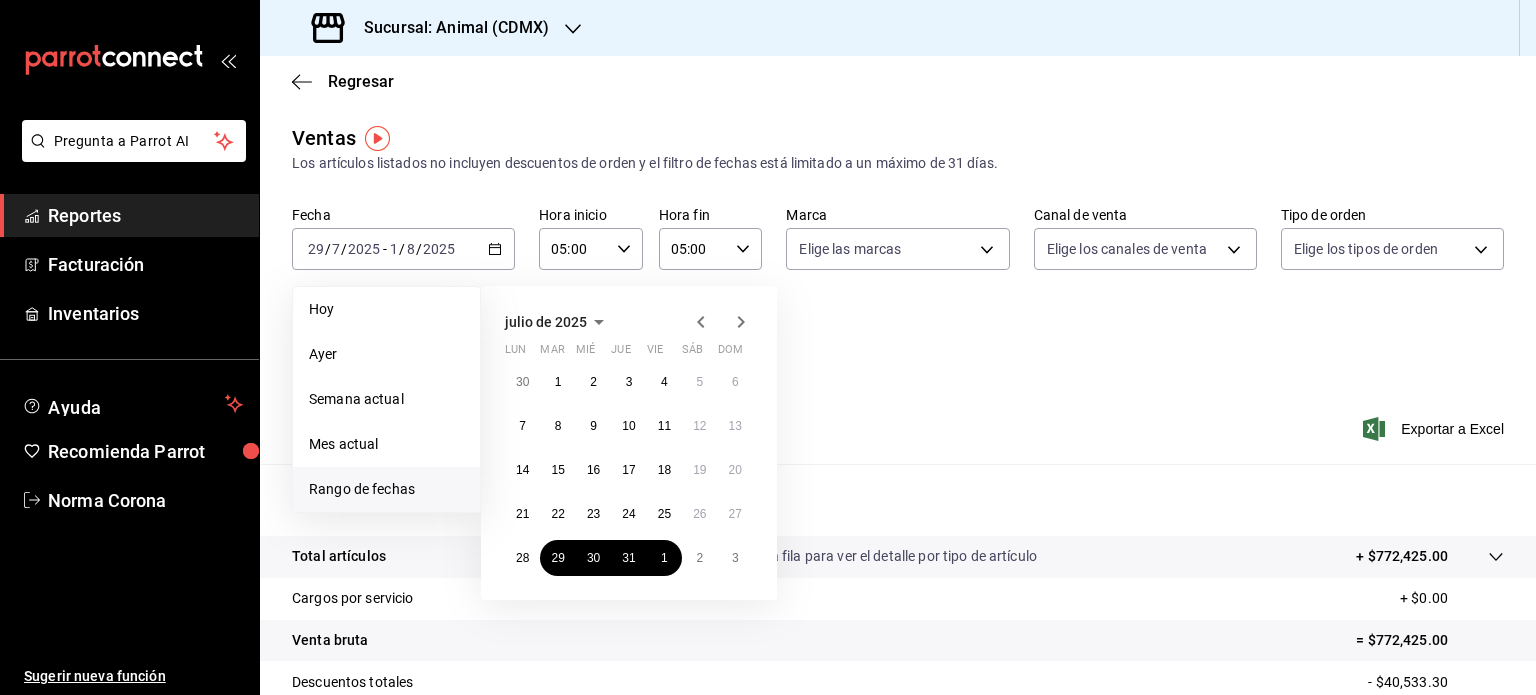 click 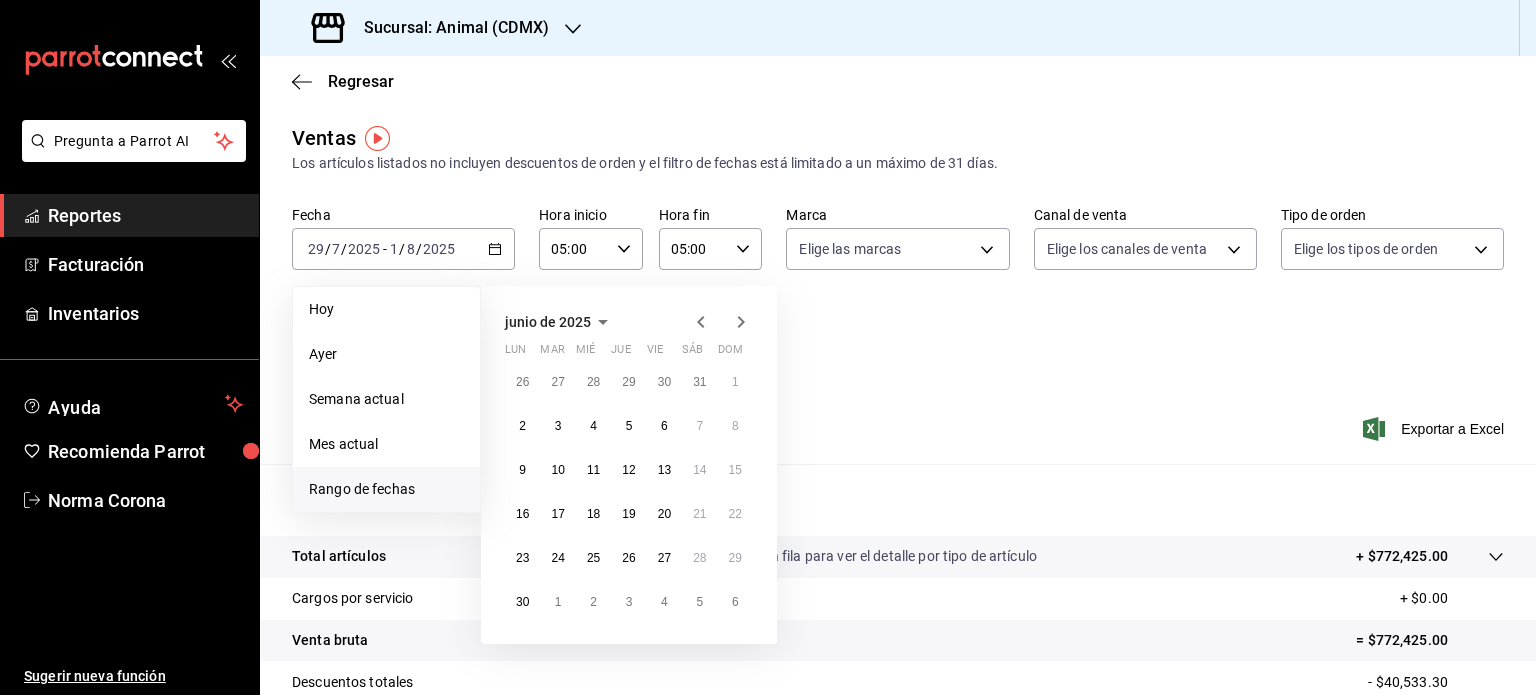 click 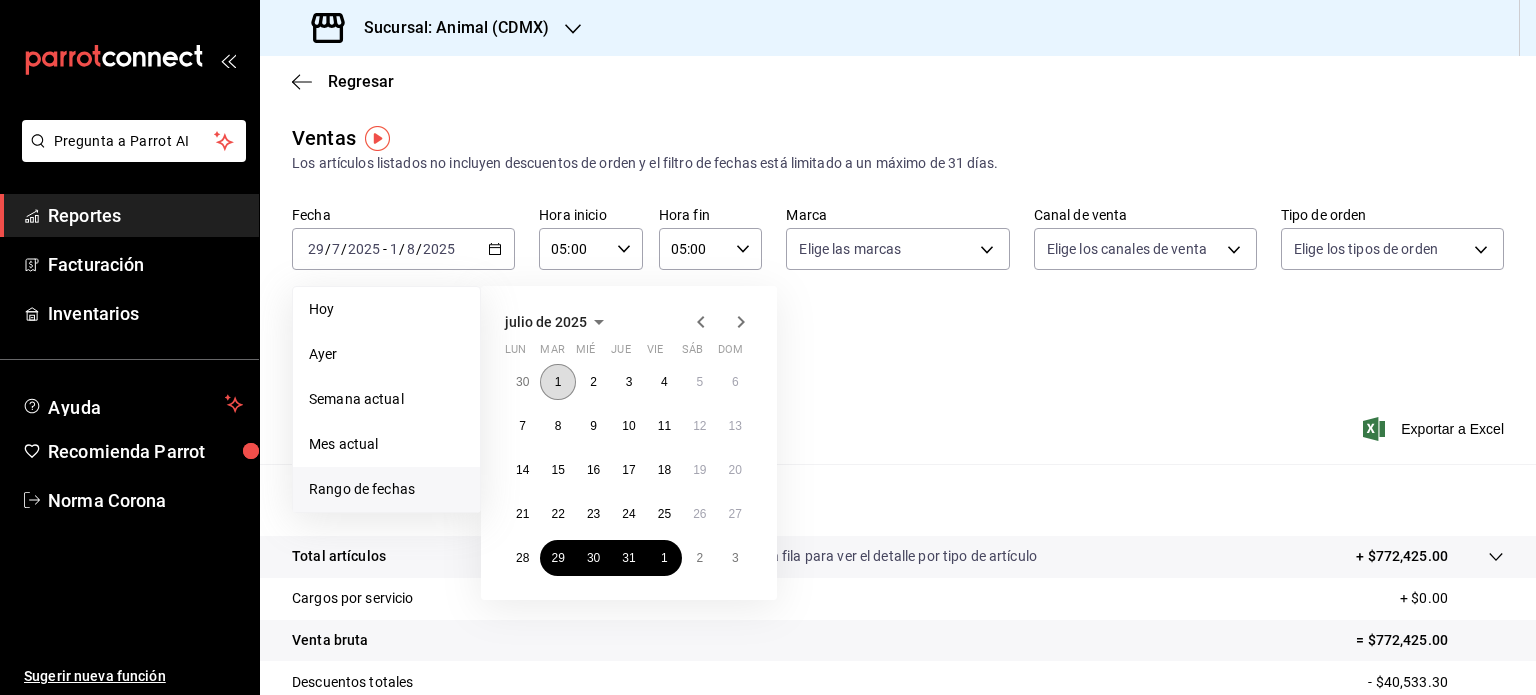 click on "1" at bounding box center (558, 382) 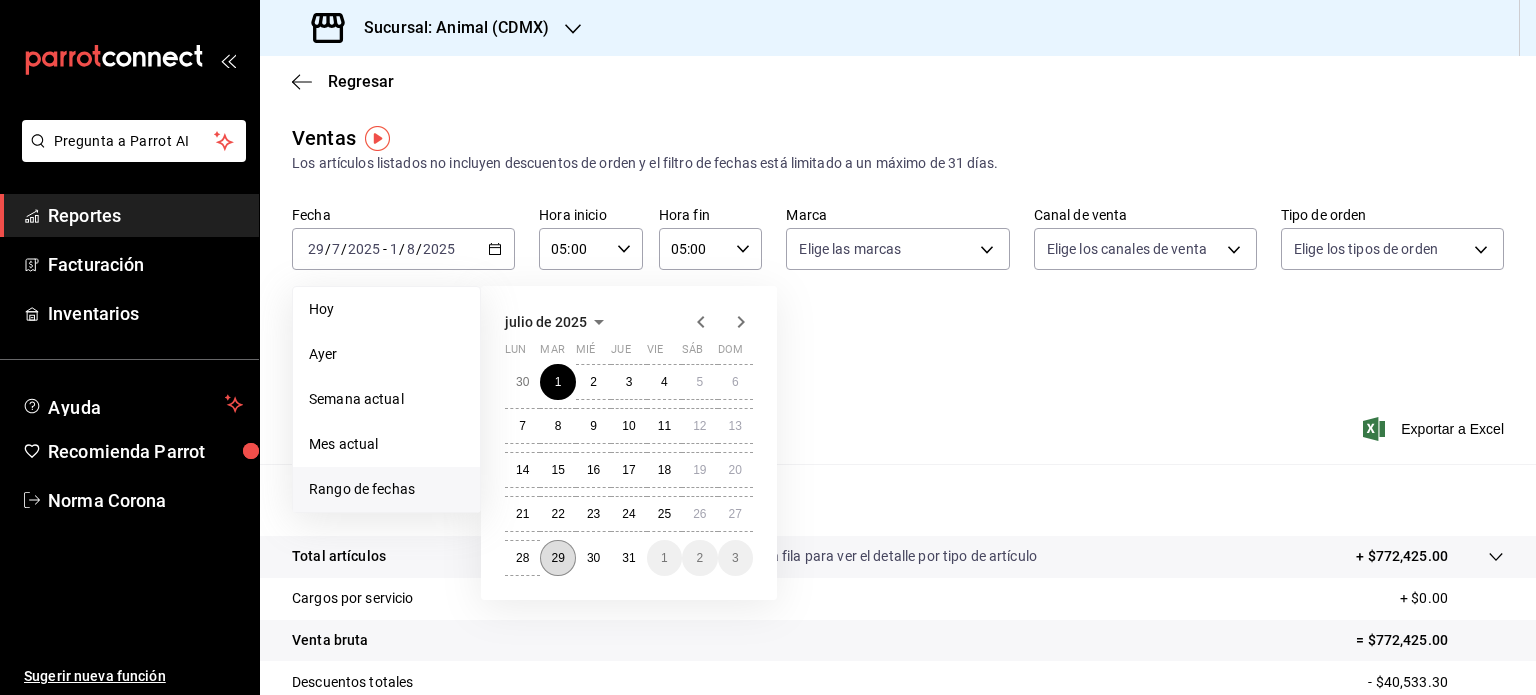 click on "29" at bounding box center [557, 558] 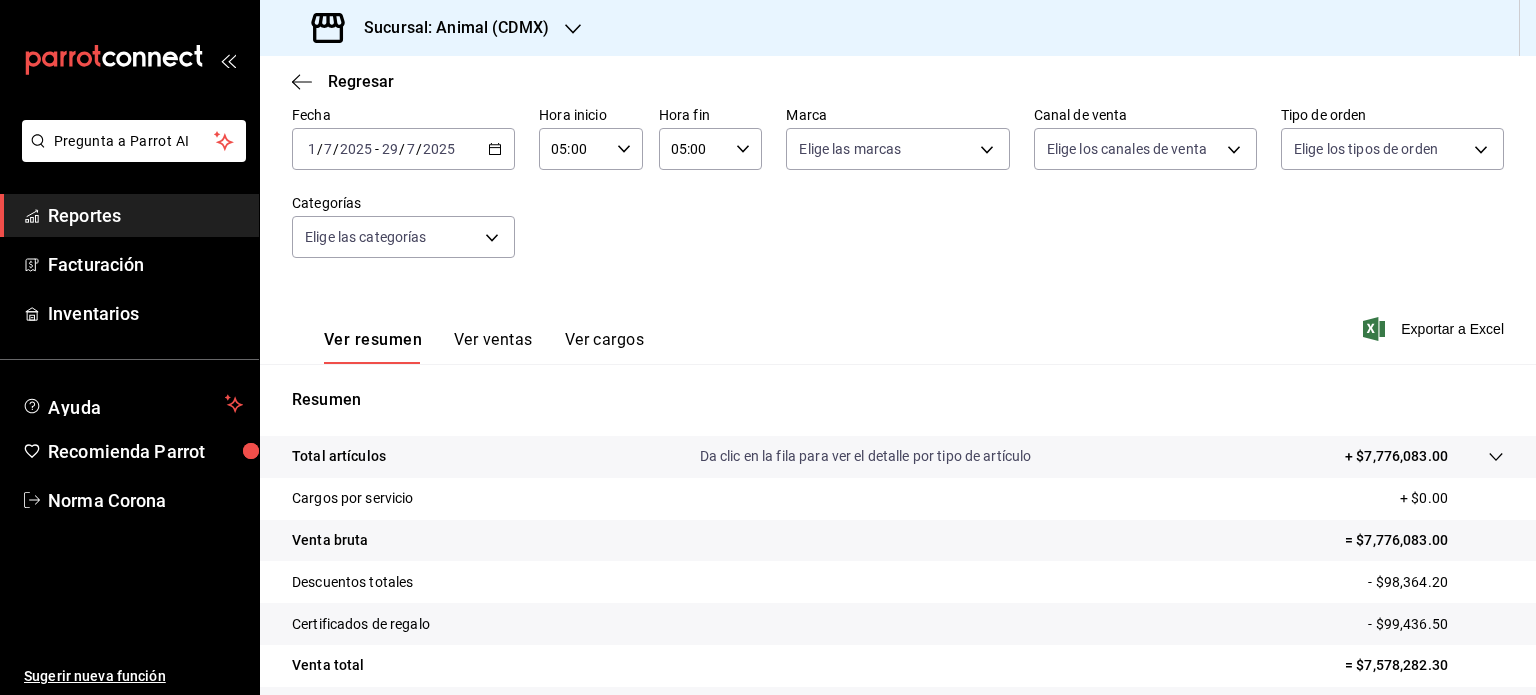 scroll, scrollTop: 263, scrollLeft: 0, axis: vertical 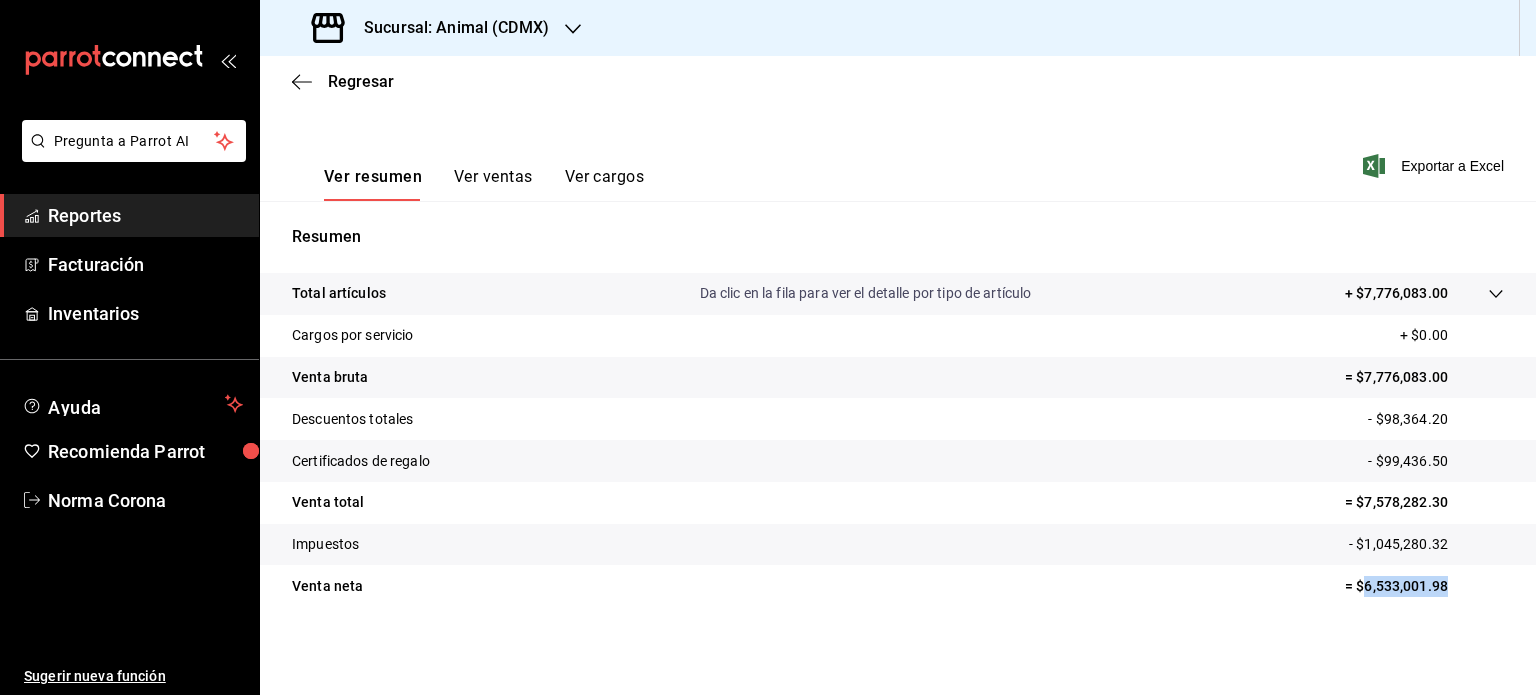 drag, startPoint x: 1437, startPoint y: 591, endPoint x: 1348, endPoint y: 581, distance: 89.560036 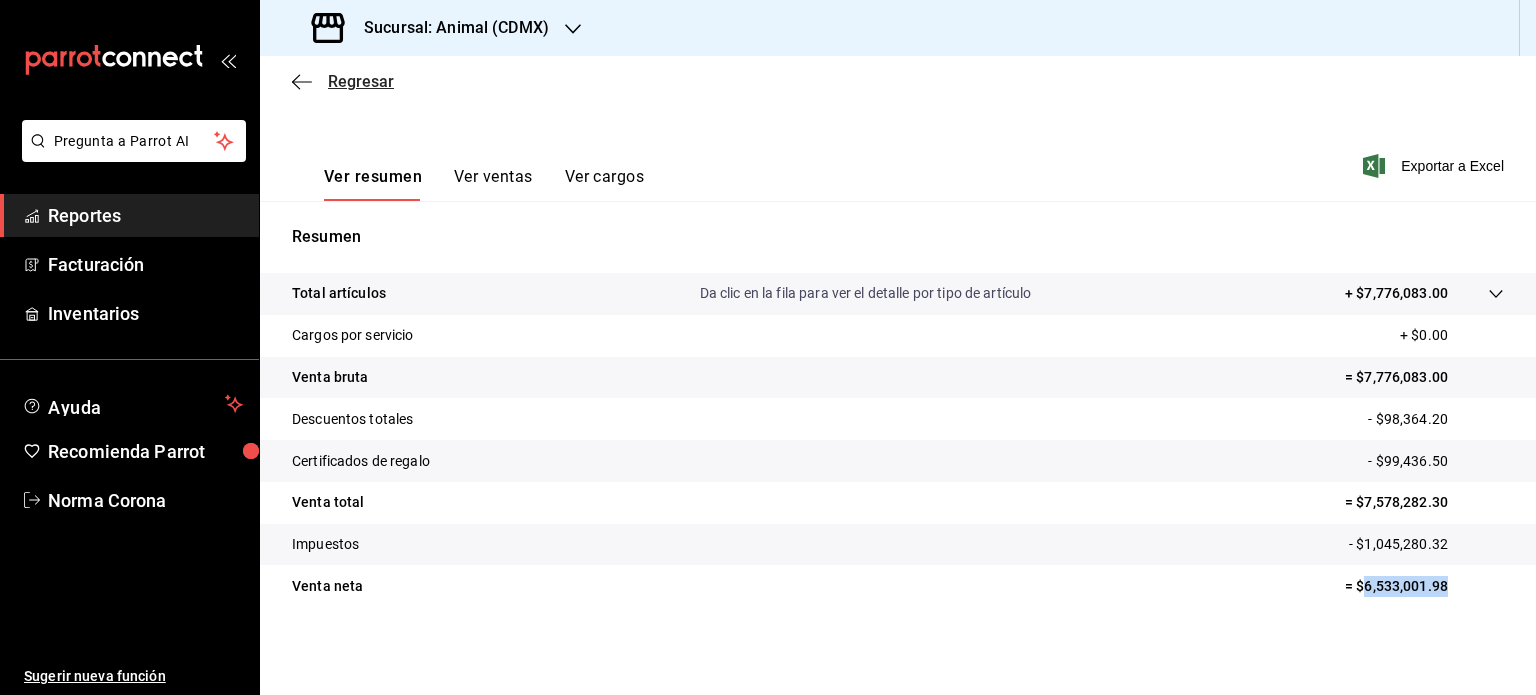 click 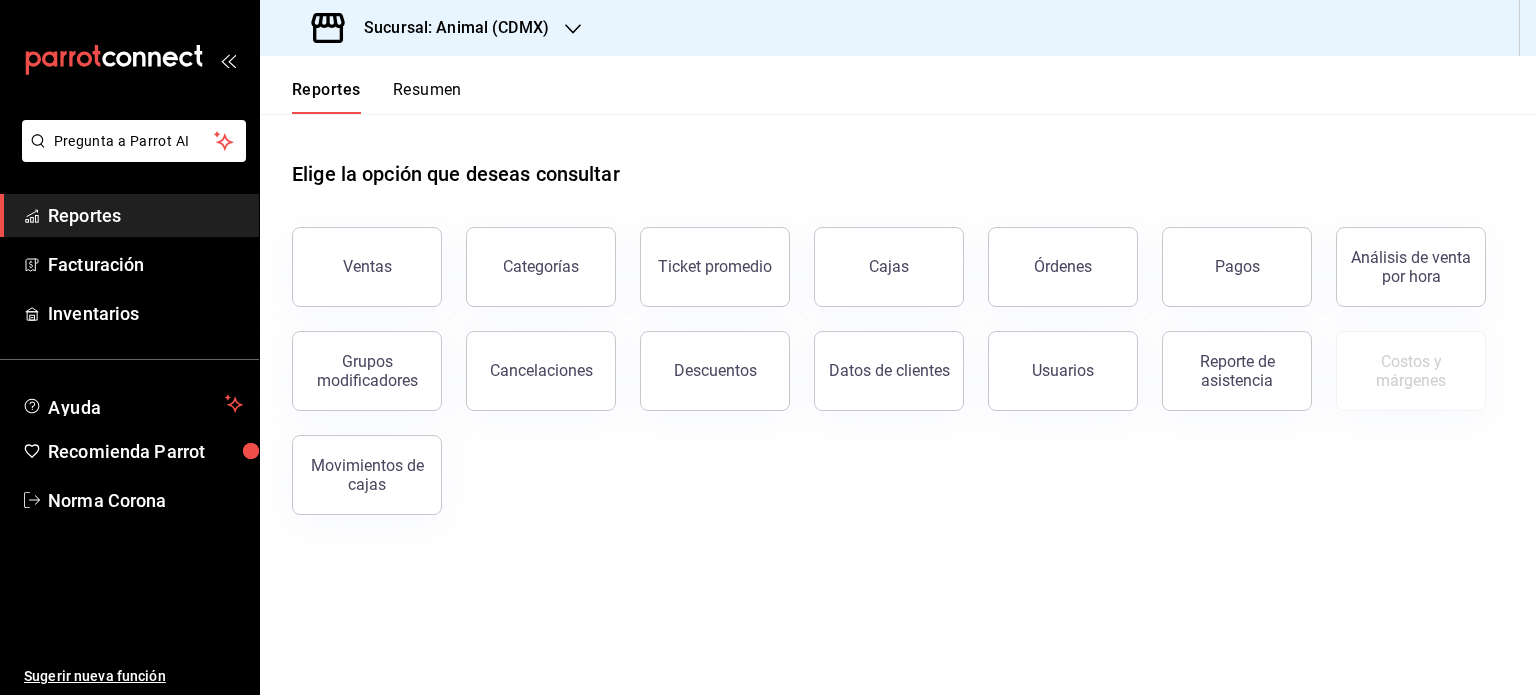 click on "Sucursal: Animal (CDMX)" at bounding box center [448, 28] 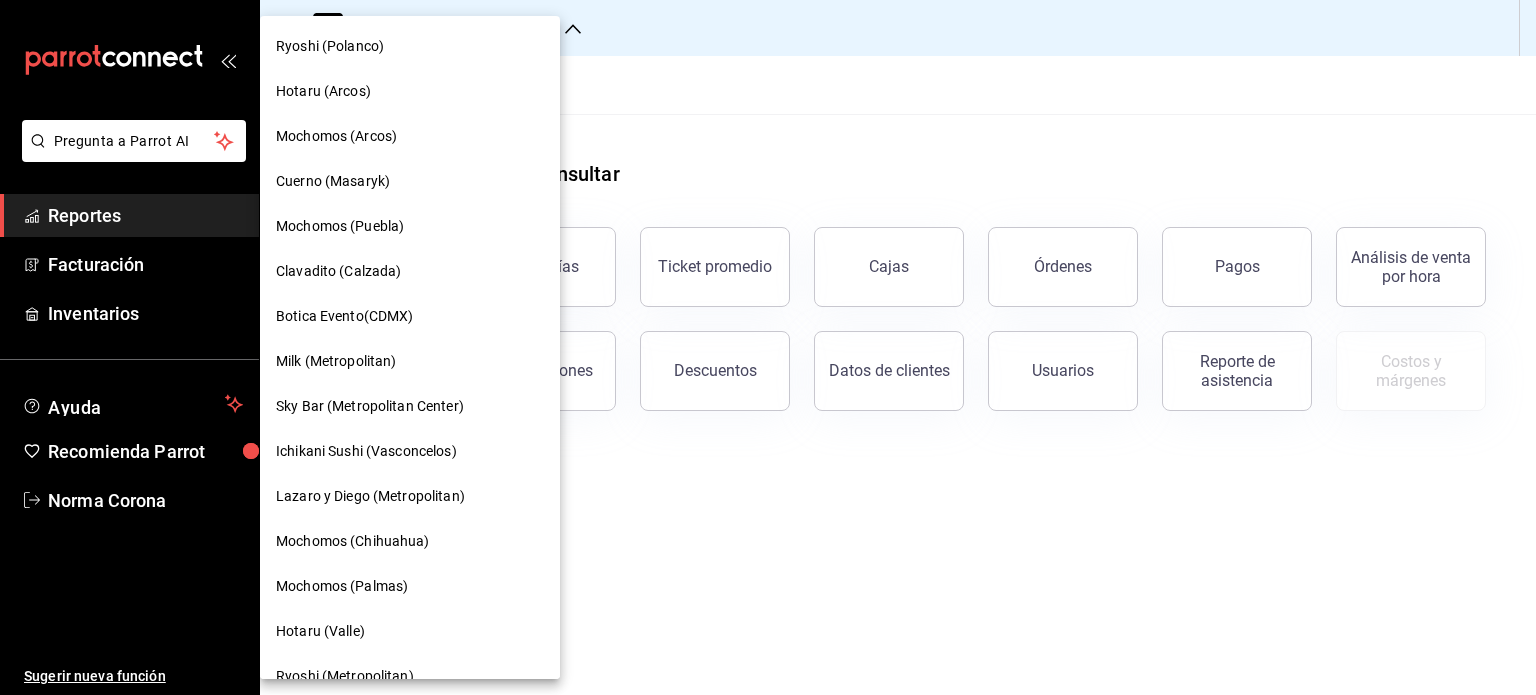 click on "Ryoshi (Polanco)" at bounding box center [410, 46] 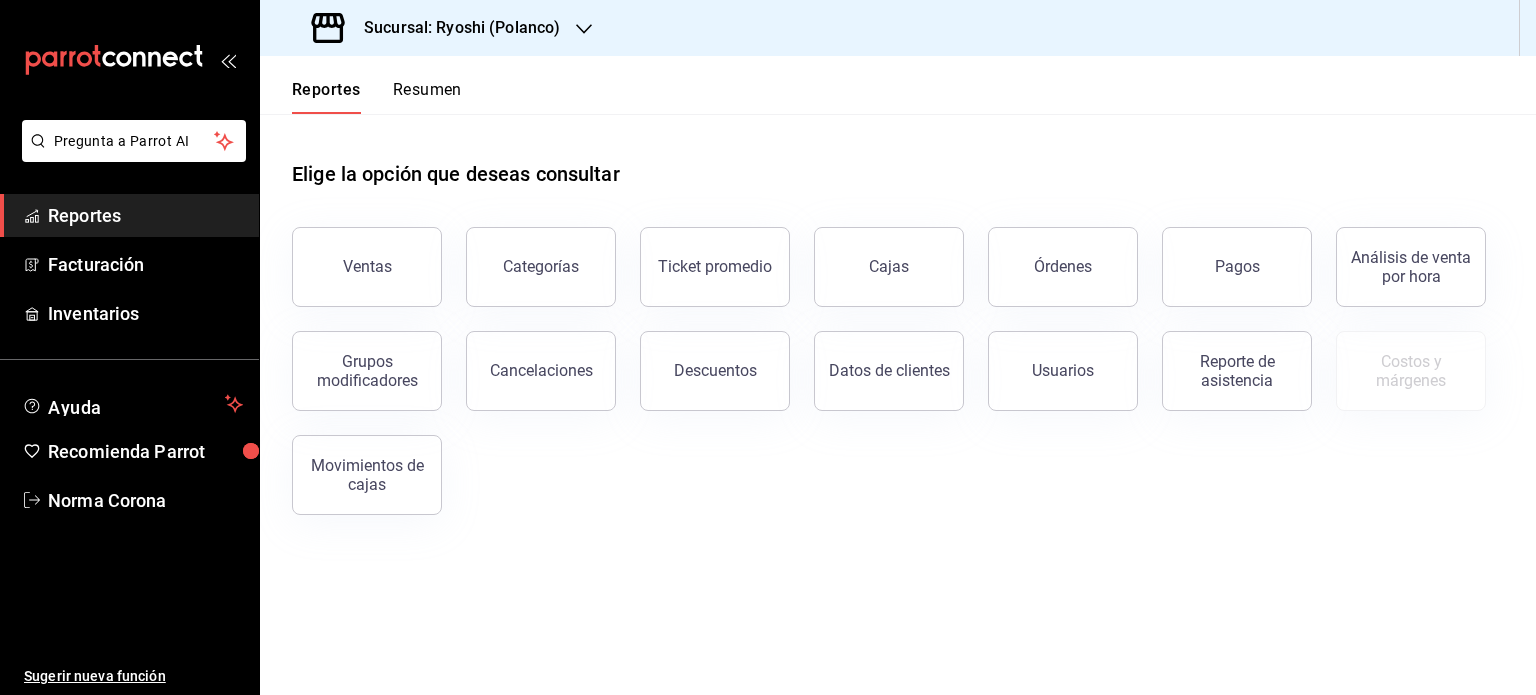 click on "Ventas Categorías Ticket promedio Cajas Órdenes Pagos Análisis de venta por hora Grupos modificadores Cancelaciones Descuentos Datos de clientes Usuarios Reporte de asistencia Costos y márgenes Movimientos de cajas" at bounding box center [886, 359] 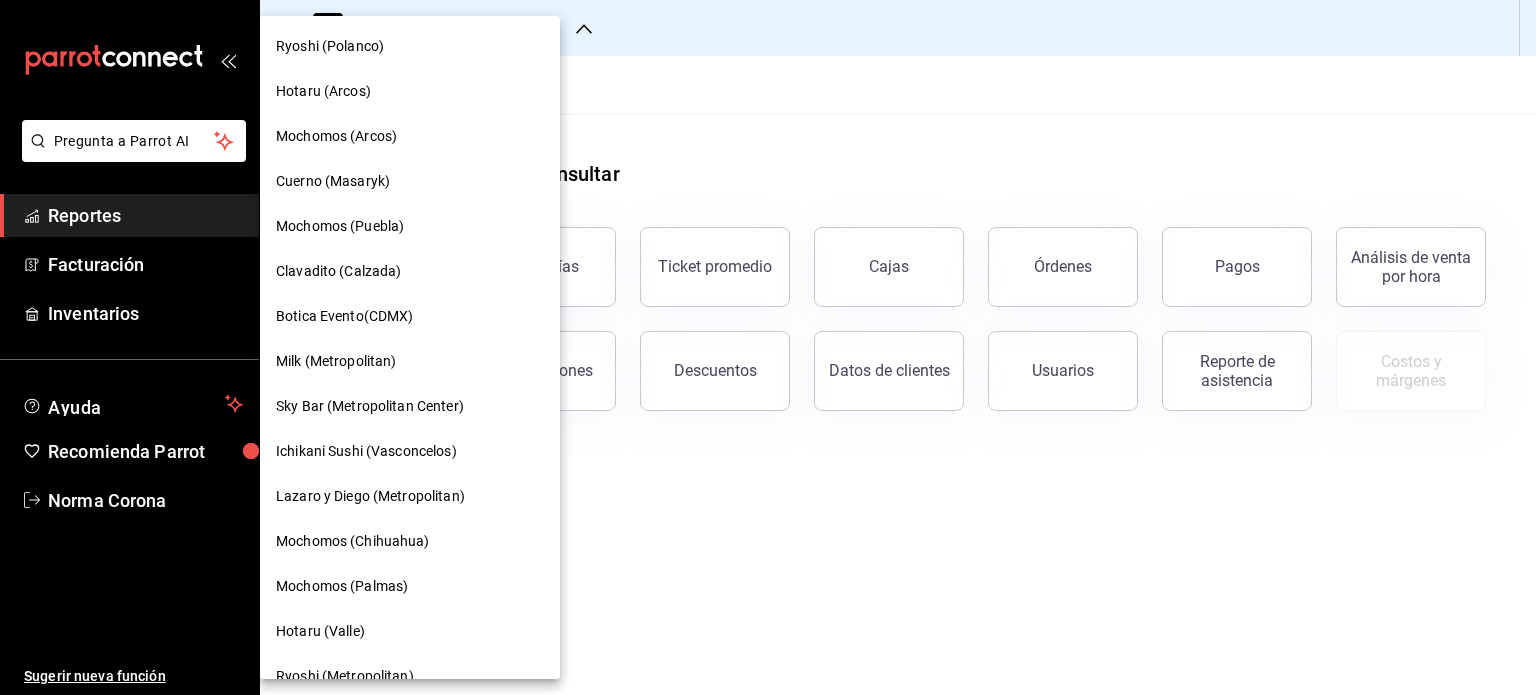 click on "Cuerno (Masaryk)" at bounding box center (410, 181) 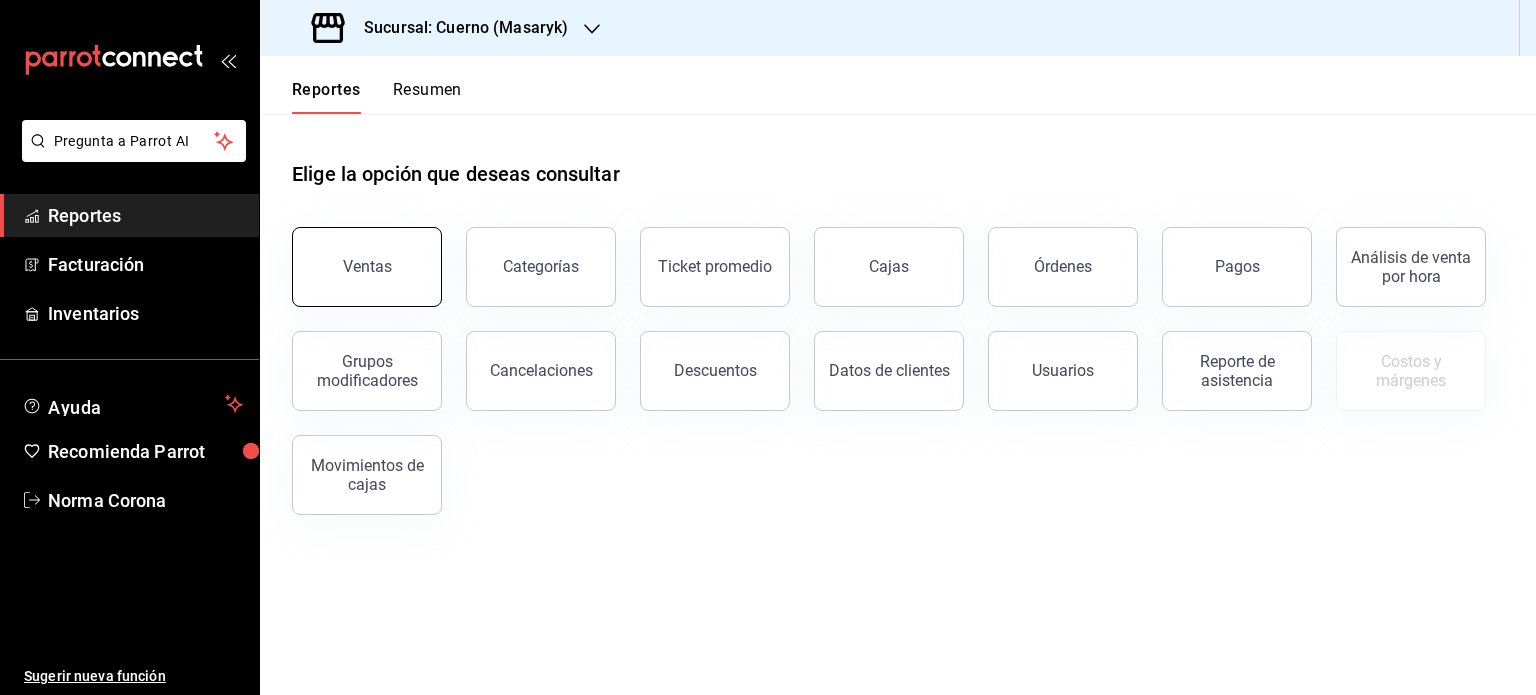 click on "Ventas" at bounding box center (367, 267) 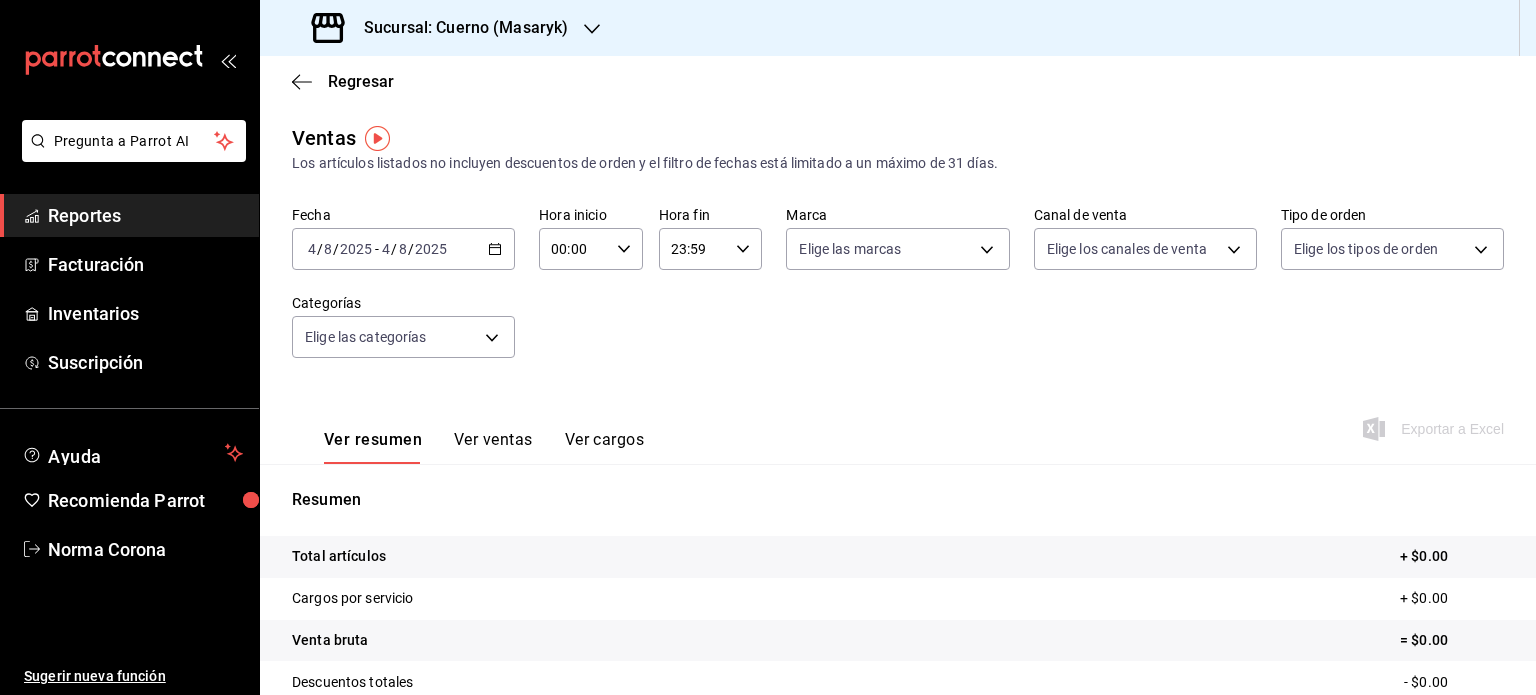 click 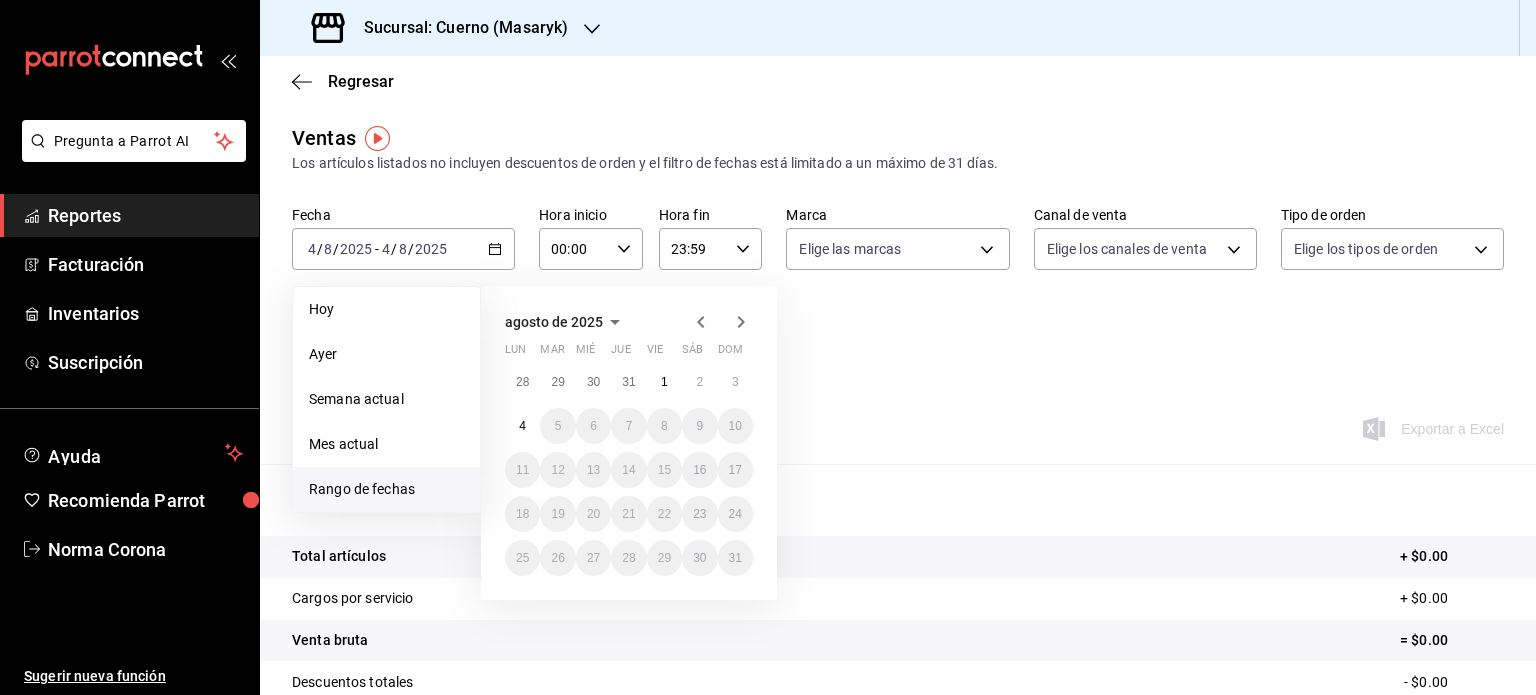 click 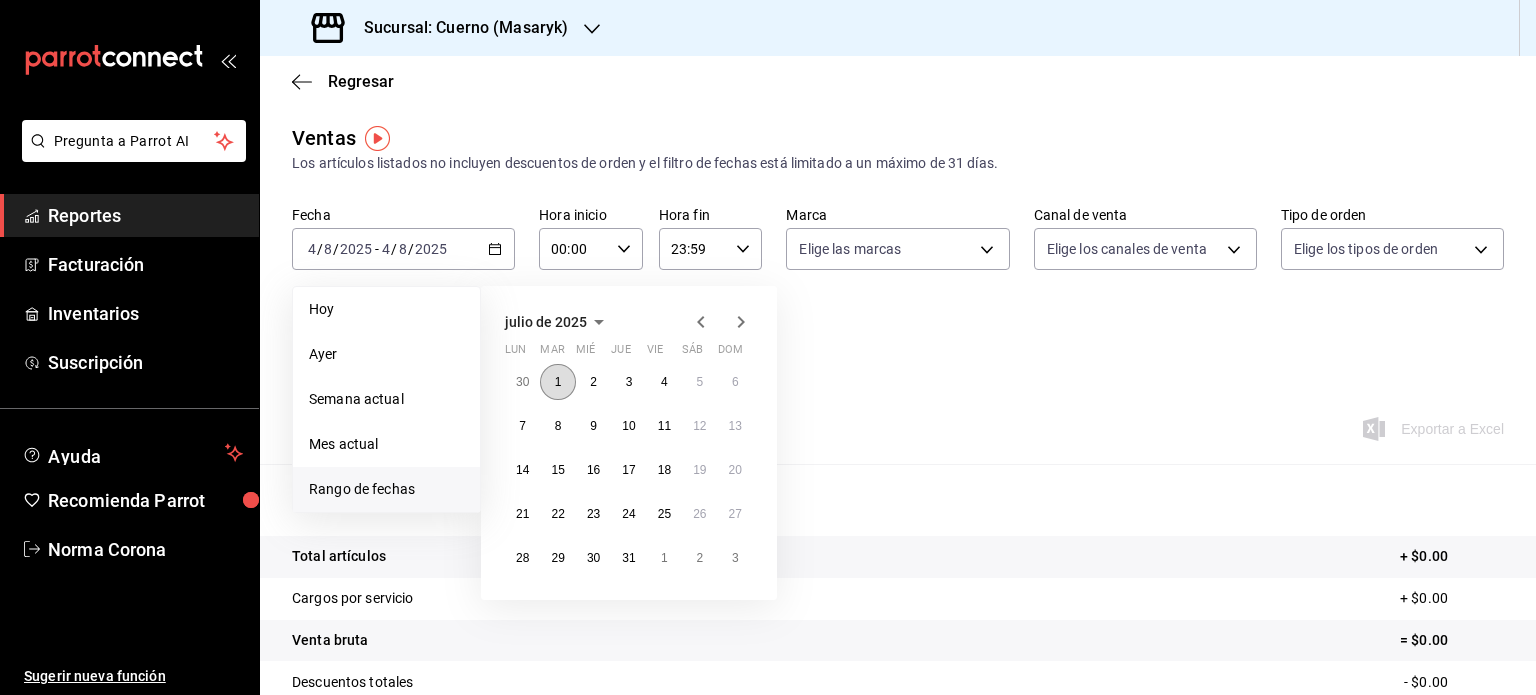 click on "1" at bounding box center (557, 382) 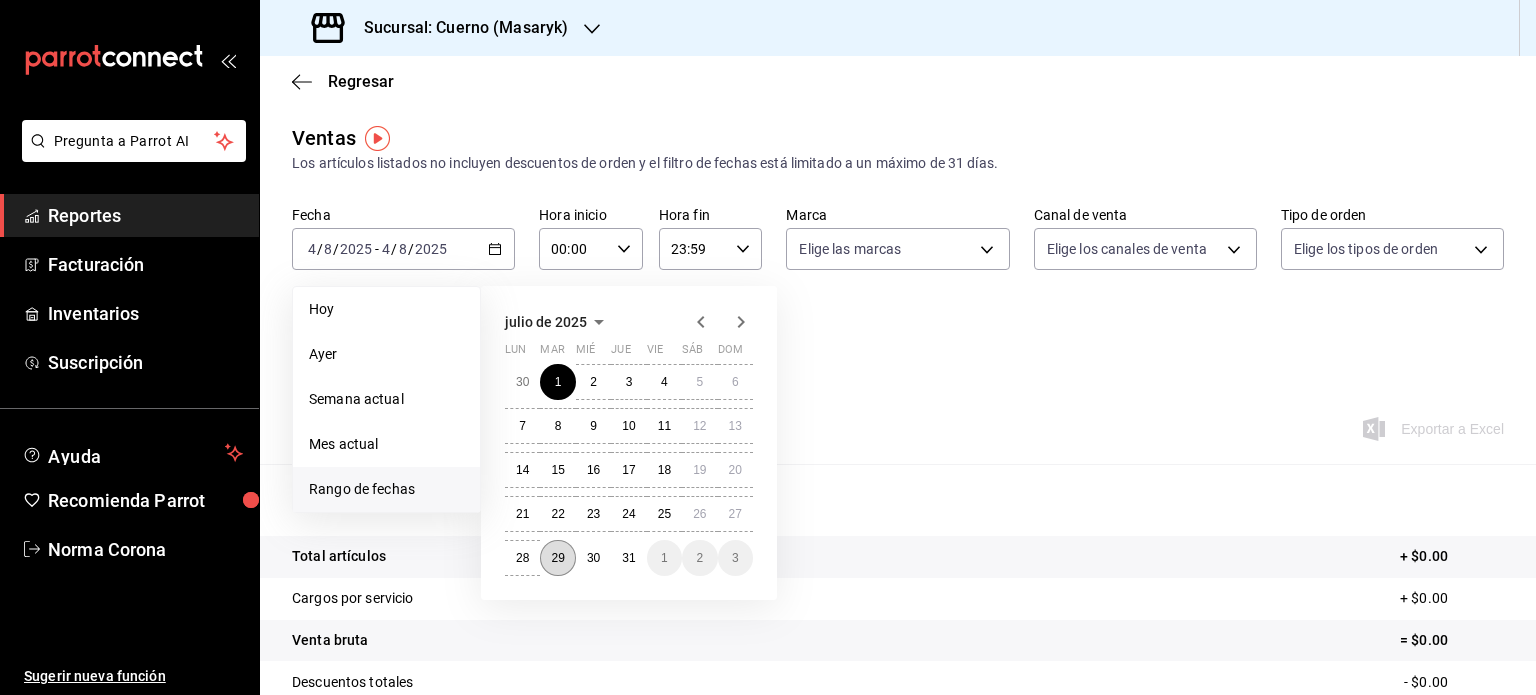 click on "29" at bounding box center [557, 558] 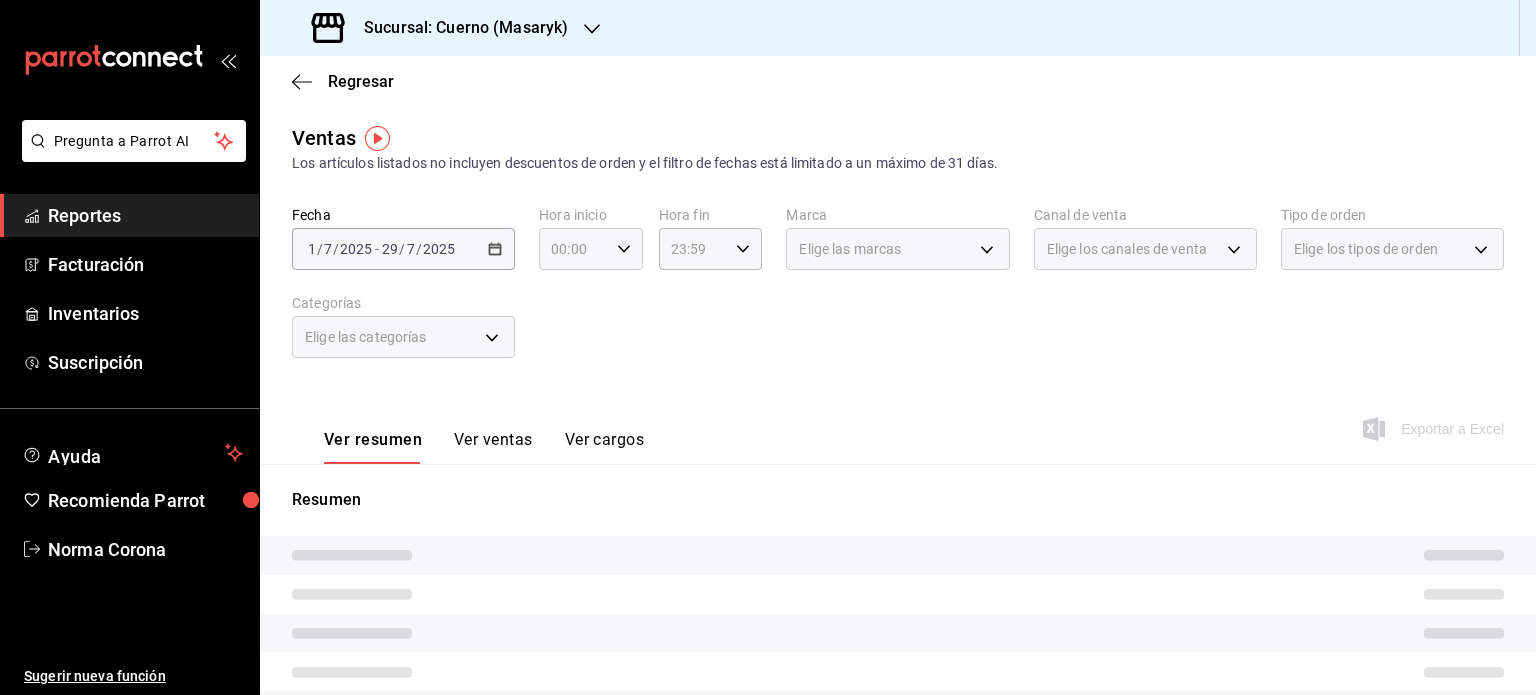 click on "00:00 Hora inicio" at bounding box center [591, 249] 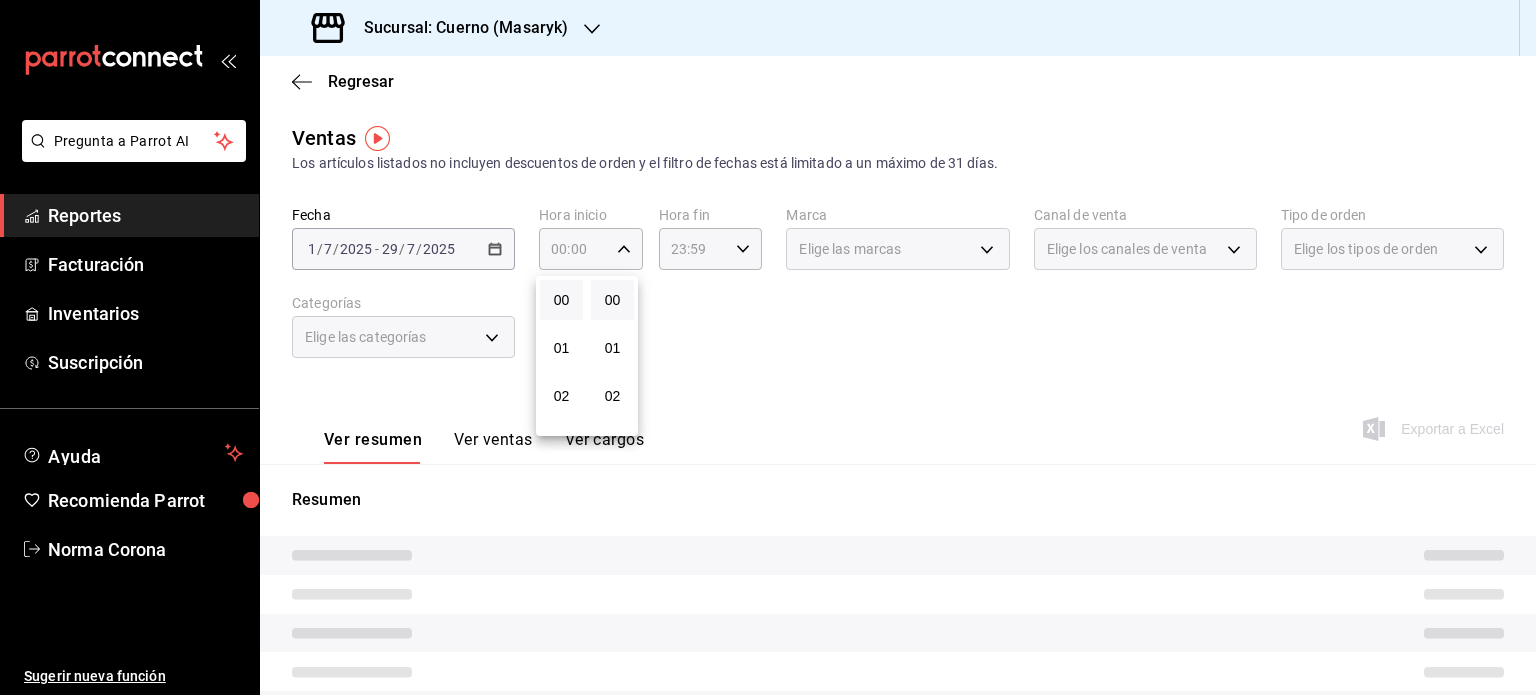 scroll, scrollTop: 200, scrollLeft: 0, axis: vertical 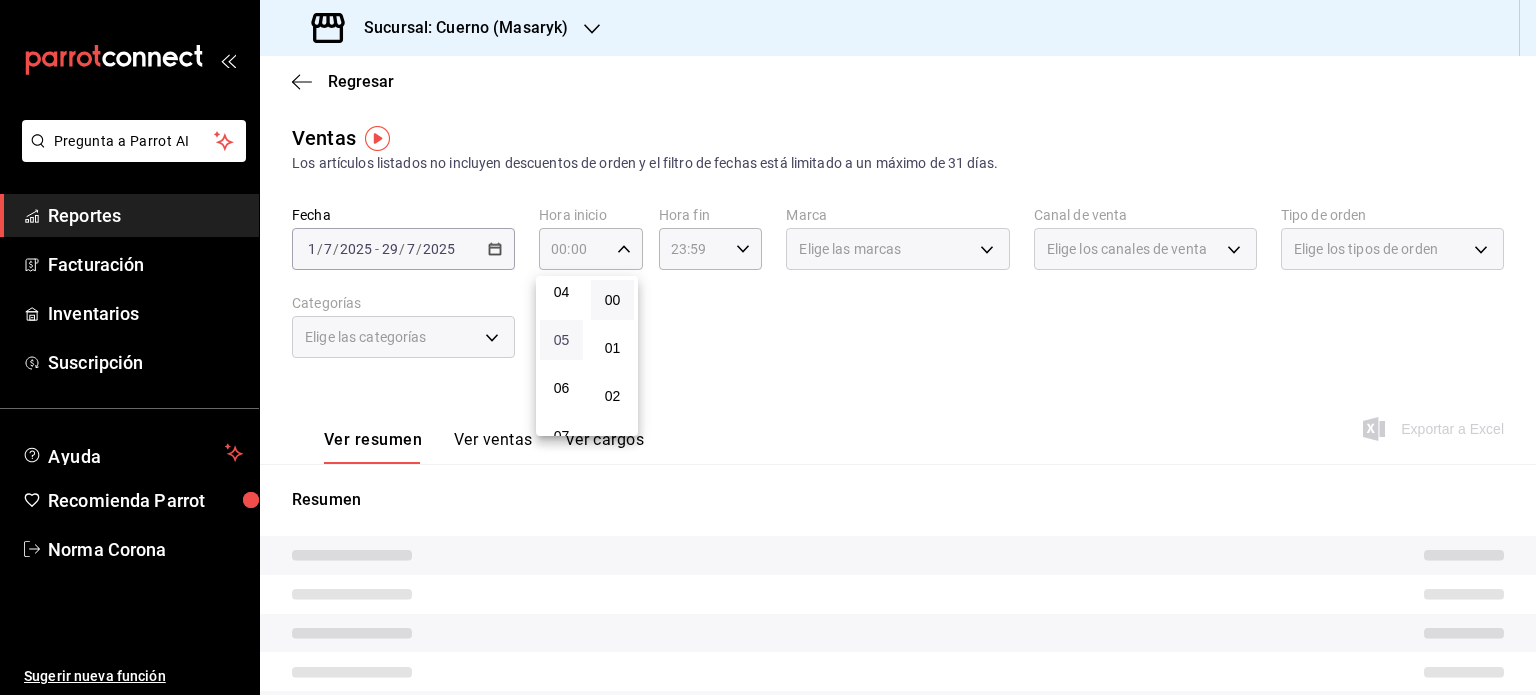 click on "05" at bounding box center (561, 340) 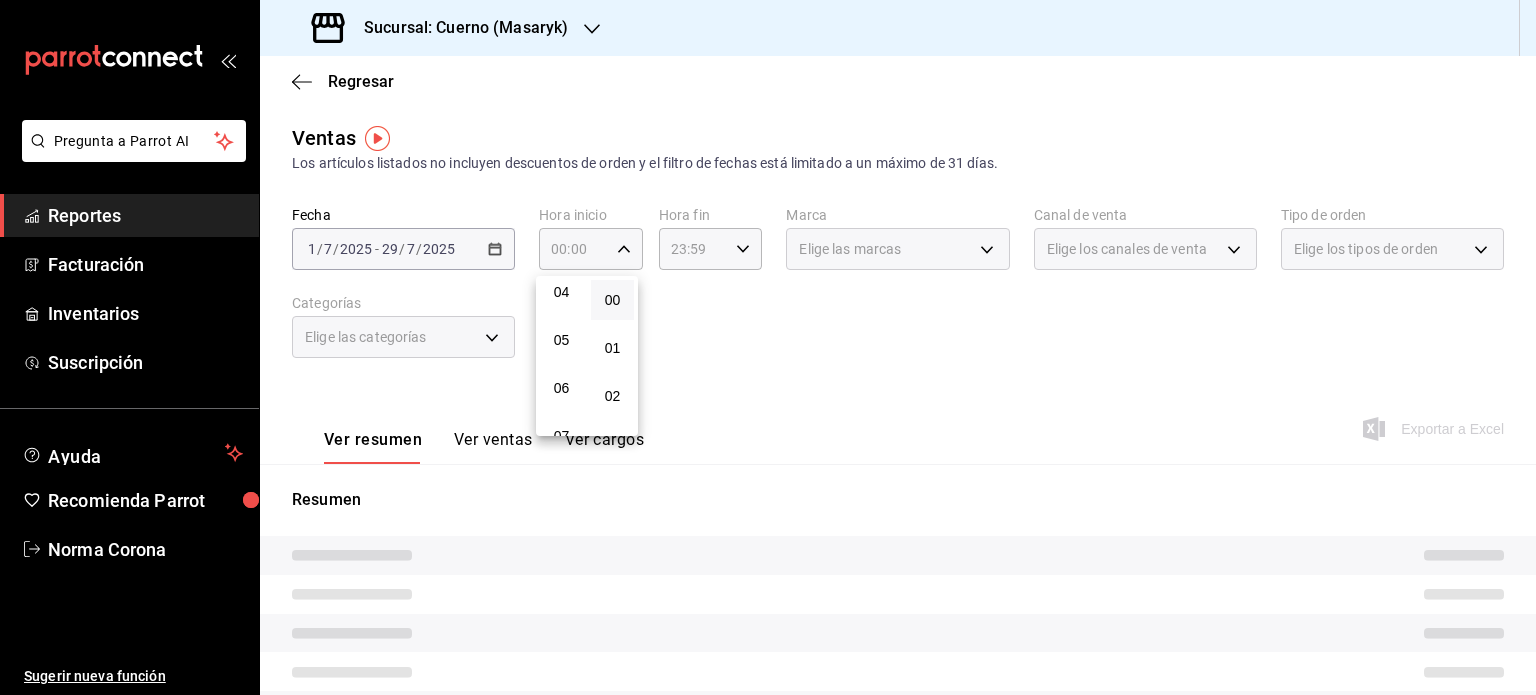 type on "05:00" 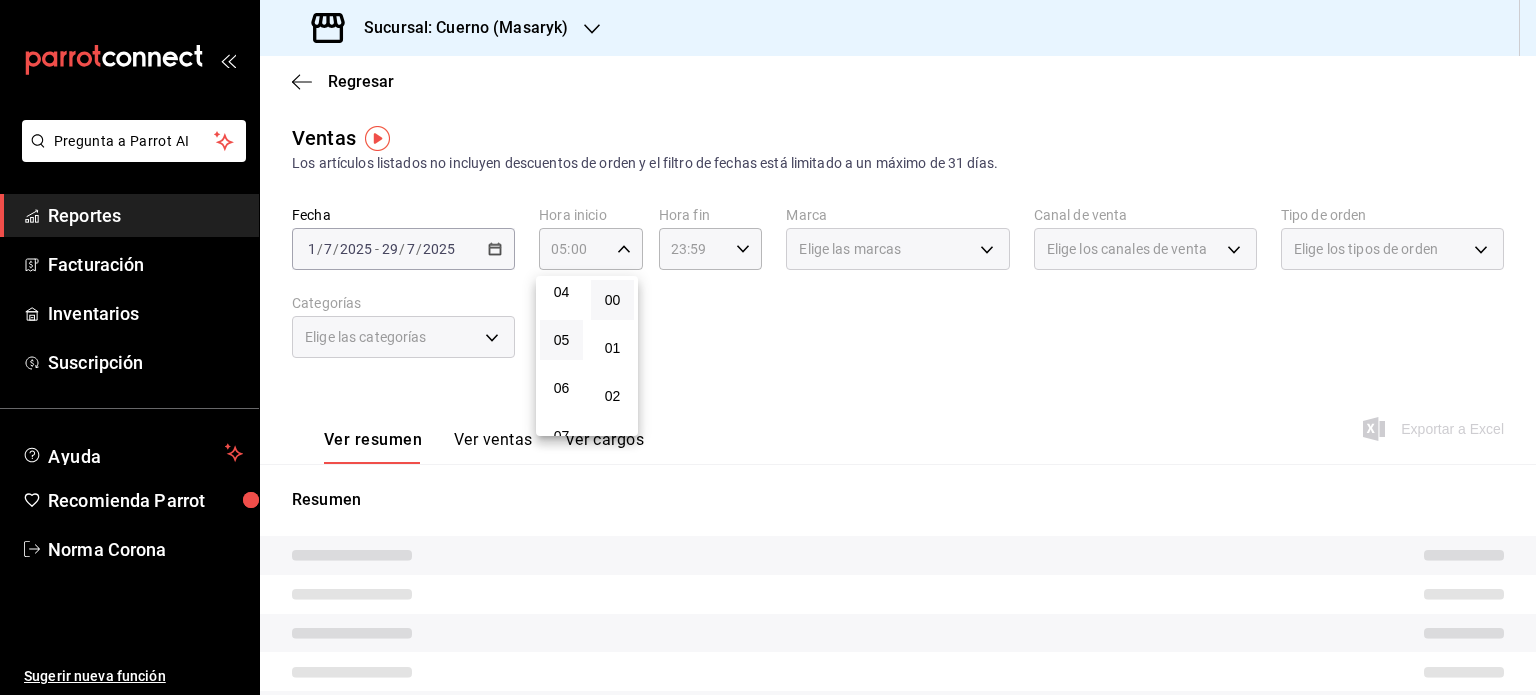 click at bounding box center (768, 347) 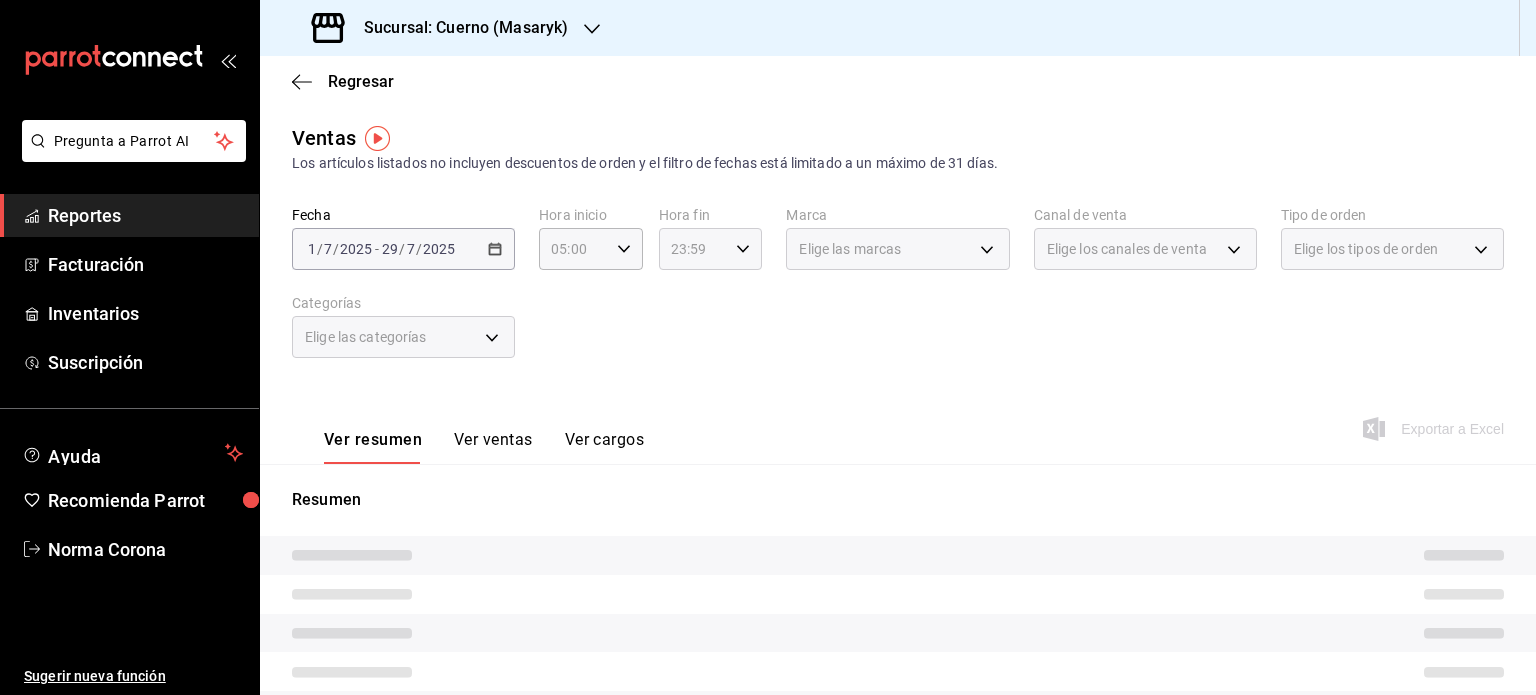 click on "23:59 Hora fin" at bounding box center [711, 249] 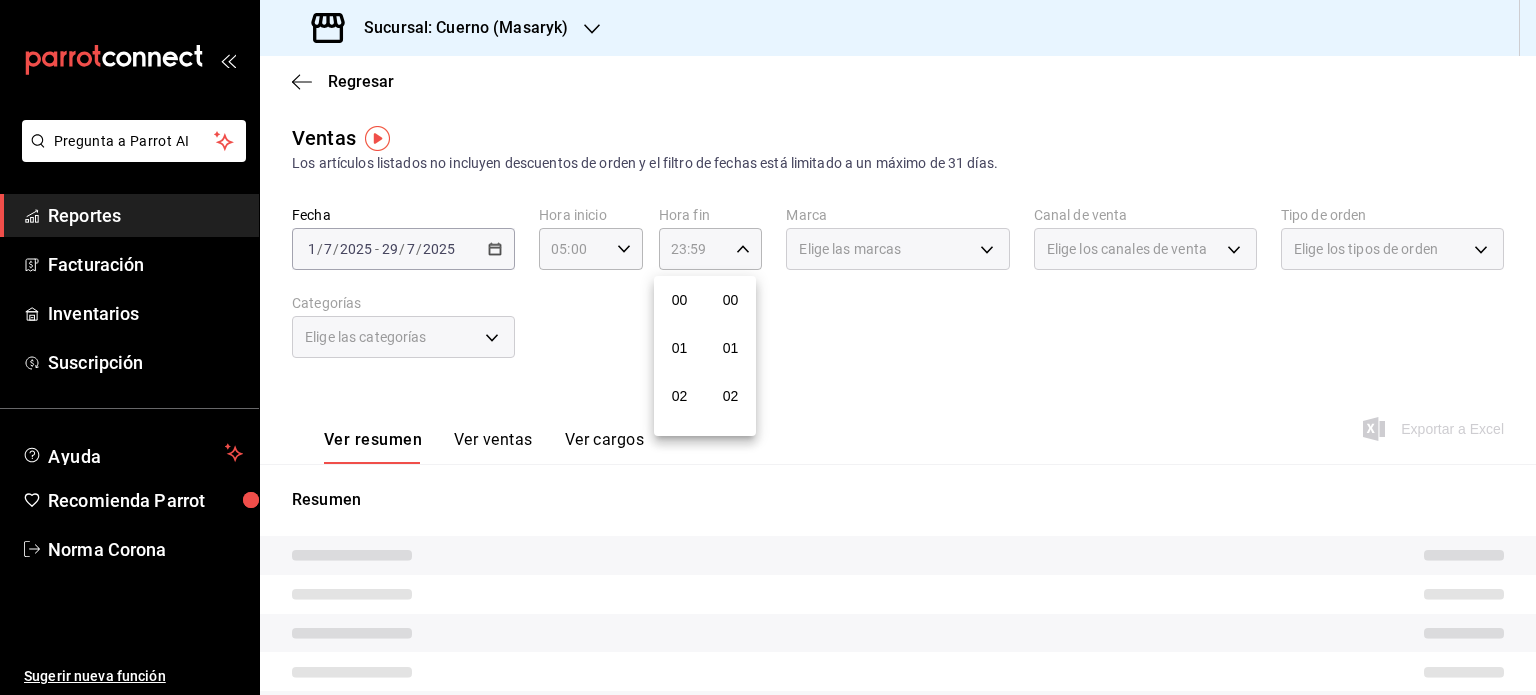 scroll, scrollTop: 1011, scrollLeft: 0, axis: vertical 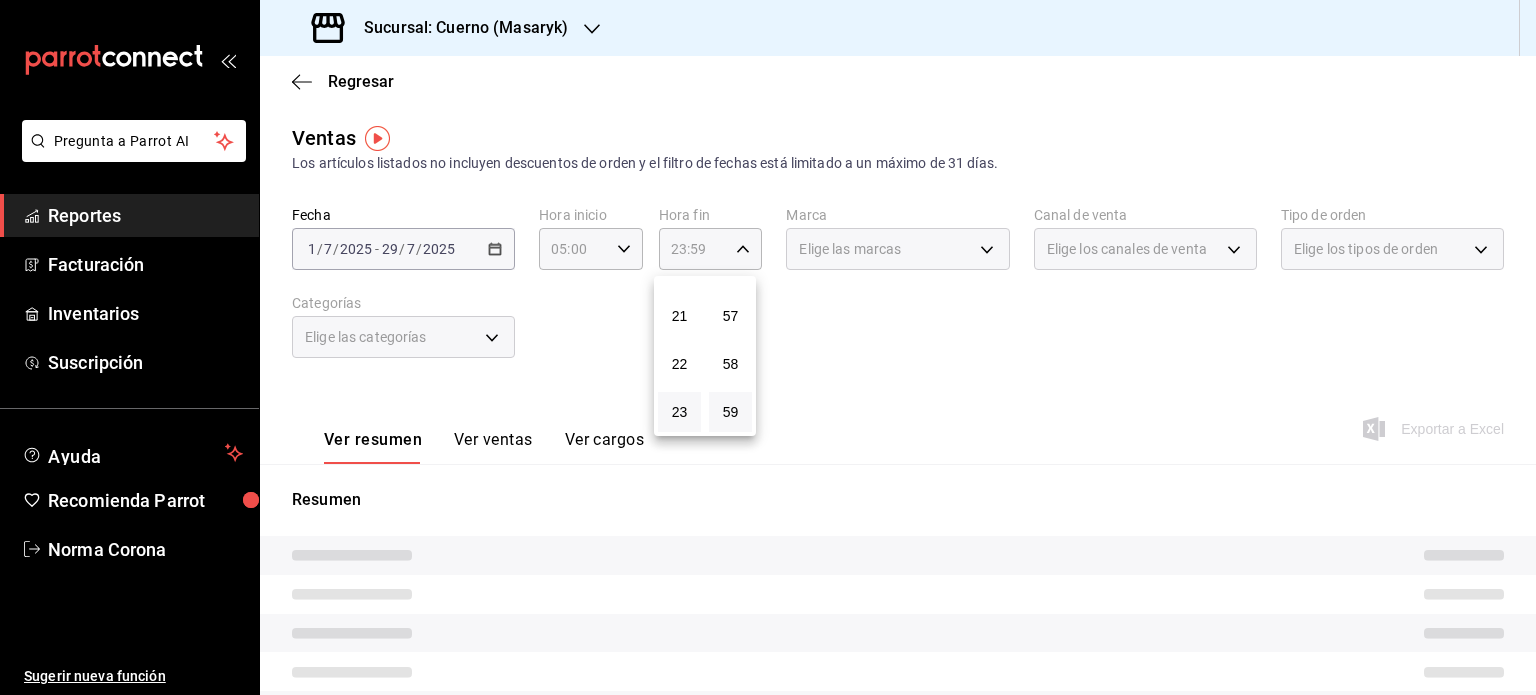 click at bounding box center (768, 347) 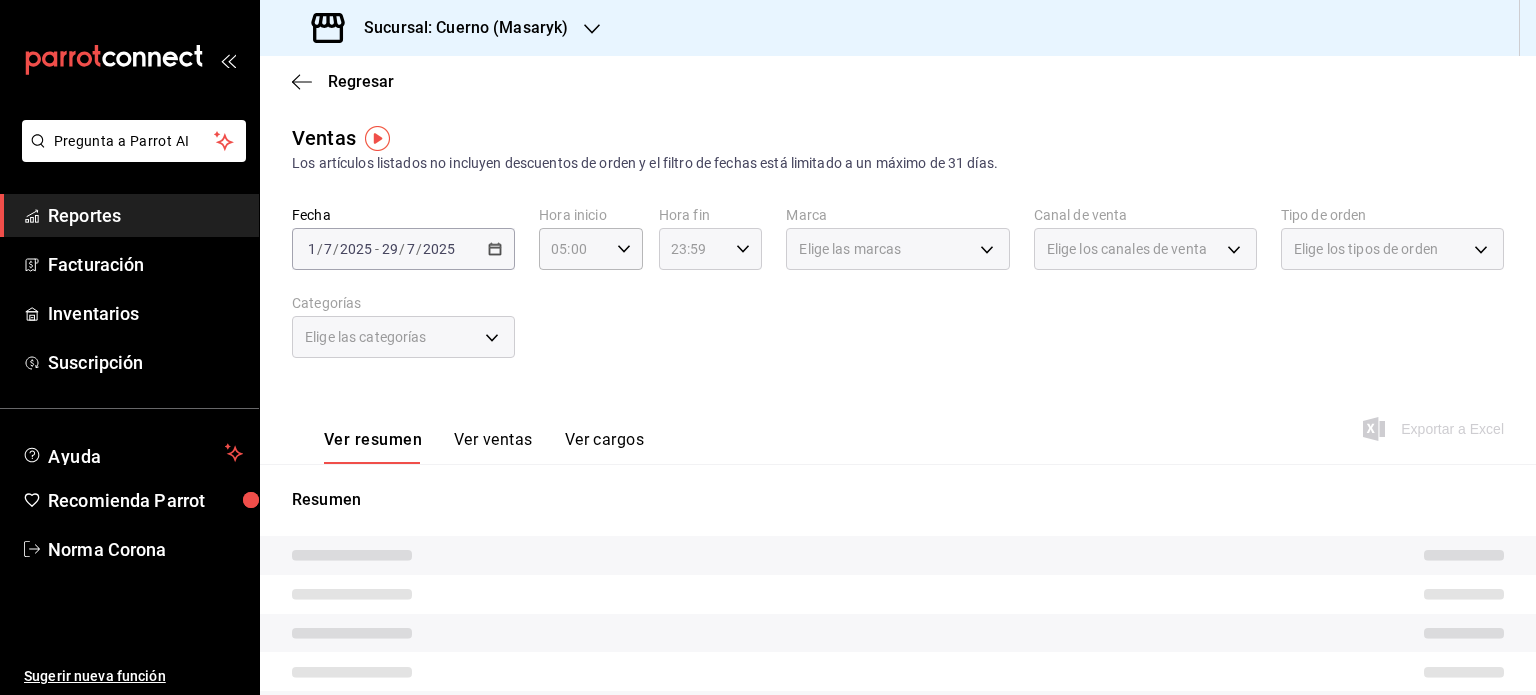 click 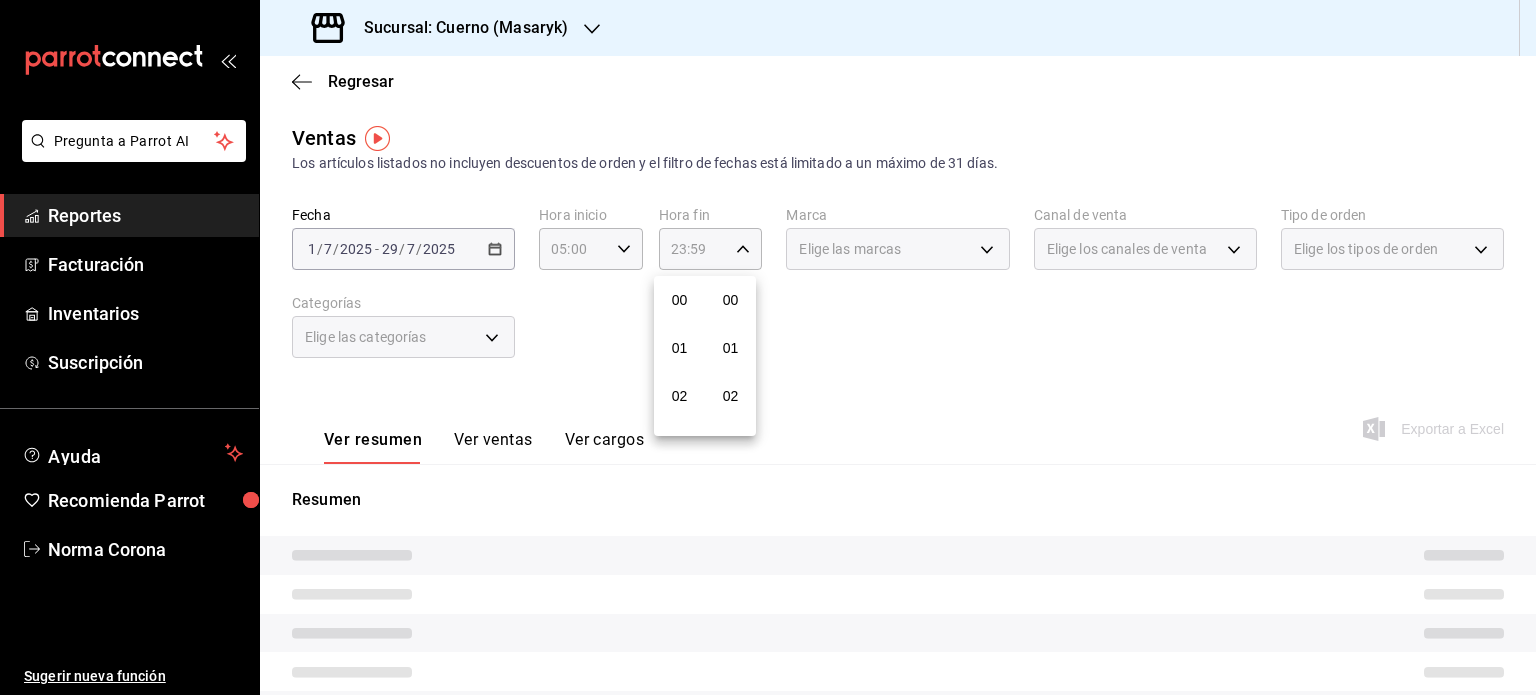 scroll, scrollTop: 1011, scrollLeft: 0, axis: vertical 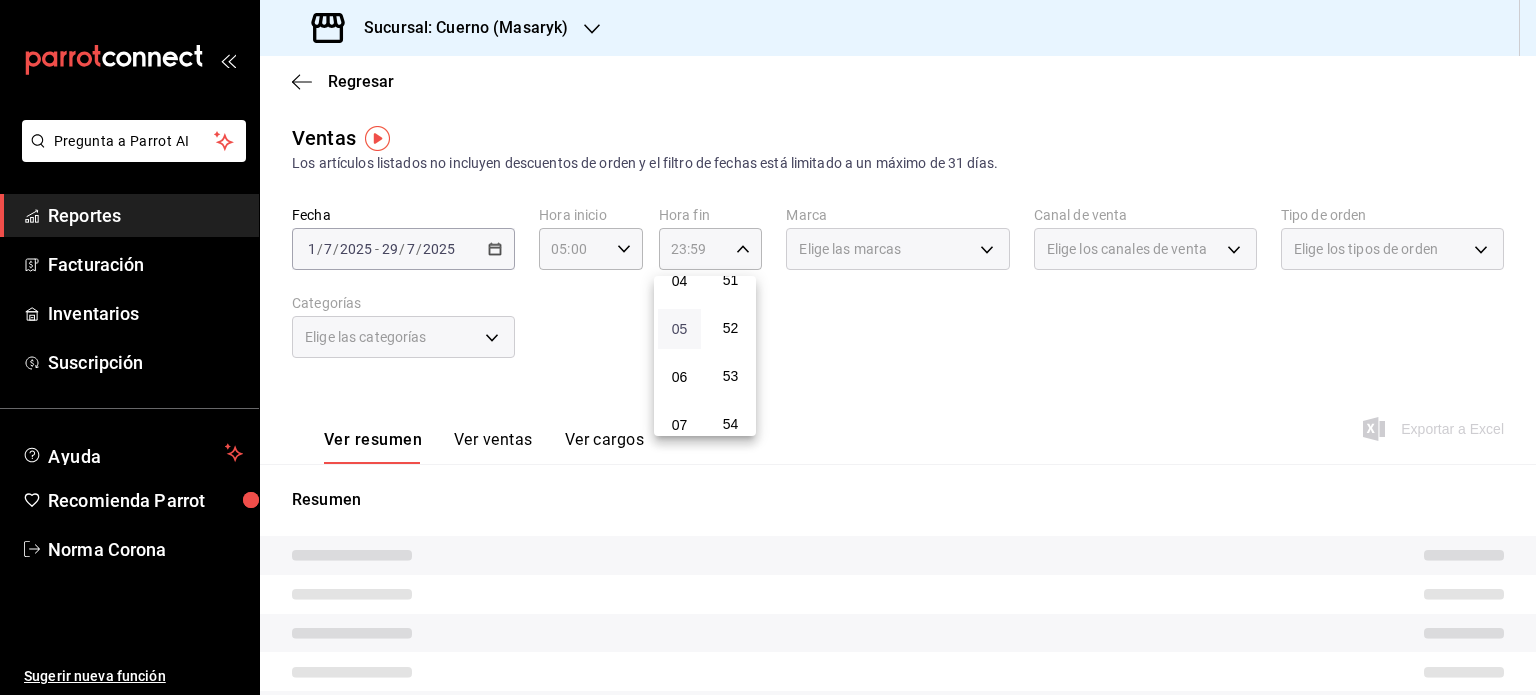 click on "05" at bounding box center (679, 329) 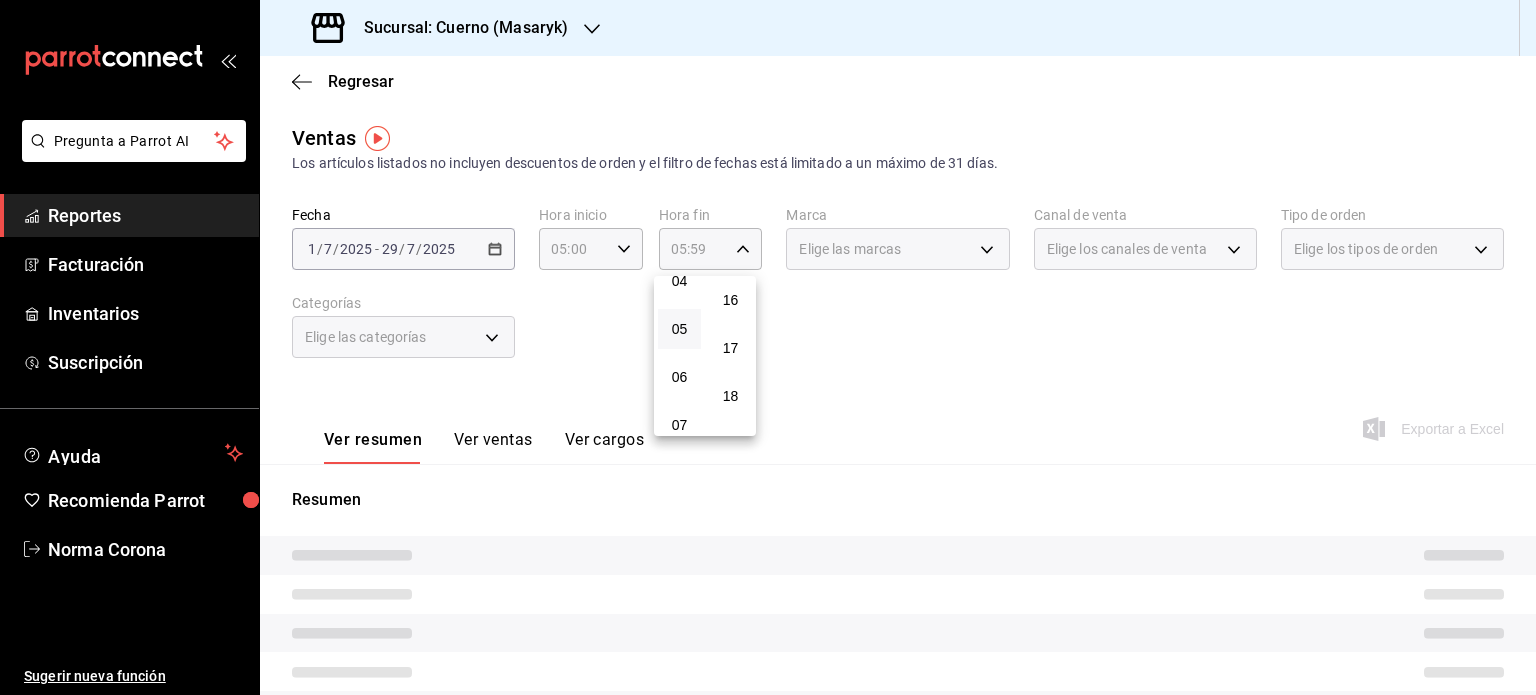 scroll, scrollTop: 0, scrollLeft: 0, axis: both 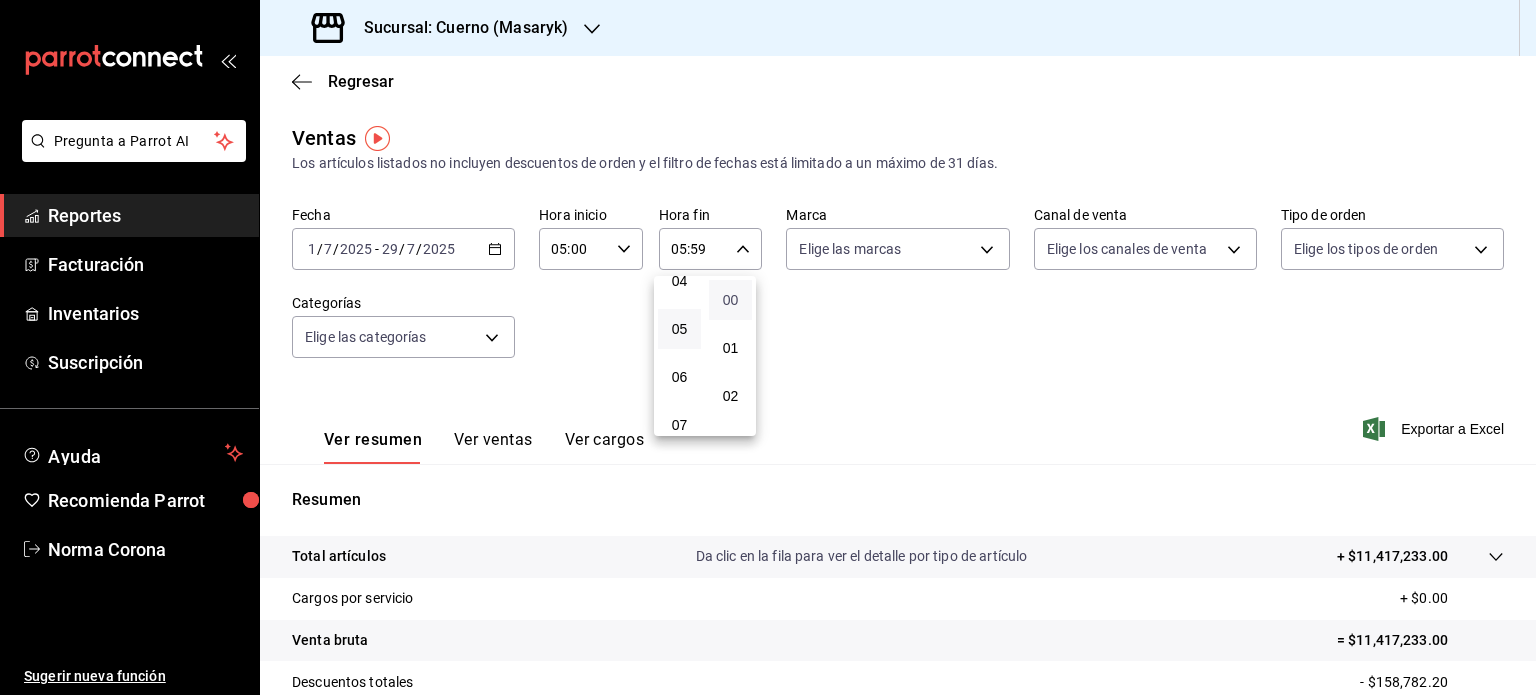 click on "00" at bounding box center (730, 300) 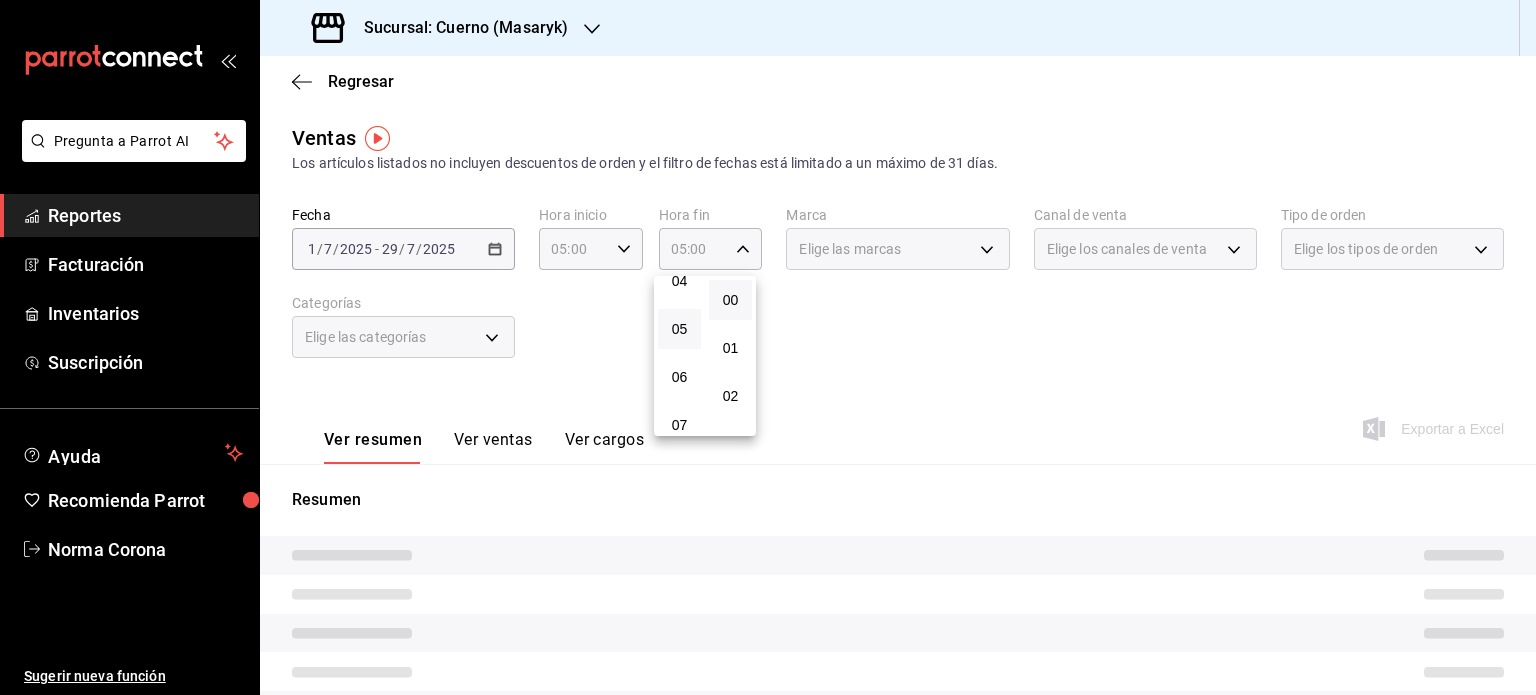 click at bounding box center (768, 347) 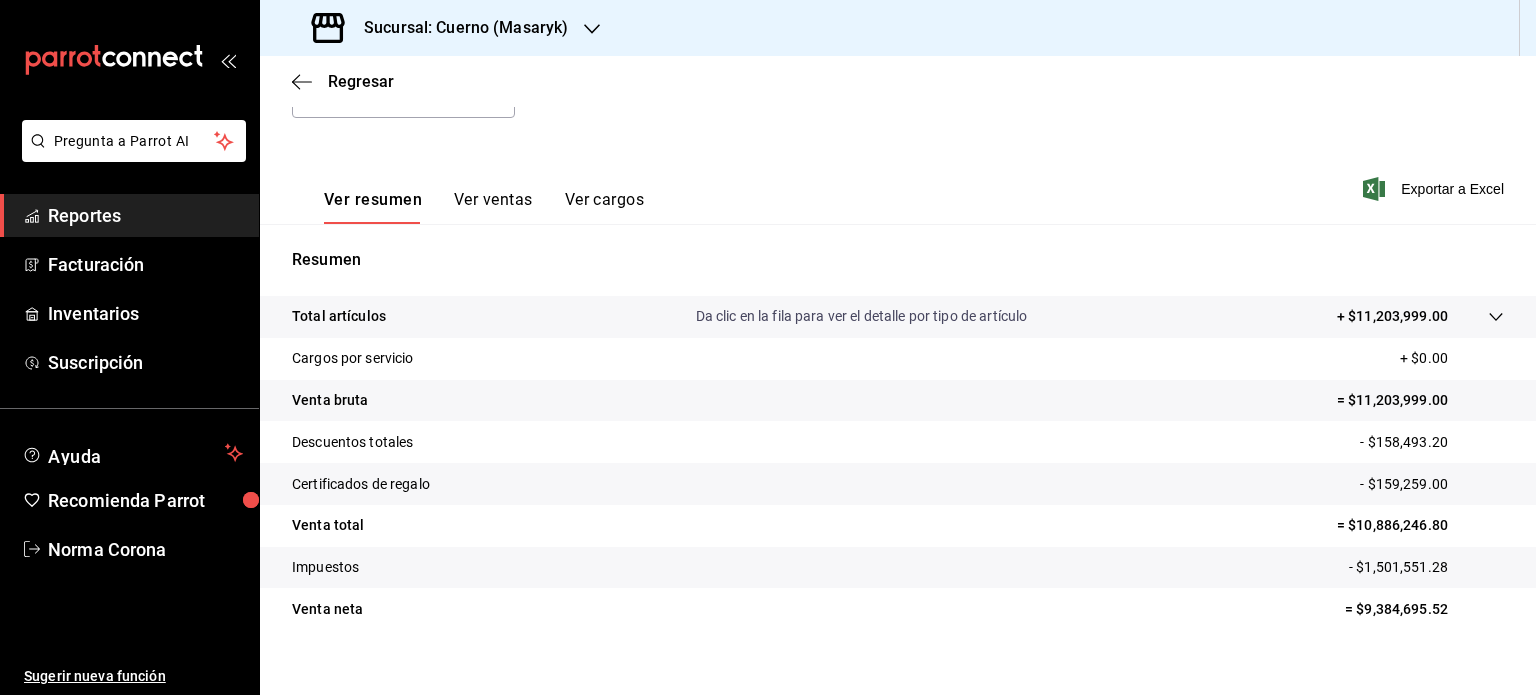 scroll, scrollTop: 263, scrollLeft: 0, axis: vertical 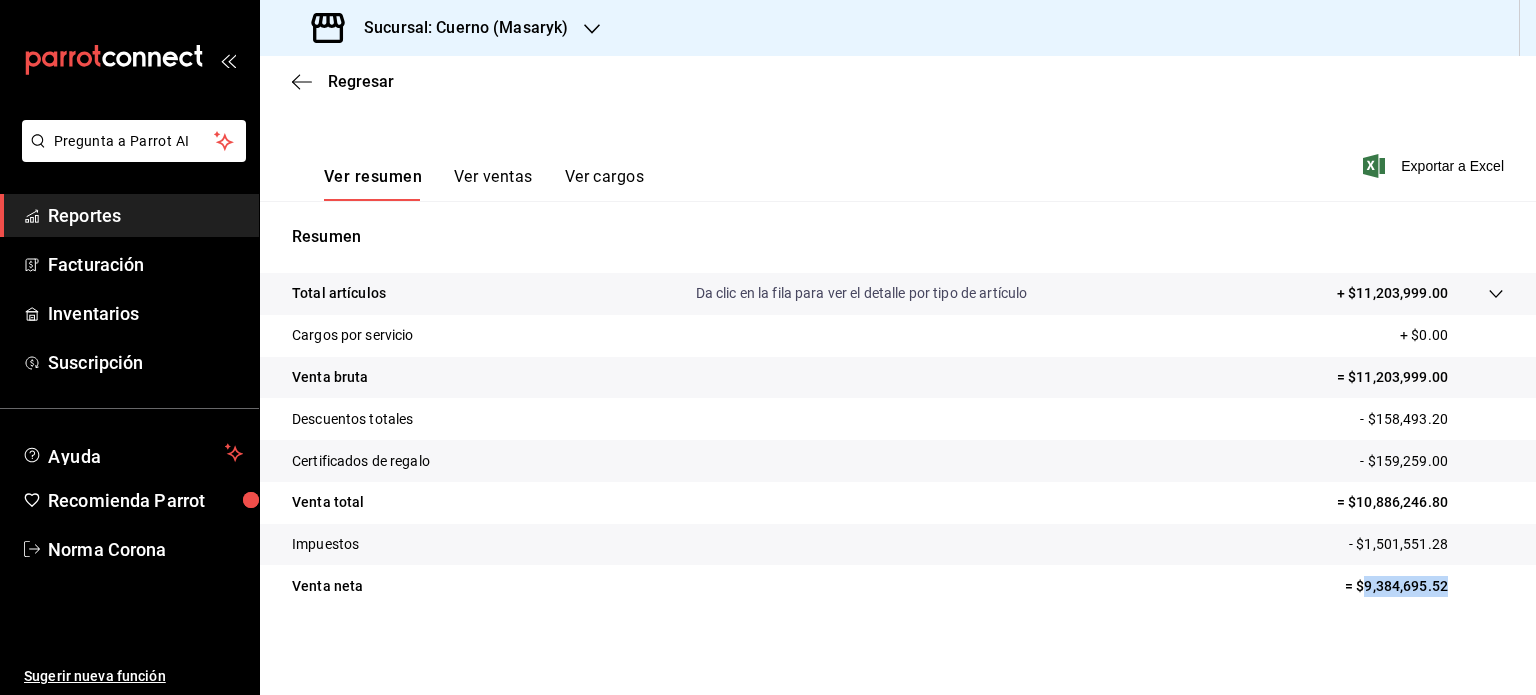 drag, startPoint x: 1444, startPoint y: 591, endPoint x: 1332, endPoint y: 620, distance: 115.69356 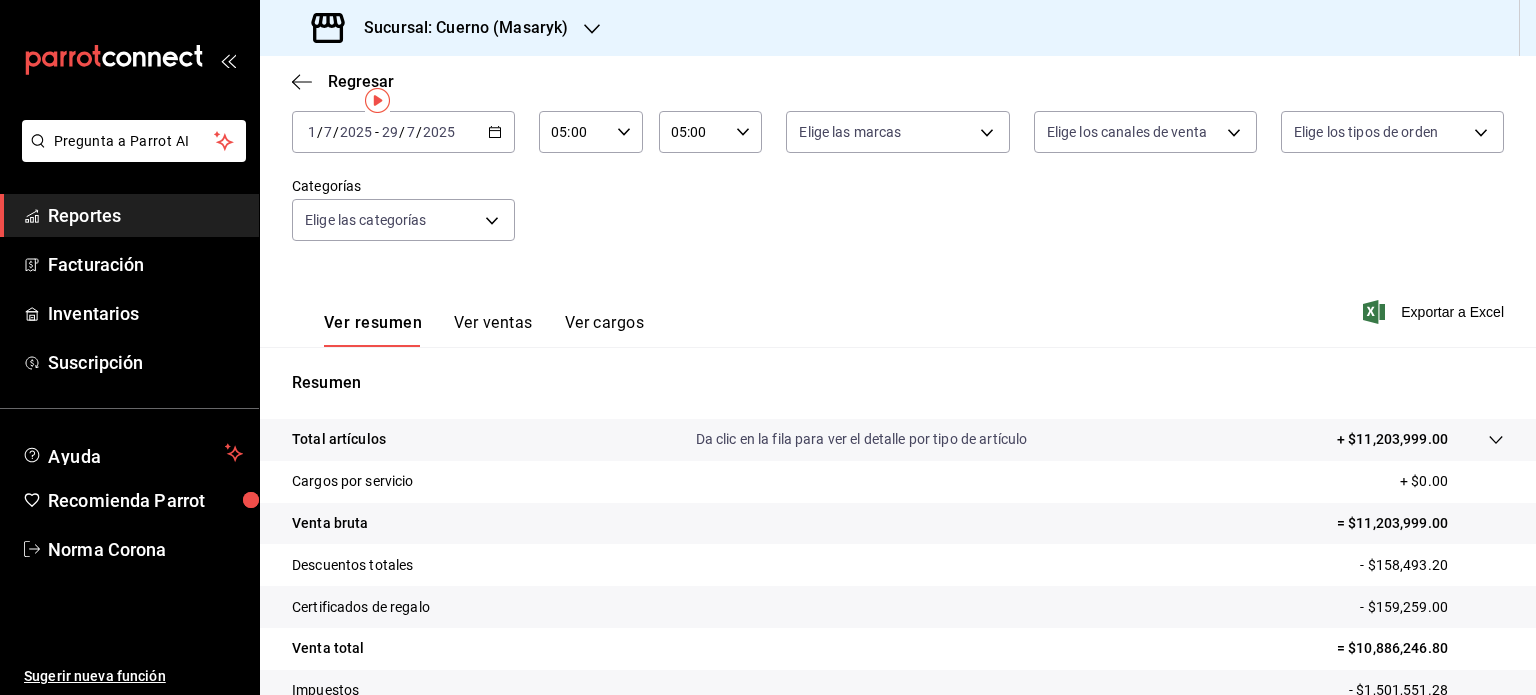 scroll, scrollTop: 0, scrollLeft: 0, axis: both 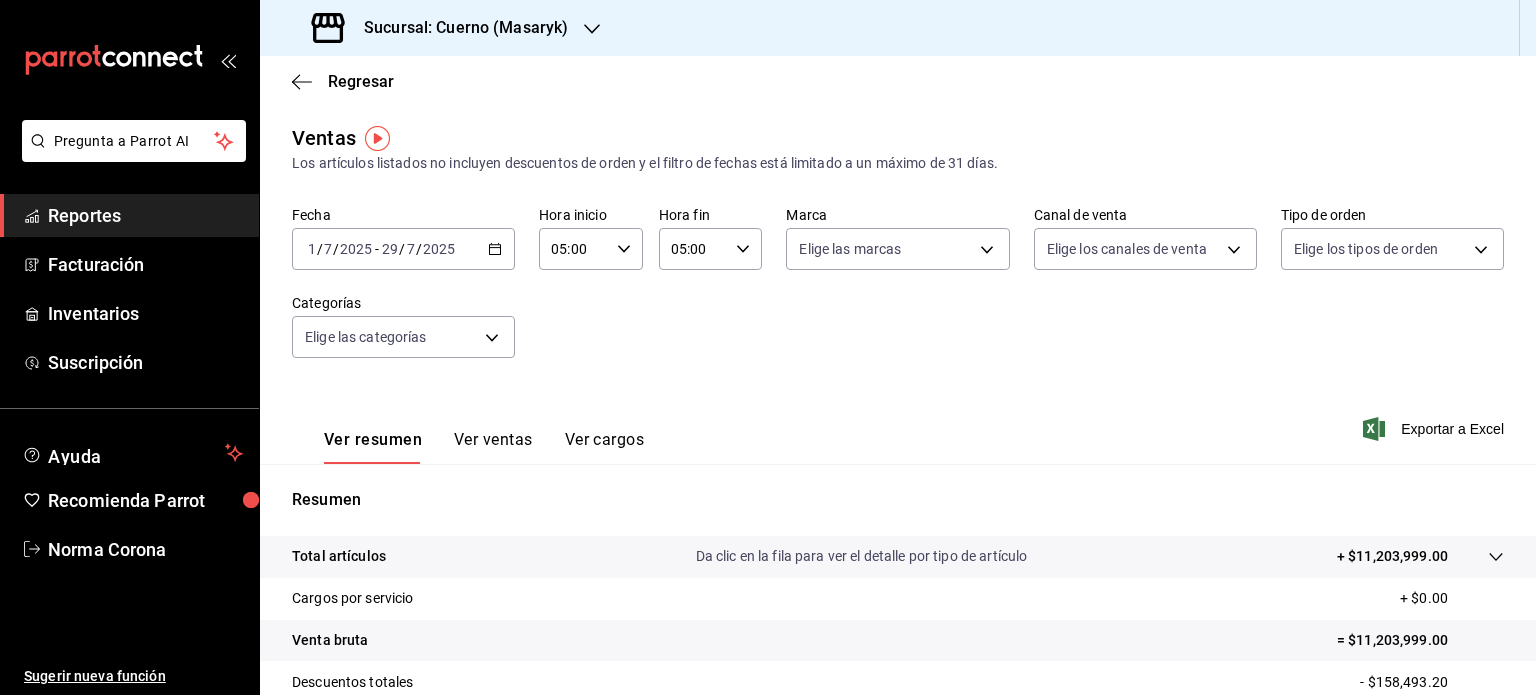 click 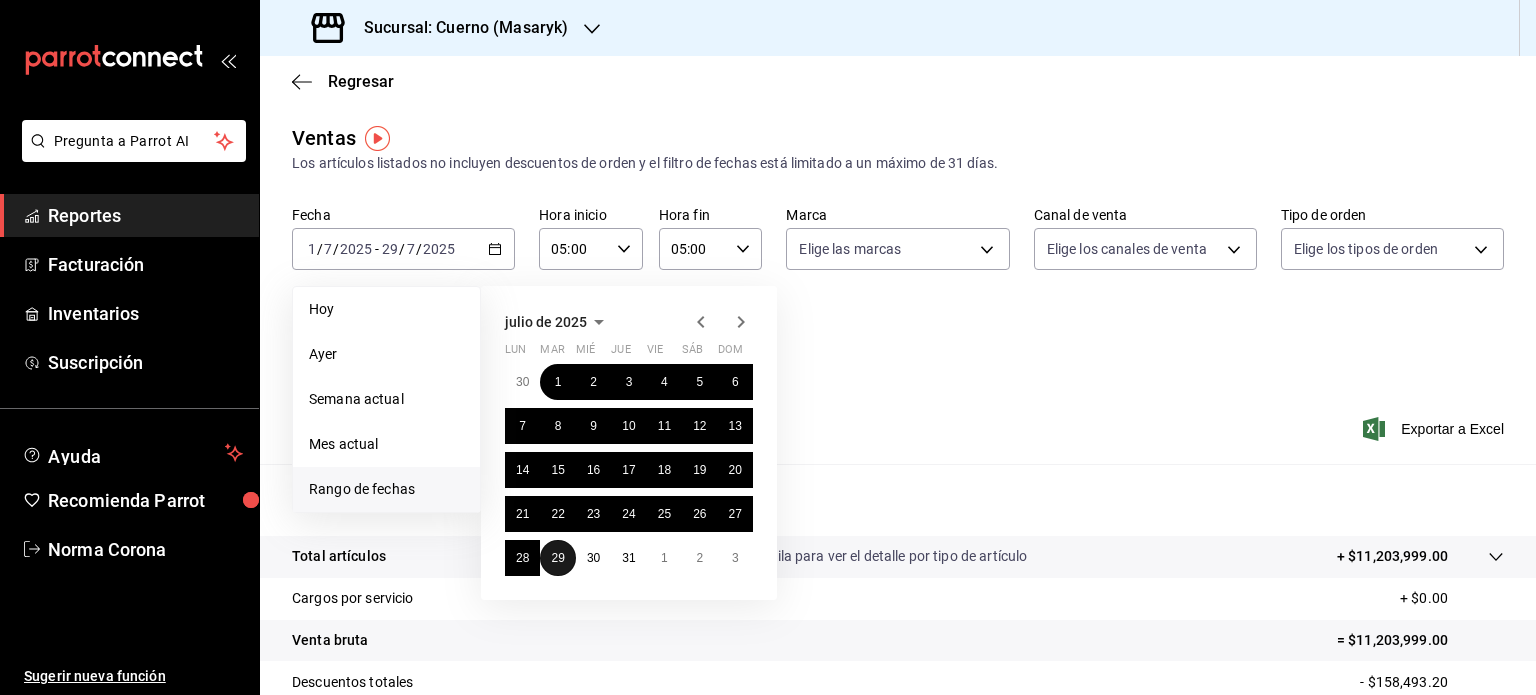 click on "29" at bounding box center [557, 558] 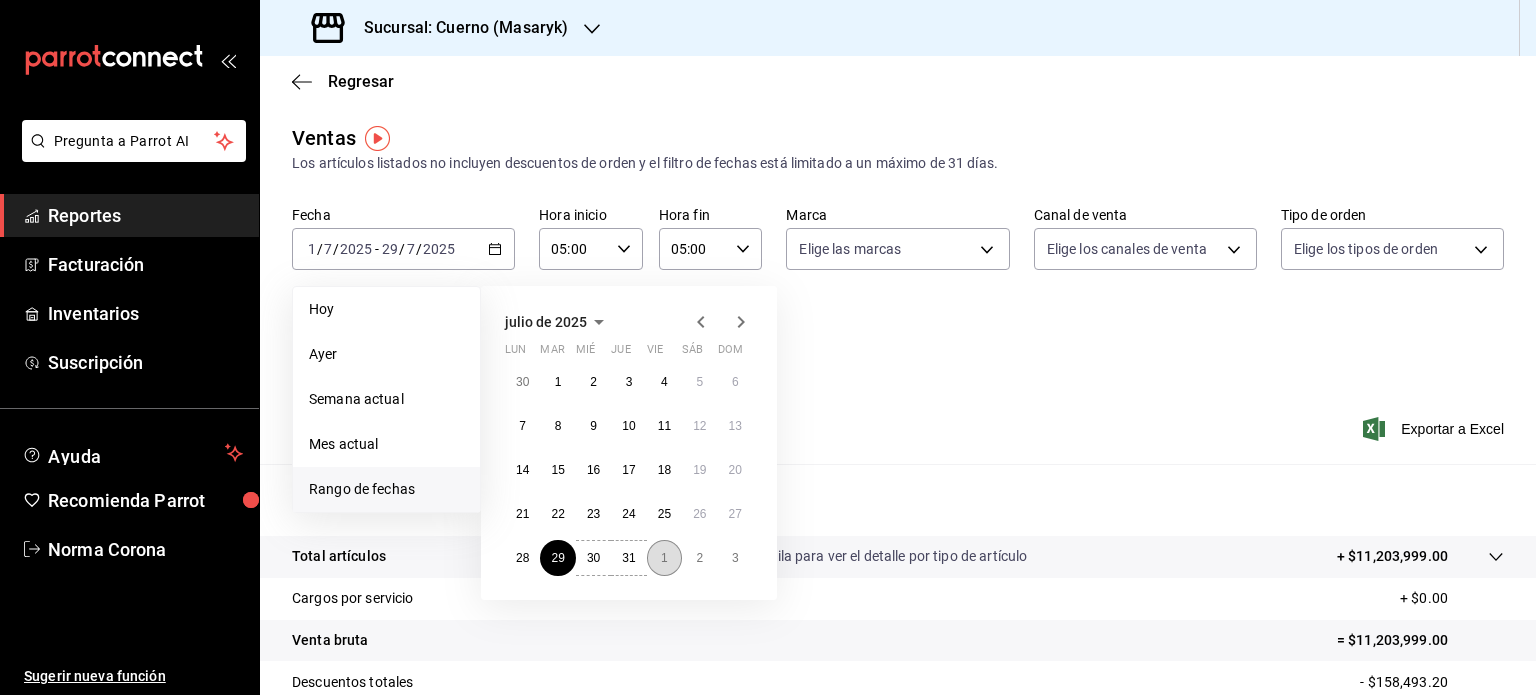 click on "1" at bounding box center [664, 558] 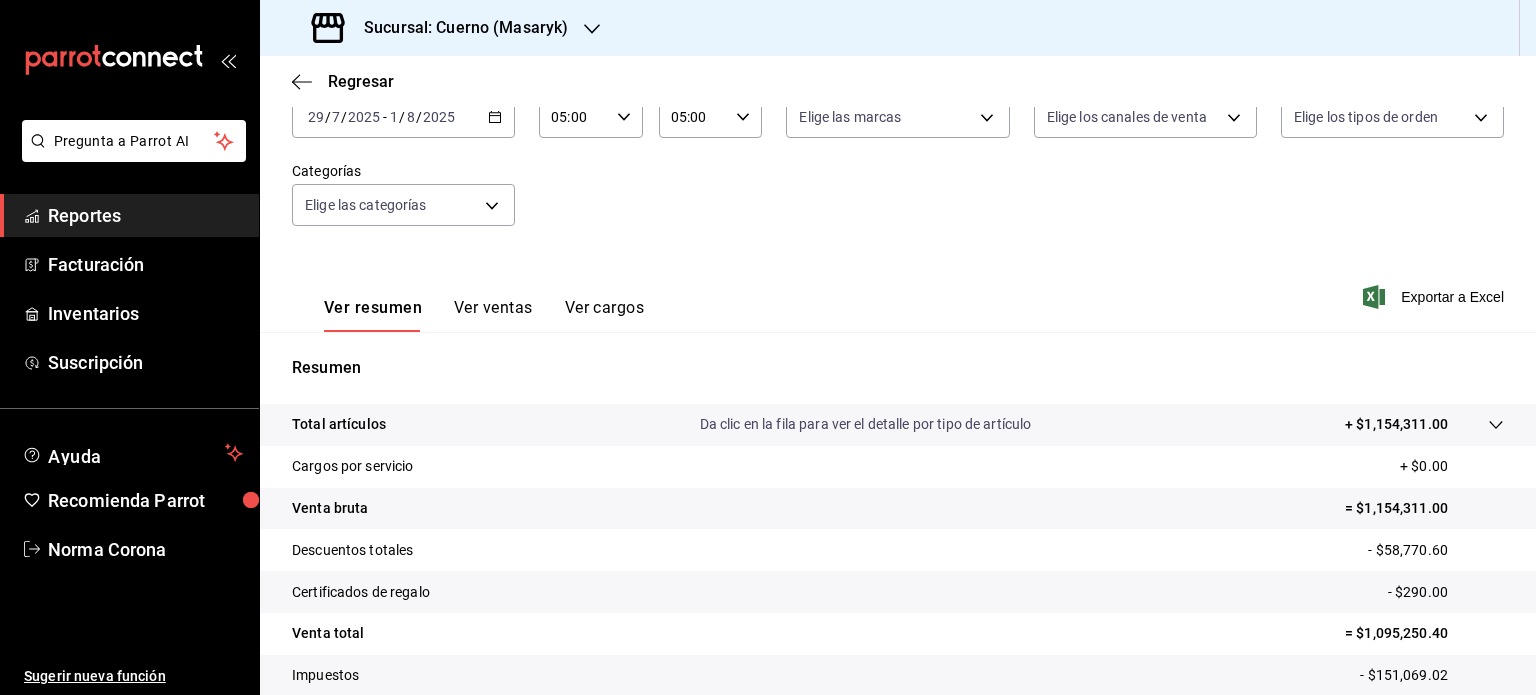scroll, scrollTop: 263, scrollLeft: 0, axis: vertical 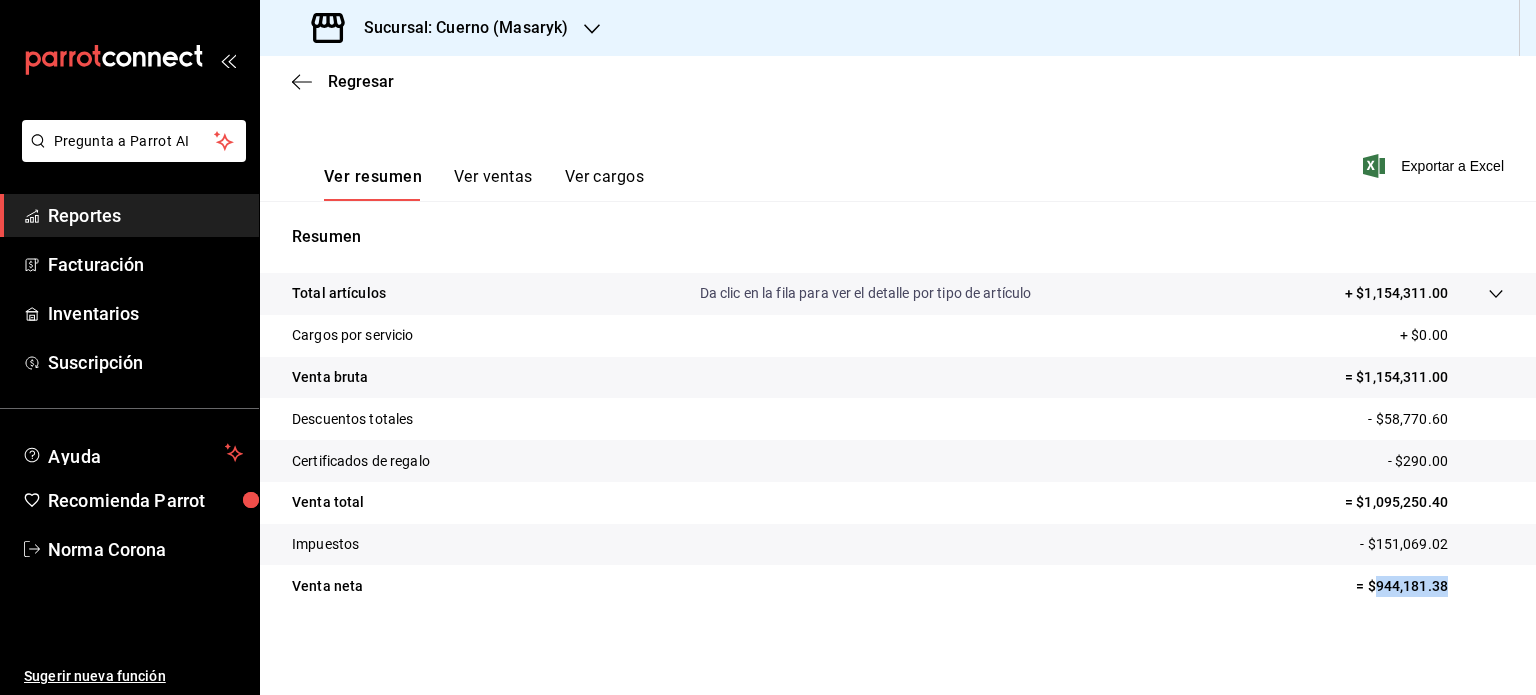drag, startPoint x: 1434, startPoint y: 591, endPoint x: 1360, endPoint y: 586, distance: 74.168724 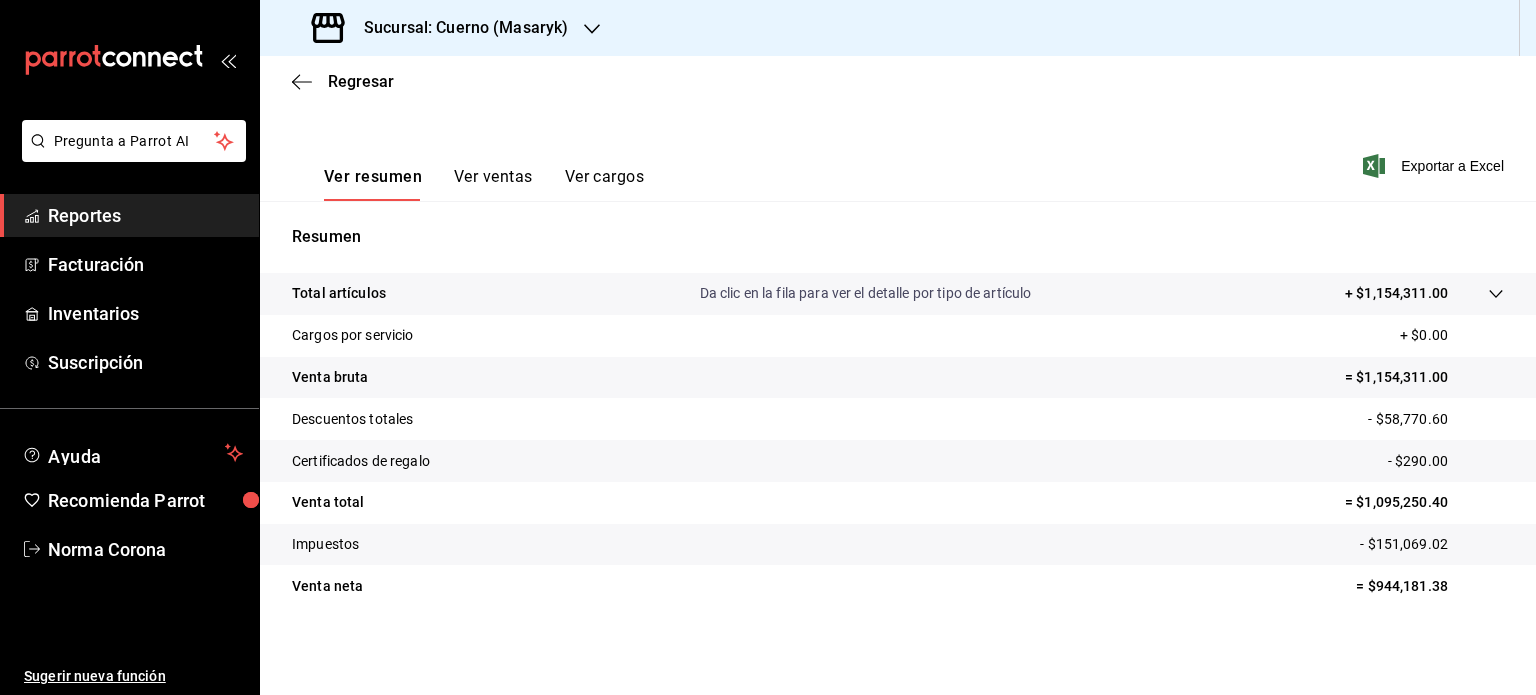 click on "Sucursal: Cuerno (Masaryk)" at bounding box center [458, 28] 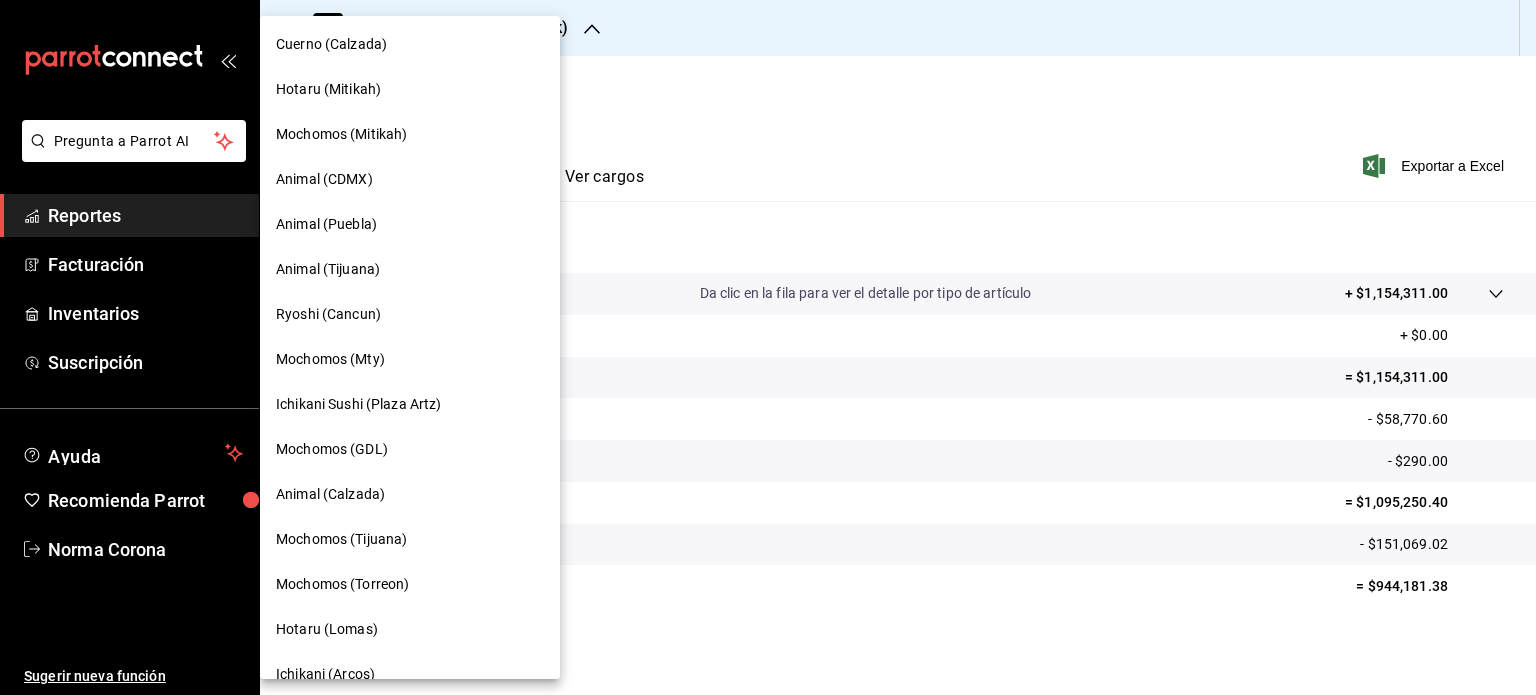 scroll, scrollTop: 700, scrollLeft: 0, axis: vertical 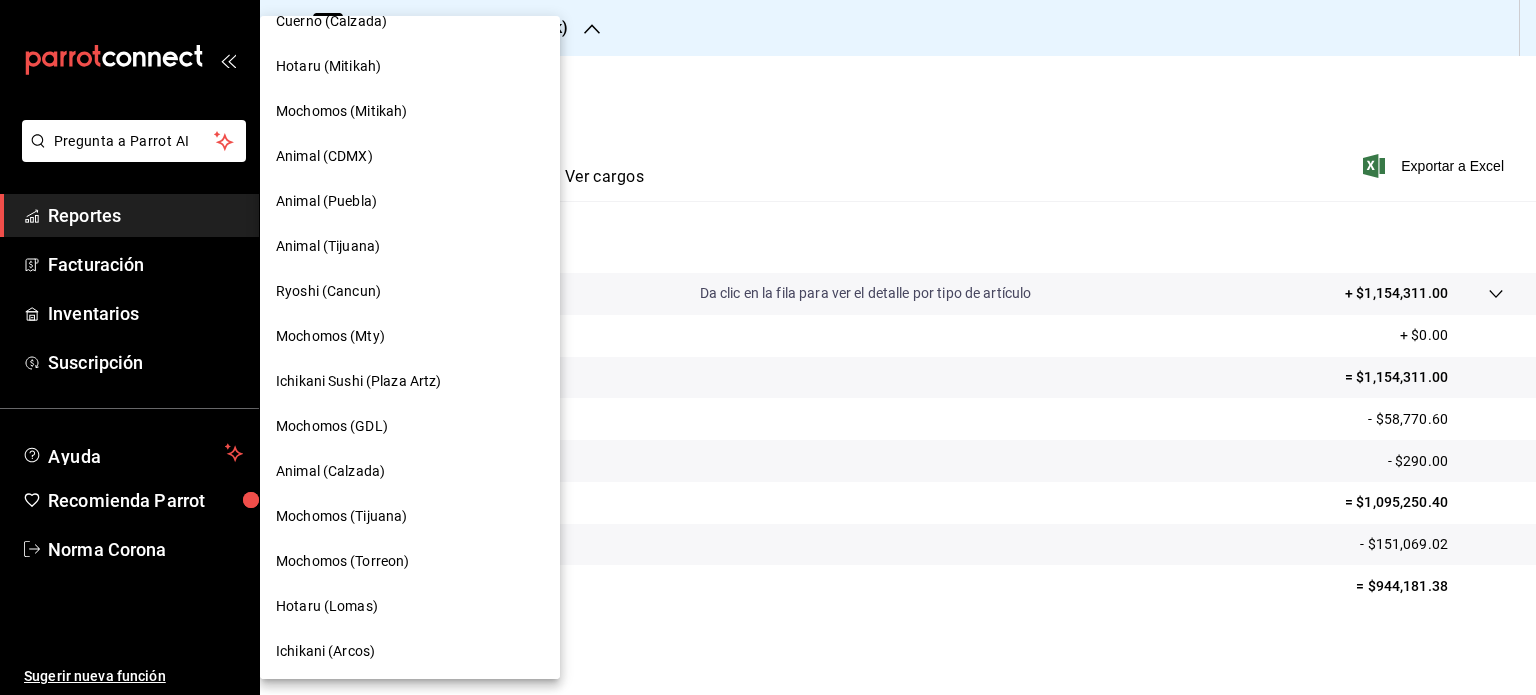 click on "Mochomos (Torreon)" at bounding box center (410, 561) 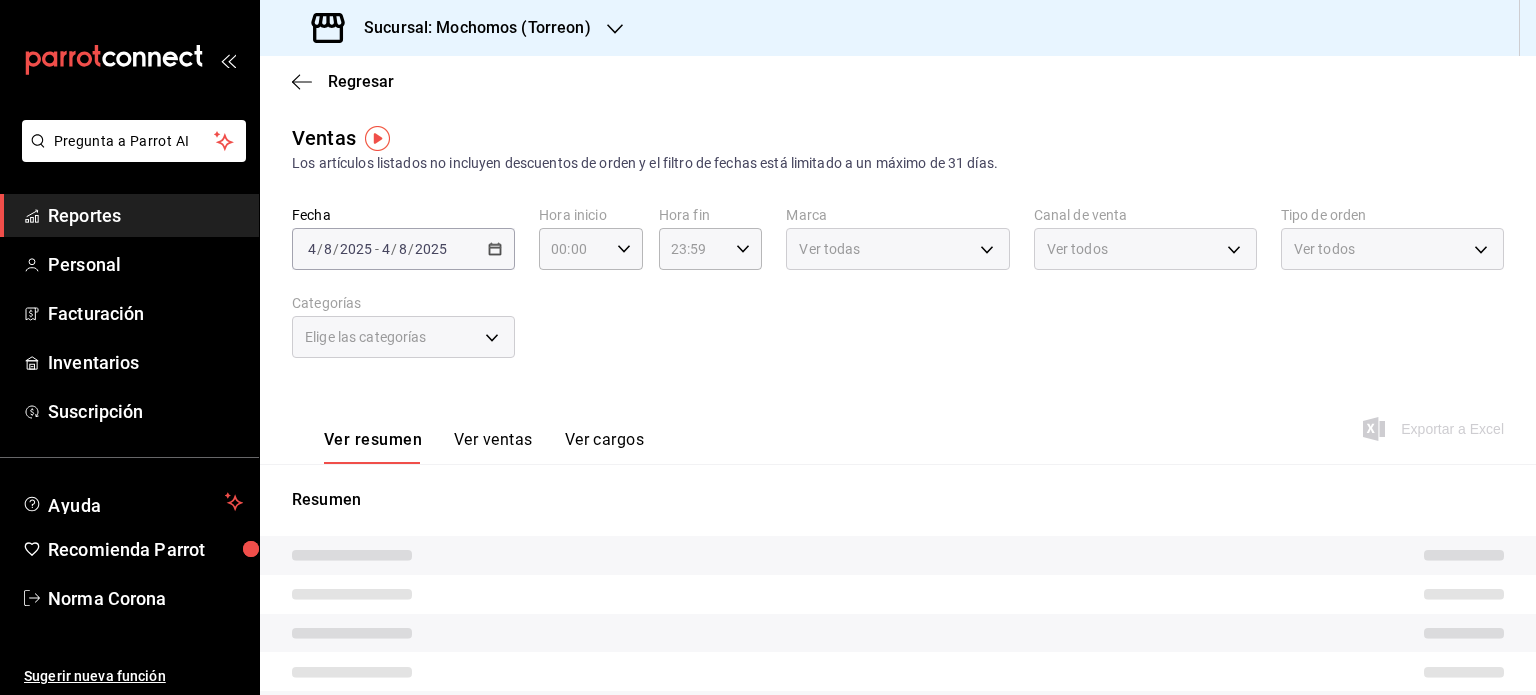 type on "05:00" 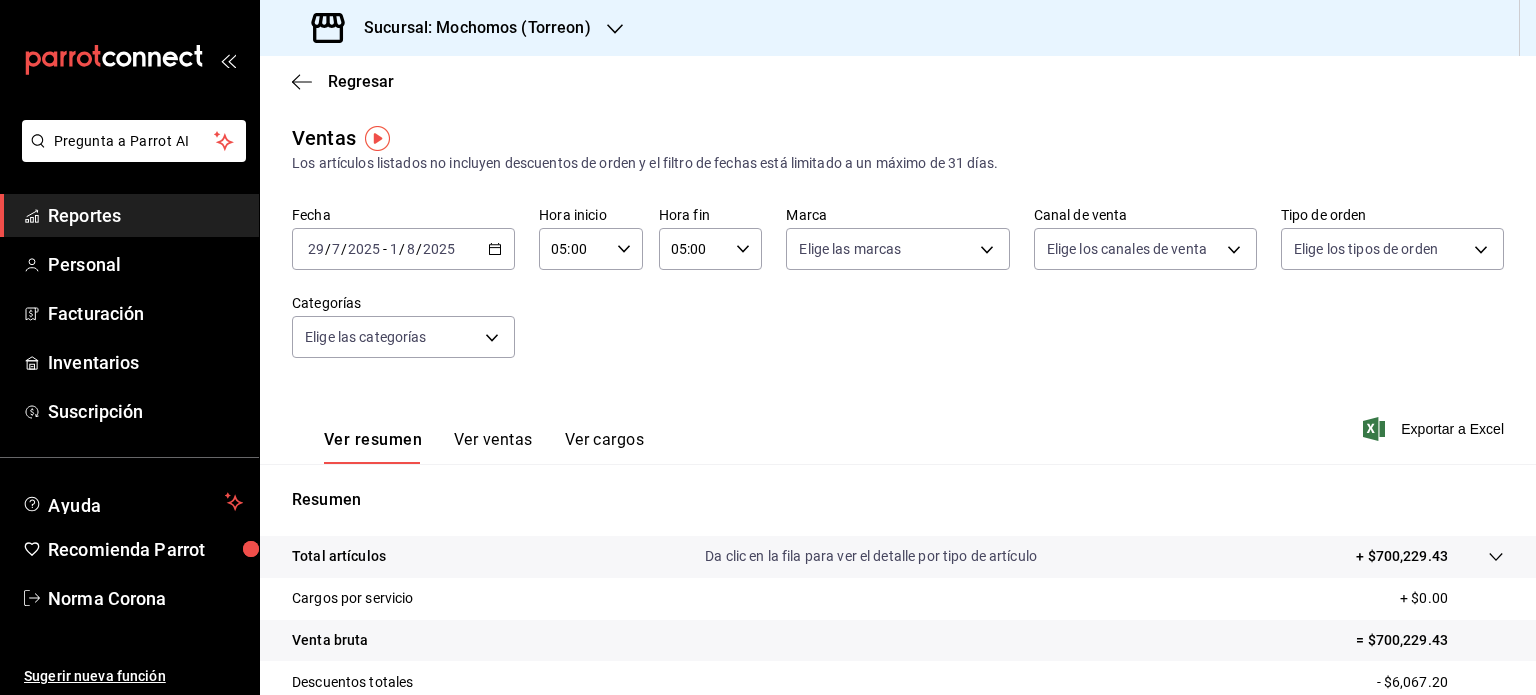 click on "Fecha 2025-07-29 29 / 7 / 2025 - 2025-08-01 1 / 8 / 2025 Hora inicio 05:00 Hora inicio Hora fin 05:00 Hora fin Marca Elige las marcas Canal de venta Elige los canales de venta Tipo de orden Elige los tipos de orden Categorías Elige las categorías" at bounding box center [898, 294] 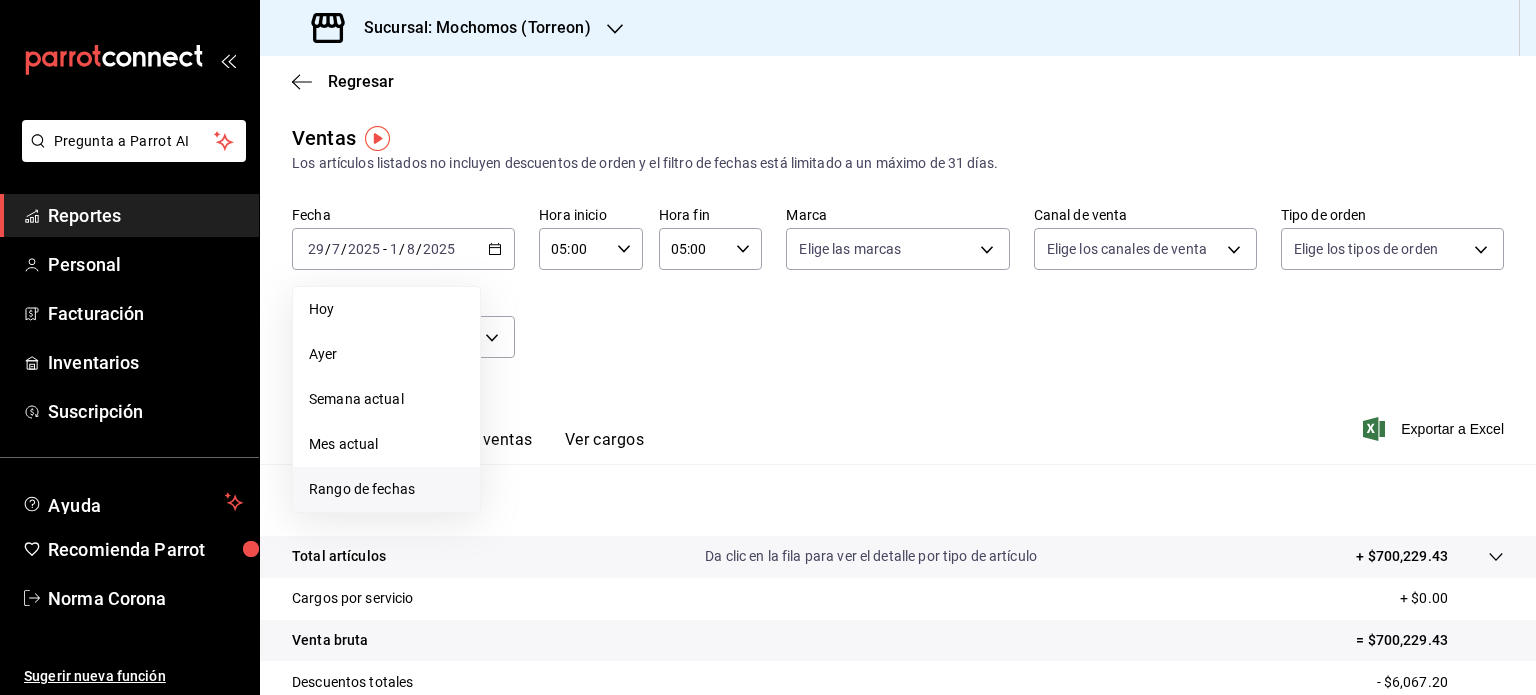 click on "Rango de fechas" at bounding box center [386, 489] 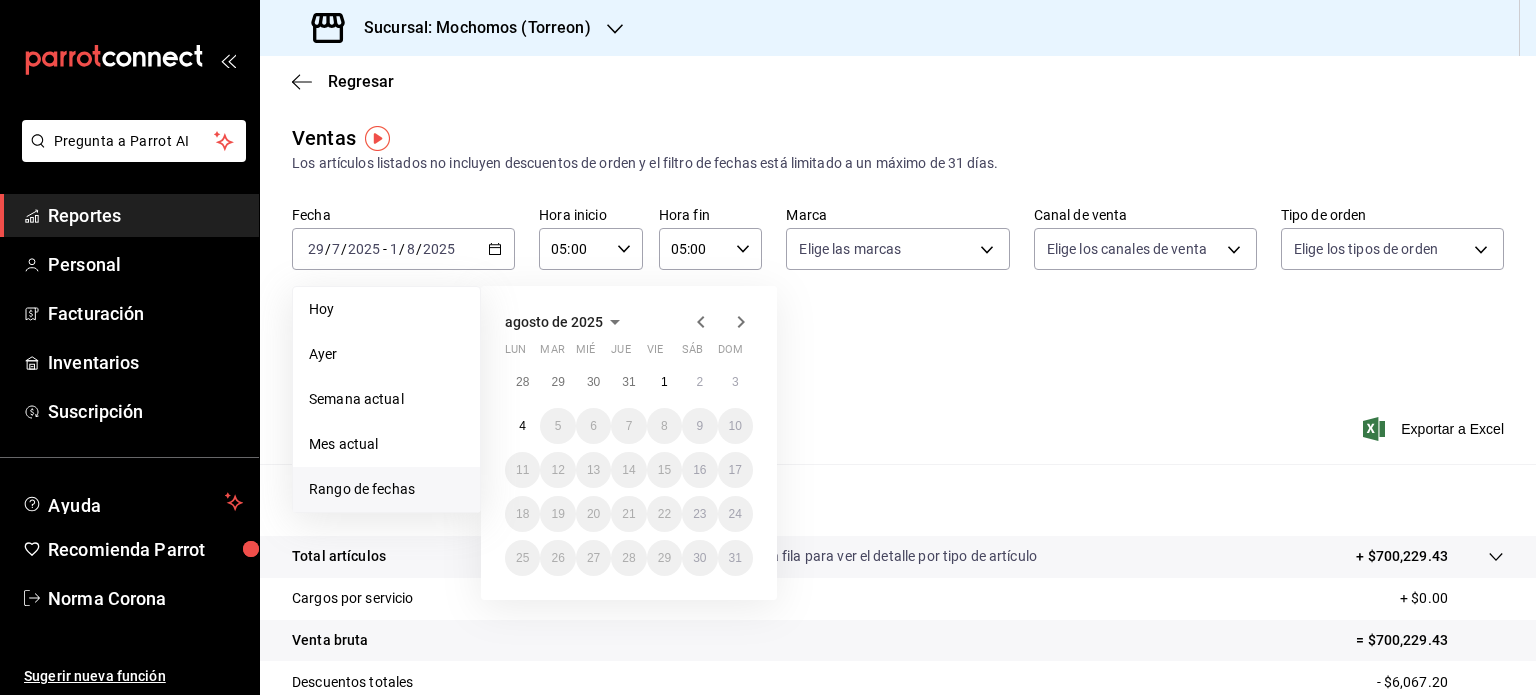 click 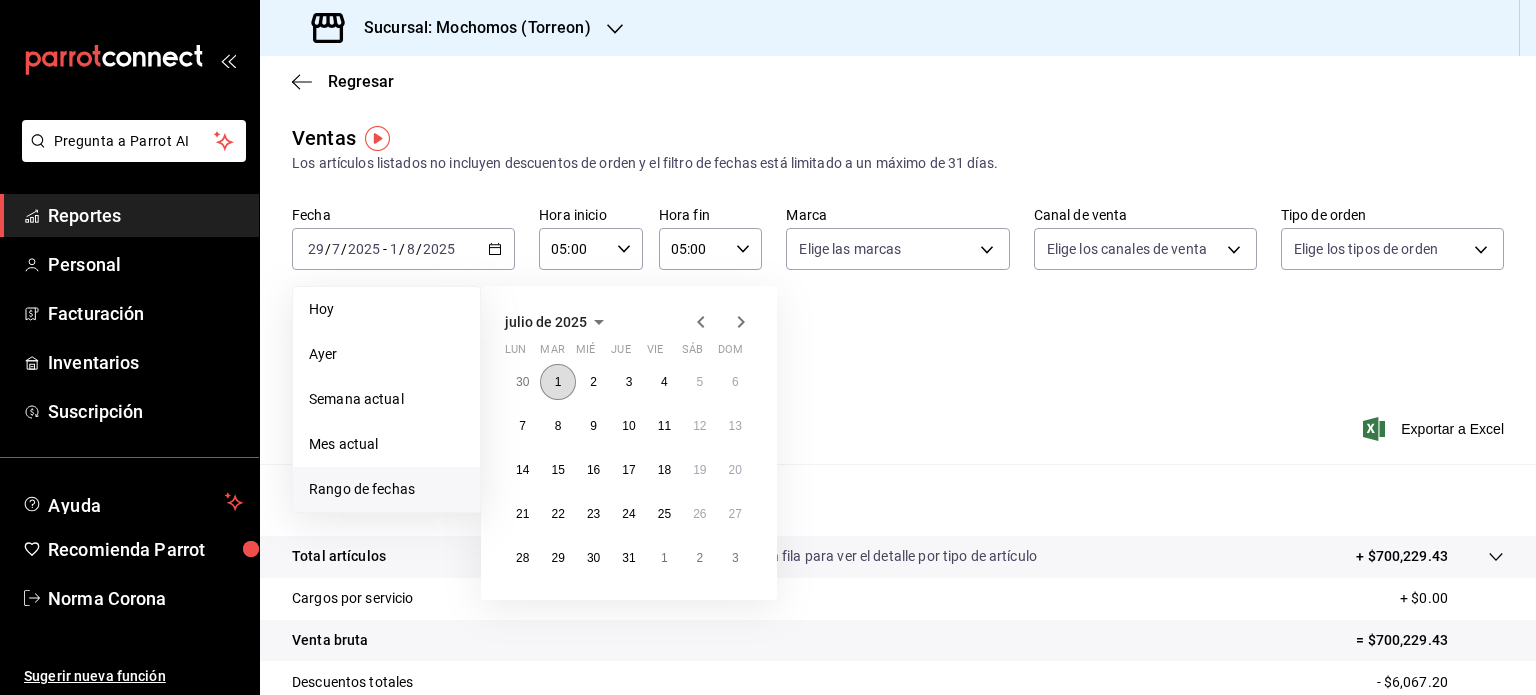 click on "1" at bounding box center (557, 382) 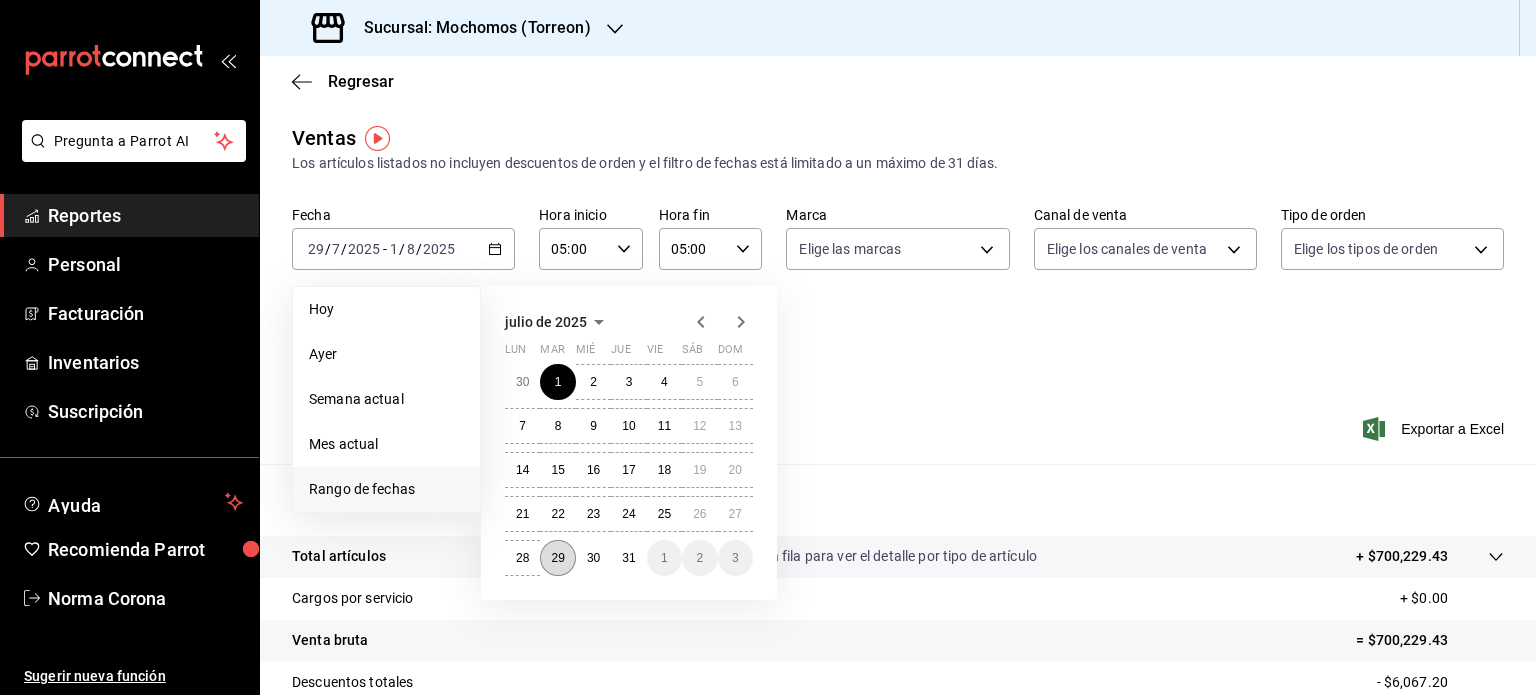 click on "29" at bounding box center (557, 558) 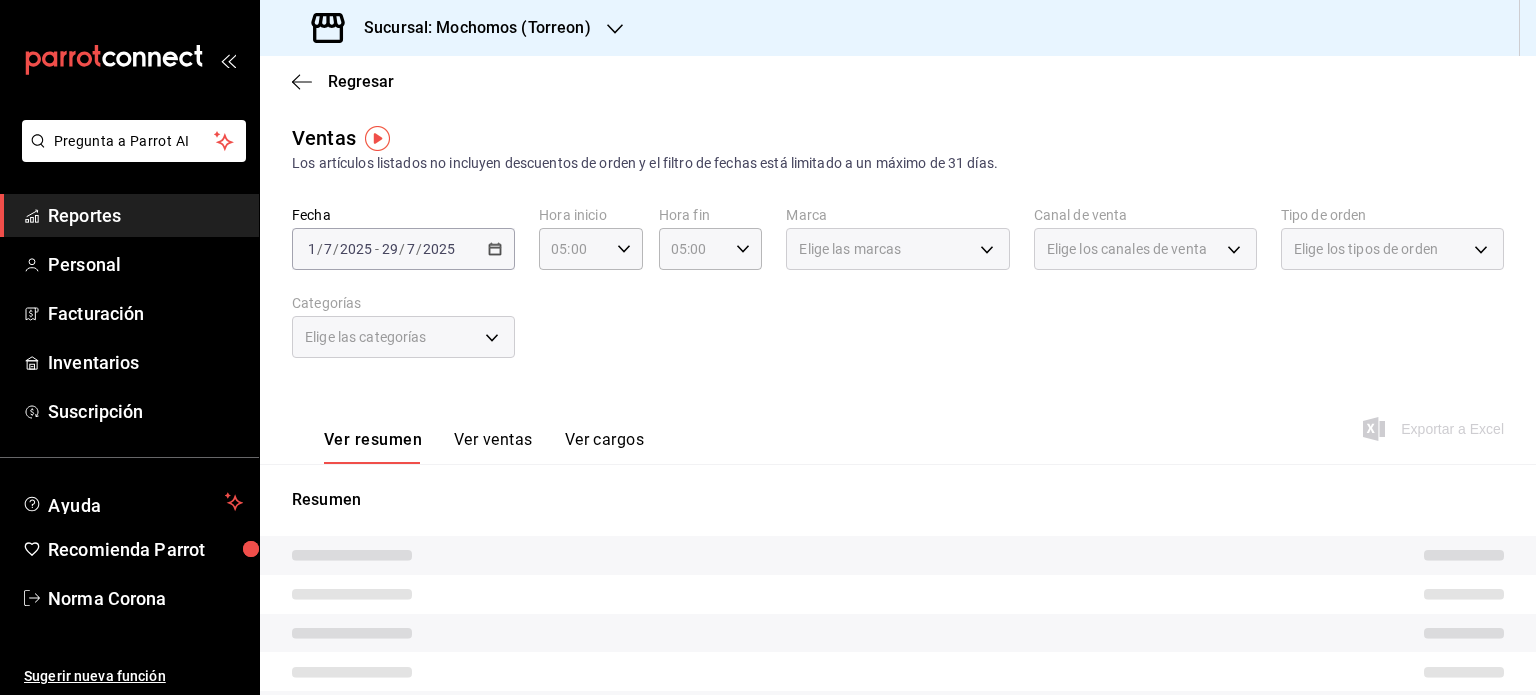 click on "Fecha [DATE] [DATE] - [DATE] [DATE] Hora inicio [TIME] Hora inicio Hora fin [TIME] Hora fin Marca Elige las marcas Canal de venta Elige los canales de venta Tipo de orden Elige los tipos de orden Categorías Elige las categorías" at bounding box center [898, 294] 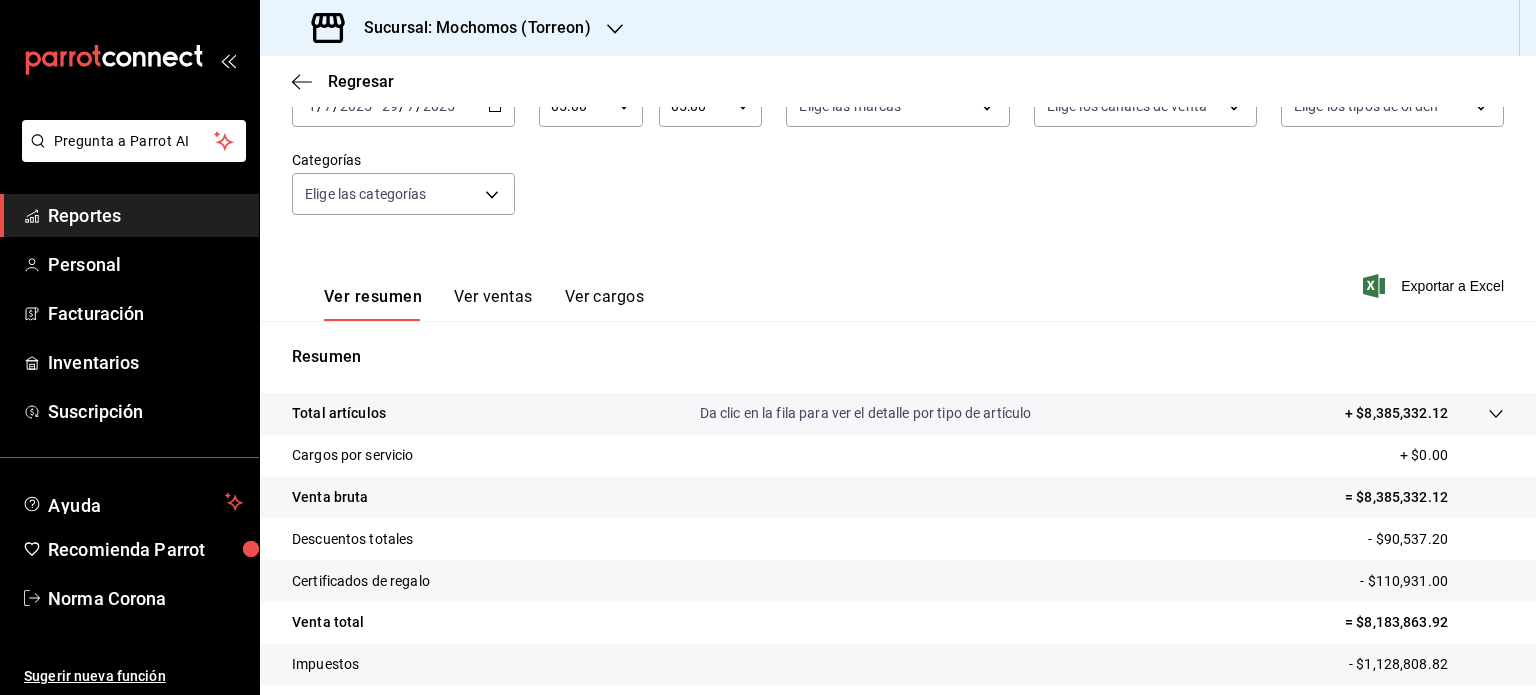 scroll, scrollTop: 263, scrollLeft: 0, axis: vertical 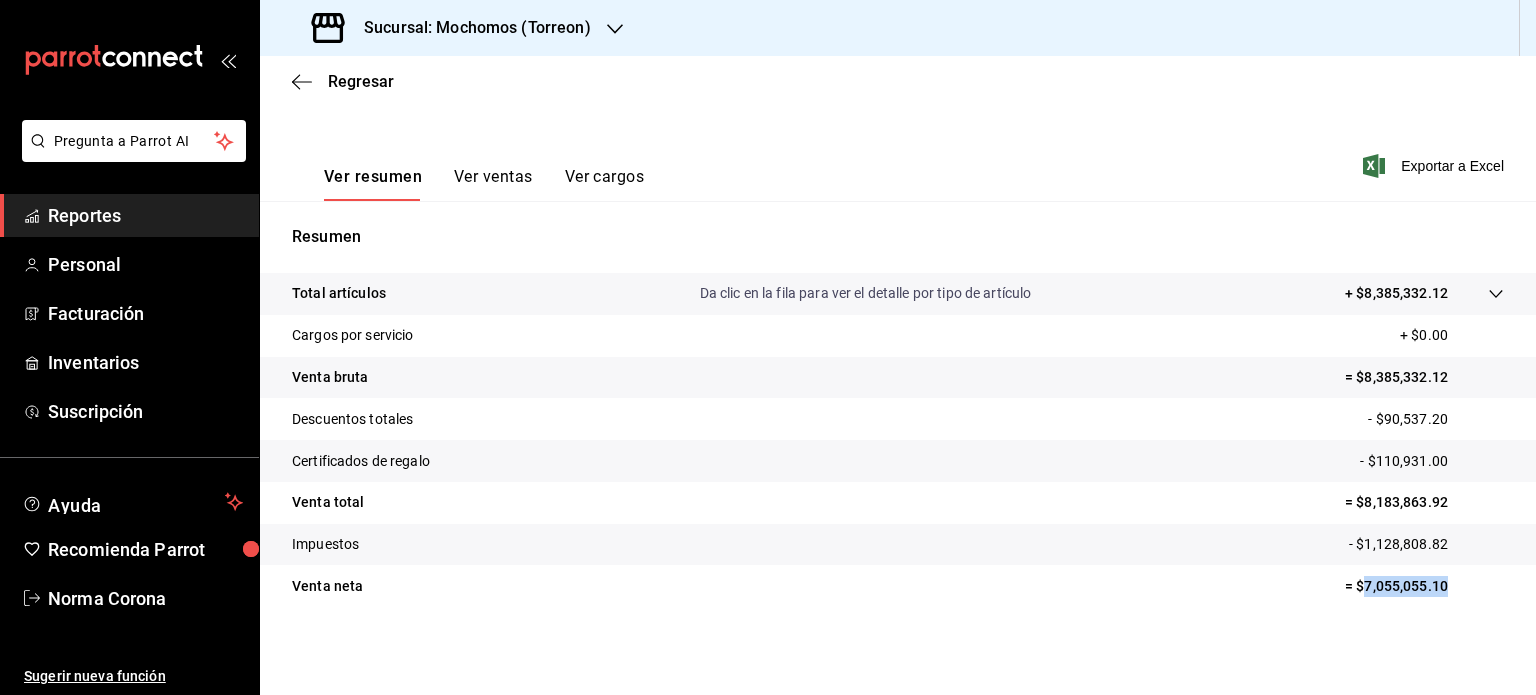 drag, startPoint x: 1437, startPoint y: 591, endPoint x: 1352, endPoint y: 595, distance: 85.09406 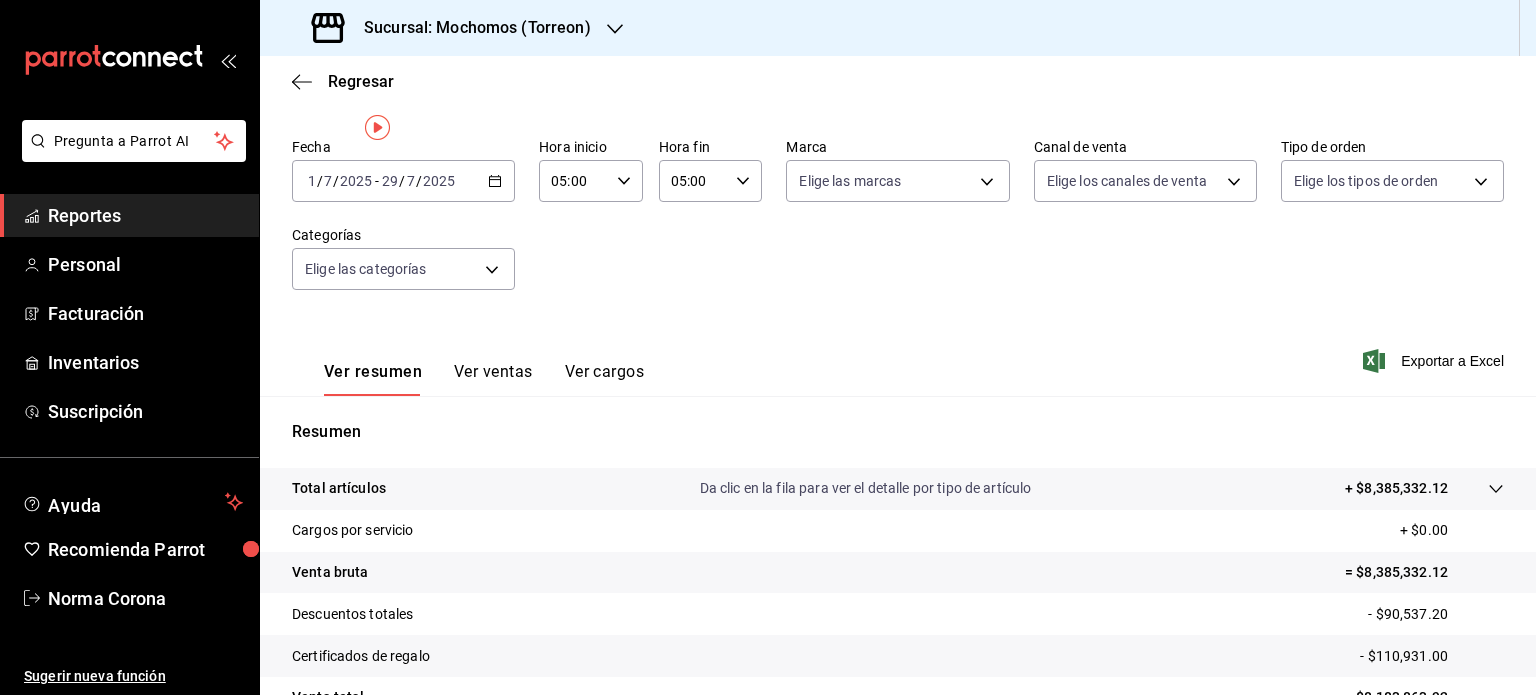 scroll, scrollTop: 0, scrollLeft: 0, axis: both 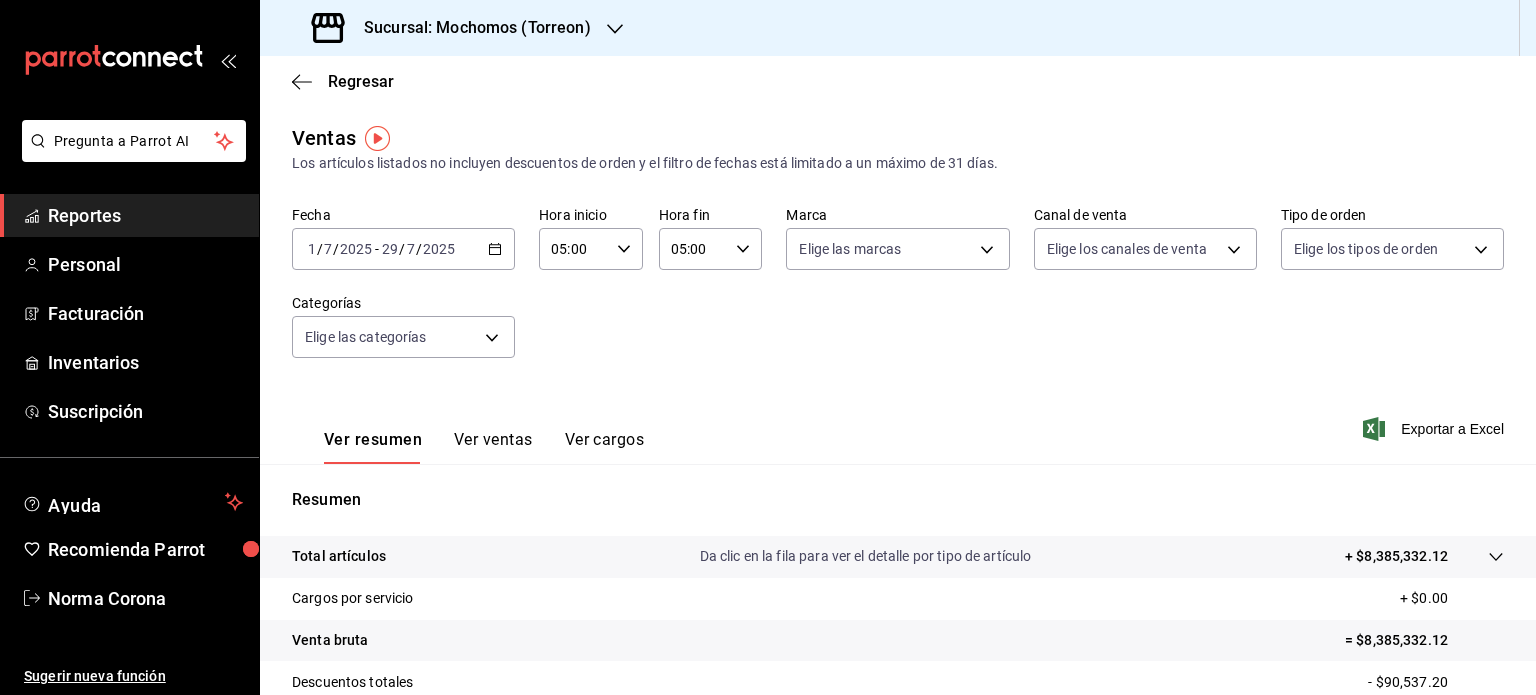click on "2025-07-01 1 / 7 / 2025 - 2025-07-29 29 / 7 / 2025" at bounding box center [403, 249] 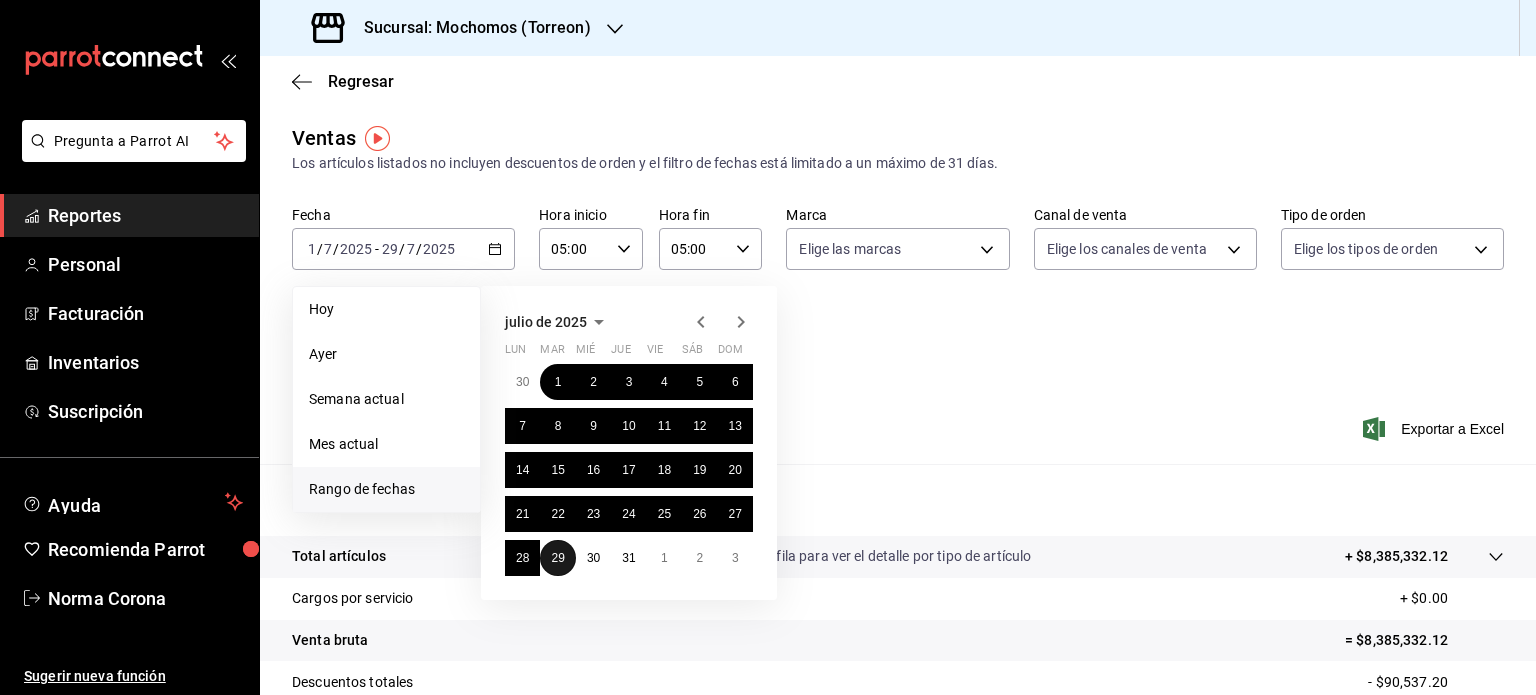 click on "29" at bounding box center (557, 558) 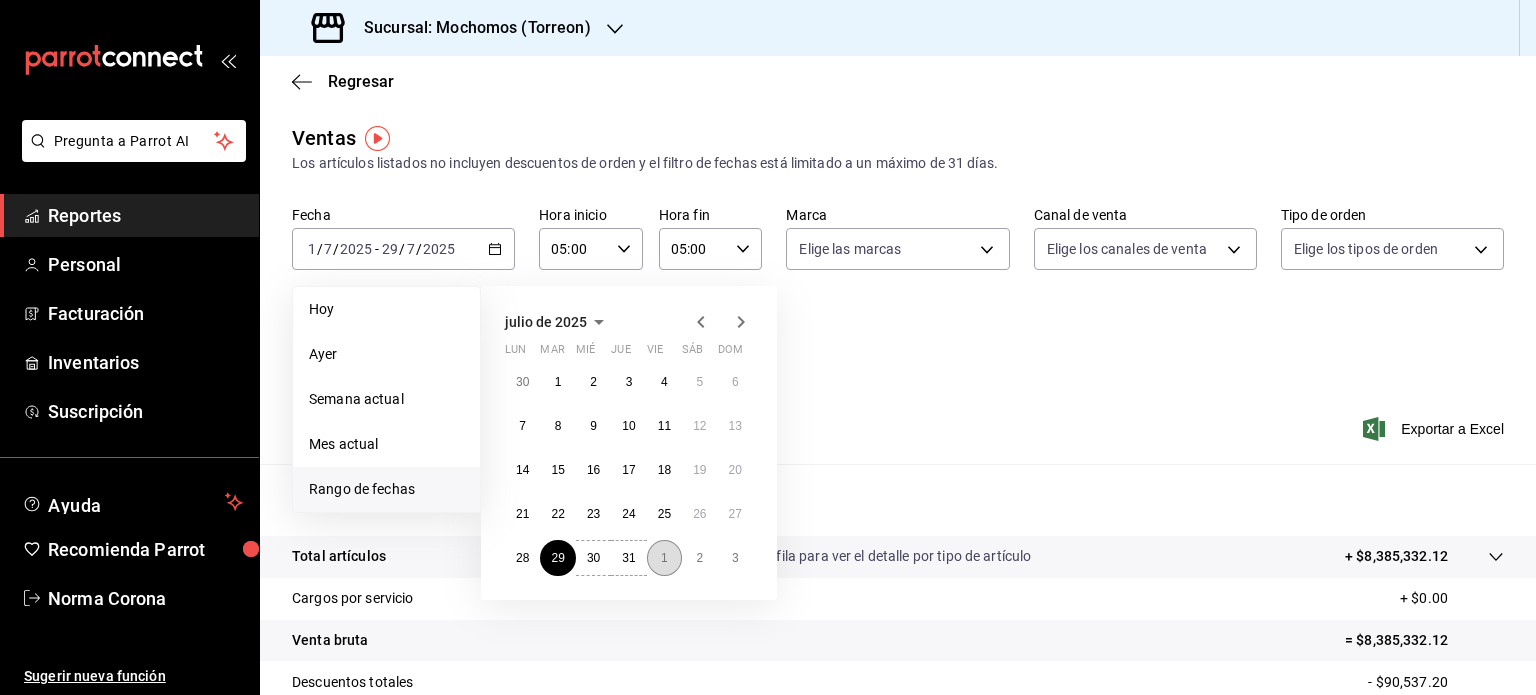 click on "1" at bounding box center [664, 558] 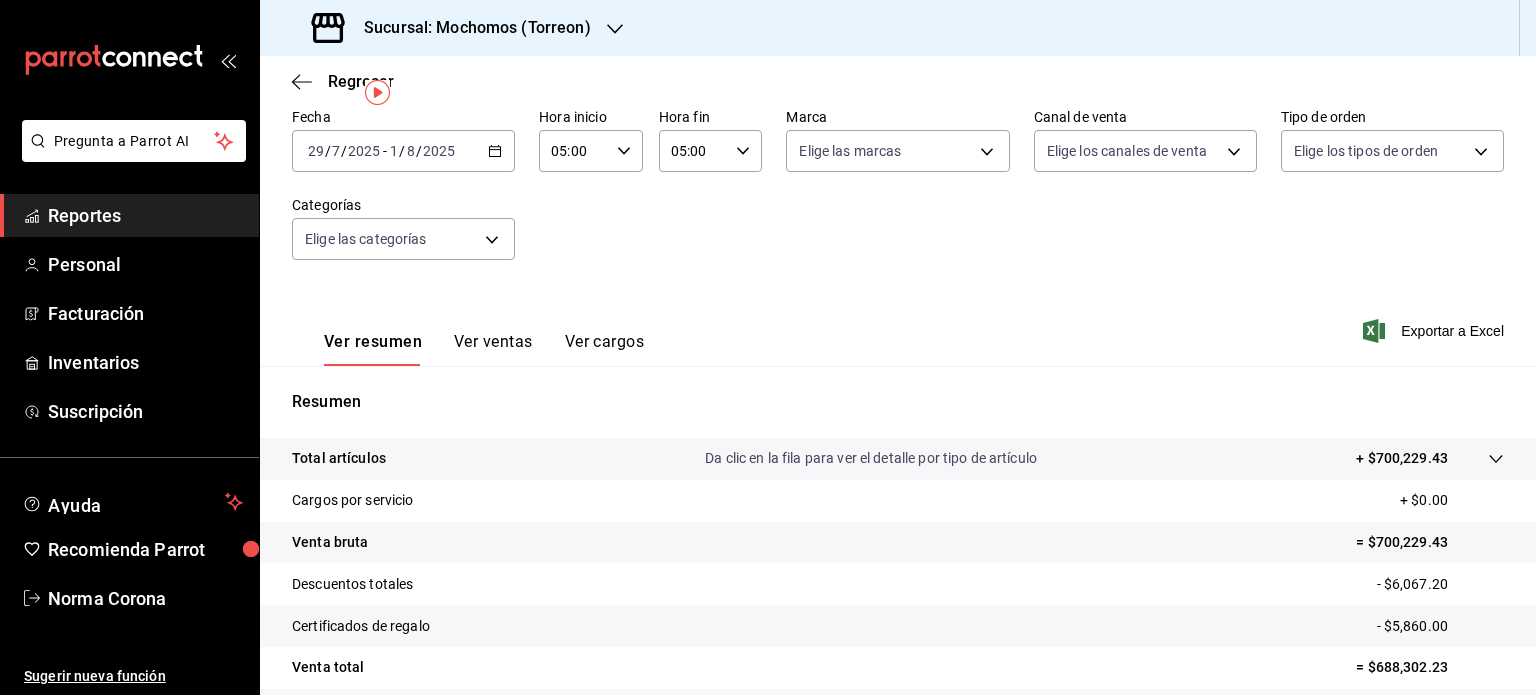 scroll, scrollTop: 200, scrollLeft: 0, axis: vertical 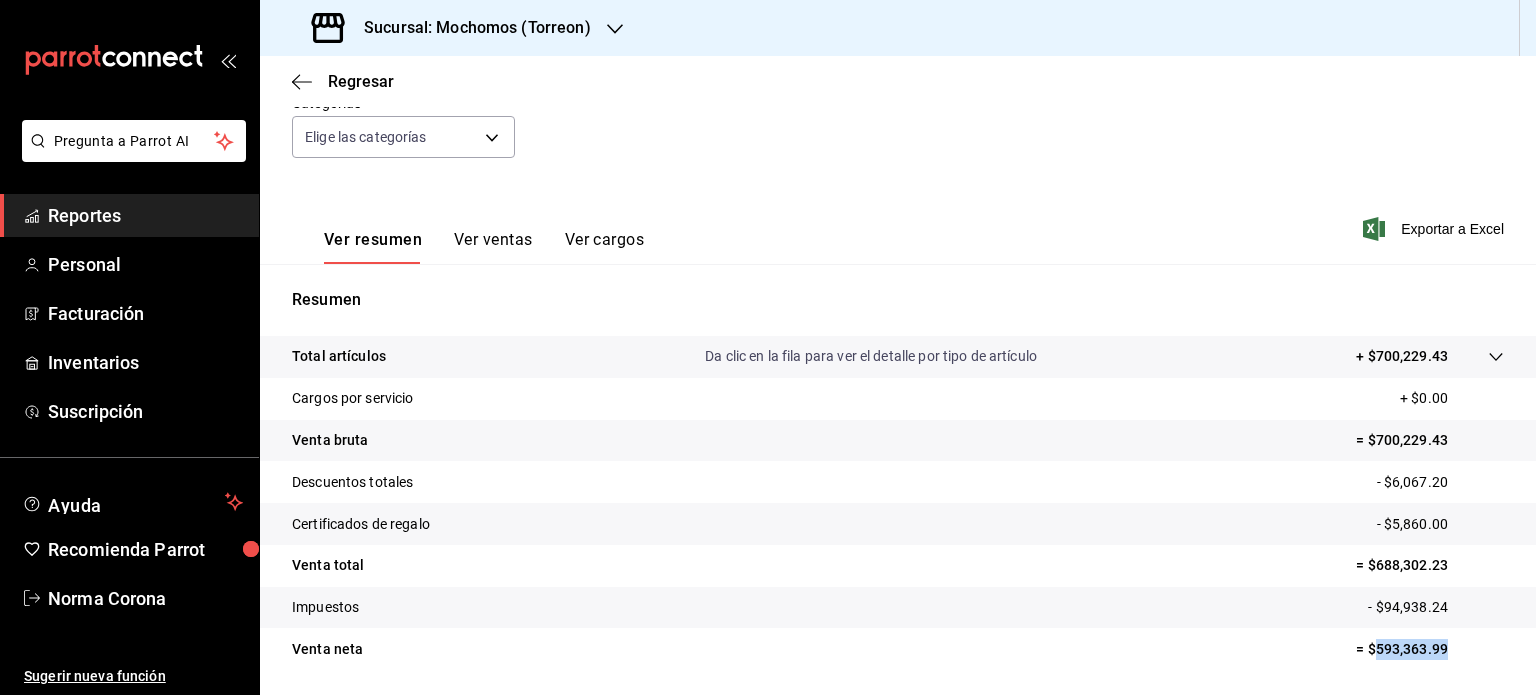 drag, startPoint x: 1443, startPoint y: 654, endPoint x: 1364, endPoint y: 645, distance: 79.51101 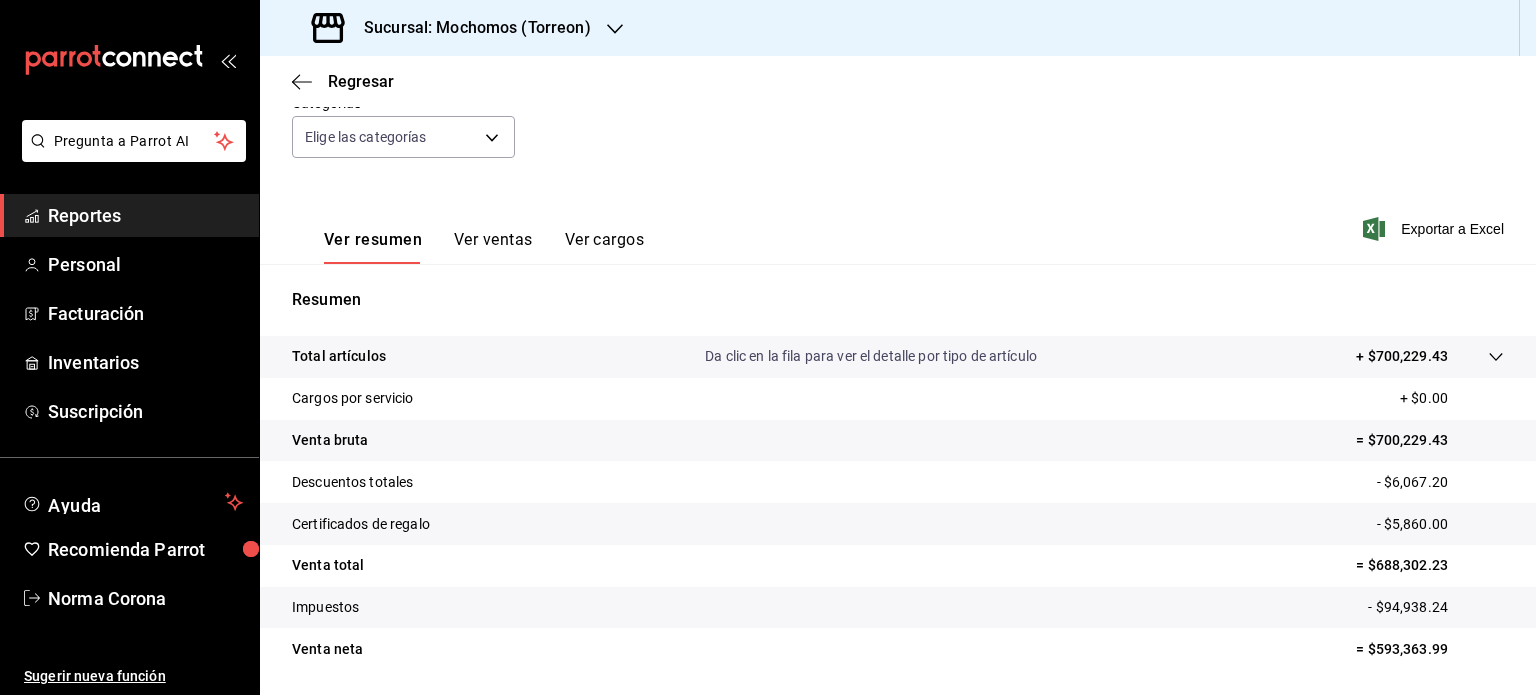 click on "Sucursal: Mochomos (Torreon)" at bounding box center (469, 28) 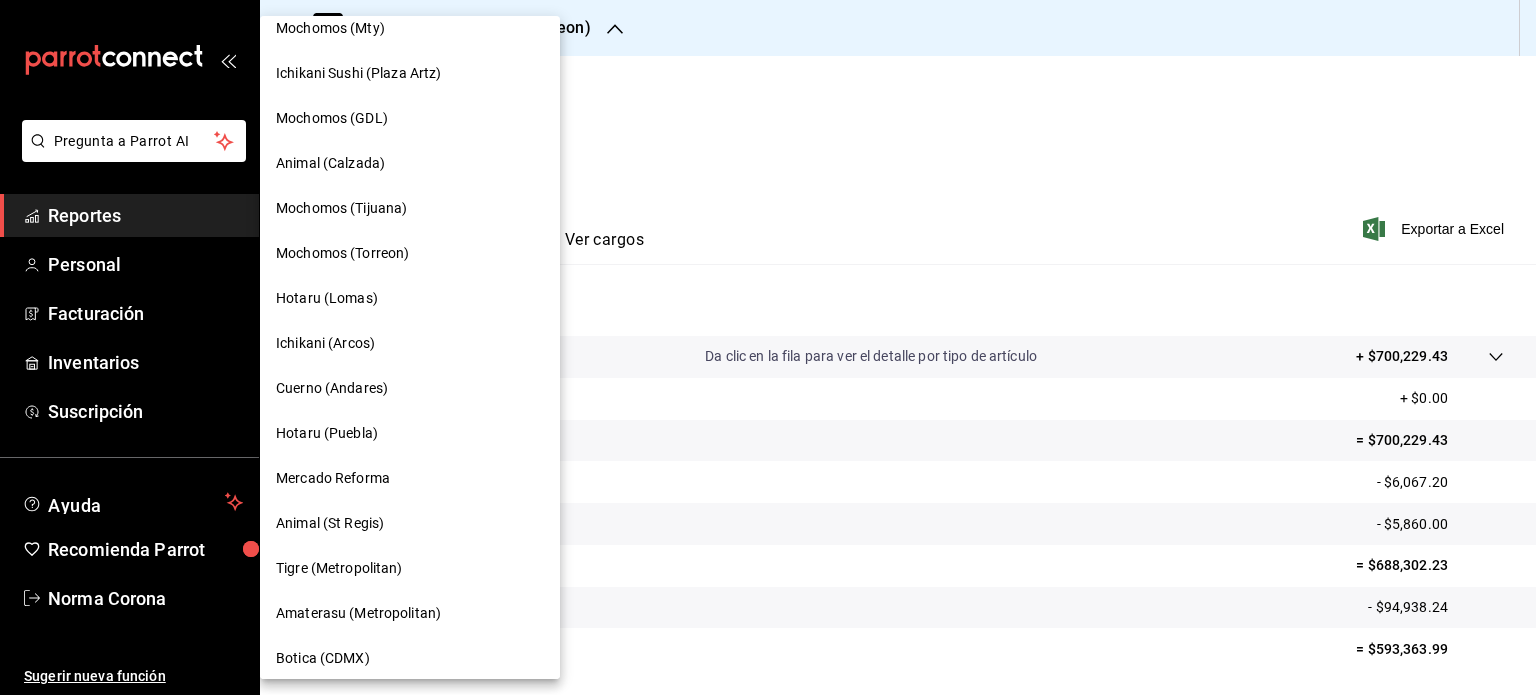 scroll, scrollTop: 1017, scrollLeft: 0, axis: vertical 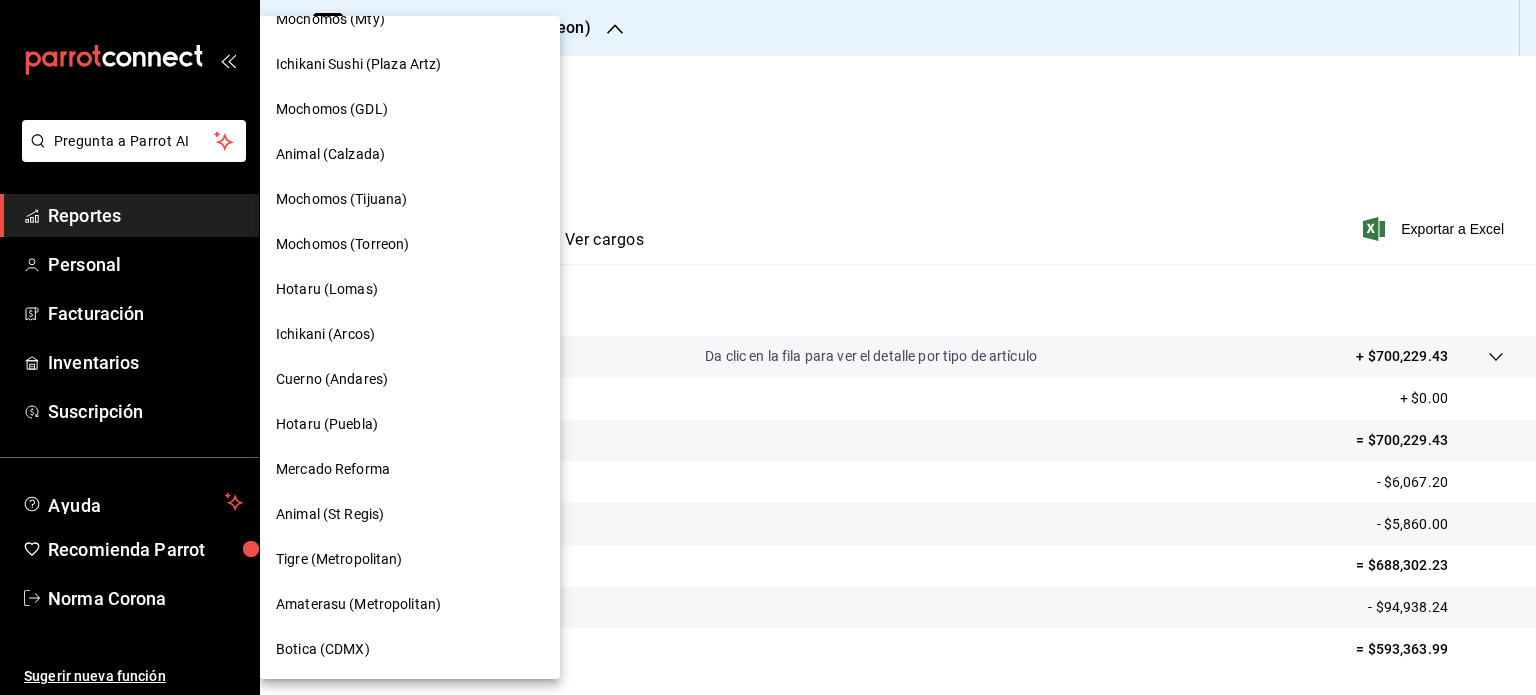 click on "Animal (St Regis)" at bounding box center [410, 514] 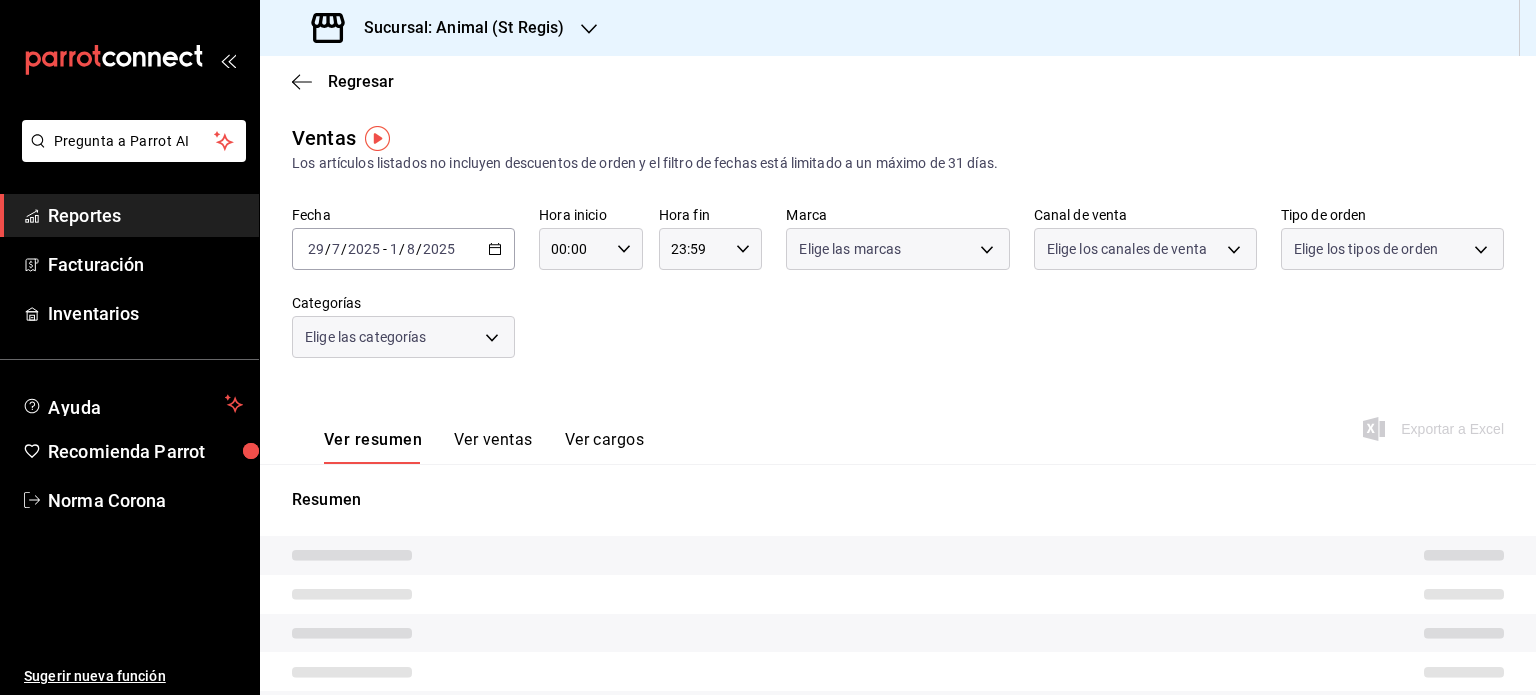 type on "05:00" 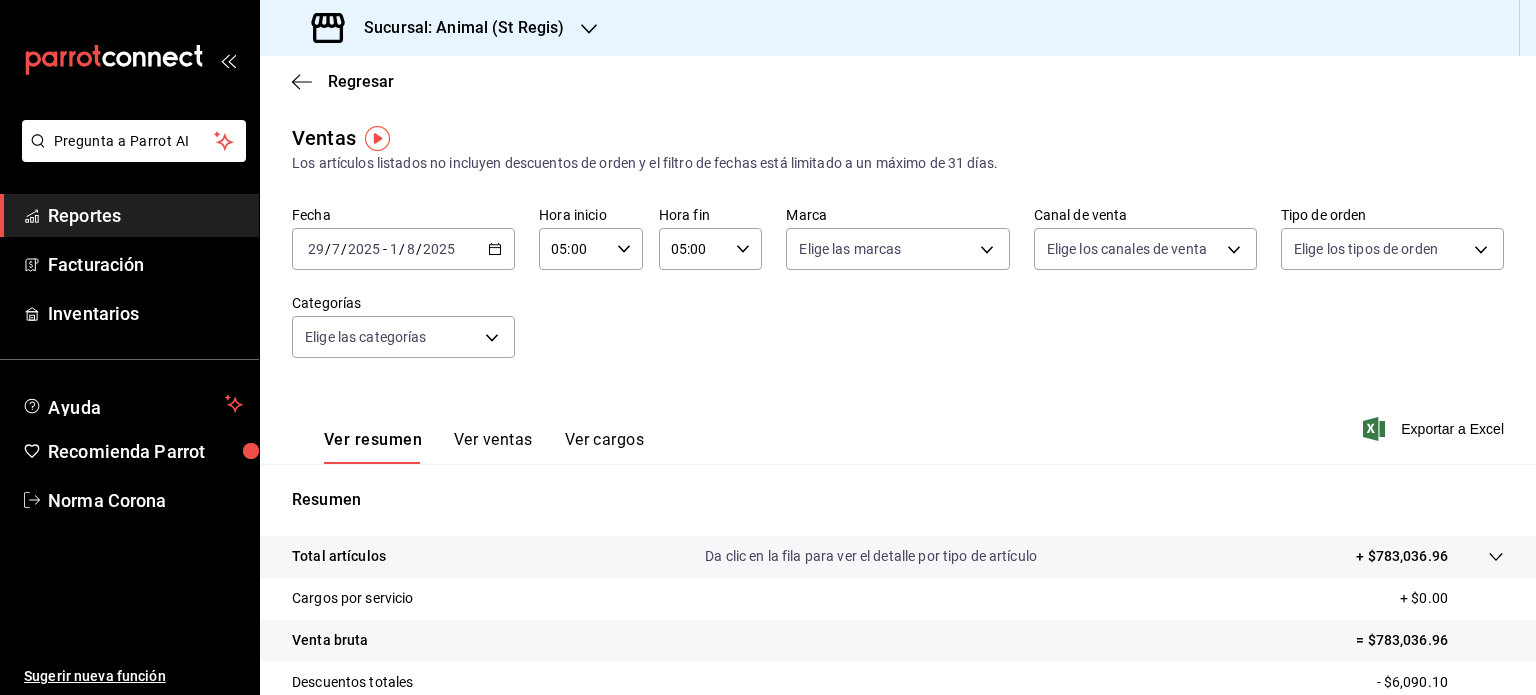 click on "[DATE] [DATE] - [DATE] [DATE]" at bounding box center (403, 249) 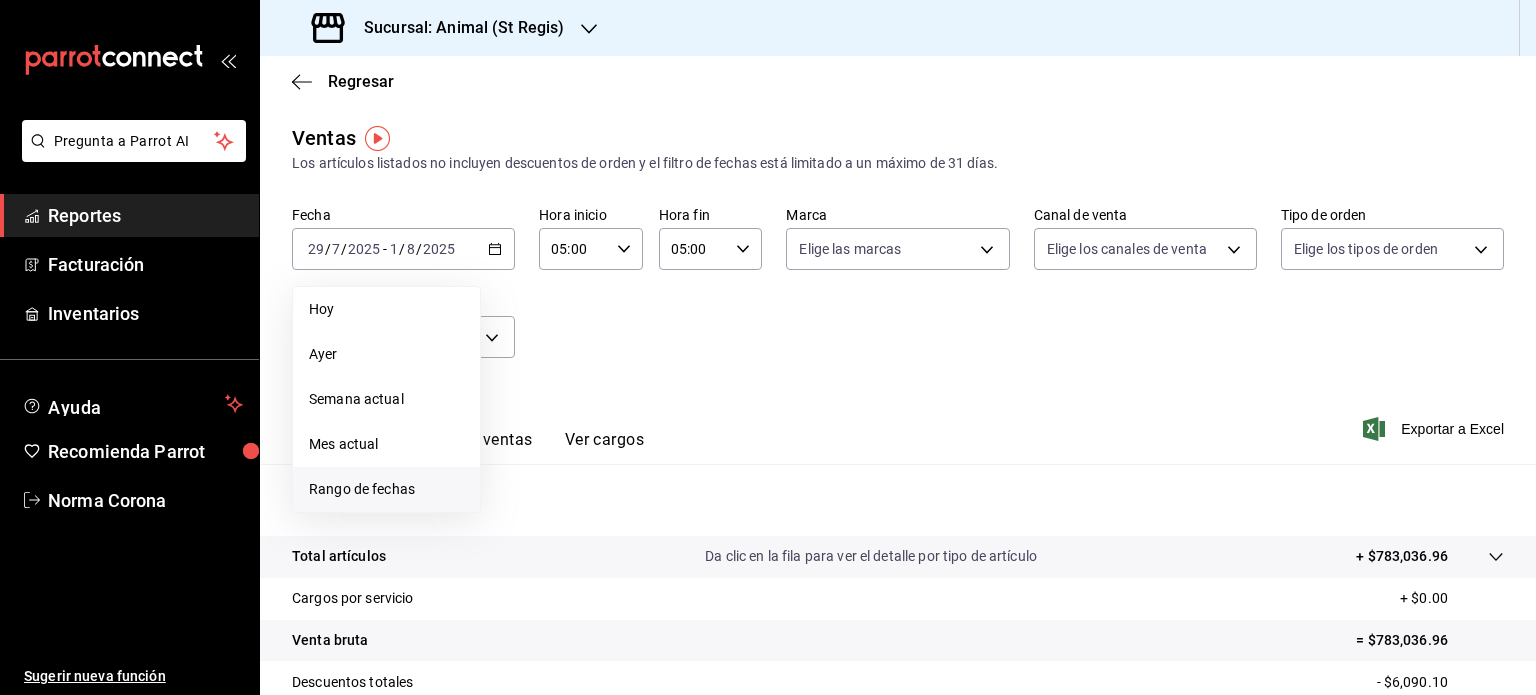 click on "Rango de fechas" at bounding box center (386, 489) 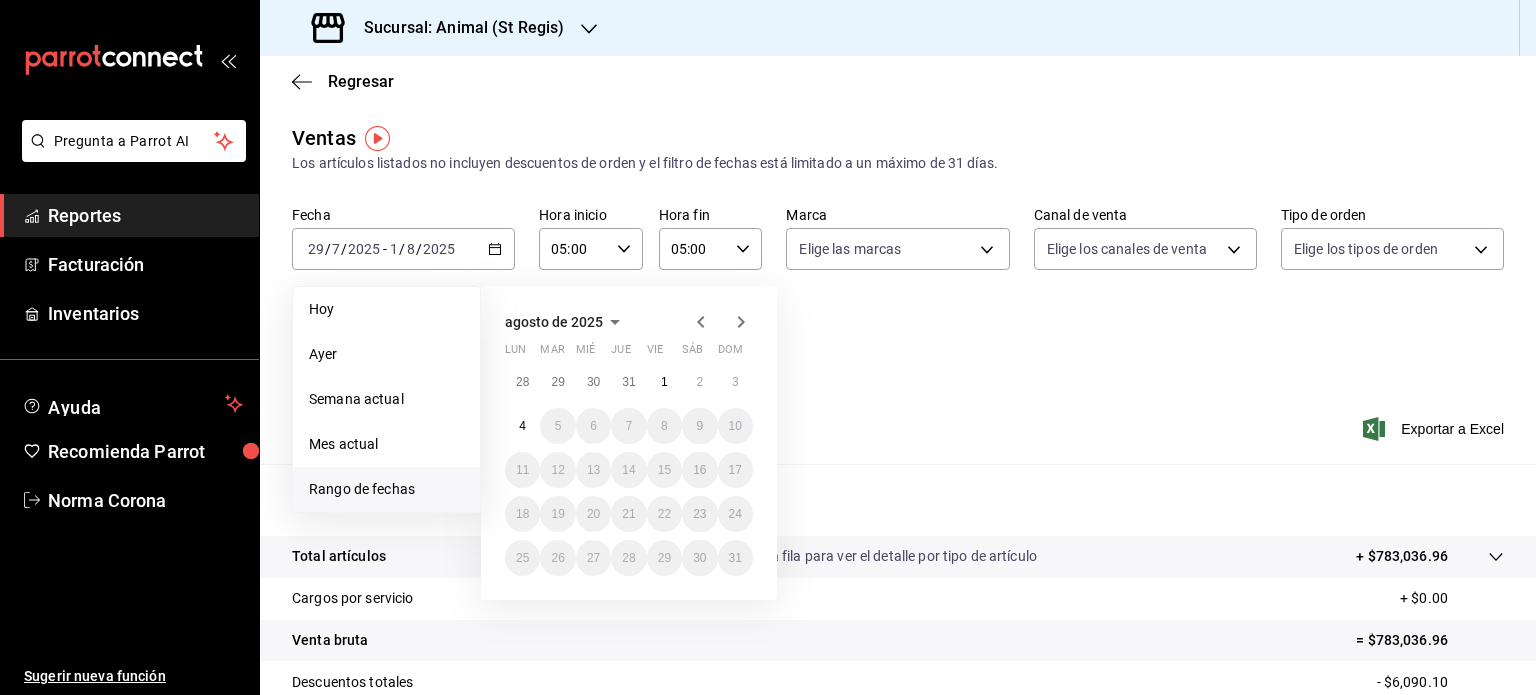 click 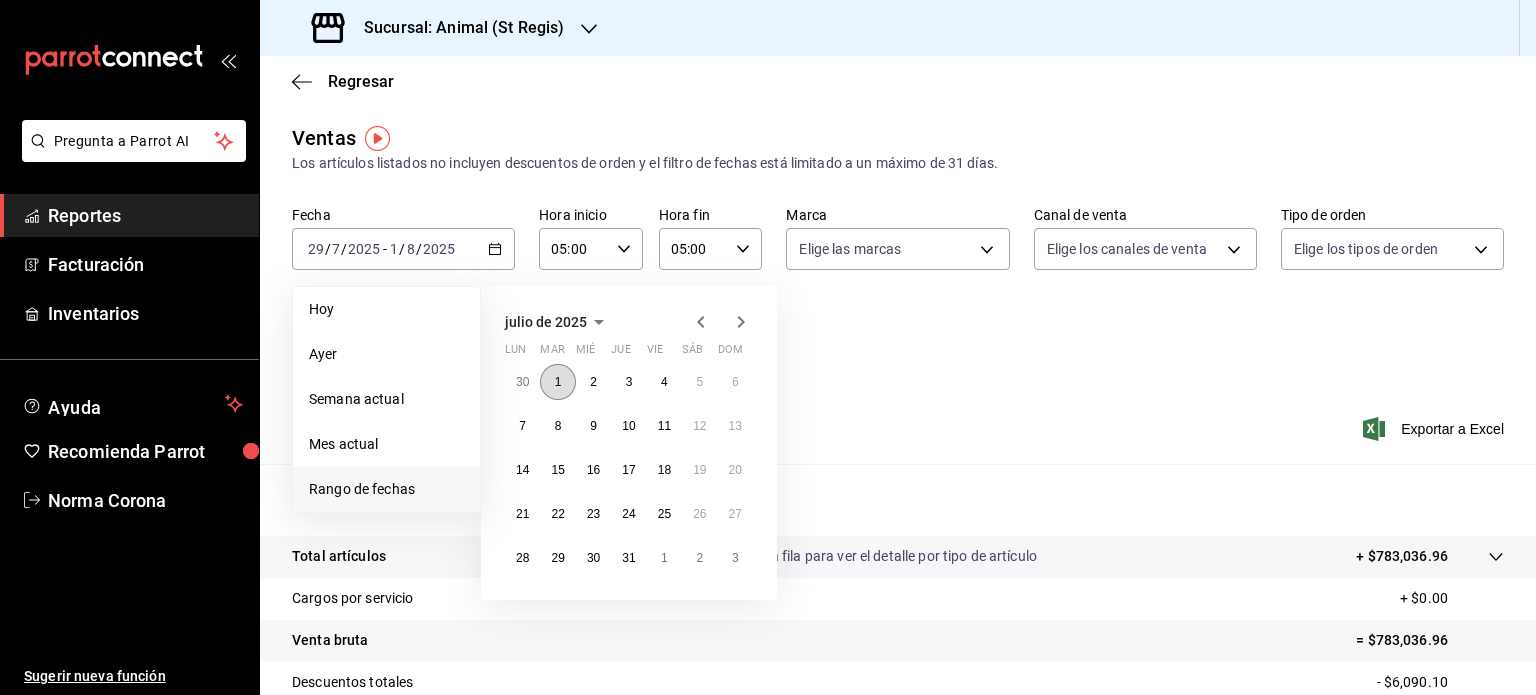 click on "1" at bounding box center [558, 382] 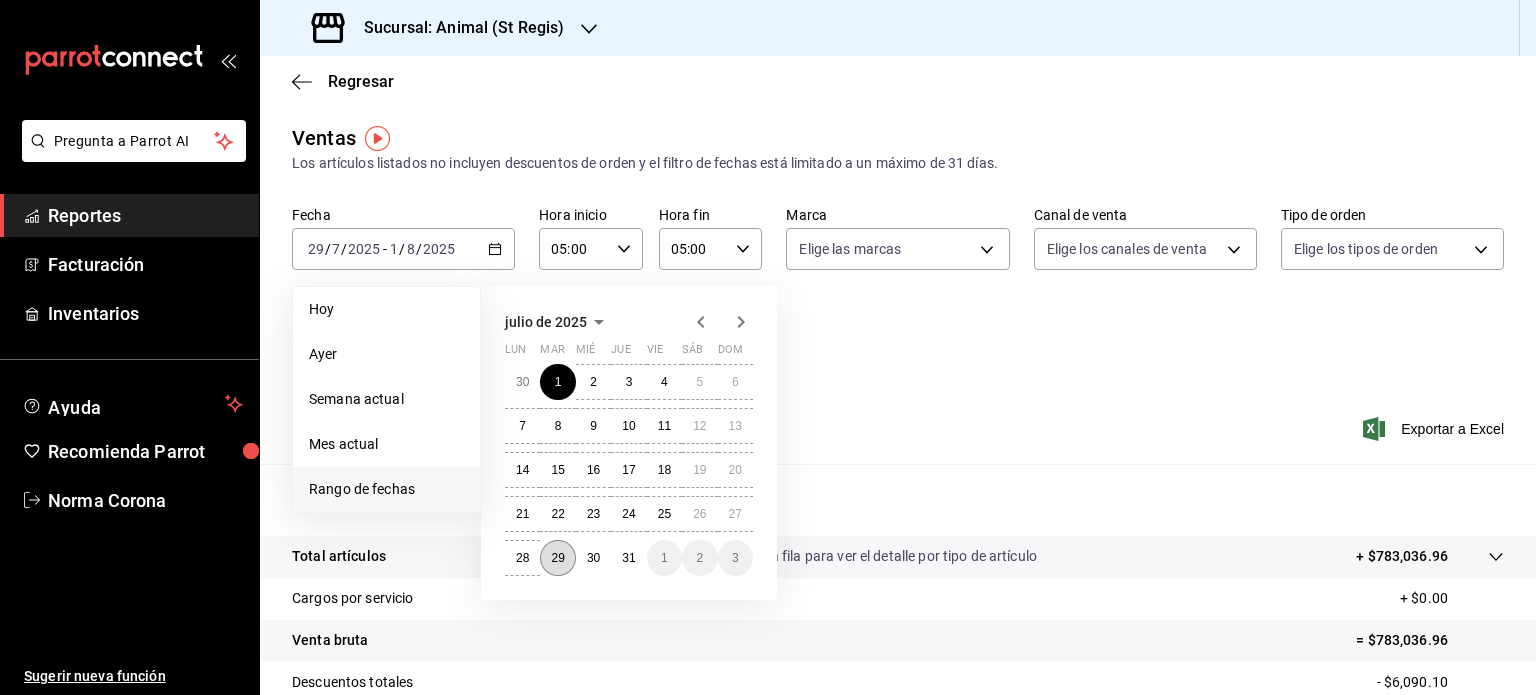 drag, startPoint x: 562, startPoint y: 558, endPoint x: 559, endPoint y: 548, distance: 10.440307 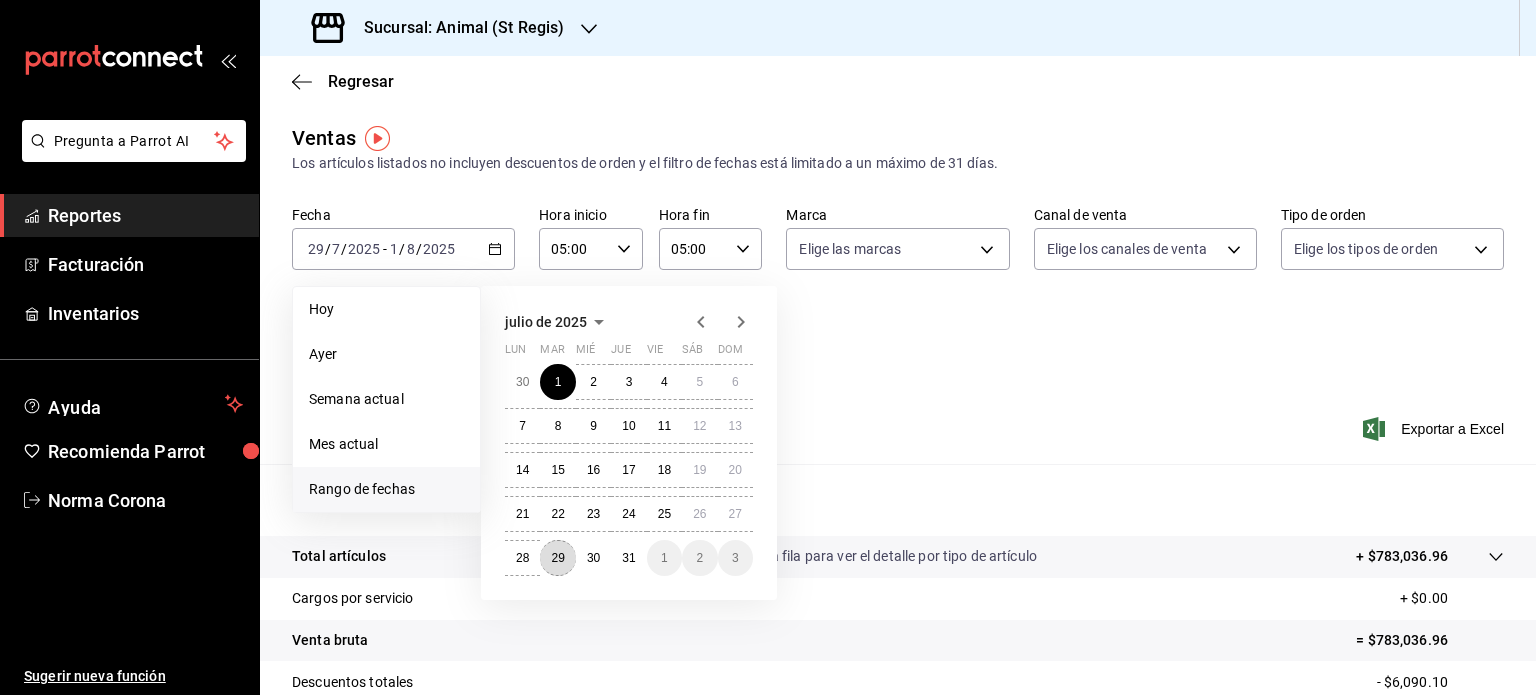 click on "29" at bounding box center [557, 558] 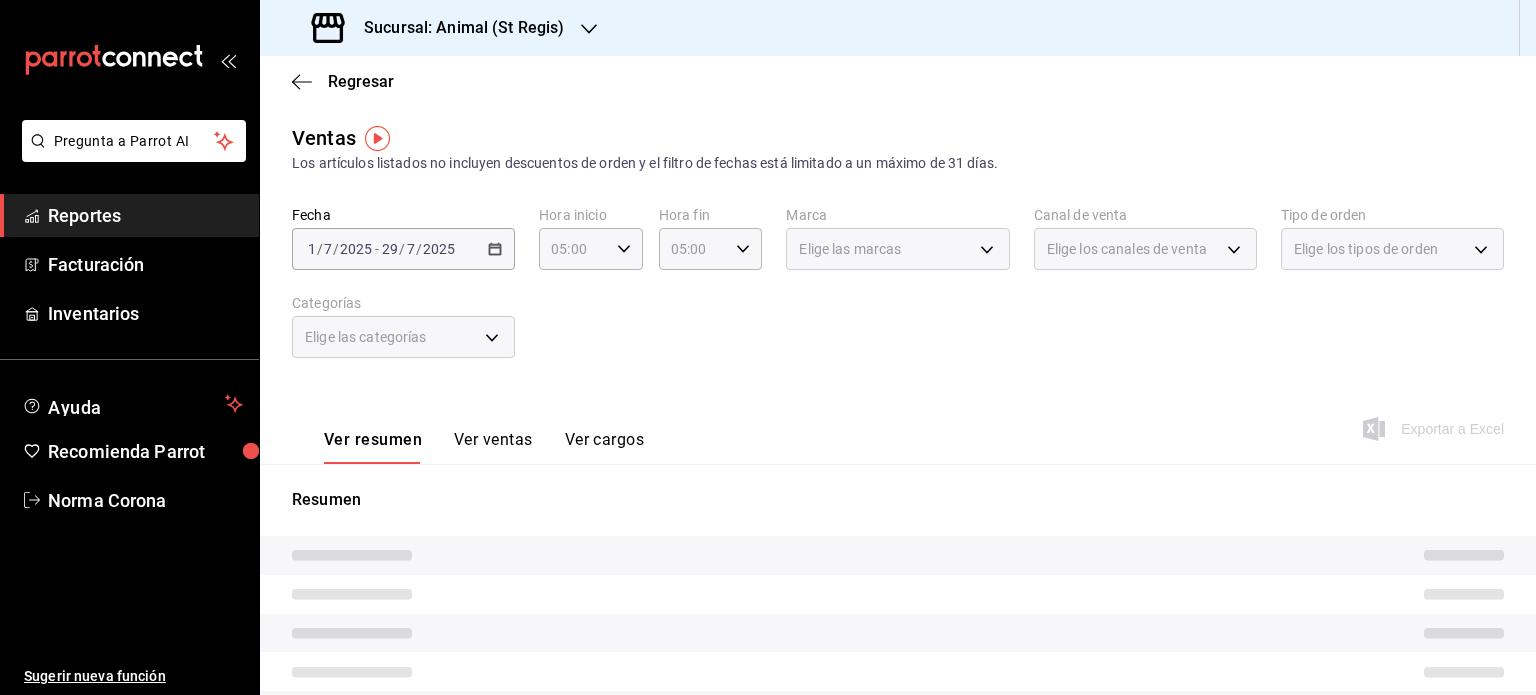 click on "Fecha [DATE] [DATE] - [DATE] [DATE] Hora inicio [TIME] Hora inicio Hora fin [TIME] Hora fin Marca Elige las marcas Canal de venta Elige los canales de venta Tipo de orden Elige los tipos de orden Categorías Elige las categorías" at bounding box center [898, 294] 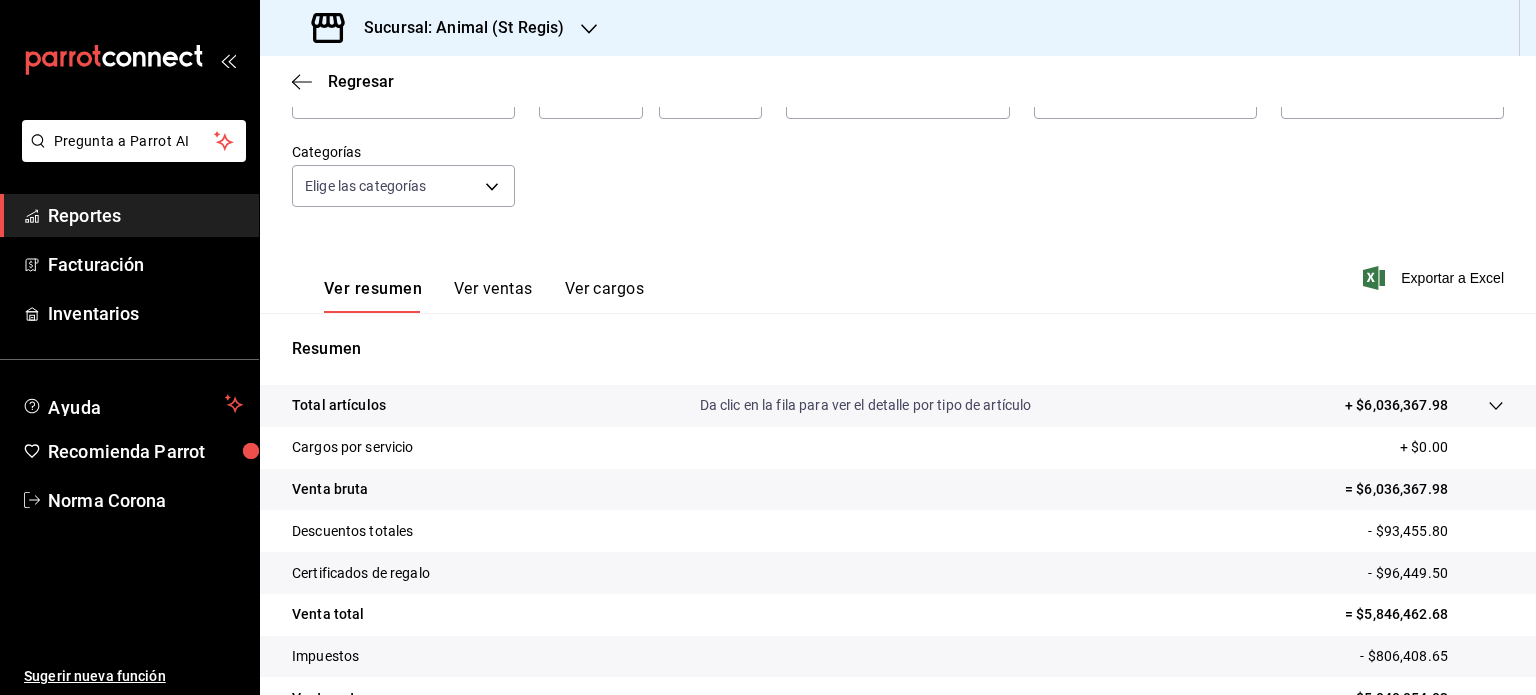 scroll, scrollTop: 263, scrollLeft: 0, axis: vertical 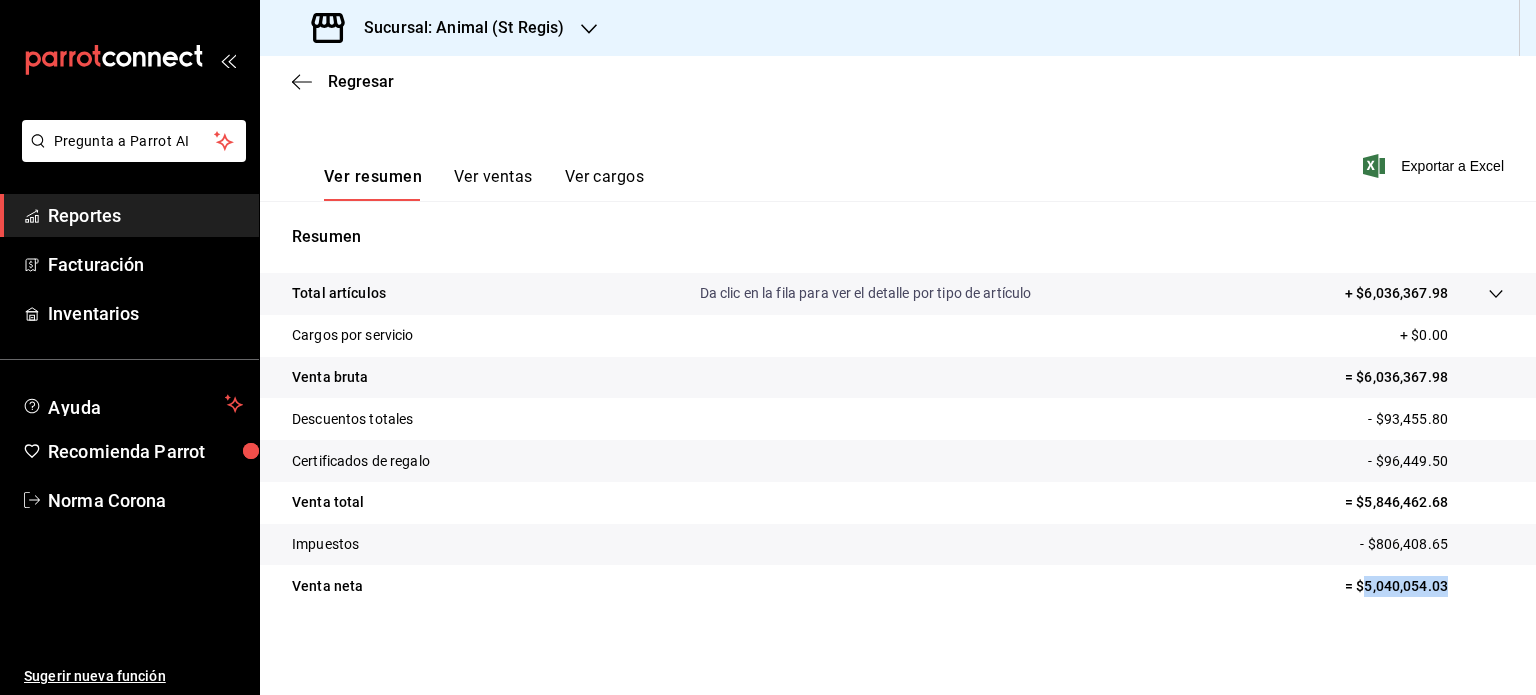 drag, startPoint x: 1436, startPoint y: 593, endPoint x: 1352, endPoint y: 587, distance: 84.21401 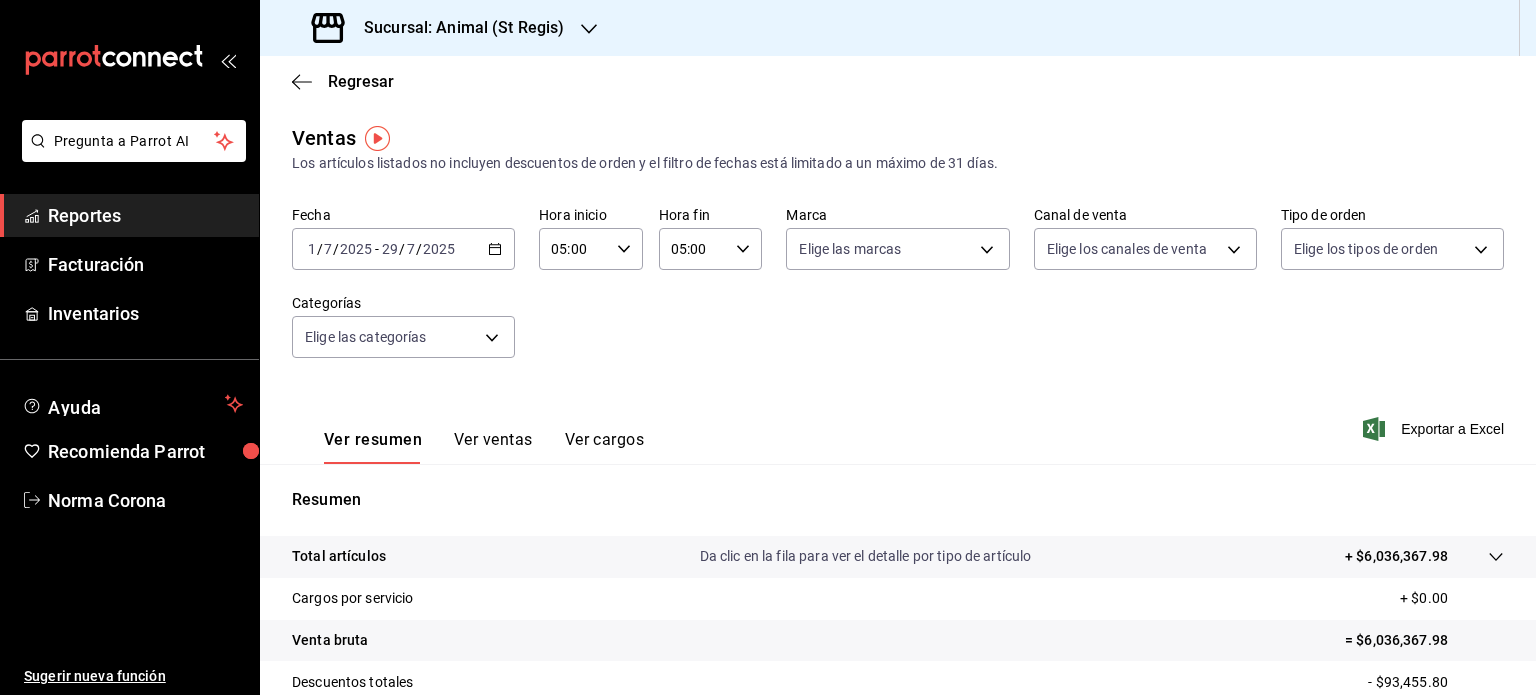 click on "2025-07-01 1 / 7 / 2025 - 2025-07-29 29 / 7 / 2025" at bounding box center (403, 249) 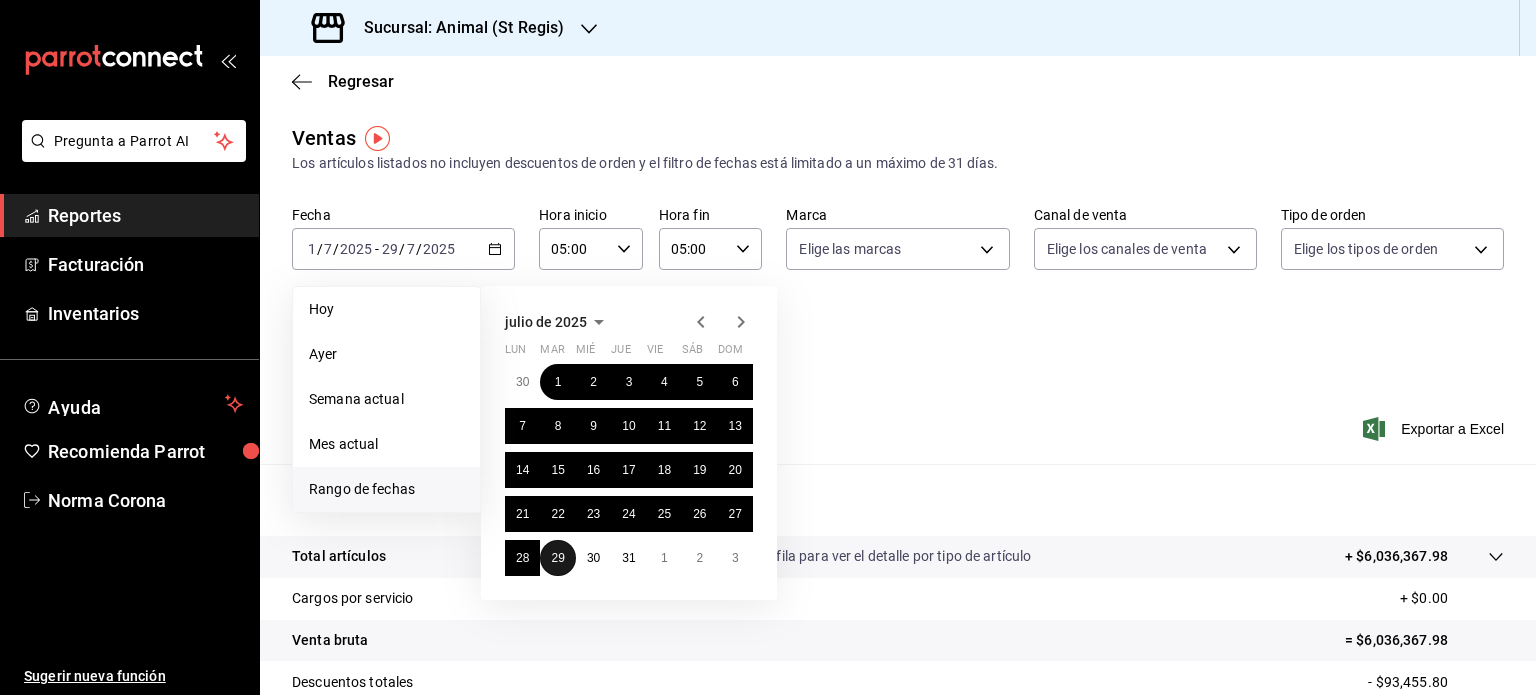 drag, startPoint x: 556, startPoint y: 559, endPoint x: 570, endPoint y: 561, distance: 14.142136 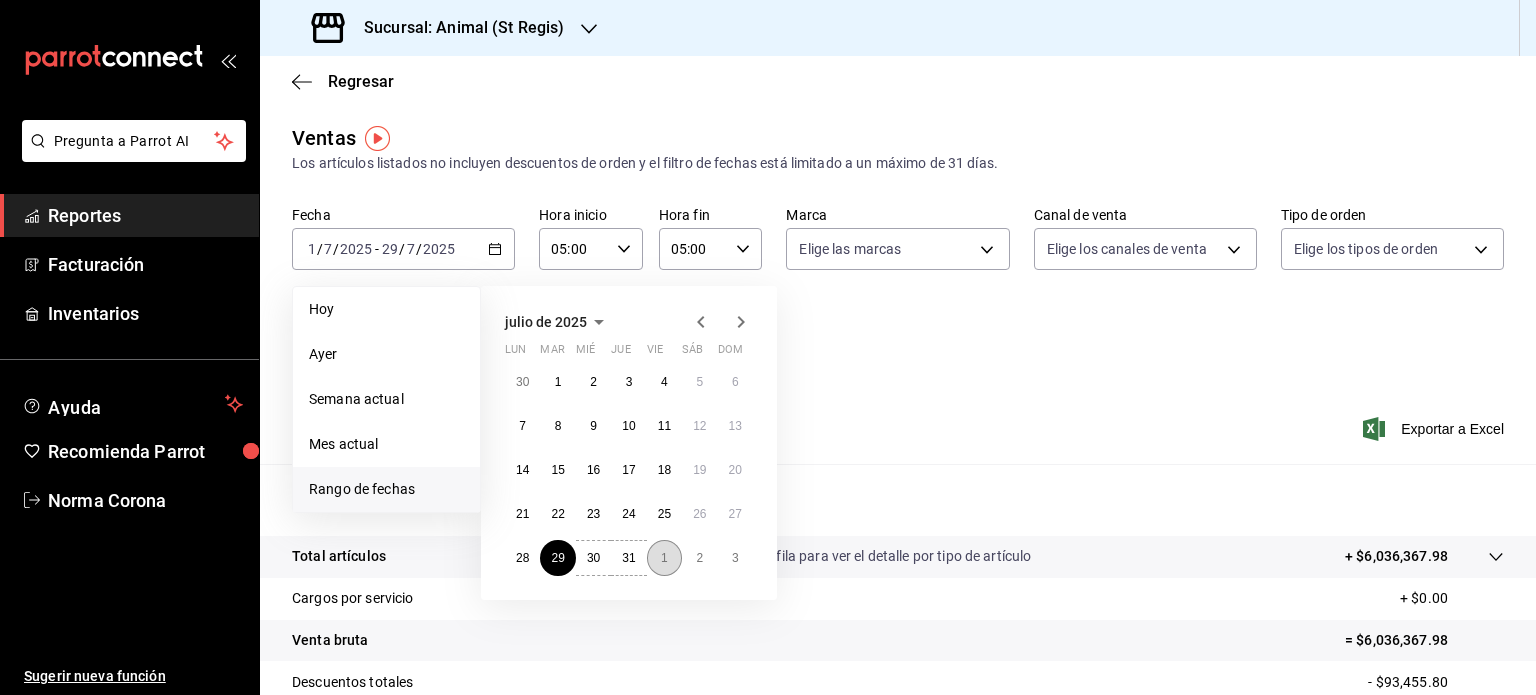click on "1" at bounding box center (664, 558) 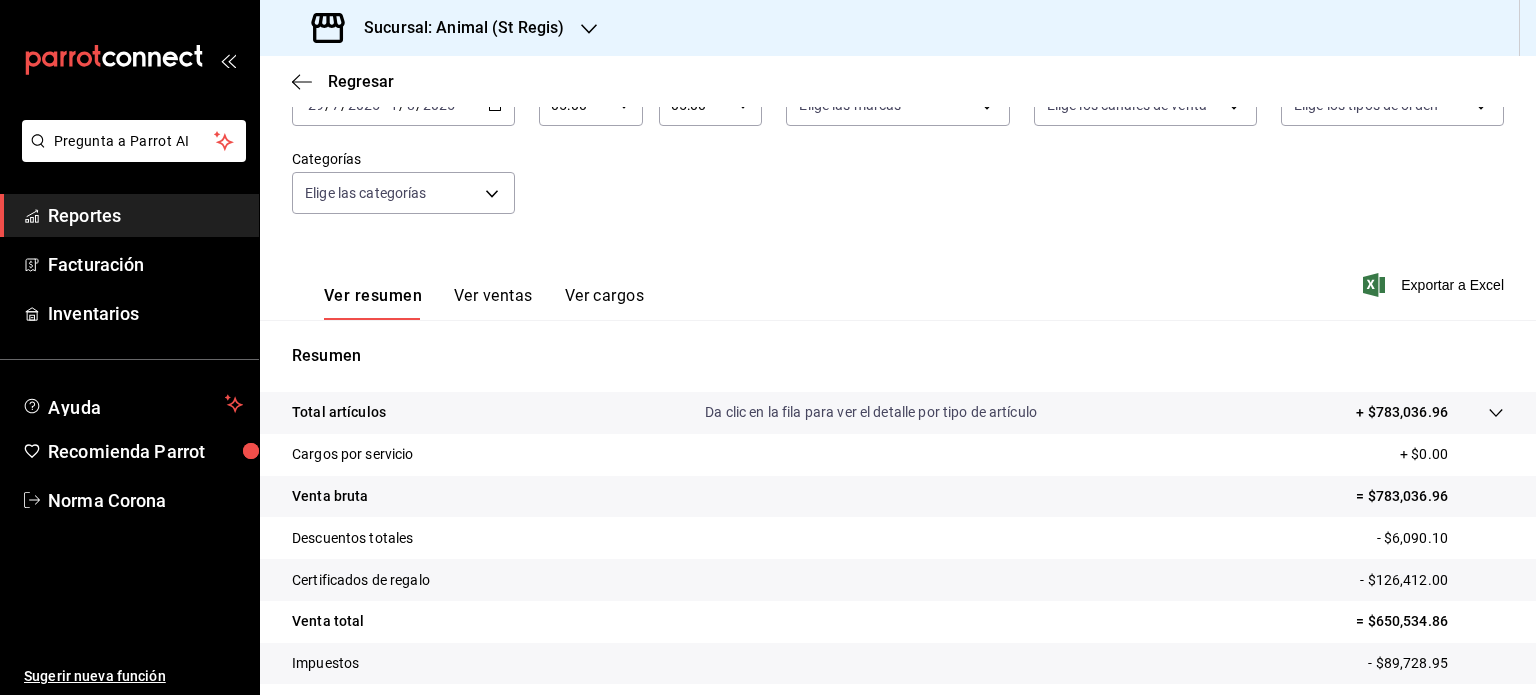 scroll, scrollTop: 263, scrollLeft: 0, axis: vertical 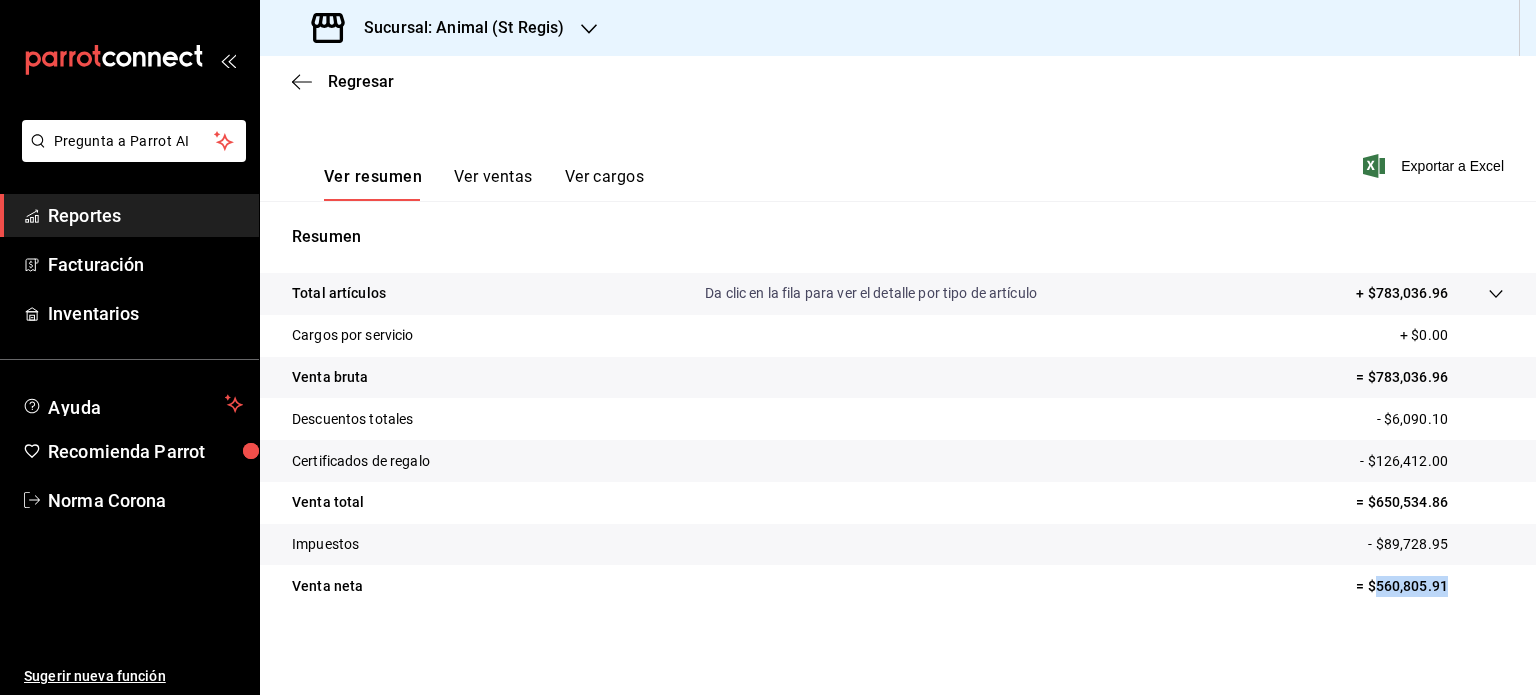 drag, startPoint x: 1433, startPoint y: 587, endPoint x: 1364, endPoint y: 589, distance: 69.02898 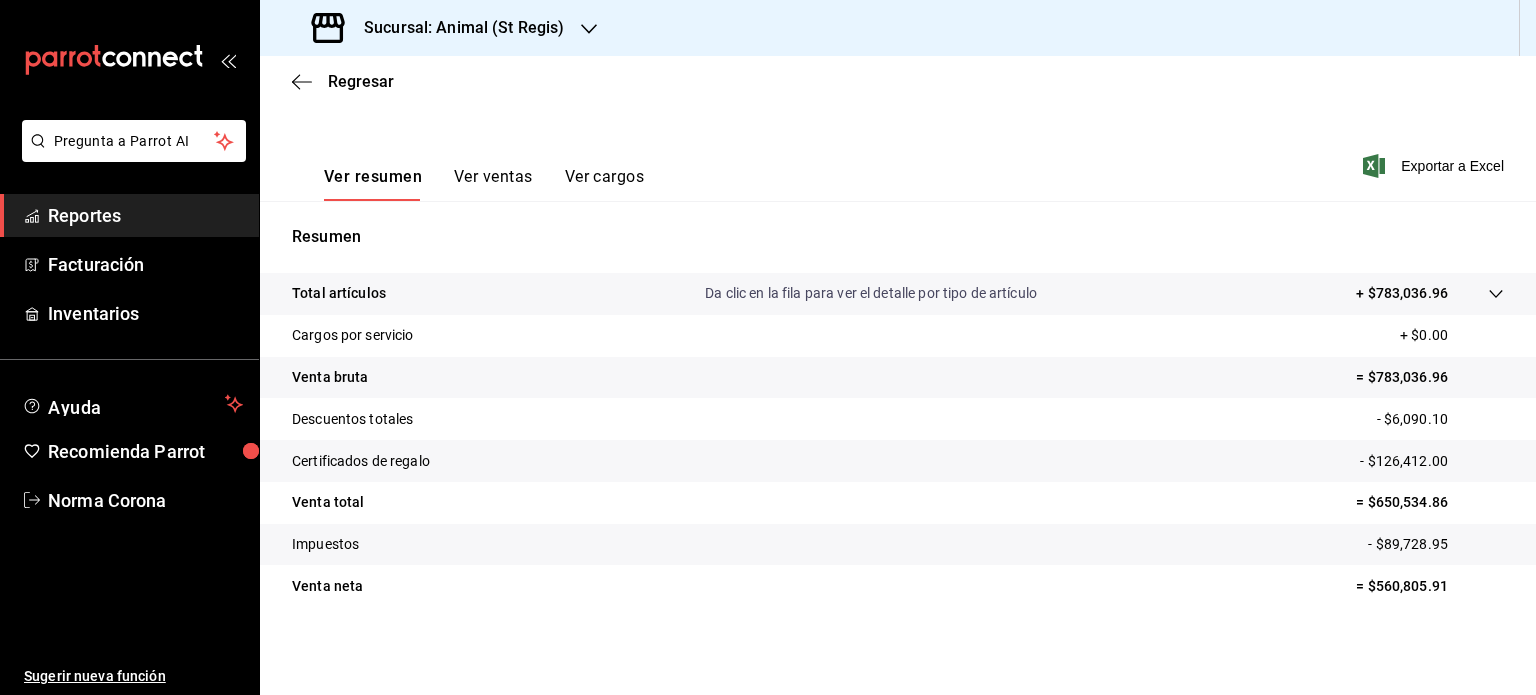 click on "Ver resumen Ver ventas Ver cargos Exportar a Excel" at bounding box center (898, 160) 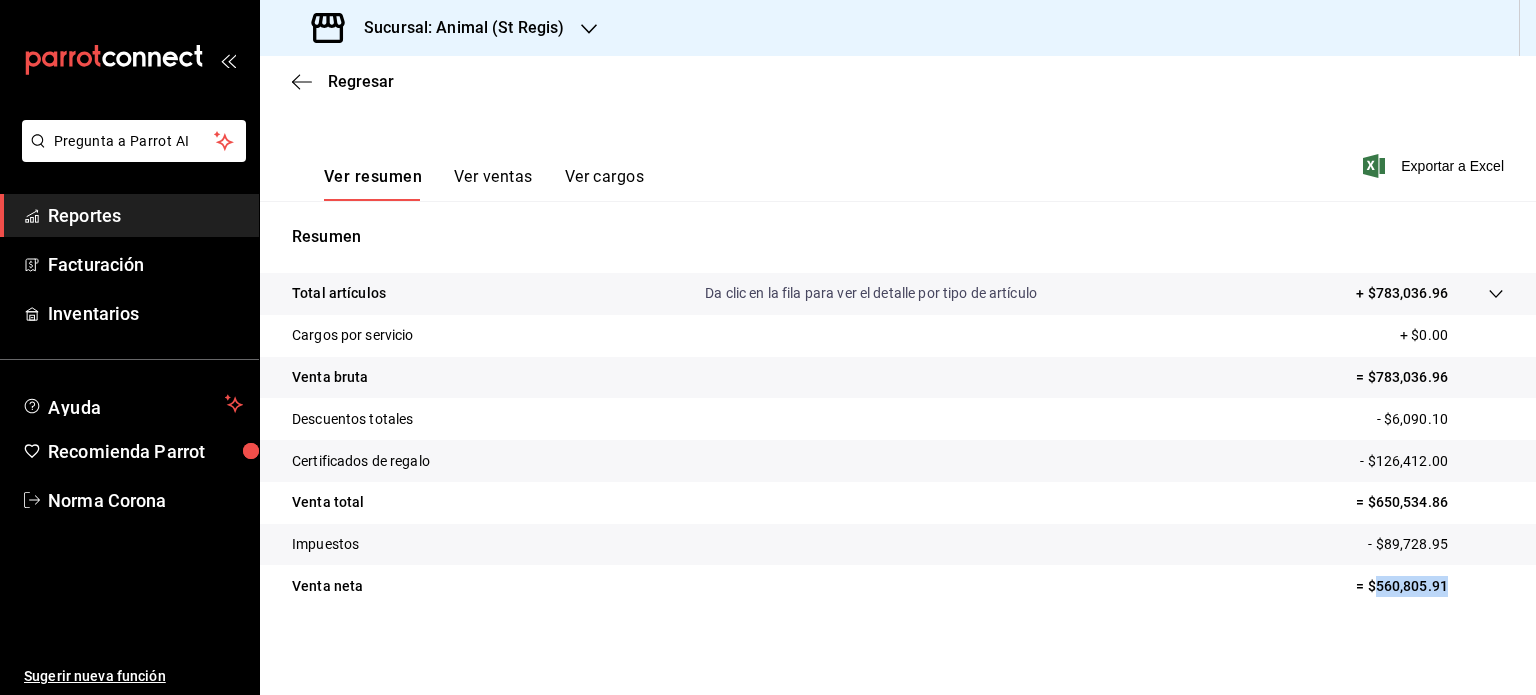 drag, startPoint x: 1436, startPoint y: 587, endPoint x: 1357, endPoint y: 589, distance: 79.025314 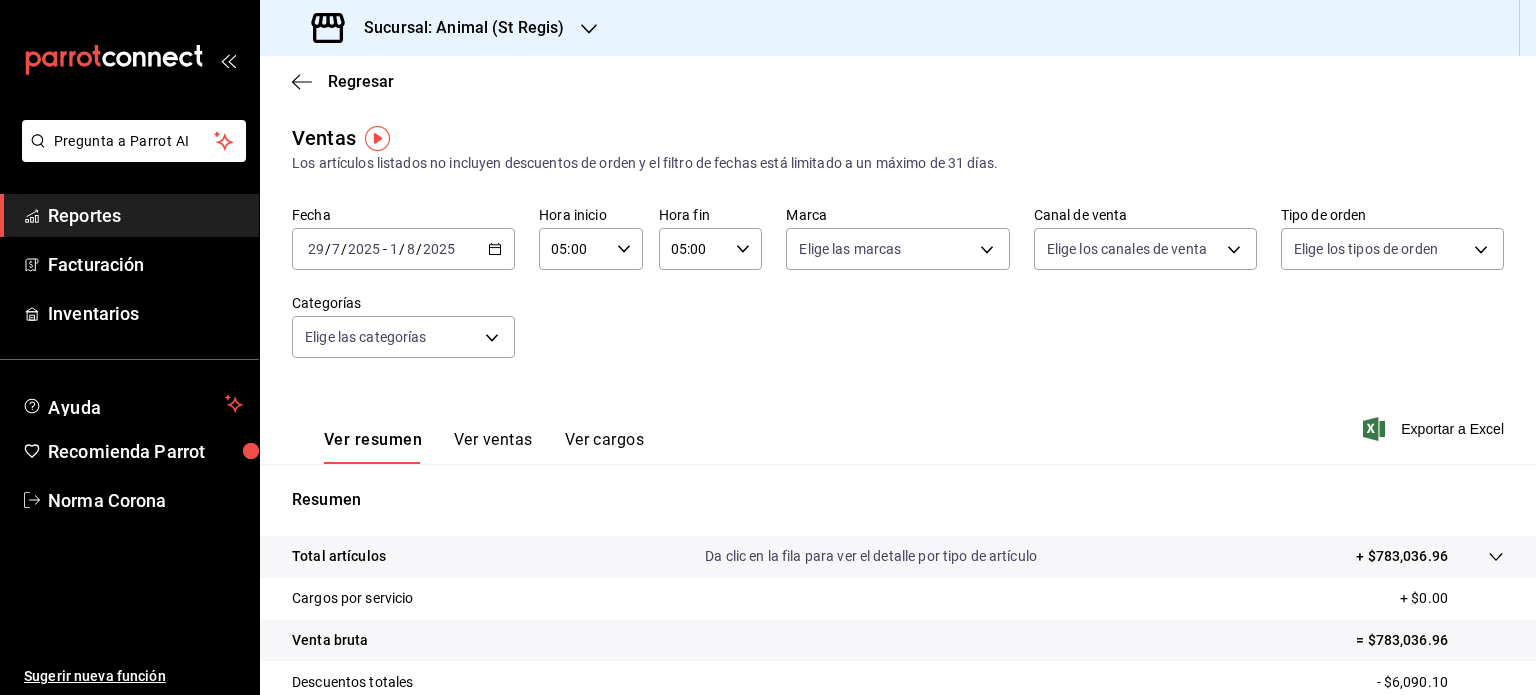 click 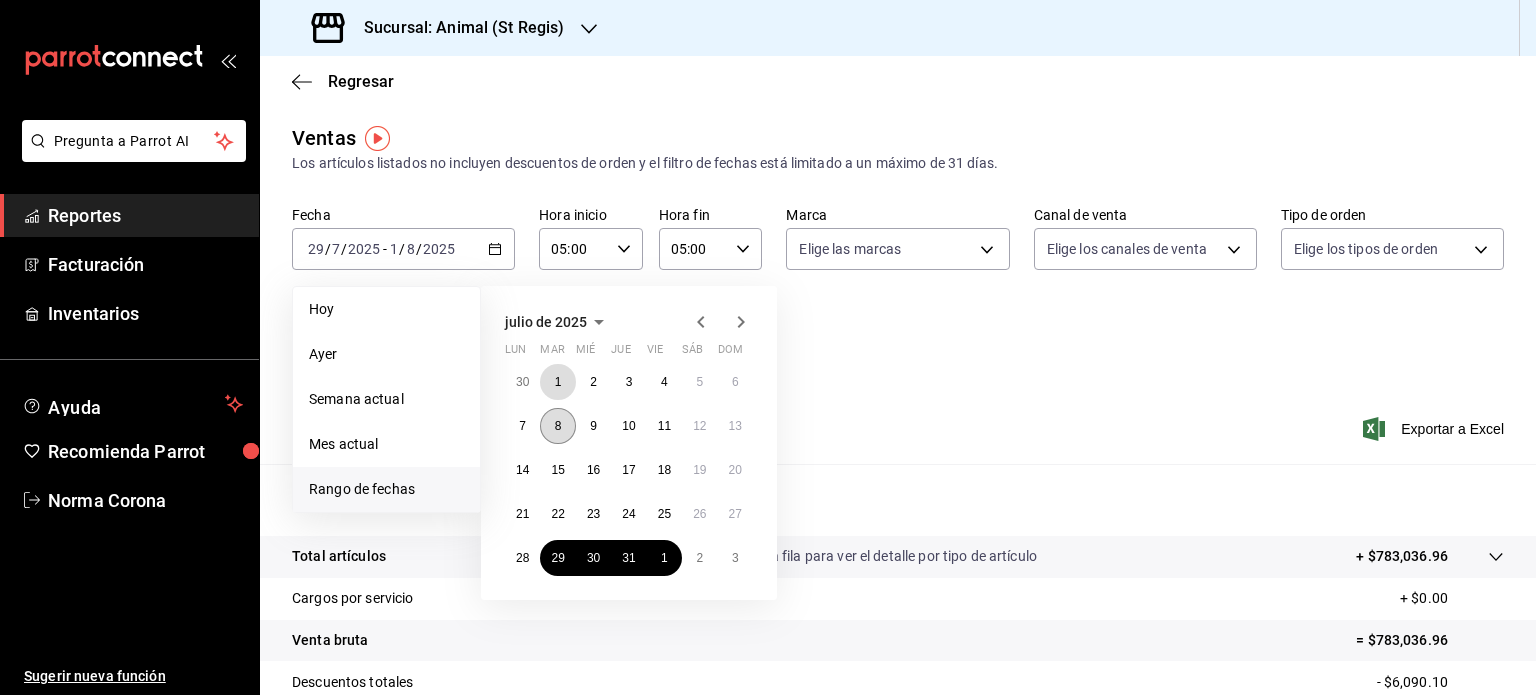 drag, startPoint x: 554, startPoint y: 376, endPoint x: 549, endPoint y: 430, distance: 54.230988 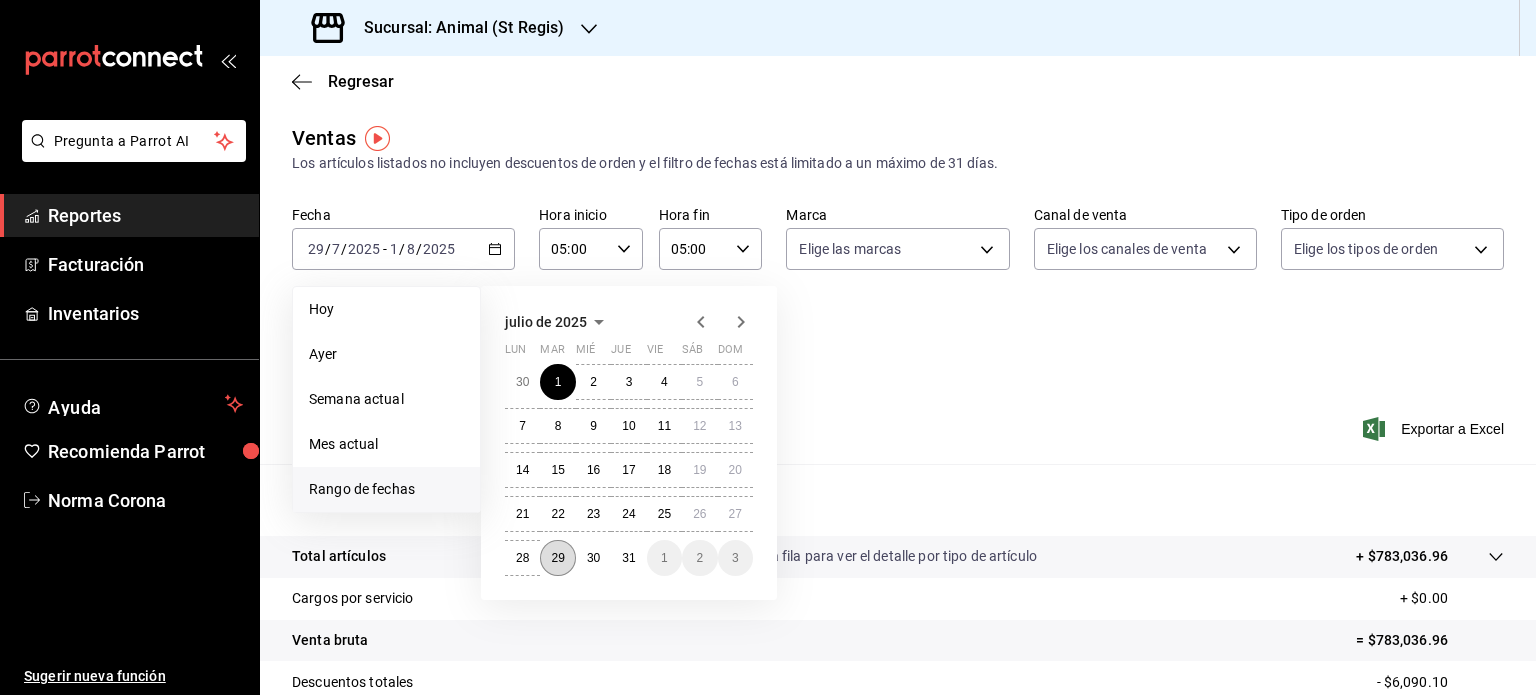 click on "29" at bounding box center (557, 558) 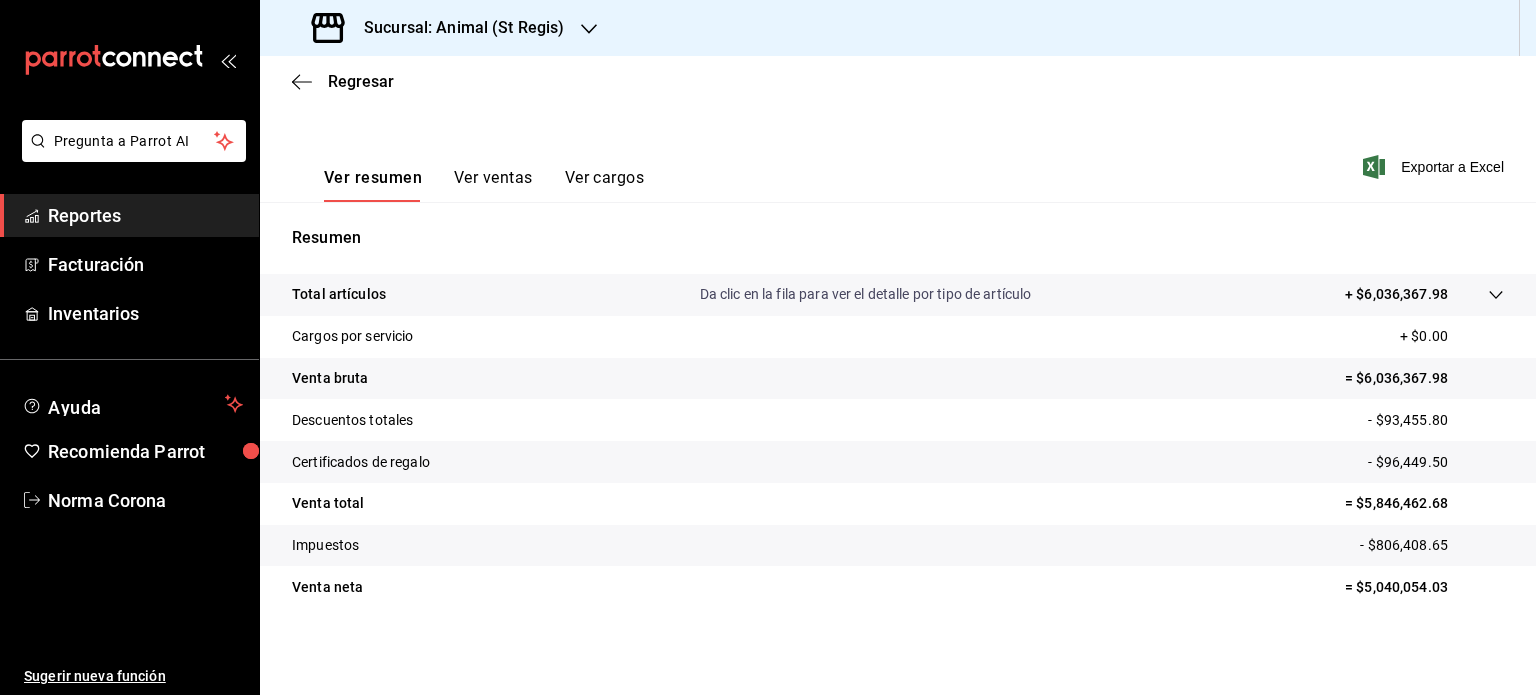 scroll, scrollTop: 263, scrollLeft: 0, axis: vertical 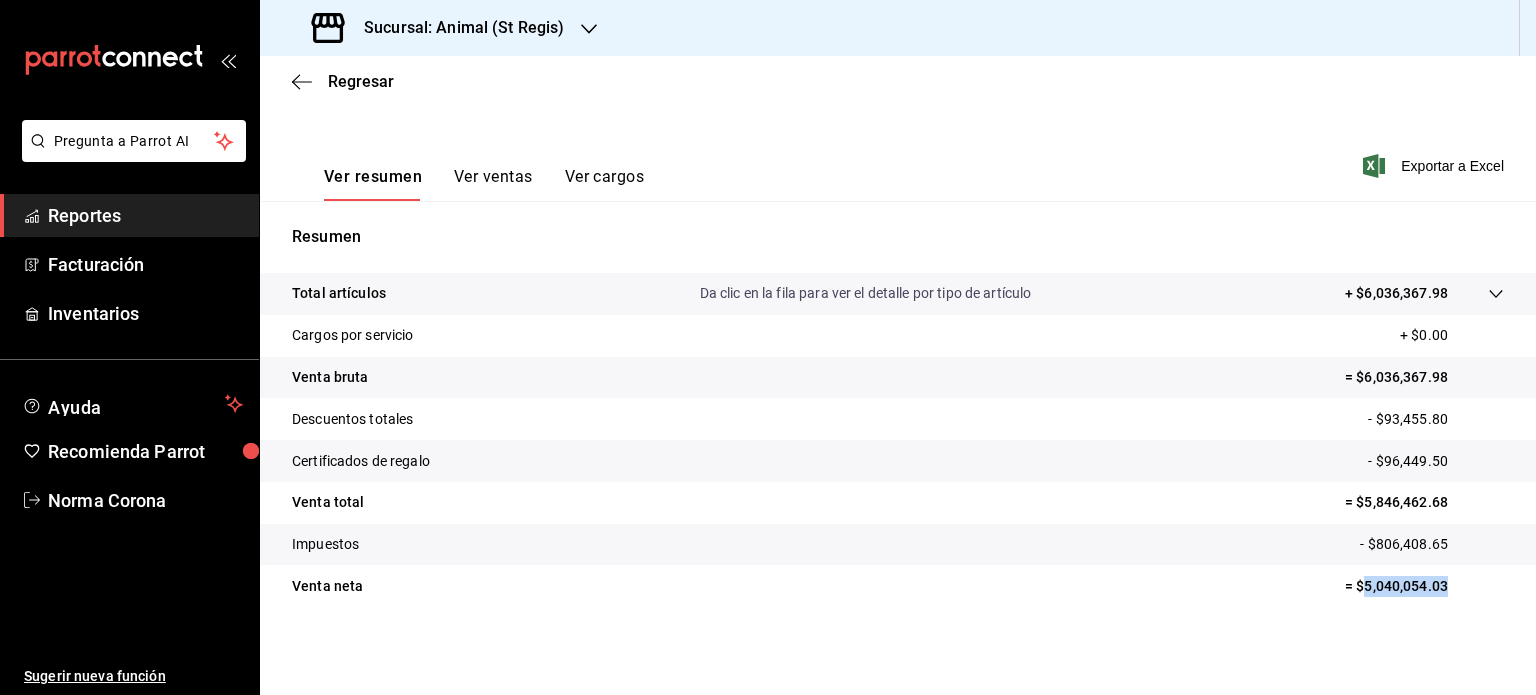 drag, startPoint x: 1437, startPoint y: 591, endPoint x: 1349, endPoint y: 591, distance: 88 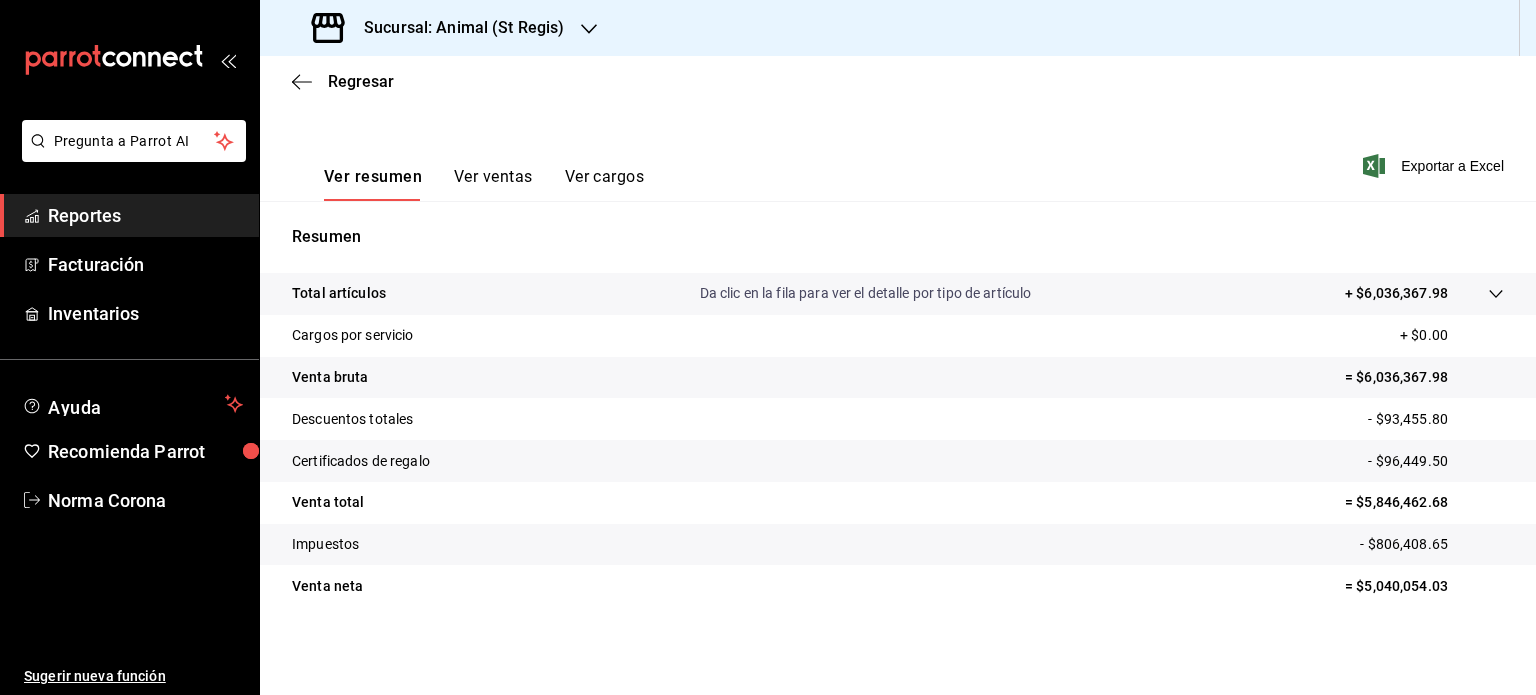 click on "Sucursal: Animal (St Regis)" at bounding box center [456, 28] 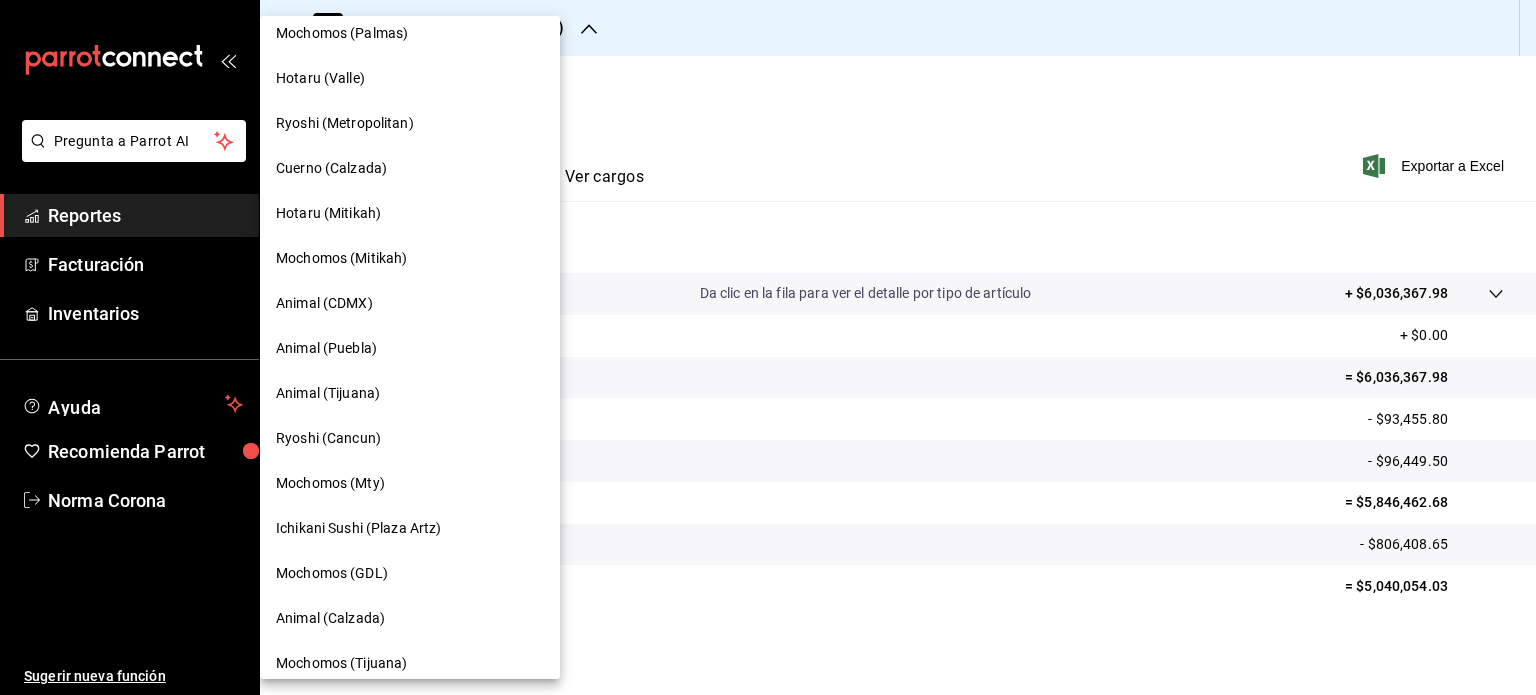 scroll, scrollTop: 700, scrollLeft: 0, axis: vertical 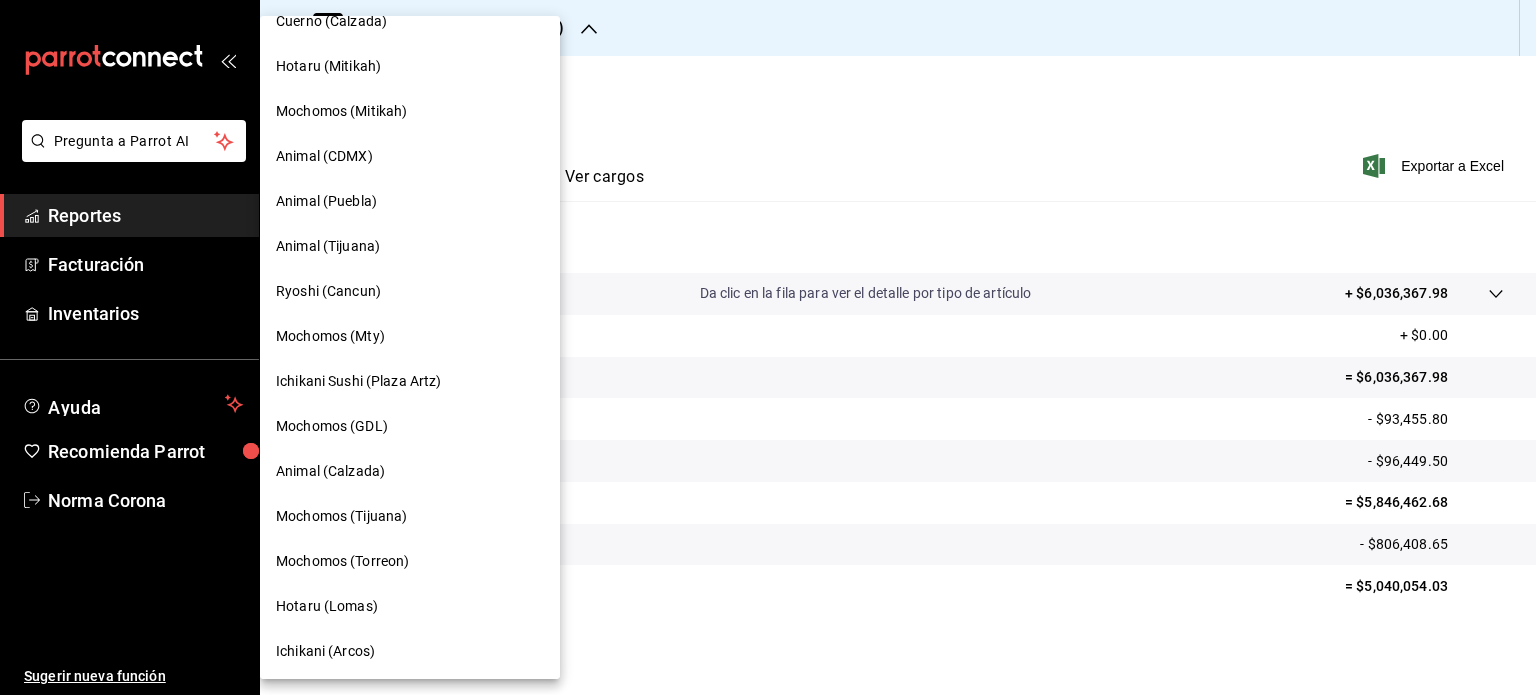 click at bounding box center [768, 347] 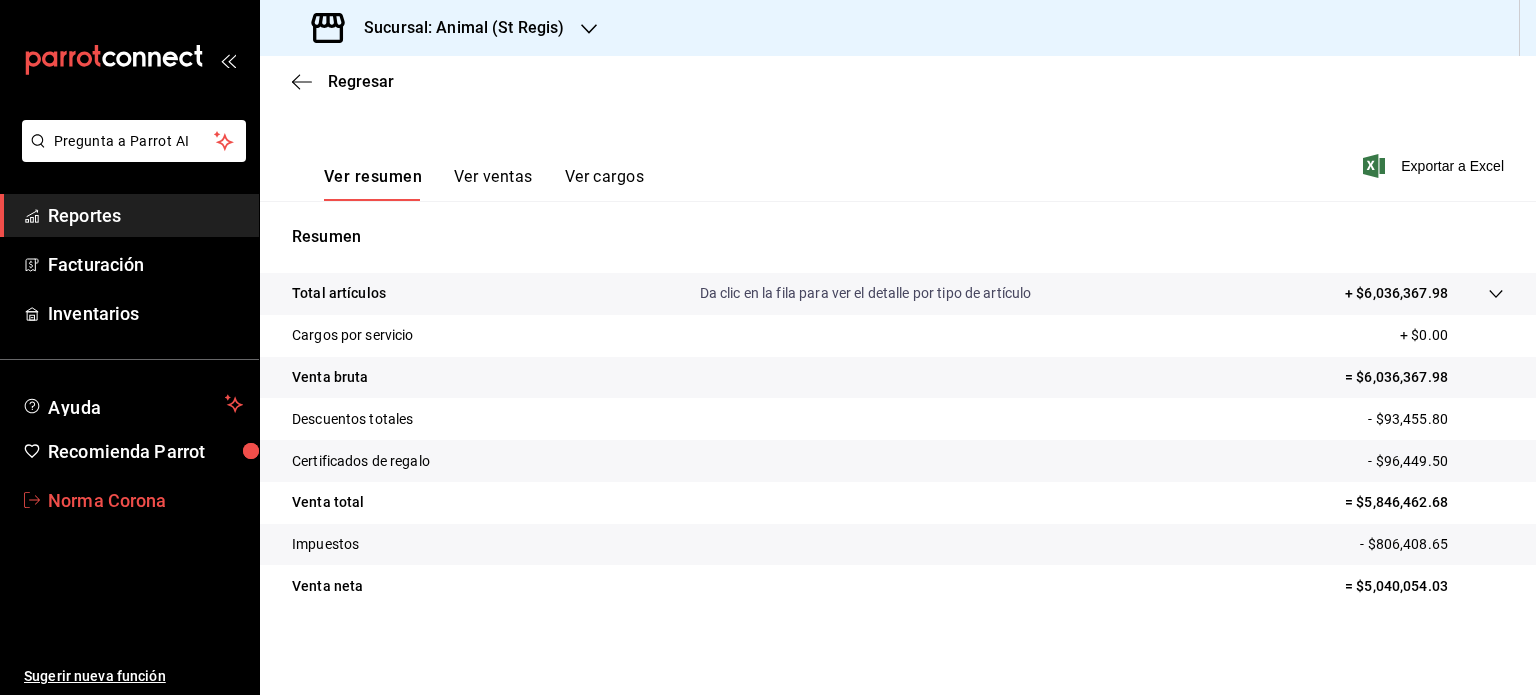click 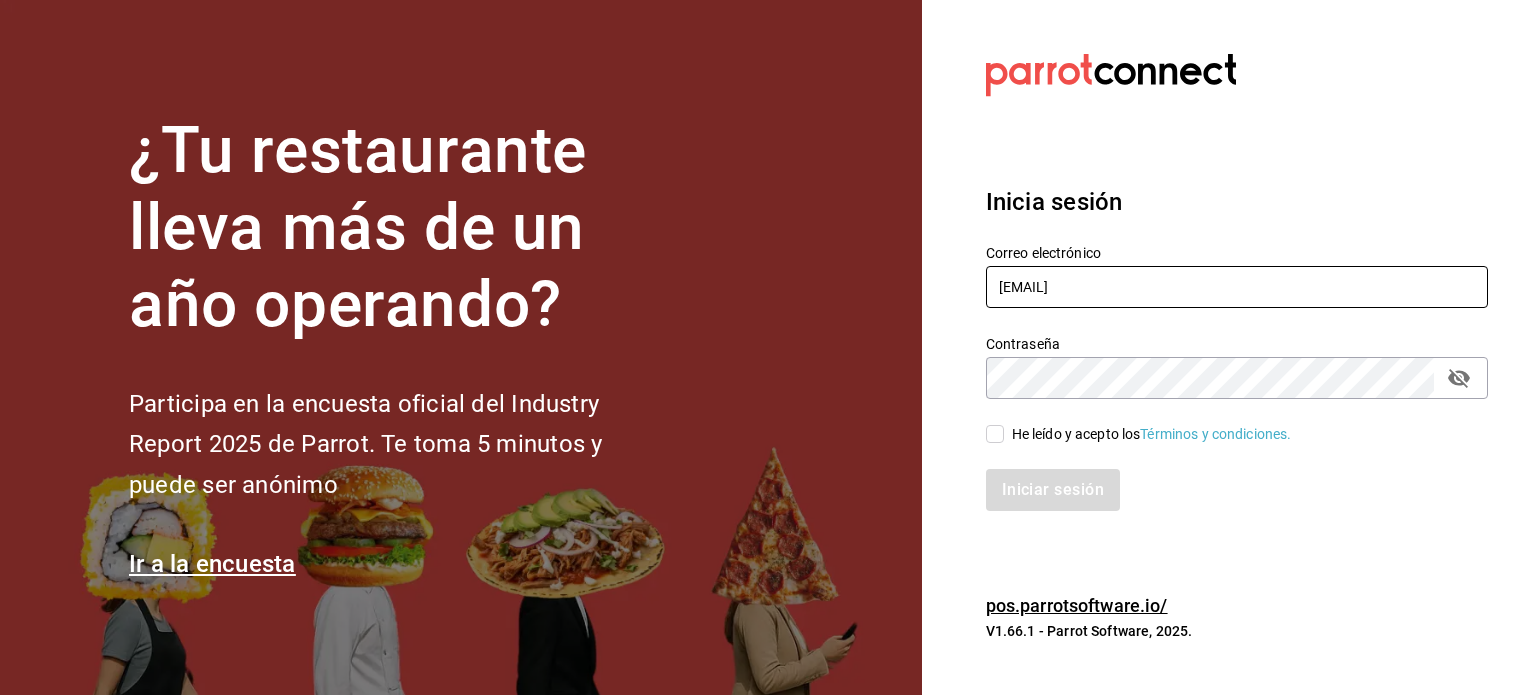 drag, startPoint x: 1254, startPoint y: 291, endPoint x: 940, endPoint y: 283, distance: 314.1019 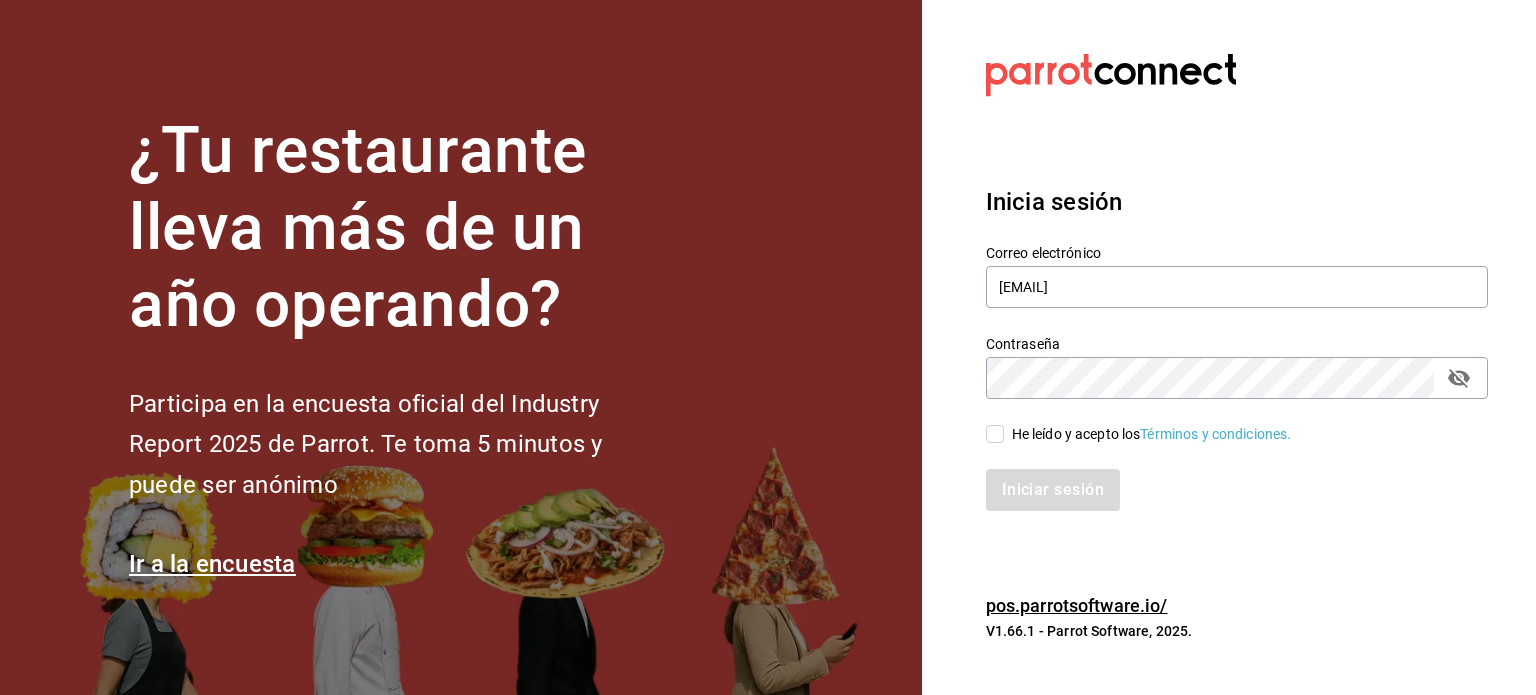 click on "He leído y acepto los  Términos y condiciones." at bounding box center [995, 434] 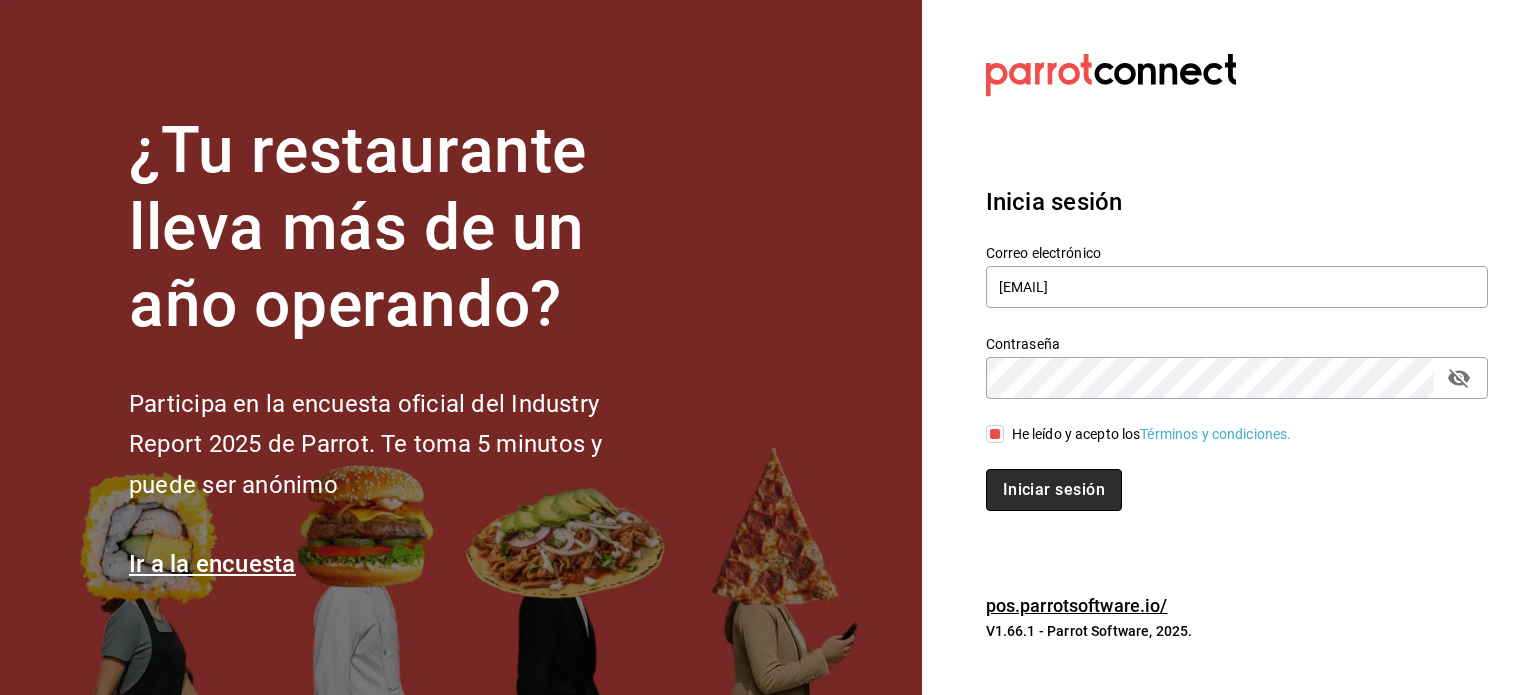 click on "Iniciar sesión" at bounding box center (1054, 490) 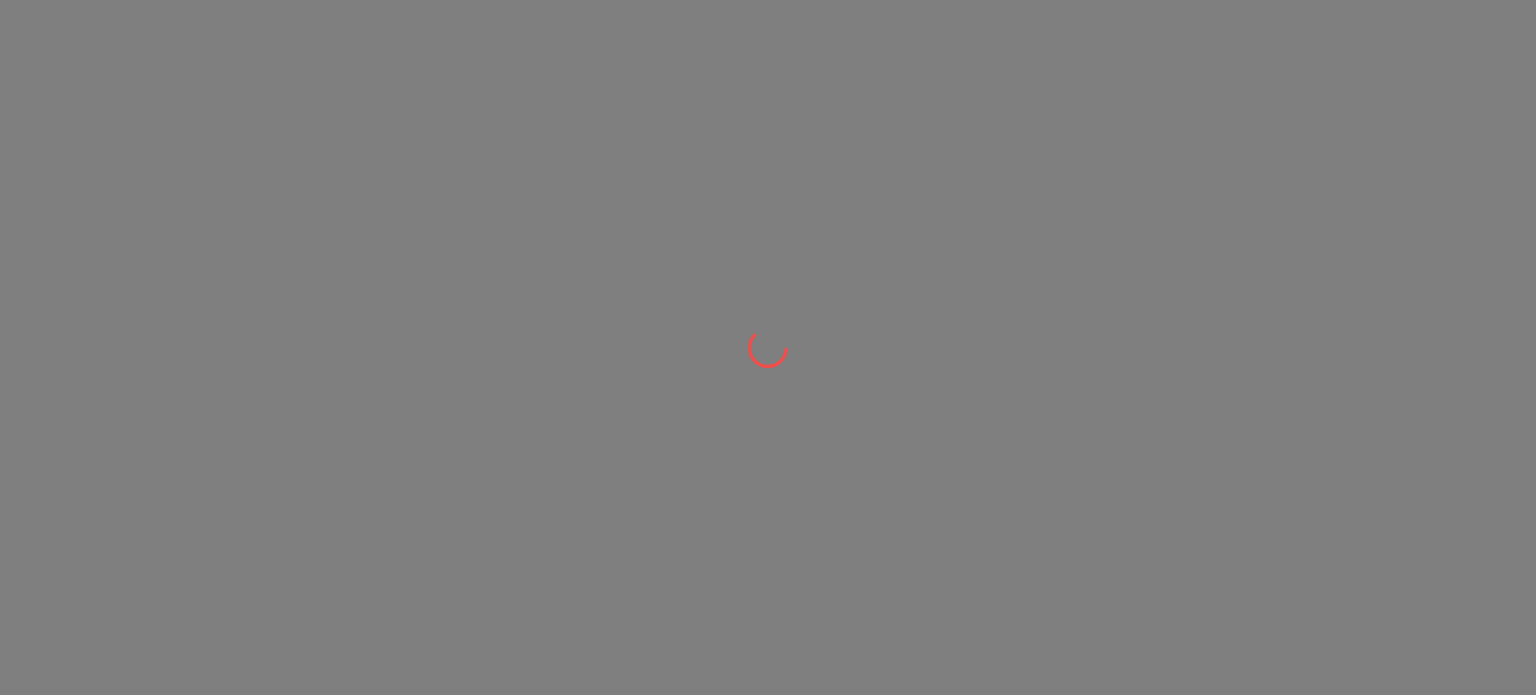 scroll, scrollTop: 0, scrollLeft: 0, axis: both 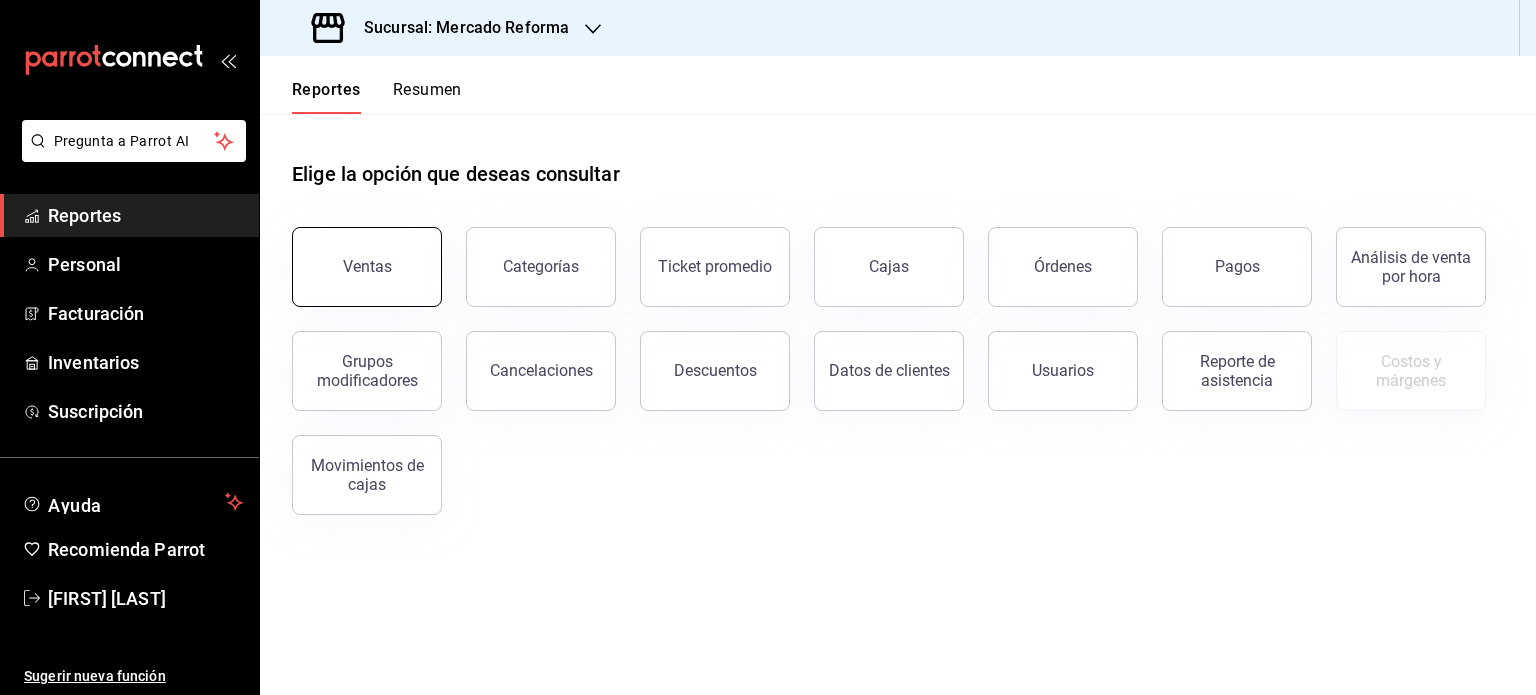 click on "Ventas" at bounding box center (367, 267) 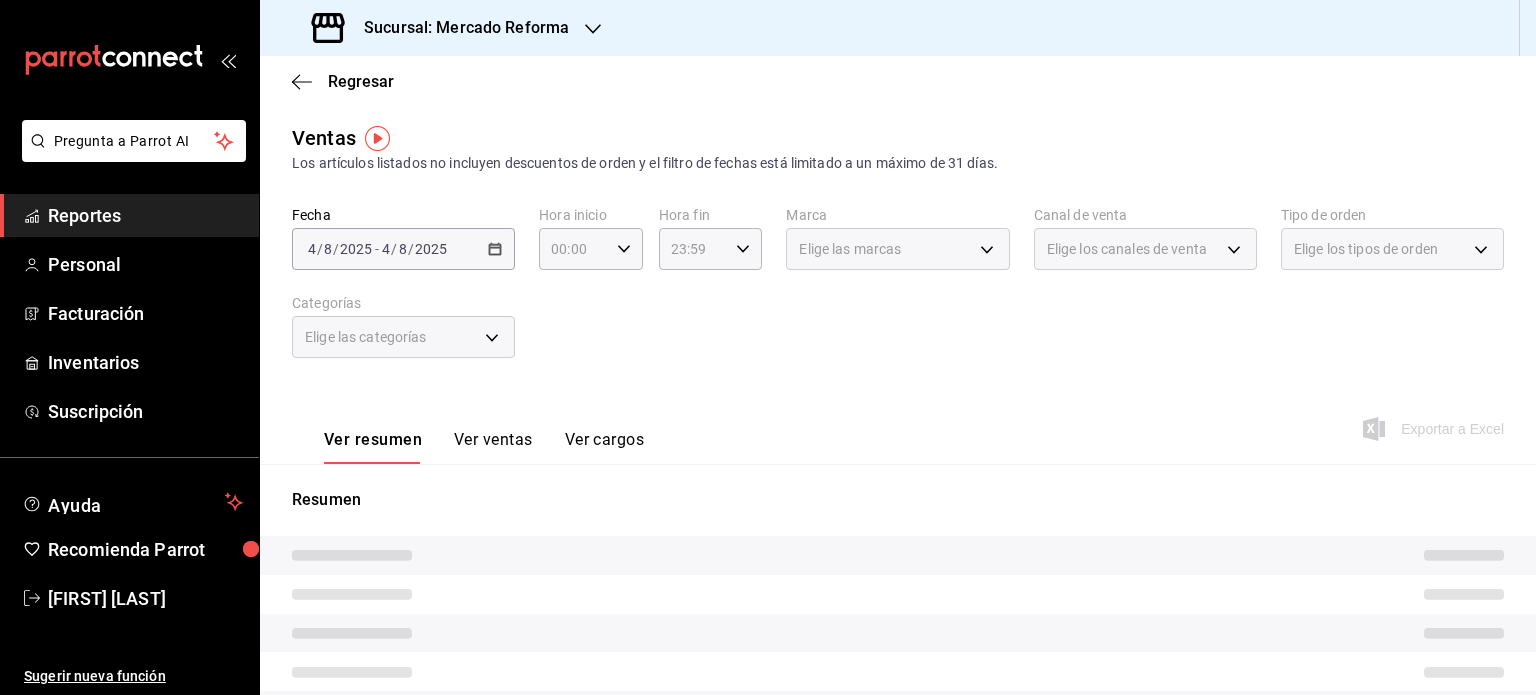 click on "Sucursal: Mercado Reforma" at bounding box center (458, 28) 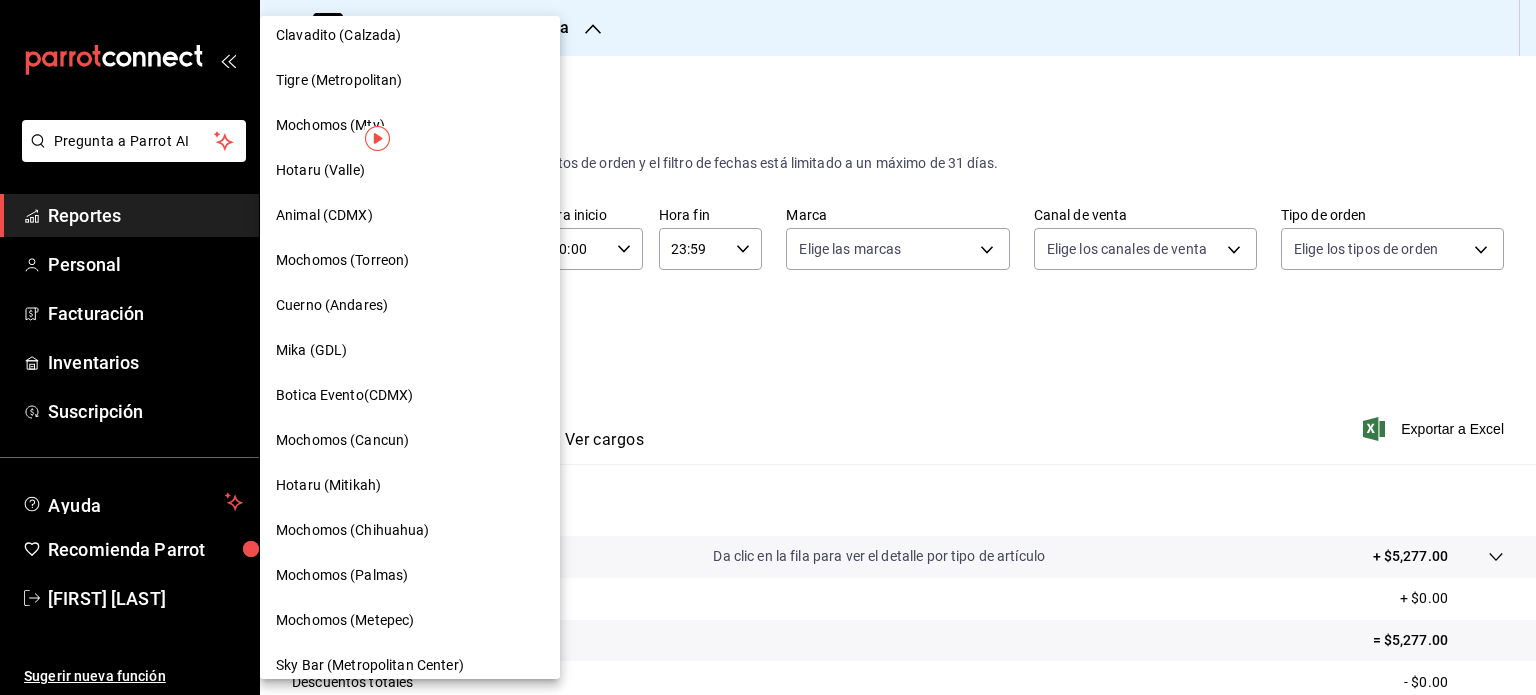 scroll, scrollTop: 1000, scrollLeft: 0, axis: vertical 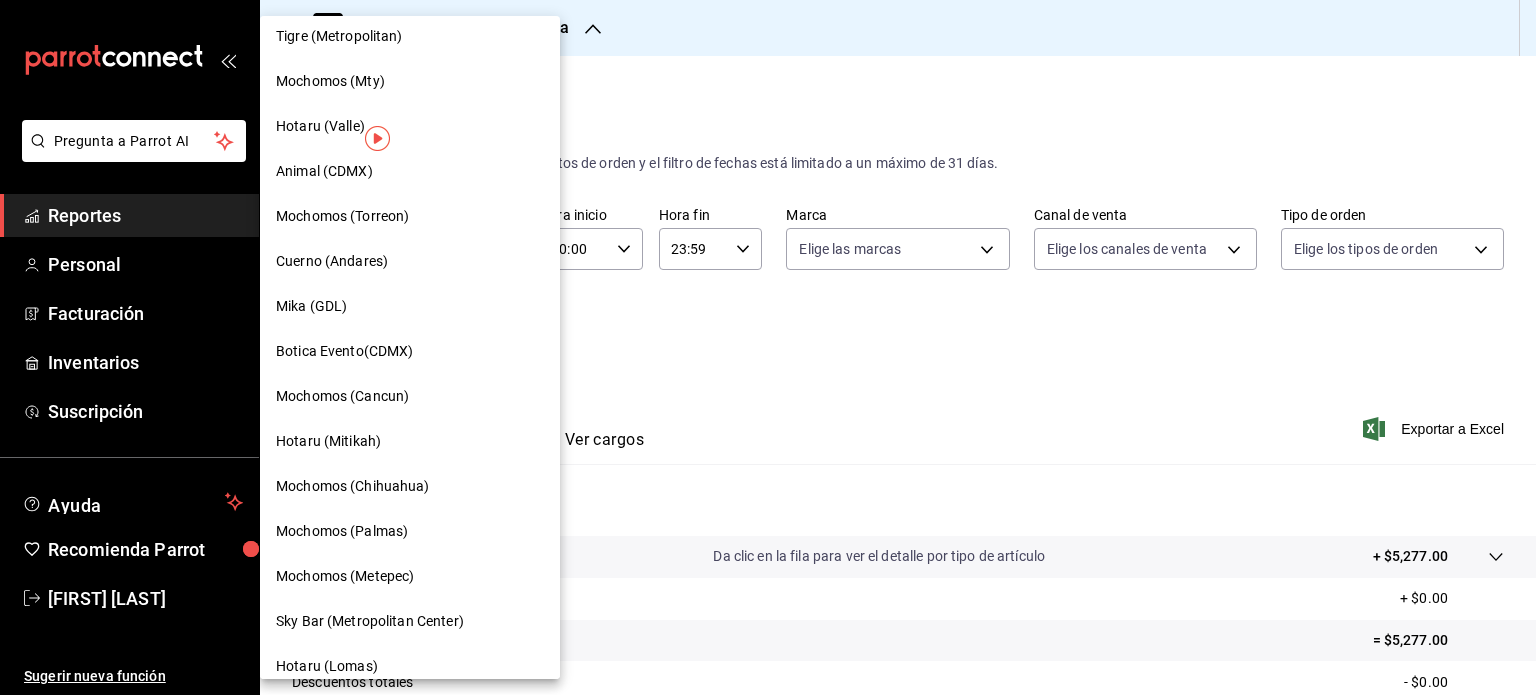 click on "Mochomos (Metepec)" at bounding box center (345, 576) 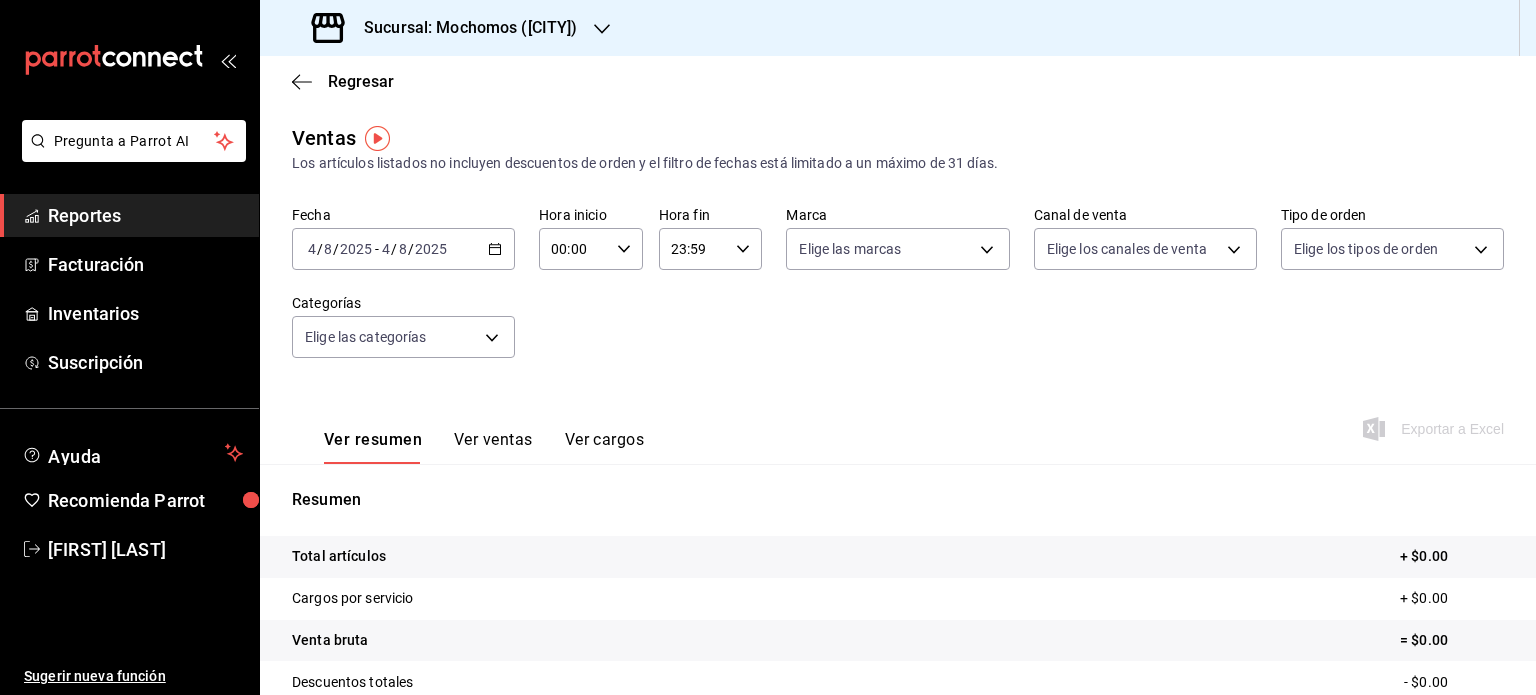 click 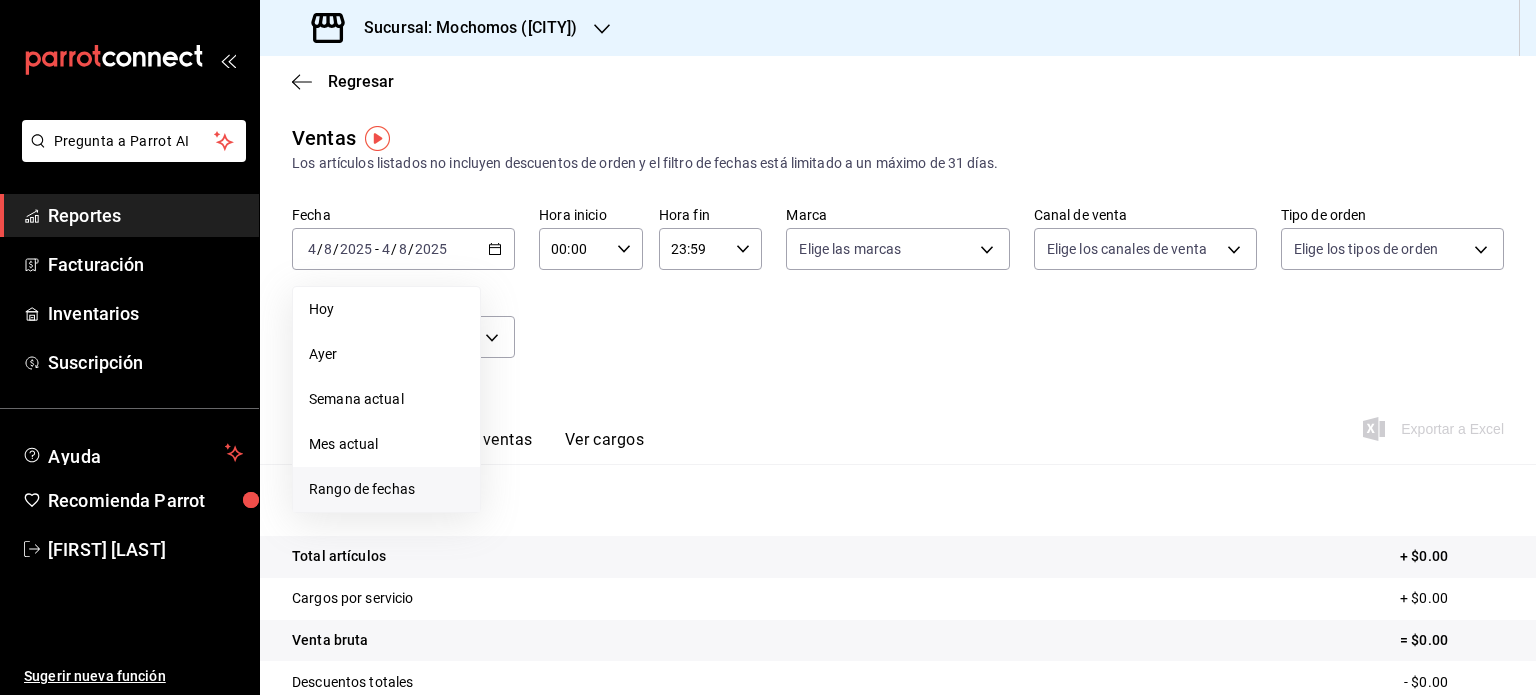 click on "Rango de fechas" at bounding box center (386, 489) 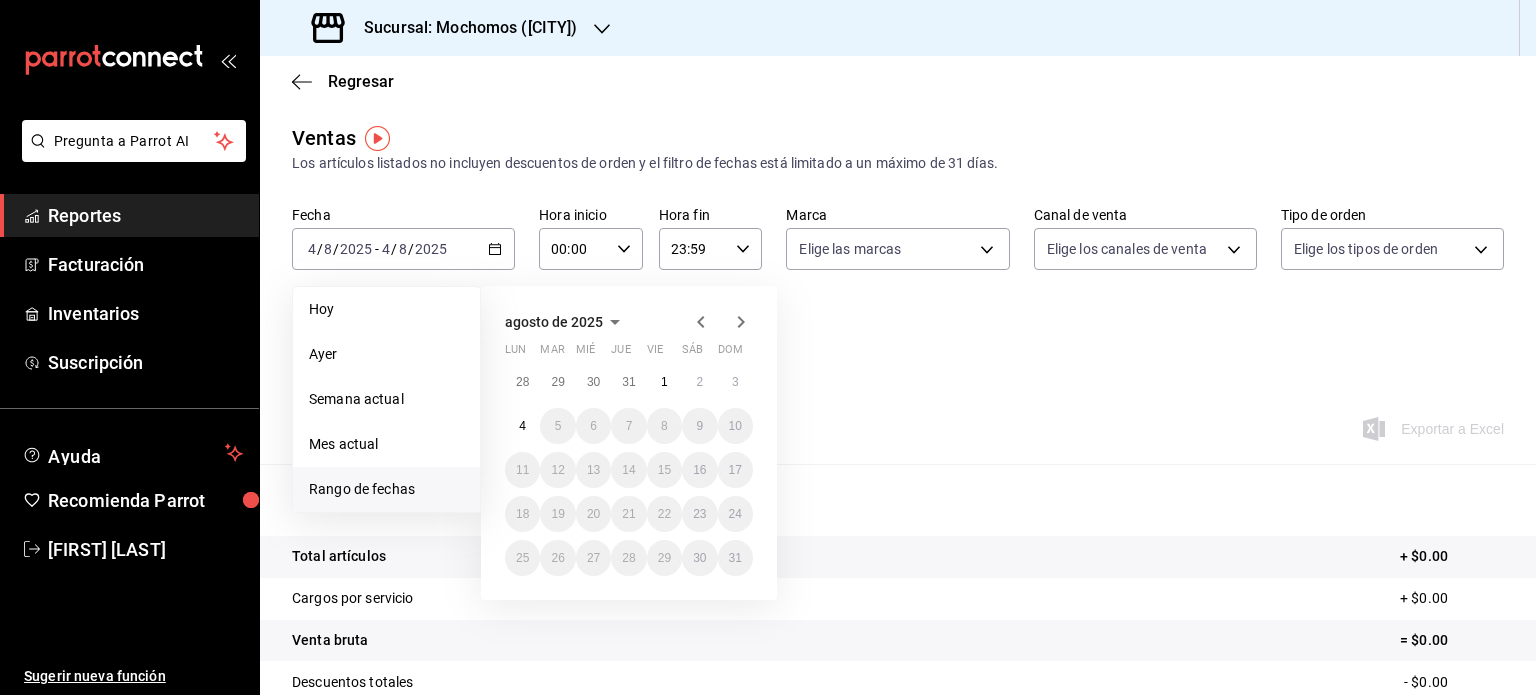 click 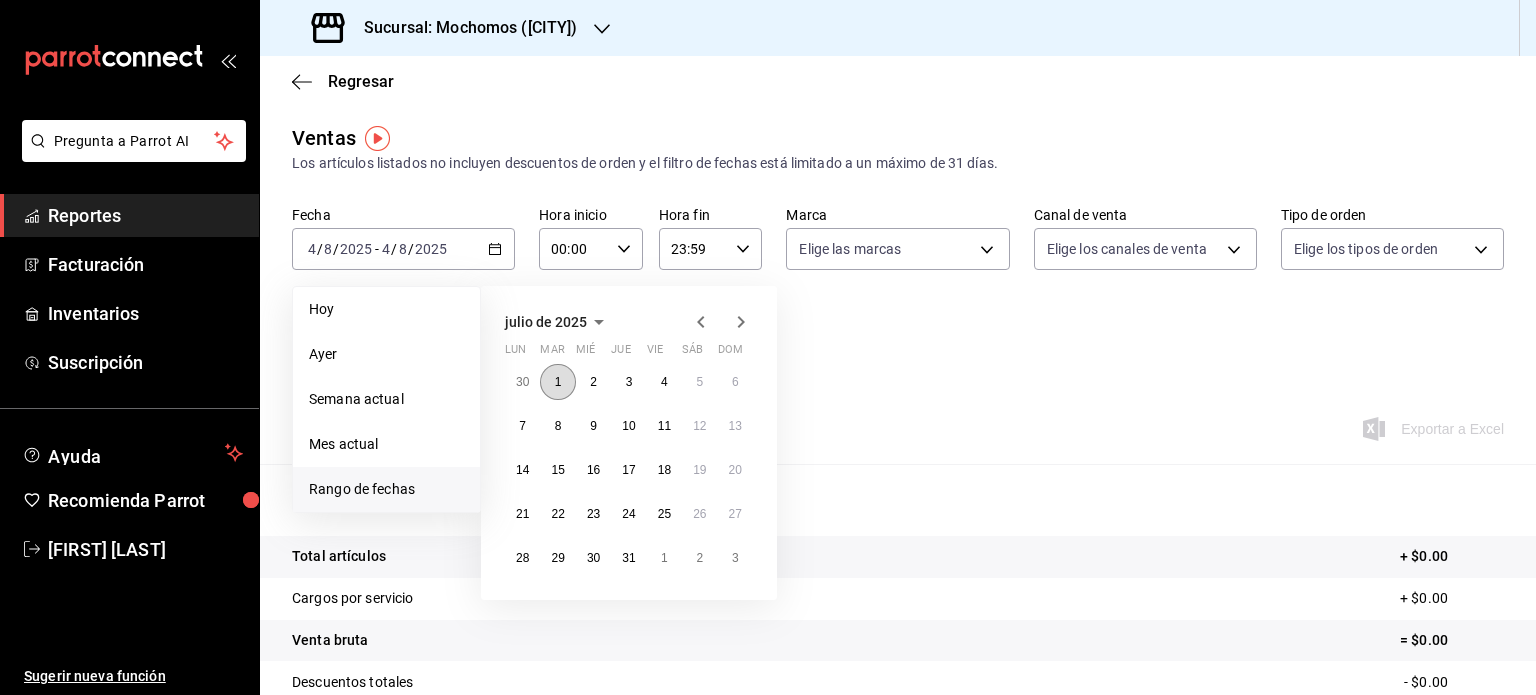click on "1" at bounding box center [558, 382] 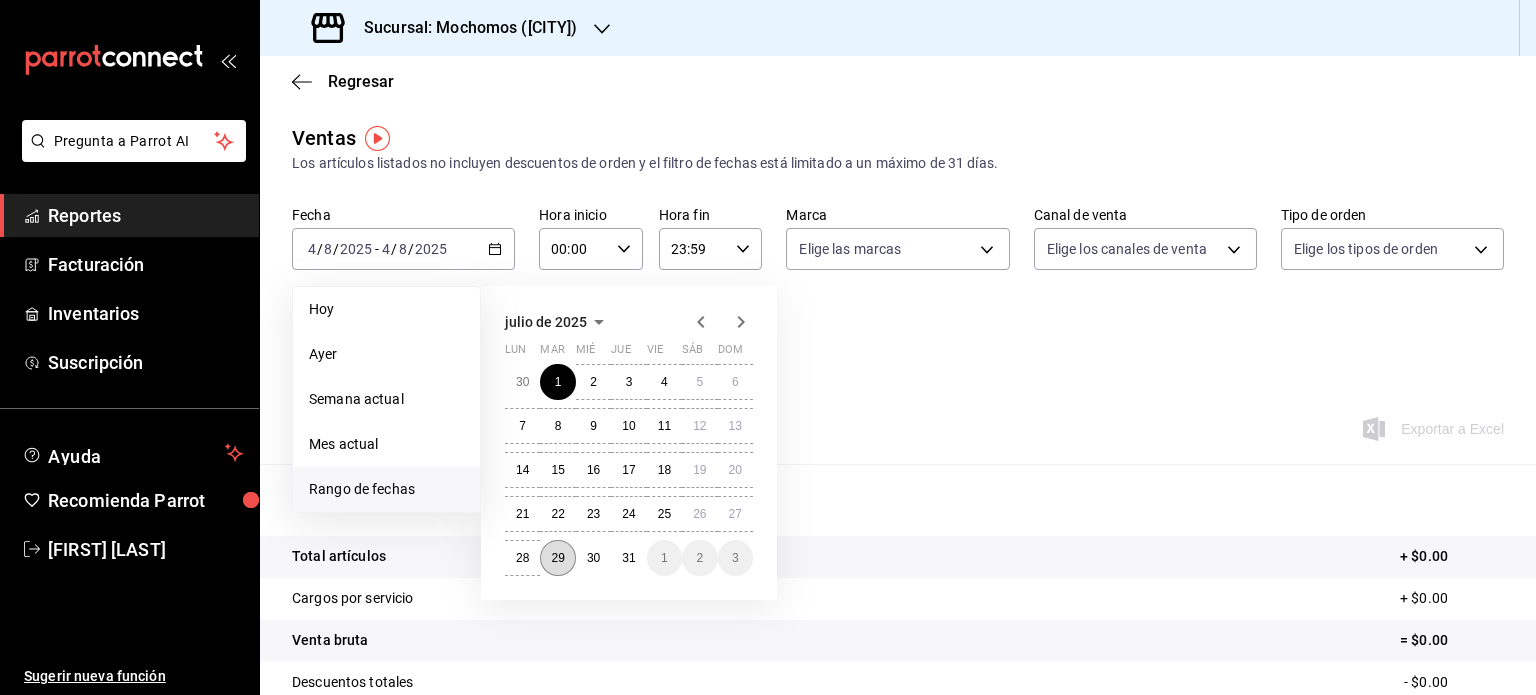 click on "29" at bounding box center (557, 558) 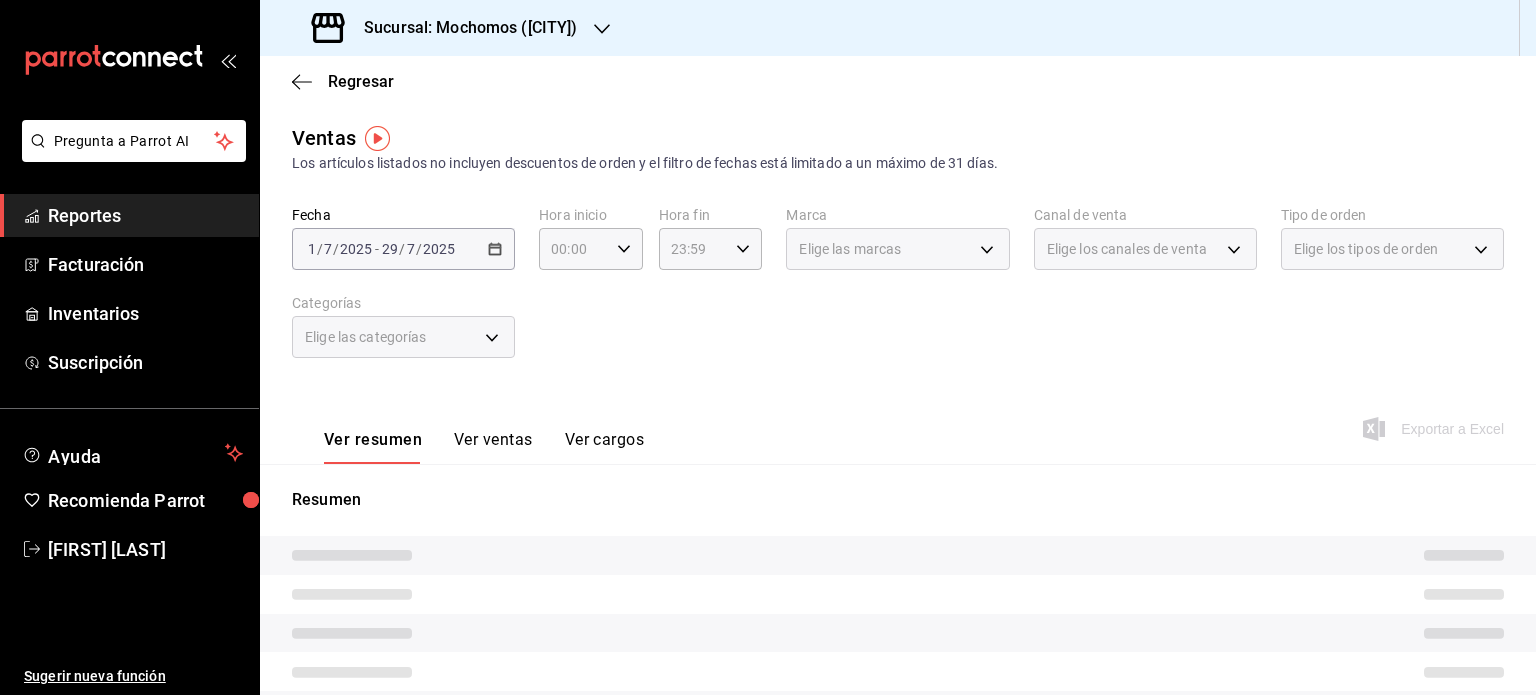 click on "Fecha [DATE] [DATE] - [DATE] [DATE] Hora inicio [TIME] Hora inicio Hora fin [TIME] Hora fin Marca Elige las marcas Canal de venta Elige los canales de venta Tipo de orden Elige los tipos de orden Categorías Elige las categorías" at bounding box center [898, 294] 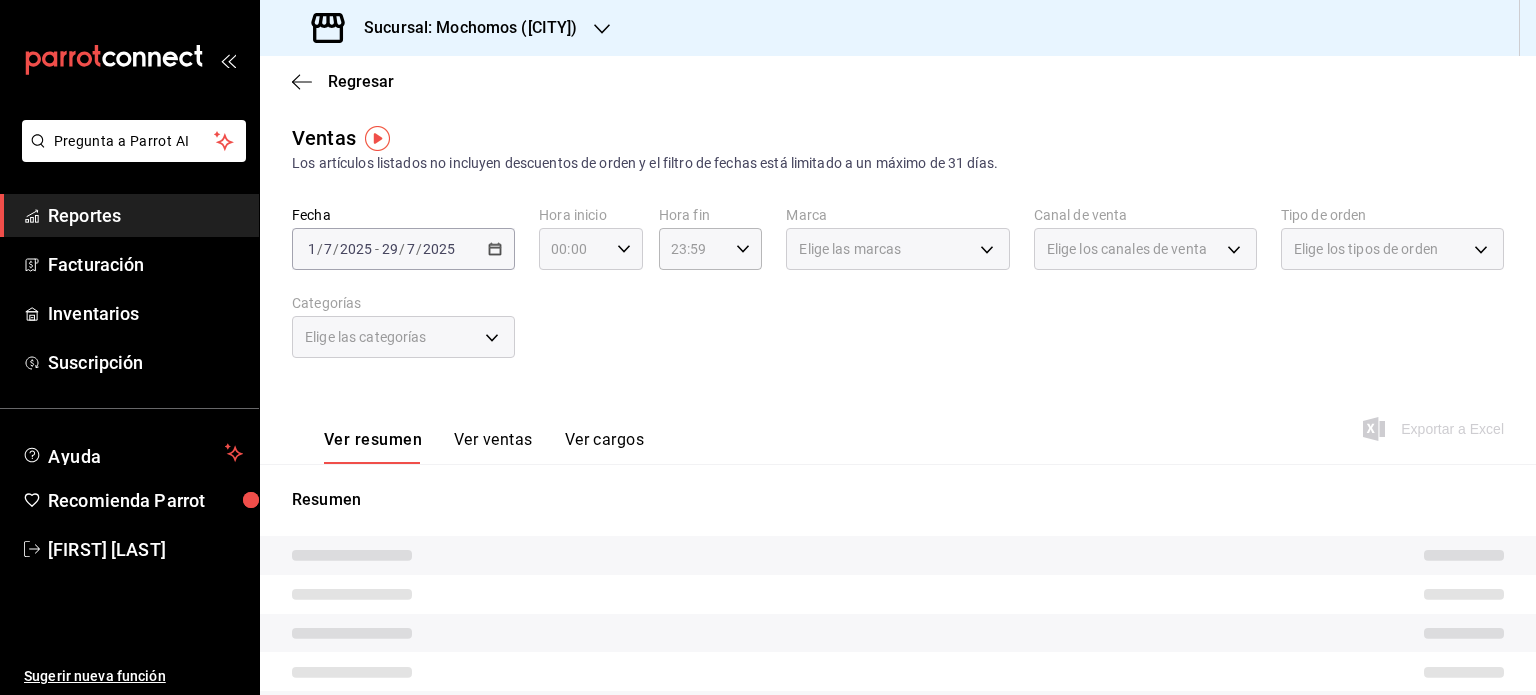 click 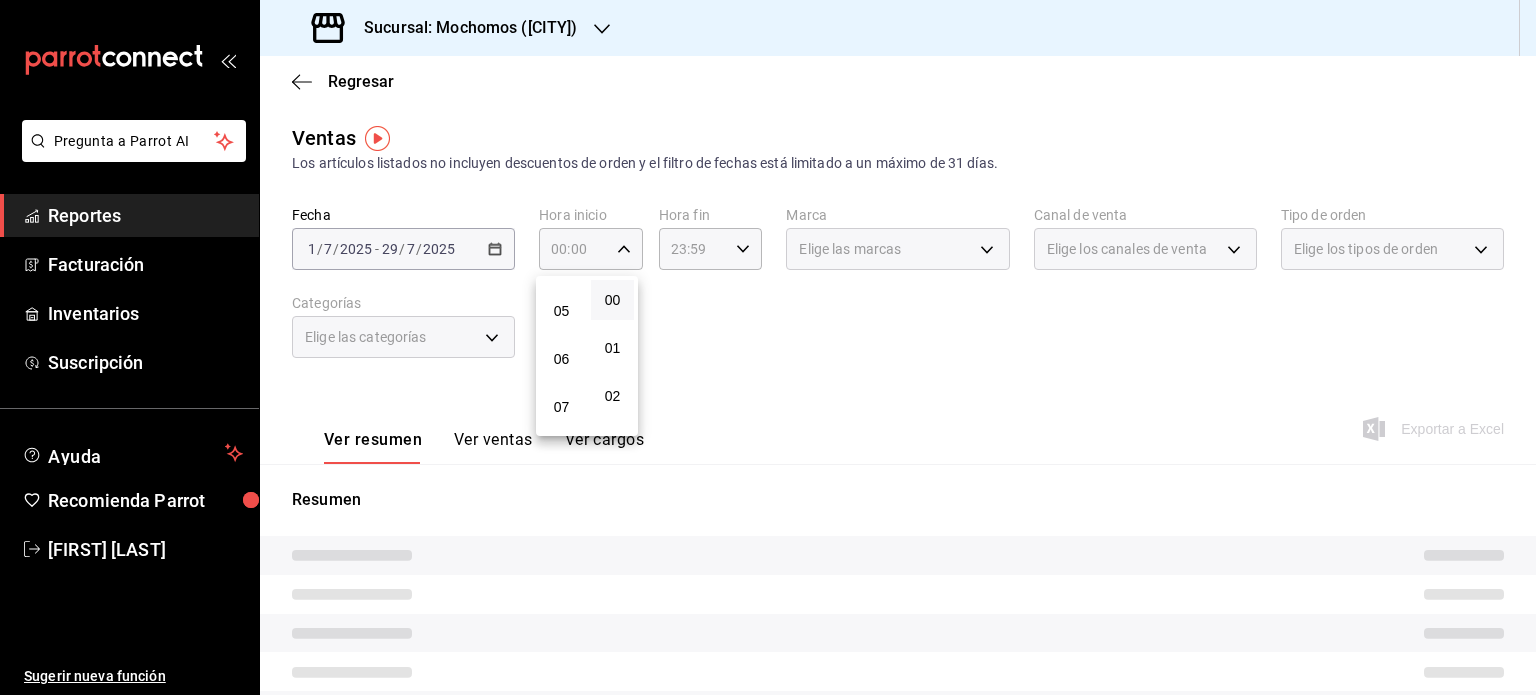scroll, scrollTop: 200, scrollLeft: 0, axis: vertical 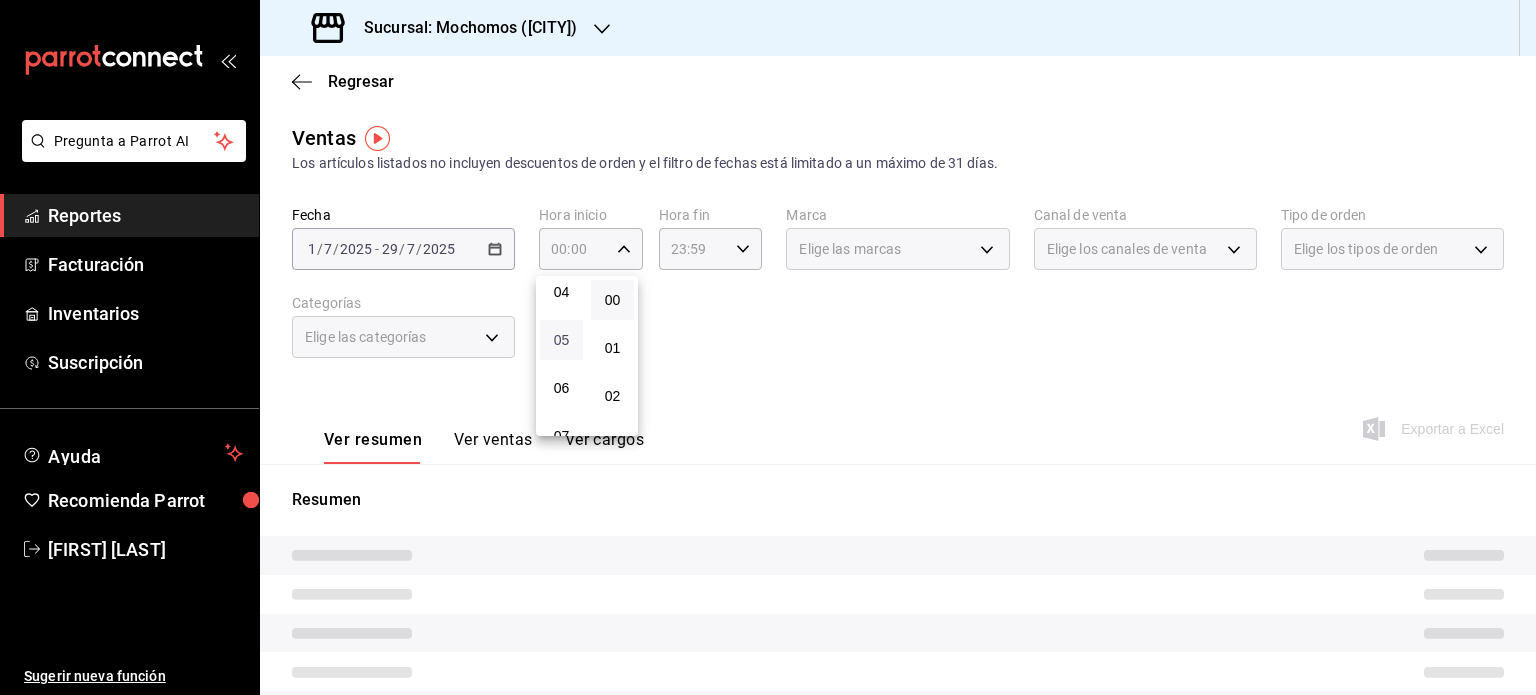 click on "05" at bounding box center [561, 340] 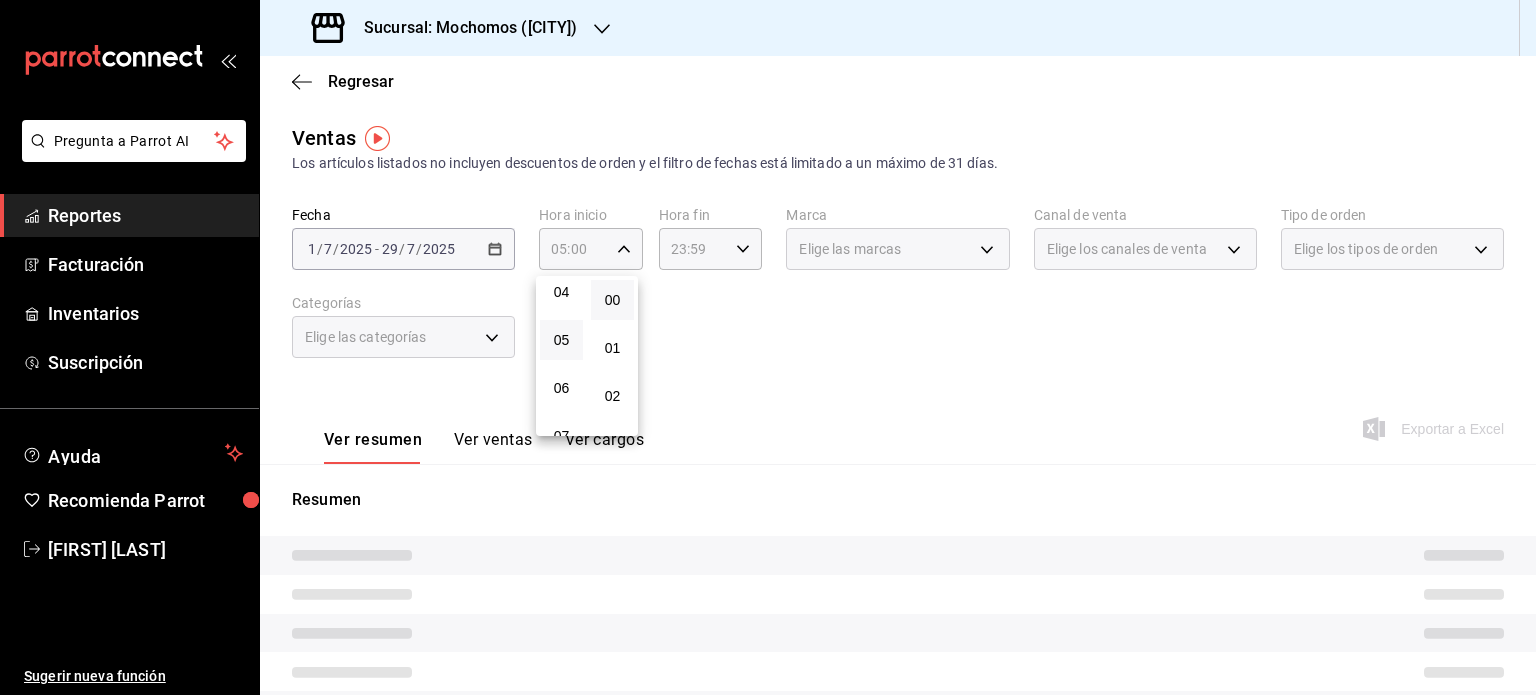 click at bounding box center (768, 347) 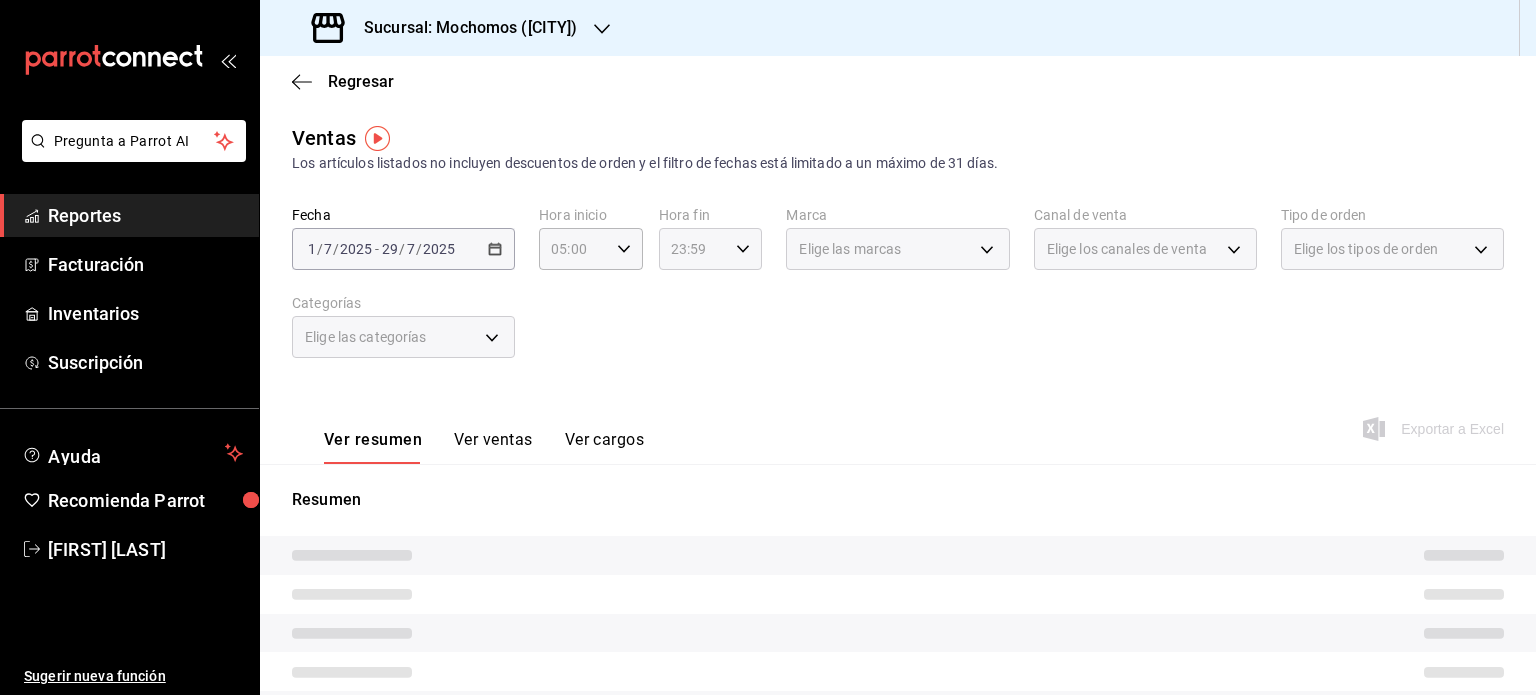 click on "23:59 Hora fin" at bounding box center [711, 249] 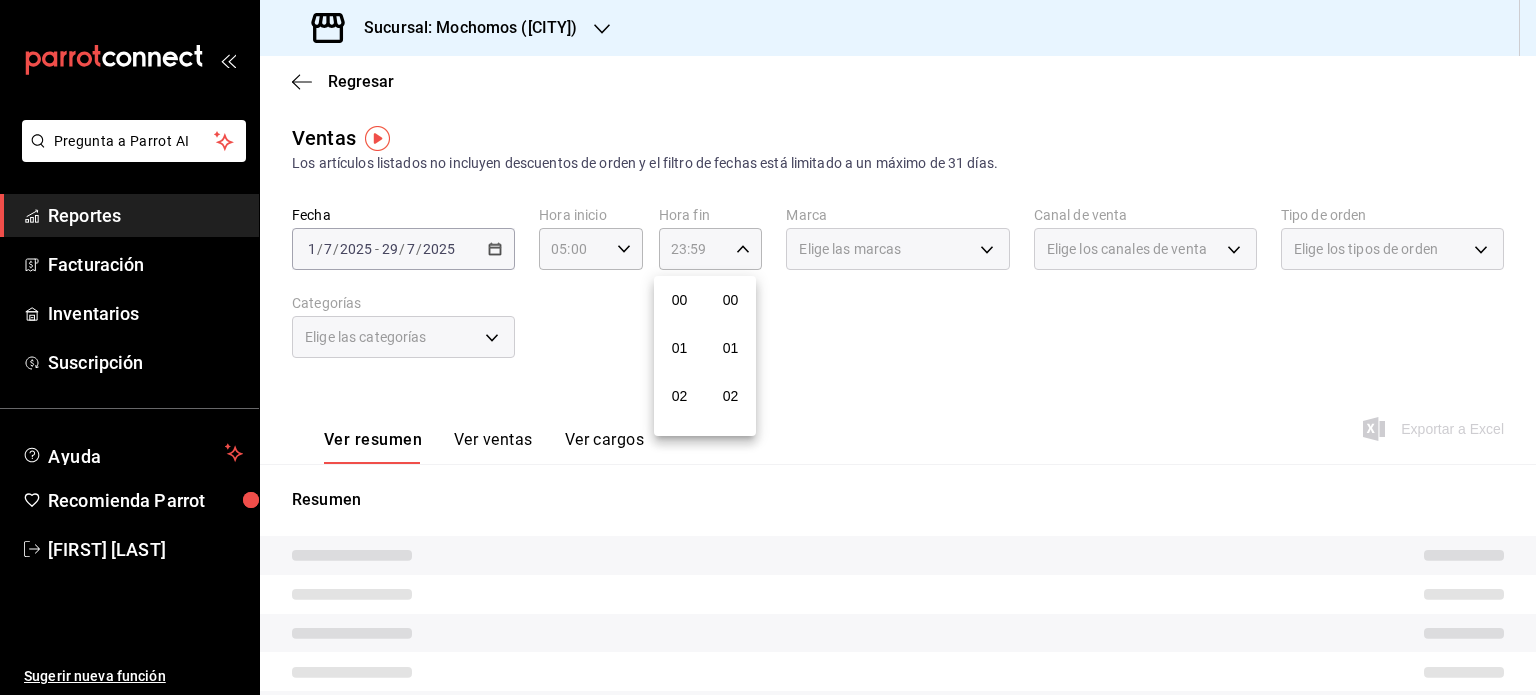 scroll, scrollTop: 1011, scrollLeft: 0, axis: vertical 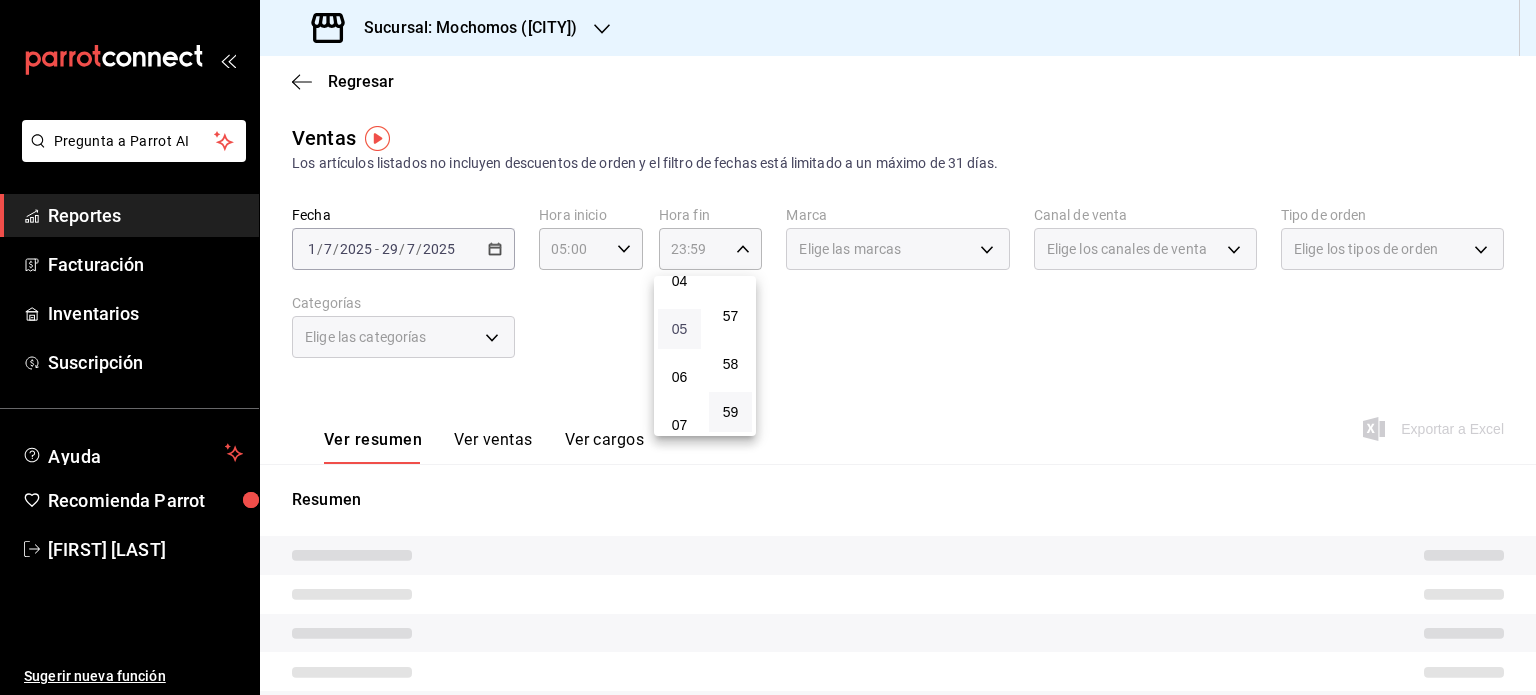 click on "05" at bounding box center [679, 329] 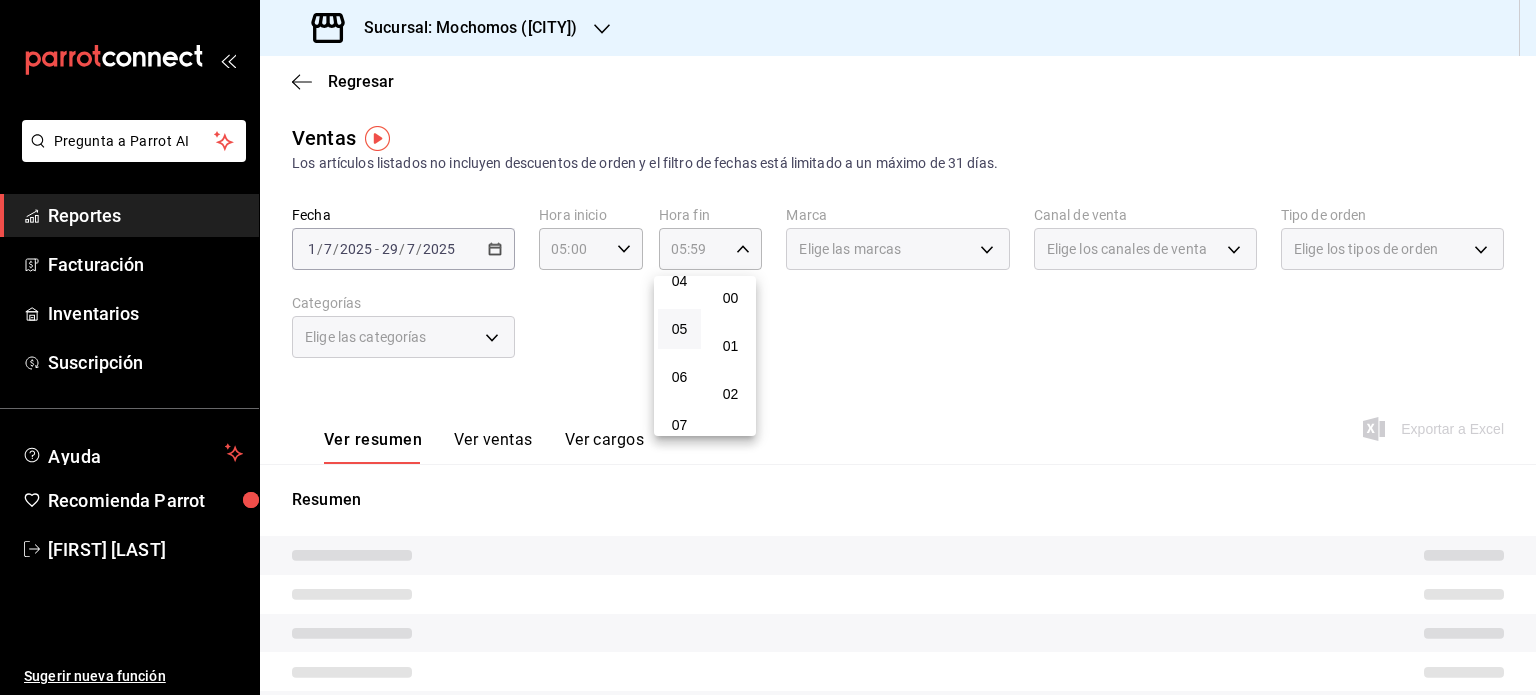 scroll, scrollTop: 0, scrollLeft: 0, axis: both 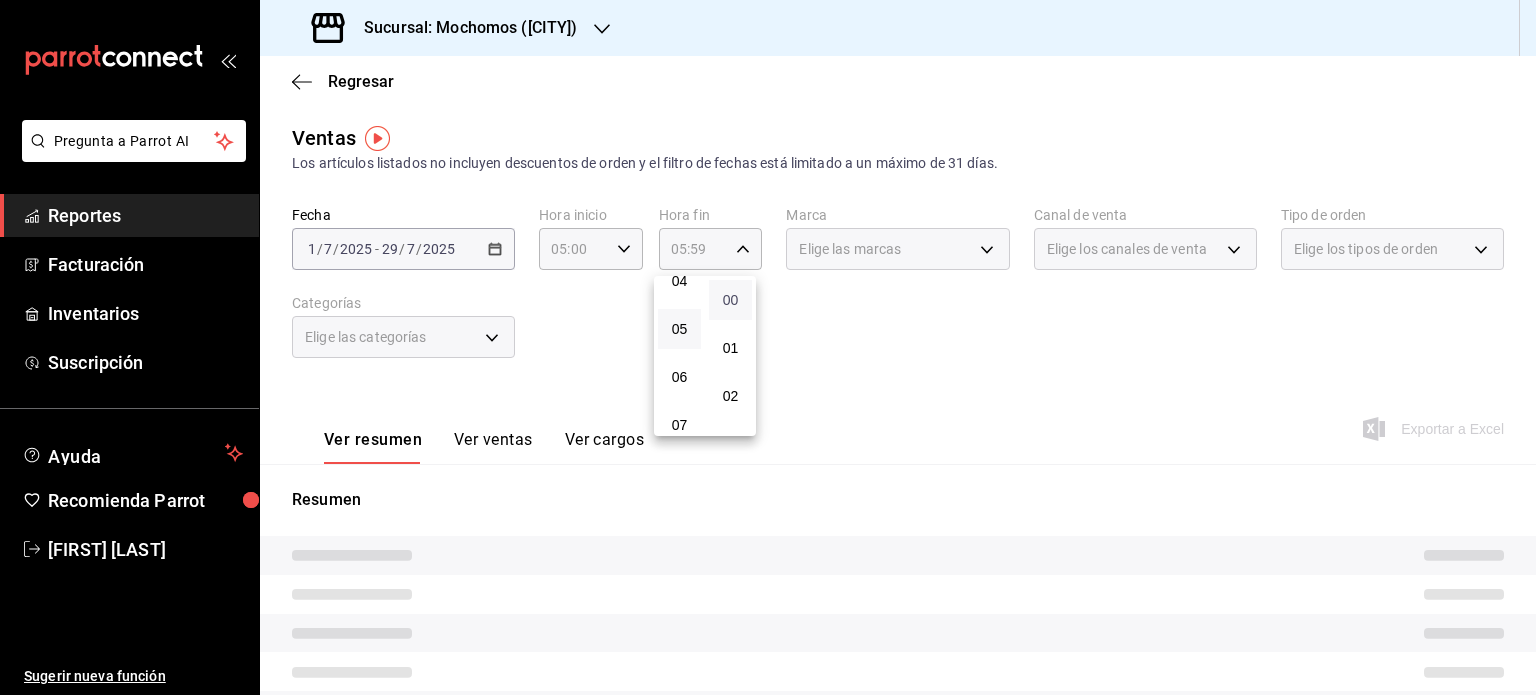click on "00" at bounding box center [730, 300] 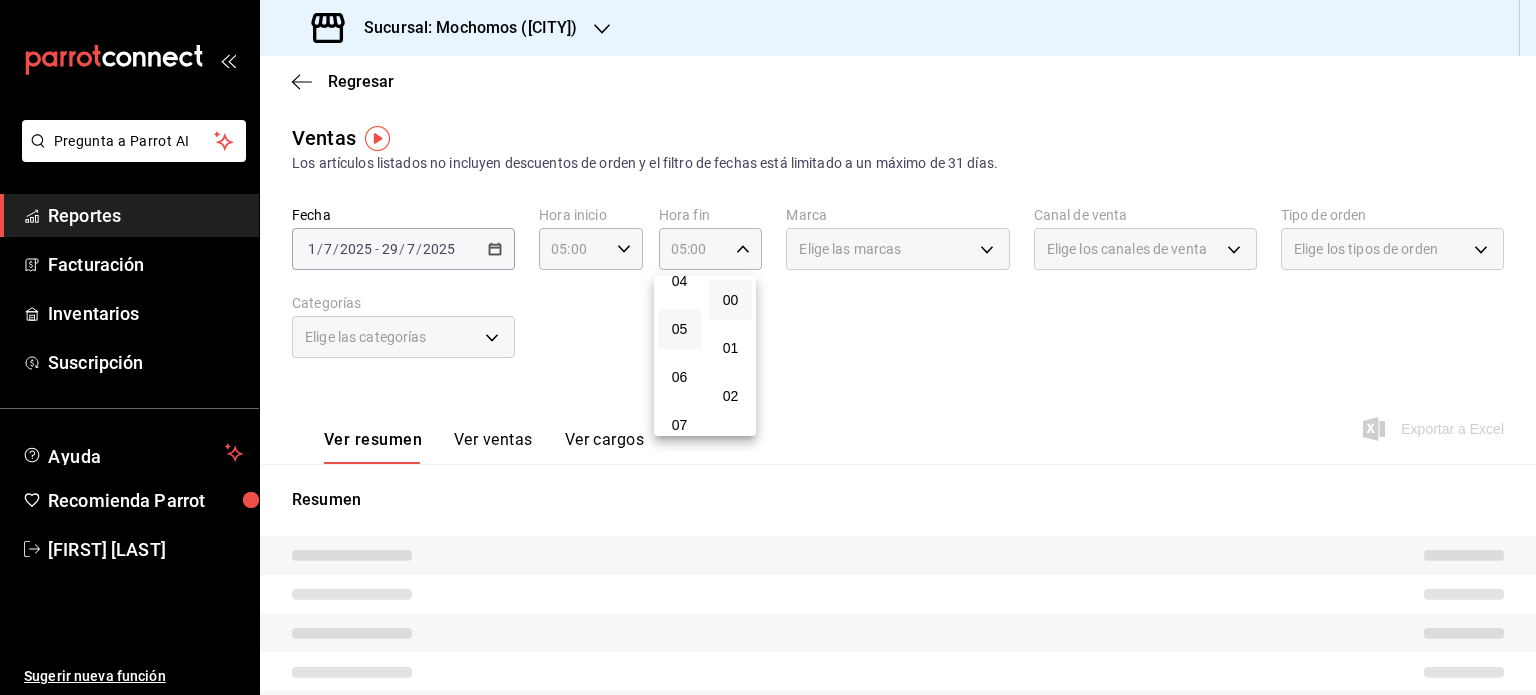 click at bounding box center [768, 347] 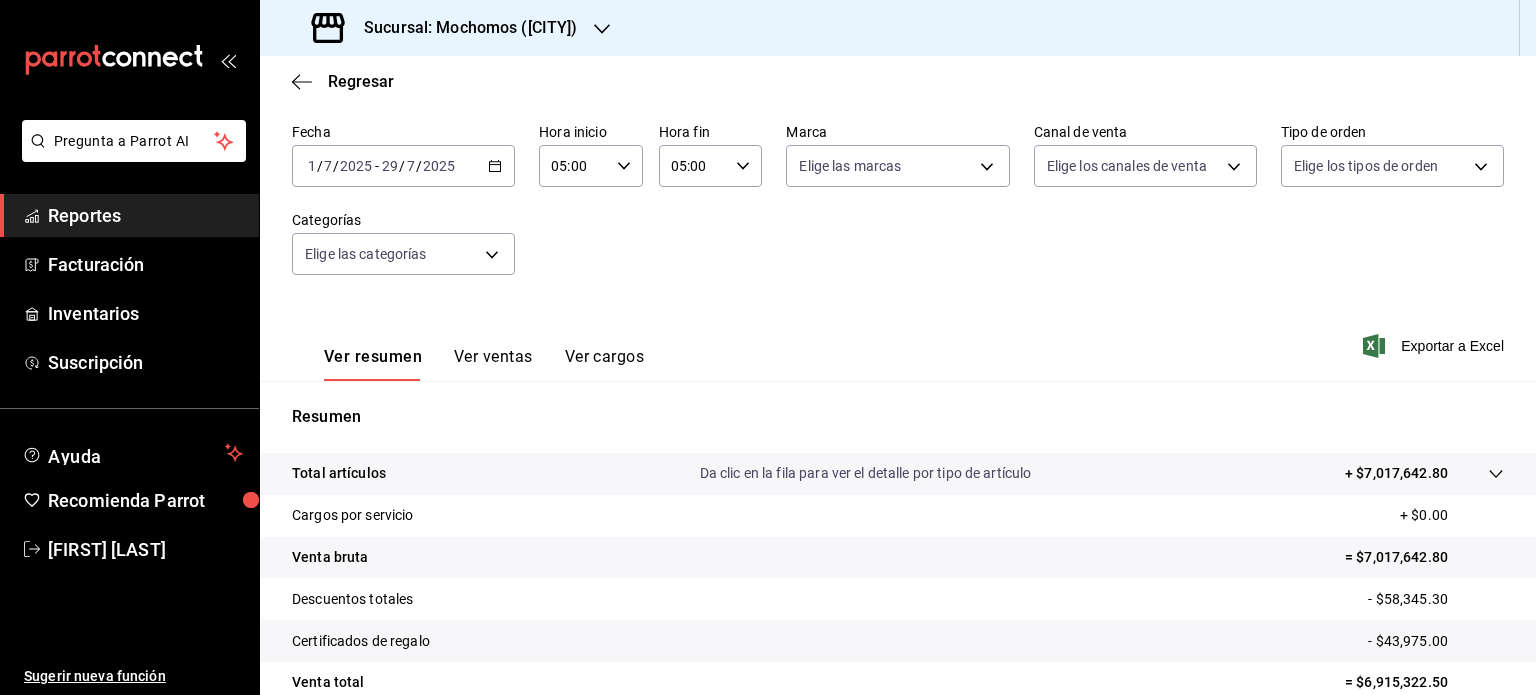 scroll, scrollTop: 263, scrollLeft: 0, axis: vertical 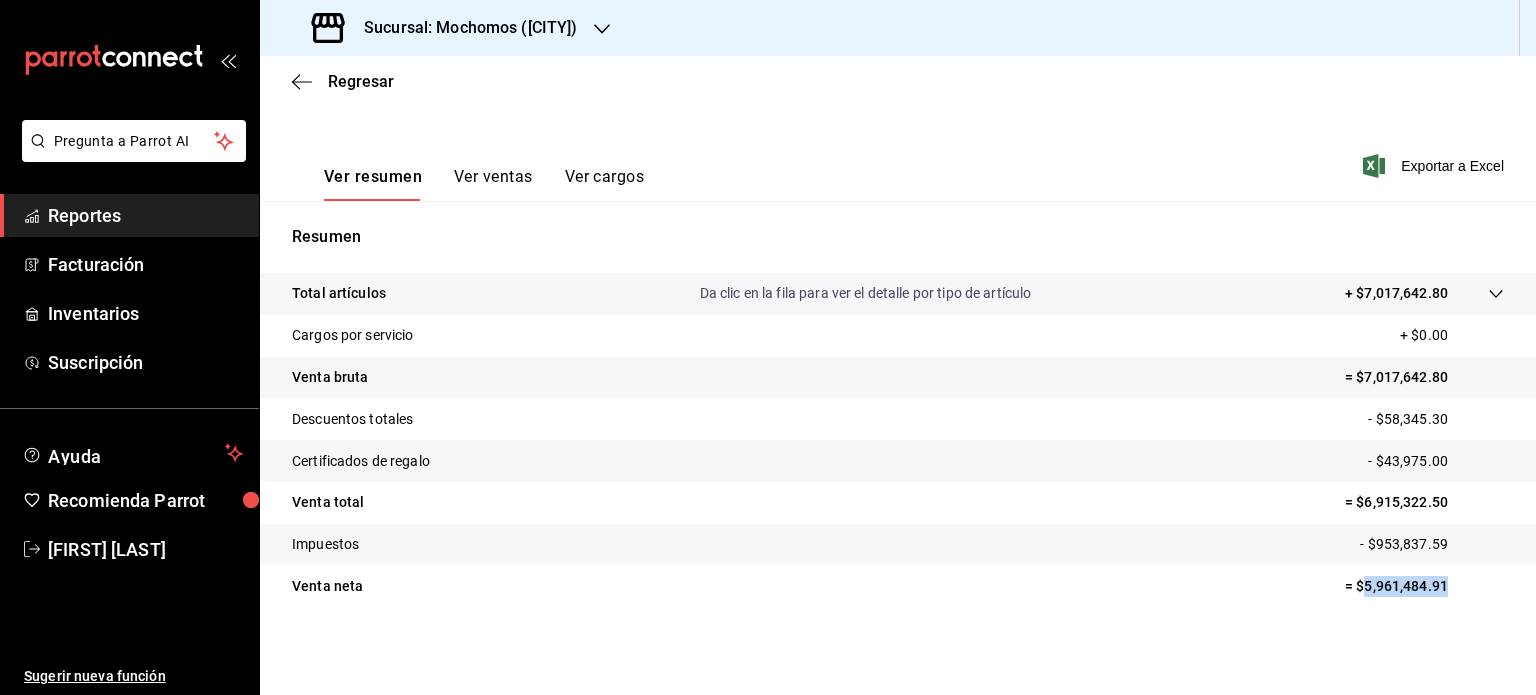 drag, startPoint x: 1438, startPoint y: 588, endPoint x: 1345, endPoint y: 590, distance: 93.0215 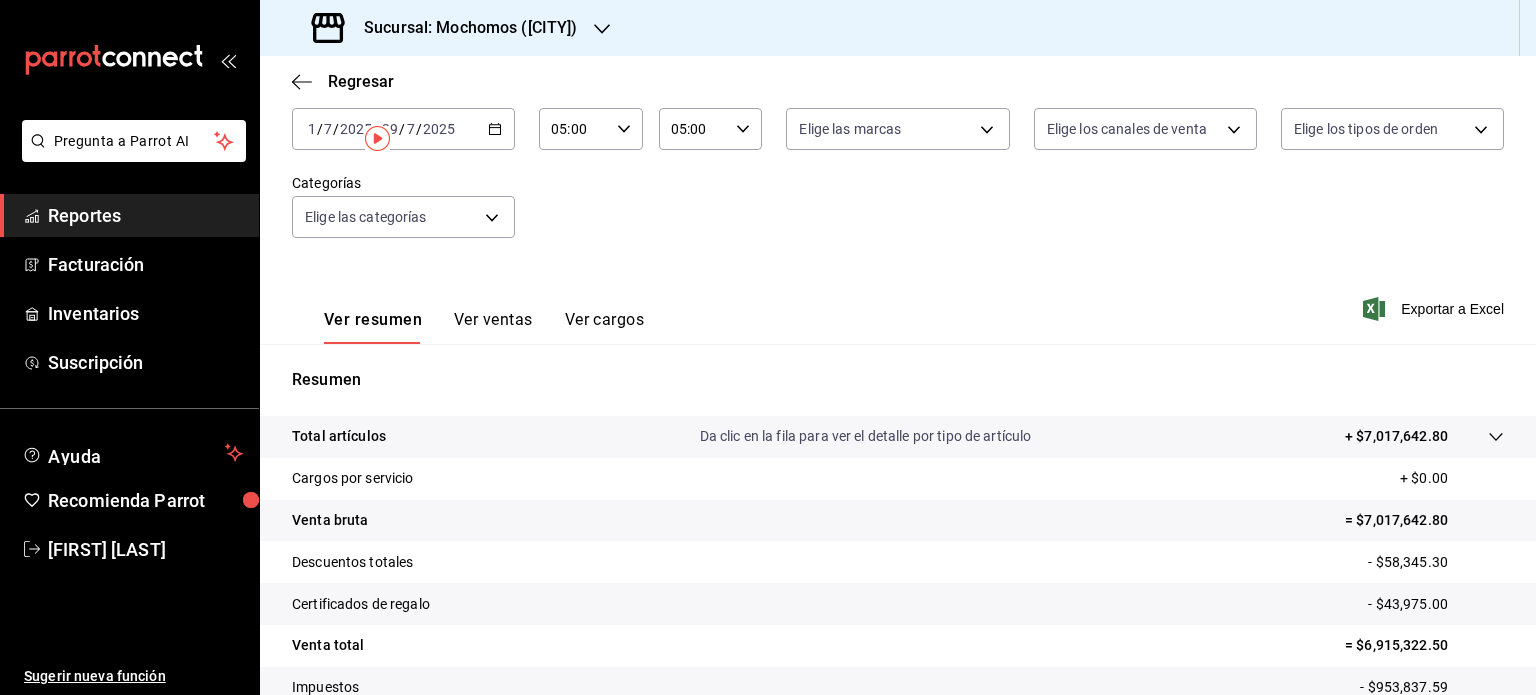 scroll, scrollTop: 0, scrollLeft: 0, axis: both 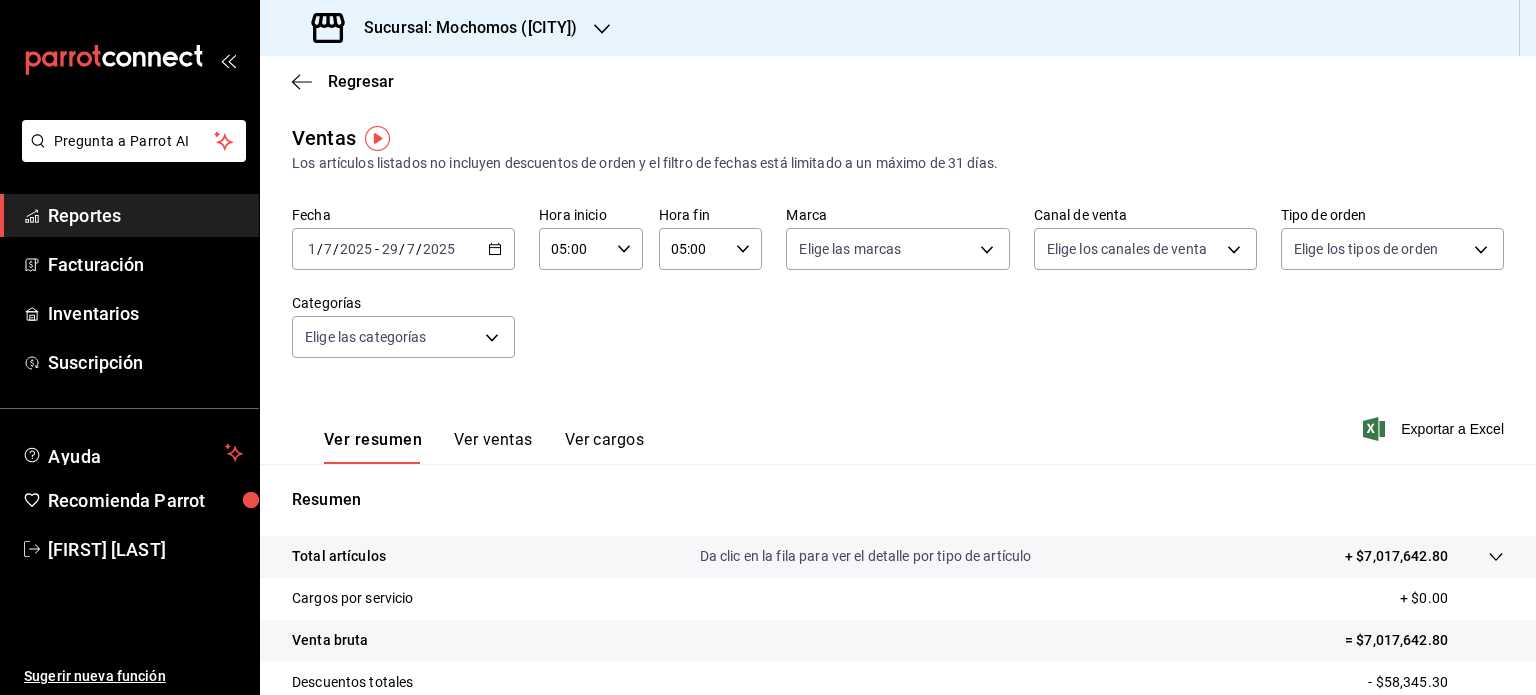 click 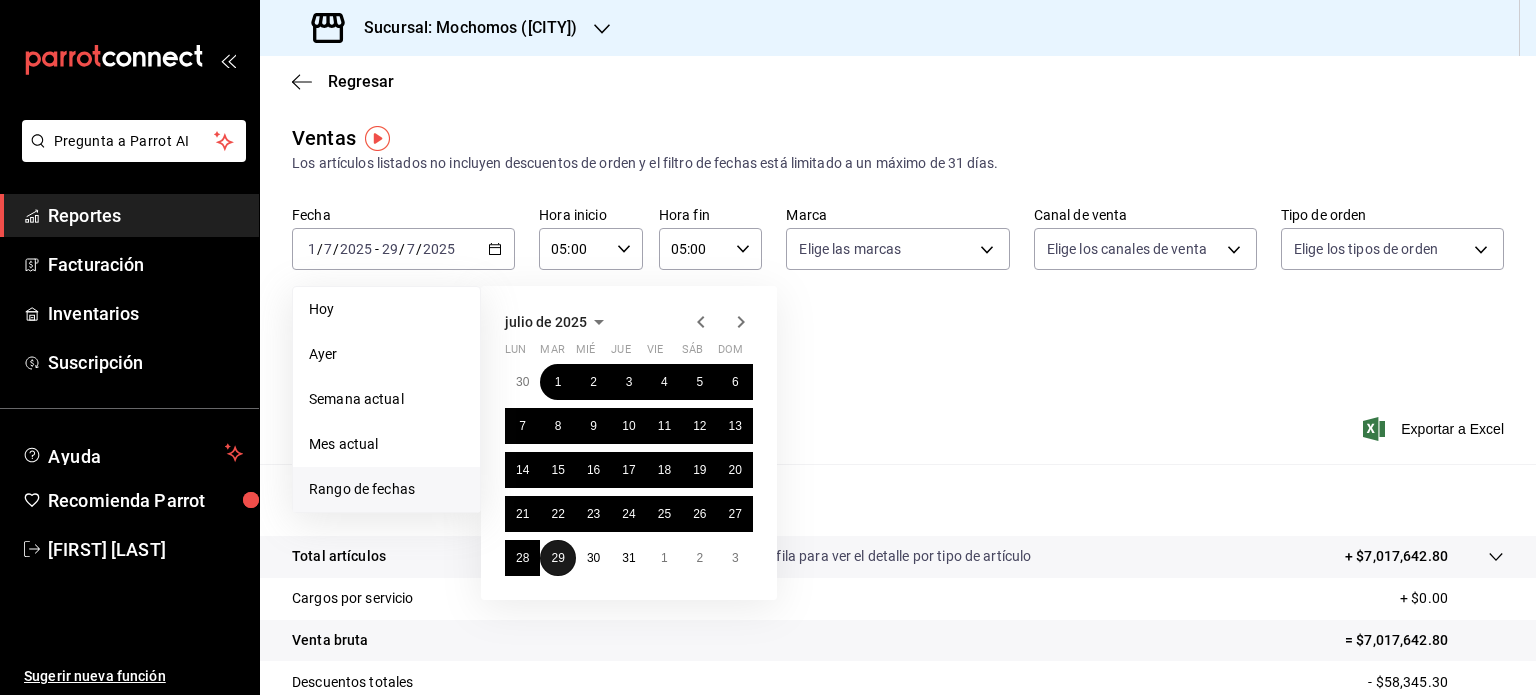click on "29" at bounding box center [557, 558] 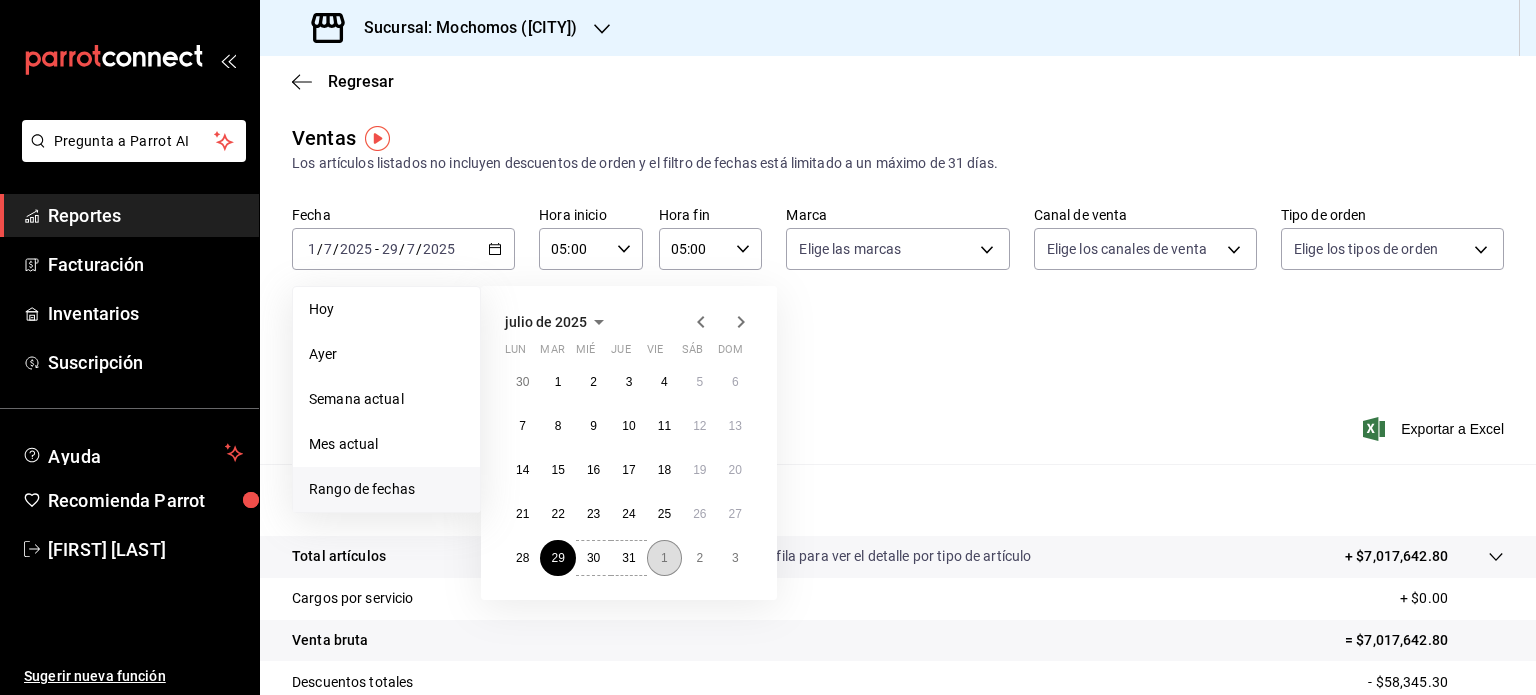 click on "1" at bounding box center [664, 558] 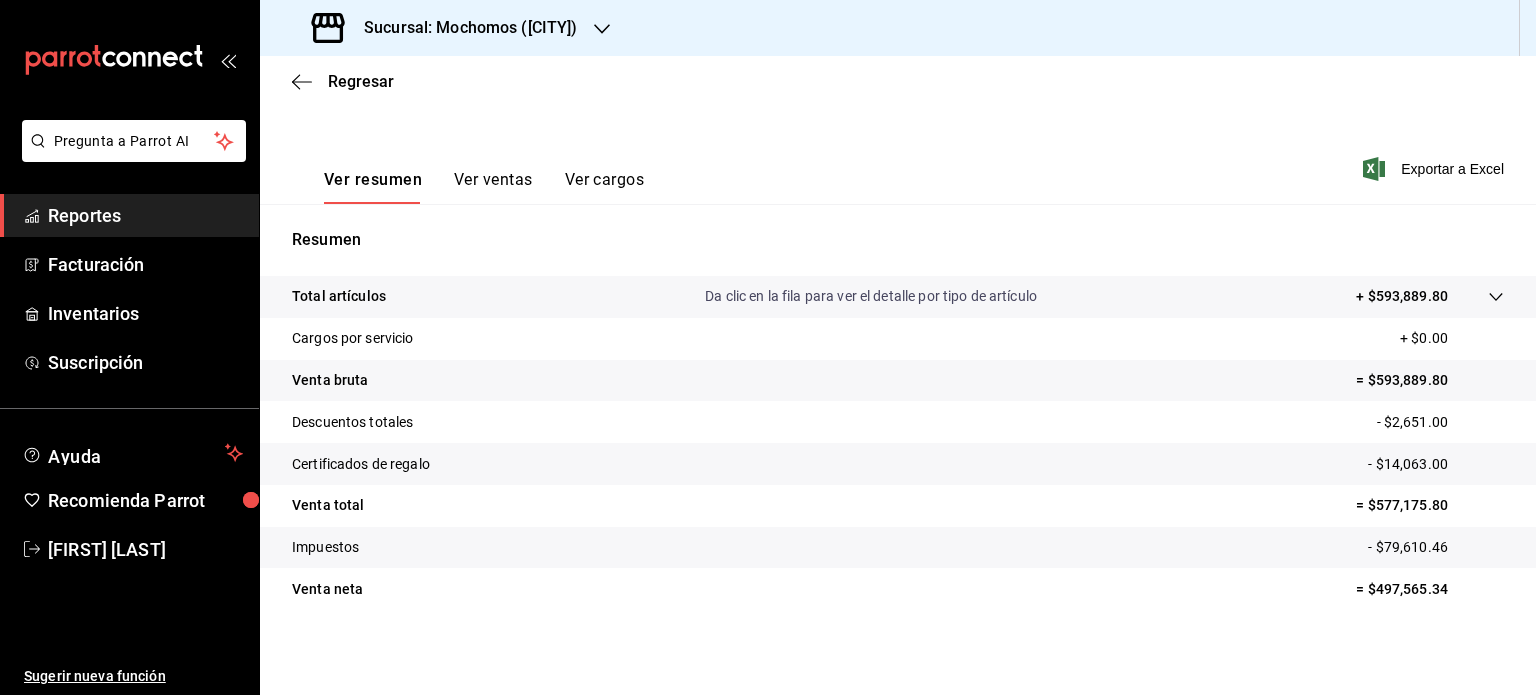 scroll, scrollTop: 263, scrollLeft: 0, axis: vertical 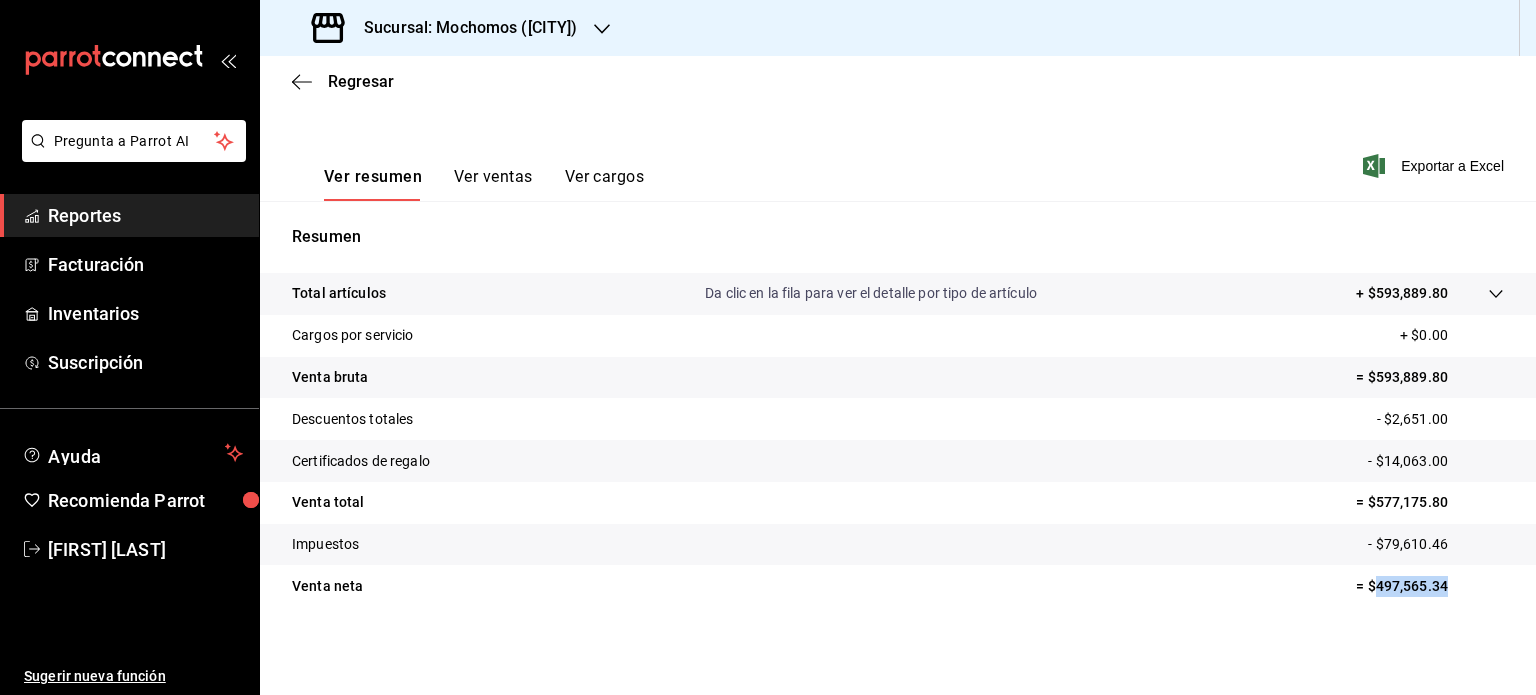 drag, startPoint x: 1428, startPoint y: 591, endPoint x: 1362, endPoint y: 591, distance: 66 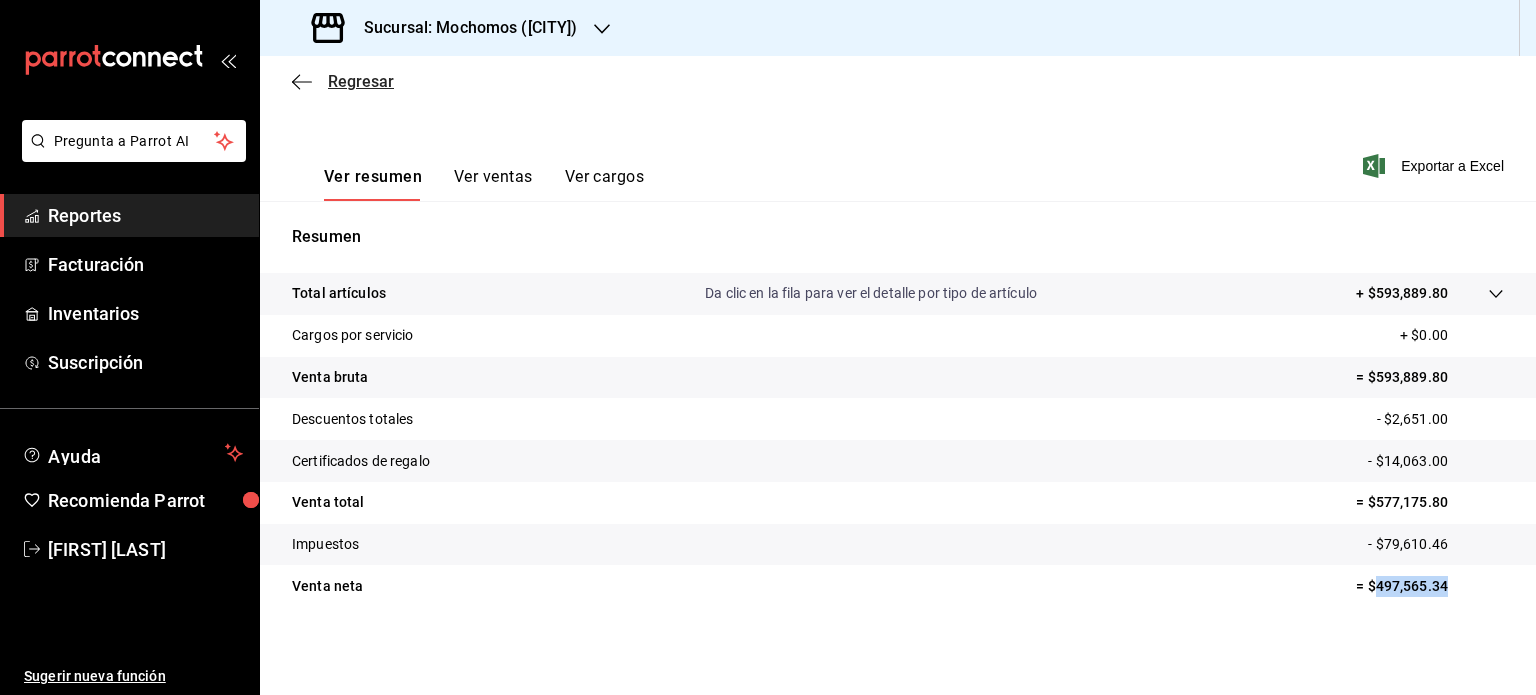 click 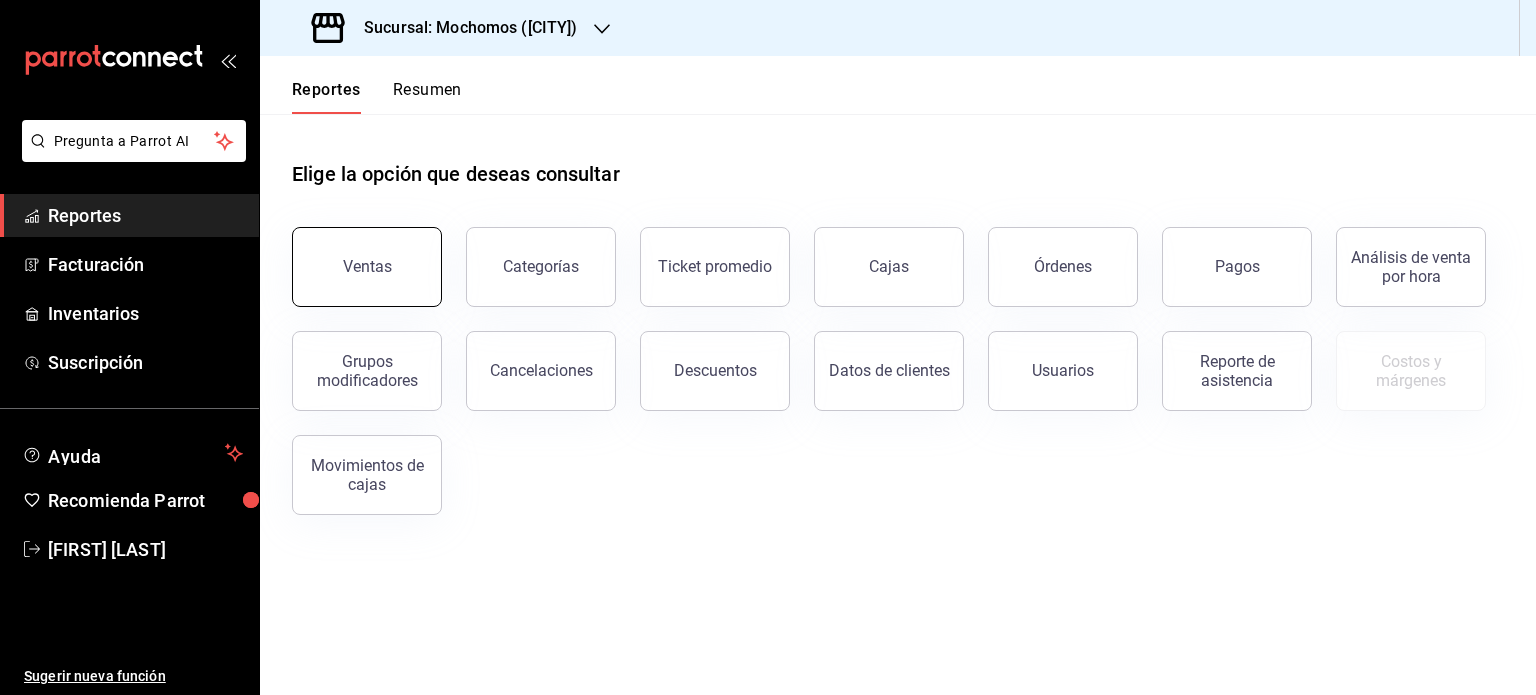 click on "Ventas" at bounding box center (367, 267) 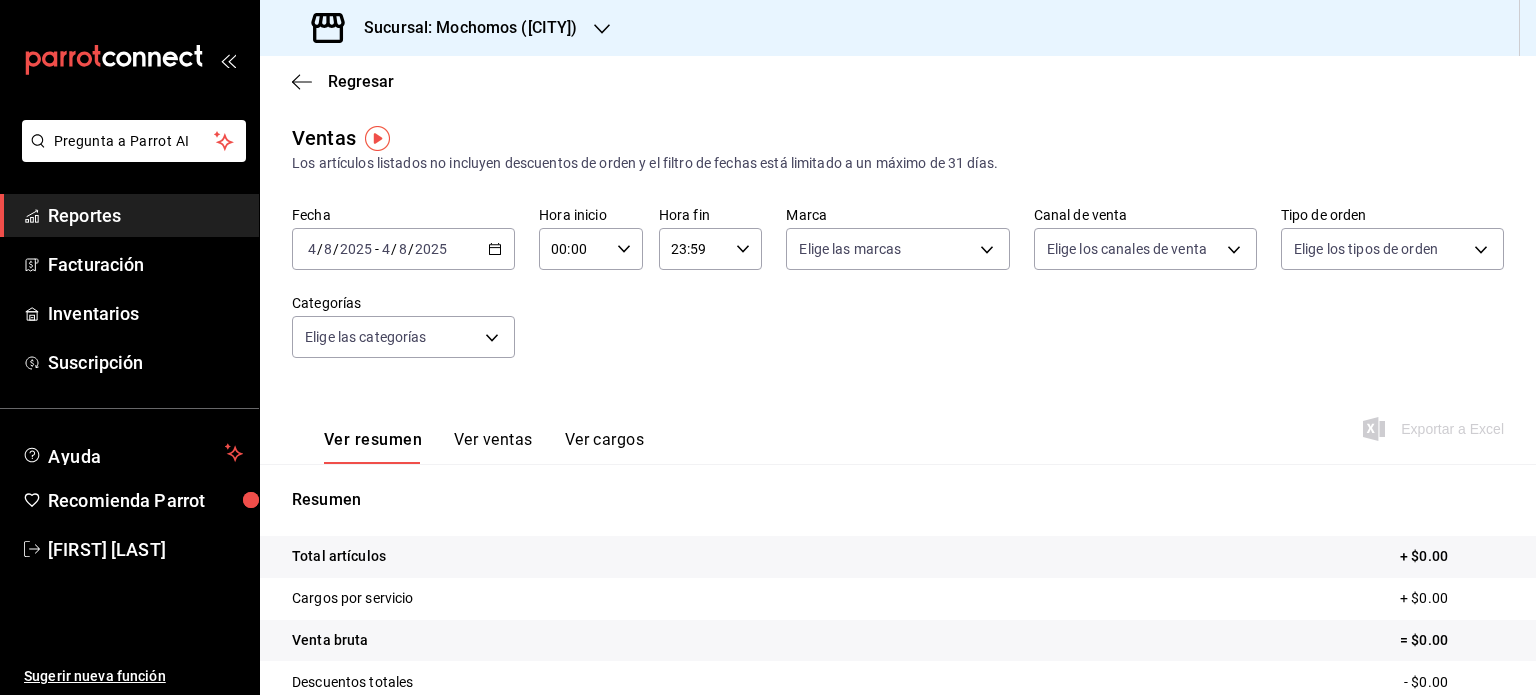 click on "2025-08-04 4 / 8 / 2025 - 2025-08-04 4 / 8 / 2025" at bounding box center (403, 249) 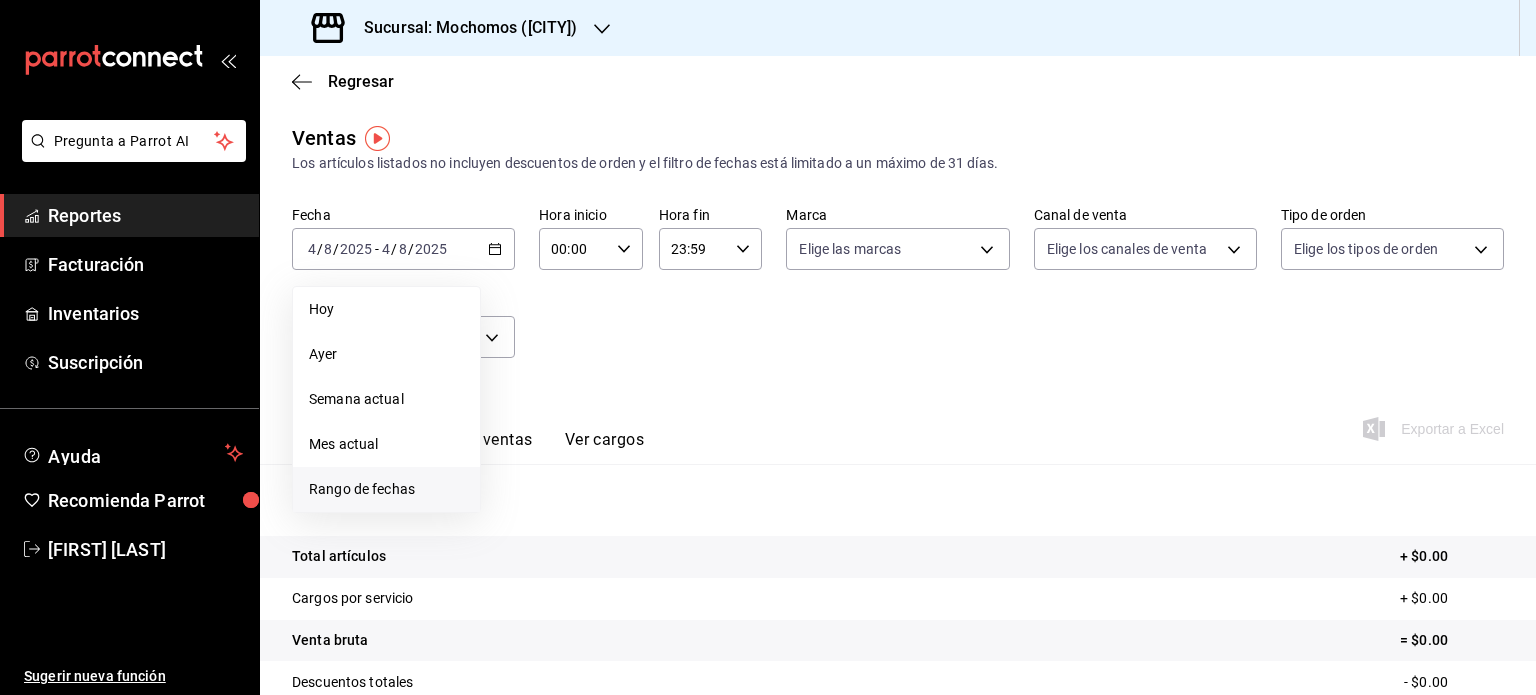click on "Rango de fechas" at bounding box center (386, 489) 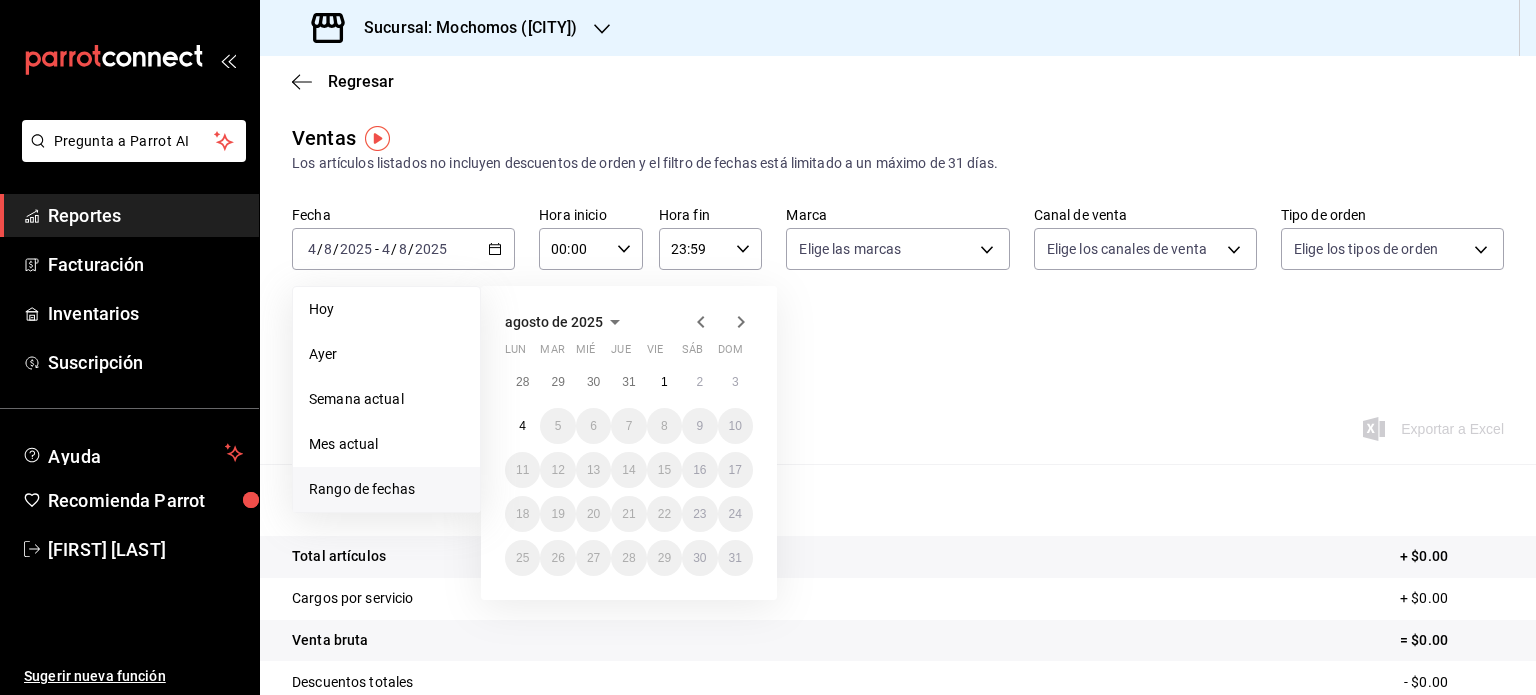 click 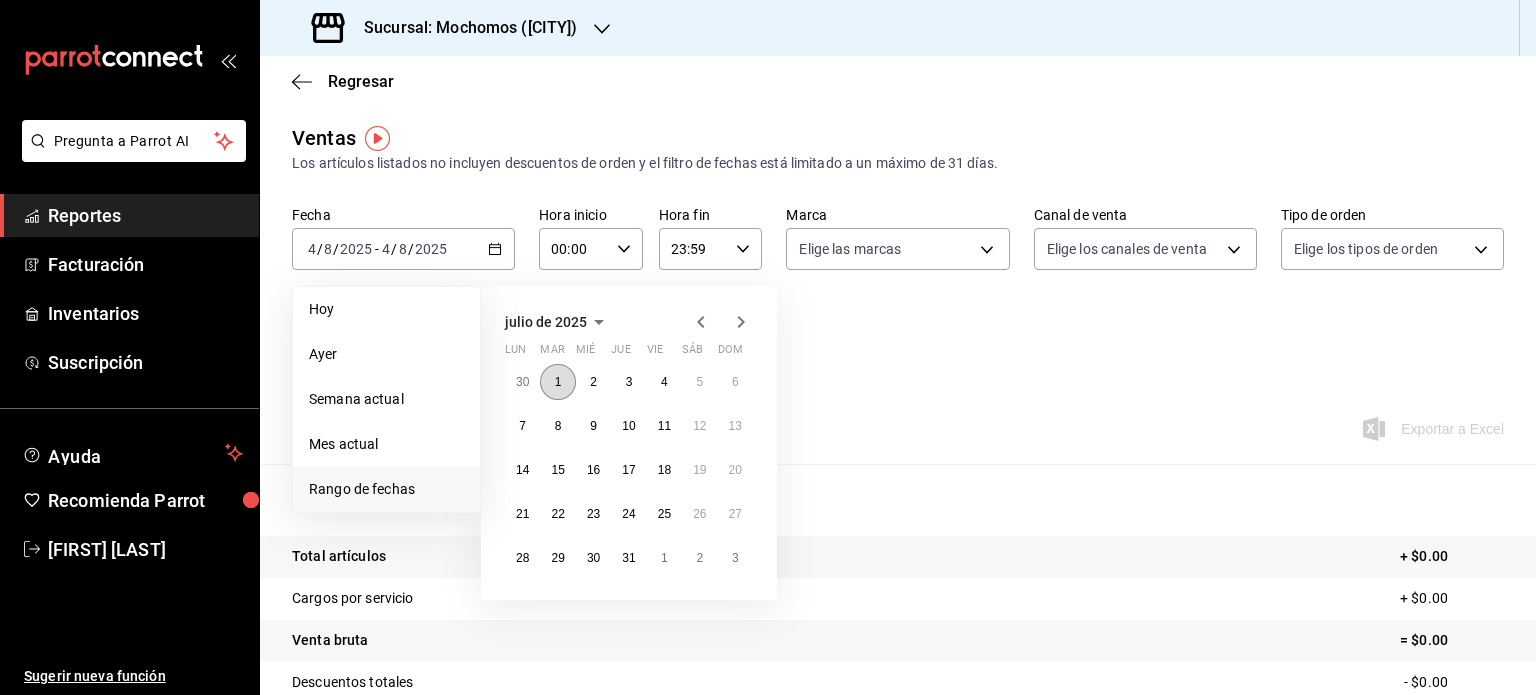 click on "1" at bounding box center [557, 382] 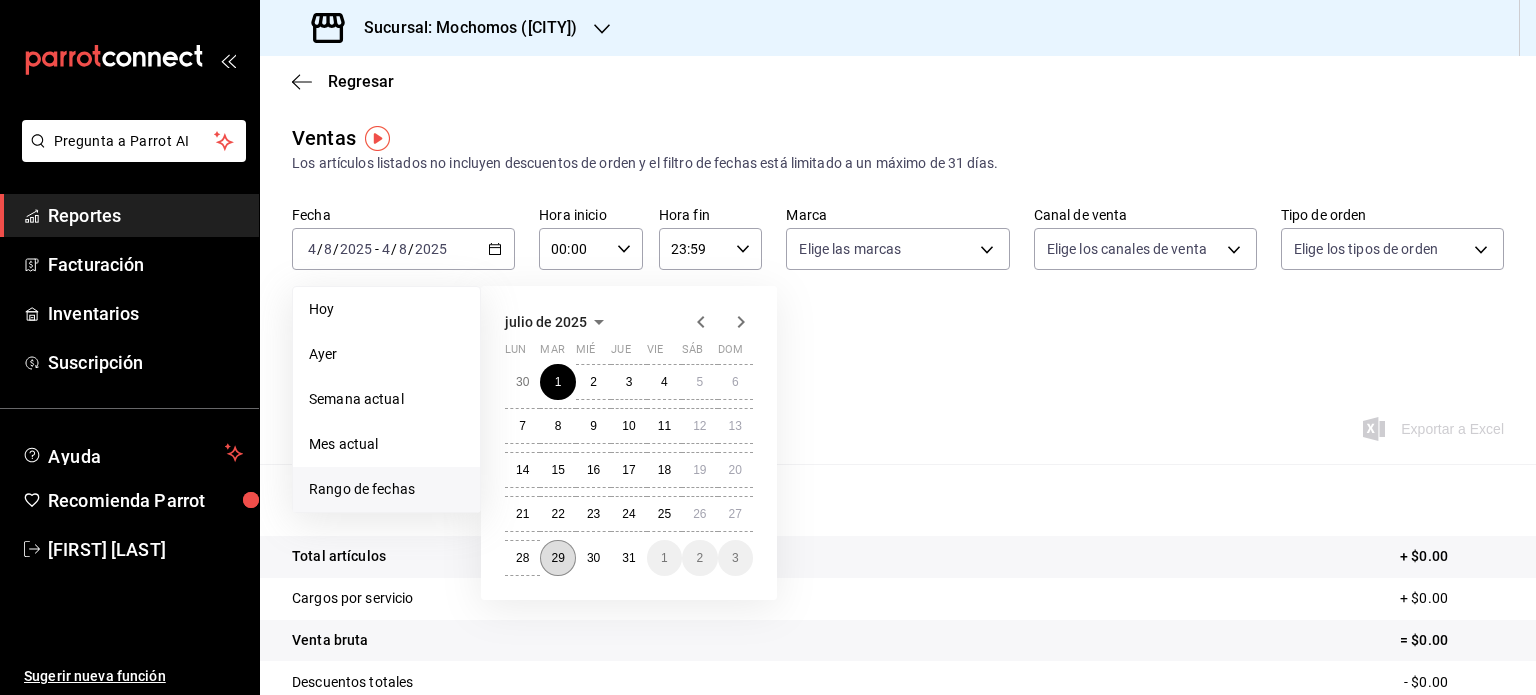click on "29" at bounding box center (557, 558) 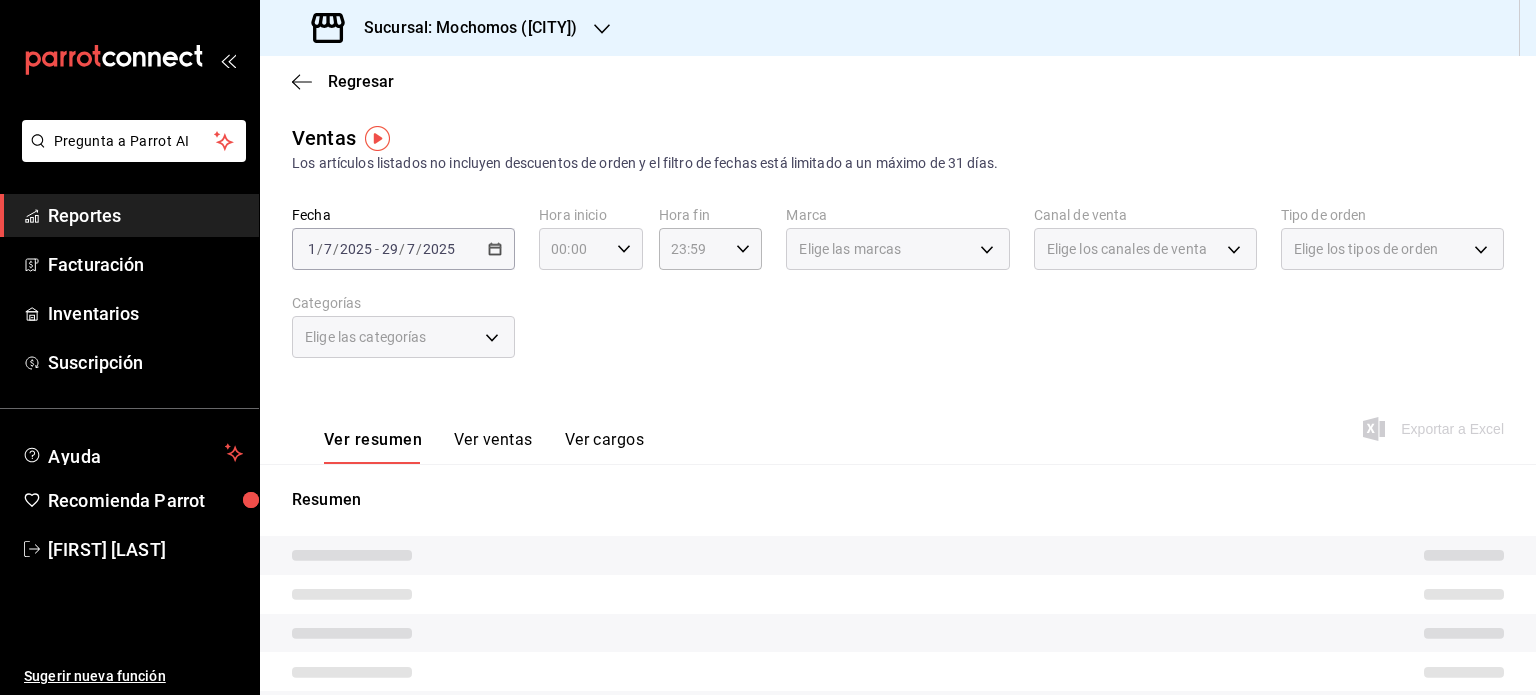 click on "00:00 Hora inicio" at bounding box center (591, 249) 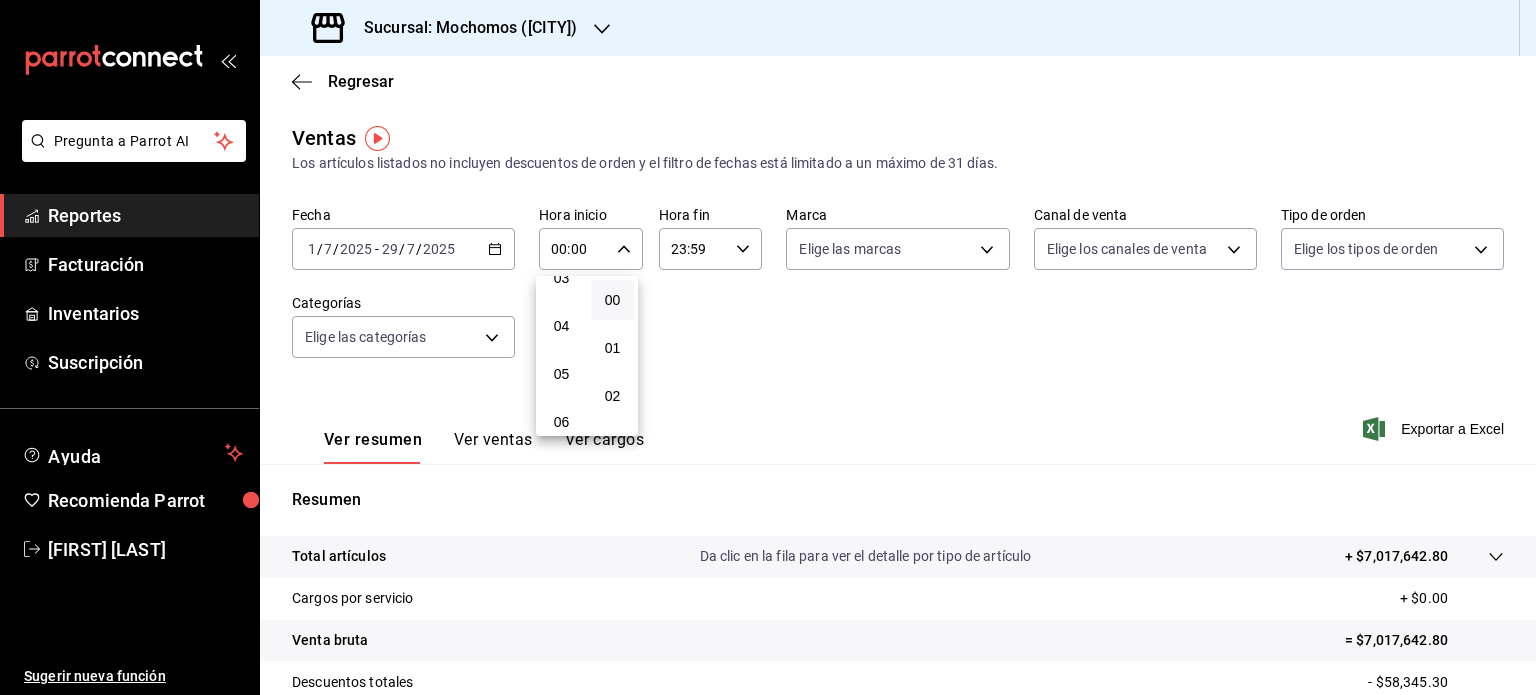 scroll, scrollTop: 200, scrollLeft: 0, axis: vertical 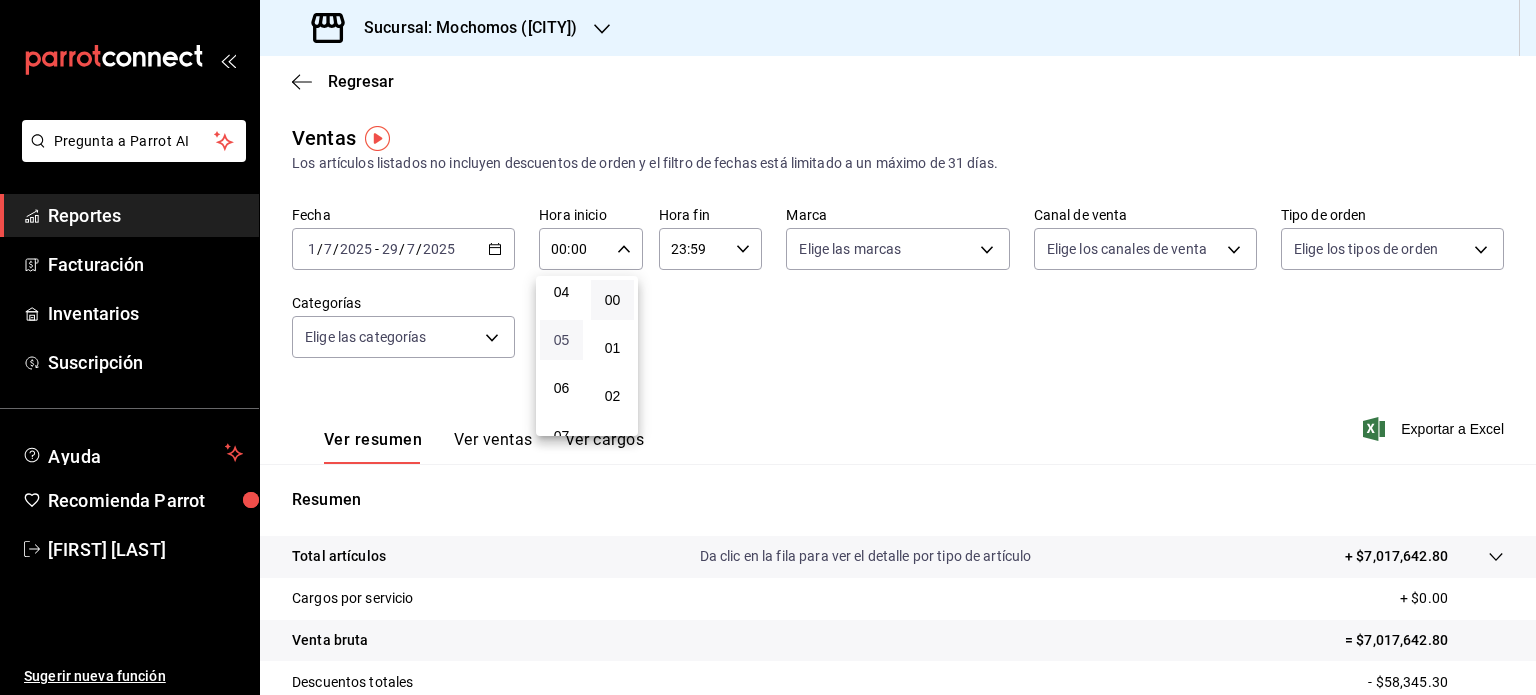 click on "05" at bounding box center (561, 340) 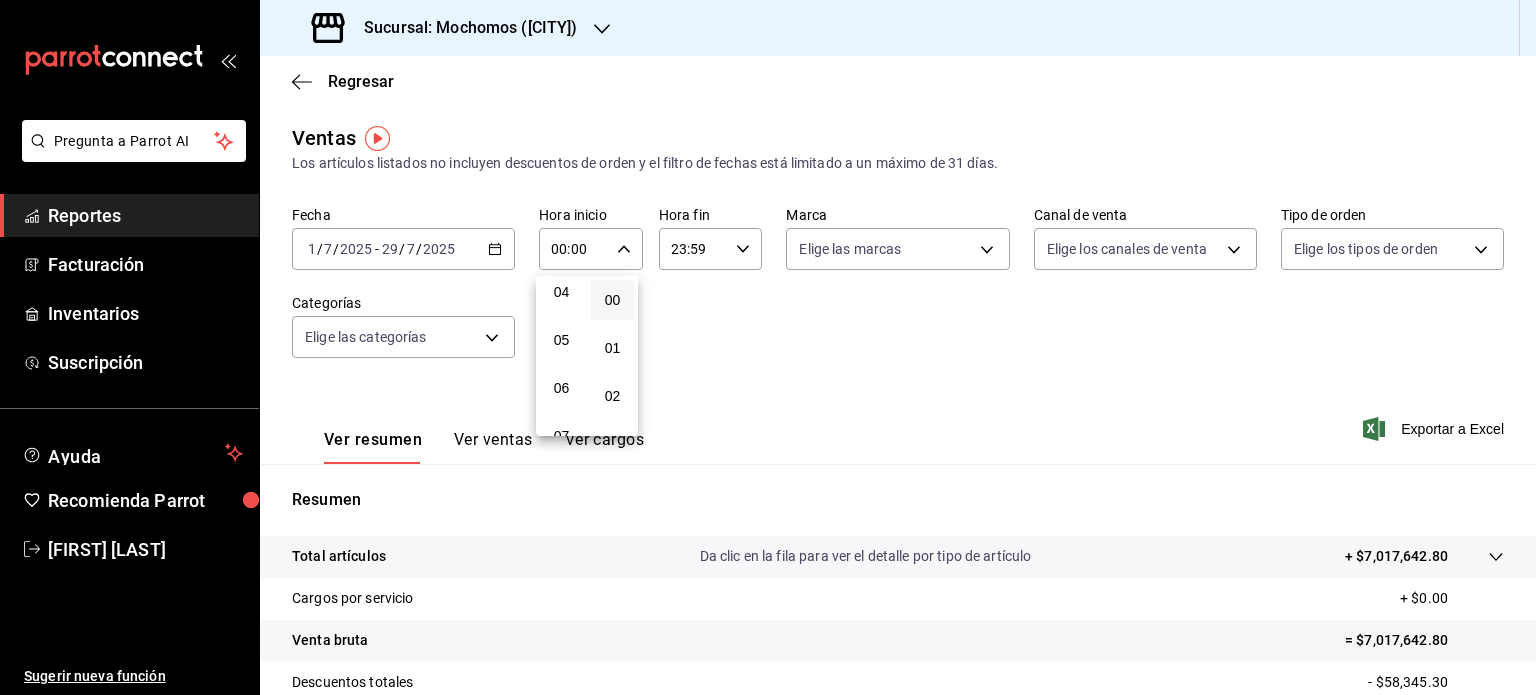 type on "05:00" 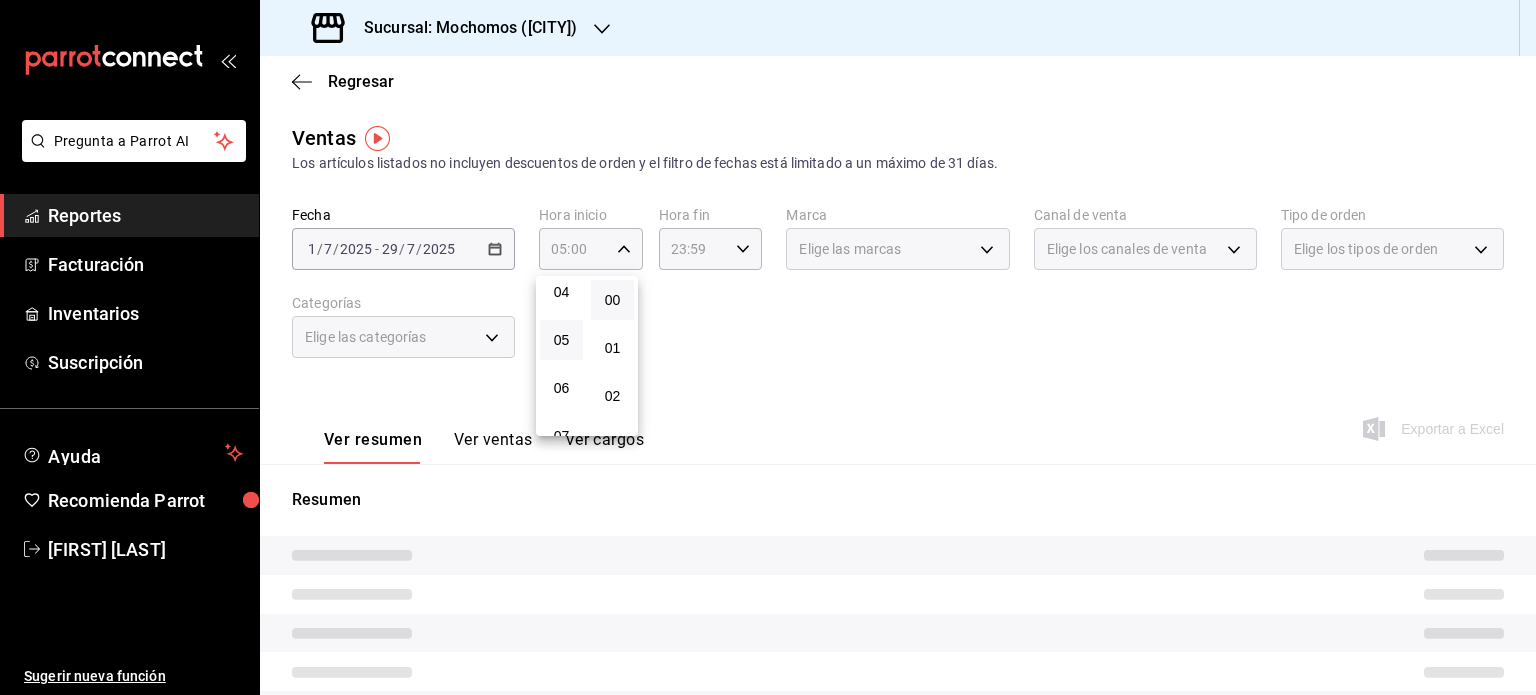 click at bounding box center [768, 347] 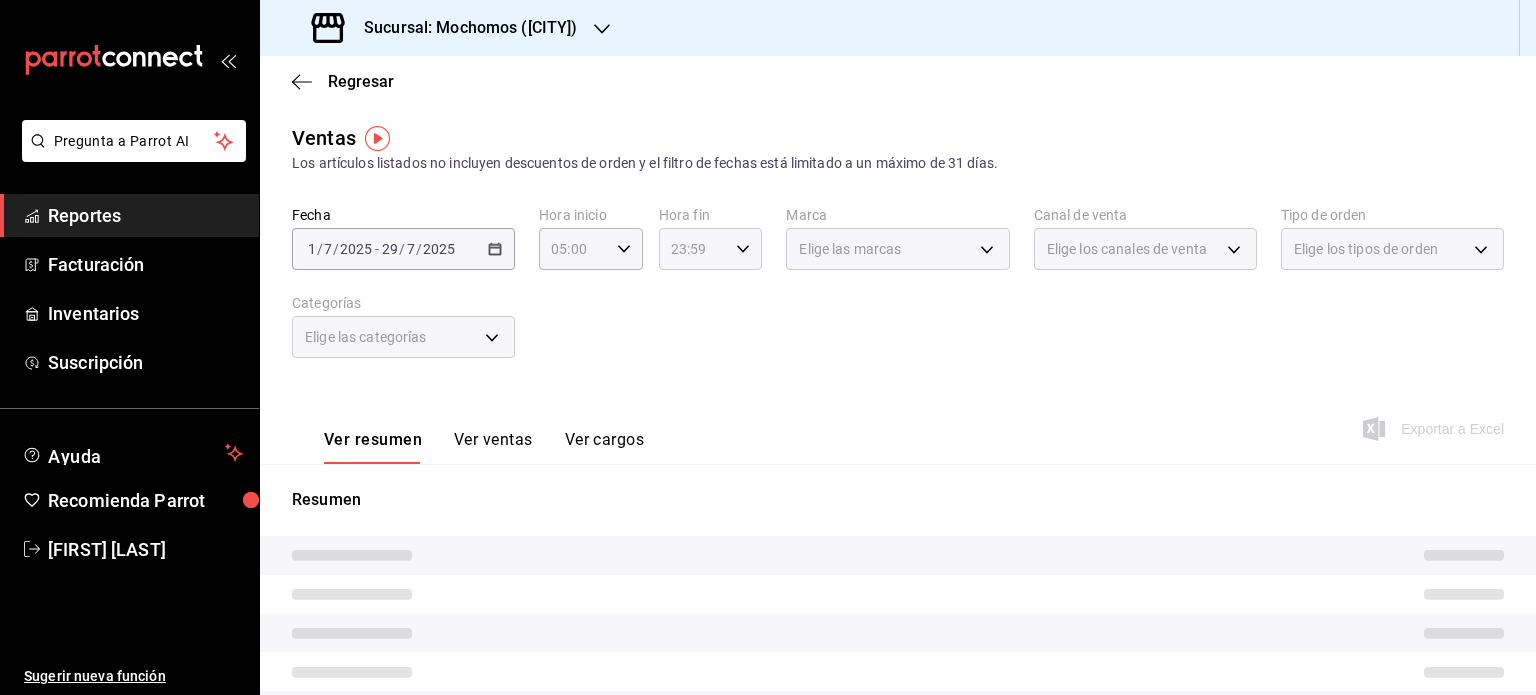 click 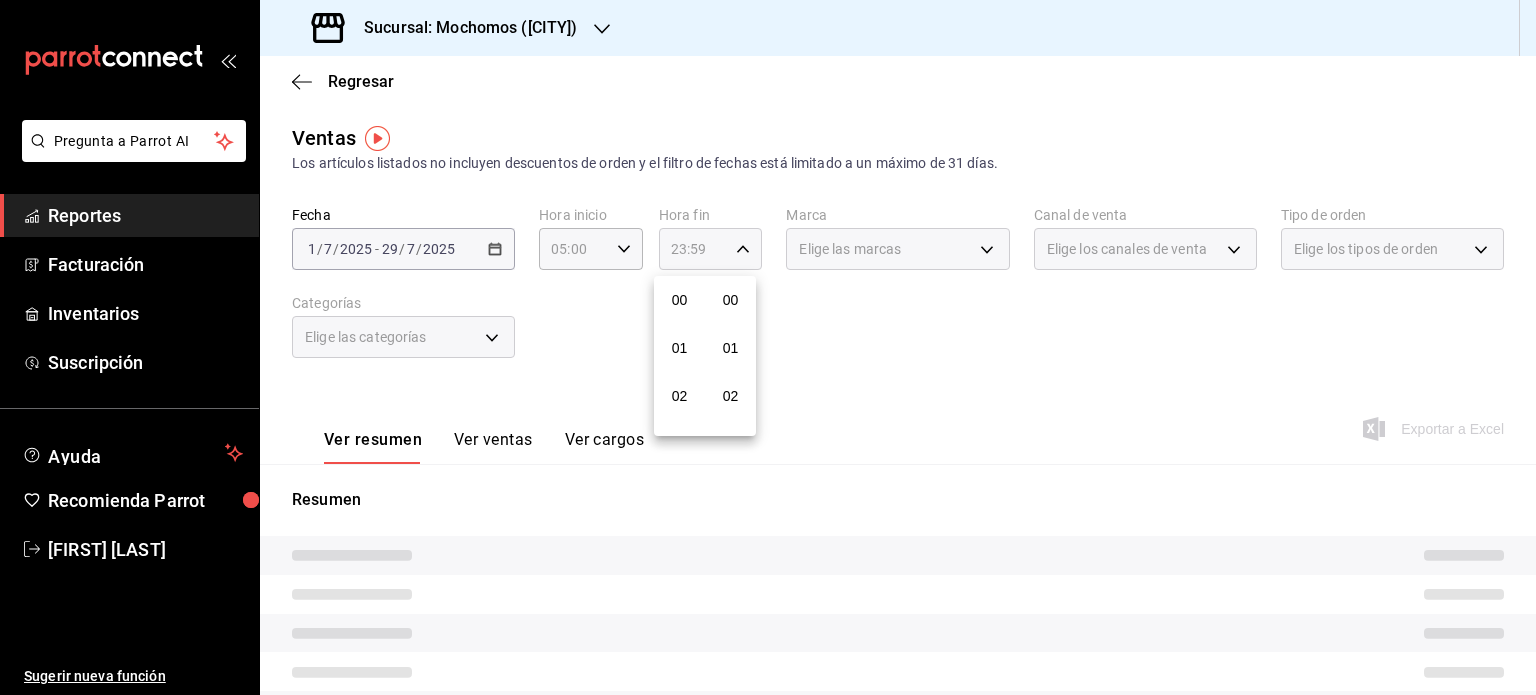 scroll, scrollTop: 1011, scrollLeft: 0, axis: vertical 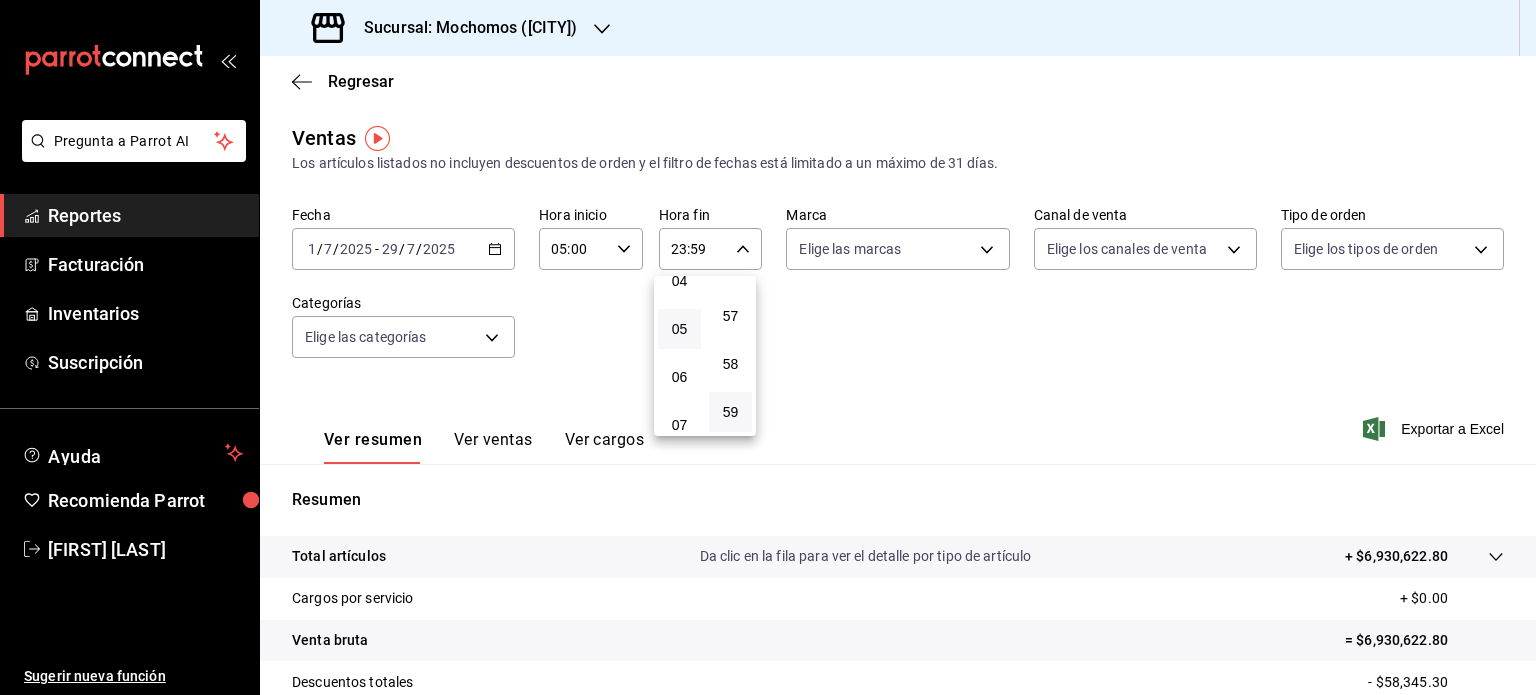 click on "05" at bounding box center (679, 329) 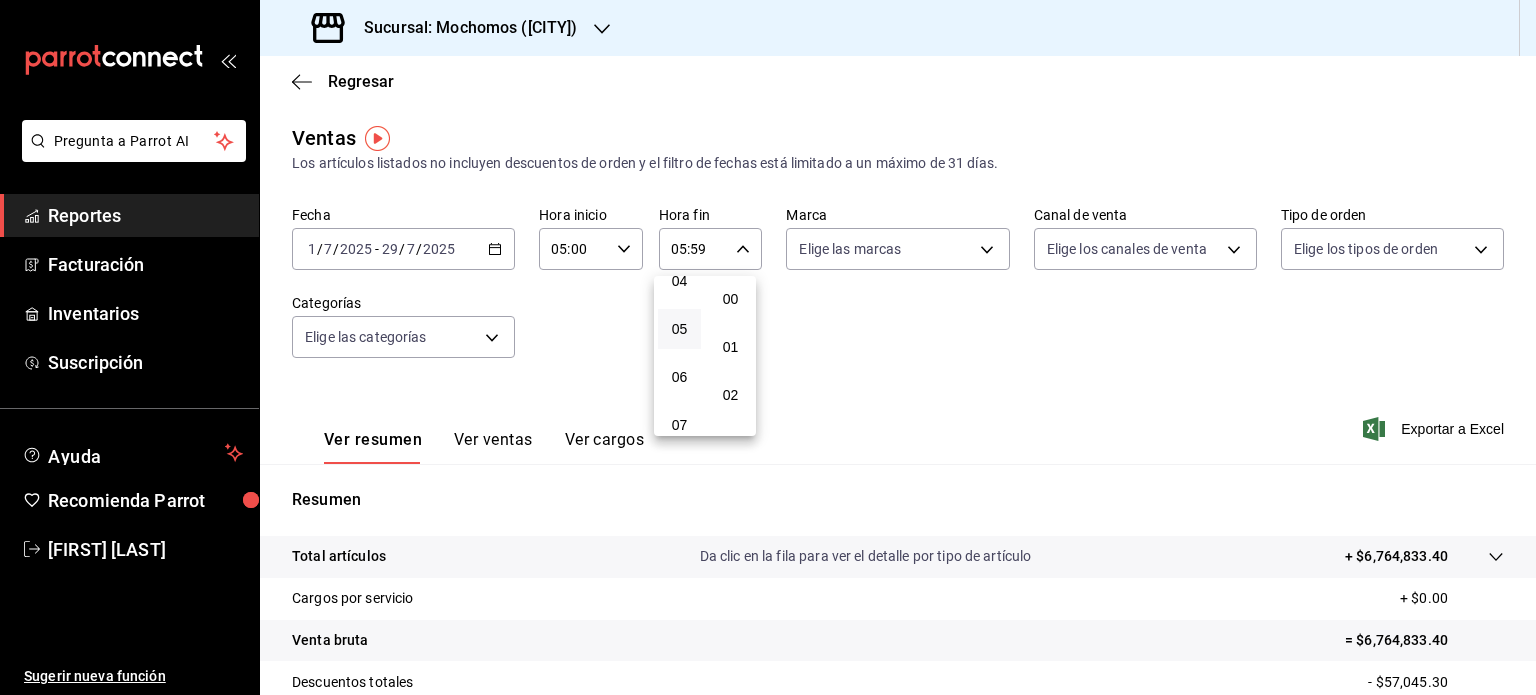 scroll, scrollTop: 0, scrollLeft: 0, axis: both 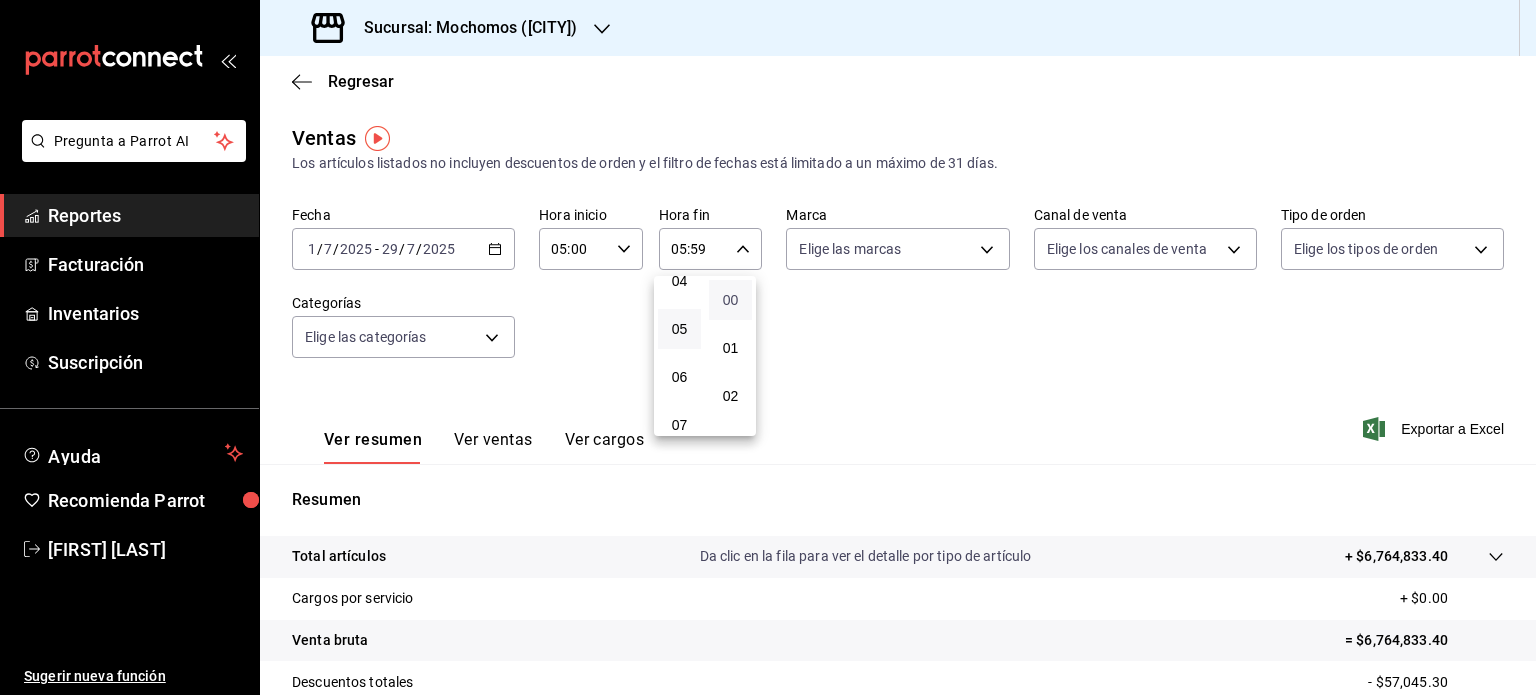 click on "00" at bounding box center [730, 300] 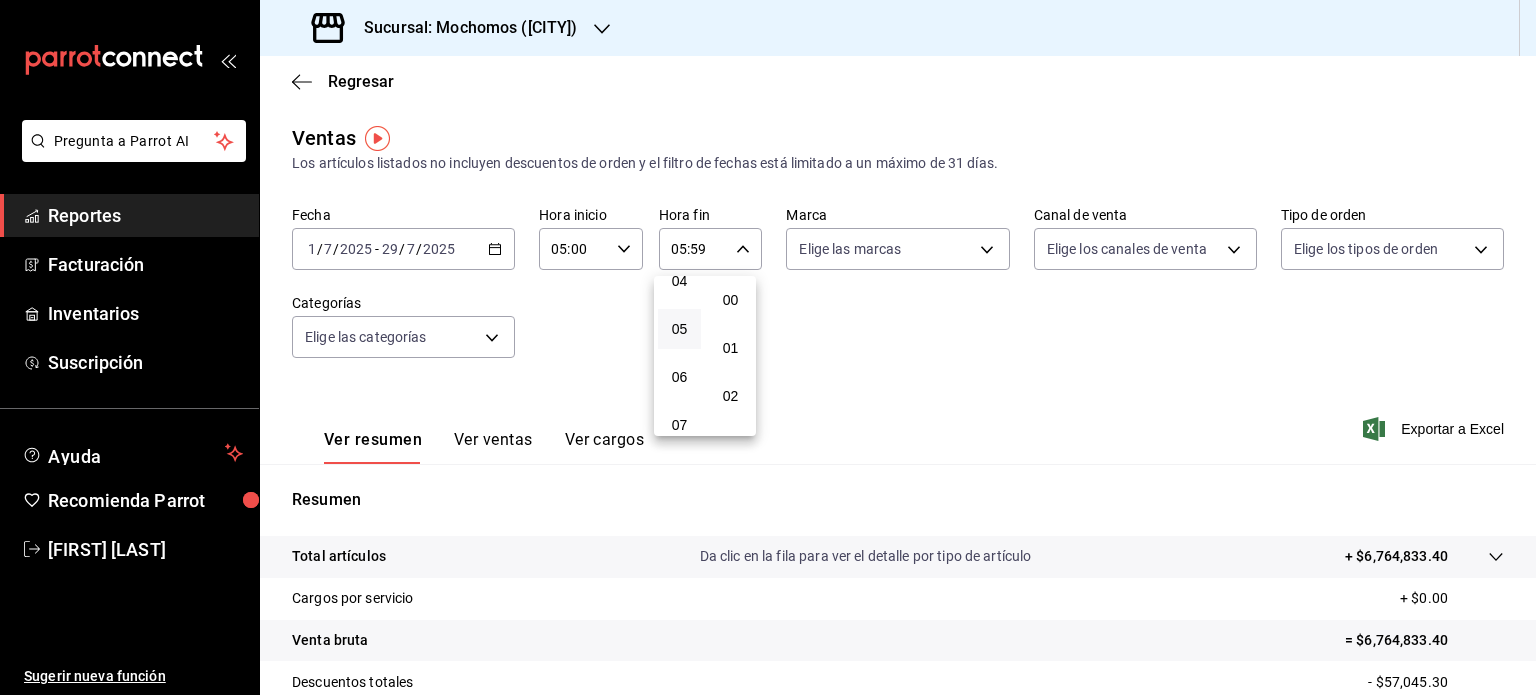 type on "05:00" 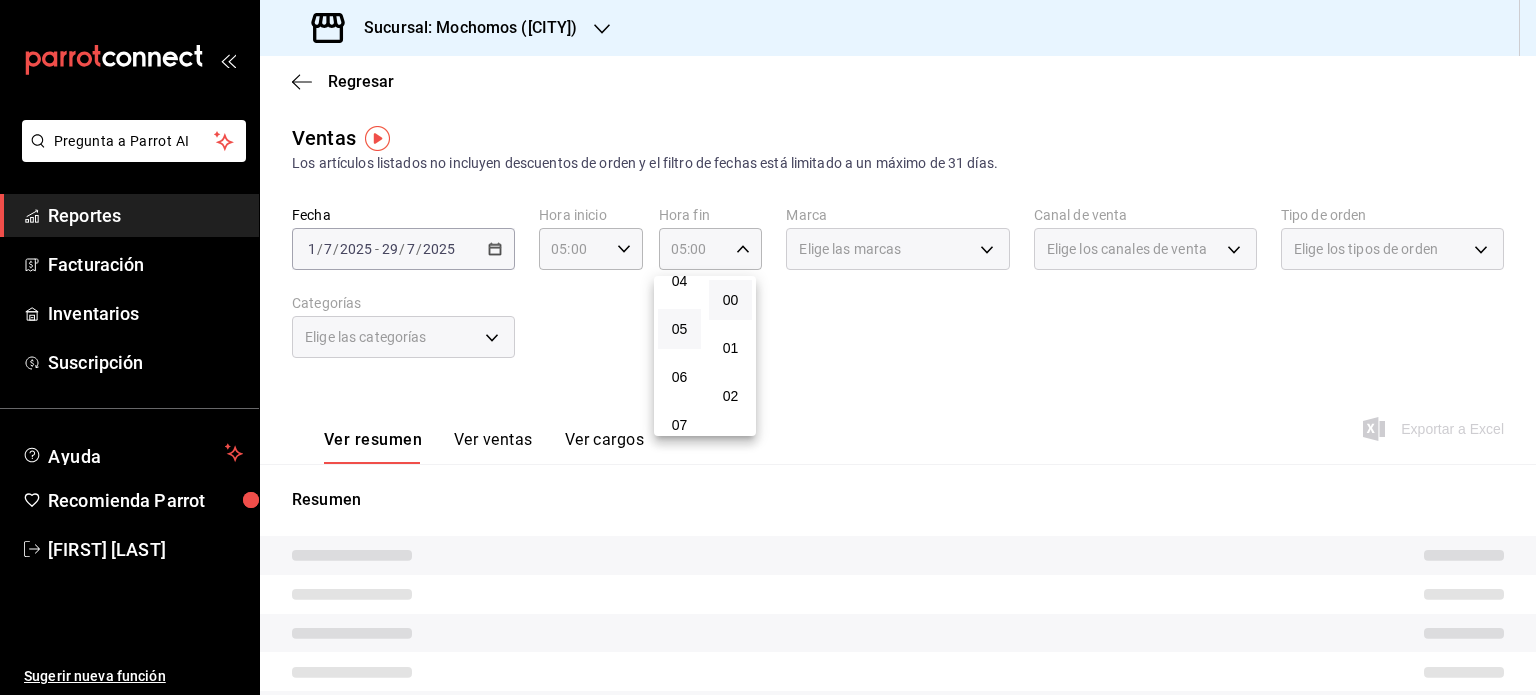 click at bounding box center (768, 347) 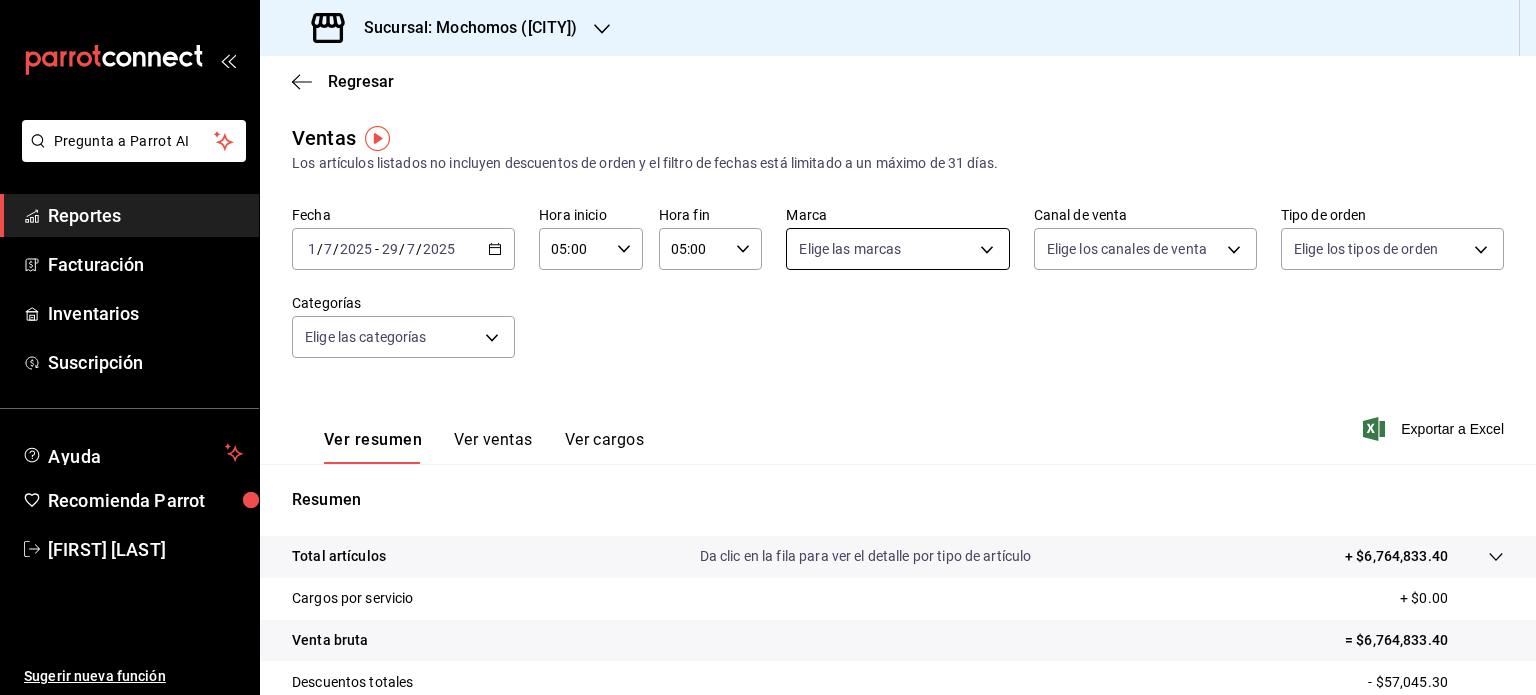 click on "Pregunta a Parrot AI Reportes   Facturación   Inventarios   Suscripción   Ayuda Recomienda Parrot   Sergio Martinez   Sugerir nueva función   Sucursal: Mochomos (Metepec) Regresar Ventas Los artículos listados no incluyen descuentos de orden y el filtro de fechas está limitado a un máximo de 31 días. Fecha 2025-07-01 1 / 7 / 2025 - 2025-07-29 29 / 7 / 2025 Hora inicio 05:00 Hora inicio Hora fin 05:00 Hora fin Marca Elige las marcas Canal de venta Elige los canales de venta Tipo de orden Elige los tipos de orden Categorías Elige las categorías Ver resumen Ver ventas Ver cargos Exportar a Excel Resumen Total artículos Da clic en la fila para ver el detalle por tipo de artículo + $6,764,833.40 Cargos por servicio + $0.00 Venta bruta = $6,764,833.40 Descuentos totales - $57,045.30 Certificados de regalo - $43,975.00 Venta total = $6,663,813.10 Impuestos - $919,146.63 Venta neta = $5,744,666.47 GANA 1 MES GRATIS EN TU SUSCRIPCIÓN AQUÍ Ver video tutorial Ir a video Pregunta a Parrot AI Reportes" at bounding box center [768, 347] 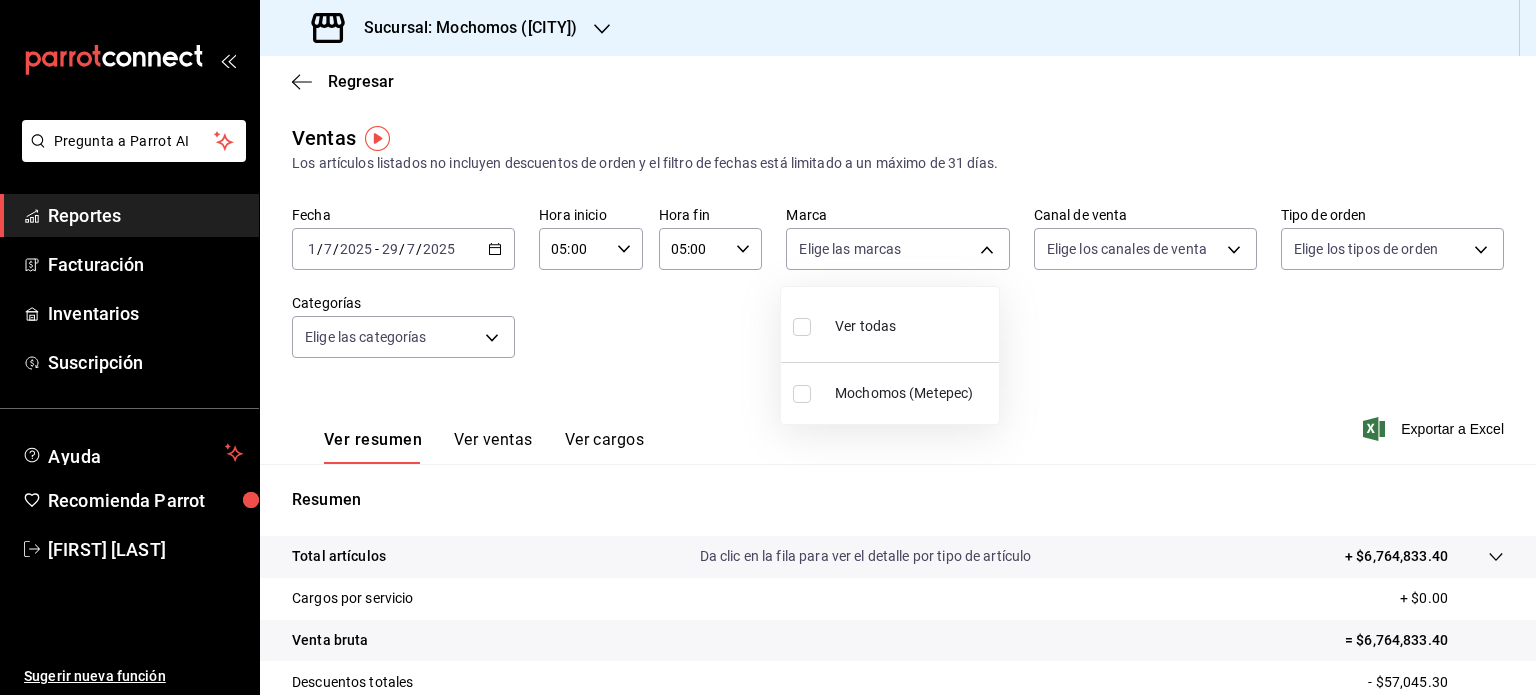 click at bounding box center [768, 347] 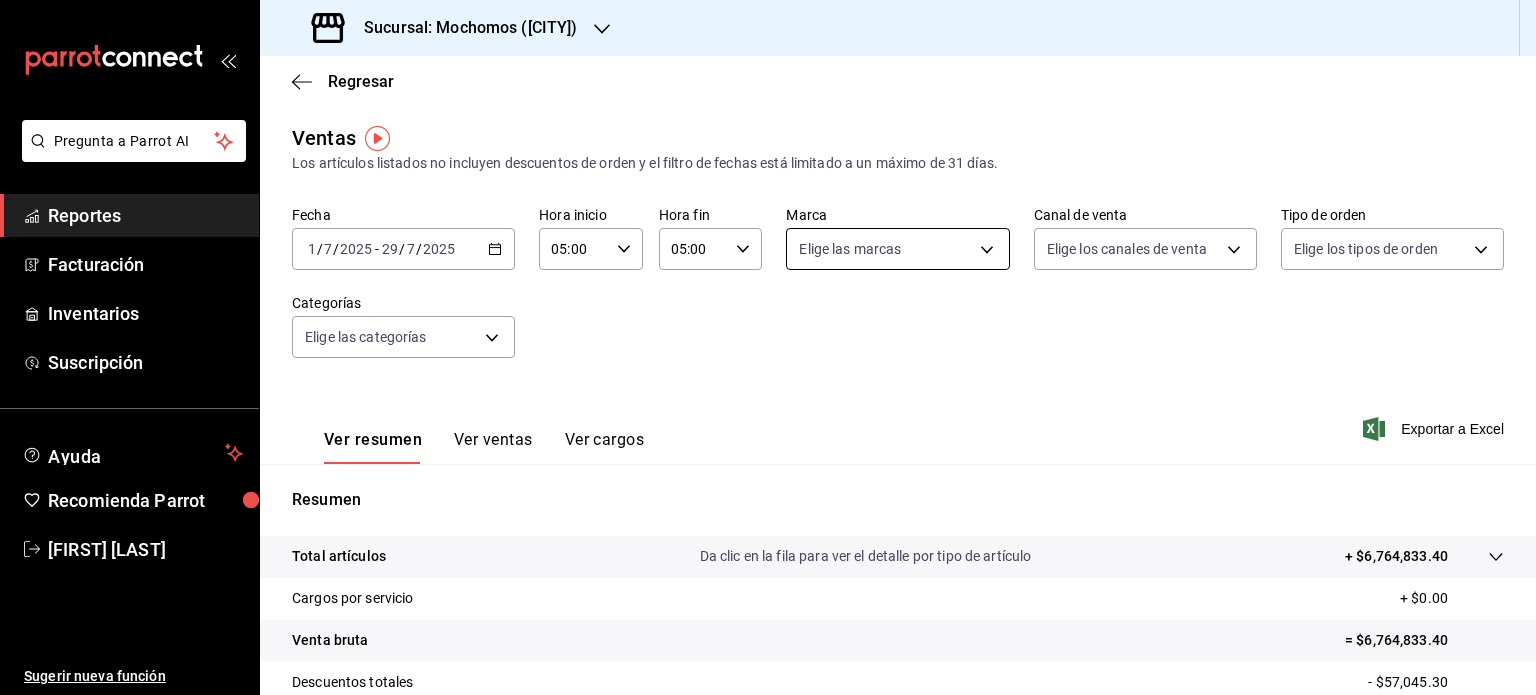 click on "Pregunta a Parrot AI Reportes   Facturación   Inventarios   Suscripción   Ayuda Recomienda Parrot   Sergio Martinez   Sugerir nueva función   Sucursal: Mochomos (Metepec) Regresar Ventas Los artículos listados no incluyen descuentos de orden y el filtro de fechas está limitado a un máximo de 31 días. Fecha 2025-07-01 1 / 7 / 2025 - 2025-07-29 29 / 7 / 2025 Hora inicio 05:00 Hora inicio Hora fin 05:00 Hora fin Marca Elige las marcas Canal de venta Elige los canales de venta Tipo de orden Elige los tipos de orden Categorías Elige las categorías Ver resumen Ver ventas Ver cargos Exportar a Excel Resumen Total artículos Da clic en la fila para ver el detalle por tipo de artículo + $6,764,833.40 Cargos por servicio + $0.00 Venta bruta = $6,764,833.40 Descuentos totales - $57,045.30 Certificados de regalo - $43,975.00 Venta total = $6,663,813.10 Impuestos - $919,146.63 Venta neta = $5,744,666.47 GANA 1 MES GRATIS EN TU SUSCRIPCIÓN AQUÍ Ver video tutorial Ir a video Pregunta a Parrot AI Reportes" at bounding box center [768, 347] 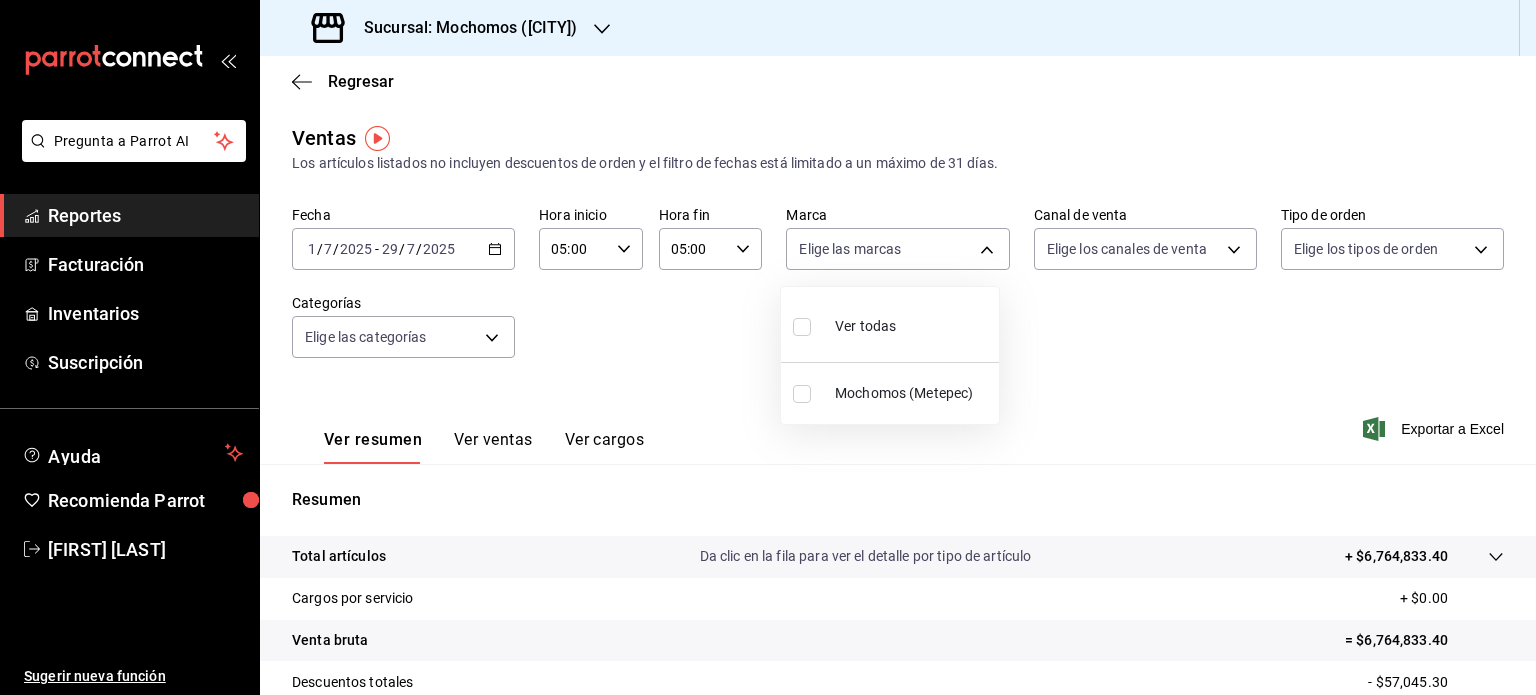 click on "Mochomos (Metepec)" at bounding box center [913, 393] 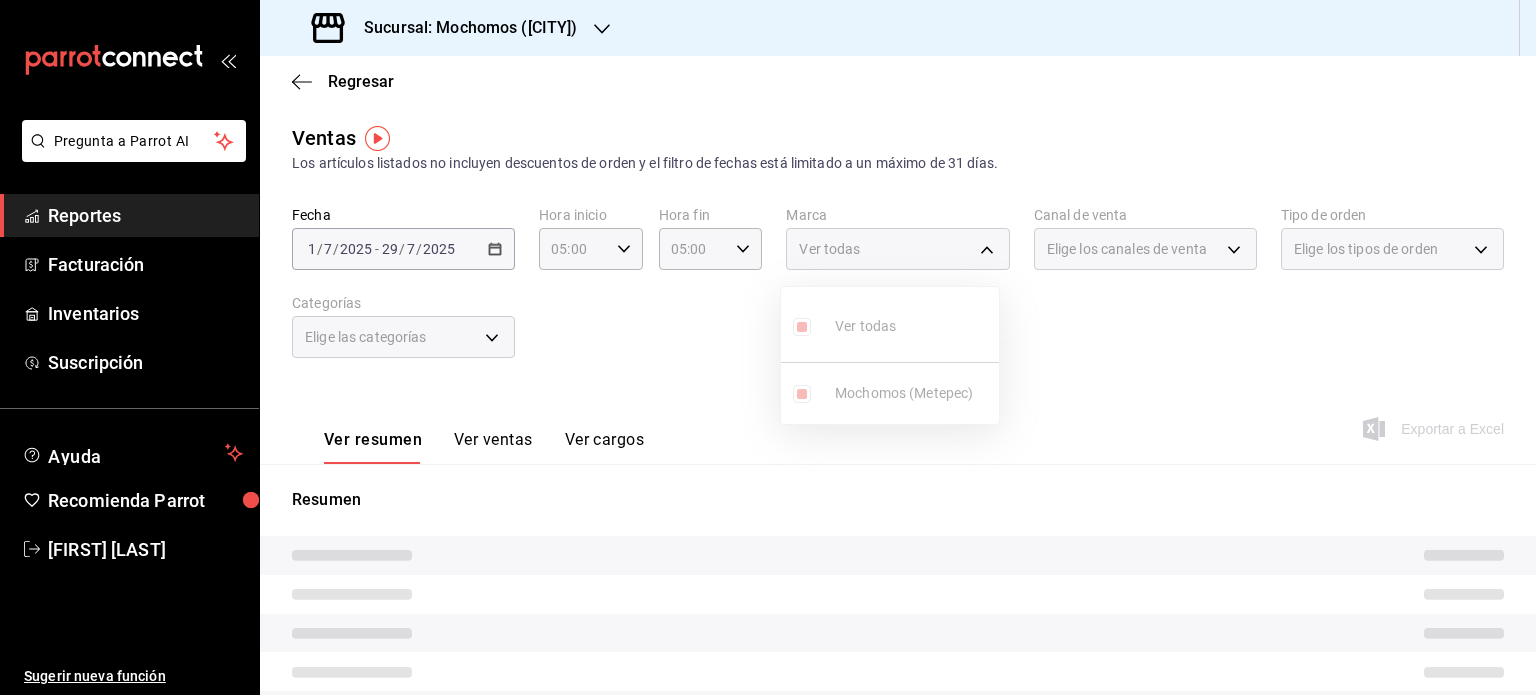 click at bounding box center (768, 347) 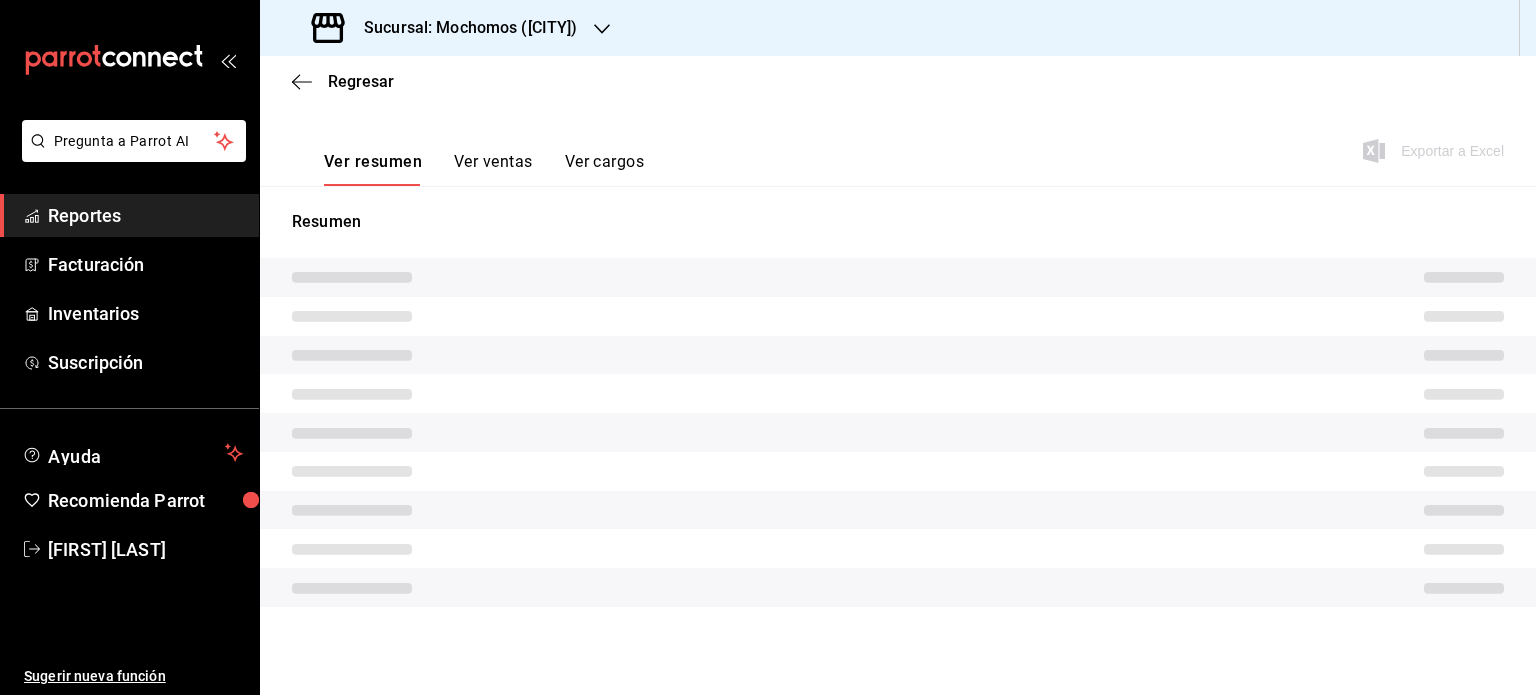 scroll, scrollTop: 263, scrollLeft: 0, axis: vertical 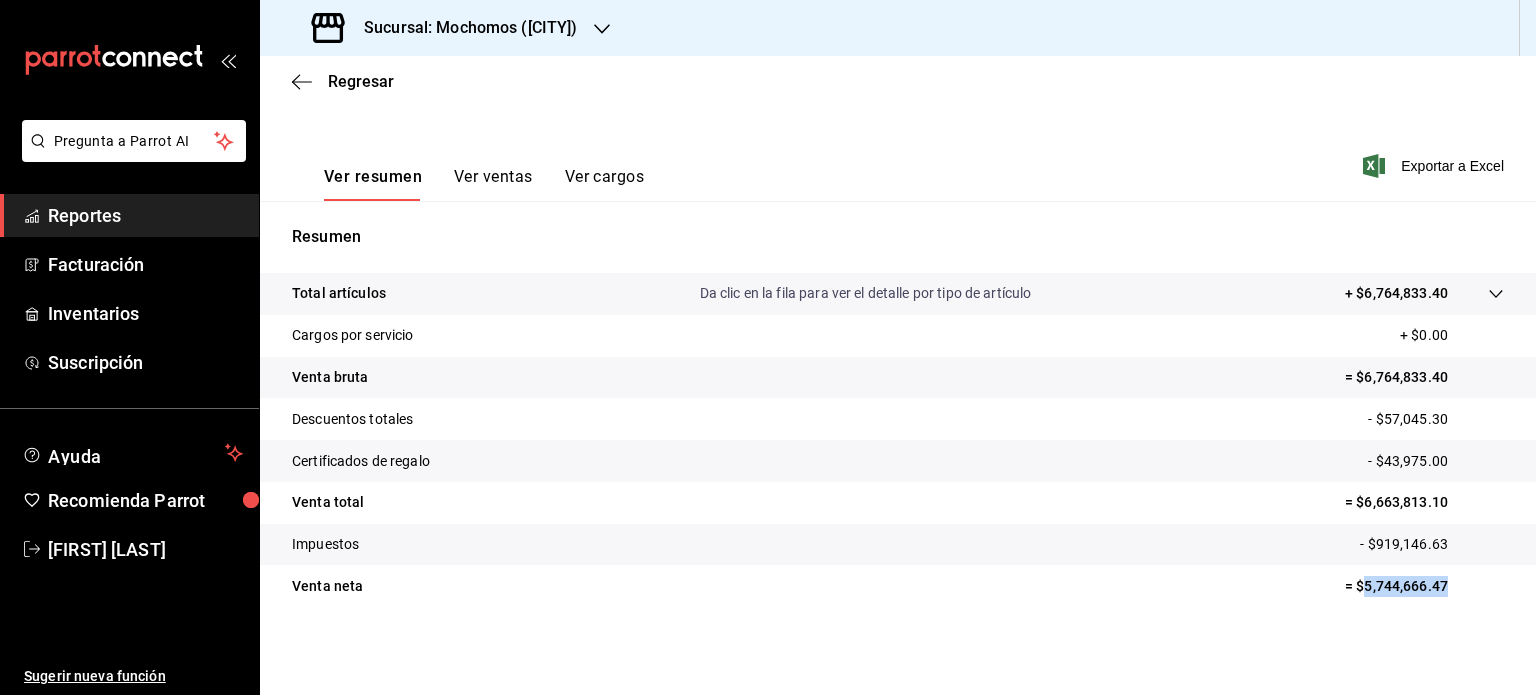 drag, startPoint x: 1436, startPoint y: 589, endPoint x: 1352, endPoint y: 592, distance: 84.05355 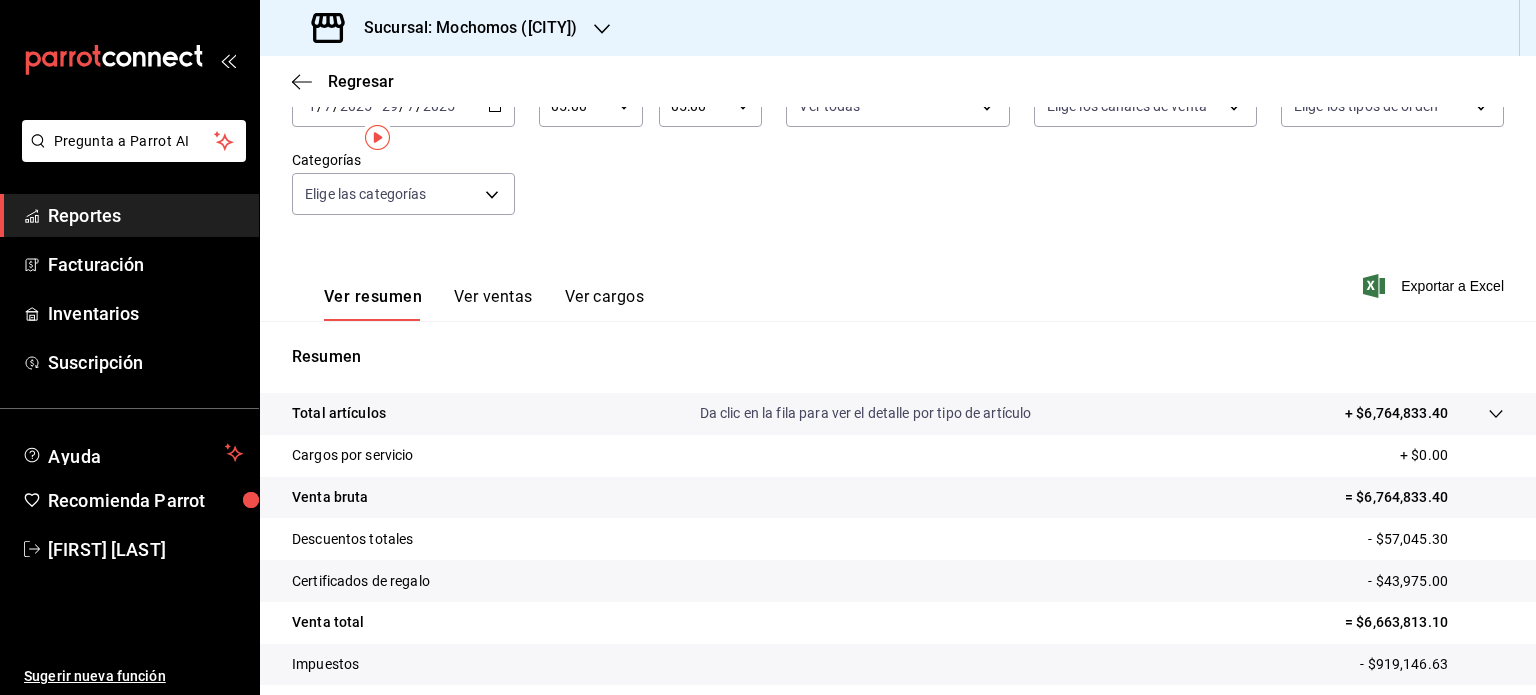 scroll, scrollTop: 0, scrollLeft: 0, axis: both 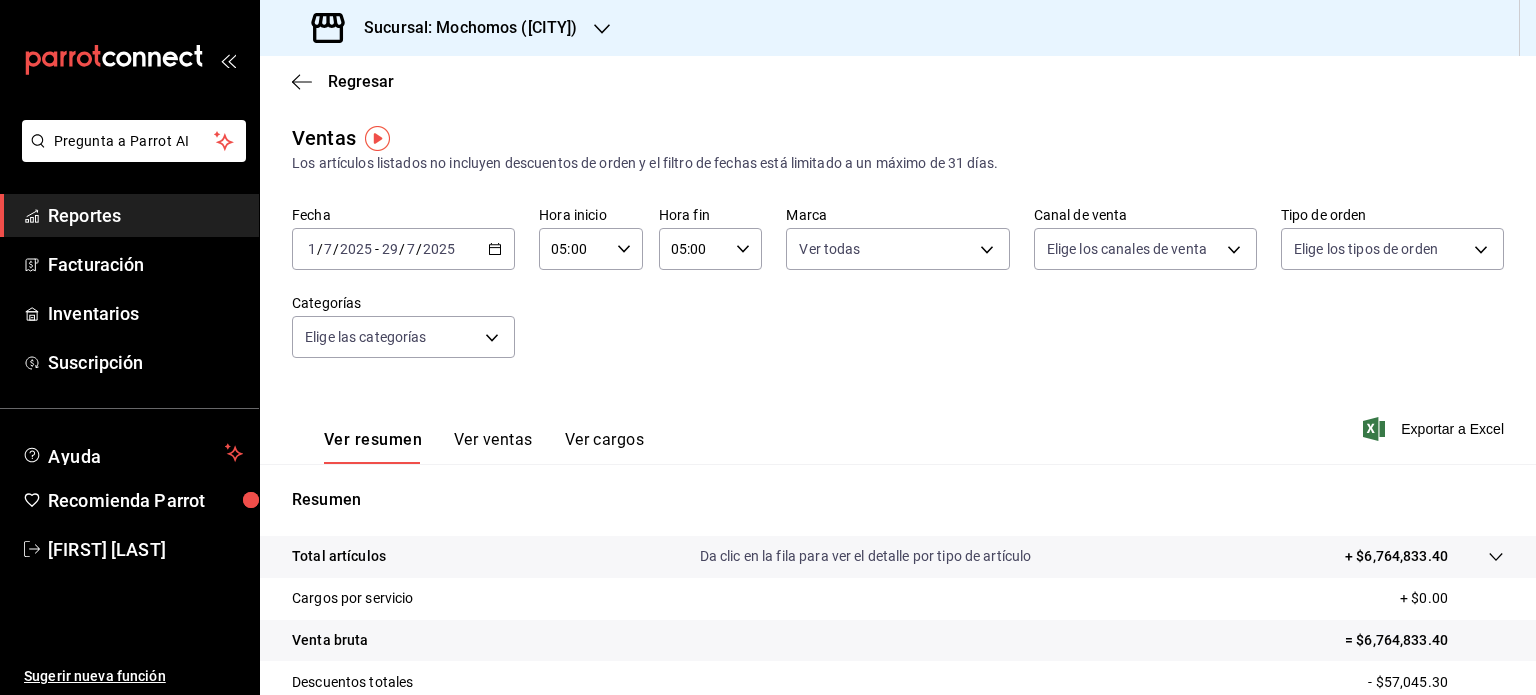 click on "2025-07-01 1 / 7 / 2025 - 2025-07-29 29 / 7 / 2025" at bounding box center [403, 249] 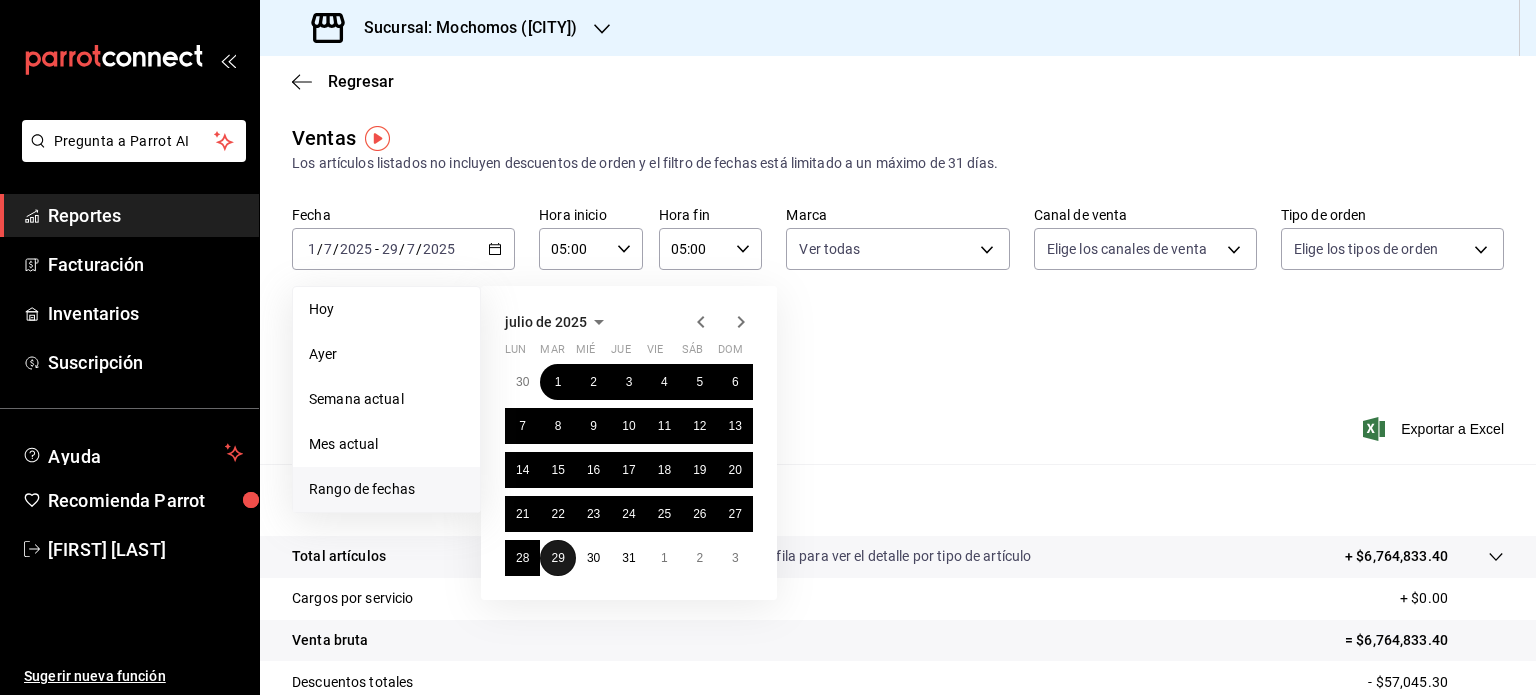 click on "29" at bounding box center [557, 558] 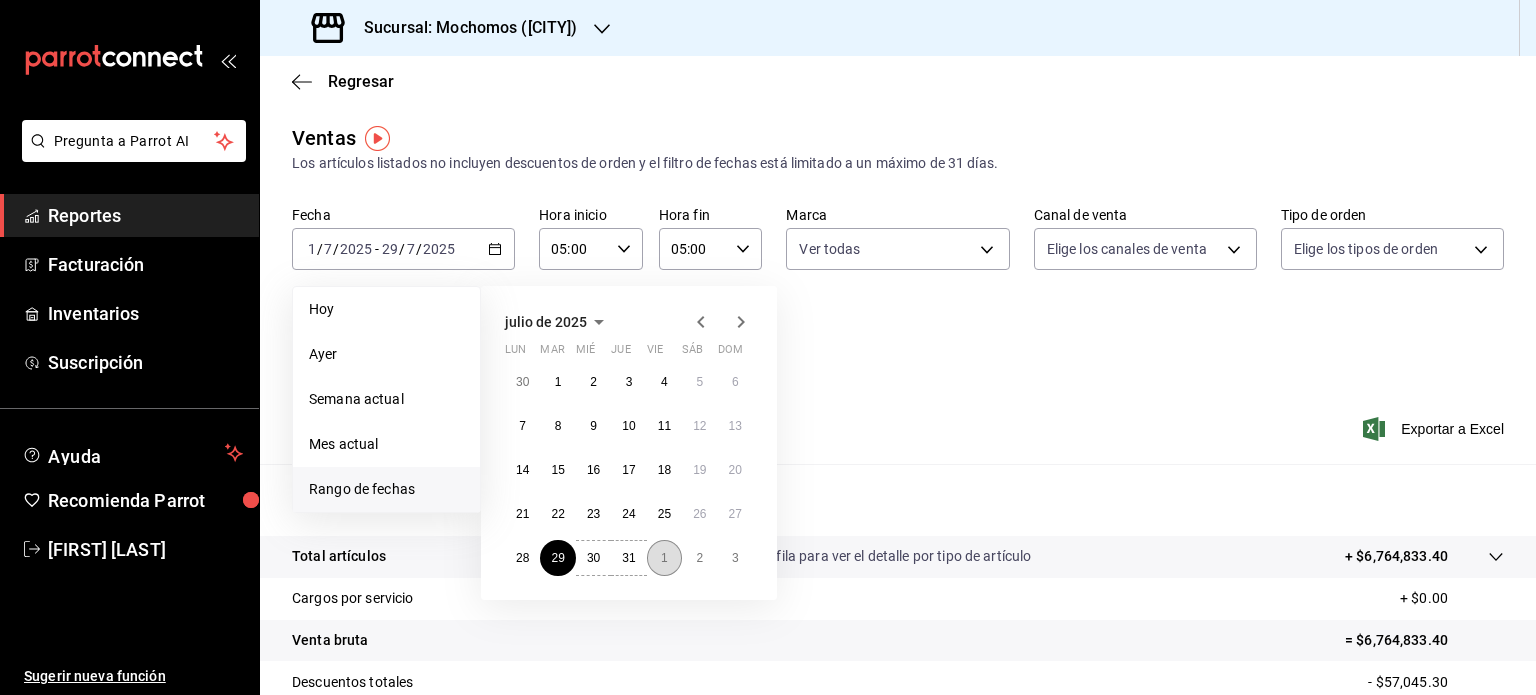 click on "1" at bounding box center [664, 558] 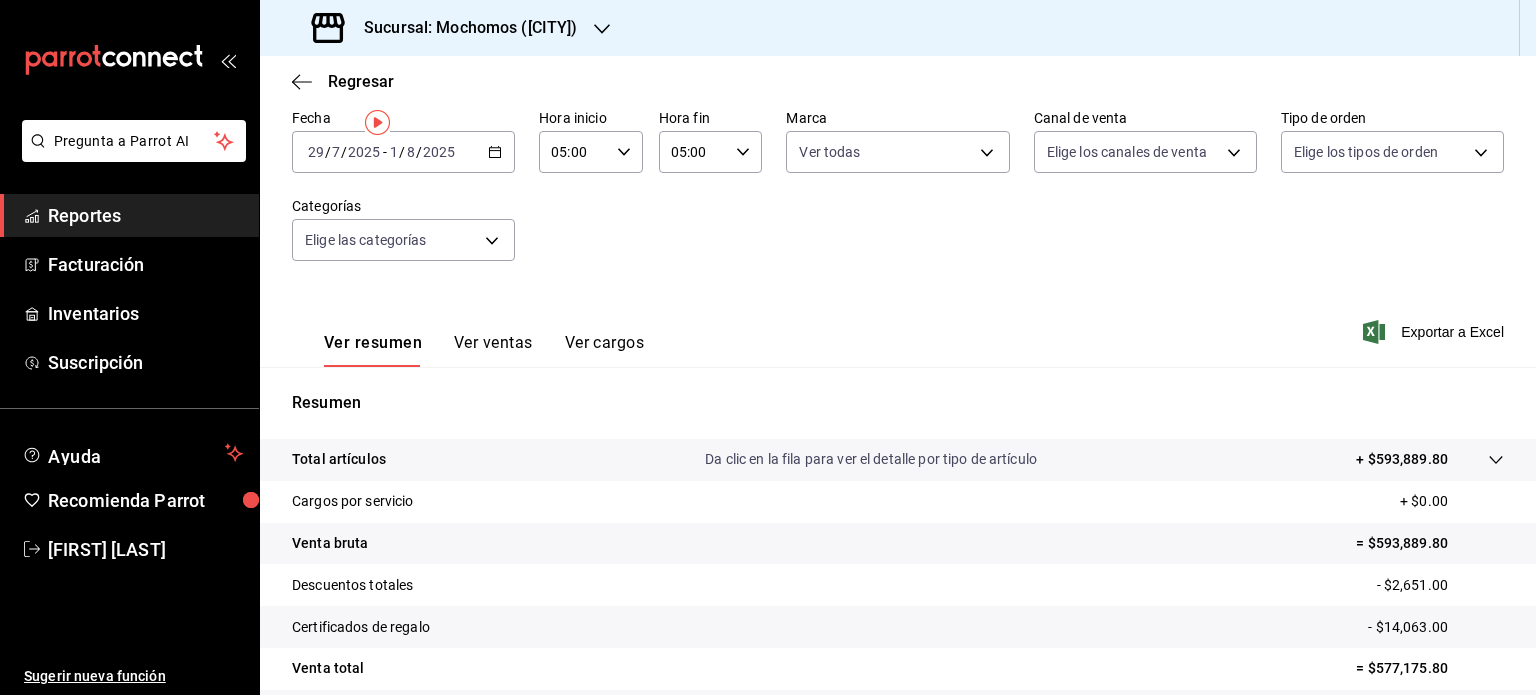 scroll, scrollTop: 263, scrollLeft: 0, axis: vertical 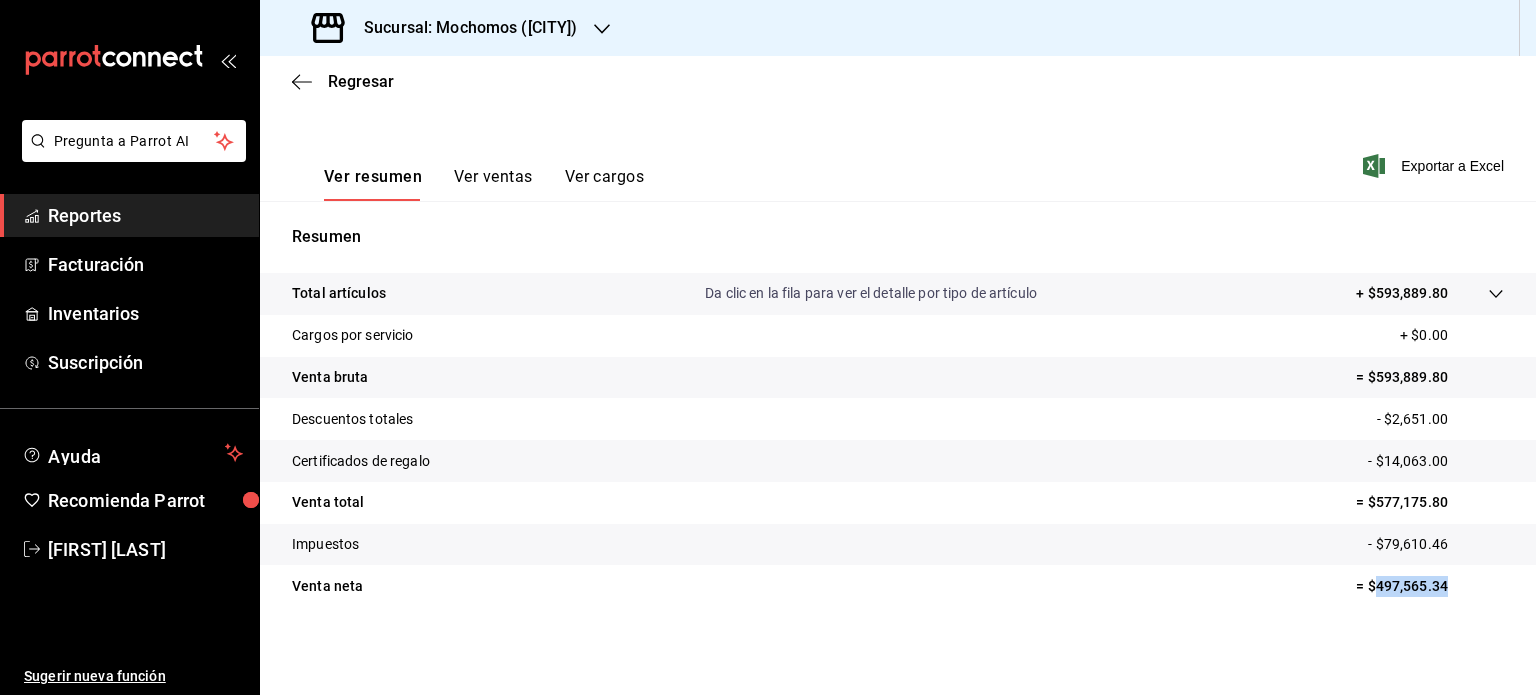 drag, startPoint x: 1447, startPoint y: 589, endPoint x: 1363, endPoint y: 596, distance: 84.29116 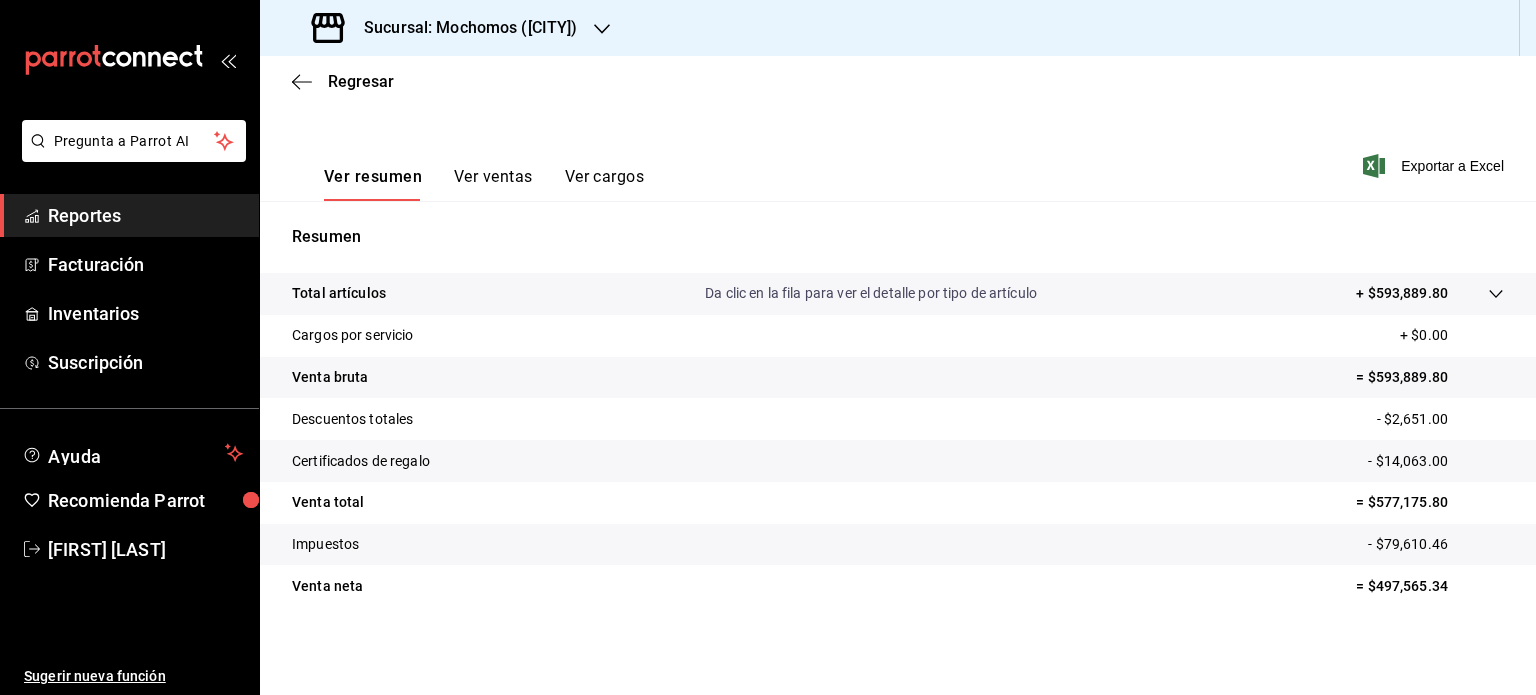 click on "Sucursal: Mochomos (Metepec)" at bounding box center (463, 28) 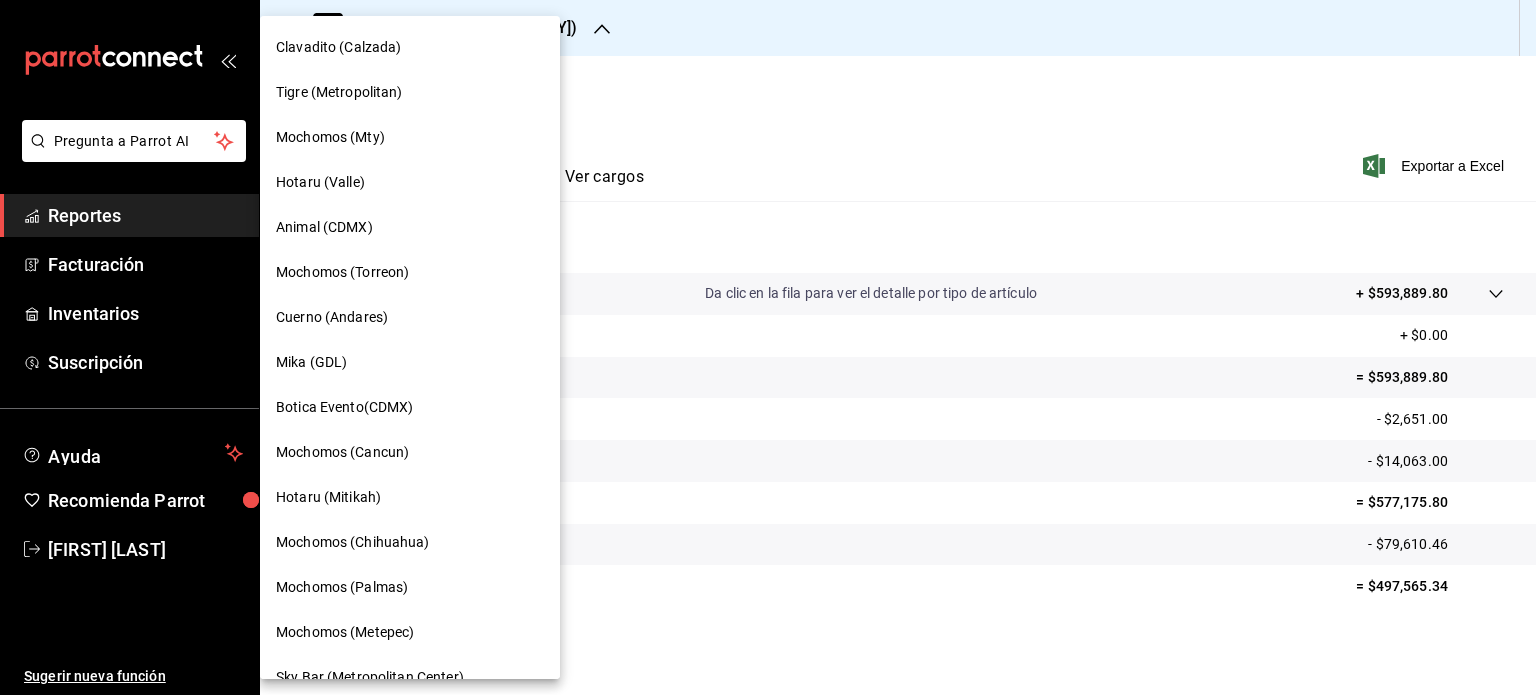 scroll, scrollTop: 808, scrollLeft: 0, axis: vertical 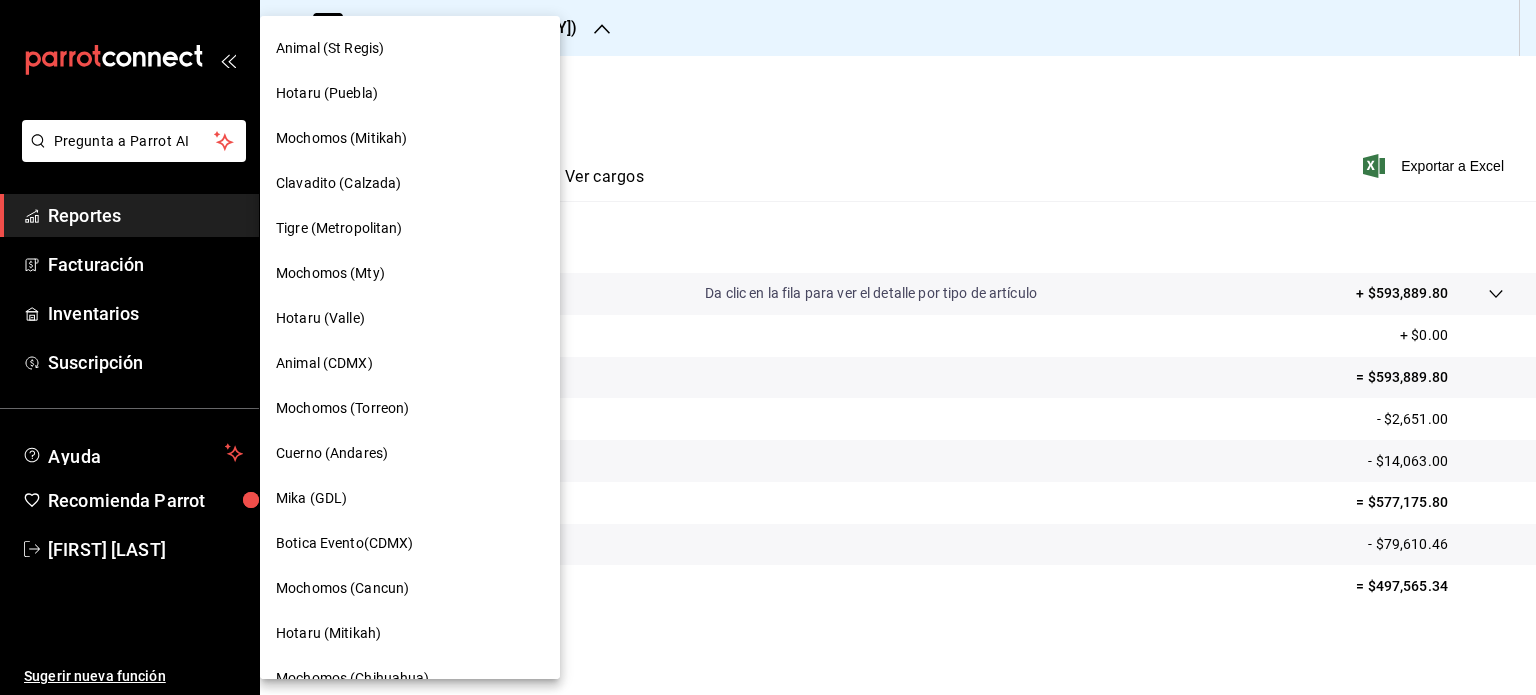 click on "Mika (GDL)" at bounding box center [410, 498] 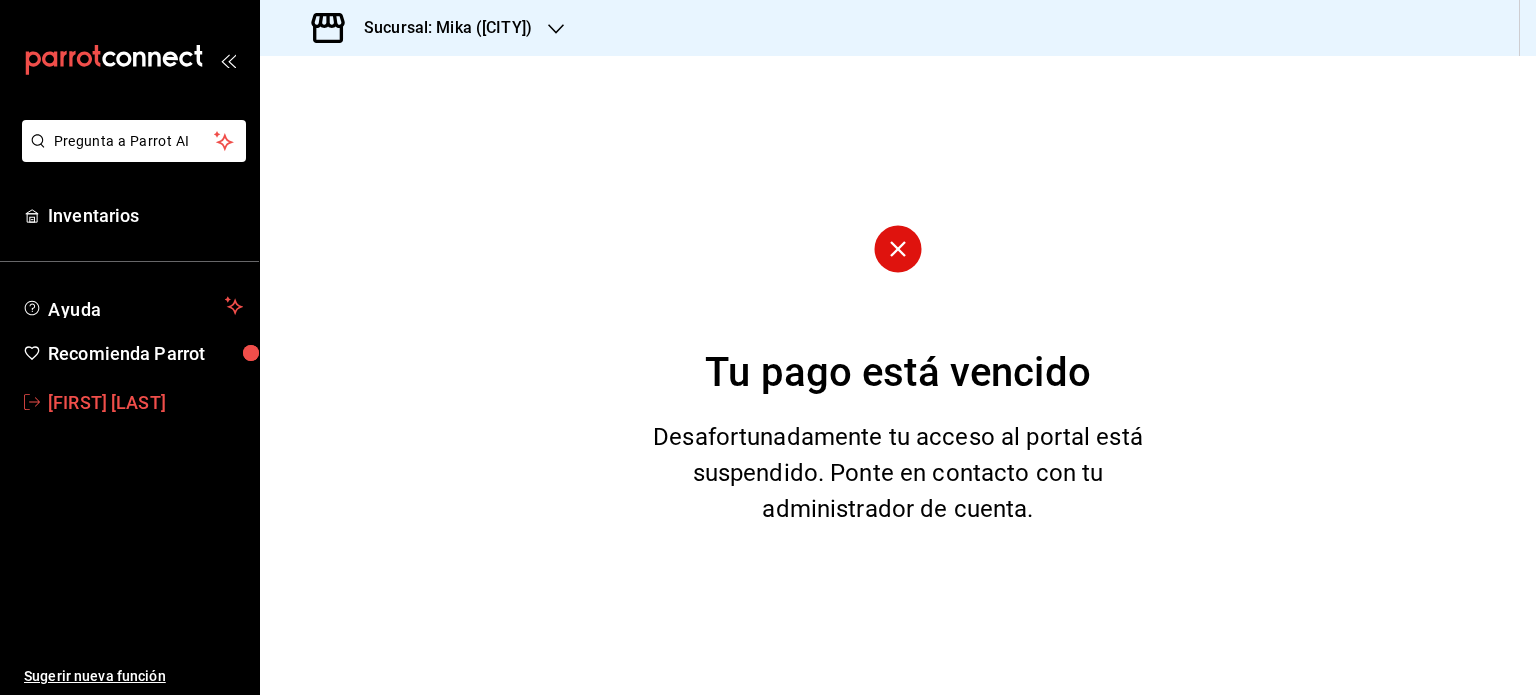 click on "Sergio Martinez" at bounding box center (145, 402) 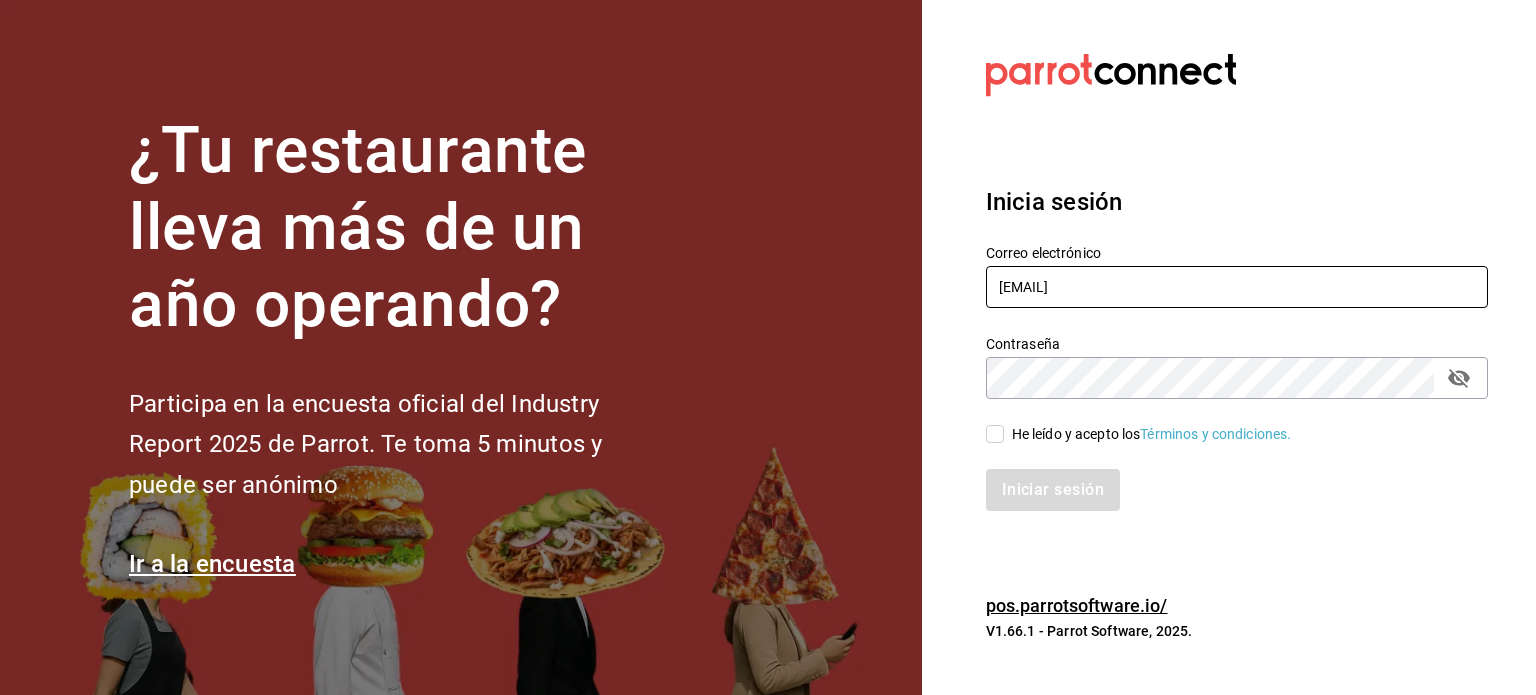 click on "sergio.martinez@grupocosteno.com" at bounding box center [1237, 287] 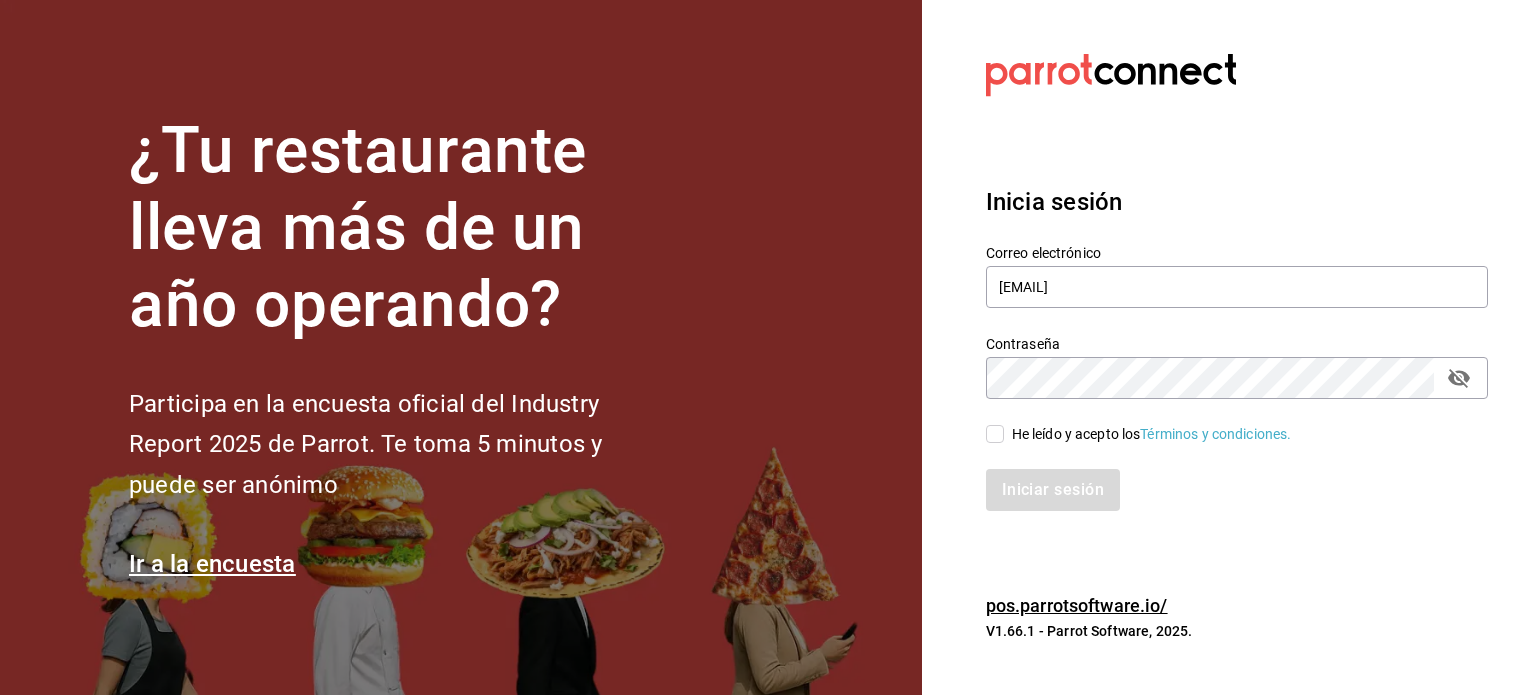 click on "He leído y acepto los  Términos y condiciones." at bounding box center (995, 434) 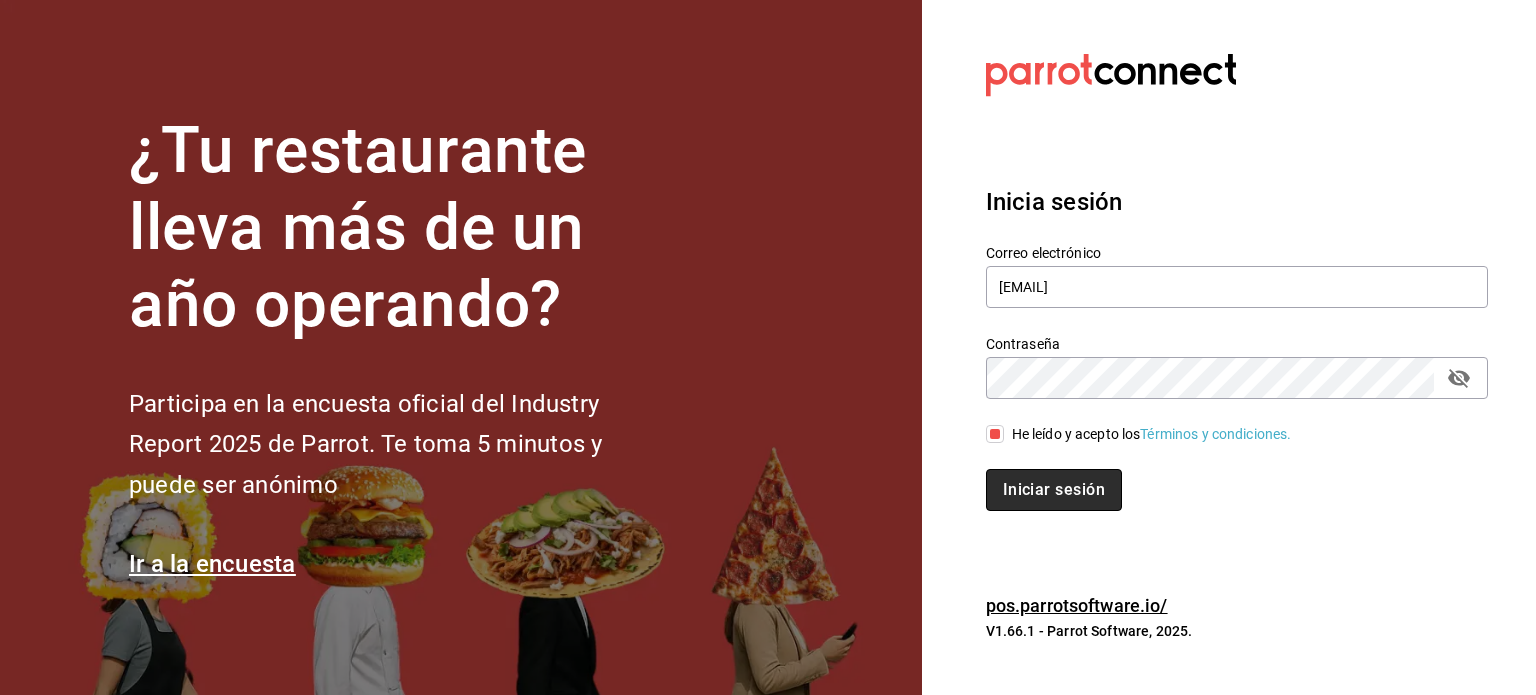click on "Iniciar sesión" at bounding box center [1054, 490] 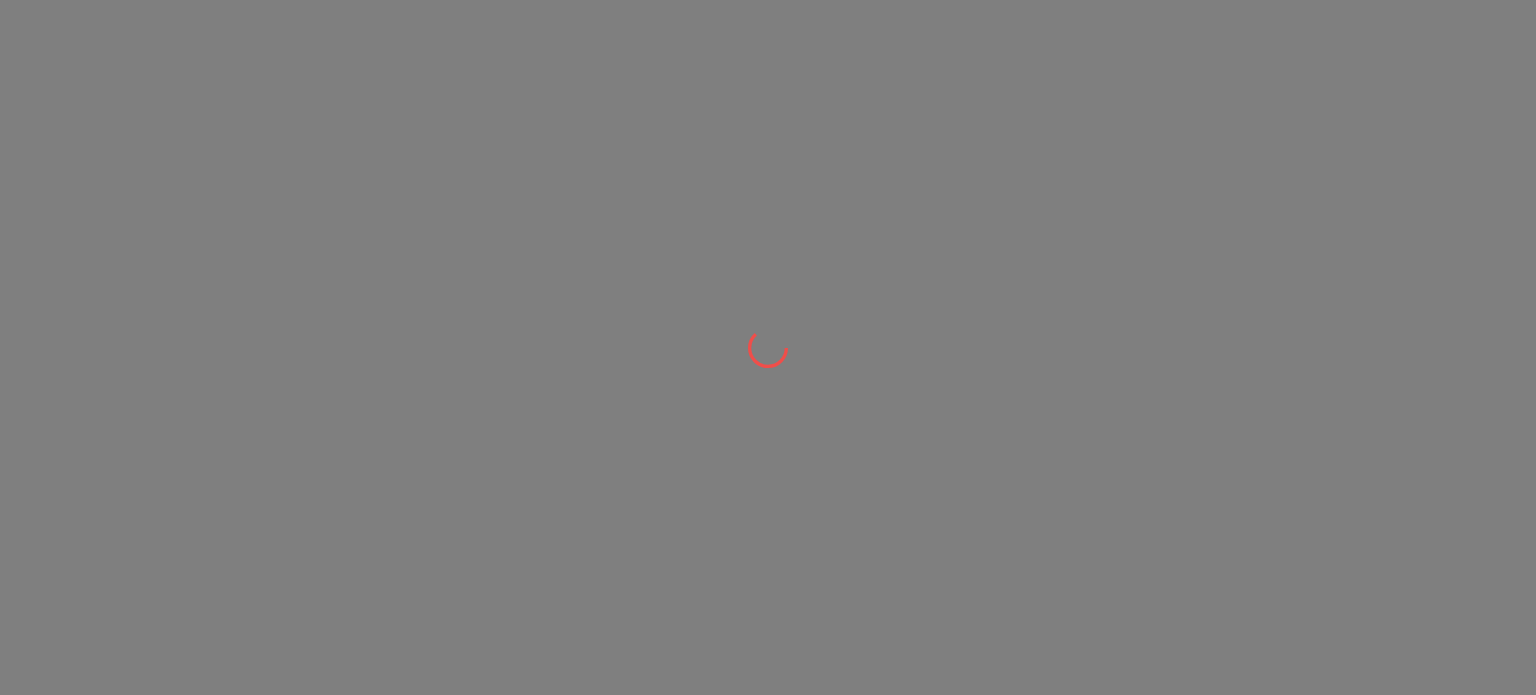 scroll, scrollTop: 0, scrollLeft: 0, axis: both 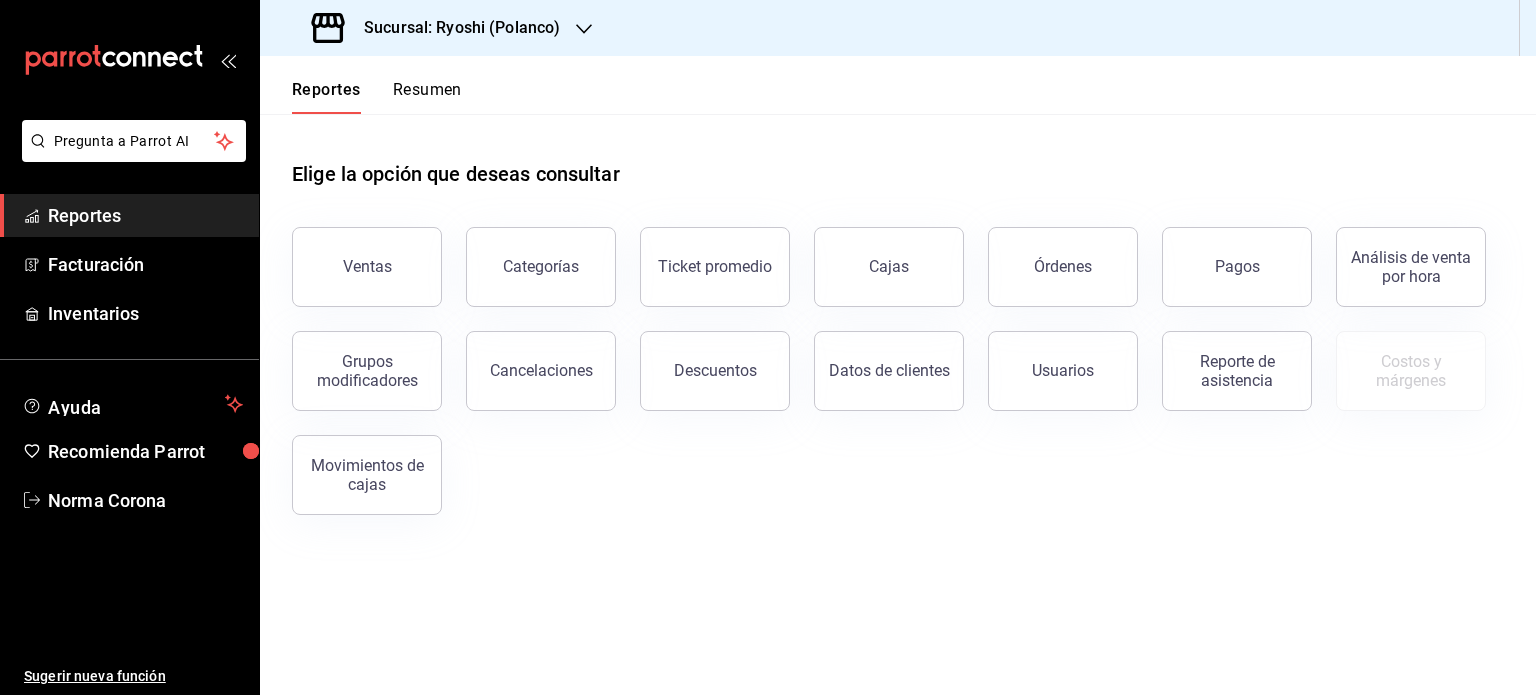 click on "Sucursal: Ryoshi (Polanco)" at bounding box center (454, 28) 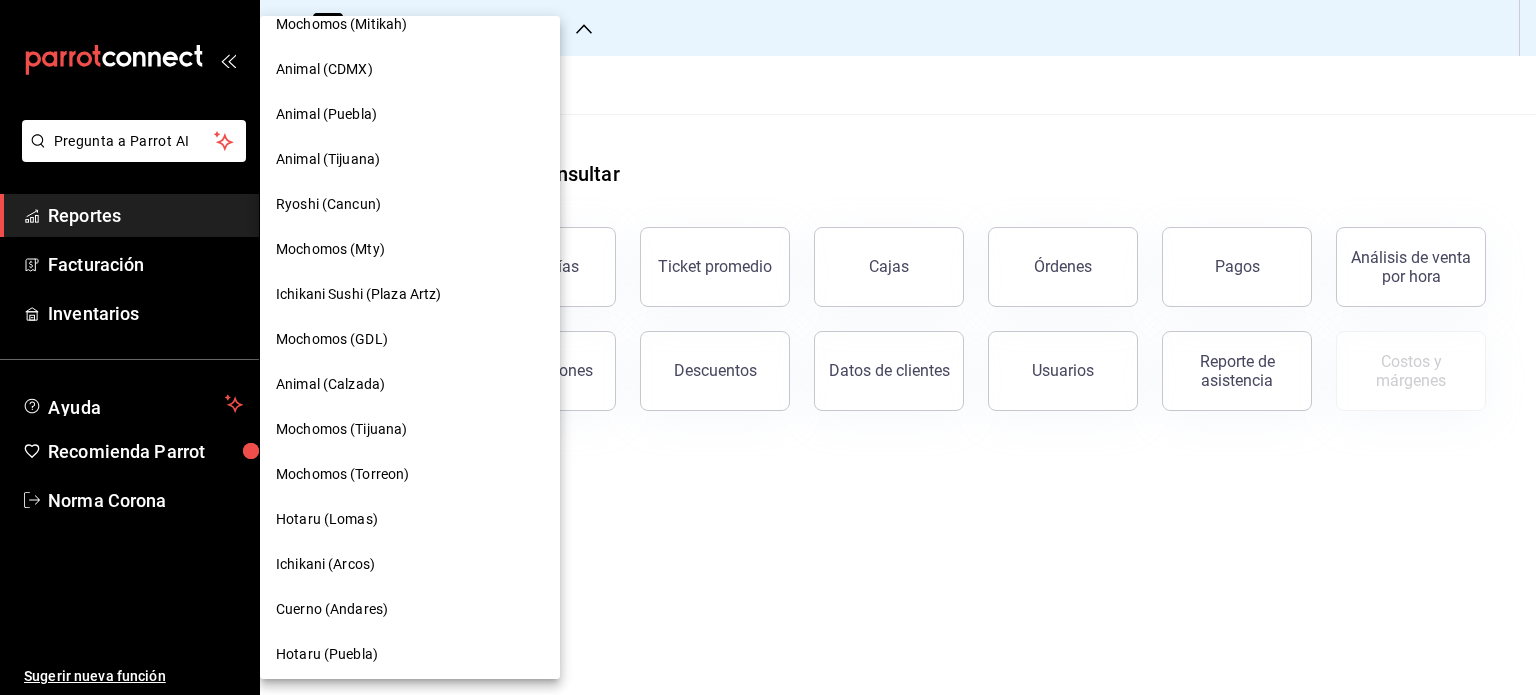 scroll, scrollTop: 800, scrollLeft: 0, axis: vertical 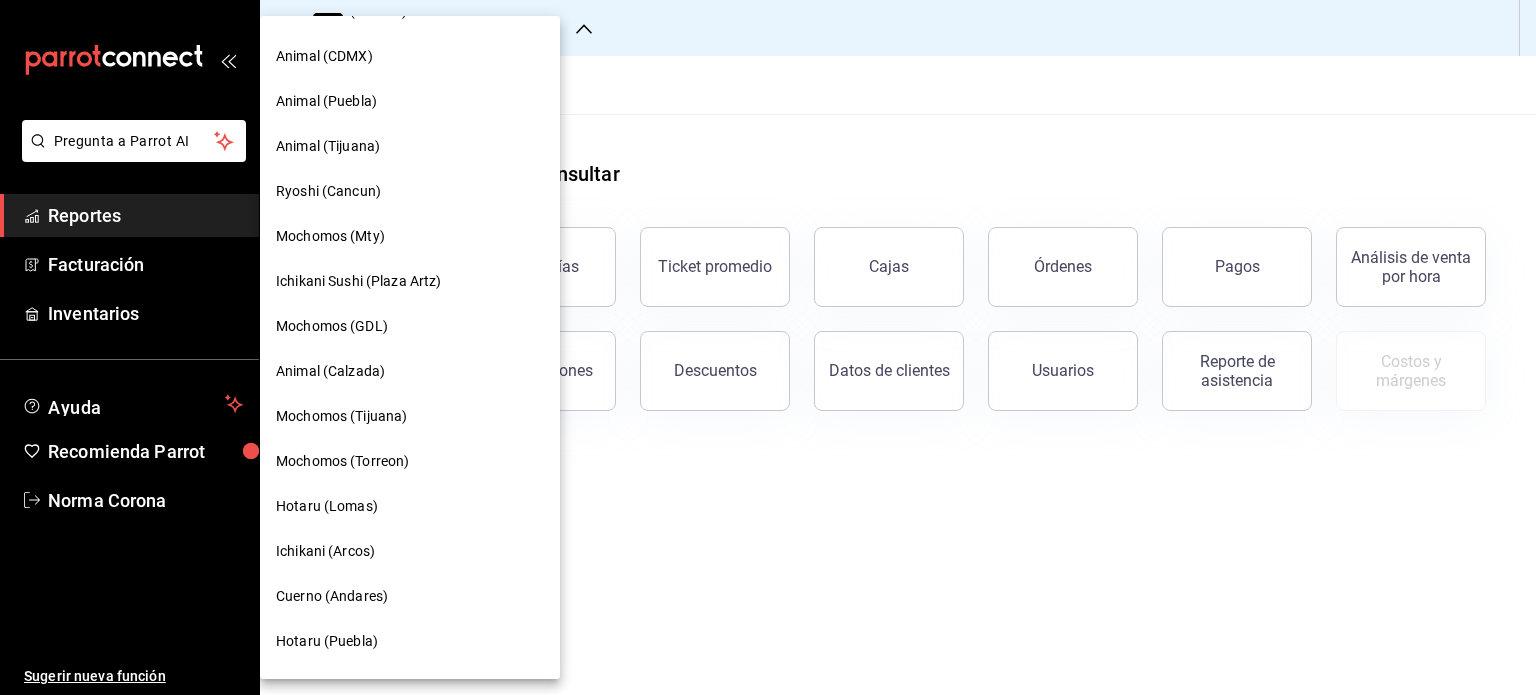 click on "Mochomos (GDL)" at bounding box center [332, 326] 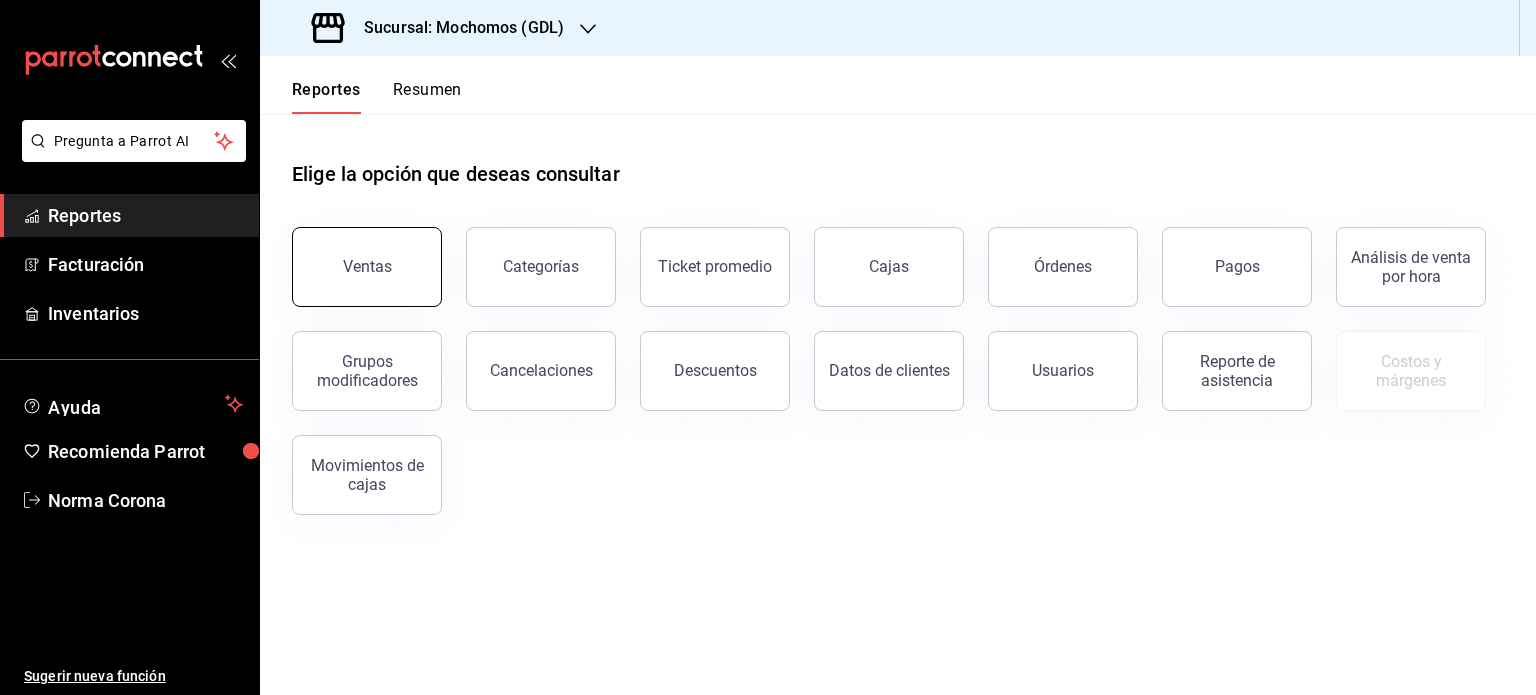 click on "Ventas" at bounding box center (367, 267) 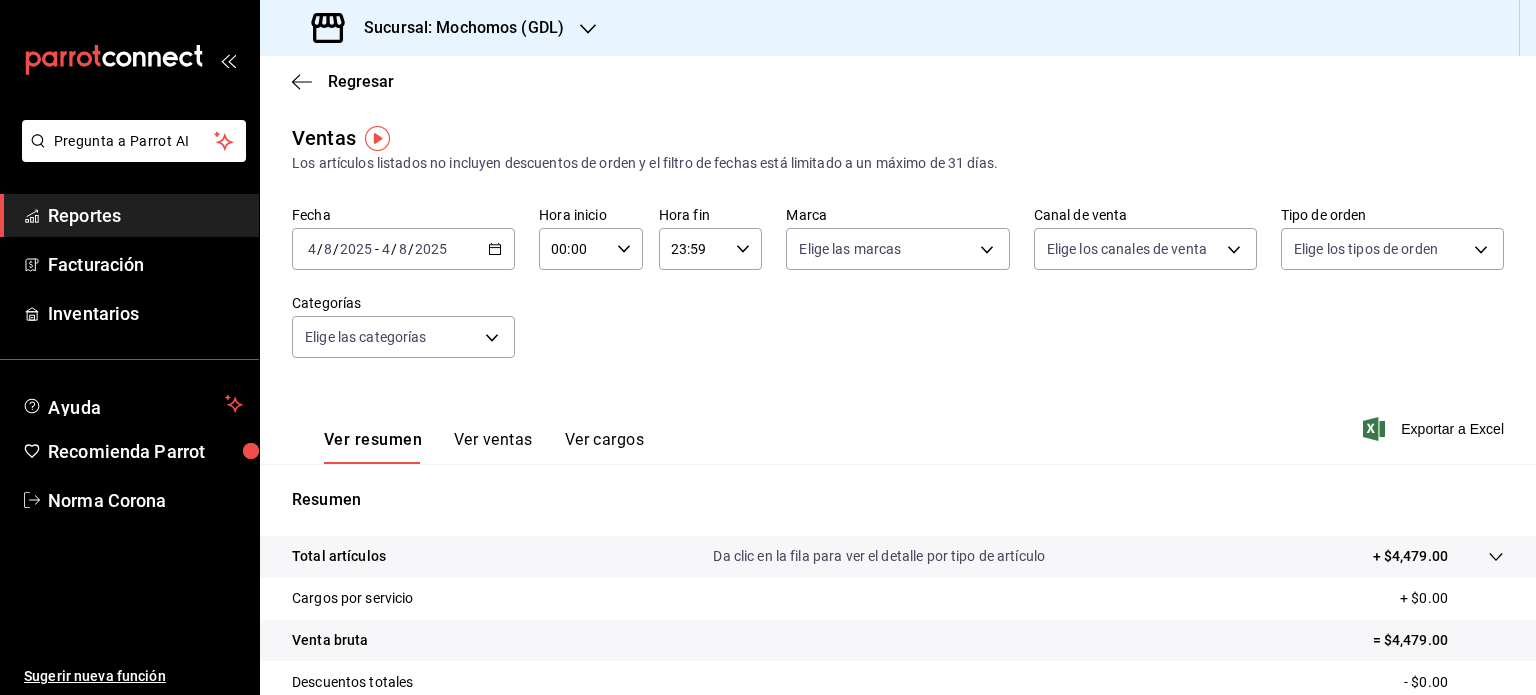 click 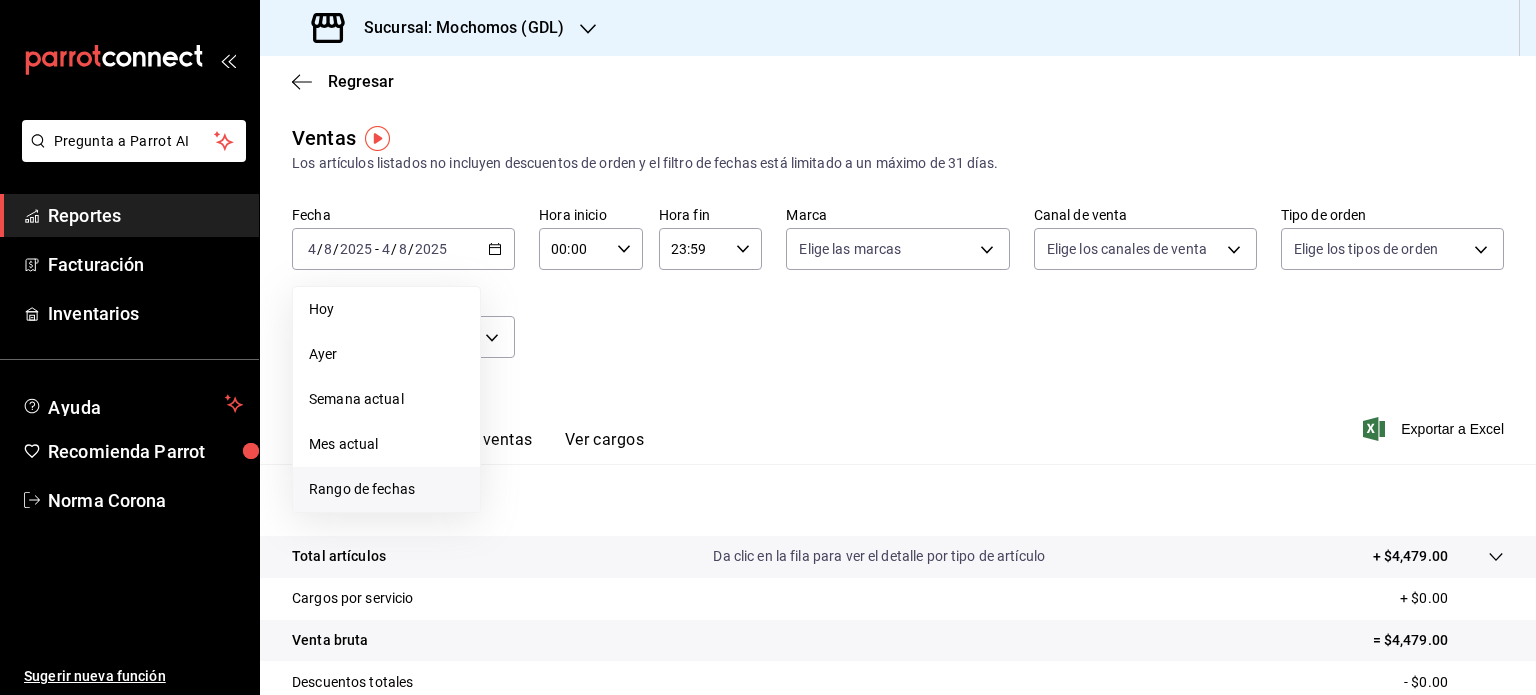 click on "Rango de fechas" at bounding box center (386, 489) 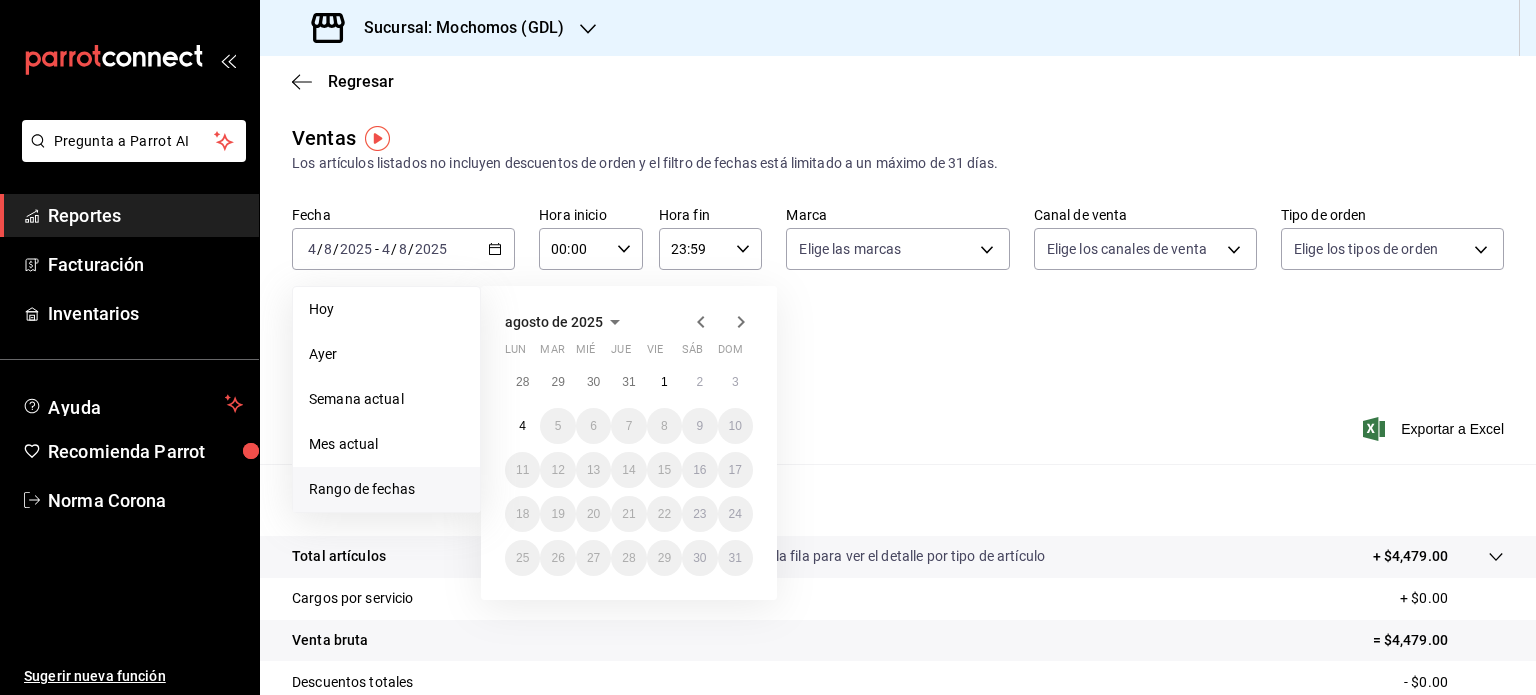 click on "agosto de 2025" at bounding box center [629, 322] 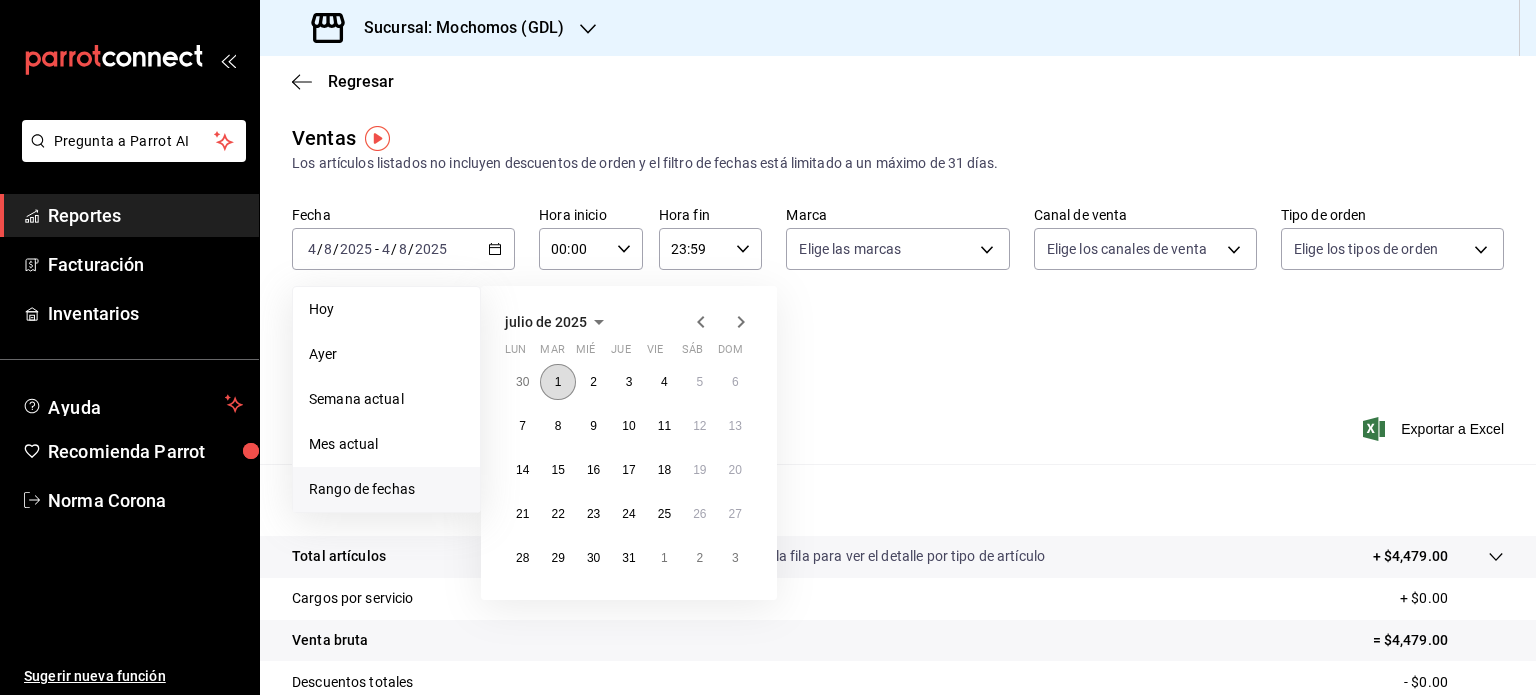 click on "1" at bounding box center [557, 382] 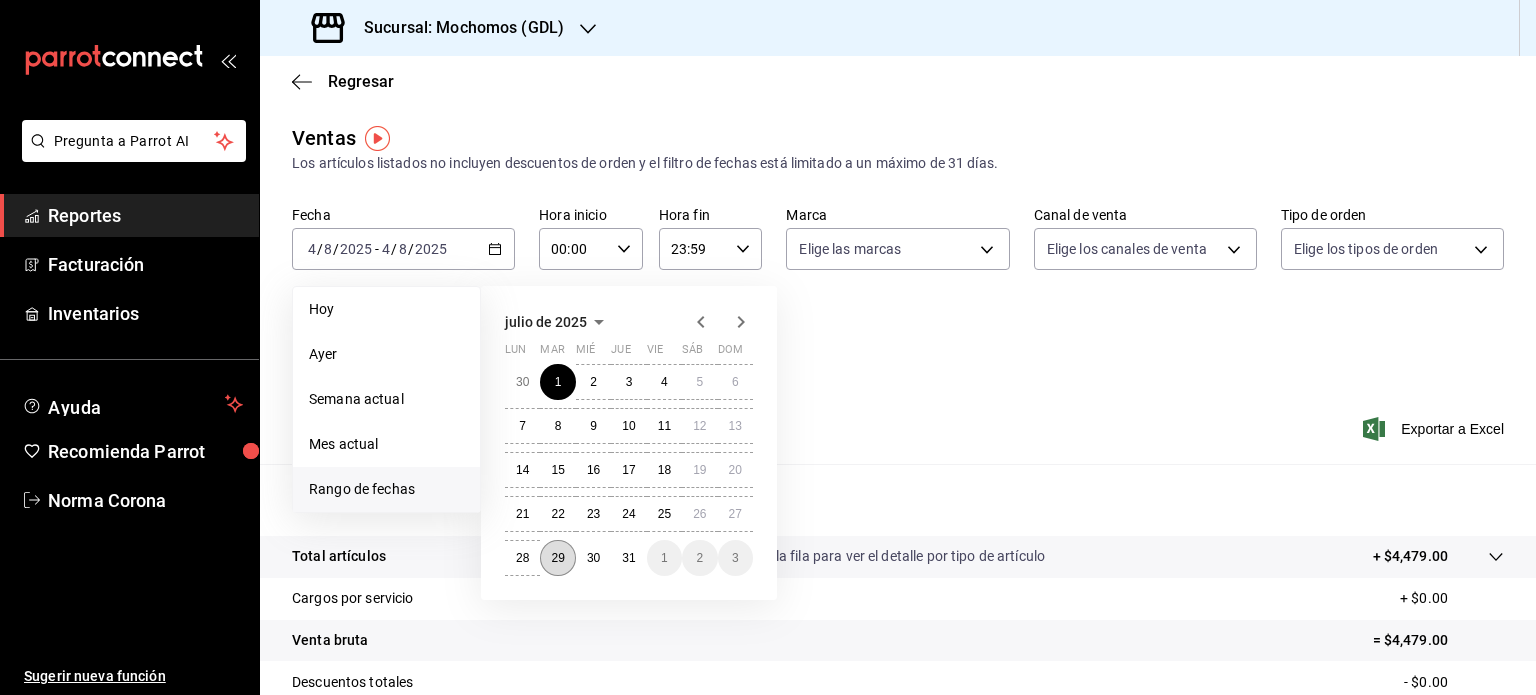 click on "29" at bounding box center [557, 558] 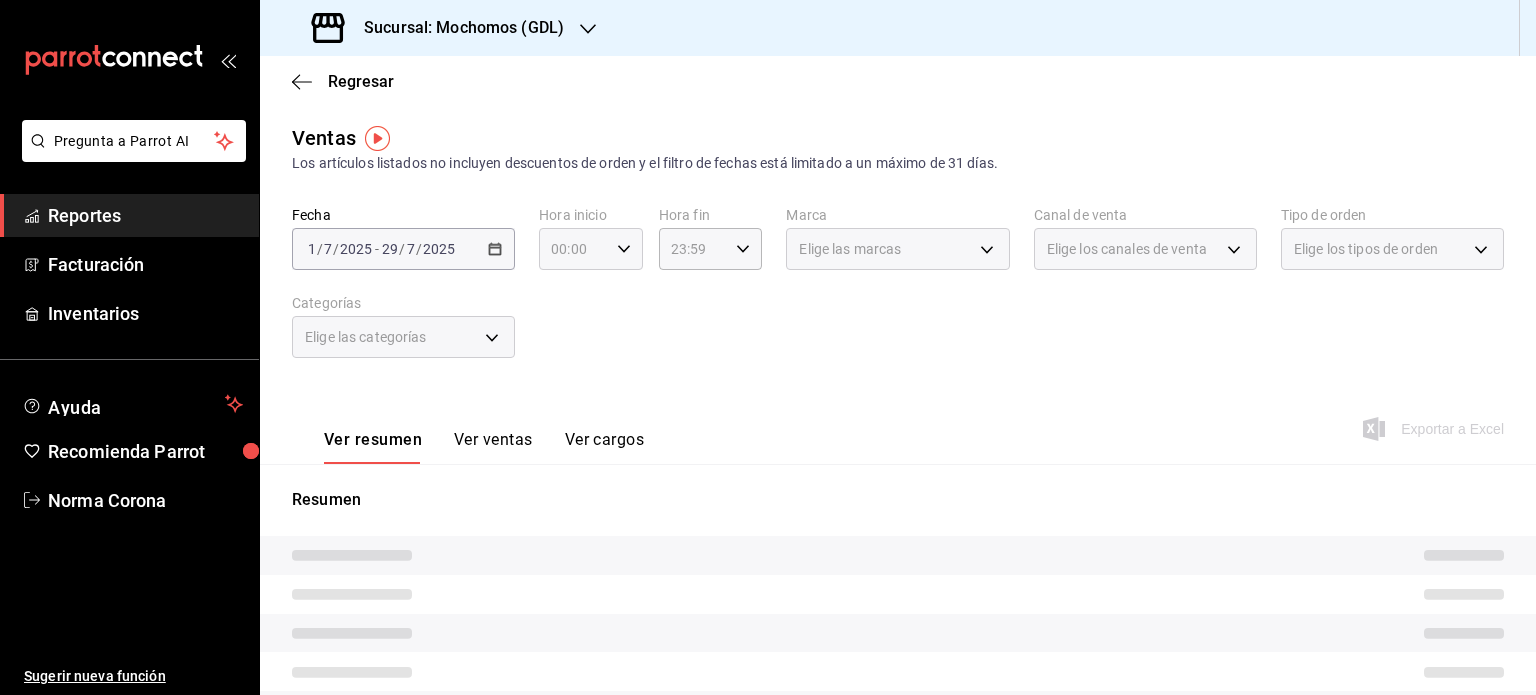 click 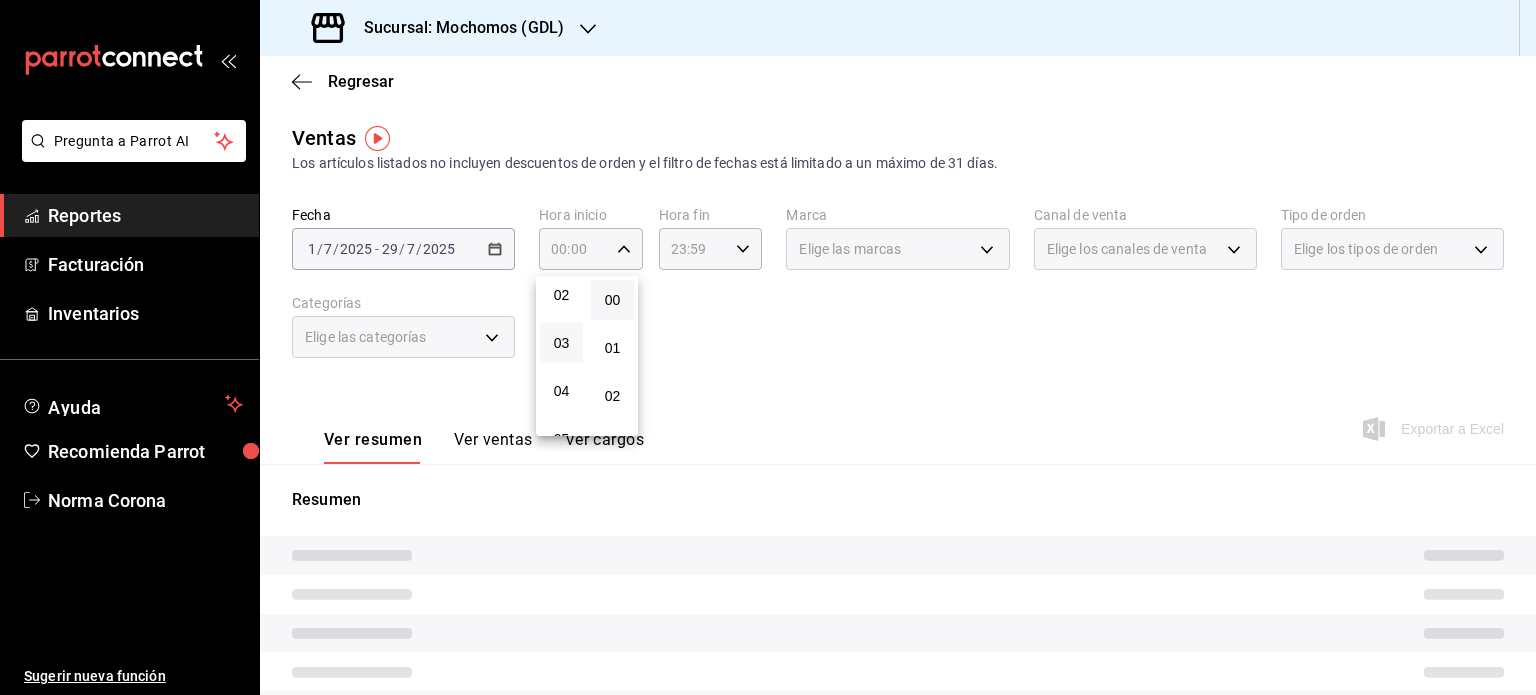 scroll, scrollTop: 200, scrollLeft: 0, axis: vertical 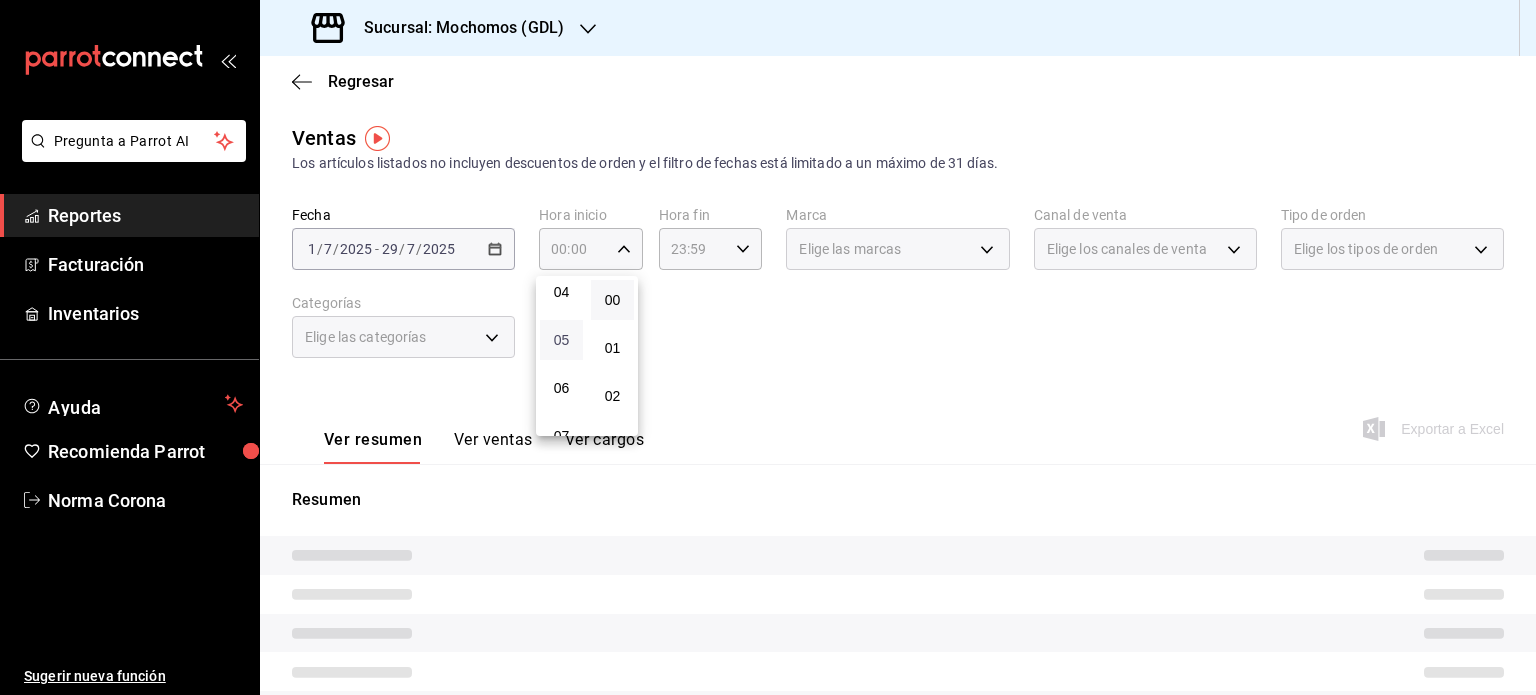 click on "05" at bounding box center [561, 340] 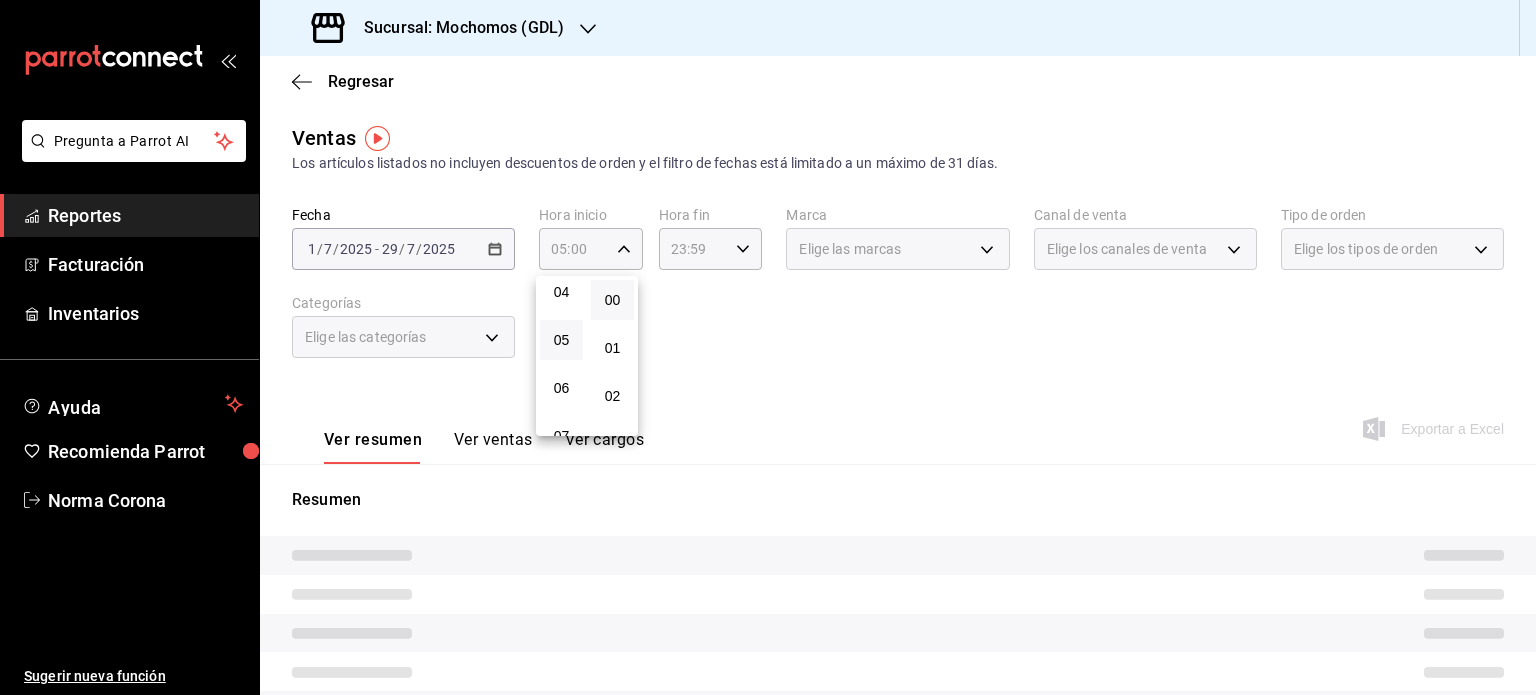 click at bounding box center (768, 347) 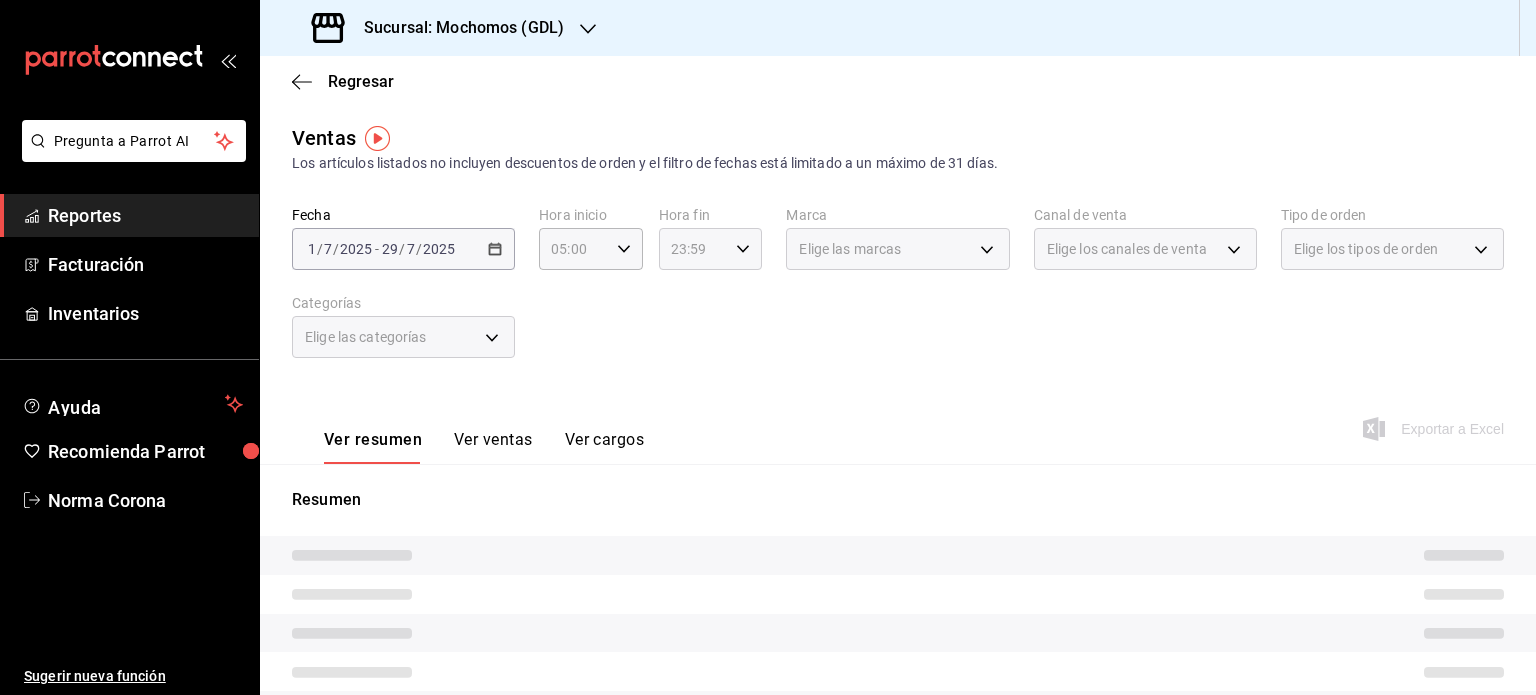 click 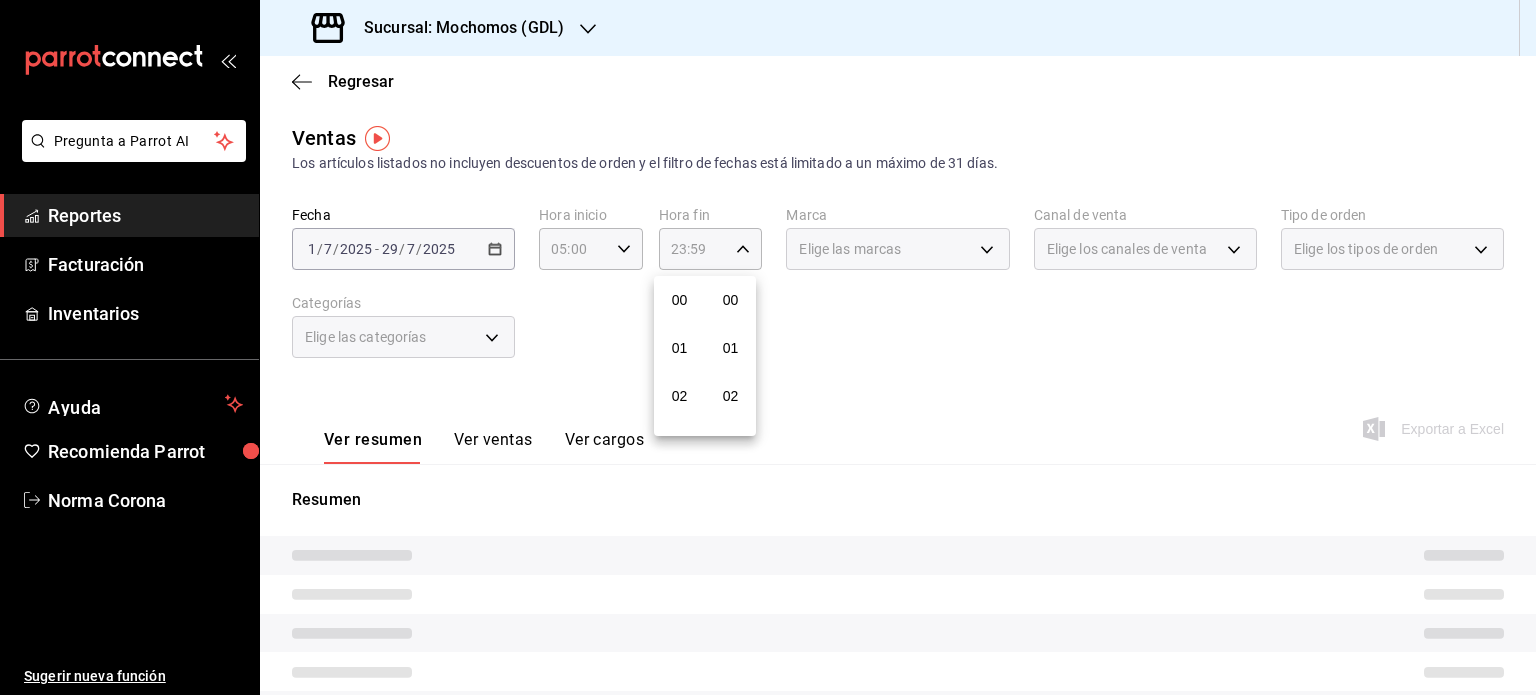 scroll, scrollTop: 1011, scrollLeft: 0, axis: vertical 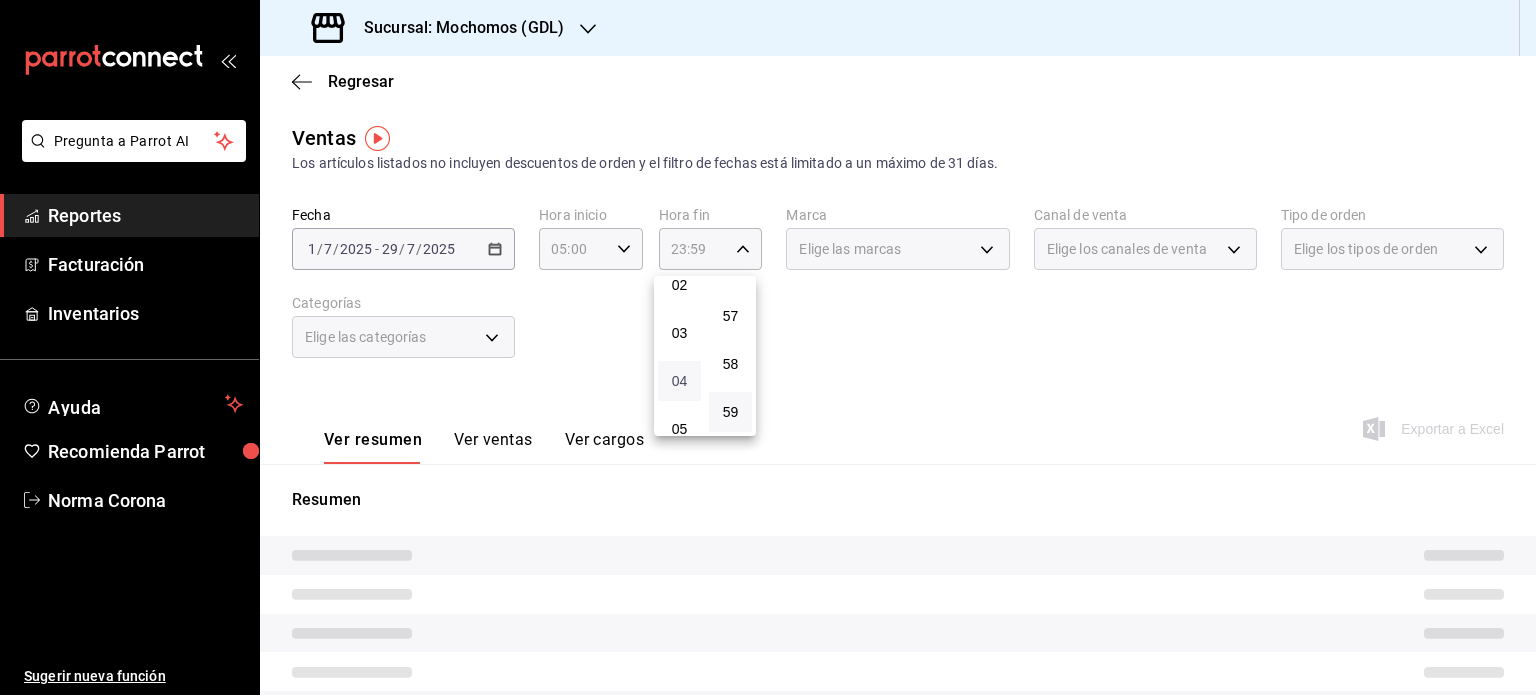 click on "04" at bounding box center [679, 381] 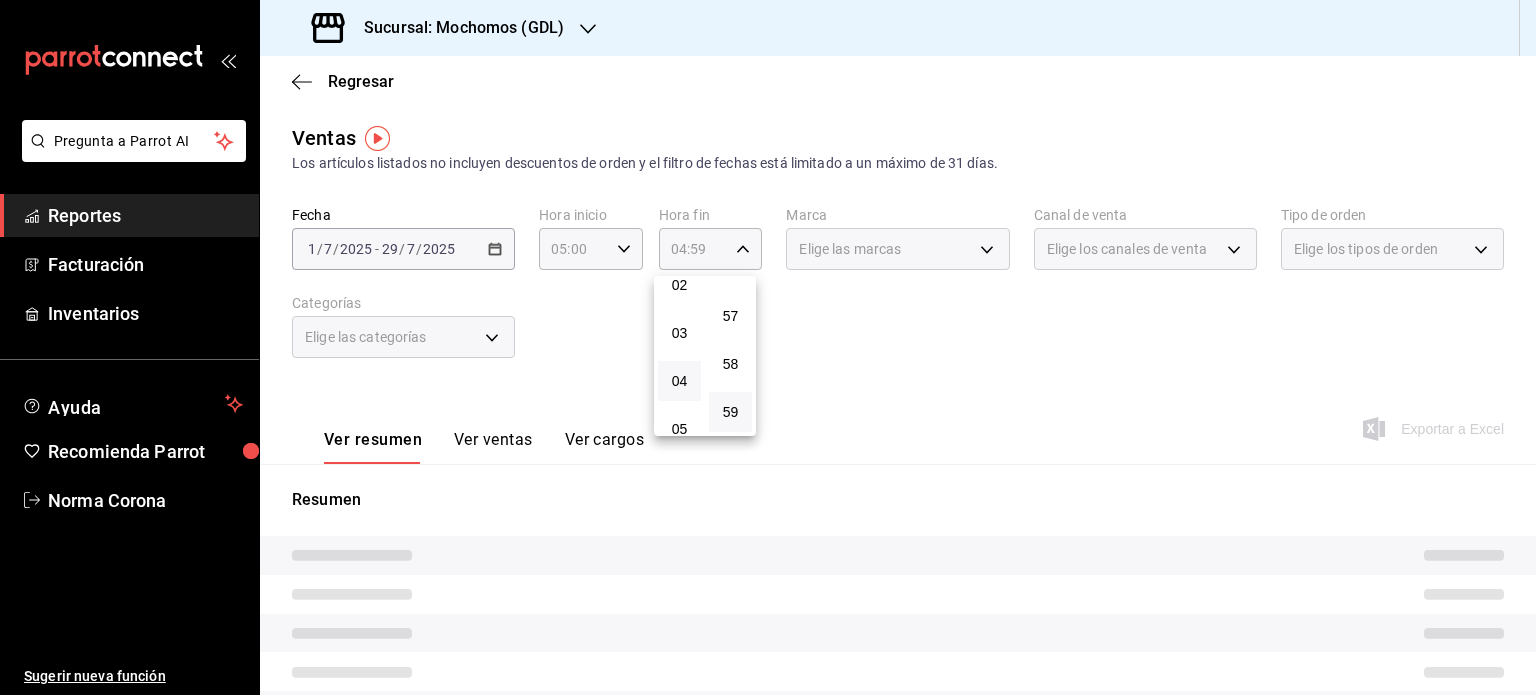 scroll, scrollTop: 211, scrollLeft: 0, axis: vertical 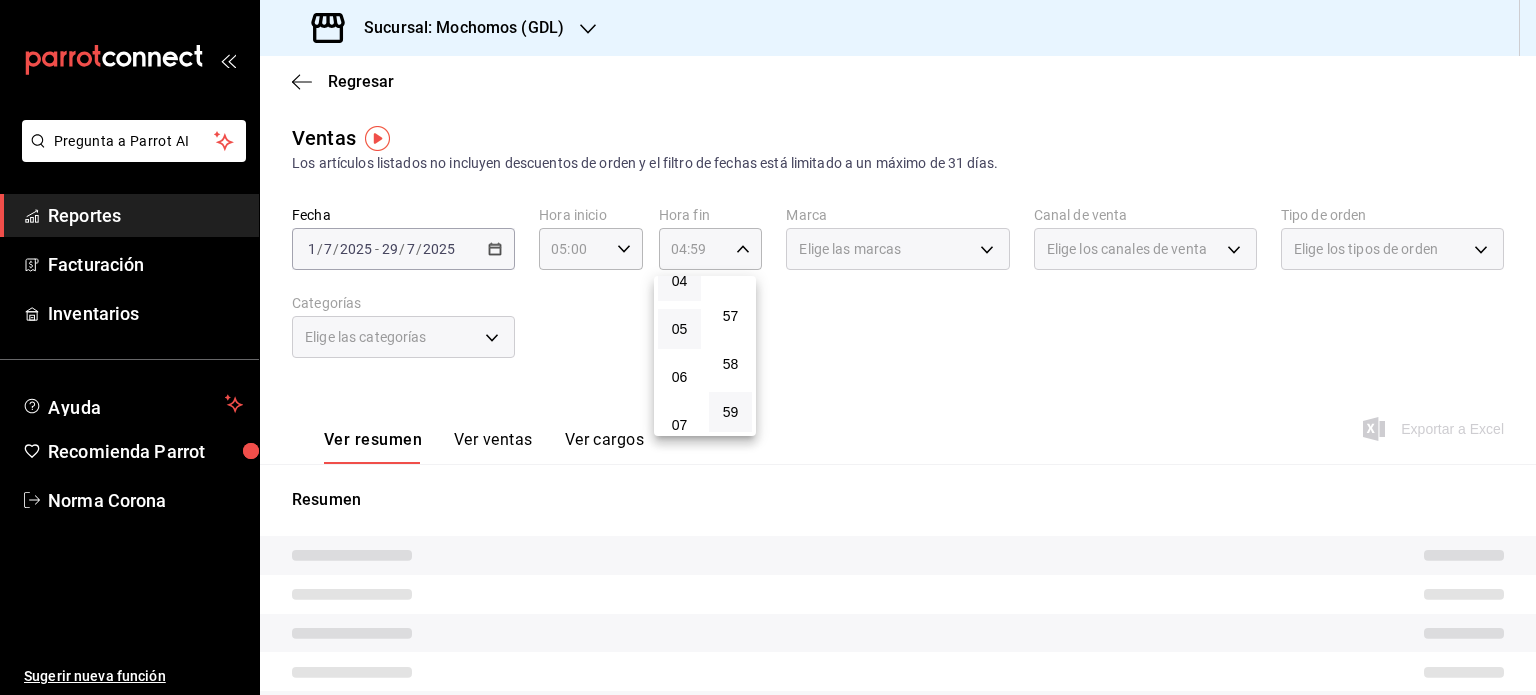 click on "05" at bounding box center [679, 329] 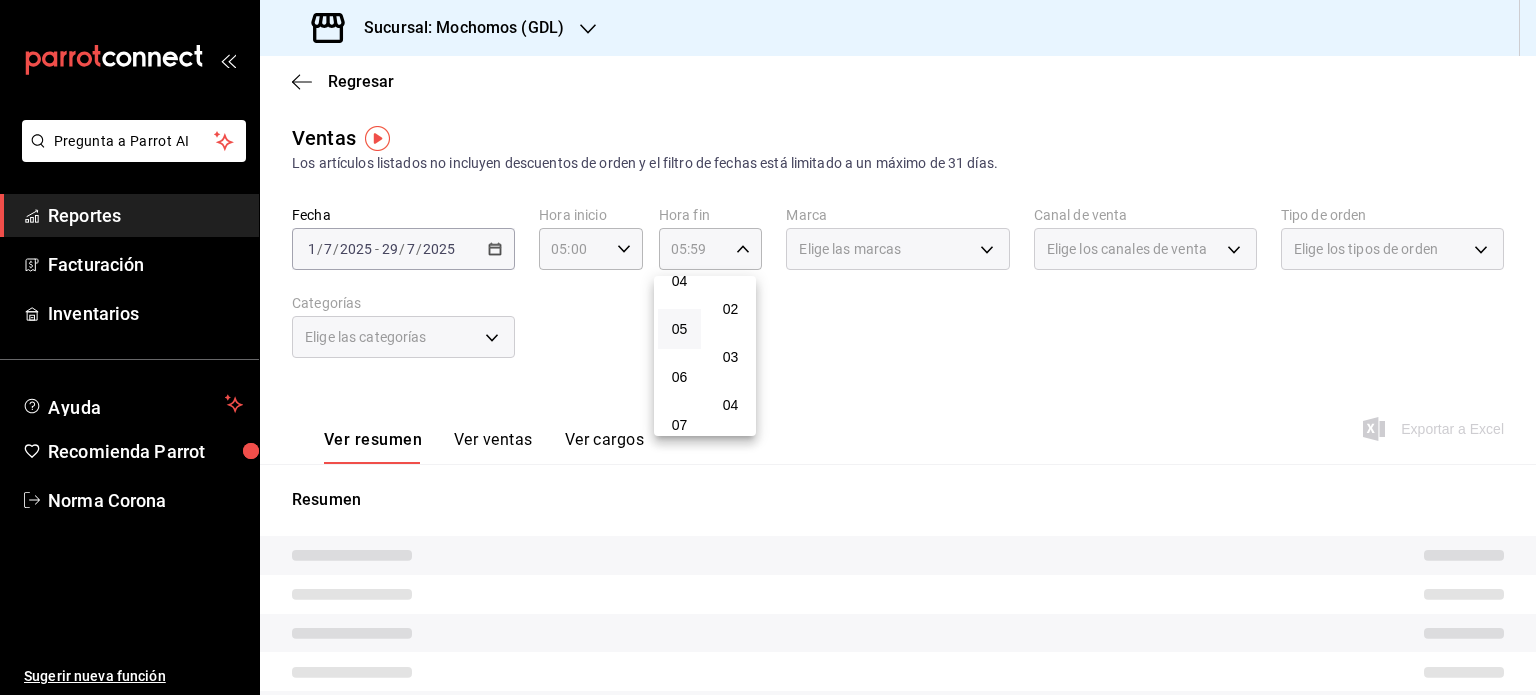 scroll, scrollTop: 0, scrollLeft: 0, axis: both 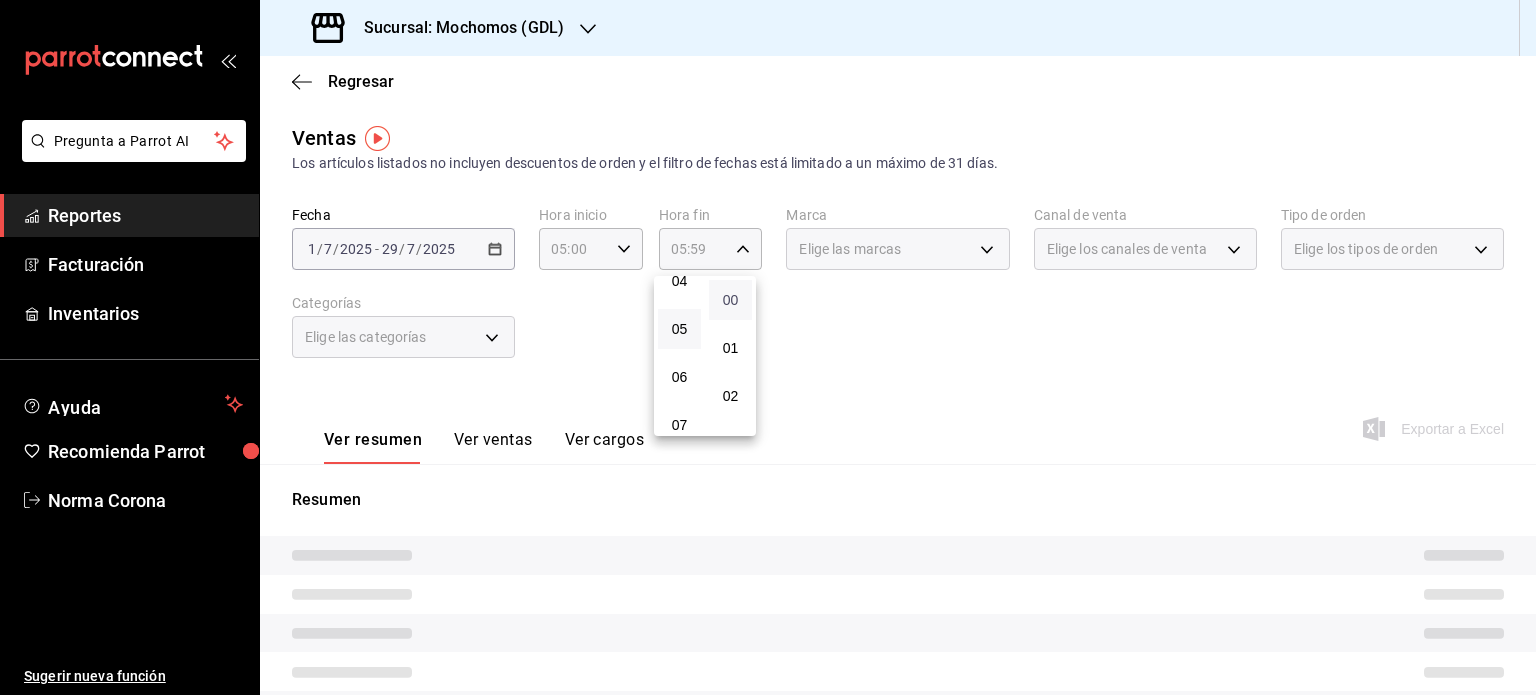 click on "00" at bounding box center [730, 300] 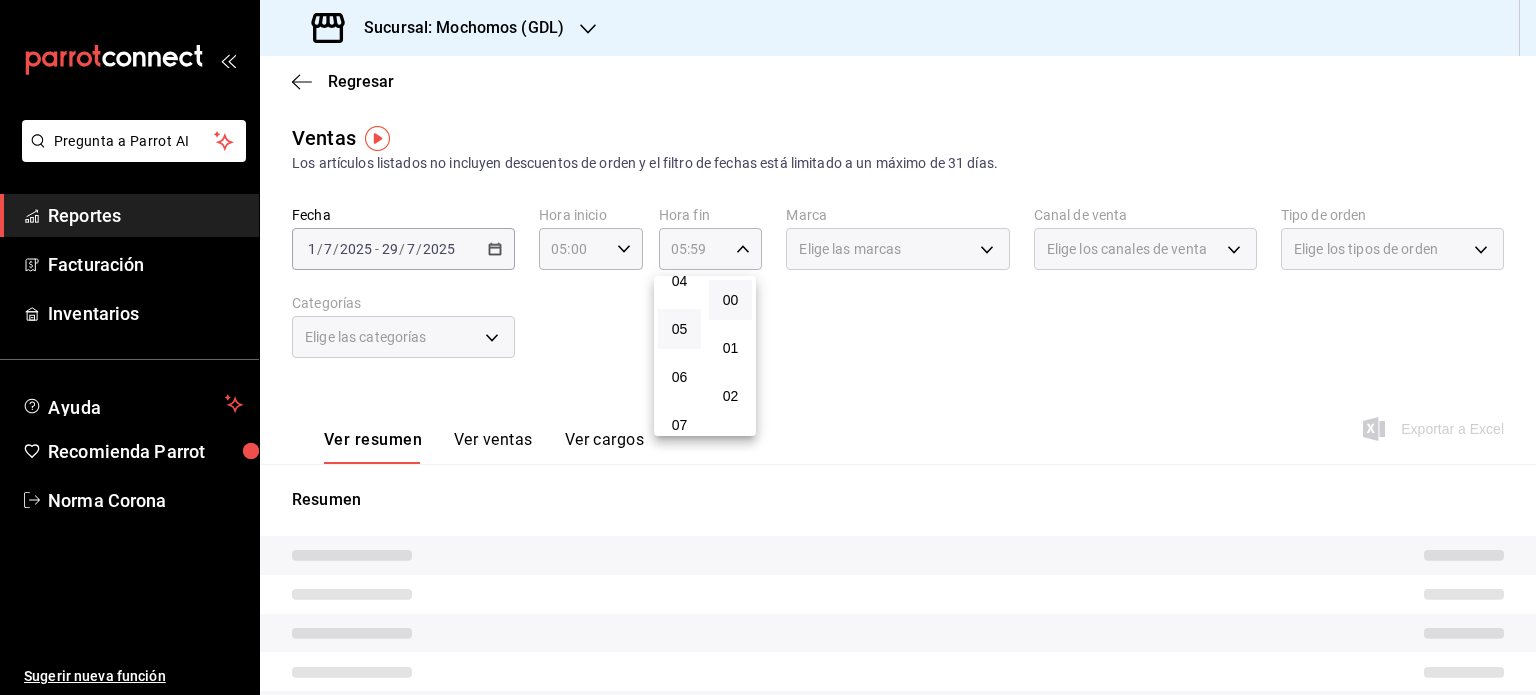 type on "05:00" 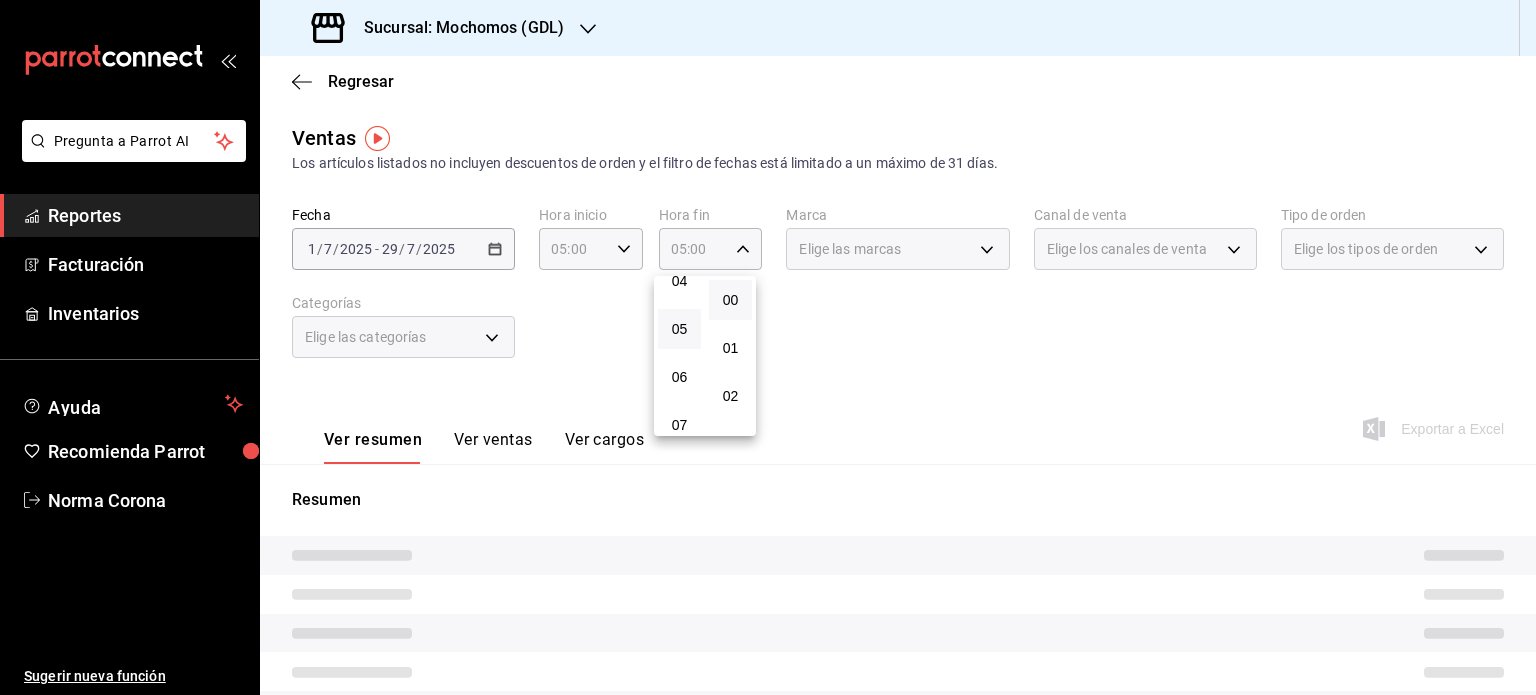 click at bounding box center [768, 347] 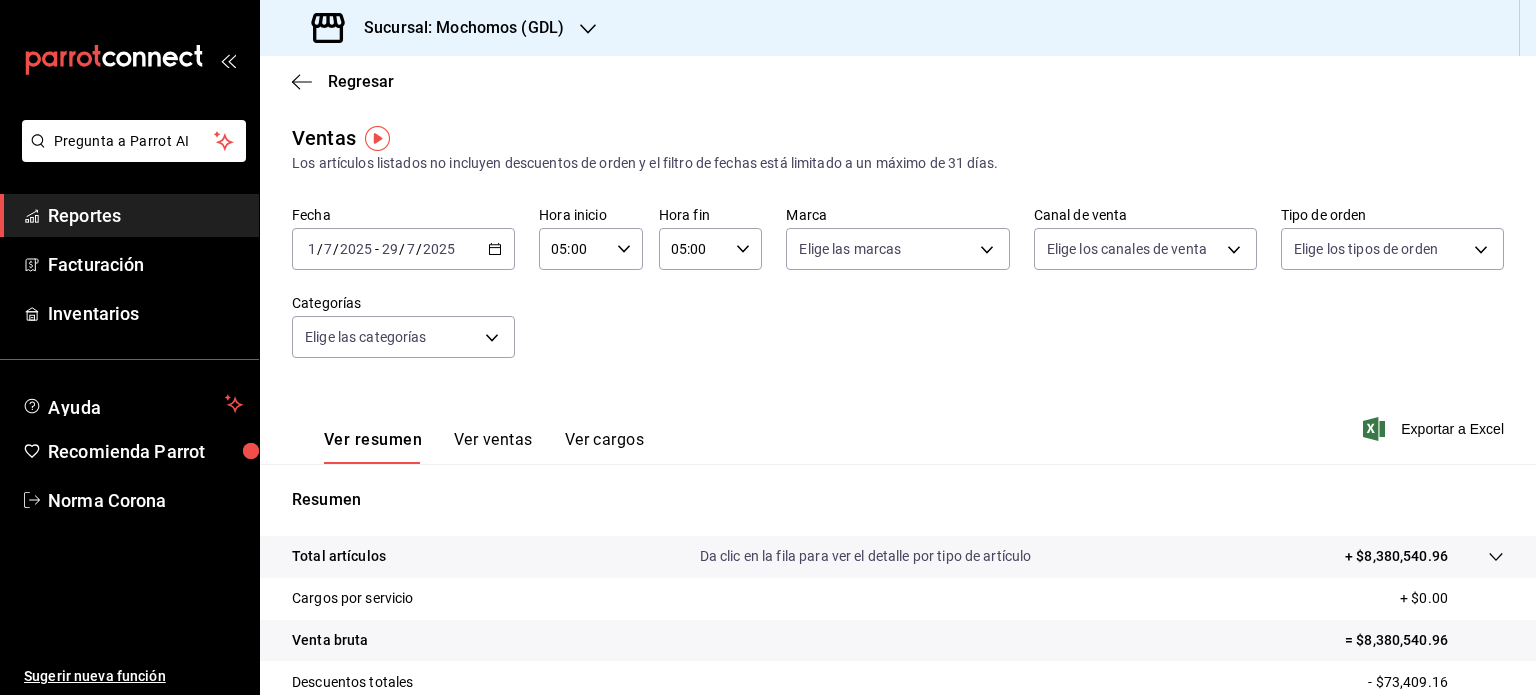 click on "Fecha [DATE] [DATE] - [DATE] [DATE] Hora inicio [TIME] Hora inicio Hora fin [TIME] Hora fin Marca Elige las marcas Canal de venta Elige los canales de venta Tipo de orden Elige los tipos de orden Categorías Elige las categorías" at bounding box center [898, 294] 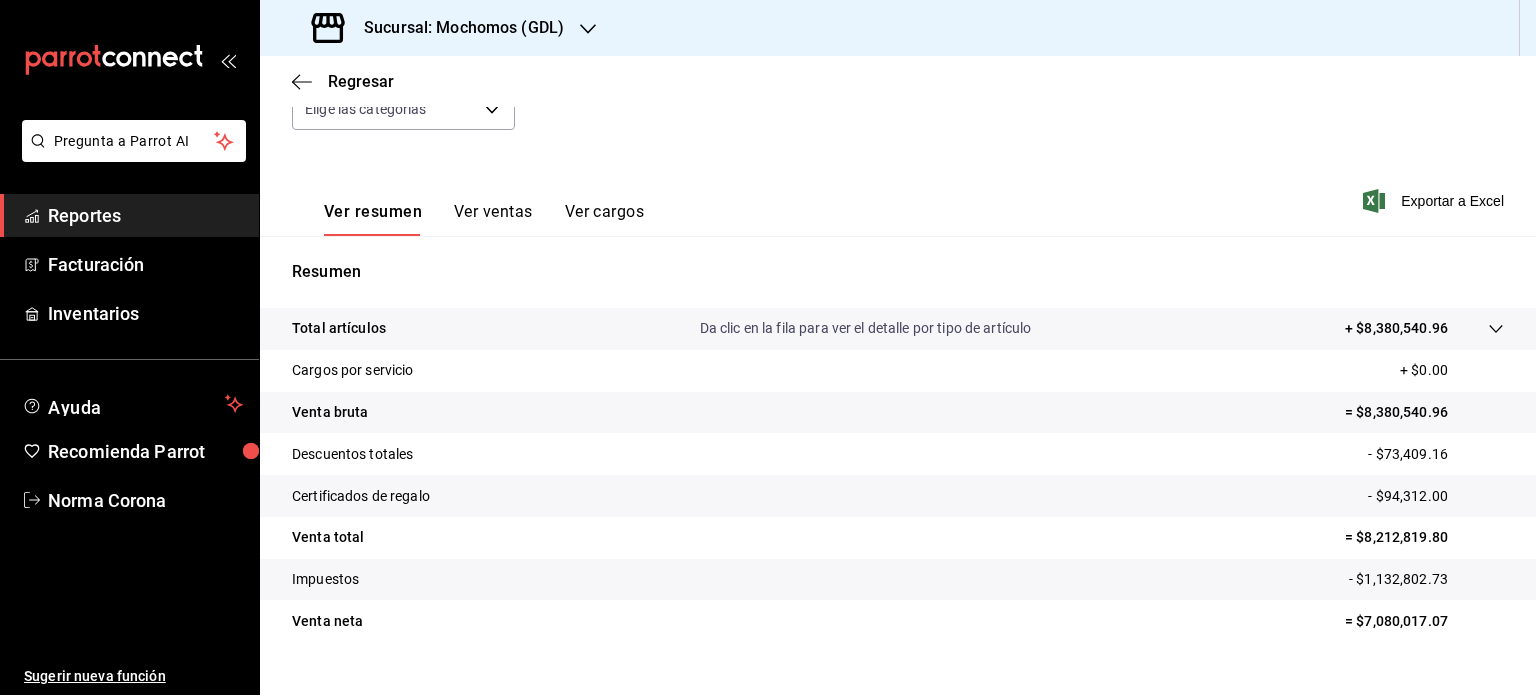 scroll, scrollTop: 263, scrollLeft: 0, axis: vertical 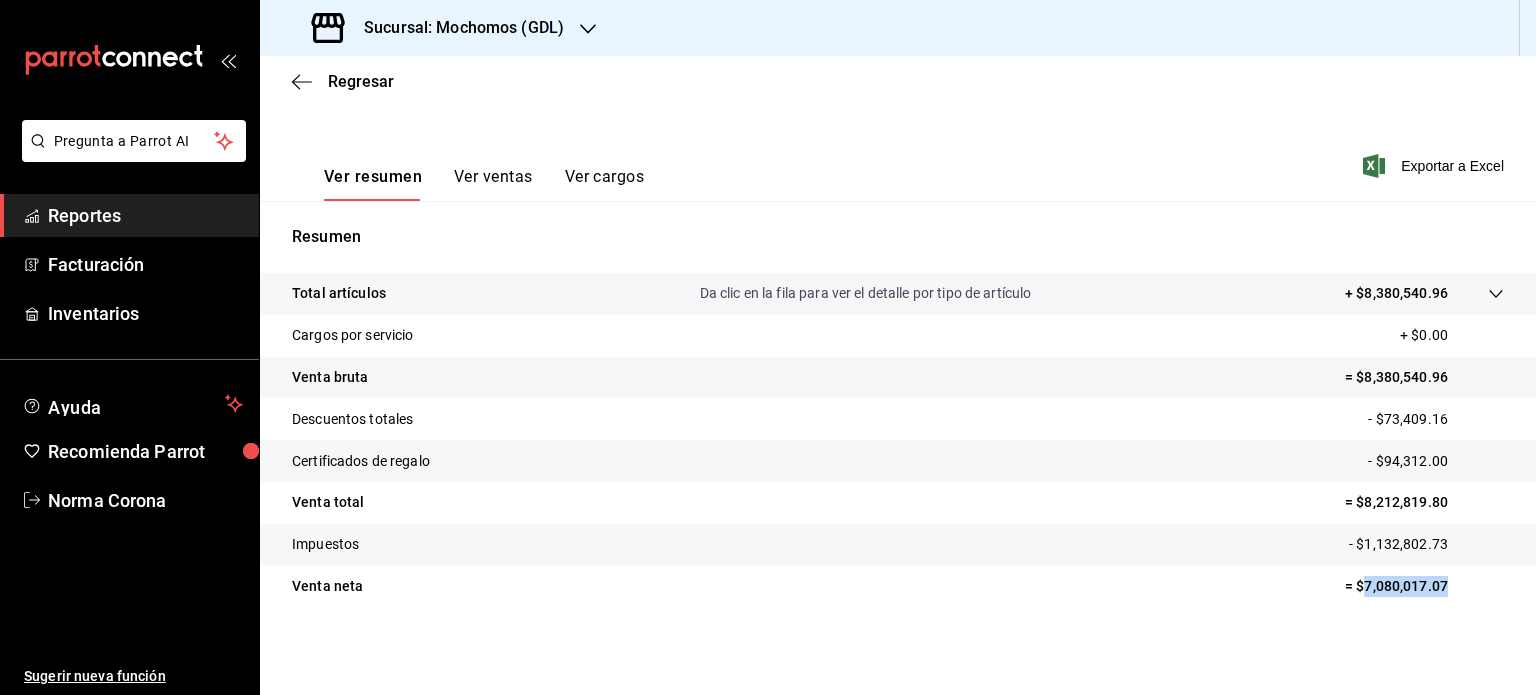 drag, startPoint x: 1437, startPoint y: 590, endPoint x: 1351, endPoint y: 595, distance: 86.145226 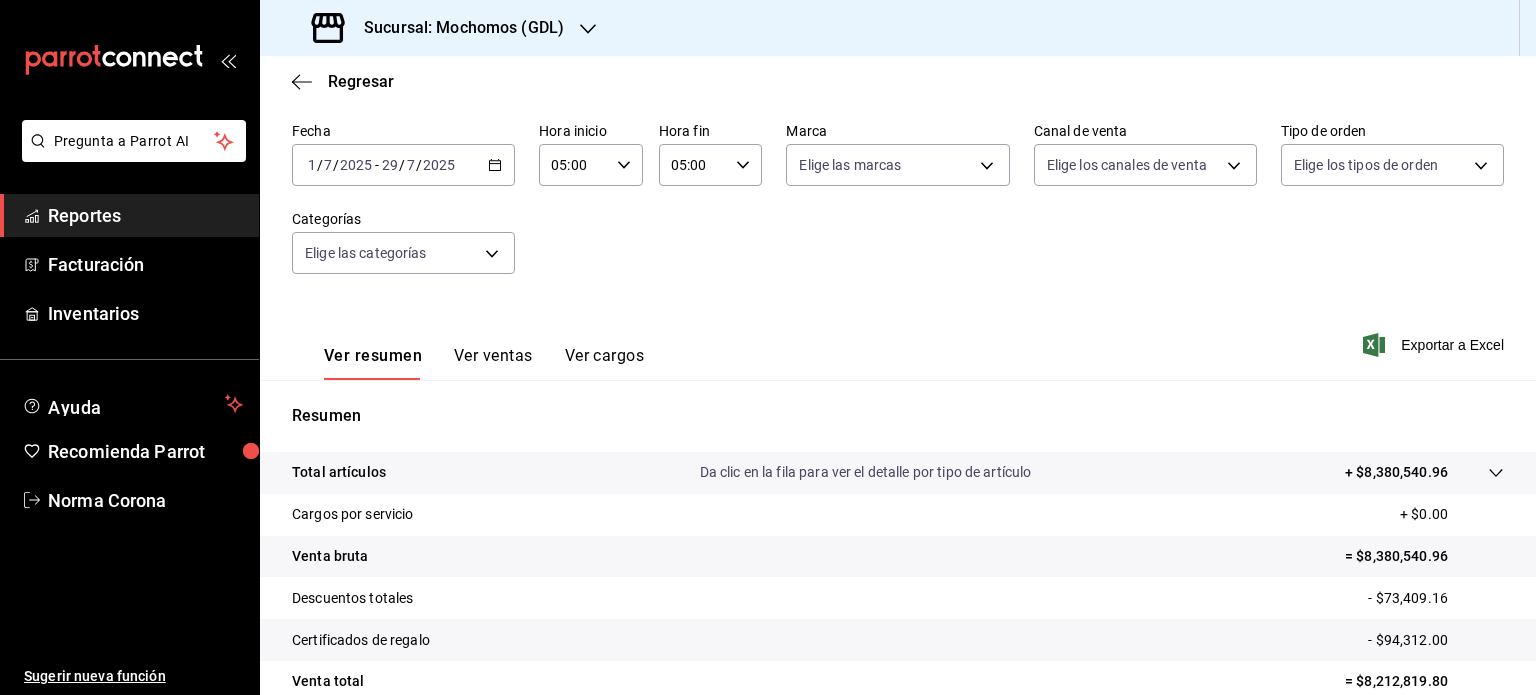 scroll, scrollTop: 0, scrollLeft: 0, axis: both 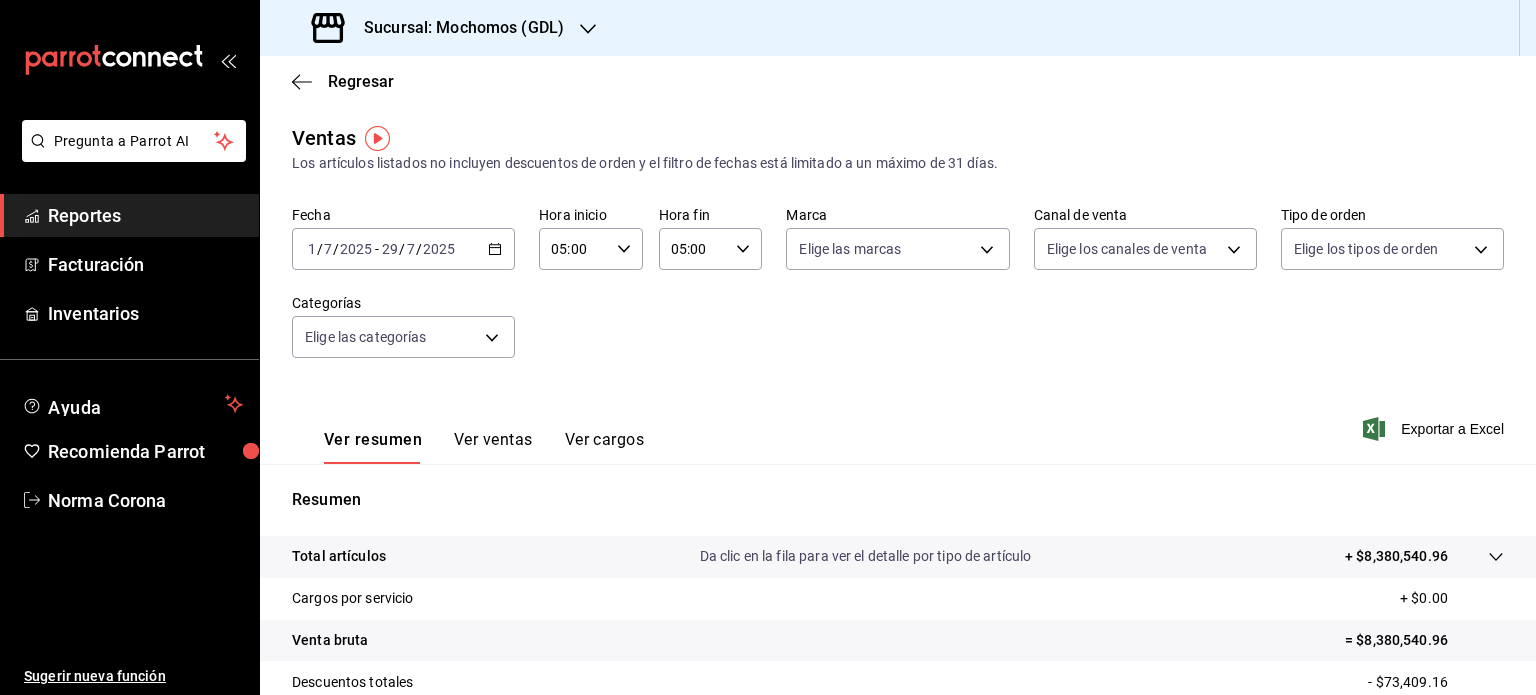 click on "2025-07-01 1 / 7 / 2025 - 2025-07-29 29 / 7 / 2025" at bounding box center [403, 249] 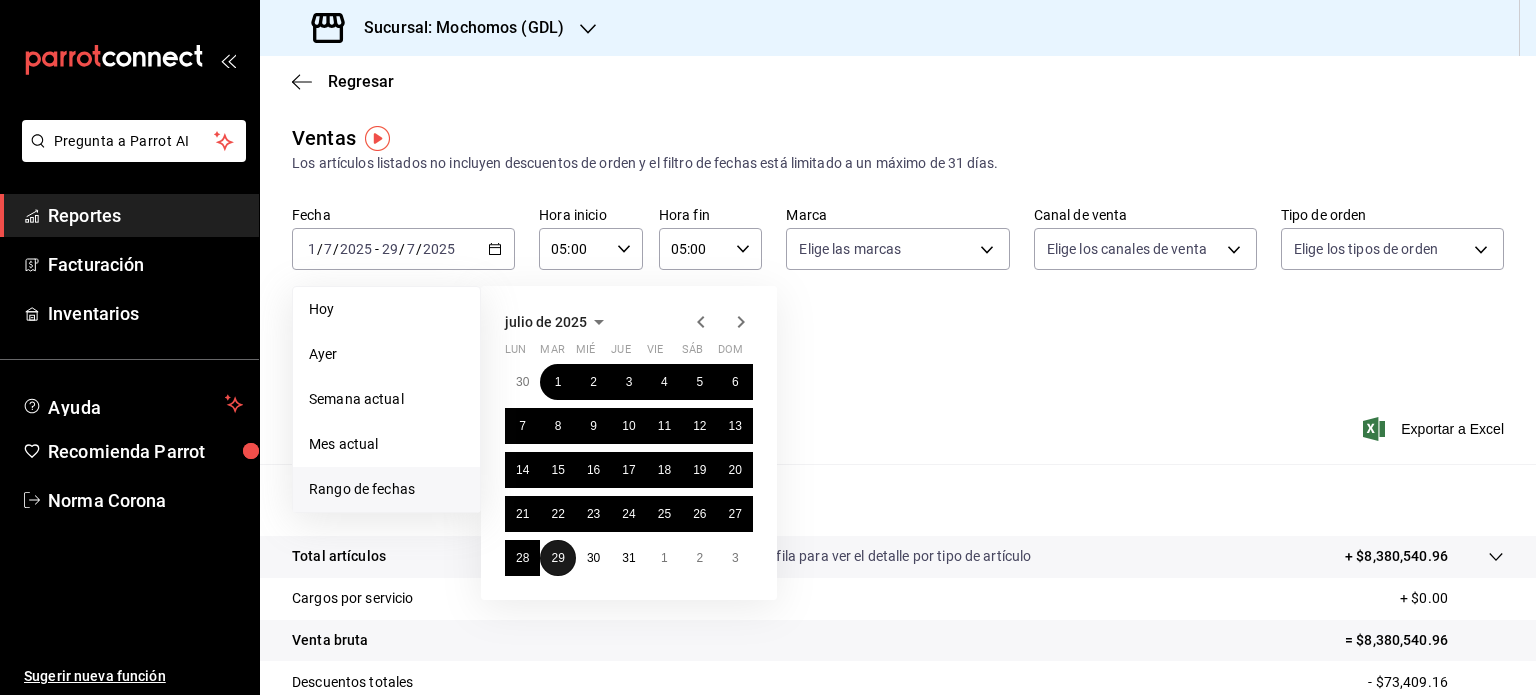 click on "29" at bounding box center (557, 558) 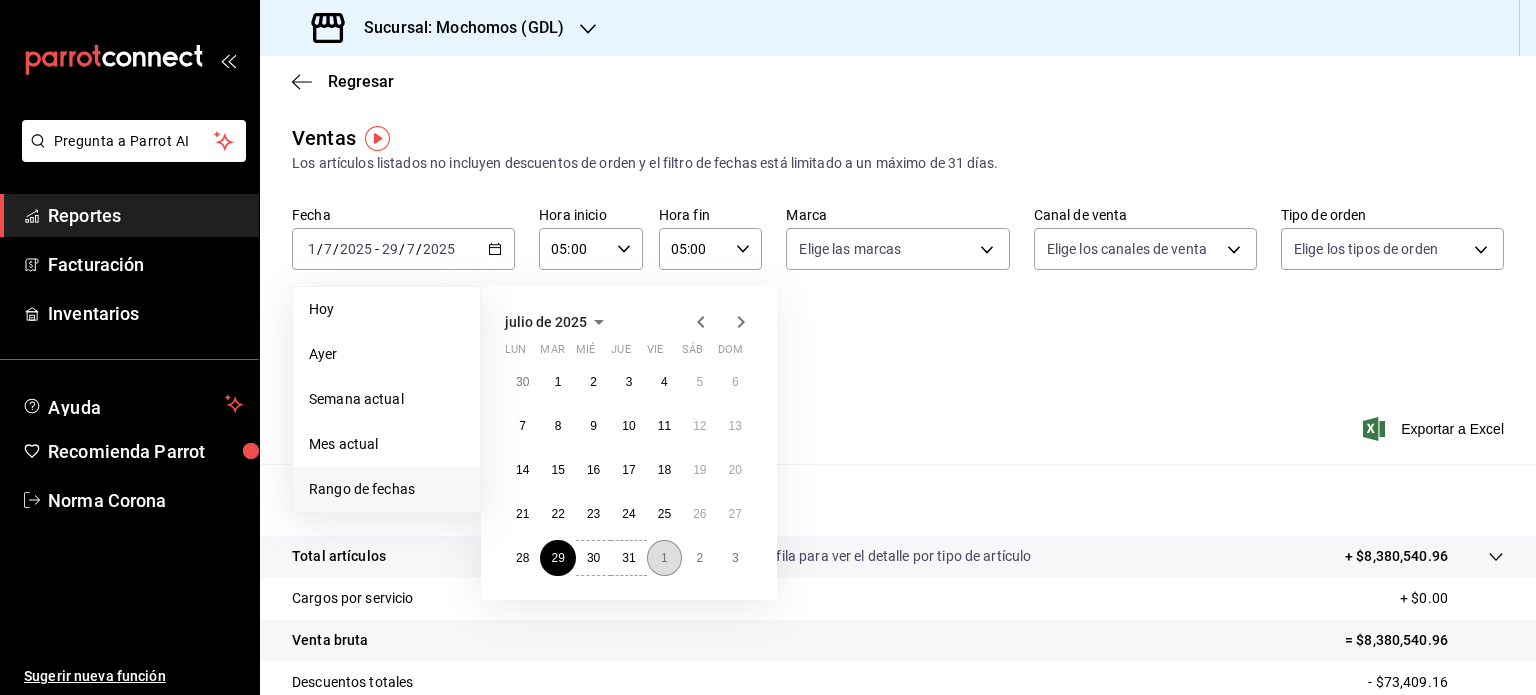 click on "1" at bounding box center [664, 558] 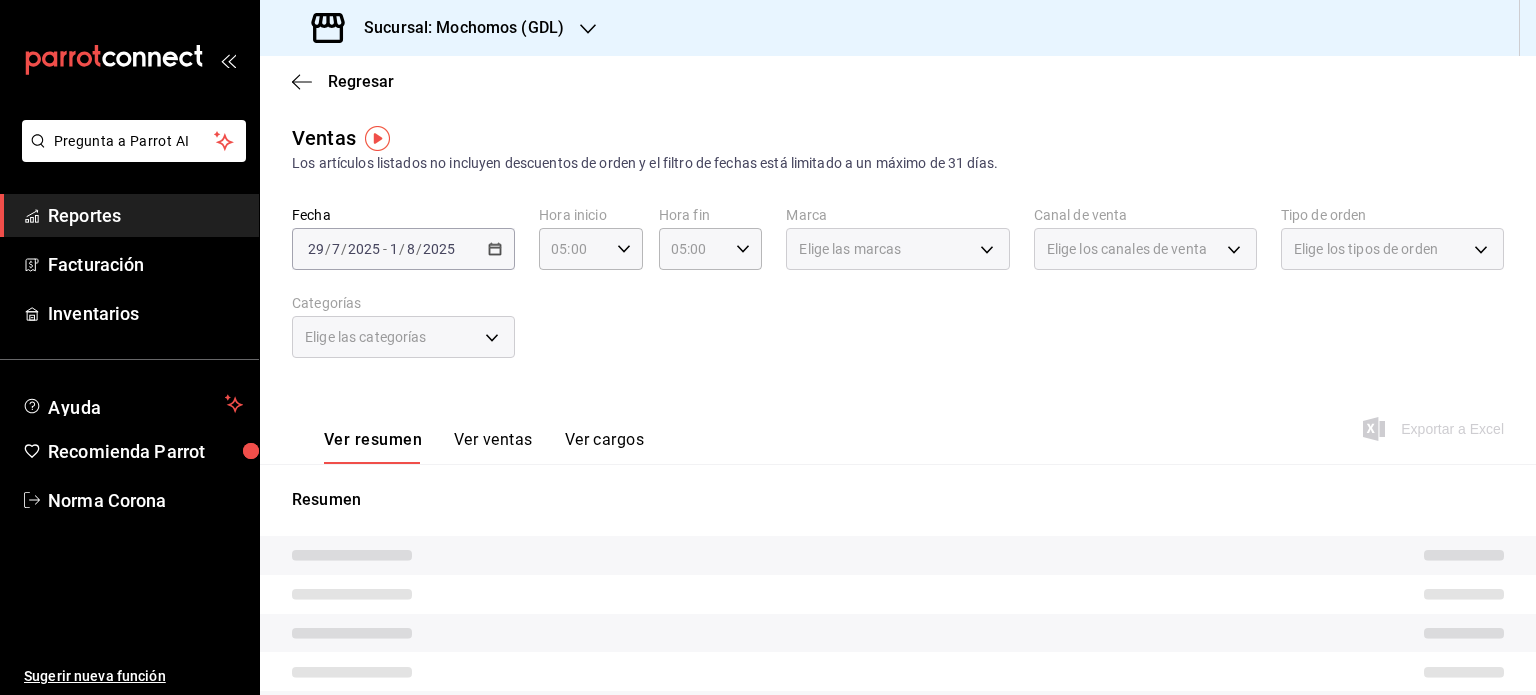 click on "Ver resumen Ver ventas Ver cargos Exportar a Excel" at bounding box center [898, 423] 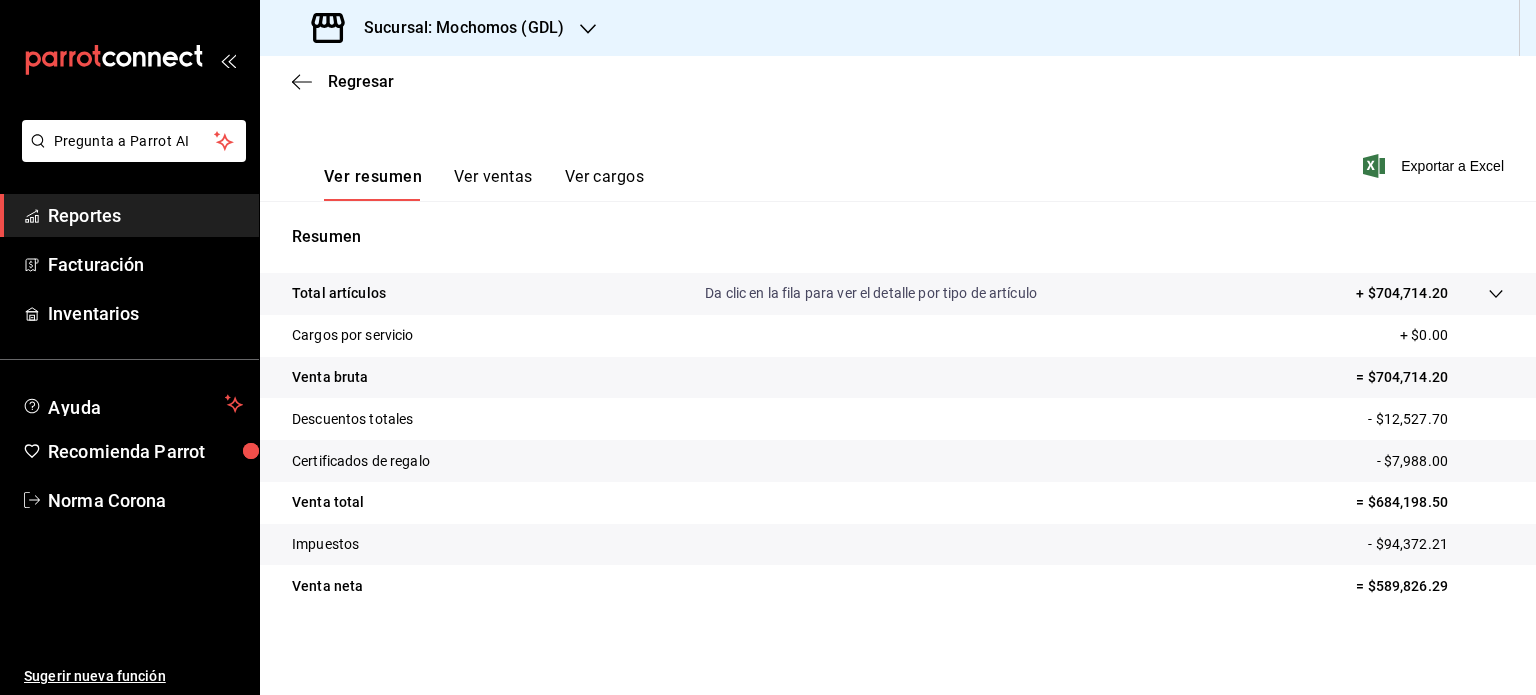 scroll, scrollTop: 263, scrollLeft: 0, axis: vertical 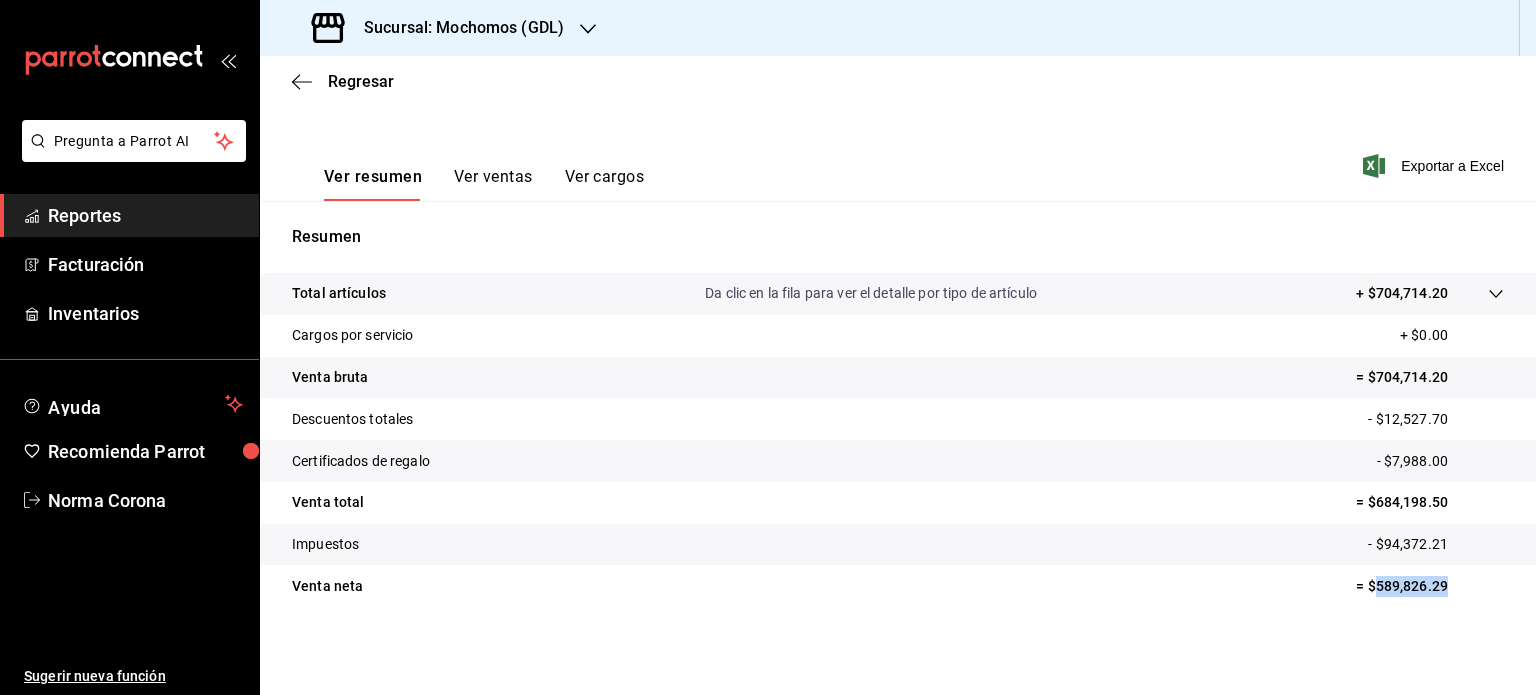 drag, startPoint x: 1435, startPoint y: 593, endPoint x: 1357, endPoint y: 588, distance: 78.160095 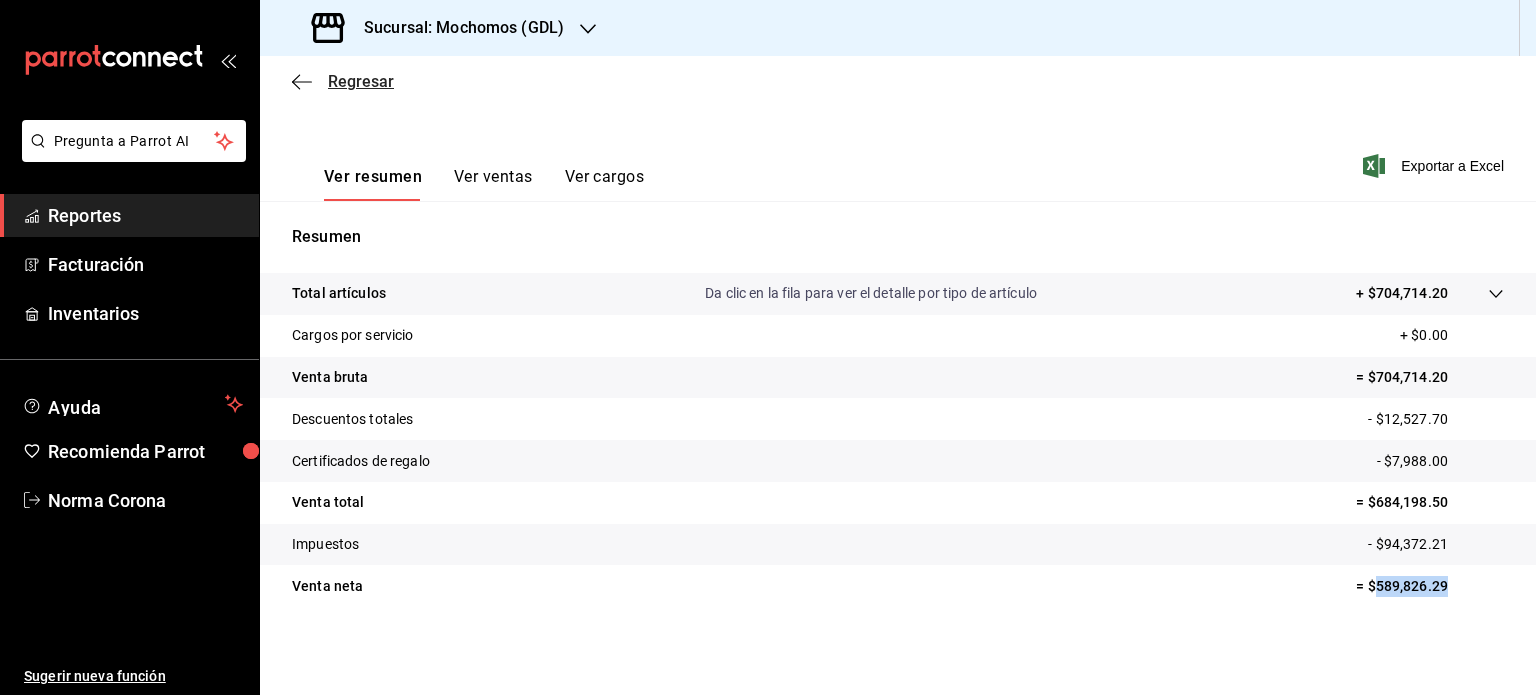 click 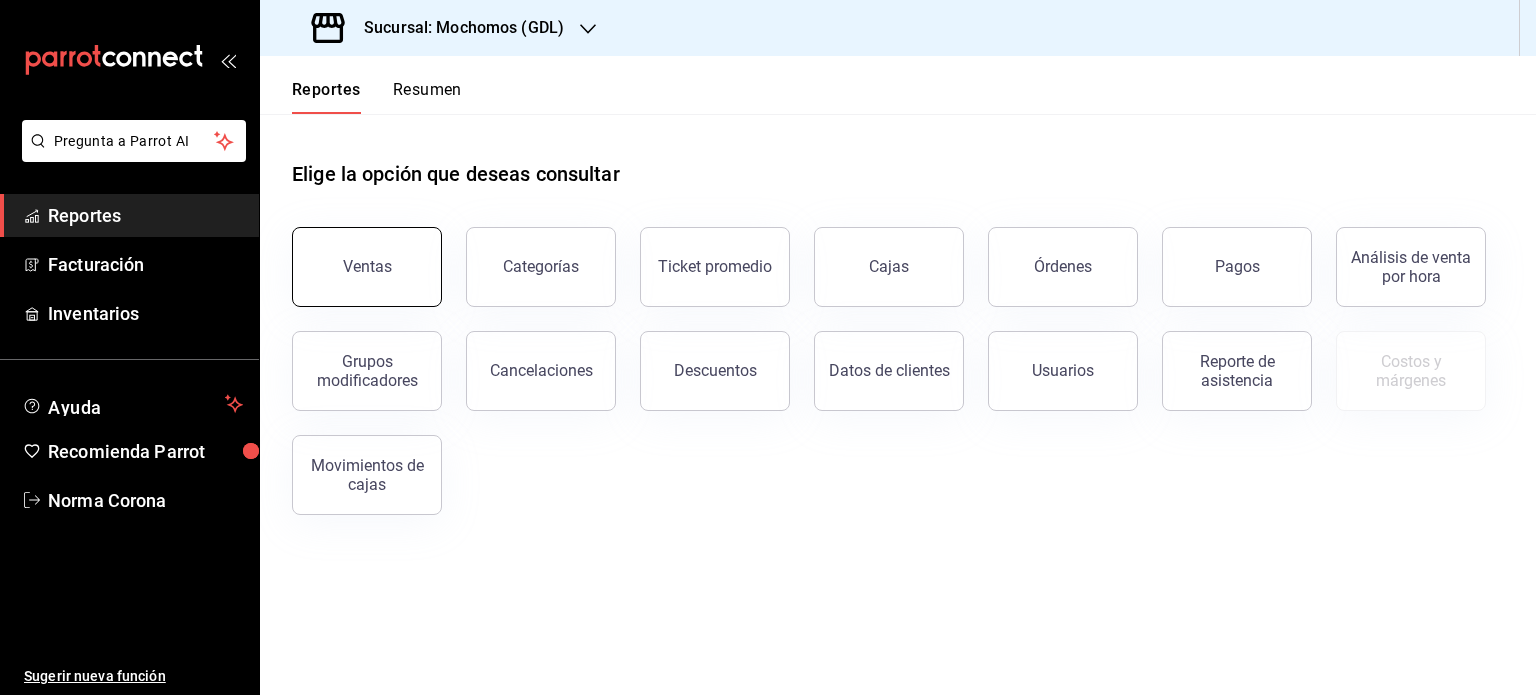 click on "Ventas" at bounding box center (367, 267) 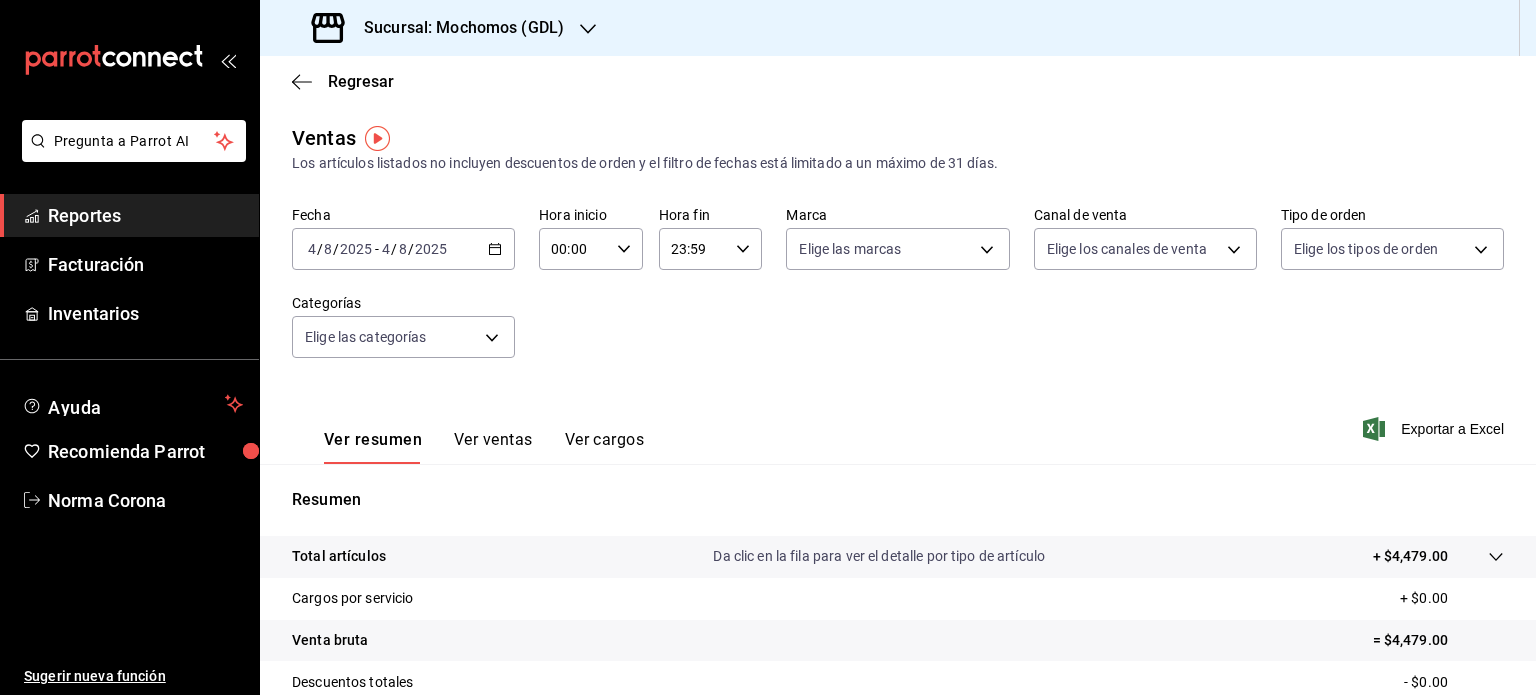 click on "2025-08-04 4 / 8 / 2025 - 2025-08-04 4 / 8 / 2025" at bounding box center (403, 249) 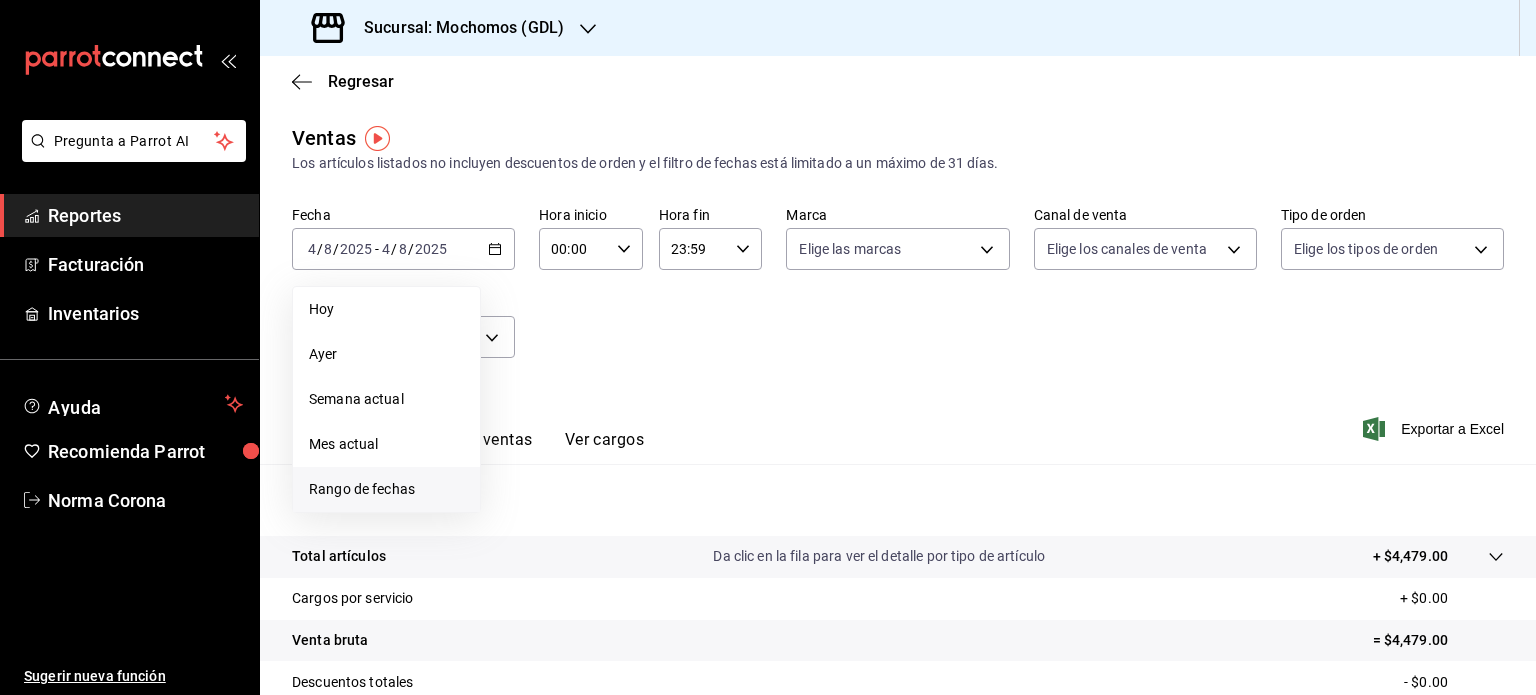 click on "Rango de fechas" at bounding box center (386, 489) 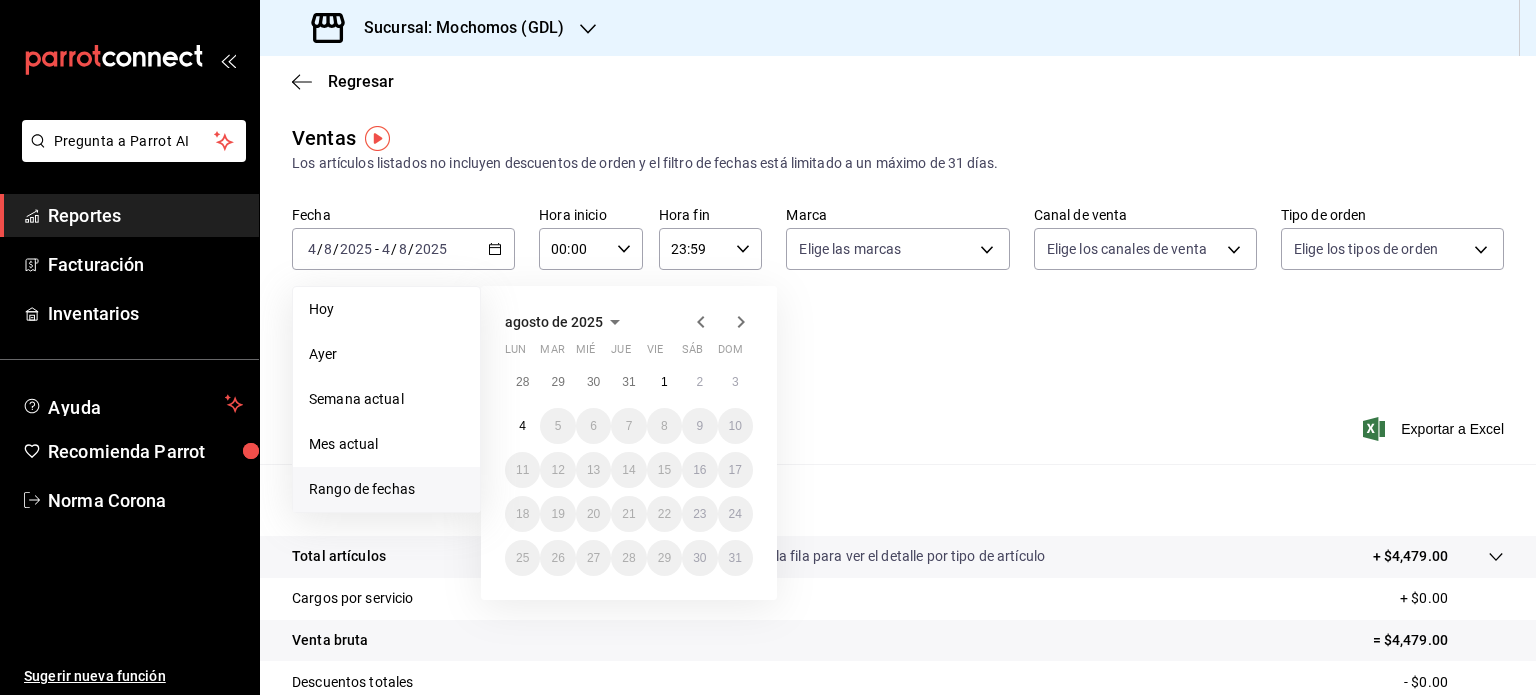 click 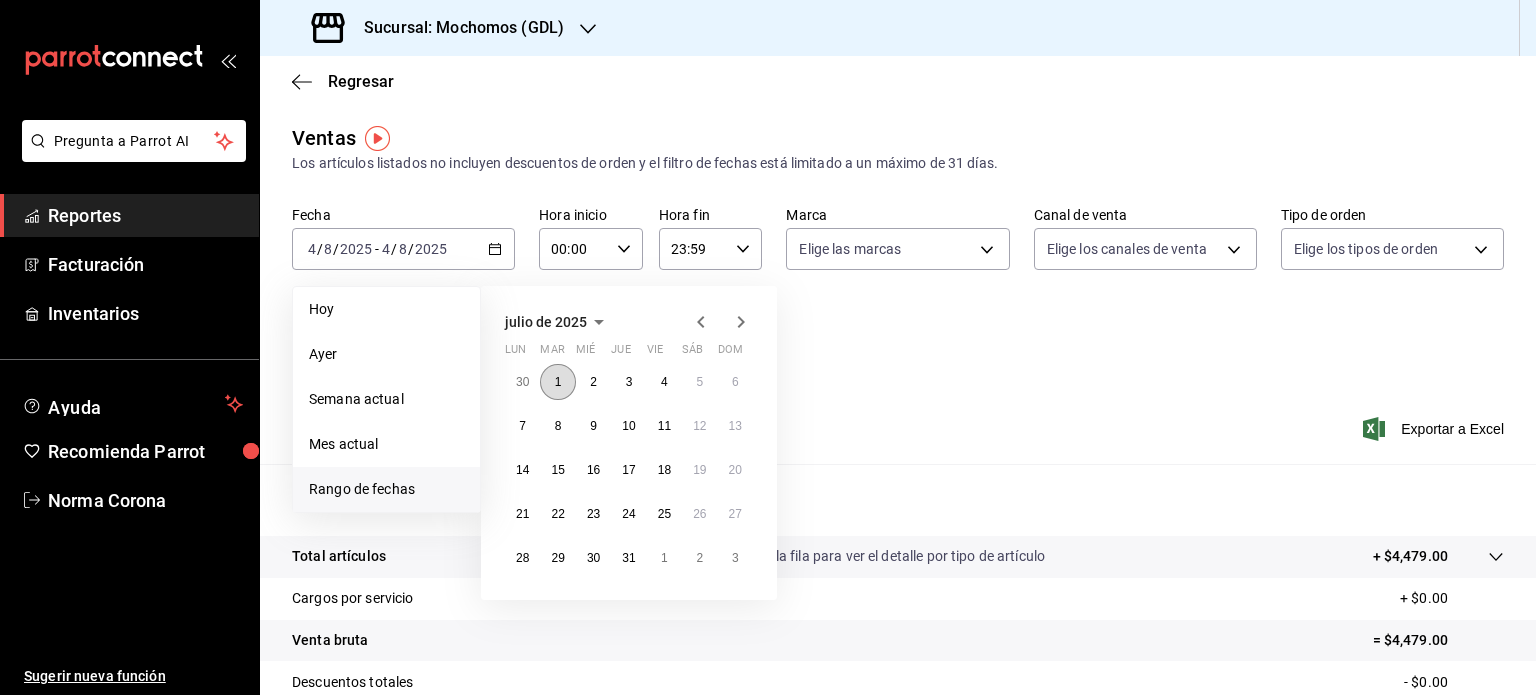 click on "1" at bounding box center (557, 382) 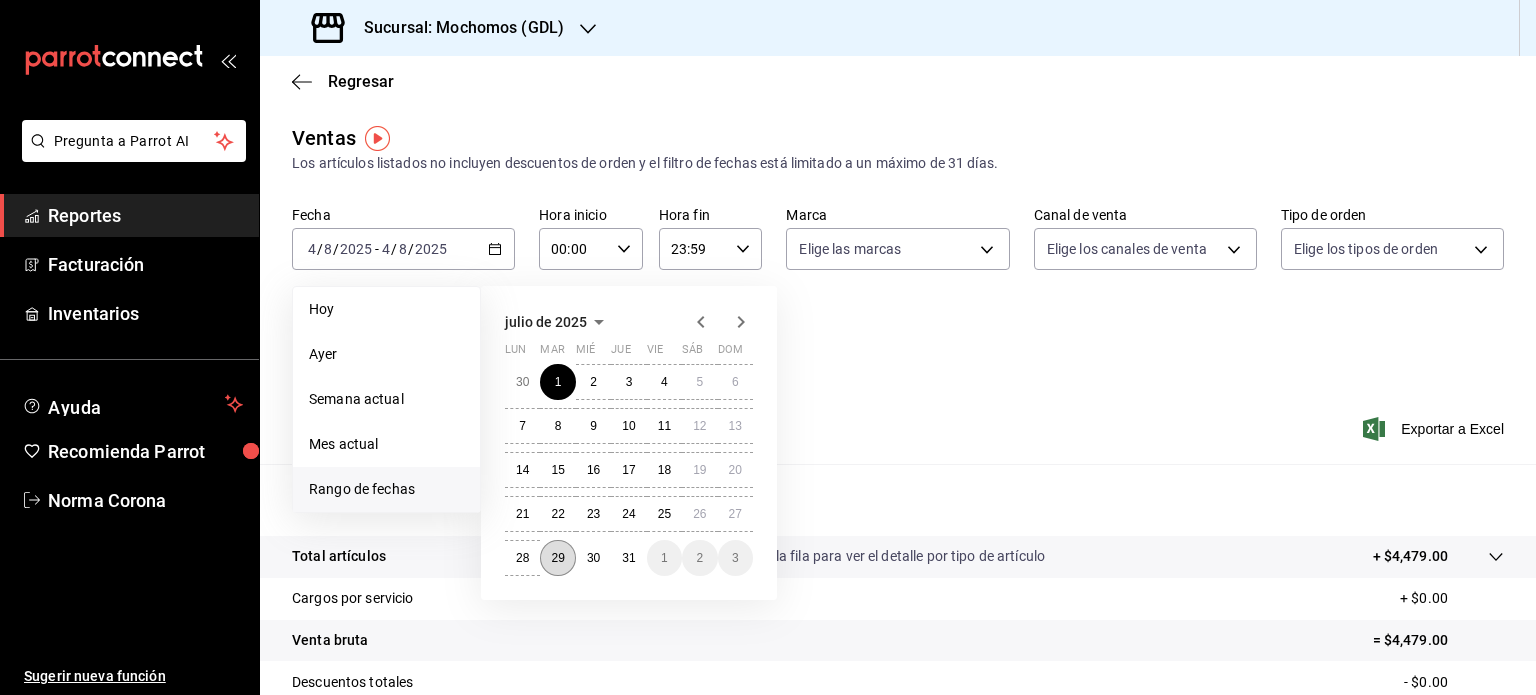 click on "29" at bounding box center (557, 558) 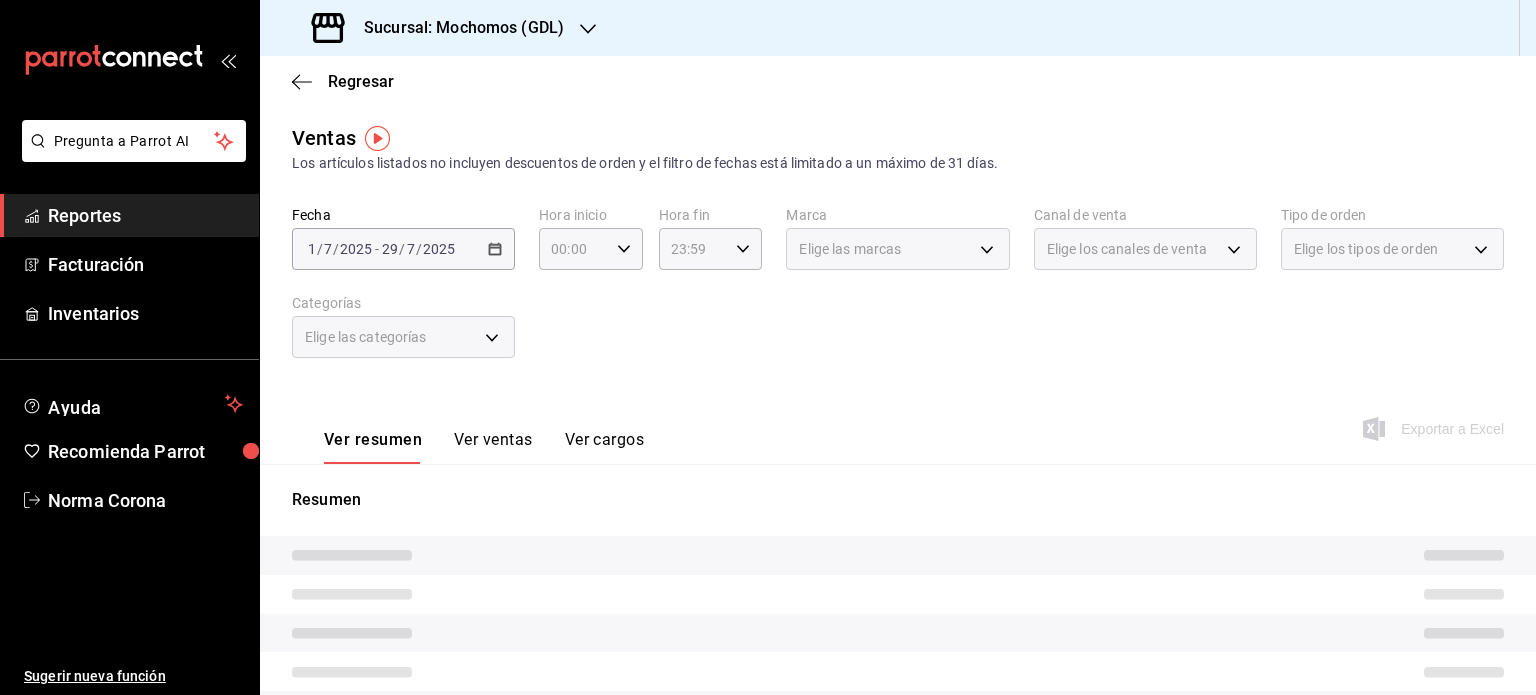 click on "Fecha [DATE] [DATE] - [DATE] [DATE] Hora inicio [TIME] Hora inicio Hora fin [TIME] Hora fin Marca Elige las marcas Canal de venta Elige los canales de venta Tipo de orden Elige los tipos de orden Categorías Elige las categorías" at bounding box center [898, 294] 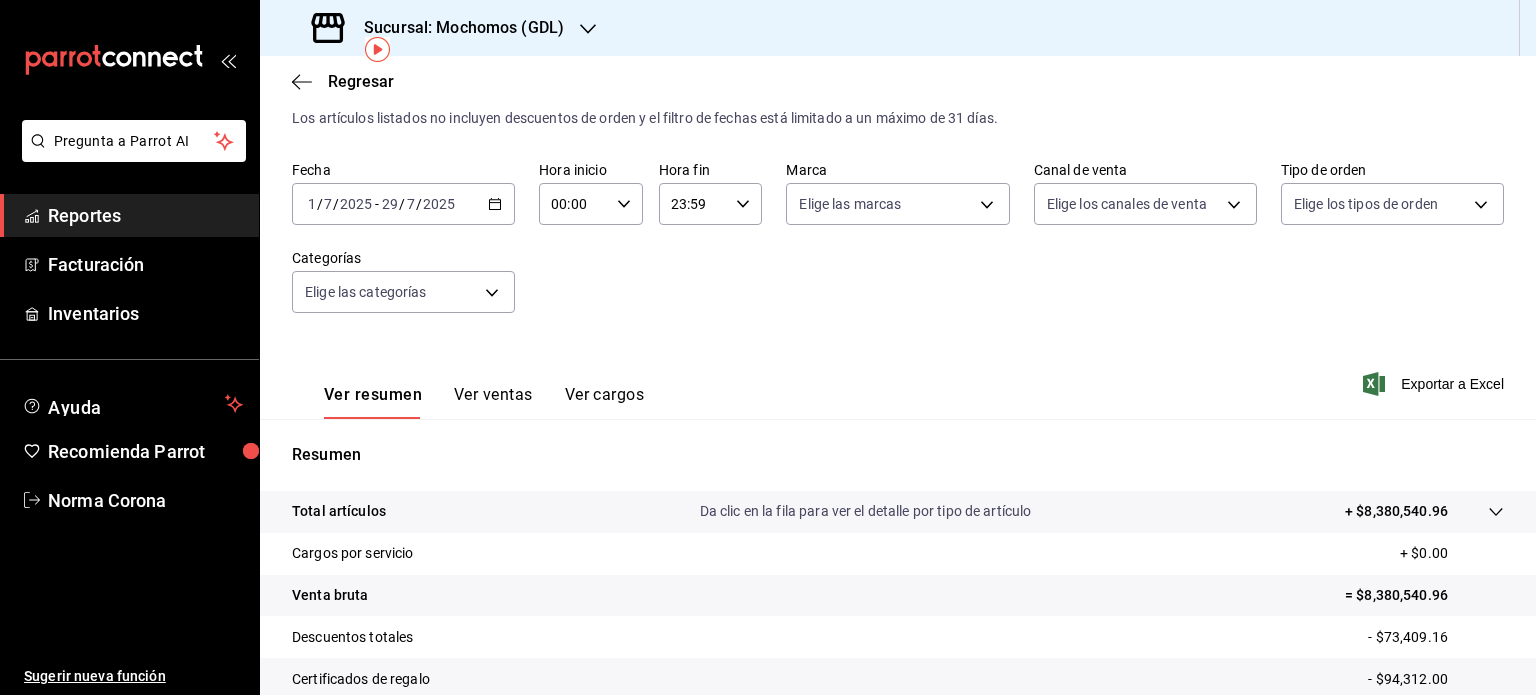 scroll, scrollTop: 0, scrollLeft: 0, axis: both 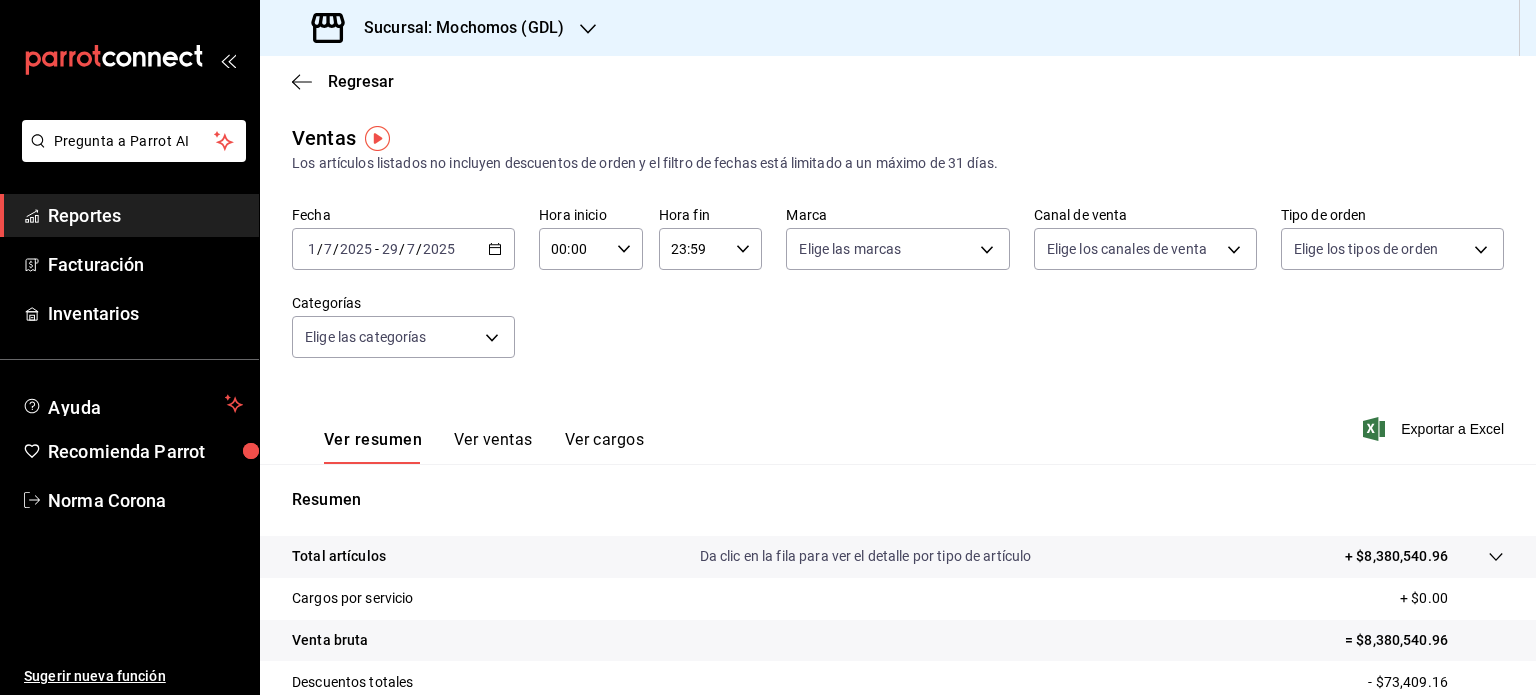 click 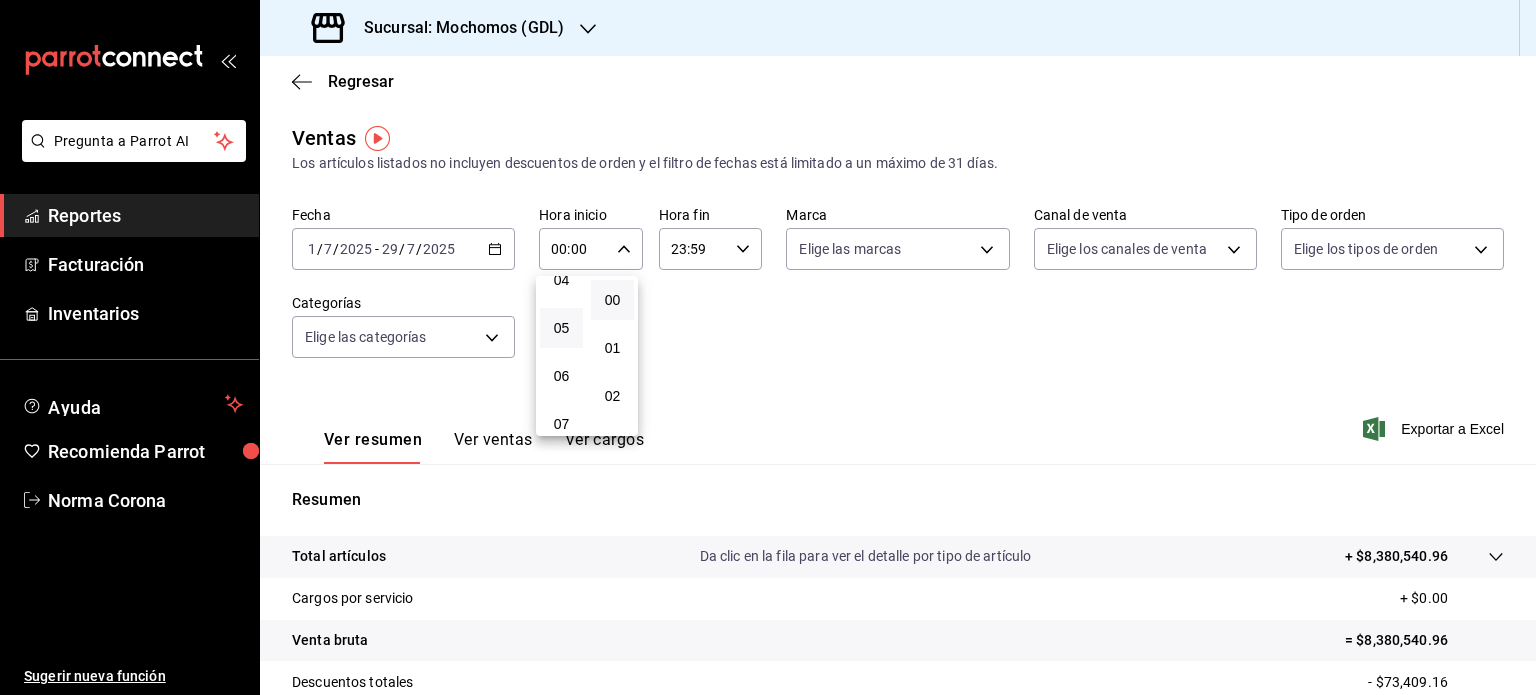 scroll, scrollTop: 200, scrollLeft: 0, axis: vertical 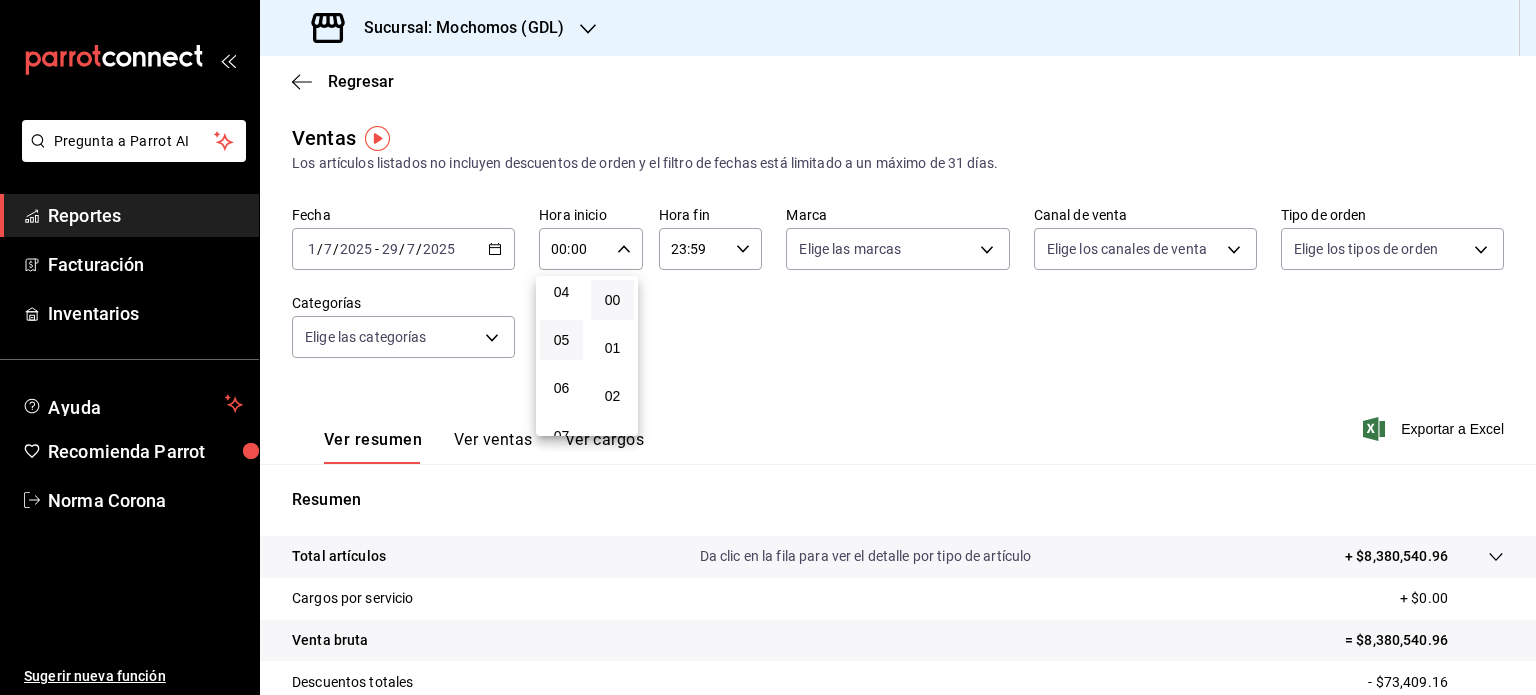 click on "05" at bounding box center [561, 340] 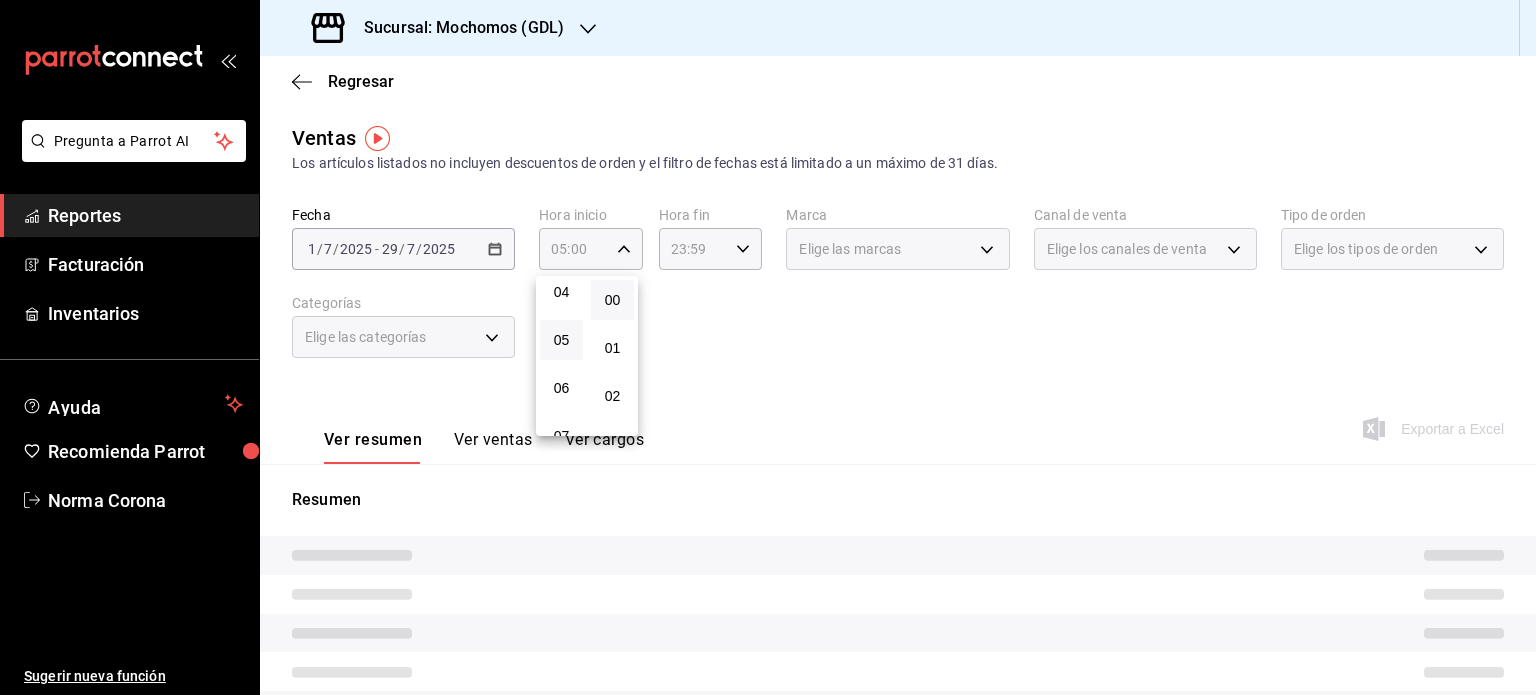 click at bounding box center [768, 347] 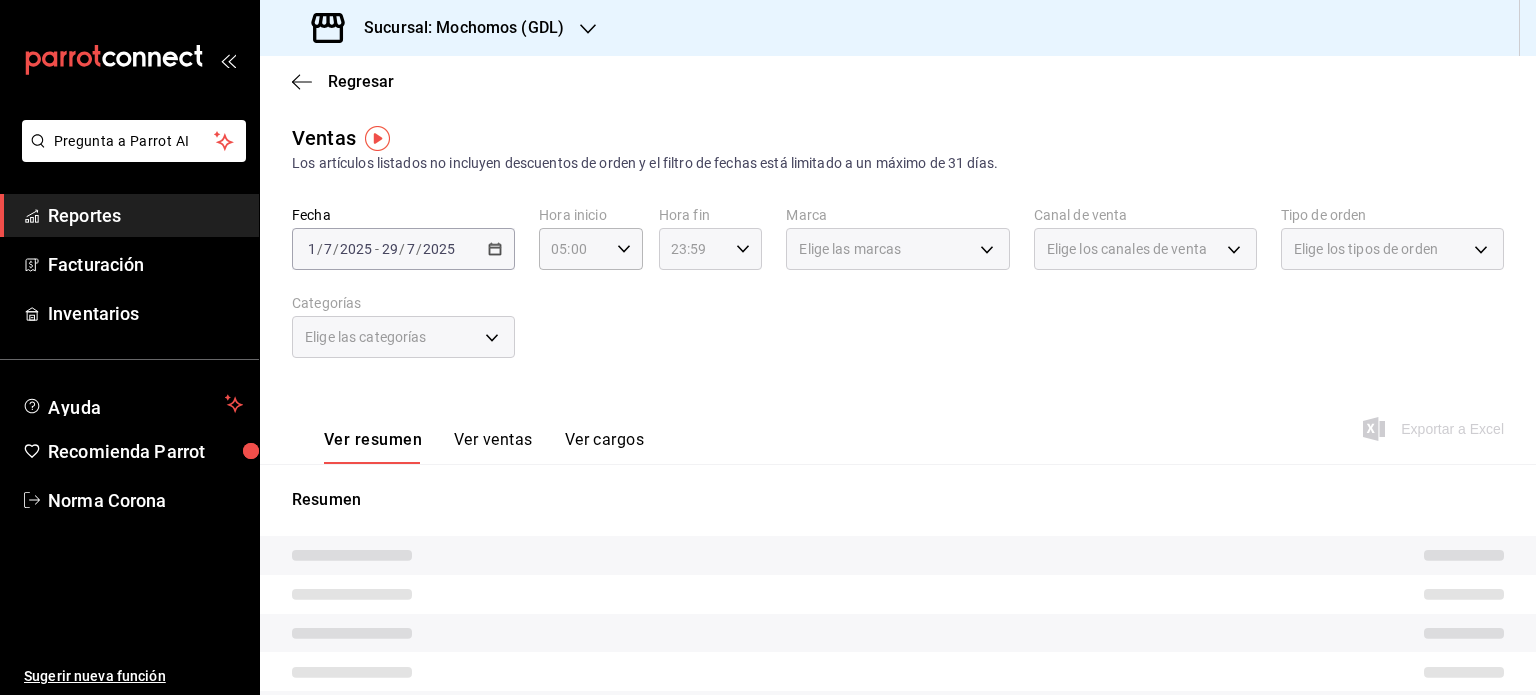 click on "23:59 Hora fin" at bounding box center (711, 249) 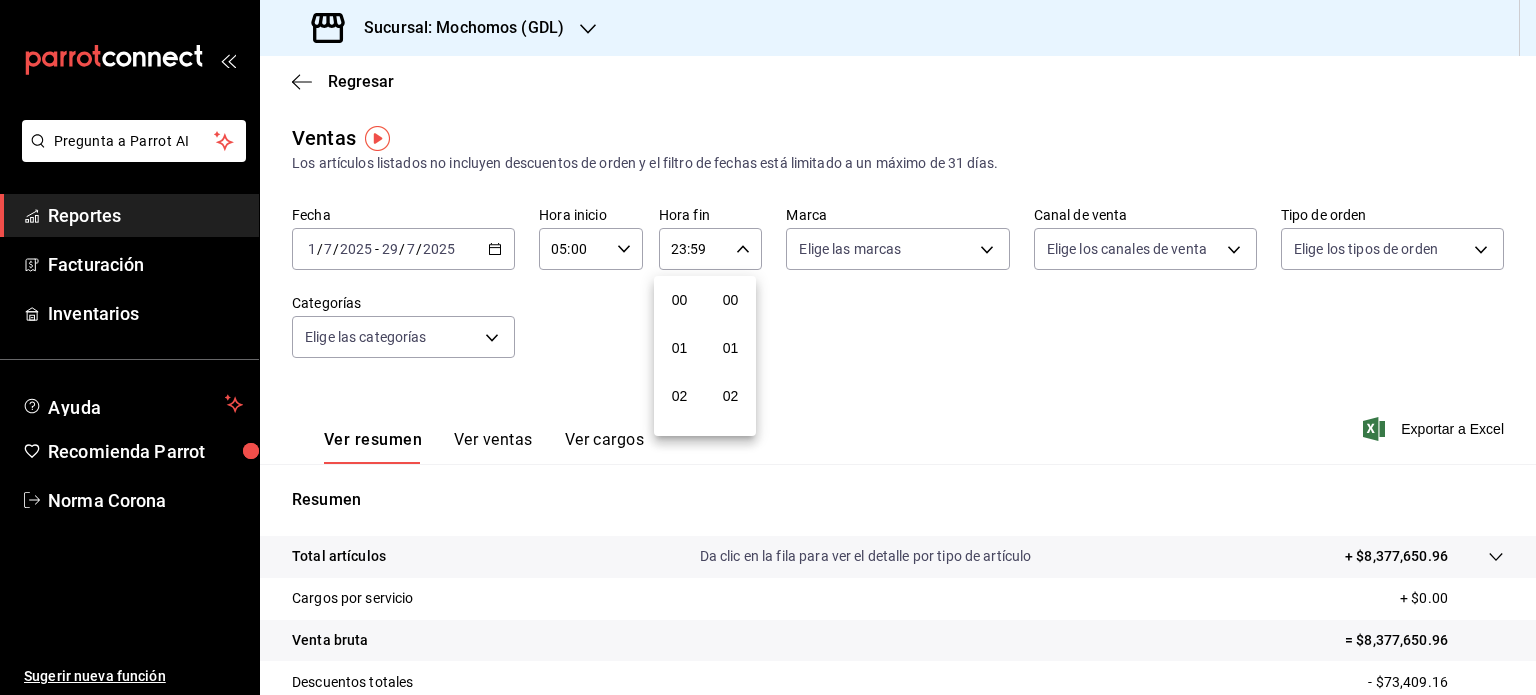 scroll, scrollTop: 1011, scrollLeft: 0, axis: vertical 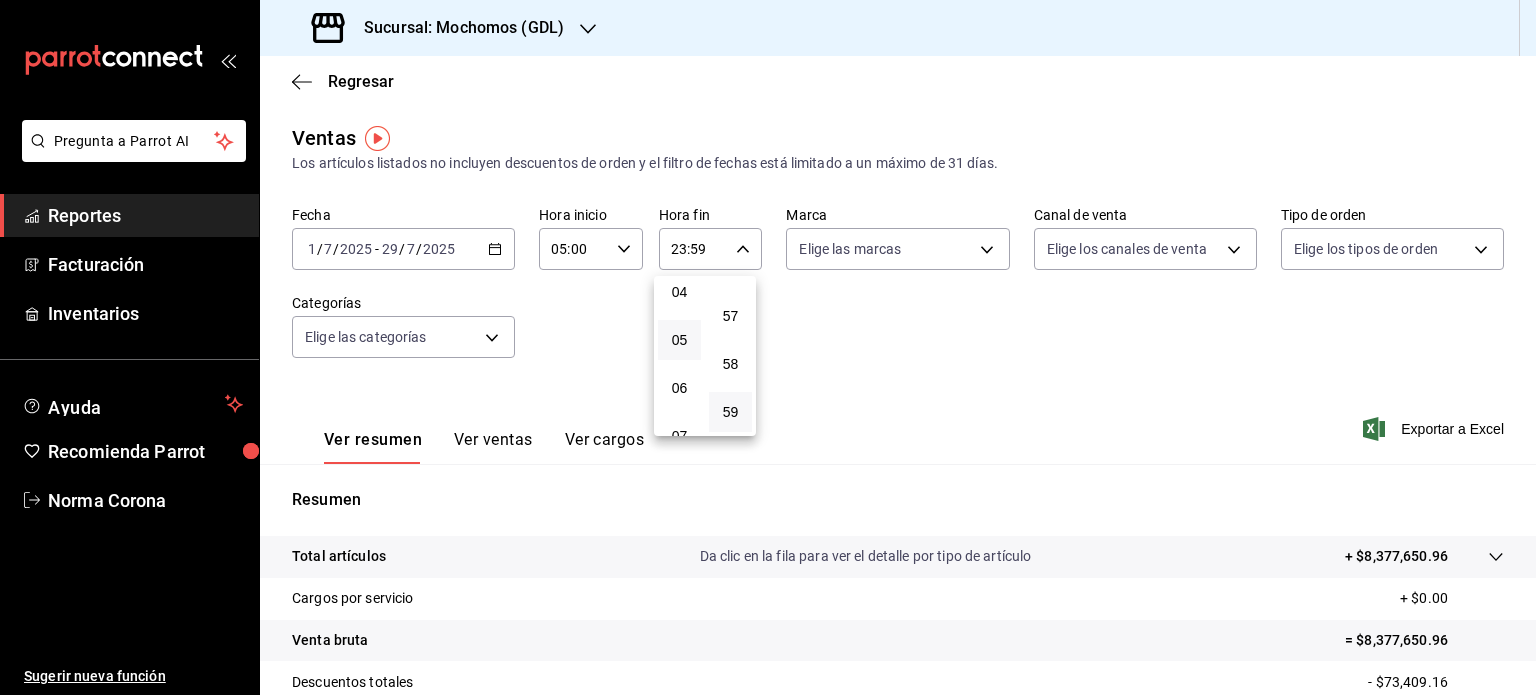 click on "05" at bounding box center (679, 340) 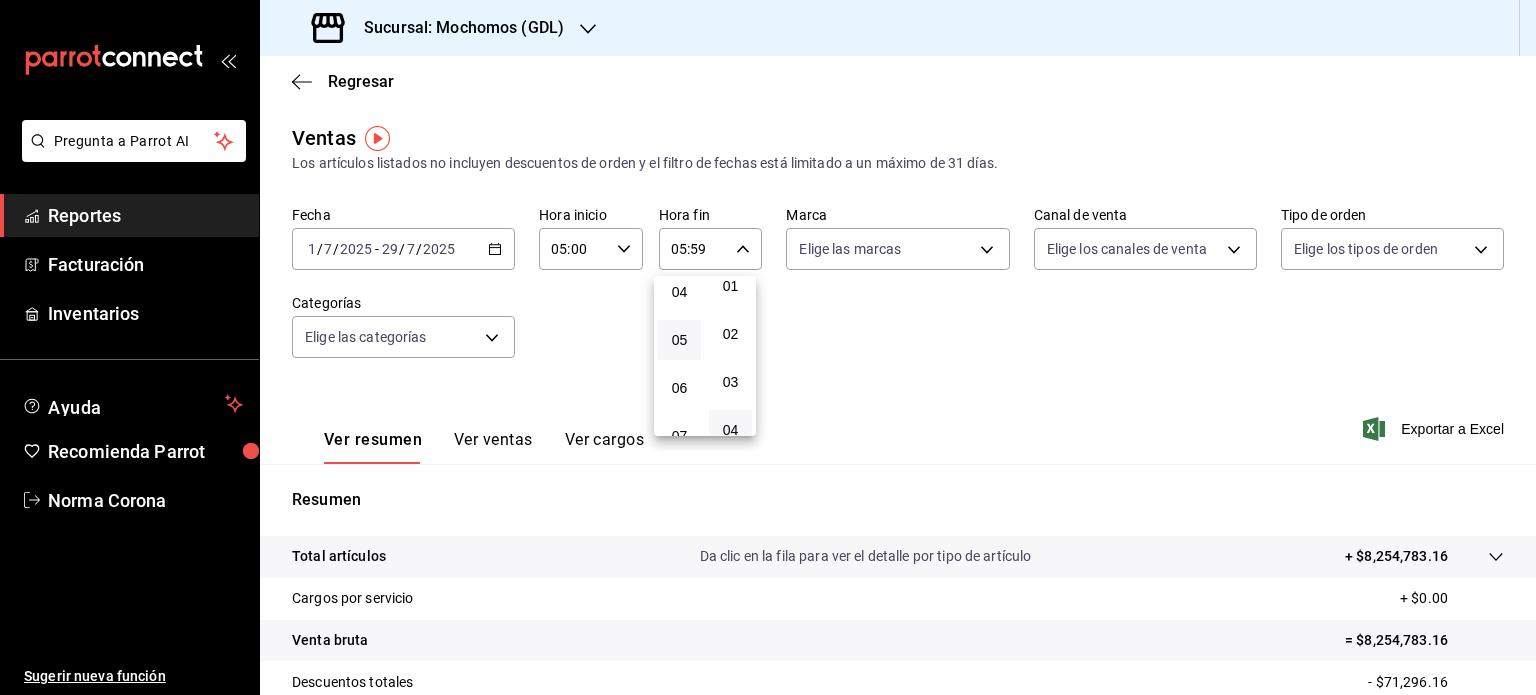 scroll, scrollTop: 0, scrollLeft: 0, axis: both 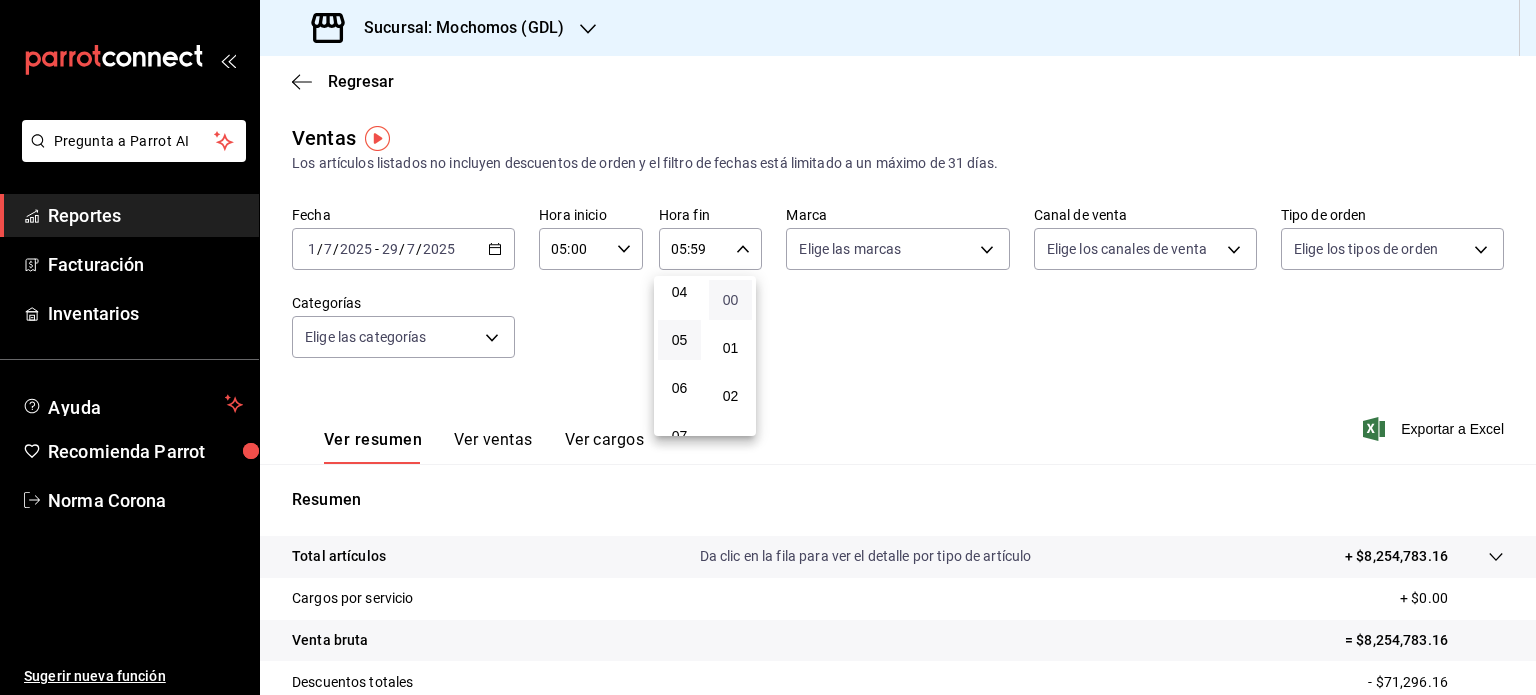 click on "00" at bounding box center [730, 300] 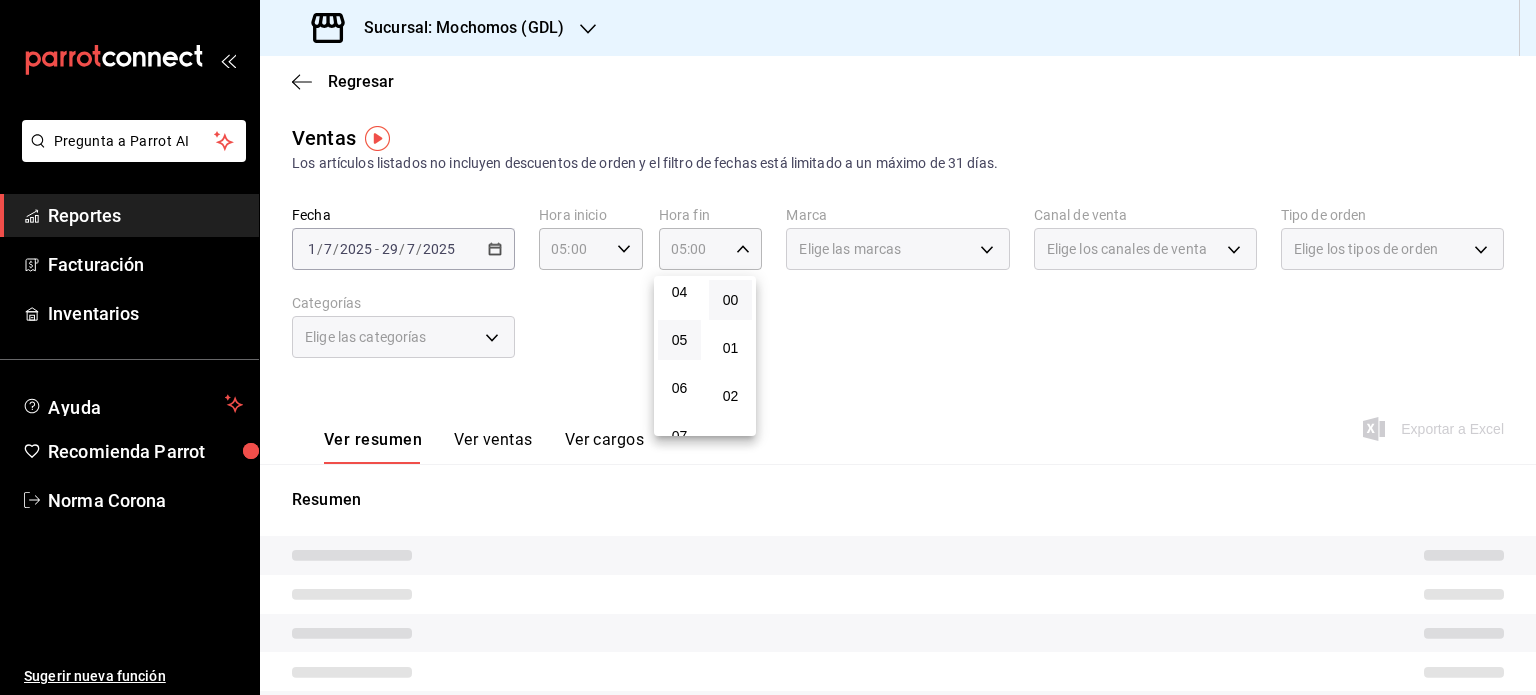 drag, startPoint x: 948, startPoint y: 363, endPoint x: 614, endPoint y: 342, distance: 334.65952 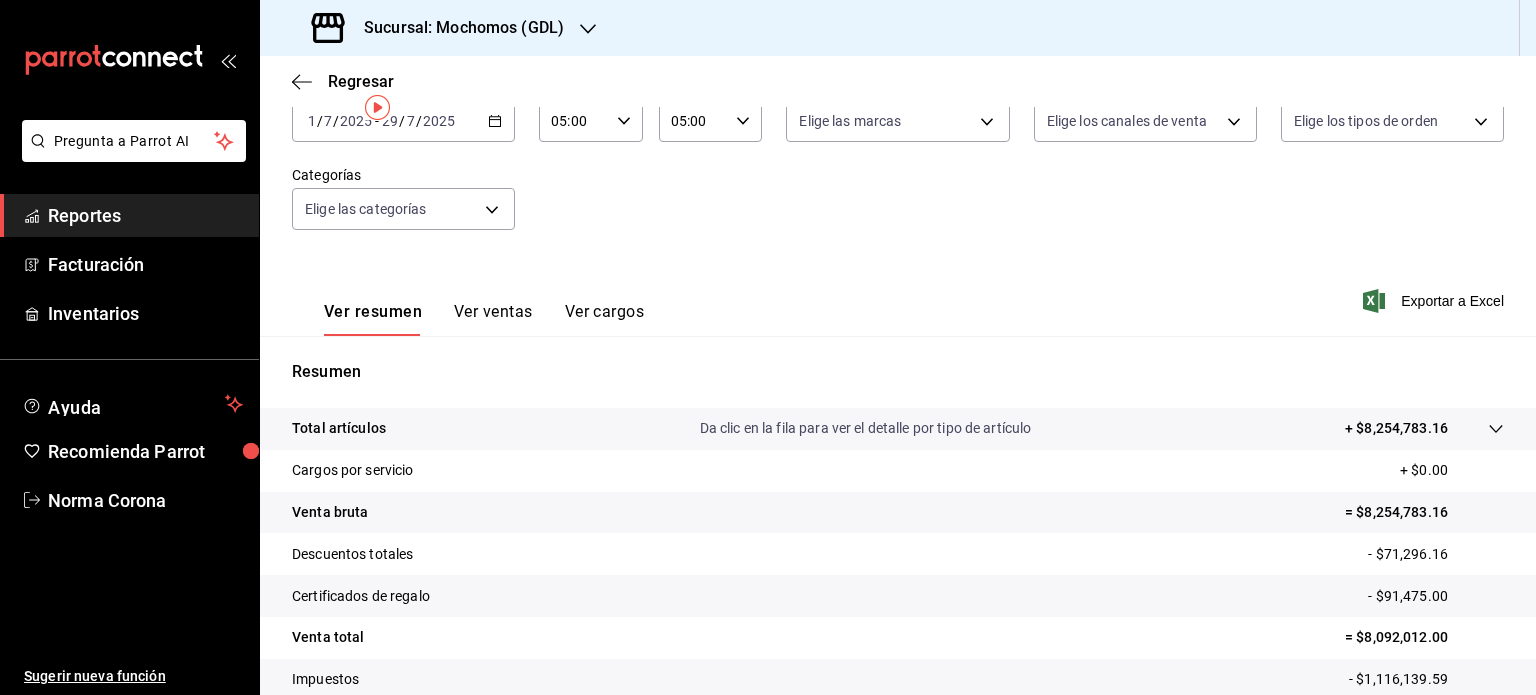 scroll, scrollTop: 263, scrollLeft: 0, axis: vertical 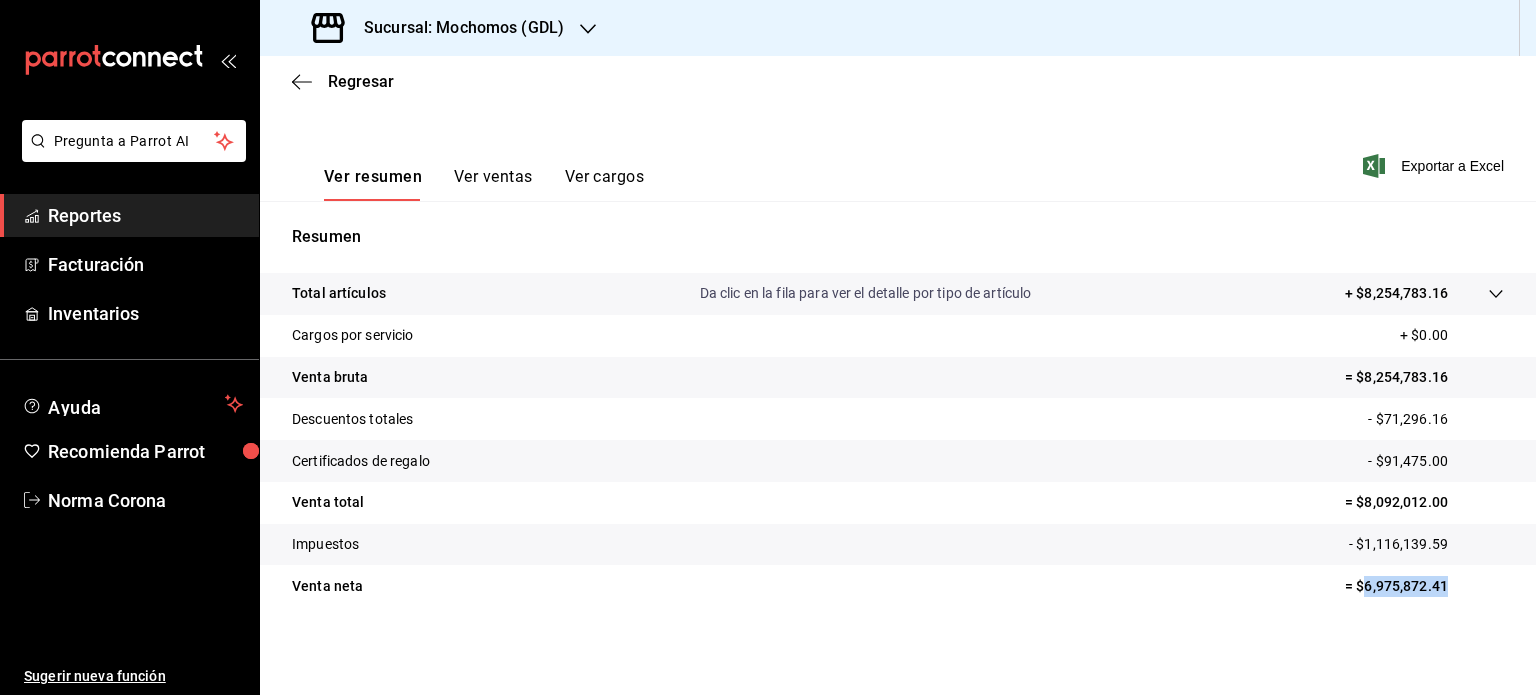 drag, startPoint x: 1440, startPoint y: 589, endPoint x: 1345, endPoint y: 587, distance: 95.02105 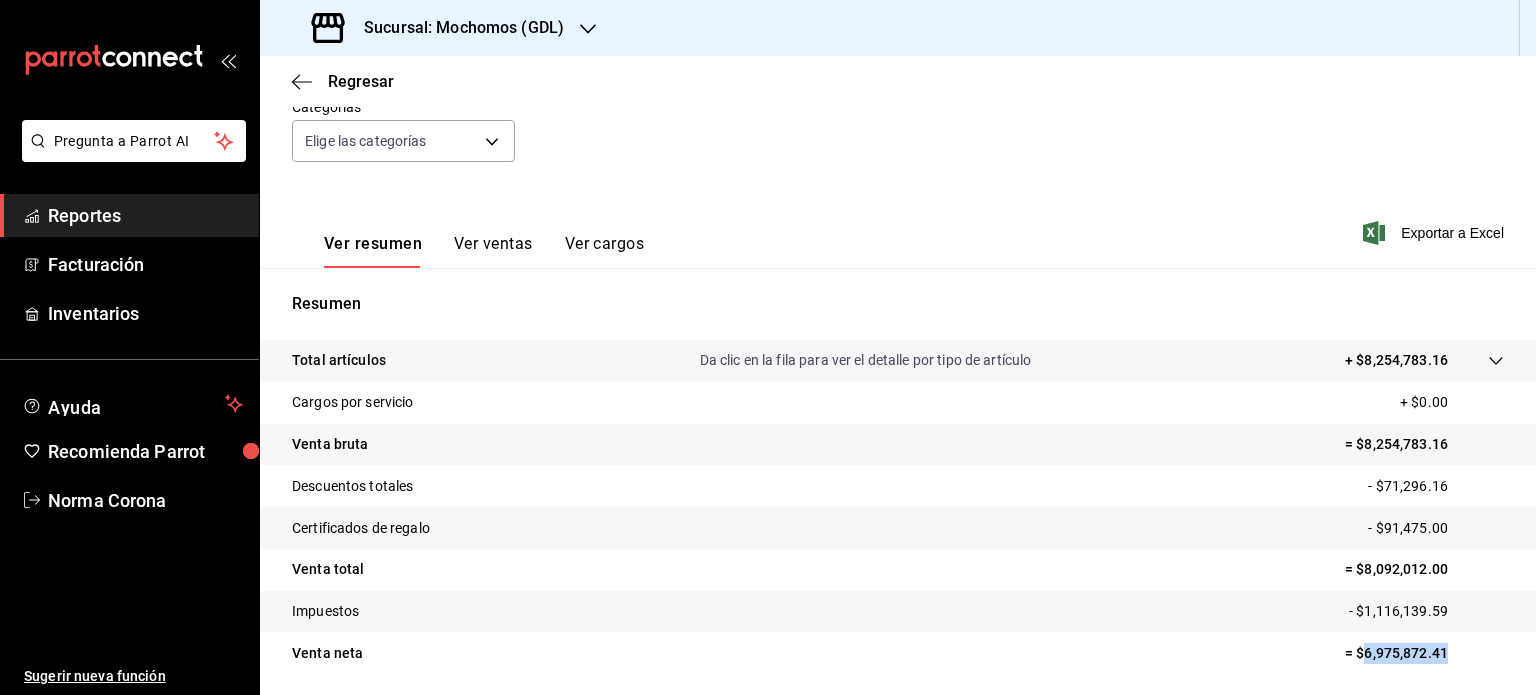 scroll, scrollTop: 0, scrollLeft: 0, axis: both 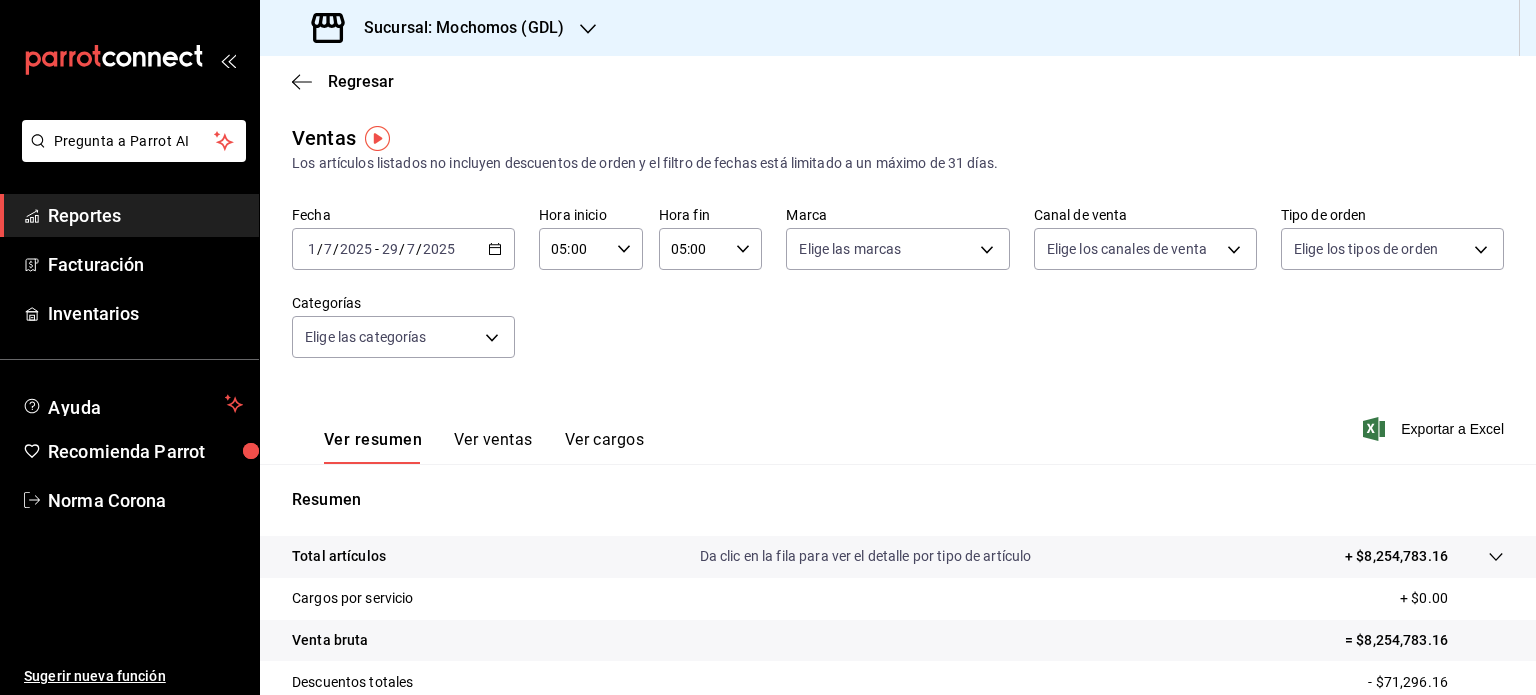 click 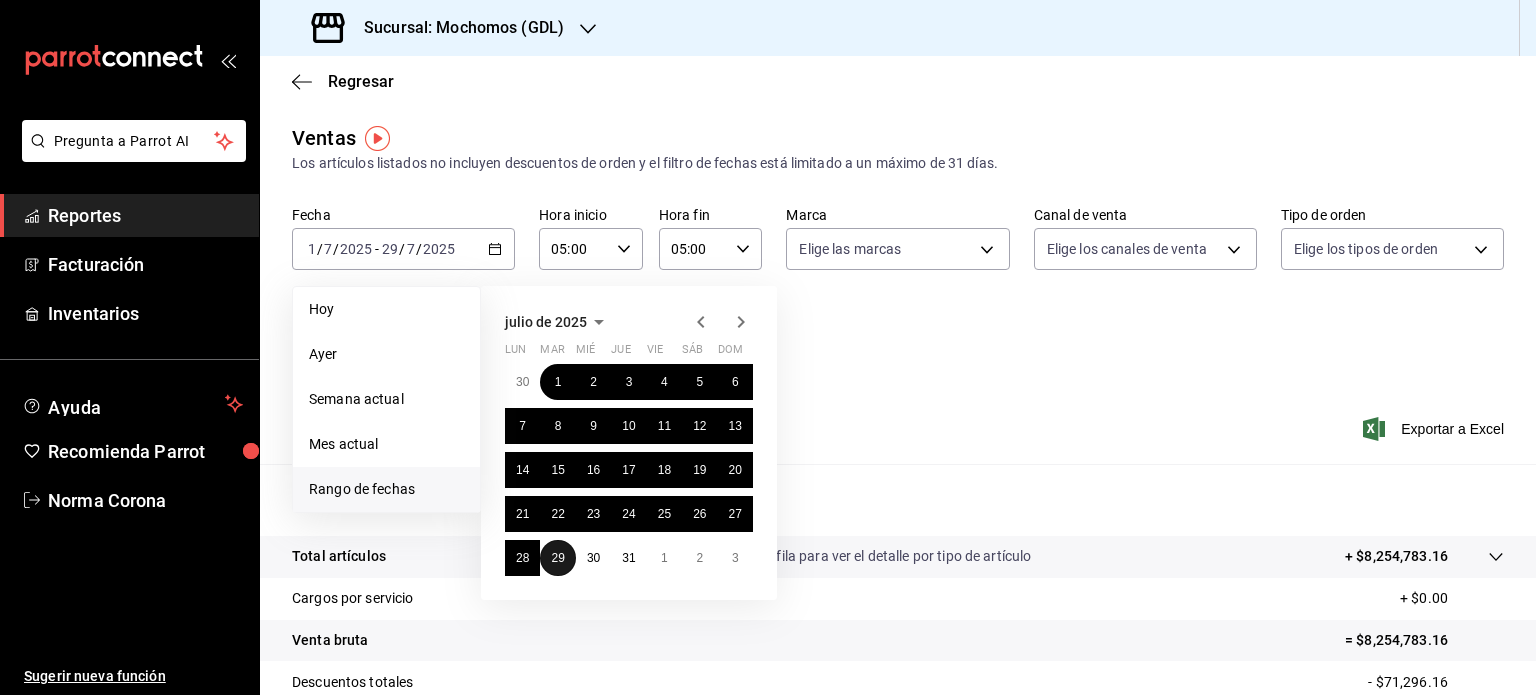 click on "29" at bounding box center [557, 558] 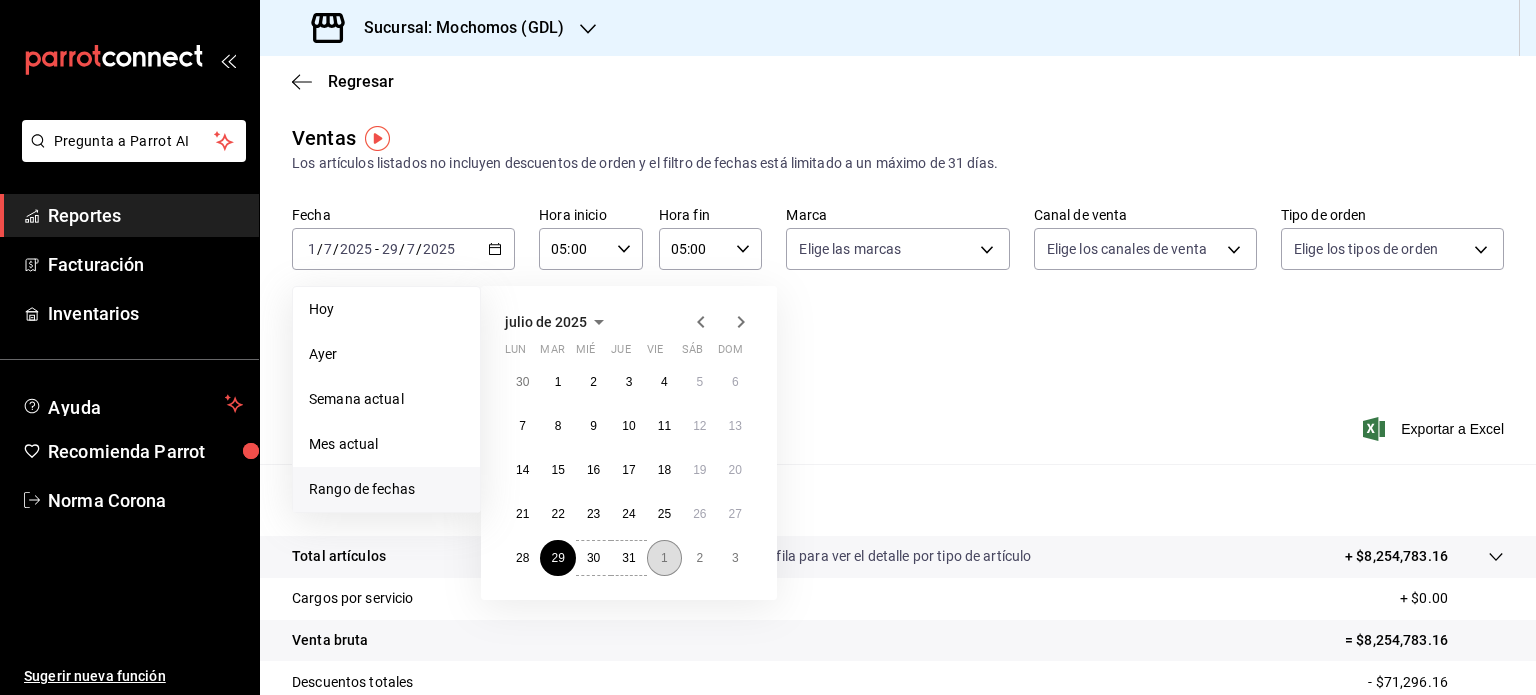click on "1" at bounding box center (664, 558) 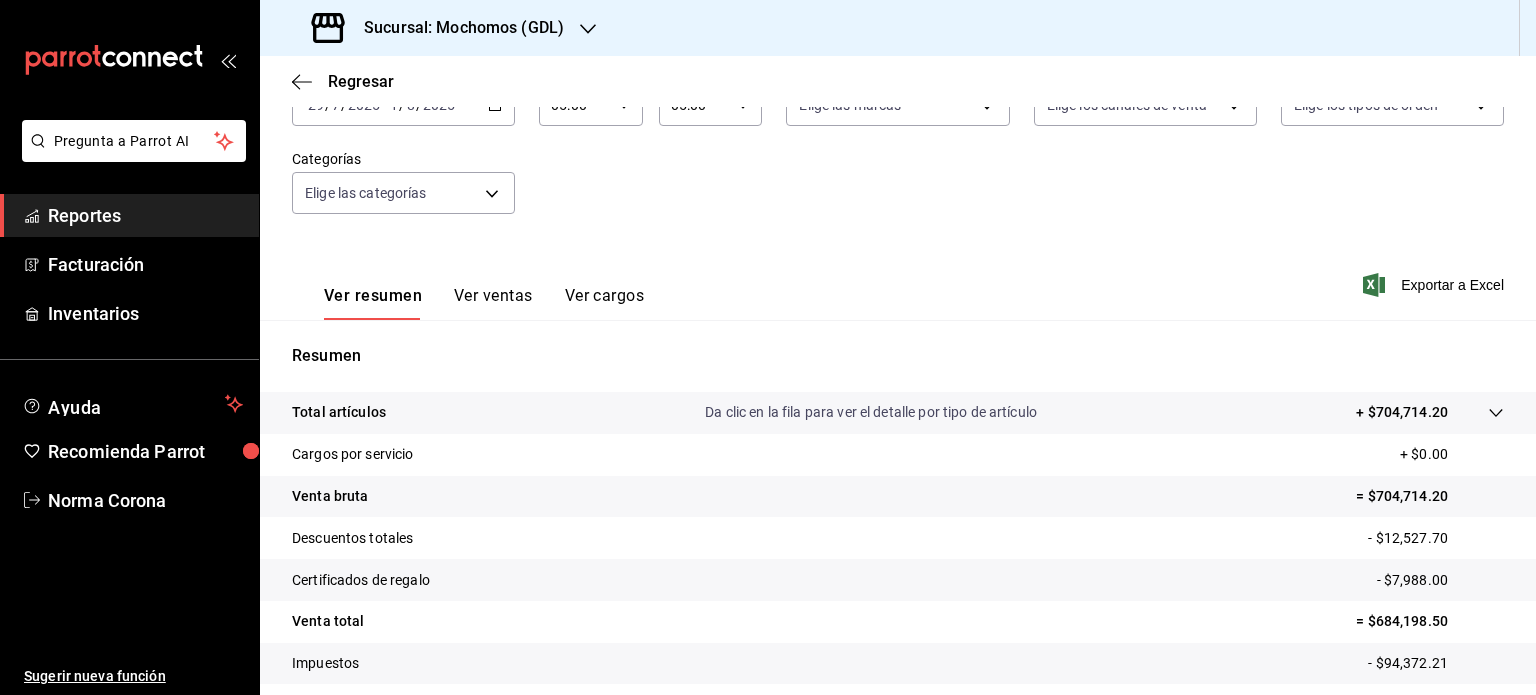 scroll, scrollTop: 263, scrollLeft: 0, axis: vertical 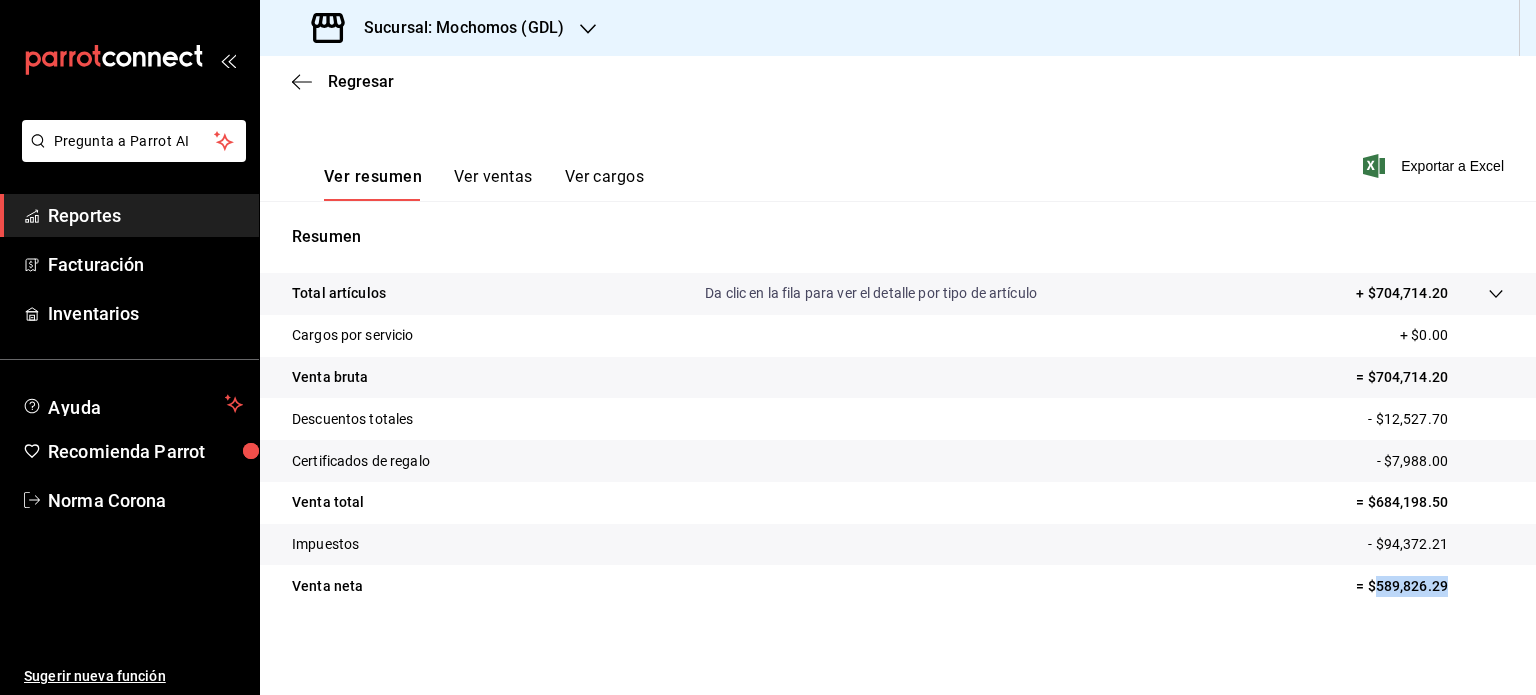 drag, startPoint x: 1437, startPoint y: 593, endPoint x: 1363, endPoint y: 591, distance: 74.02702 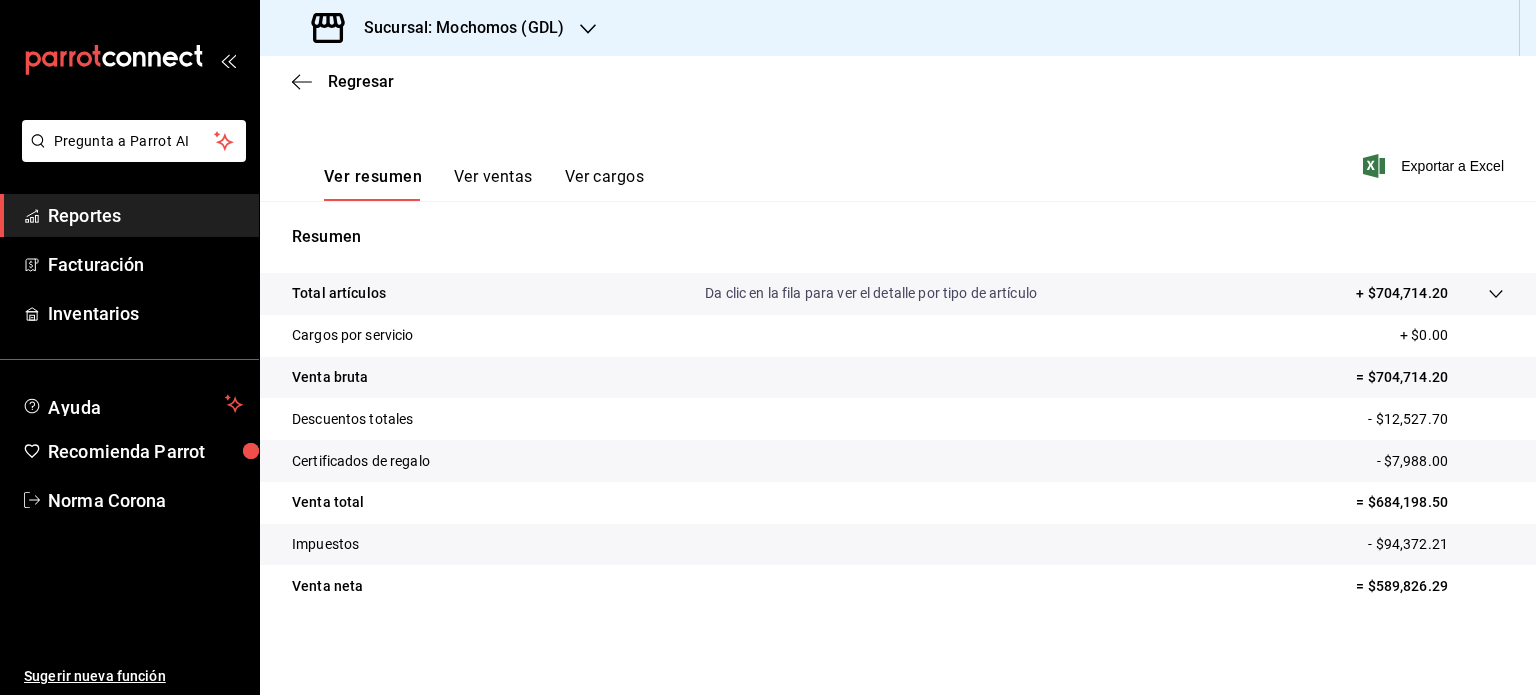 click on "Sucursal: Mochomos (GDL)" at bounding box center [456, 28] 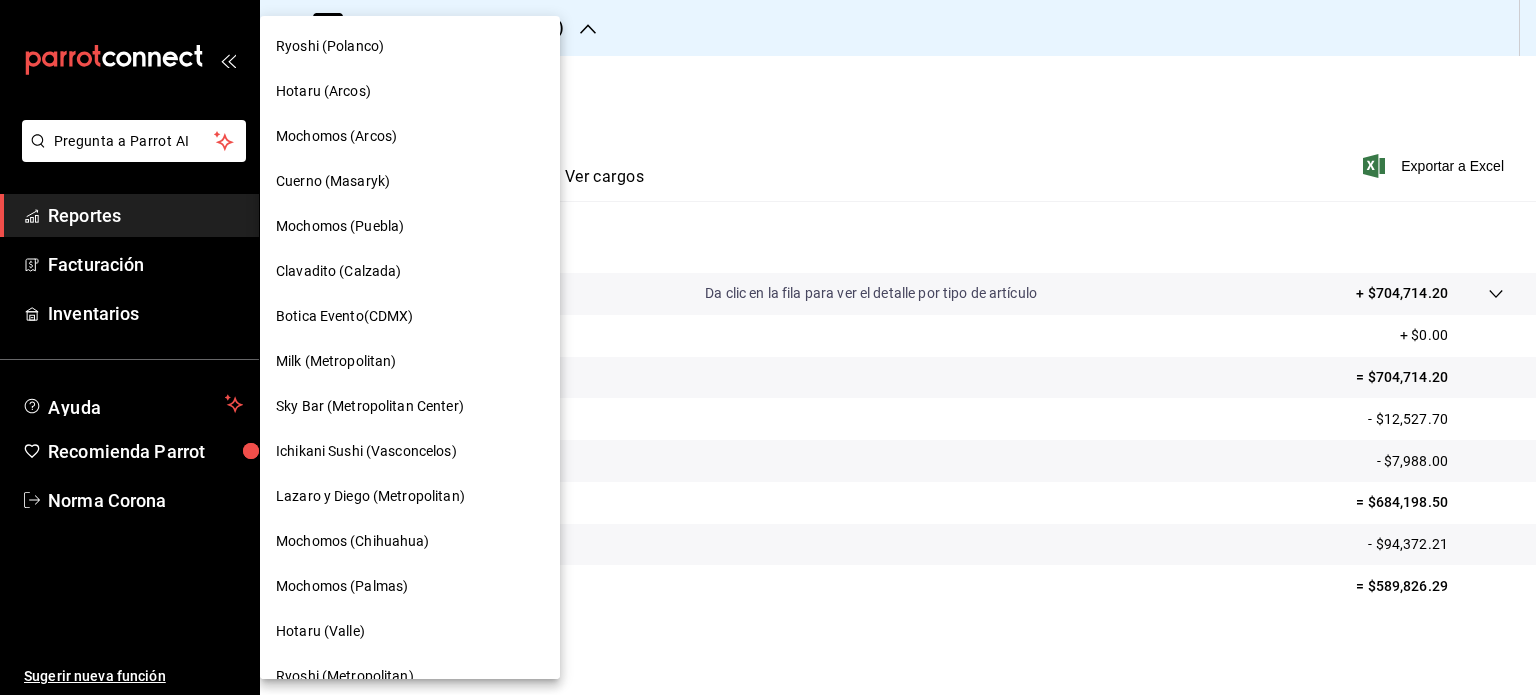 drag, startPoint x: 359, startPoint y: 360, endPoint x: 411, endPoint y: 643, distance: 287.73773 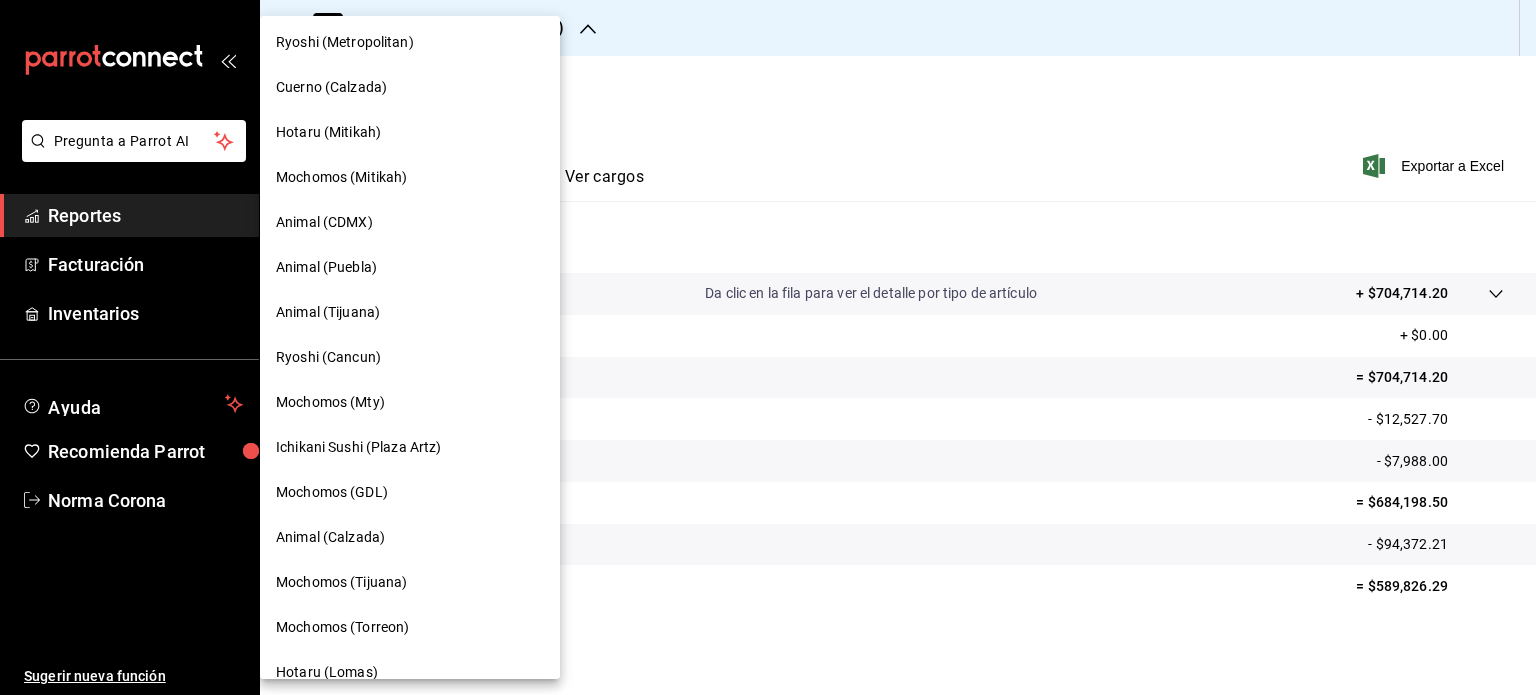 scroll, scrollTop: 800, scrollLeft: 0, axis: vertical 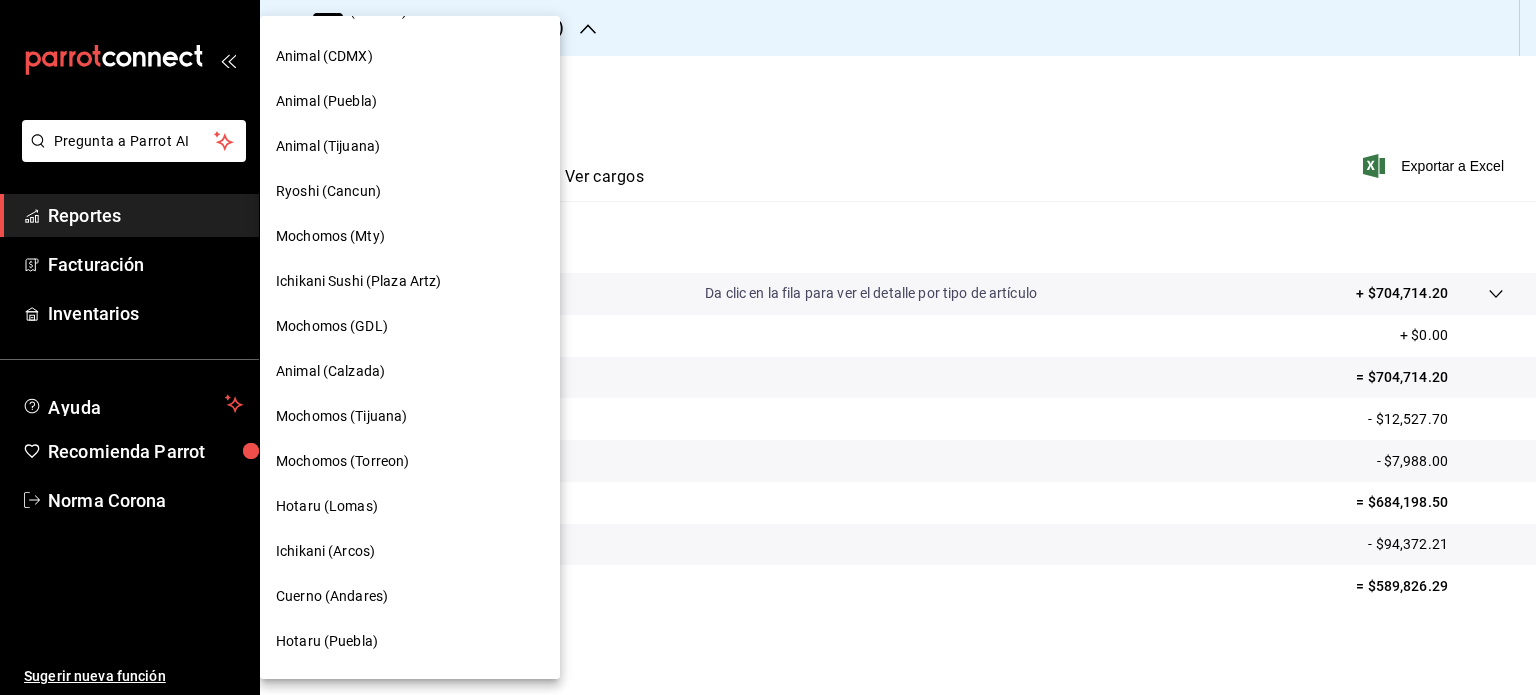 click at bounding box center (768, 347) 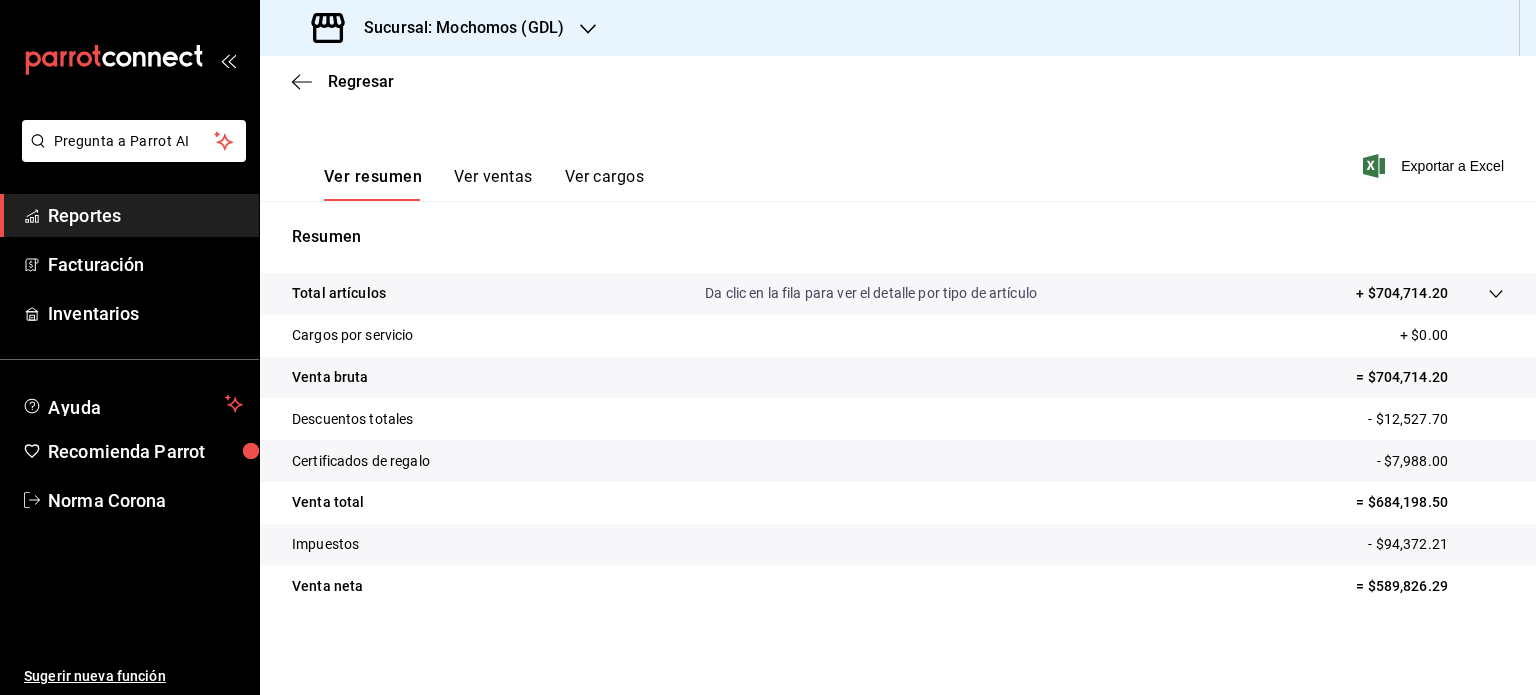 click on "Sucursal: Mochomos (GDL)" at bounding box center (456, 28) 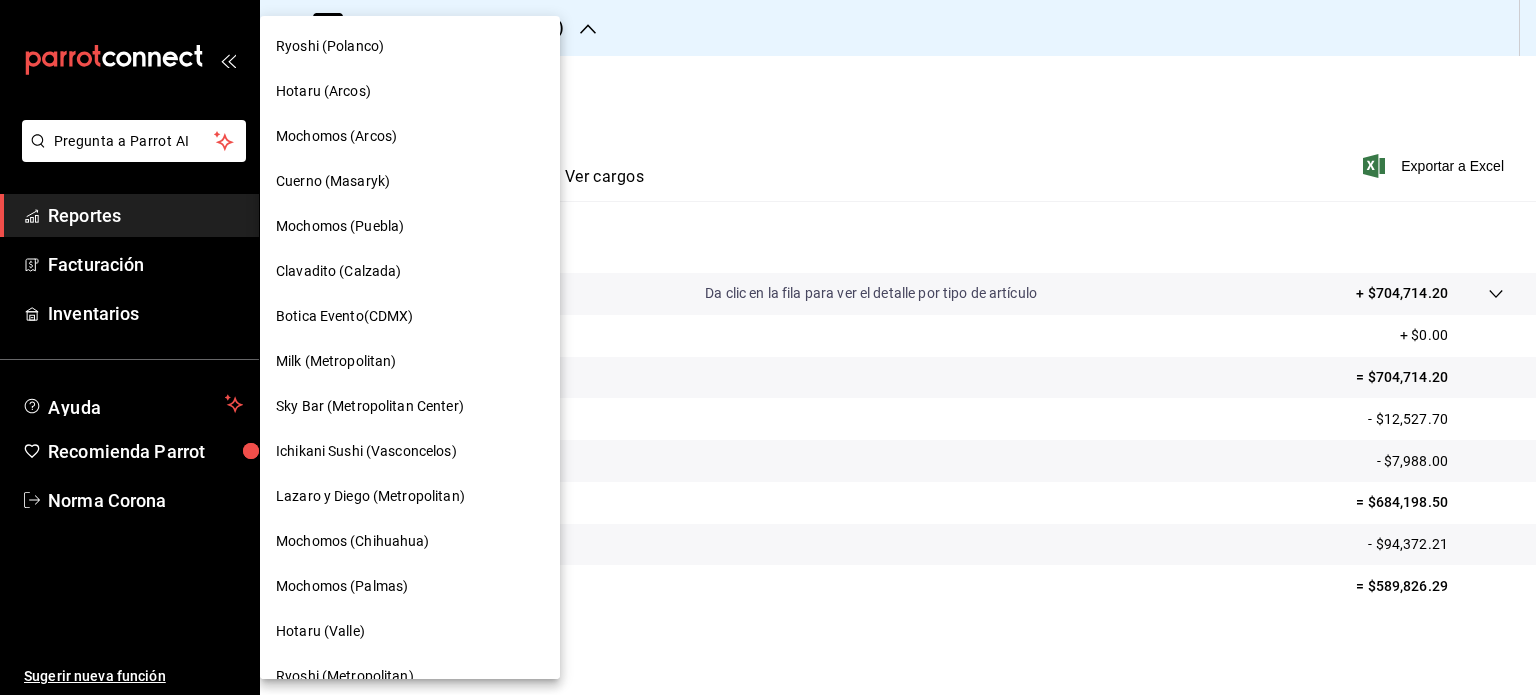 click on "Mochomos (Palmas)" at bounding box center [410, 586] 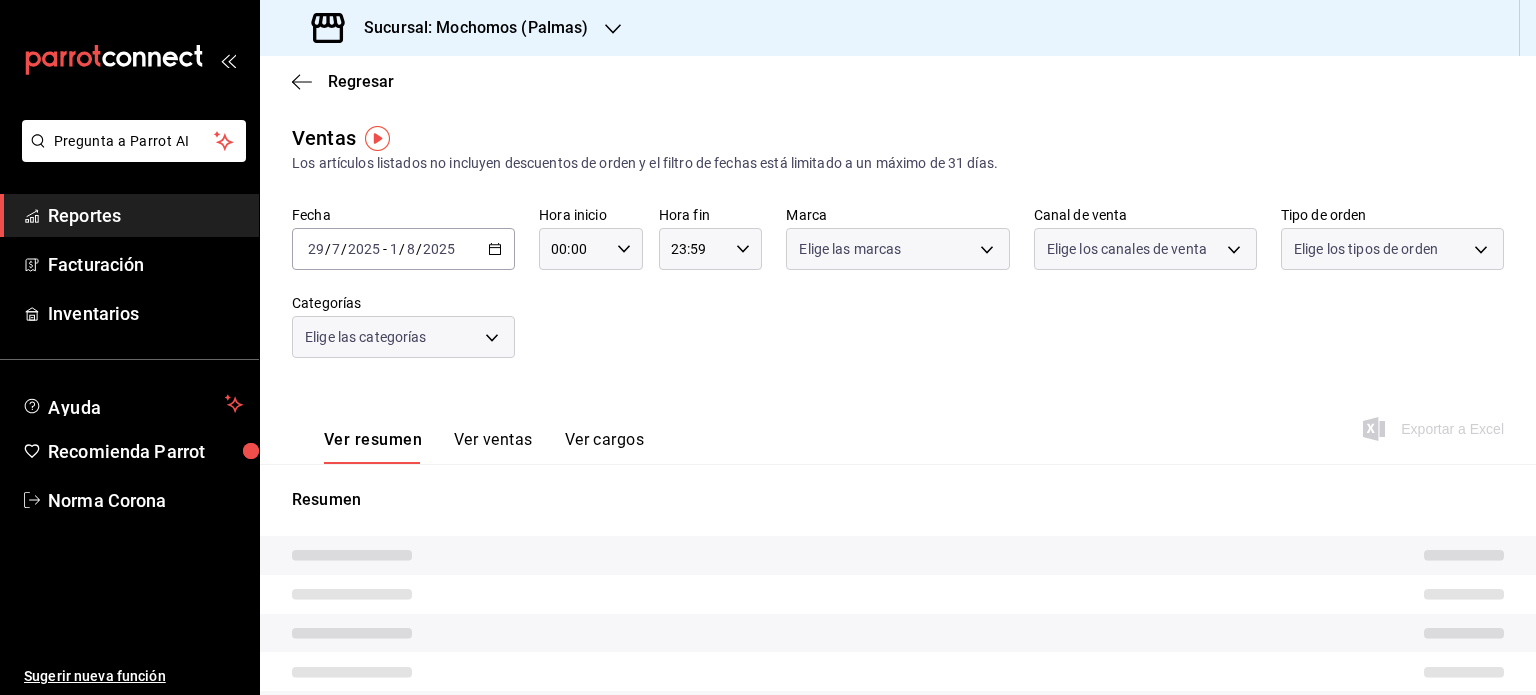 type on "05:00" 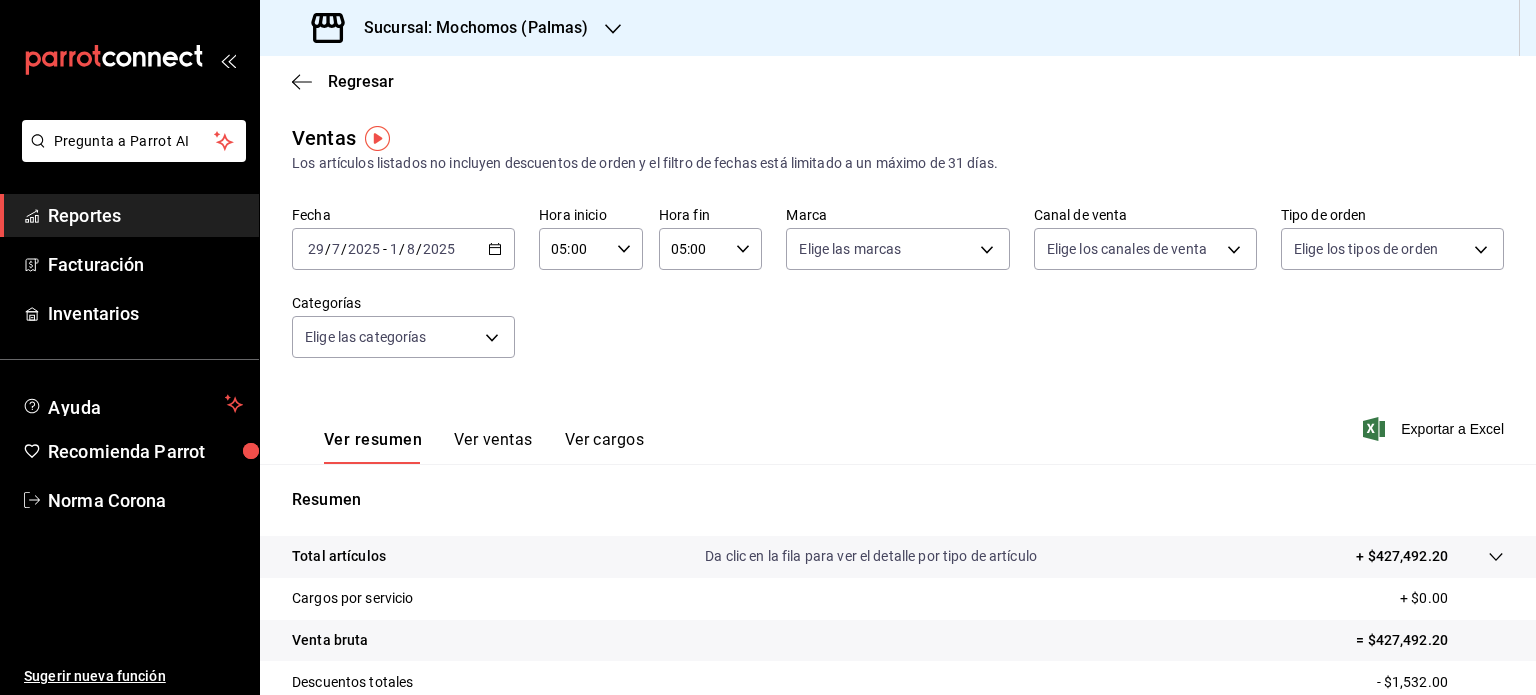 click on "Sucursal: Mochomos (Palmas)" at bounding box center [468, 28] 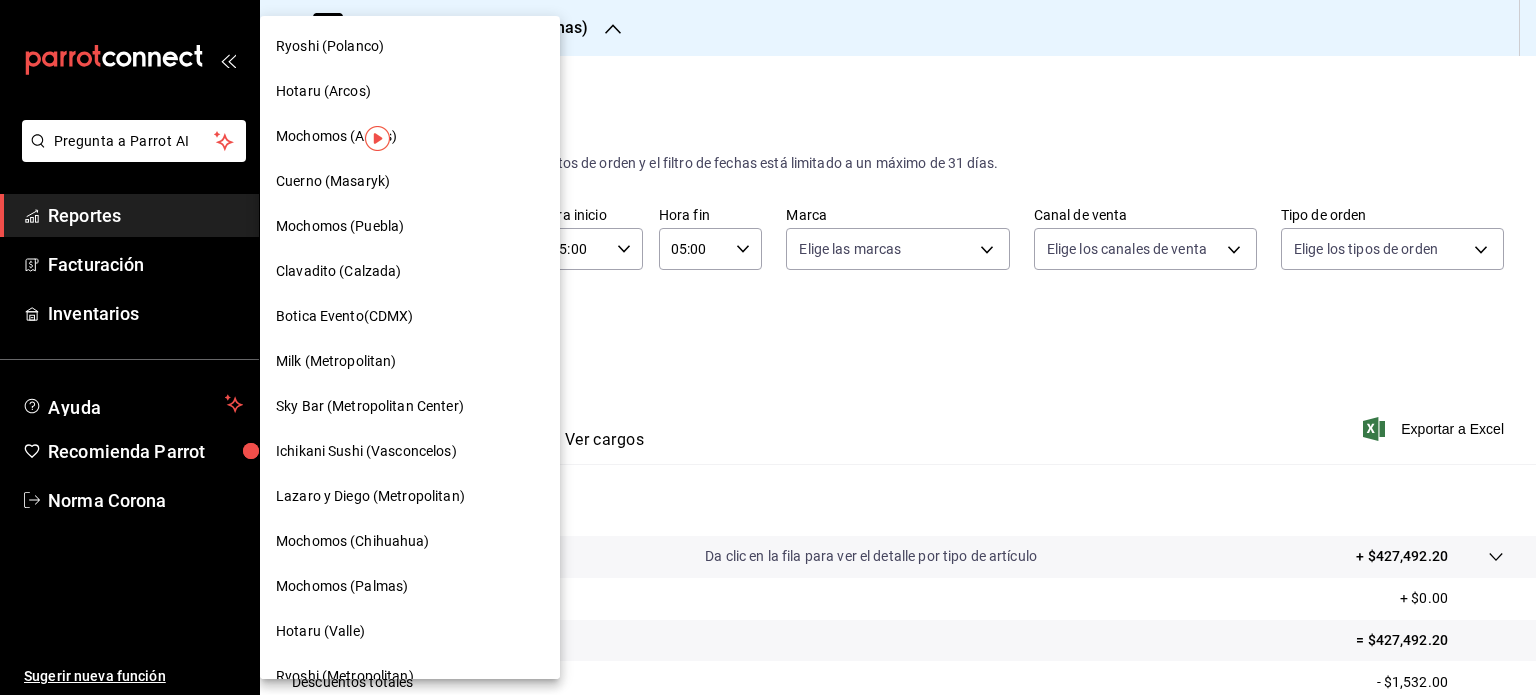 scroll, scrollTop: 200, scrollLeft: 0, axis: vertical 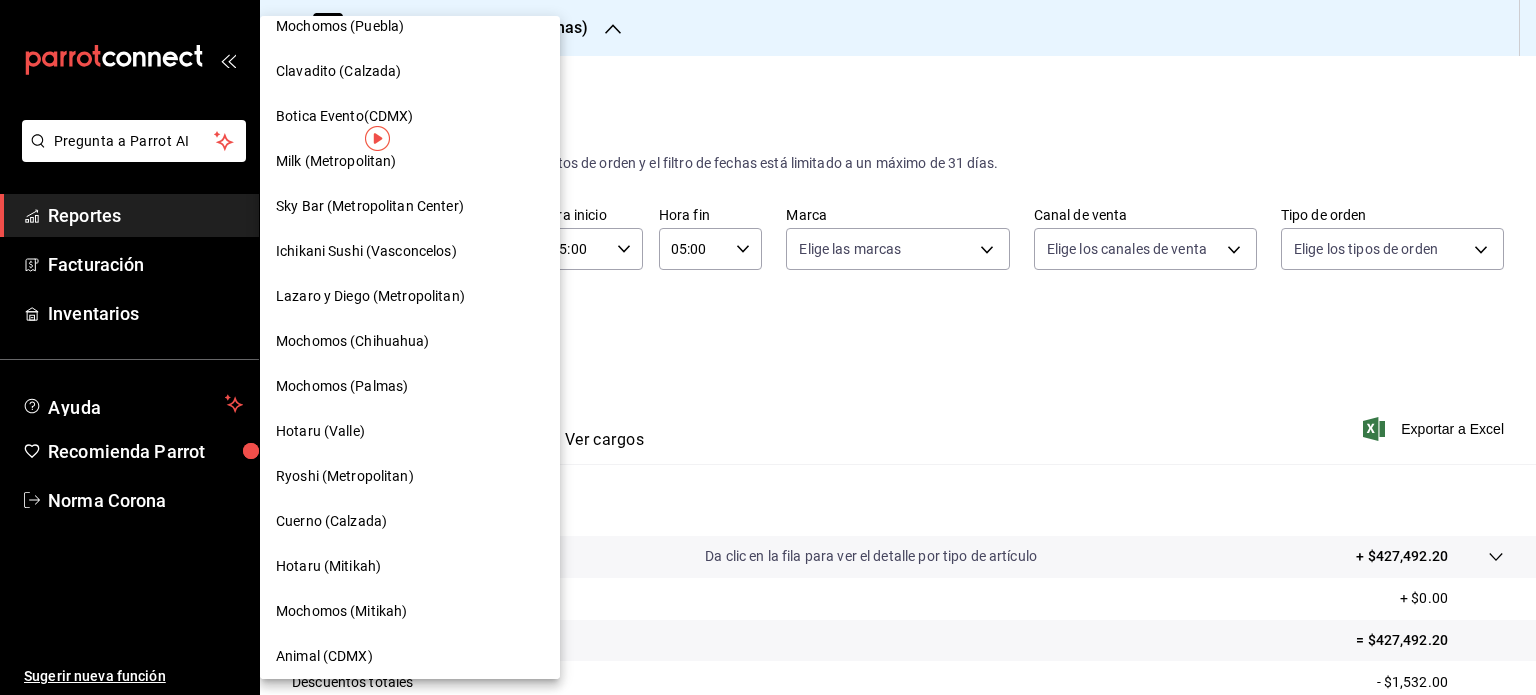 click on "Mochomos (Palmas)" at bounding box center (410, 386) 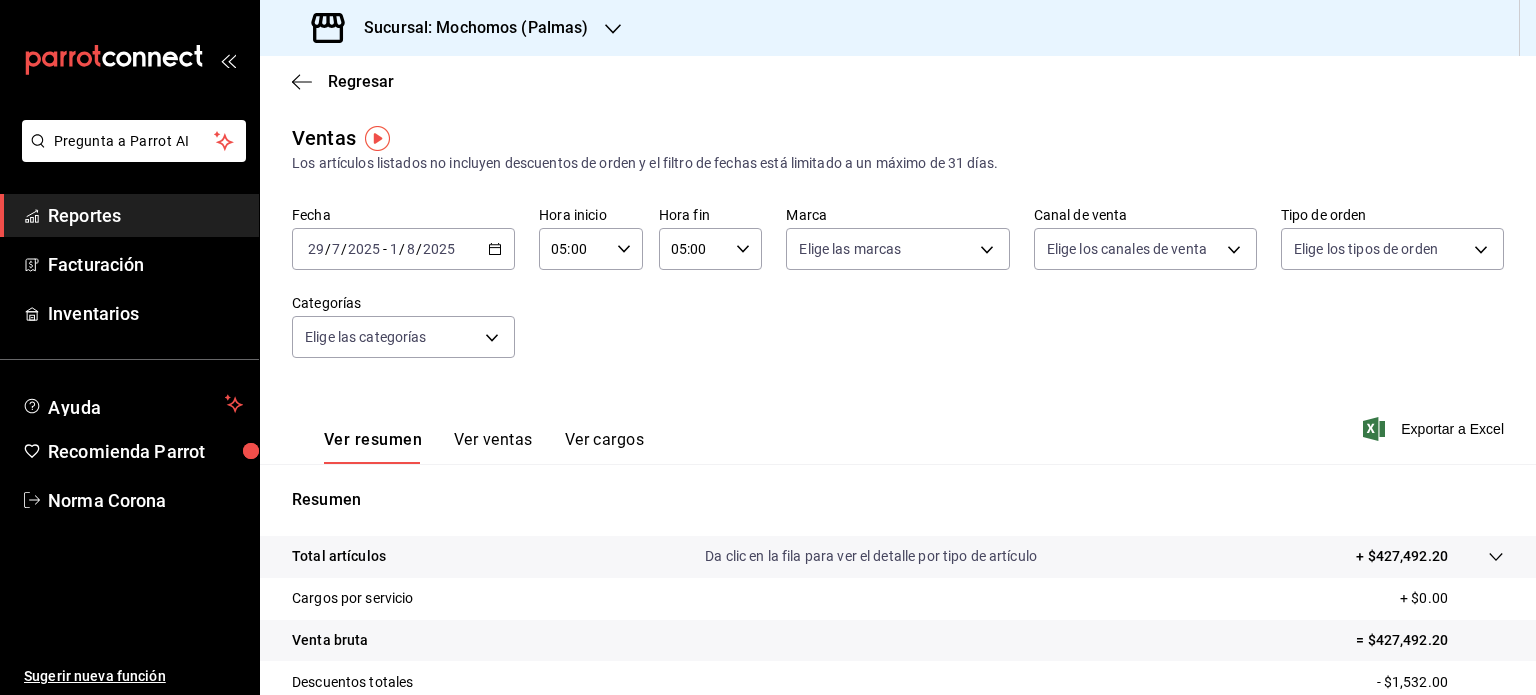 click 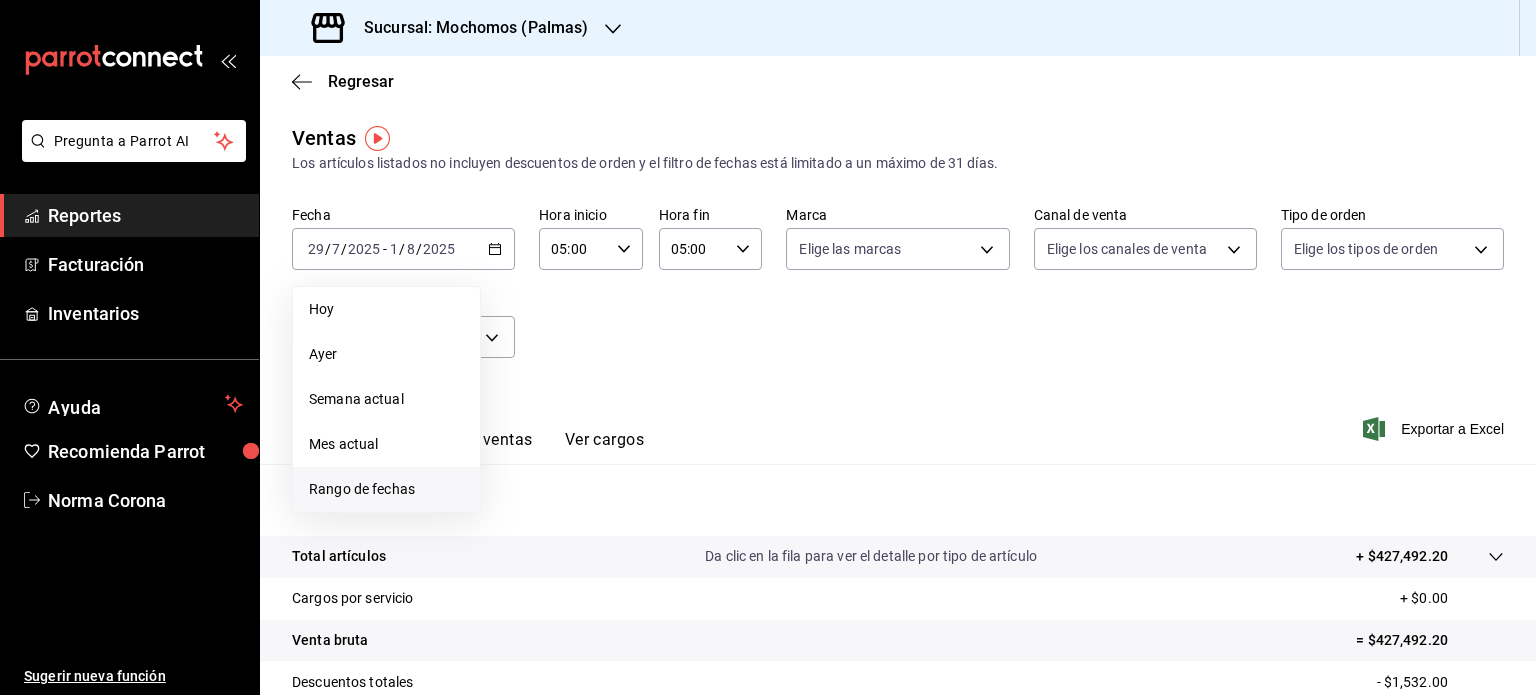 click on "Rango de fechas" at bounding box center (386, 489) 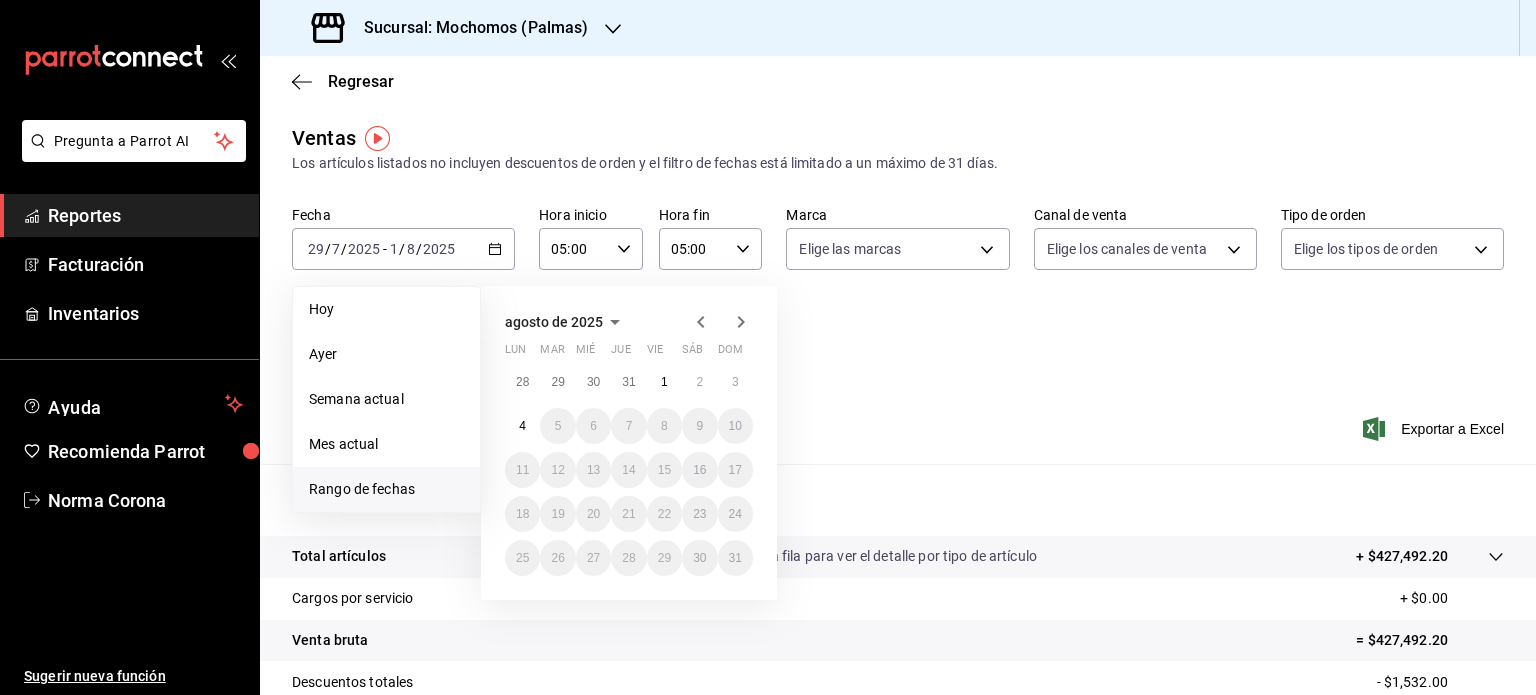 click 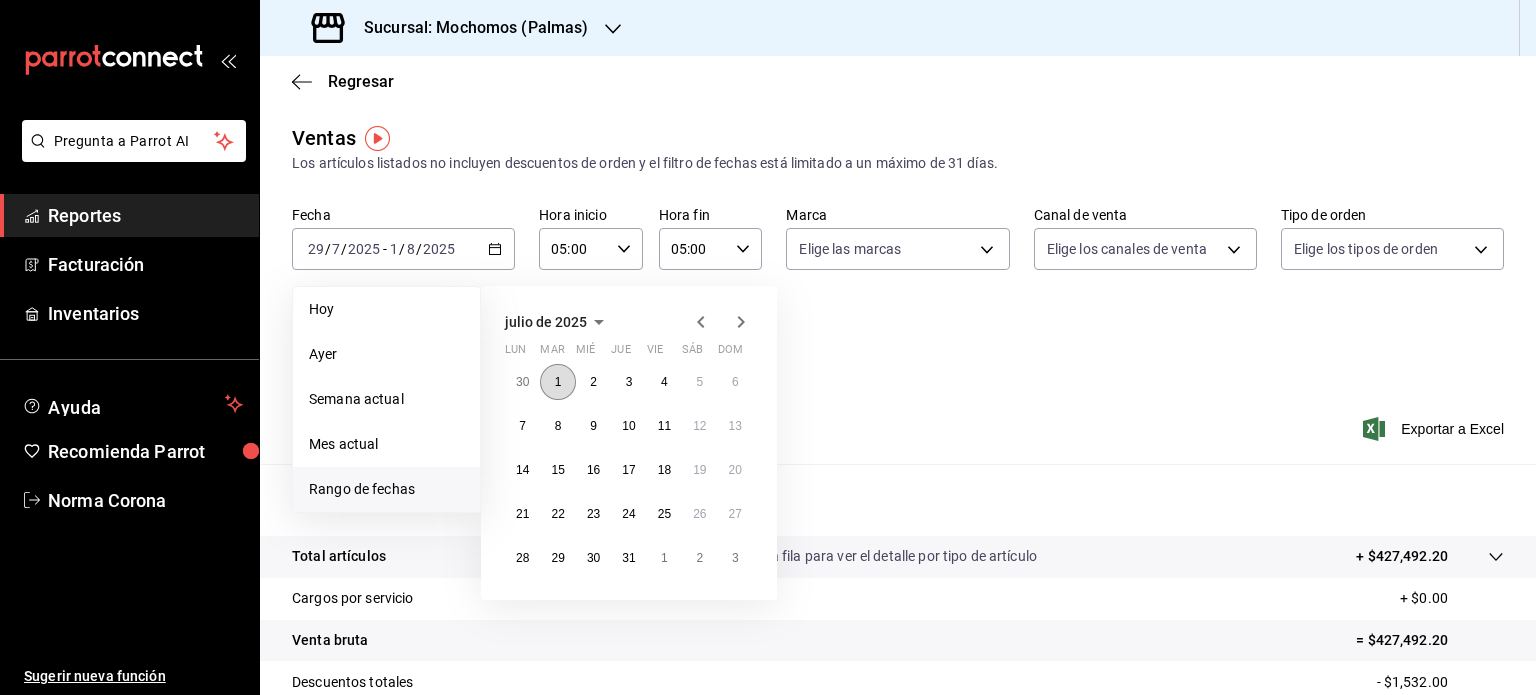 click on "1" at bounding box center (557, 382) 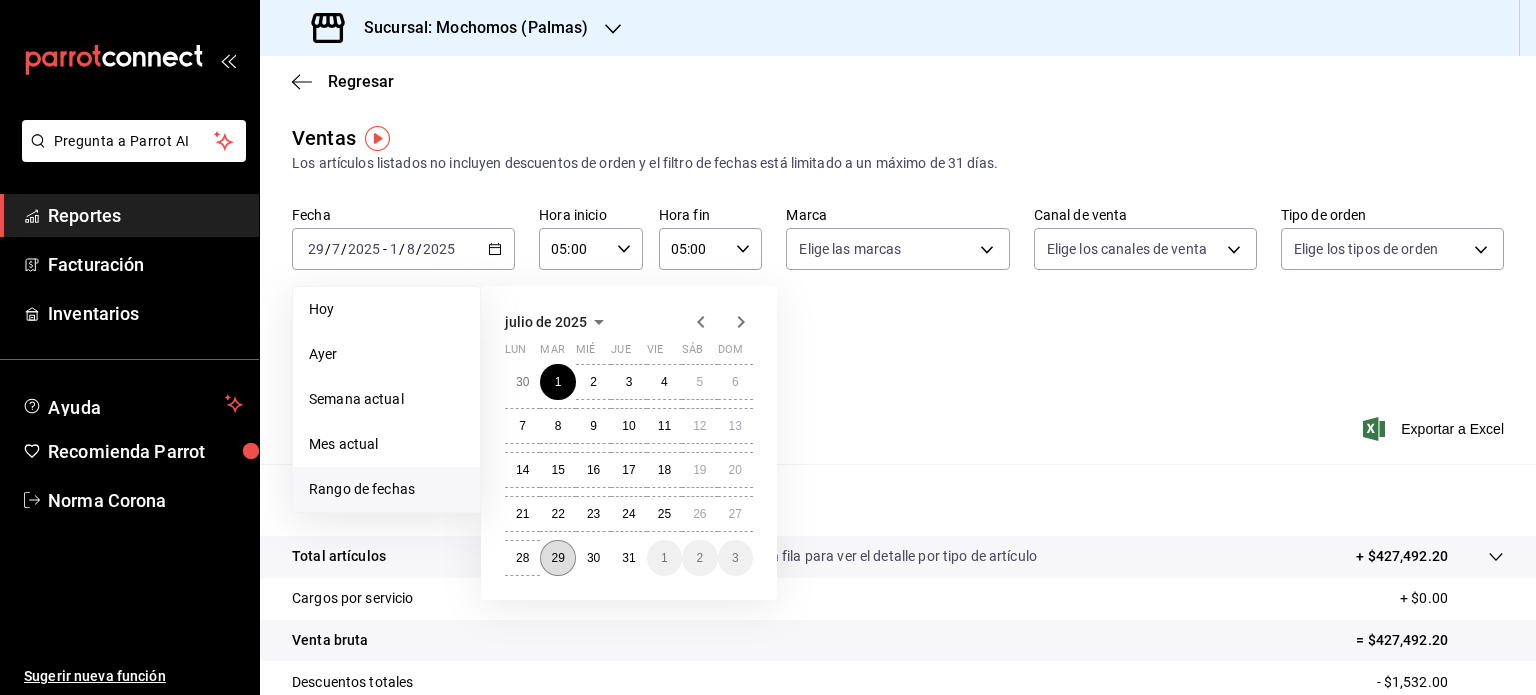 click on "29" at bounding box center [557, 558] 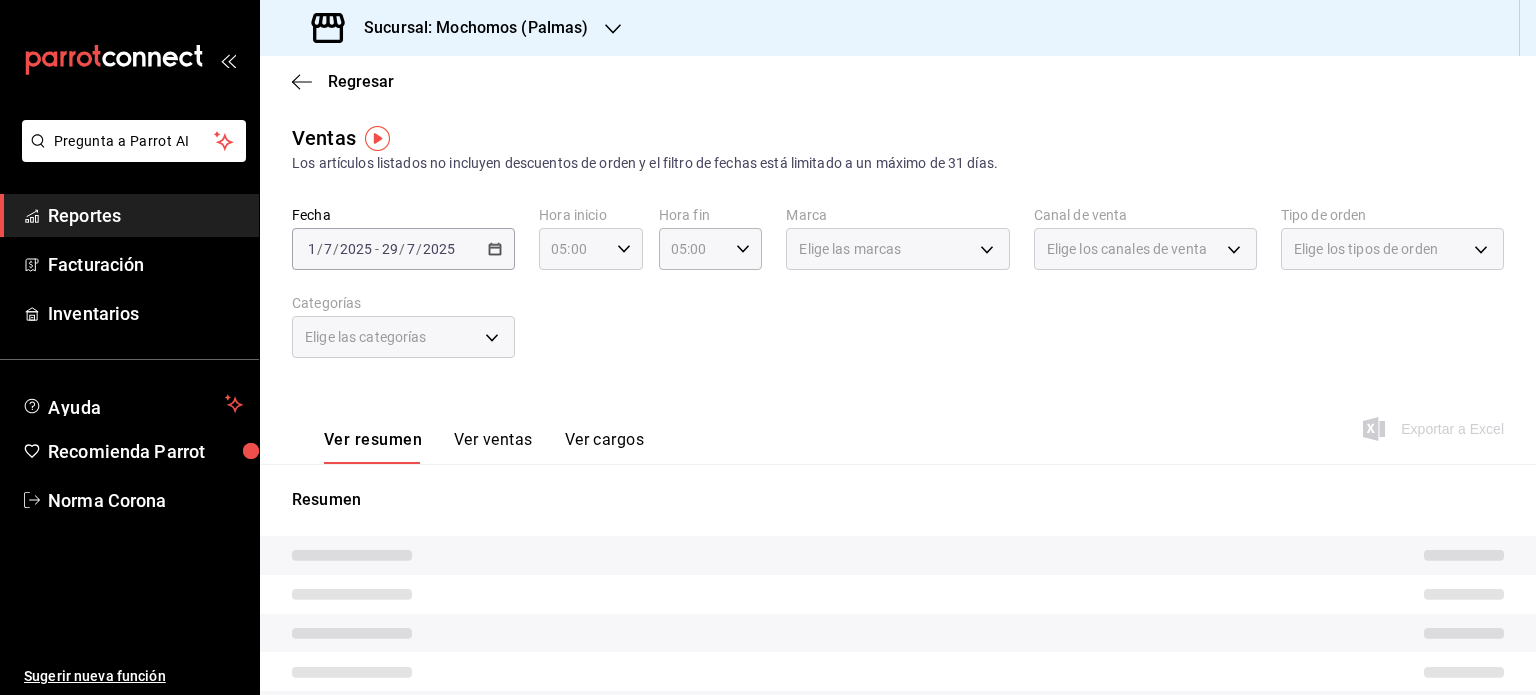 click 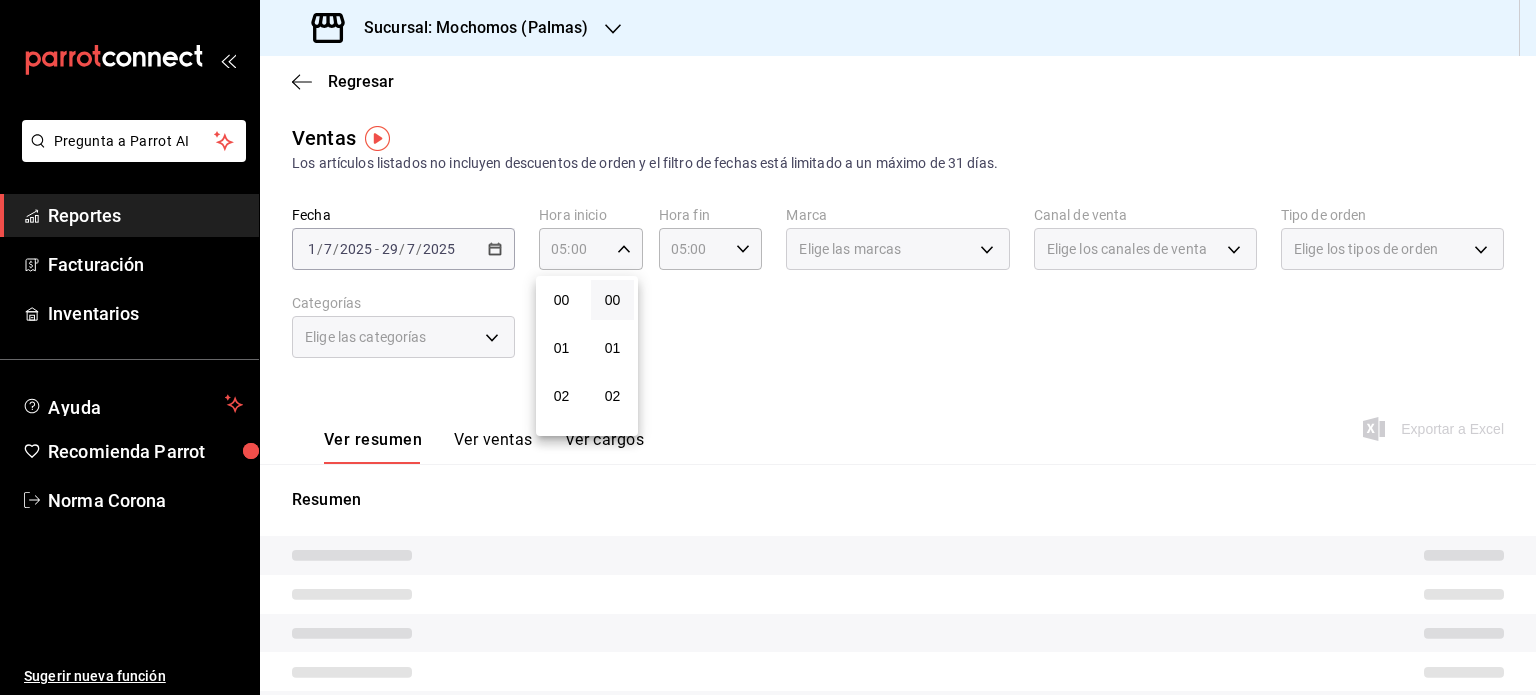 scroll, scrollTop: 244, scrollLeft: 0, axis: vertical 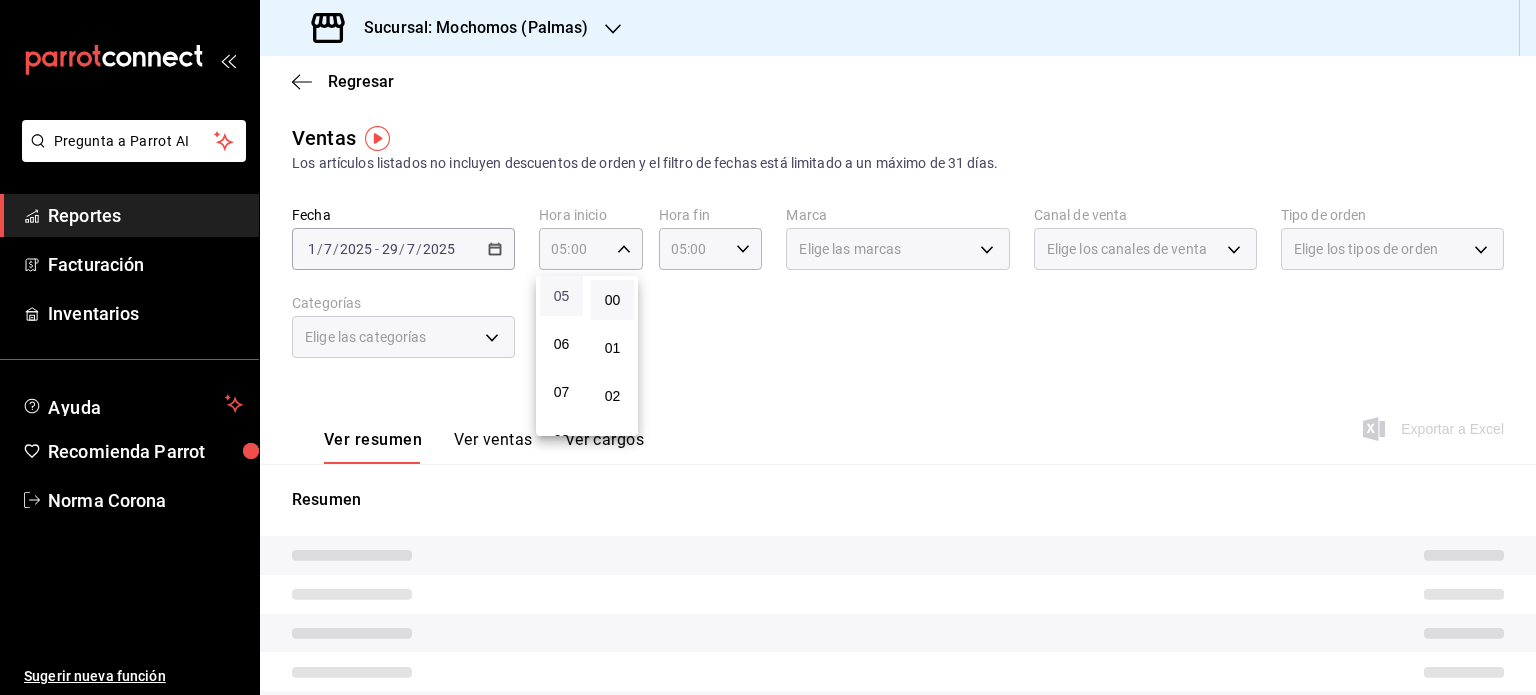 click on "05" at bounding box center [561, 296] 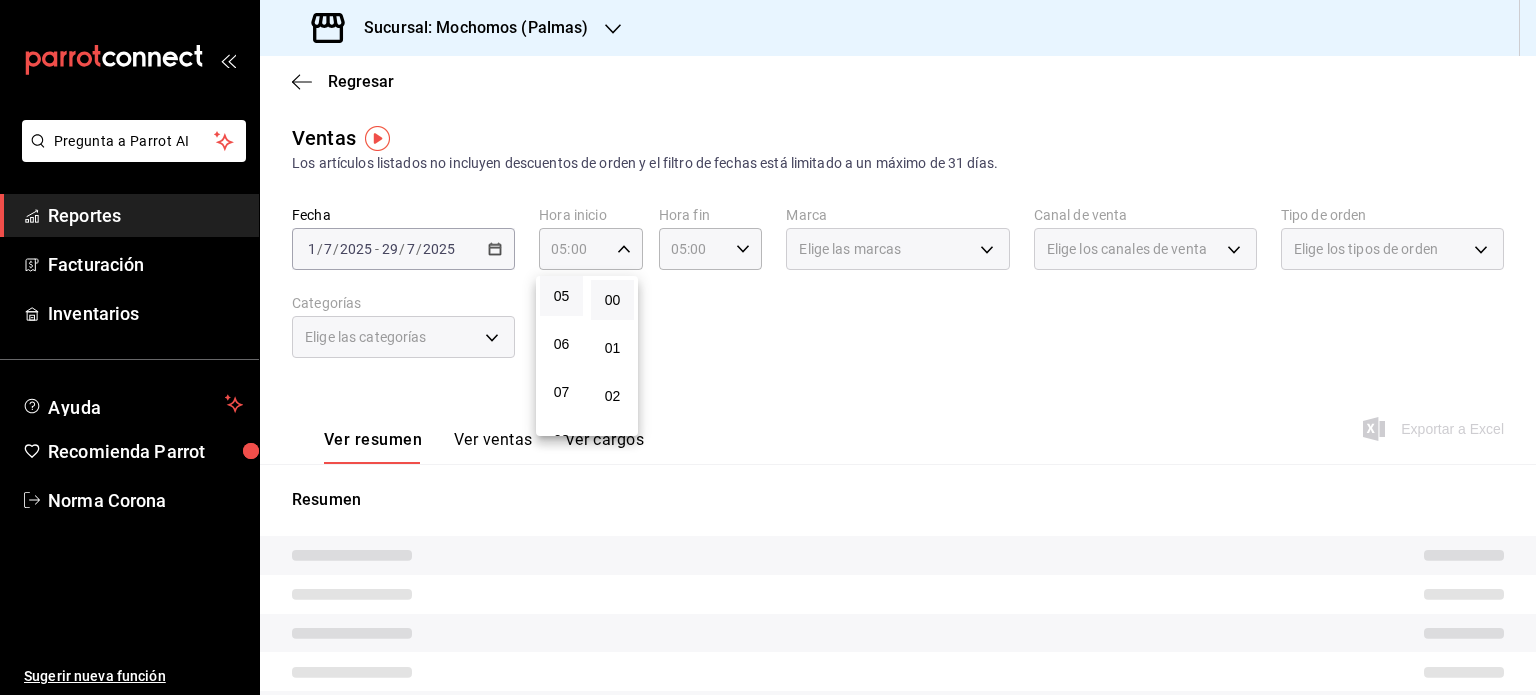click at bounding box center [768, 347] 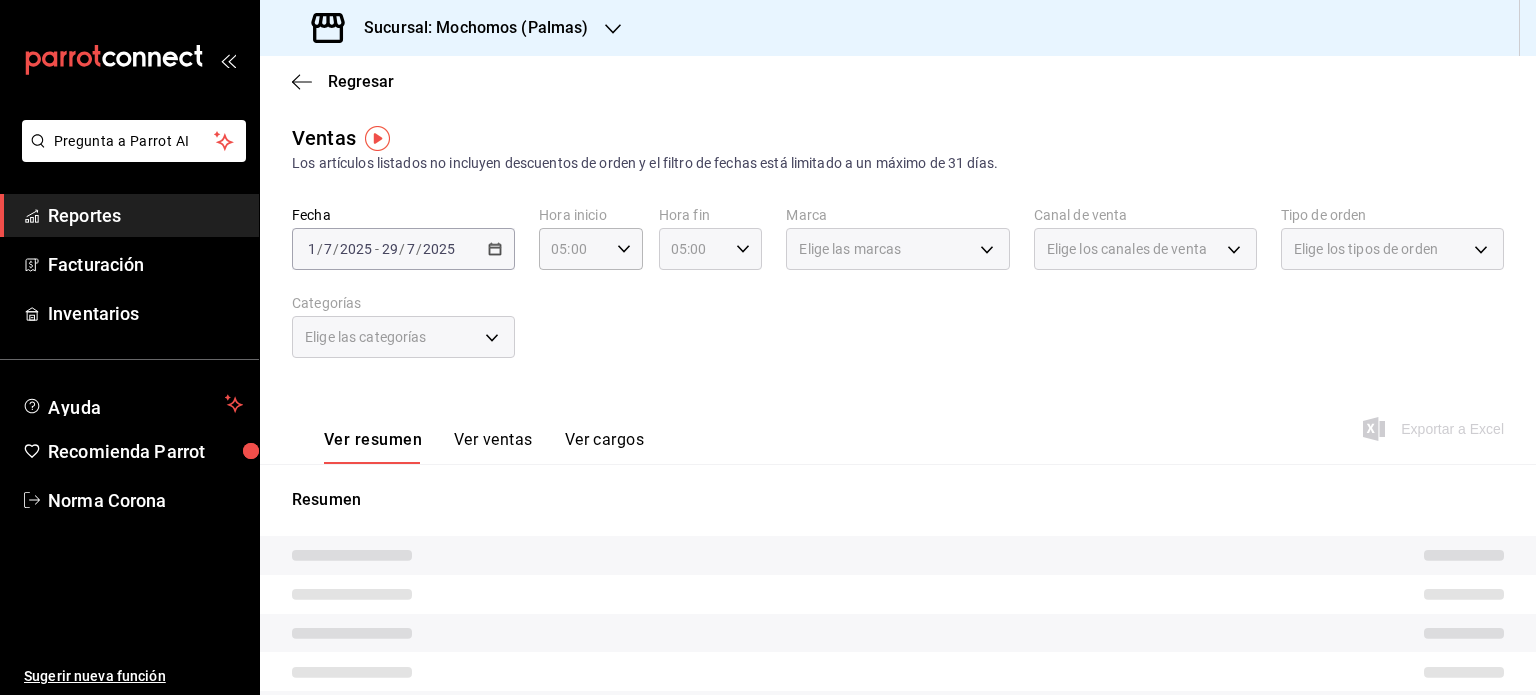 click 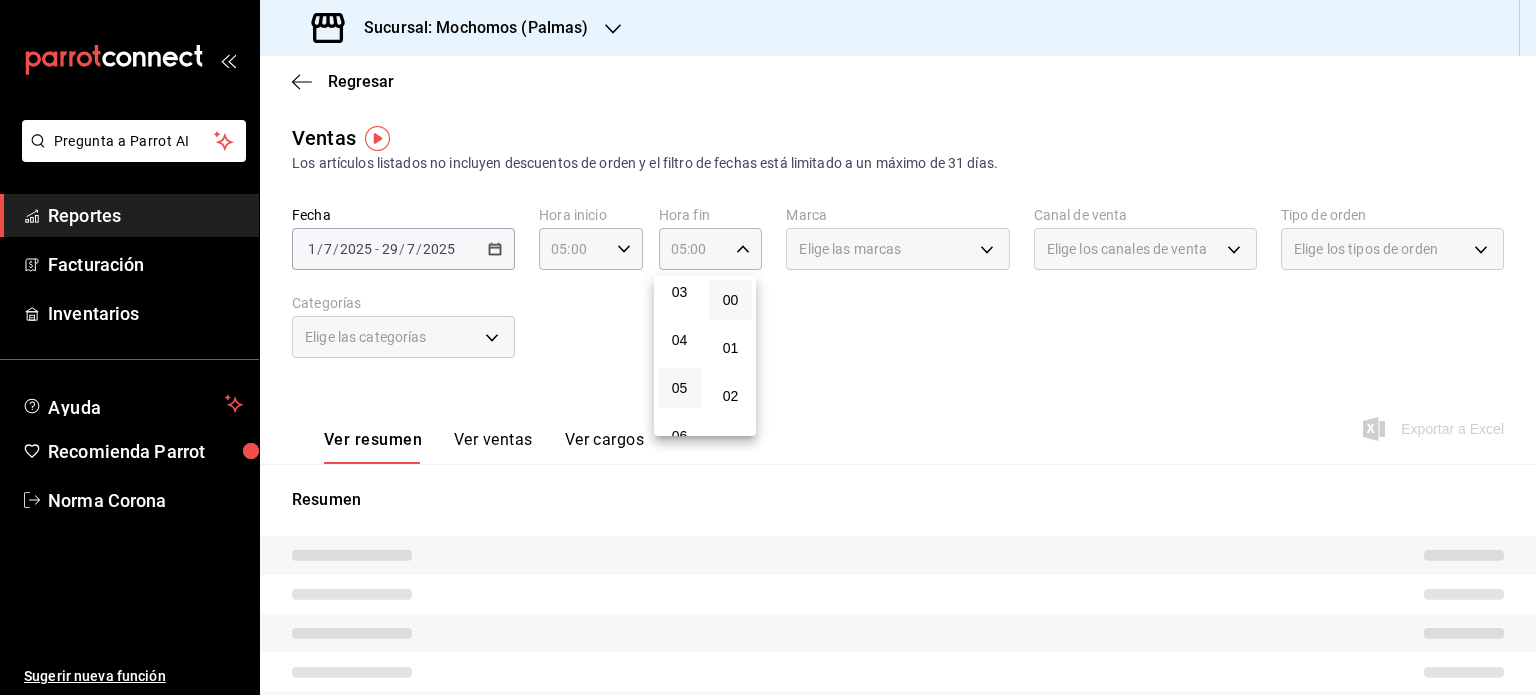 scroll, scrollTop: 200, scrollLeft: 0, axis: vertical 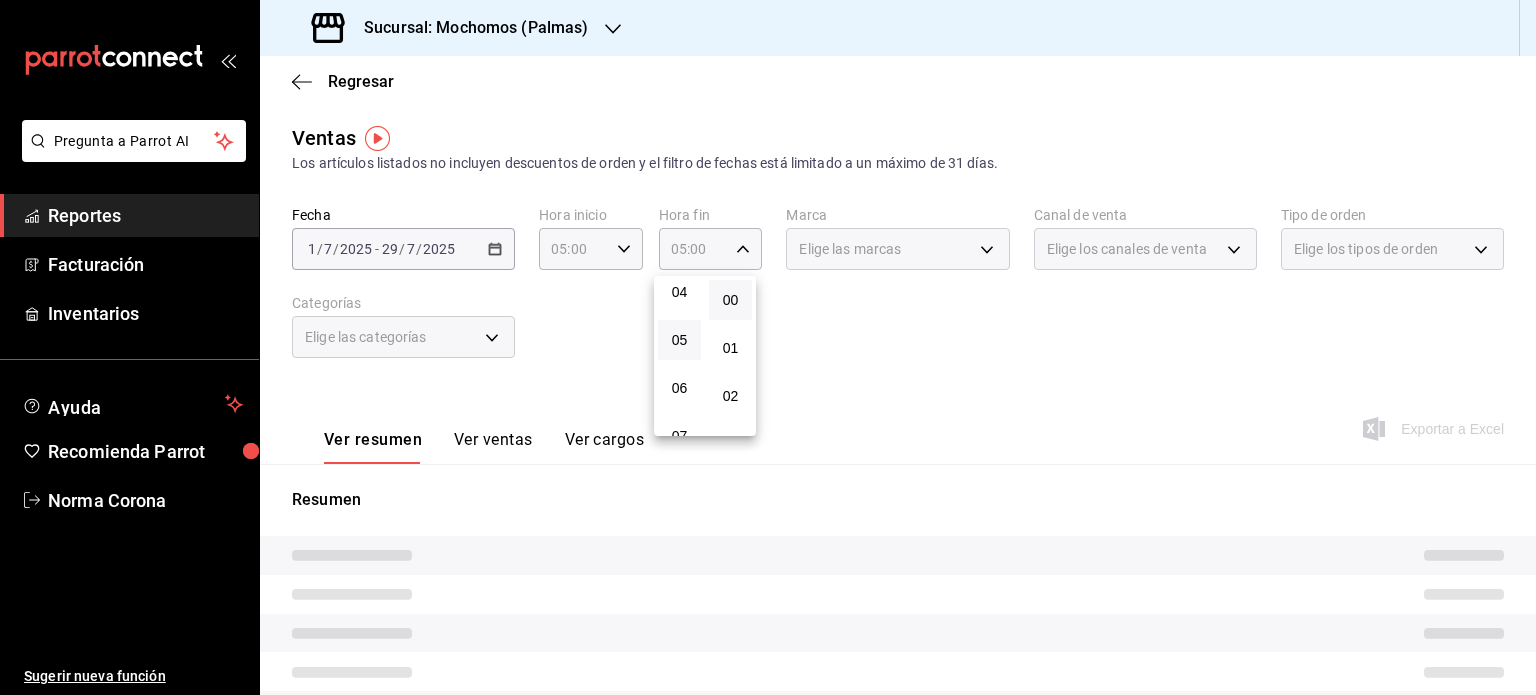click on "05" at bounding box center [679, 340] 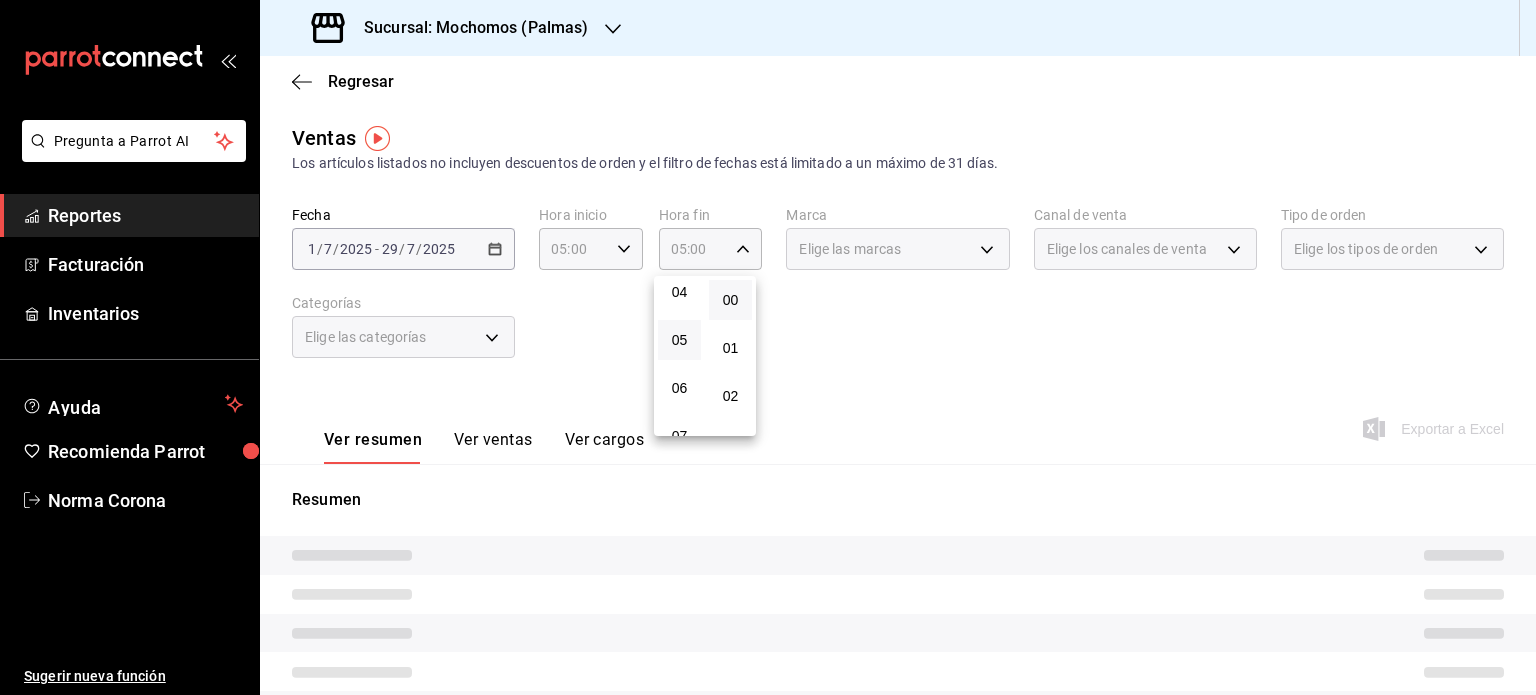 click at bounding box center (768, 347) 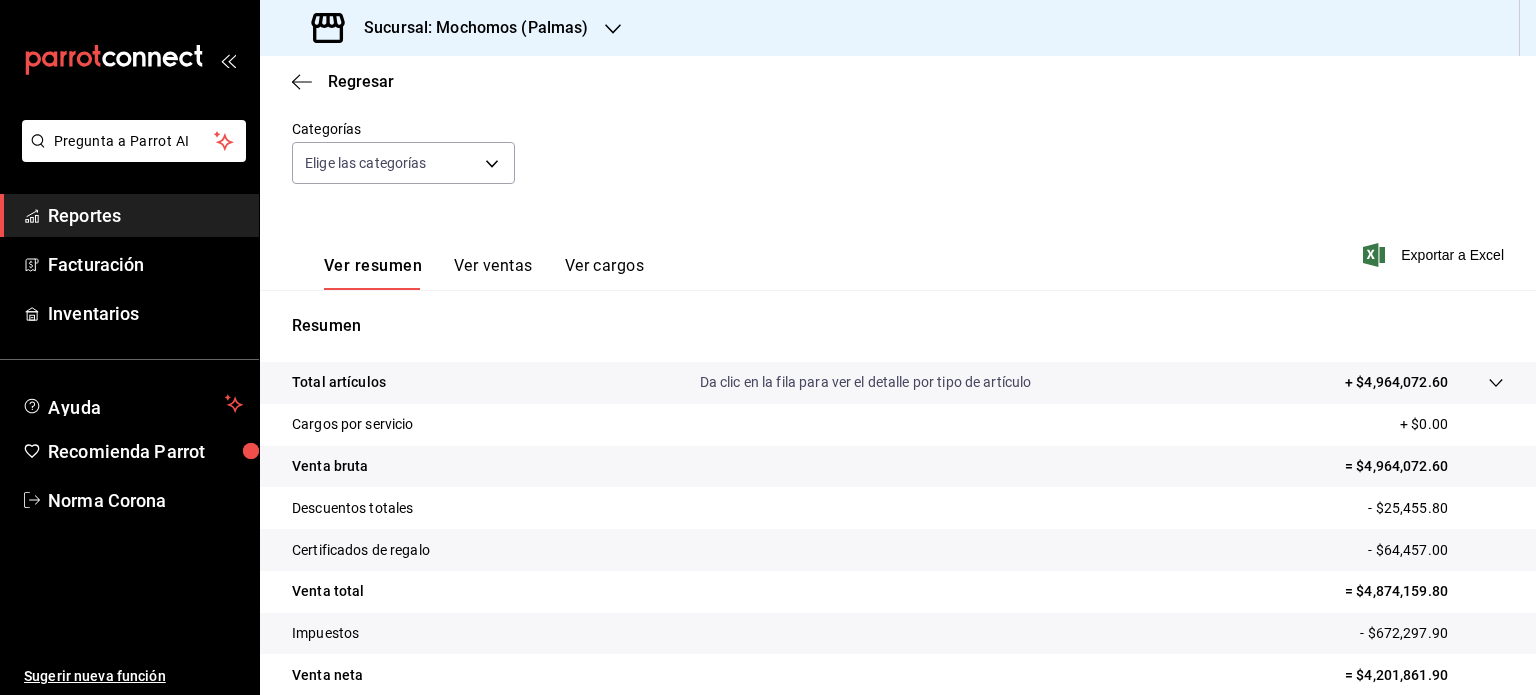 scroll, scrollTop: 263, scrollLeft: 0, axis: vertical 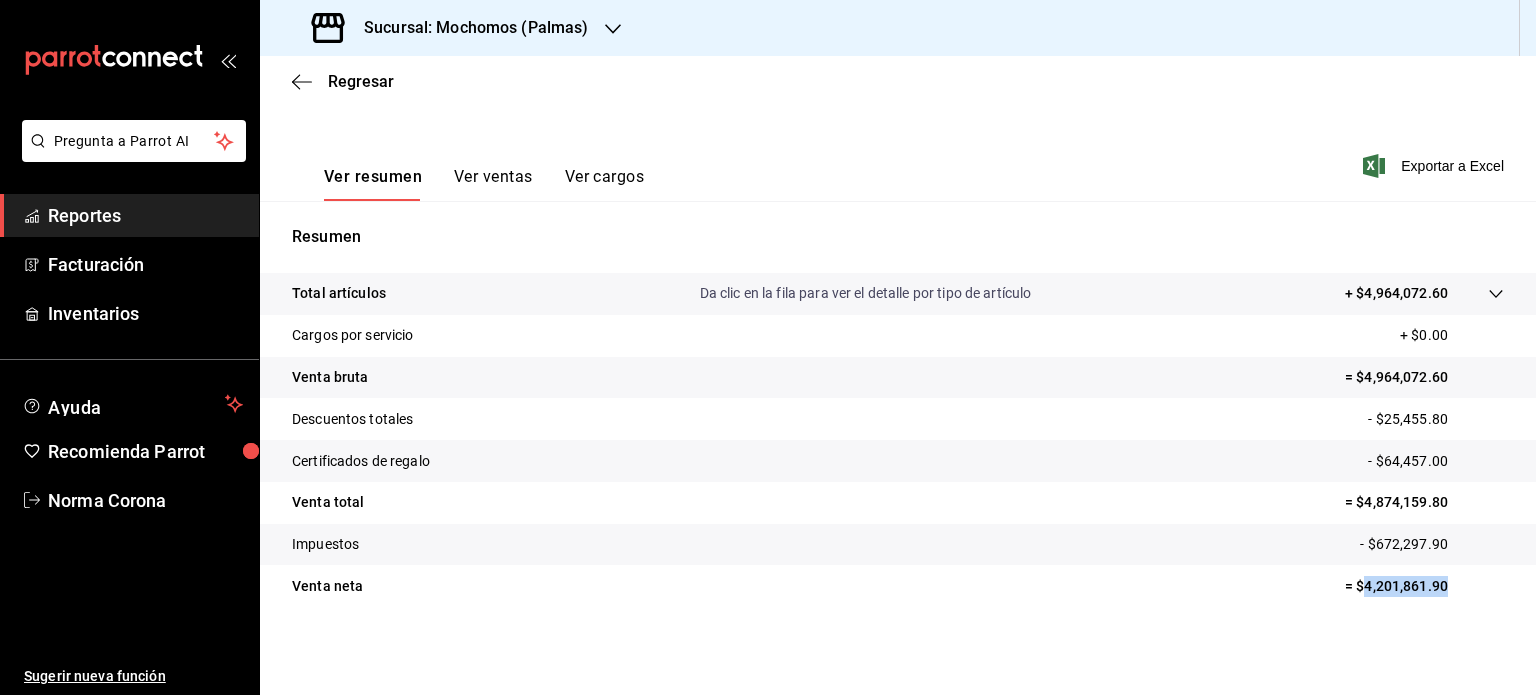 drag, startPoint x: 1436, startPoint y: 589, endPoint x: 1352, endPoint y: 590, distance: 84.00595 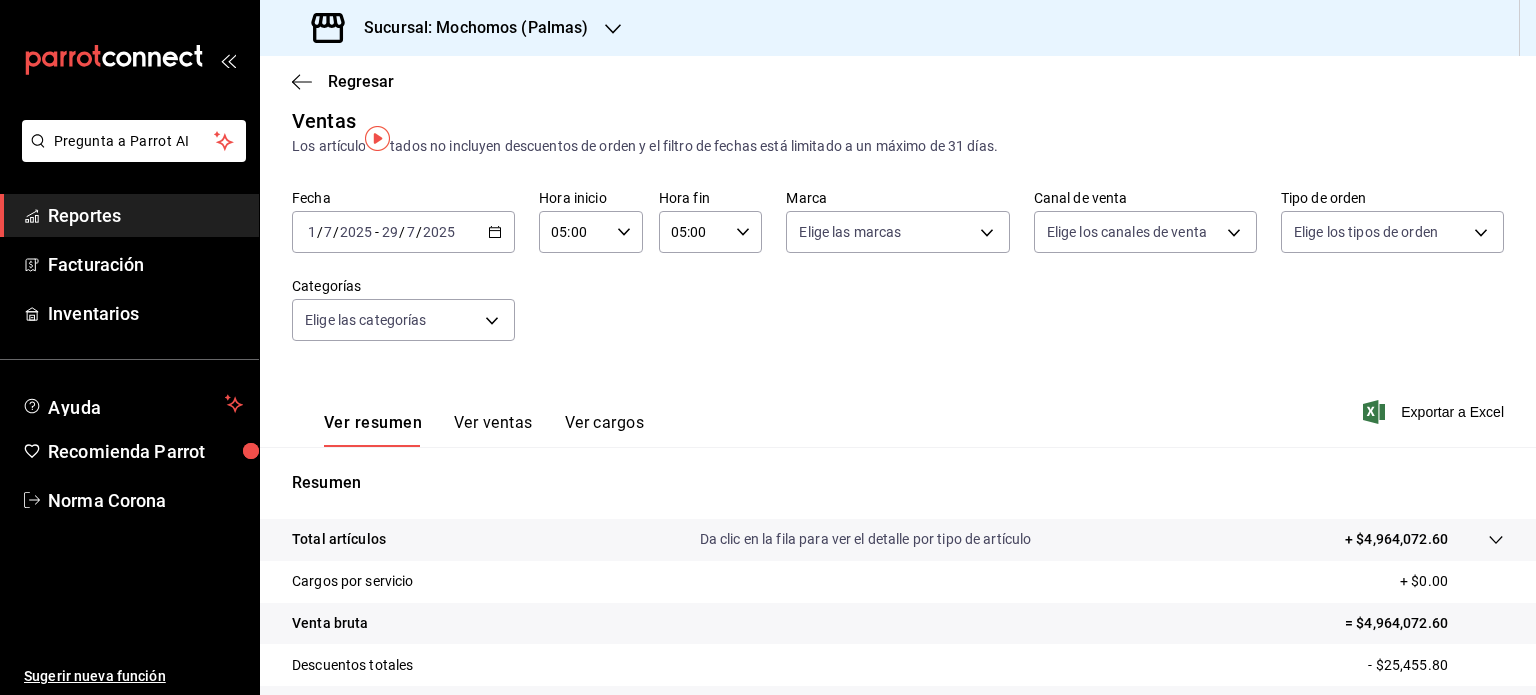 scroll, scrollTop: 0, scrollLeft: 0, axis: both 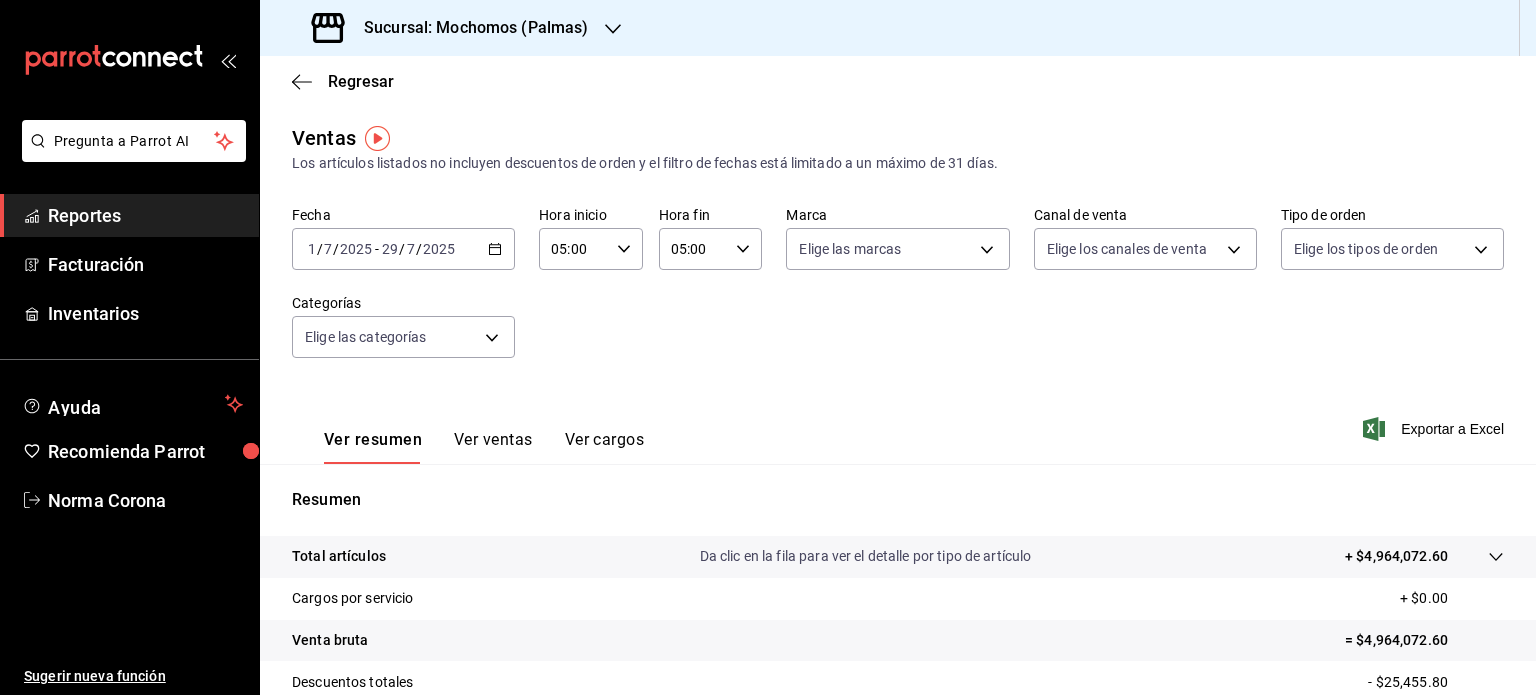 click 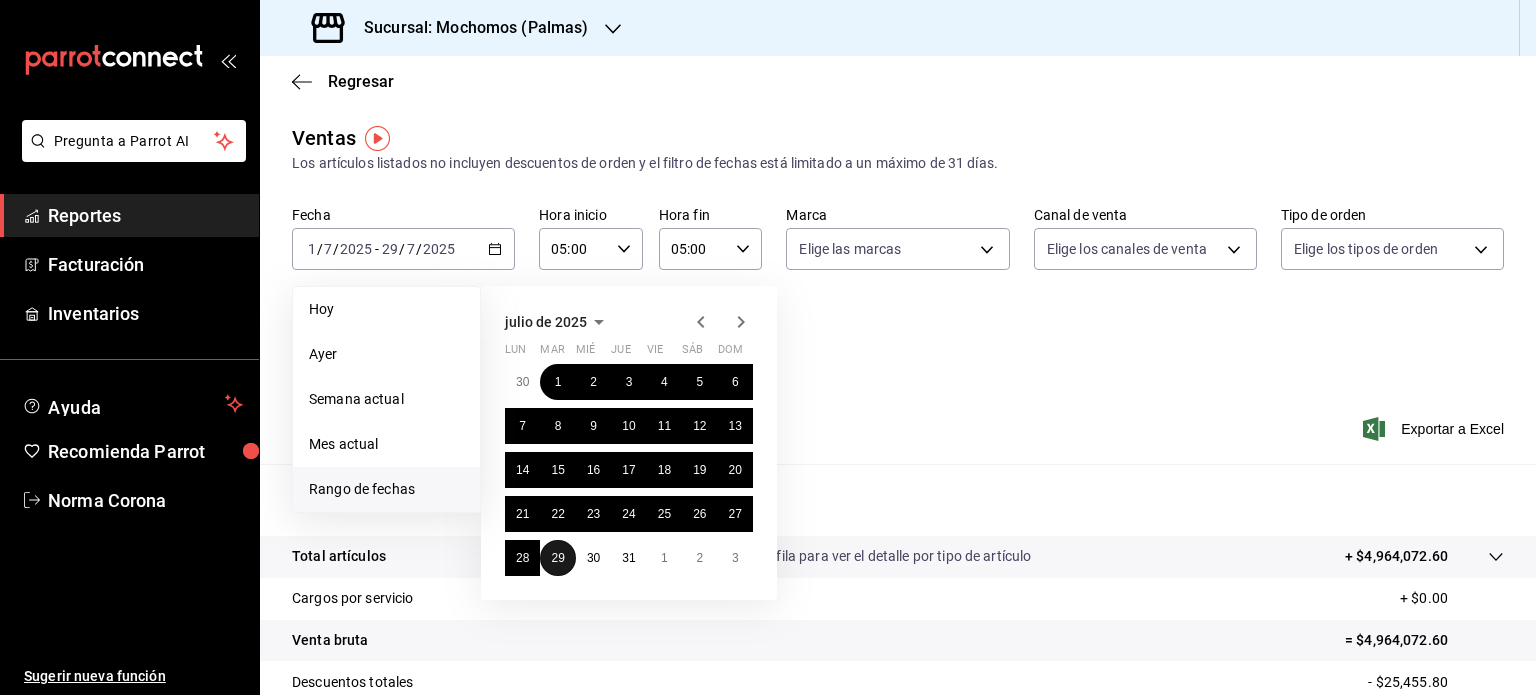 click on "29" at bounding box center [557, 558] 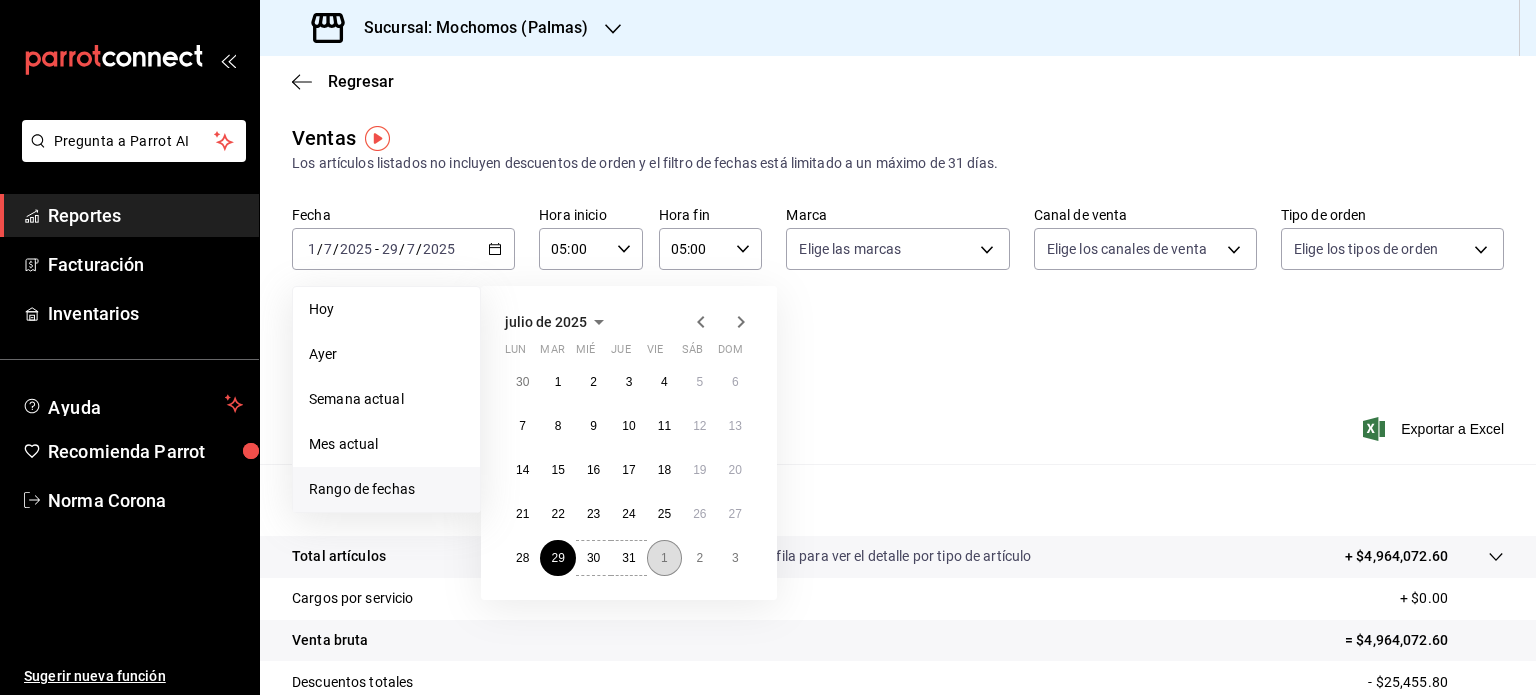 click on "1" at bounding box center (664, 558) 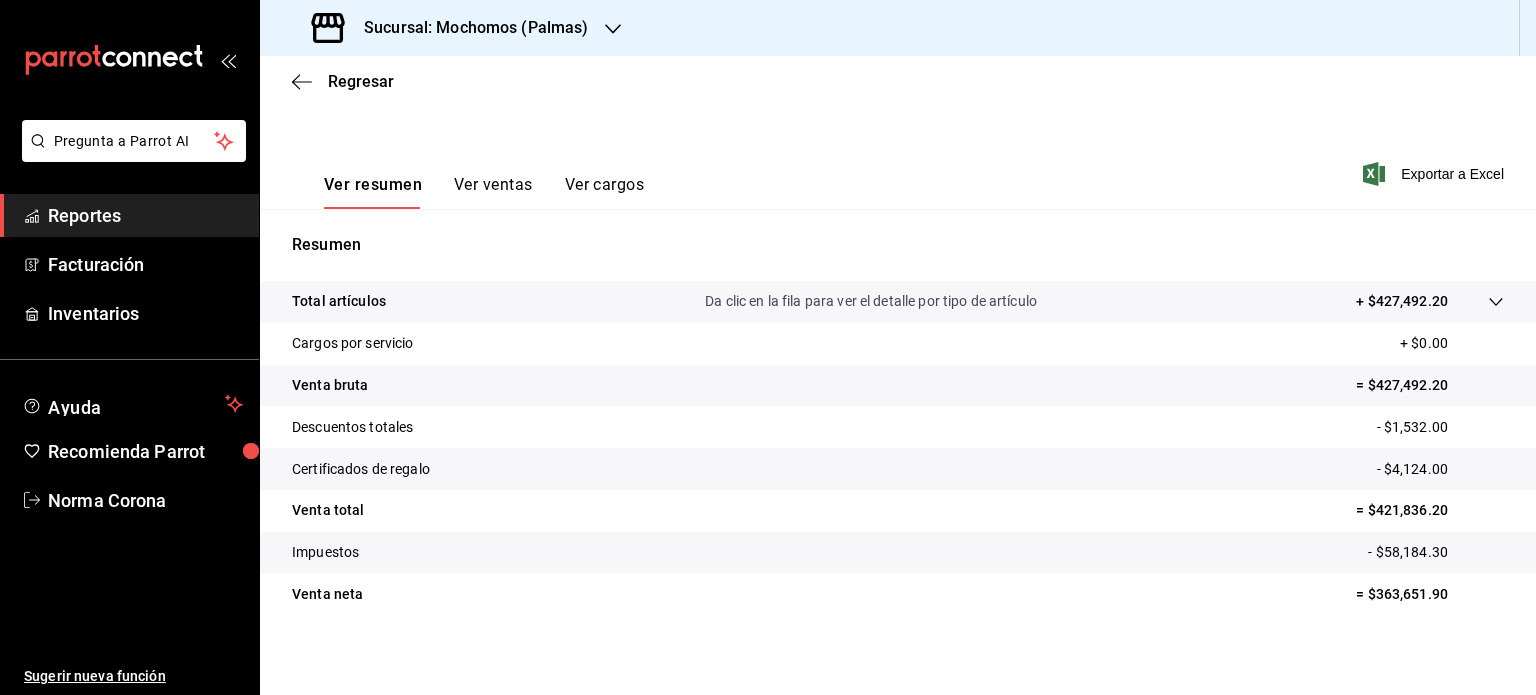 scroll, scrollTop: 263, scrollLeft: 0, axis: vertical 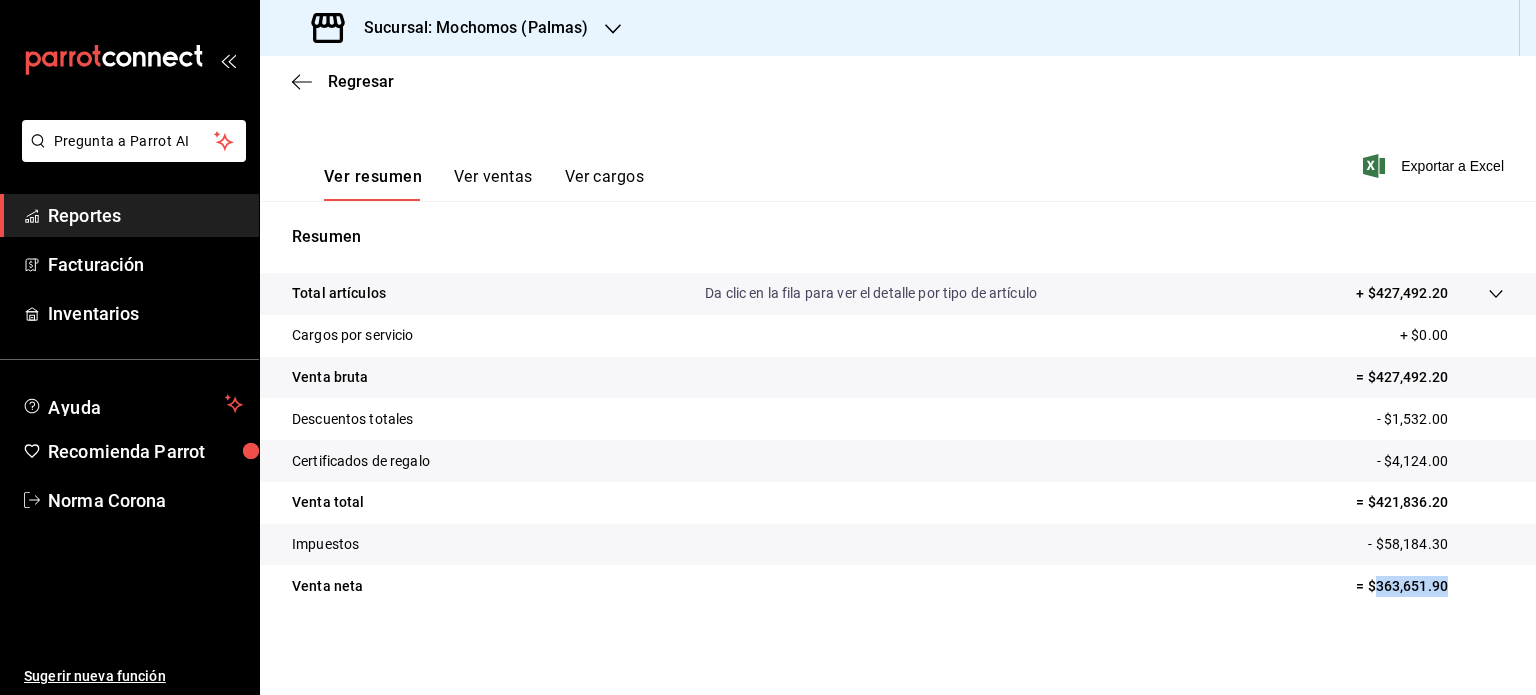 drag, startPoint x: 1424, startPoint y: 590, endPoint x: 1357, endPoint y: 583, distance: 67.36468 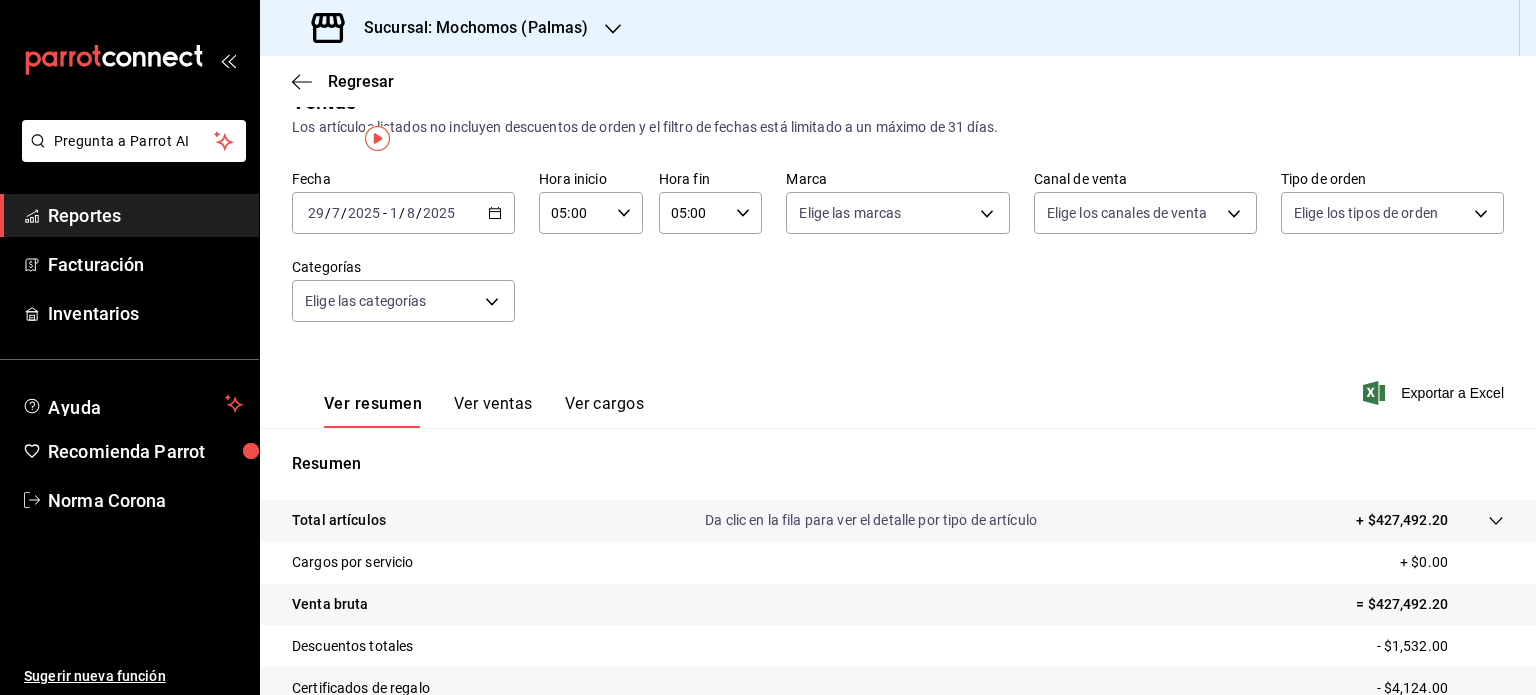 scroll, scrollTop: 0, scrollLeft: 0, axis: both 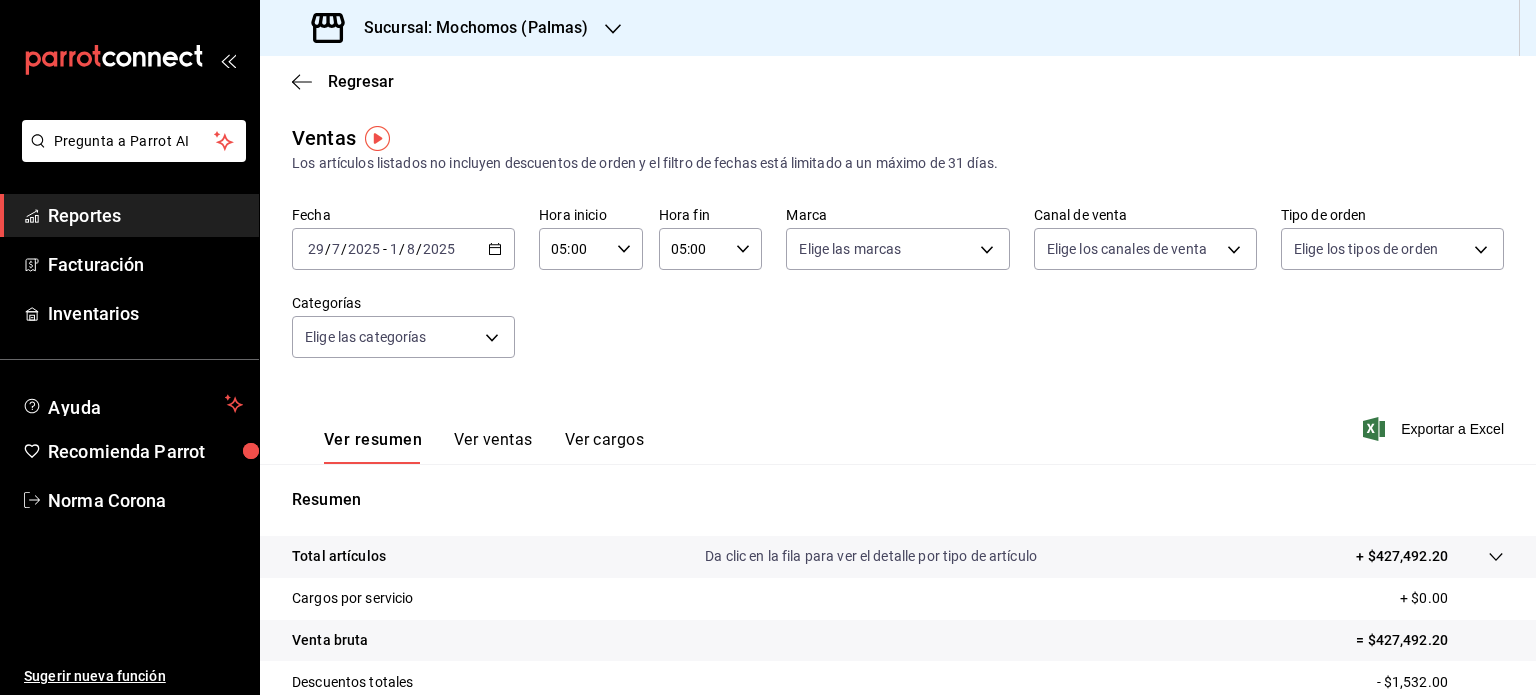 click 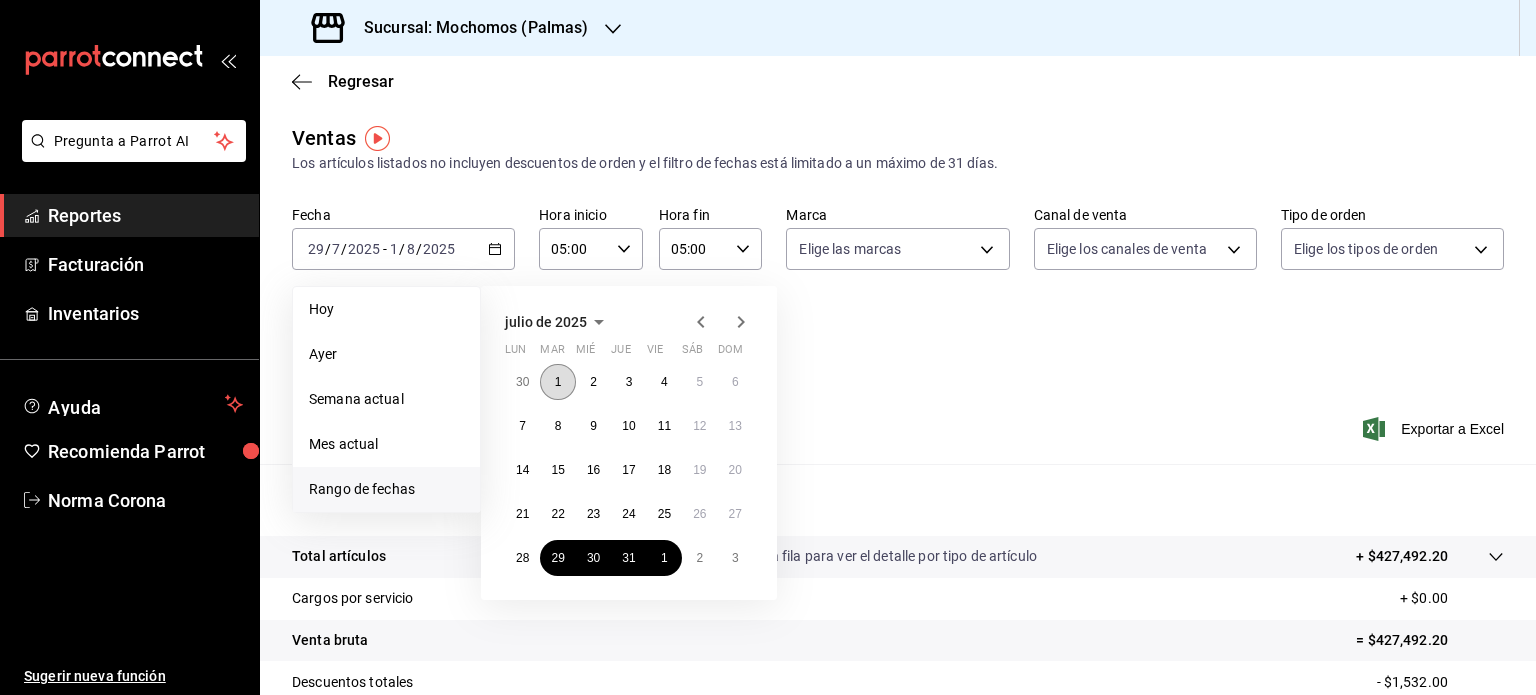 click on "1" at bounding box center (557, 382) 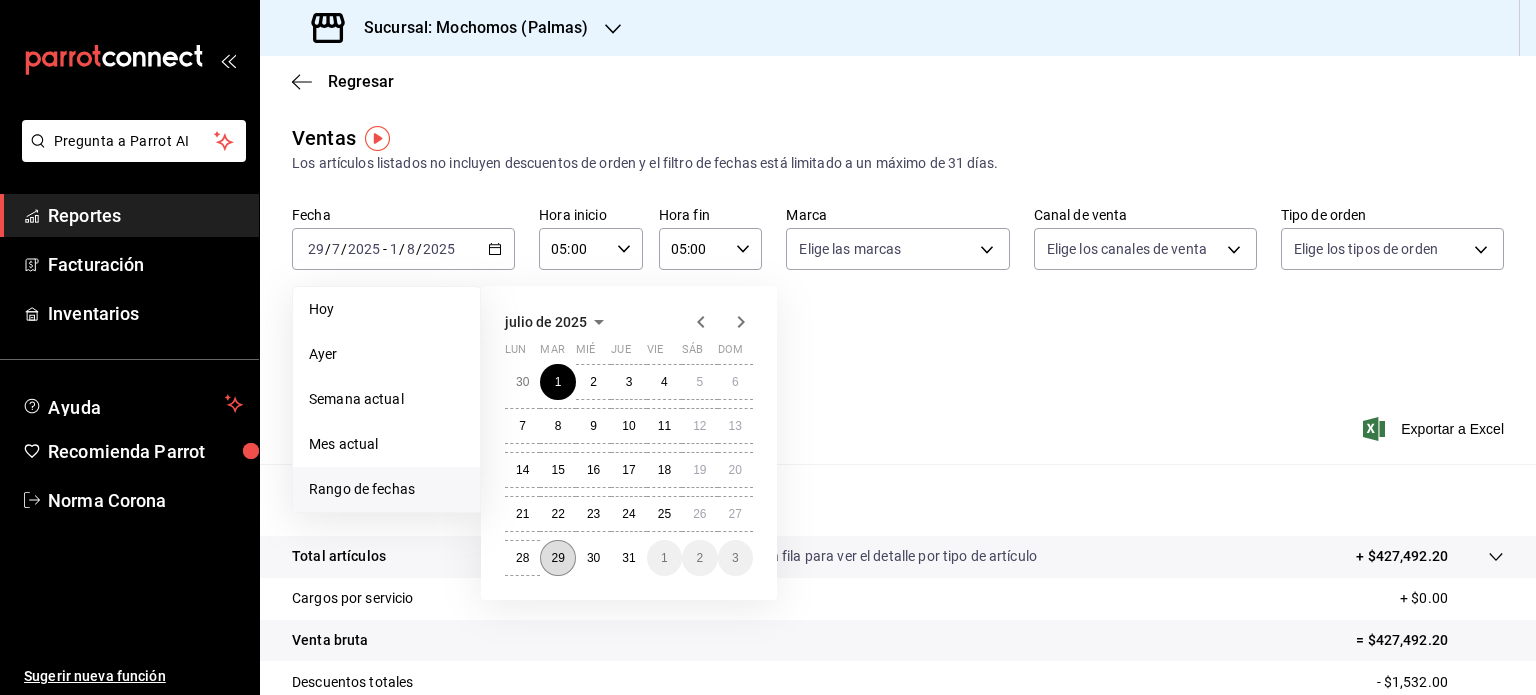 click on "29" at bounding box center (557, 558) 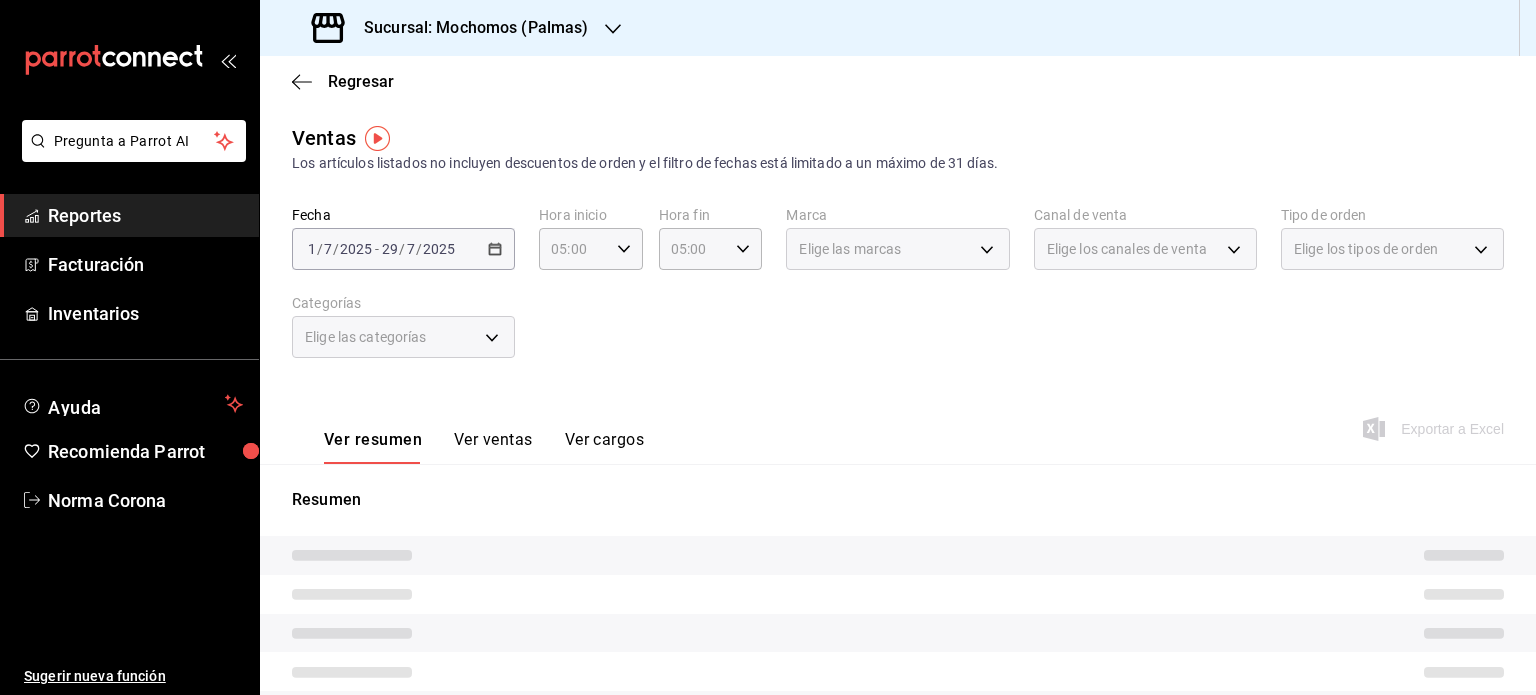 click on "Ver resumen Ver ventas Ver cargos Exportar a Excel" at bounding box center [898, 423] 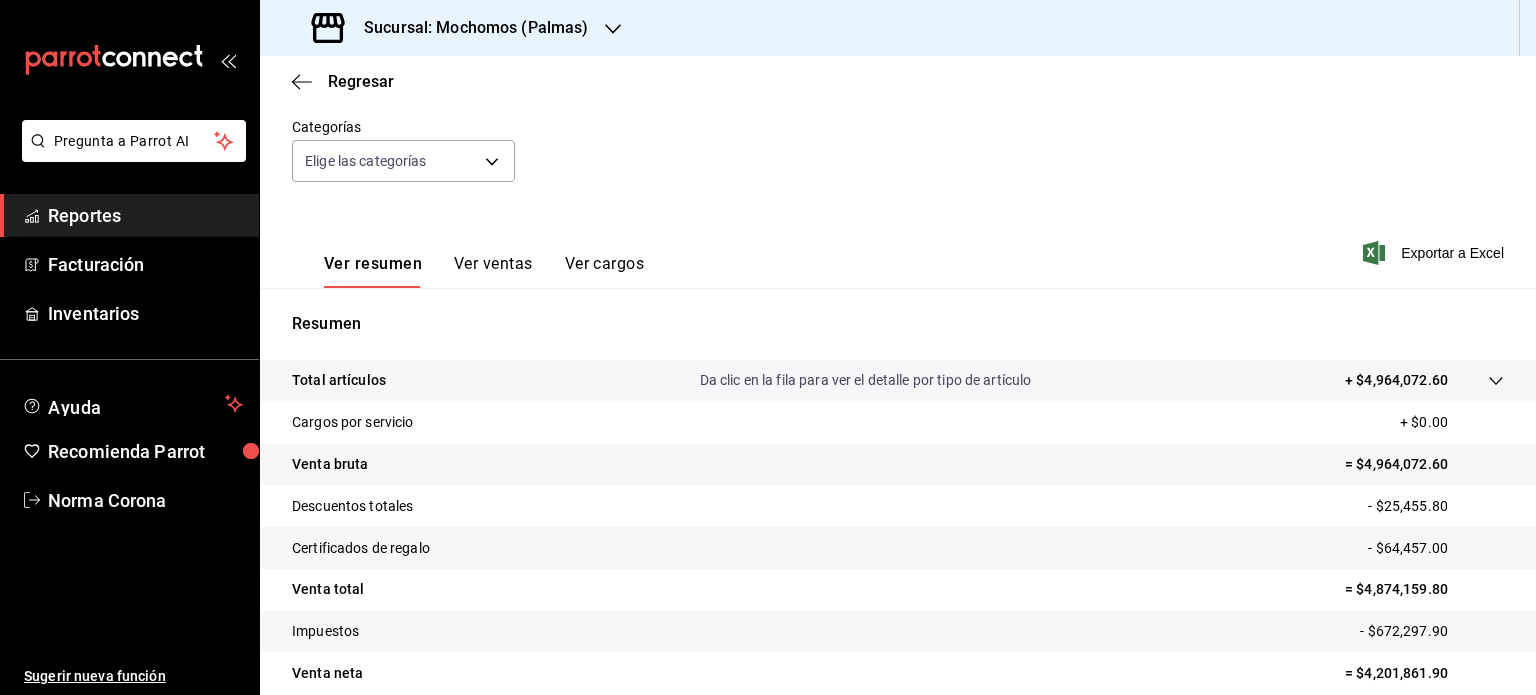 scroll, scrollTop: 263, scrollLeft: 0, axis: vertical 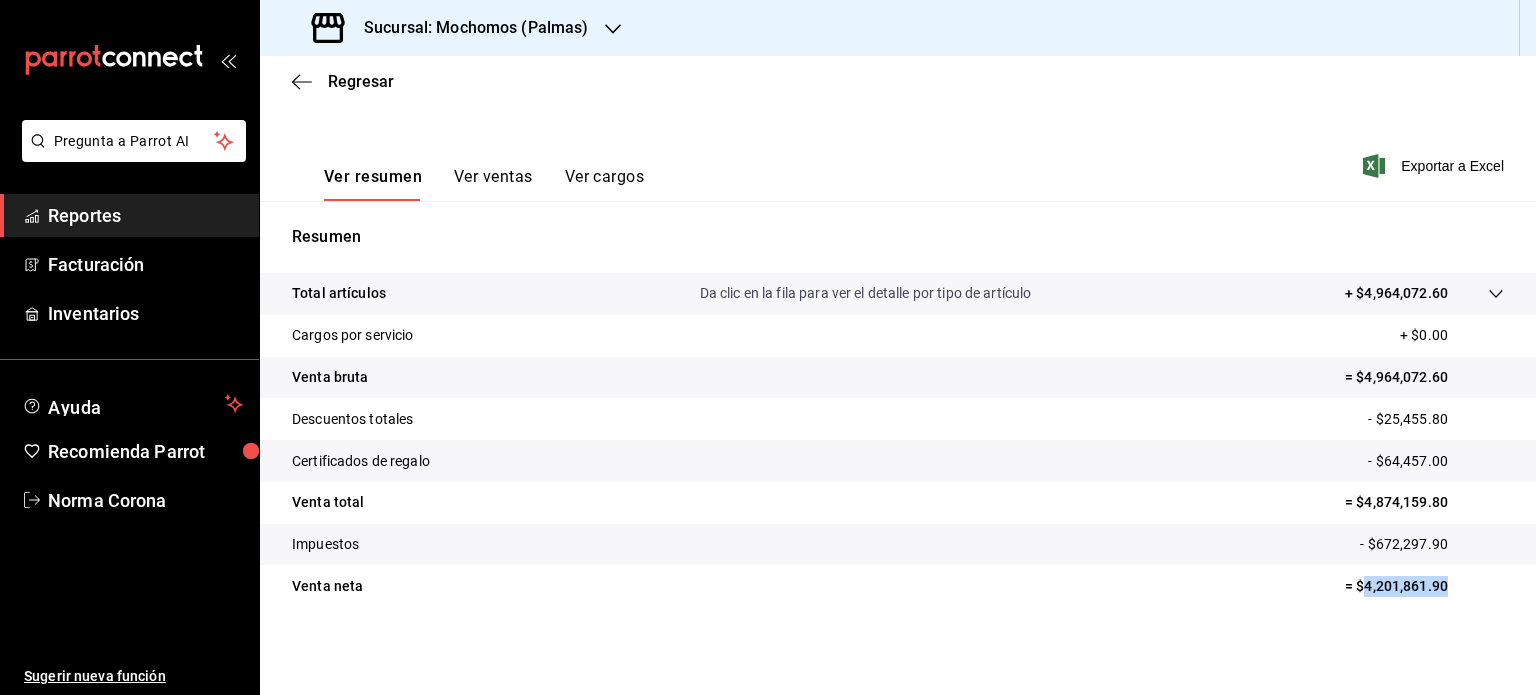 drag, startPoint x: 1444, startPoint y: 590, endPoint x: 1352, endPoint y: 585, distance: 92.13577 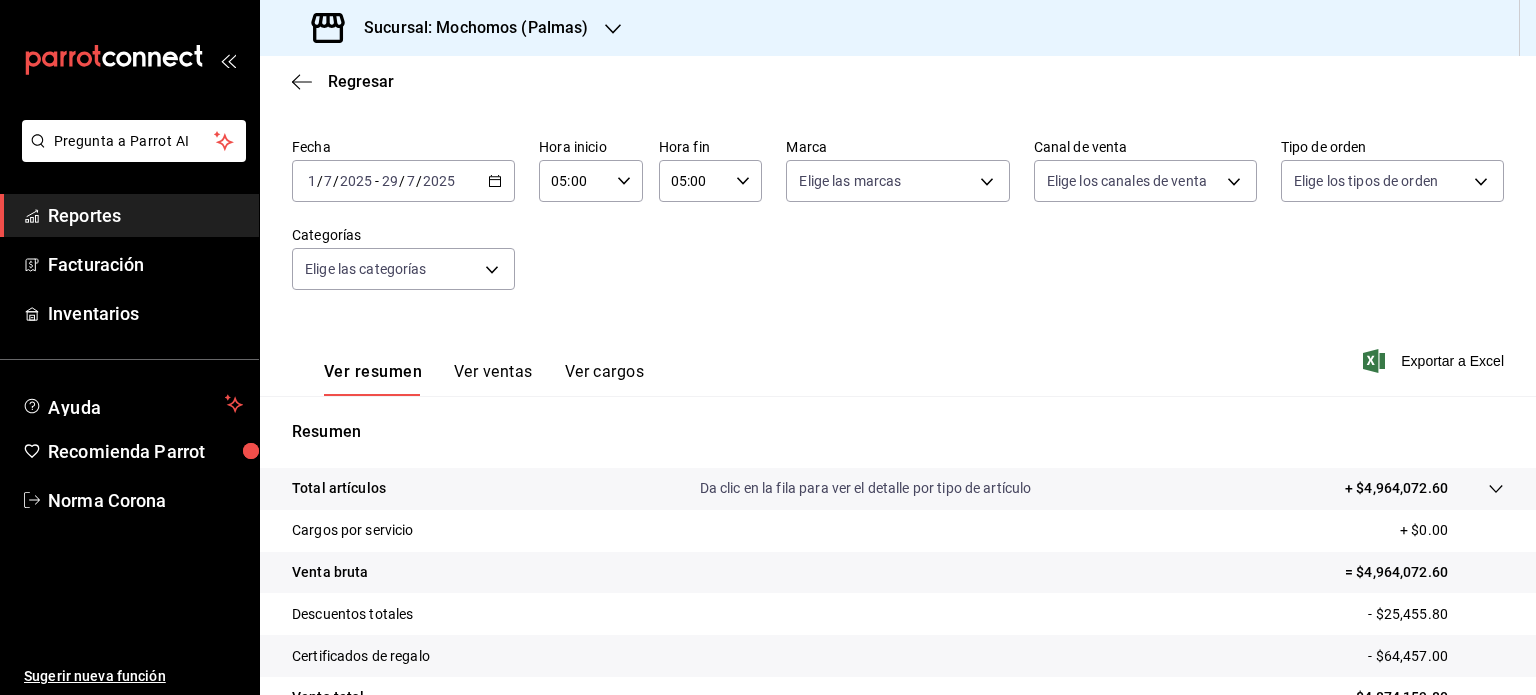 scroll, scrollTop: 0, scrollLeft: 0, axis: both 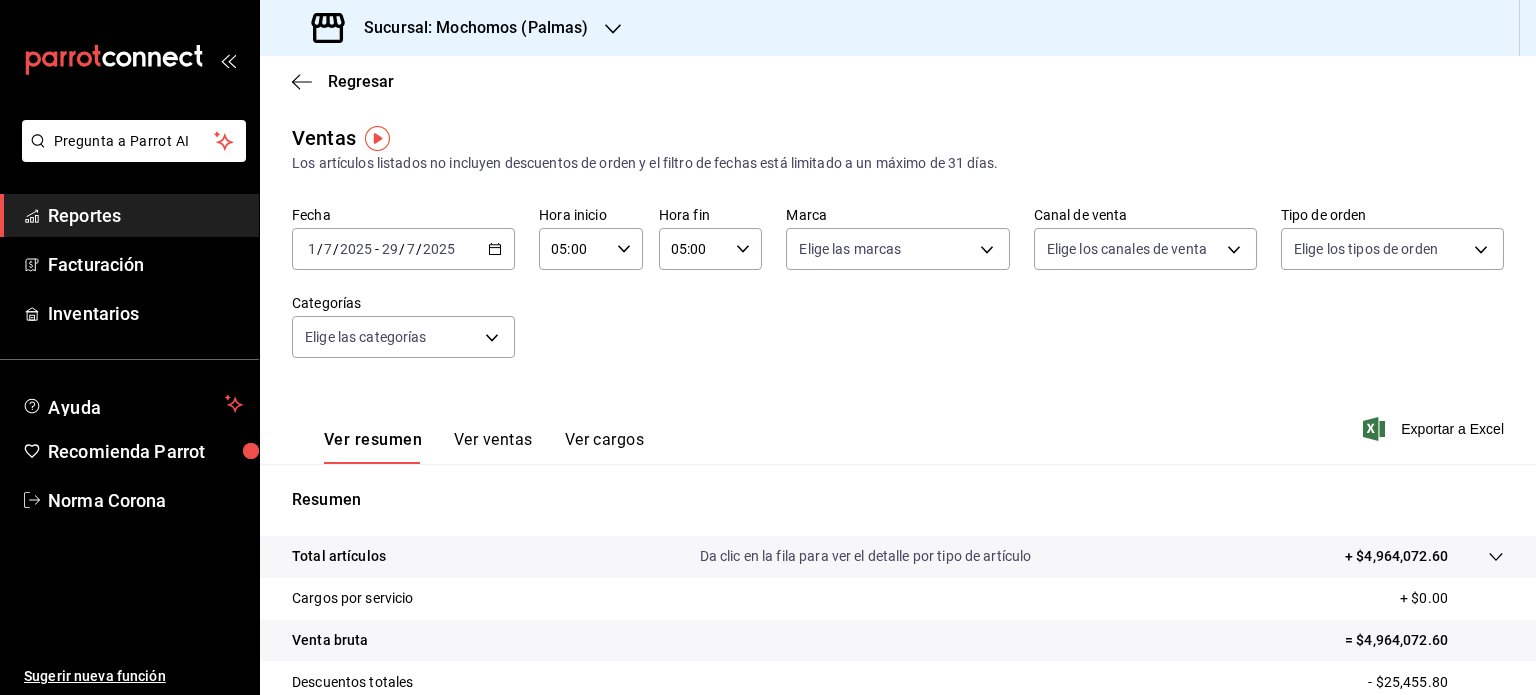 click 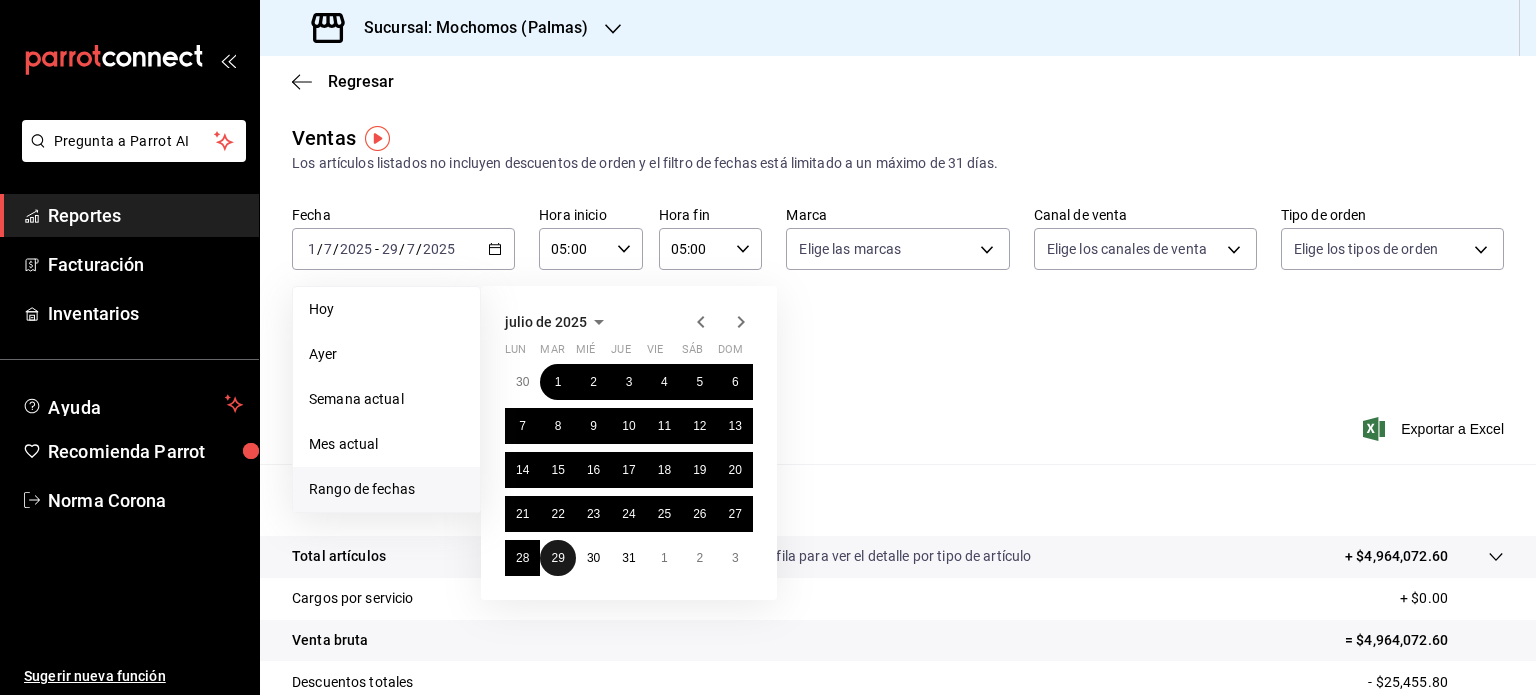 drag, startPoint x: 559, startPoint y: 558, endPoint x: 653, endPoint y: 582, distance: 97.015465 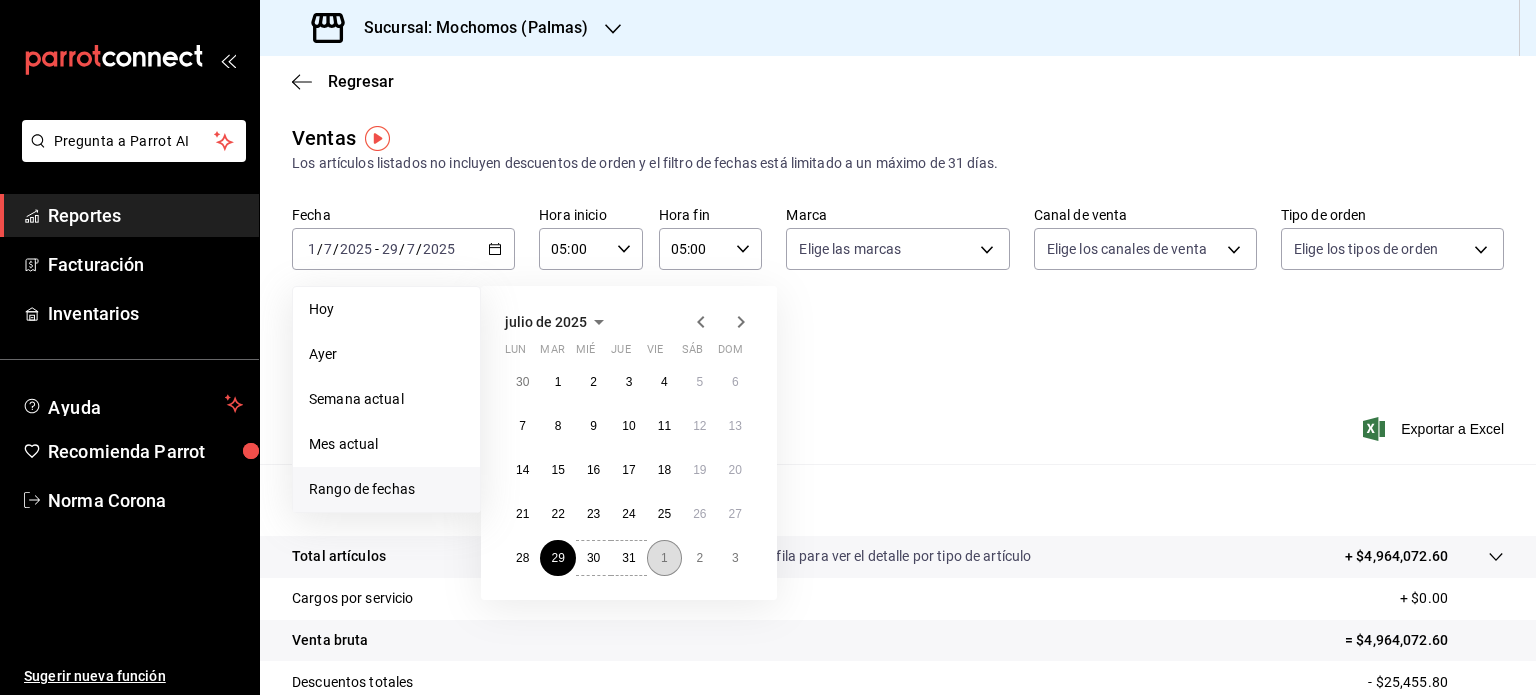 click on "1" at bounding box center [664, 558] 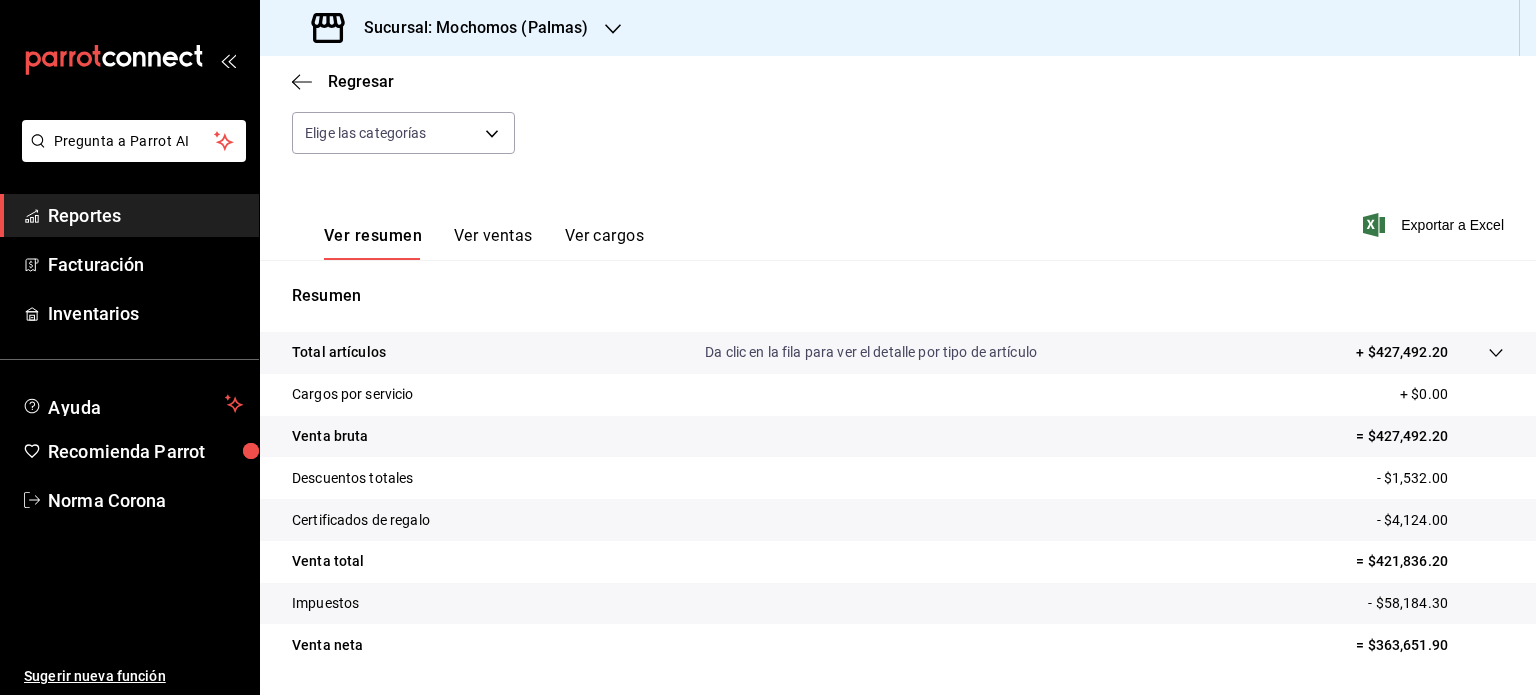 scroll, scrollTop: 263, scrollLeft: 0, axis: vertical 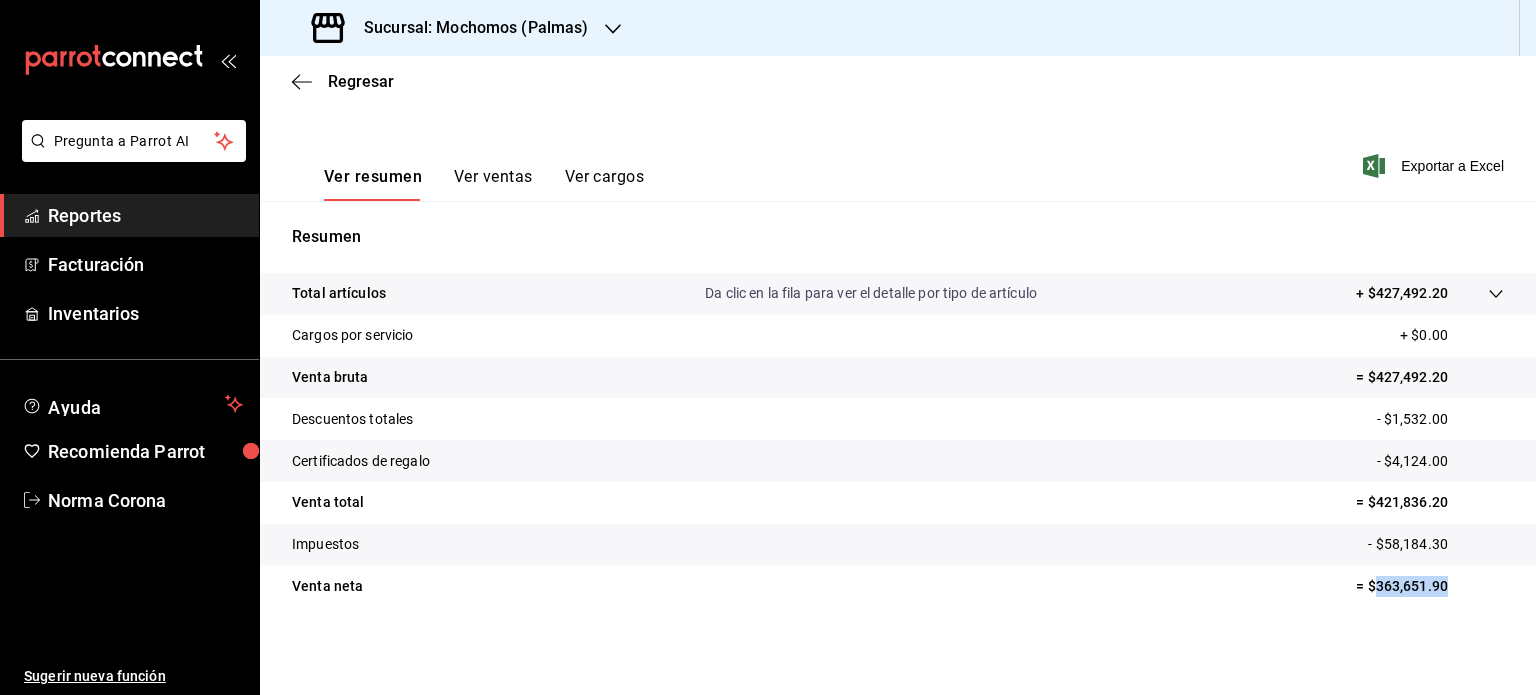 drag, startPoint x: 1453, startPoint y: 583, endPoint x: 1360, endPoint y: 598, distance: 94.20191 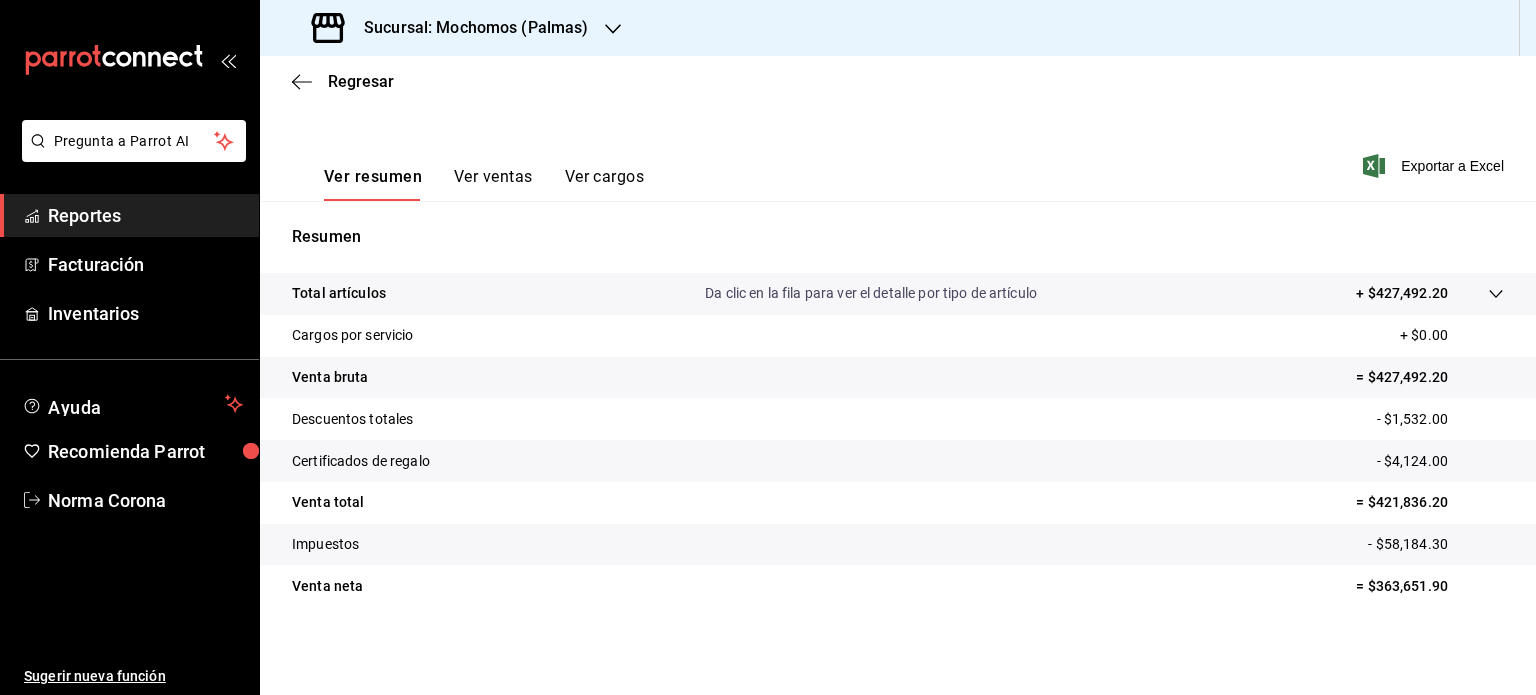 click on "Sucursal: Mochomos (Palmas)" at bounding box center (468, 28) 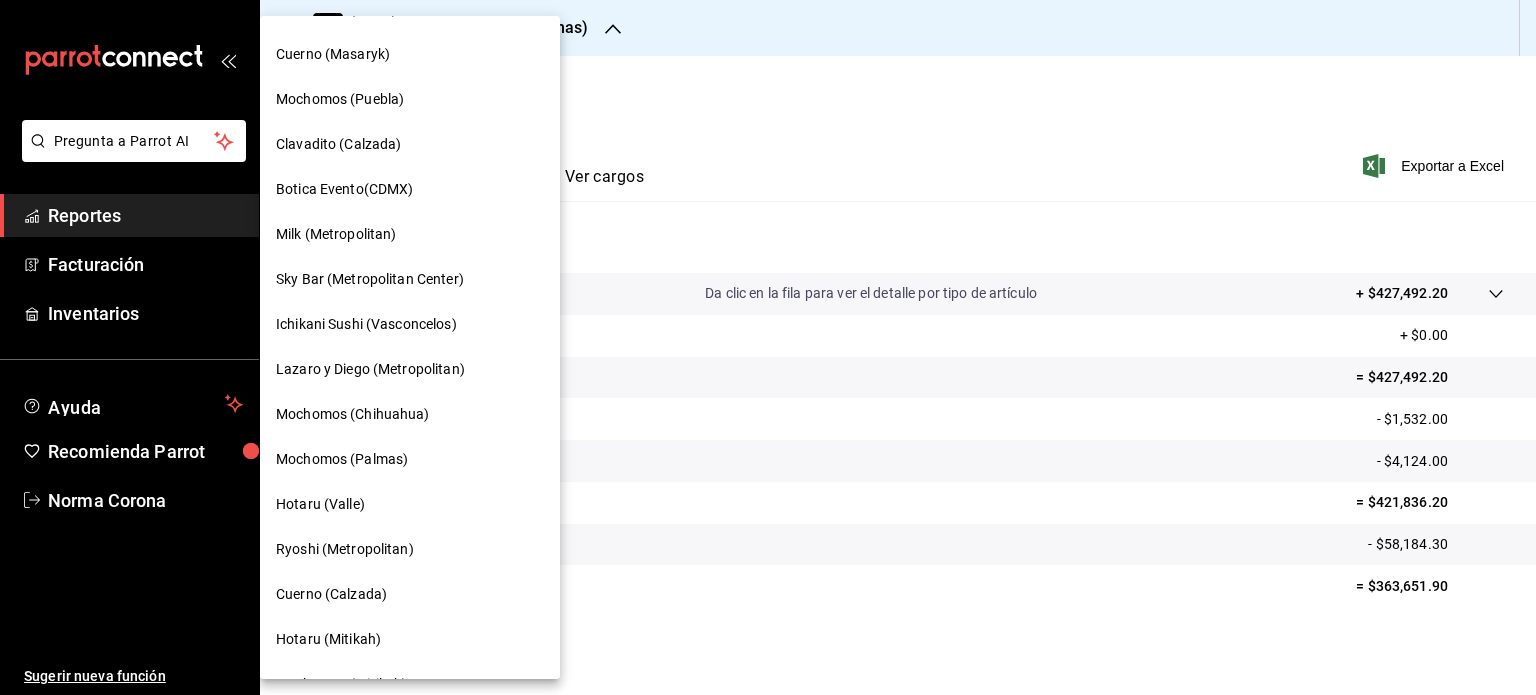 scroll, scrollTop: 0, scrollLeft: 0, axis: both 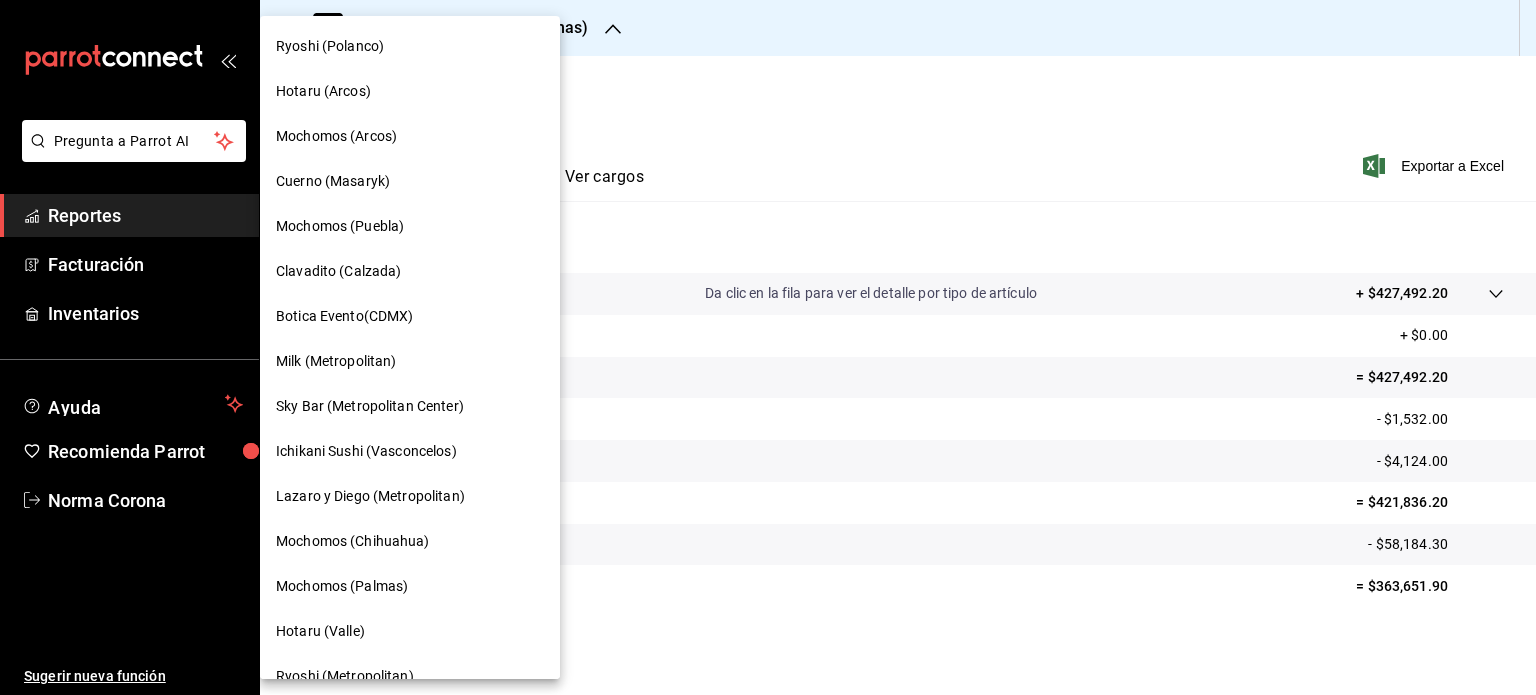 click on "Mochomos (Puebla)" at bounding box center (340, 226) 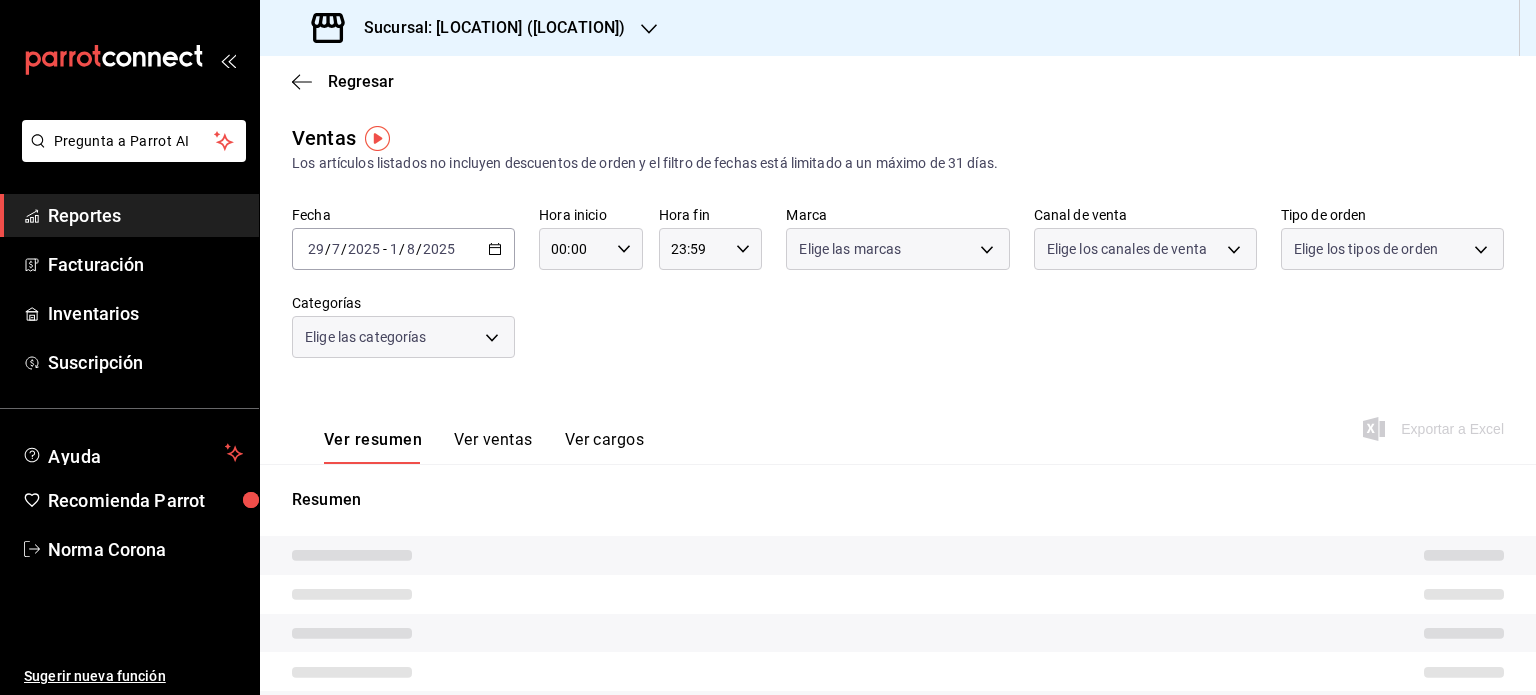 type on "05:00" 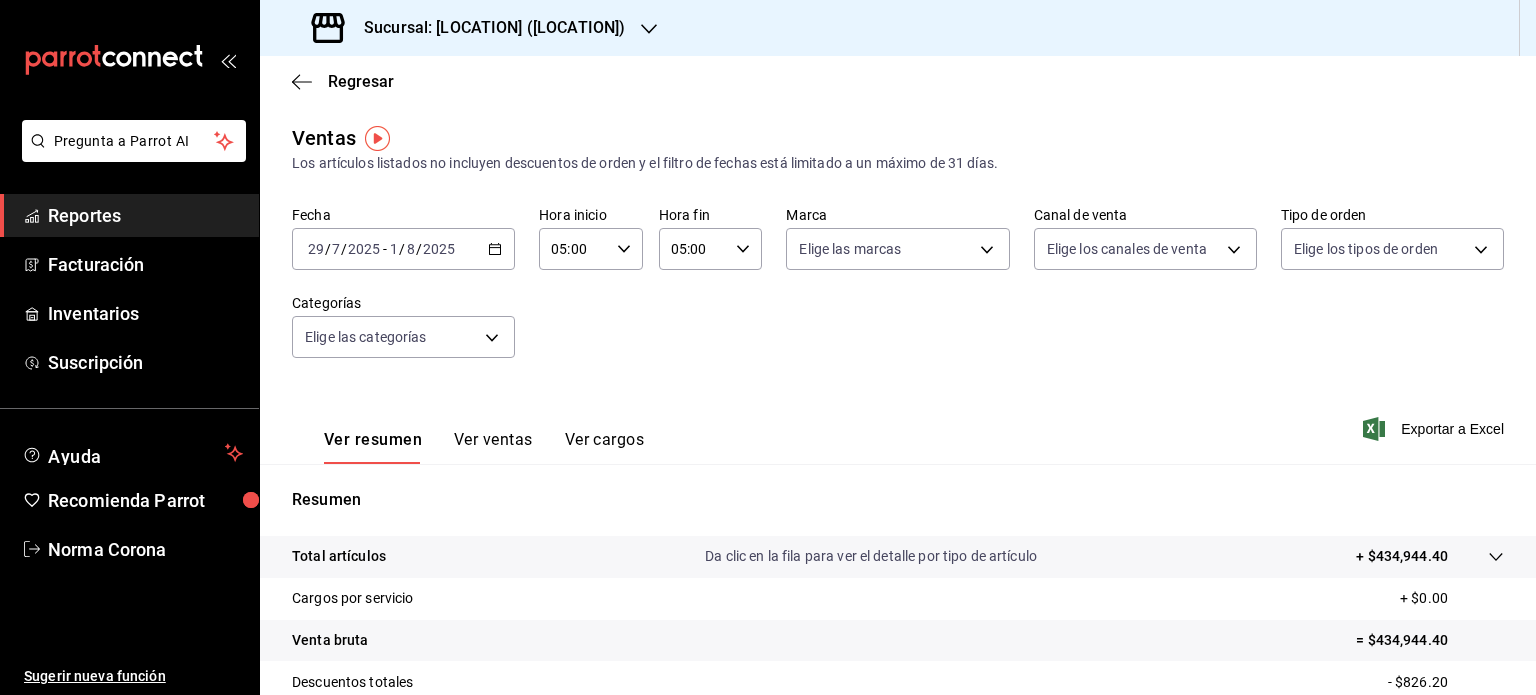 click on "[DATE] [DATE] - [DATE] [DATE]" at bounding box center [403, 249] 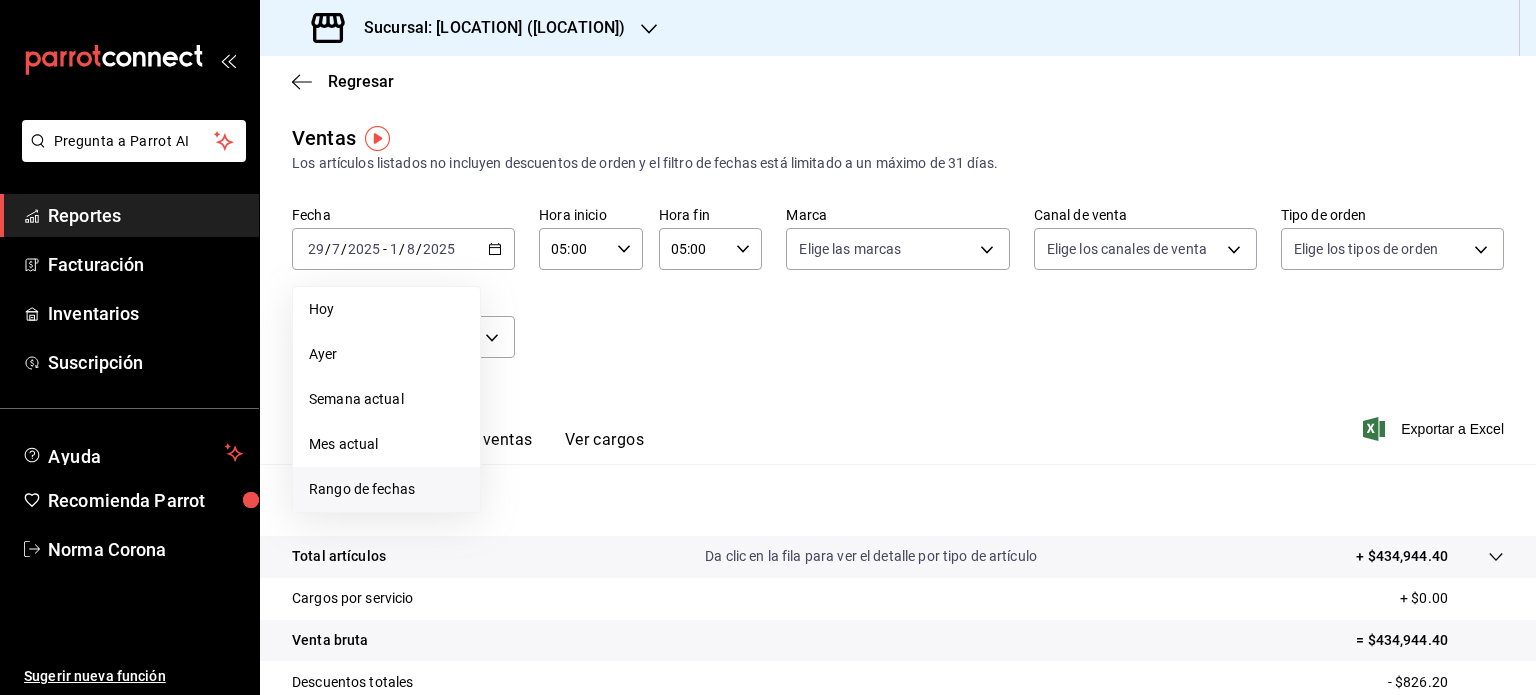 click on "Rango de fechas" at bounding box center (386, 489) 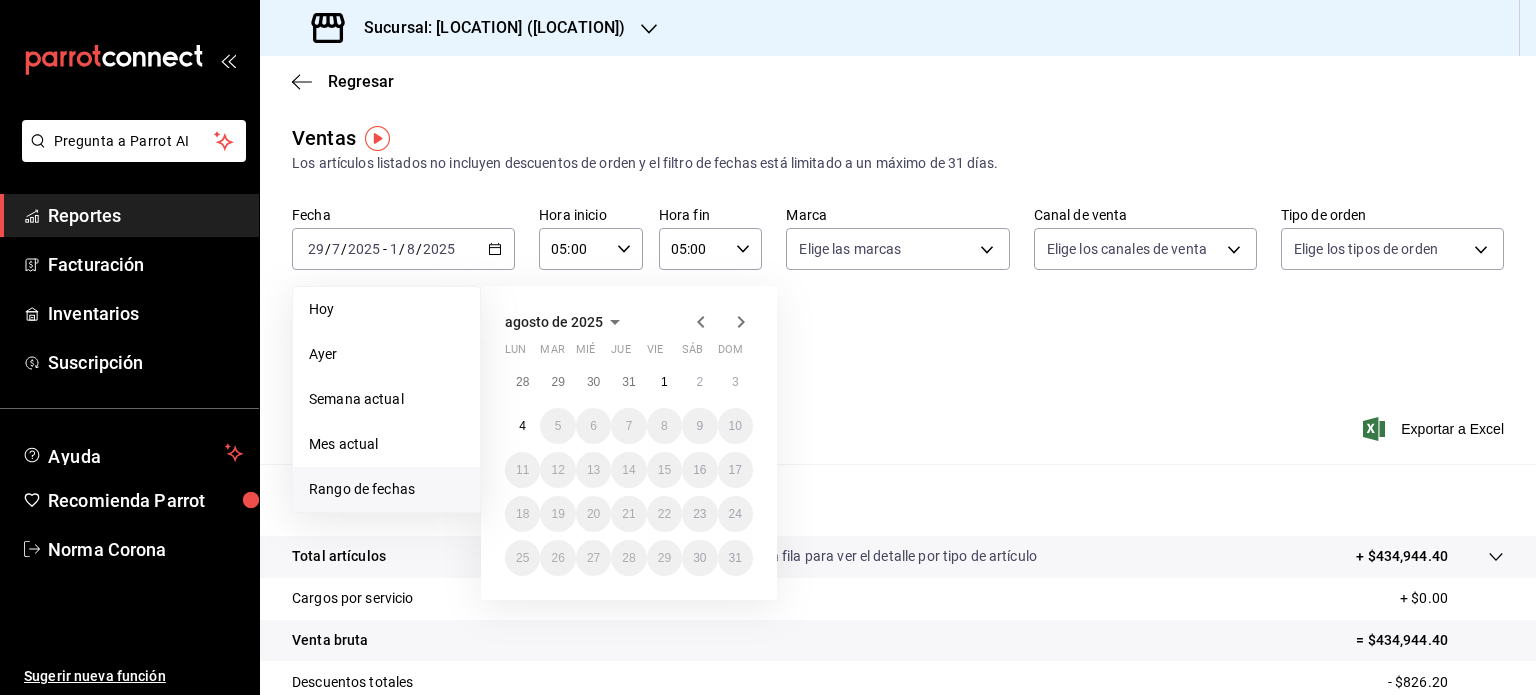 click 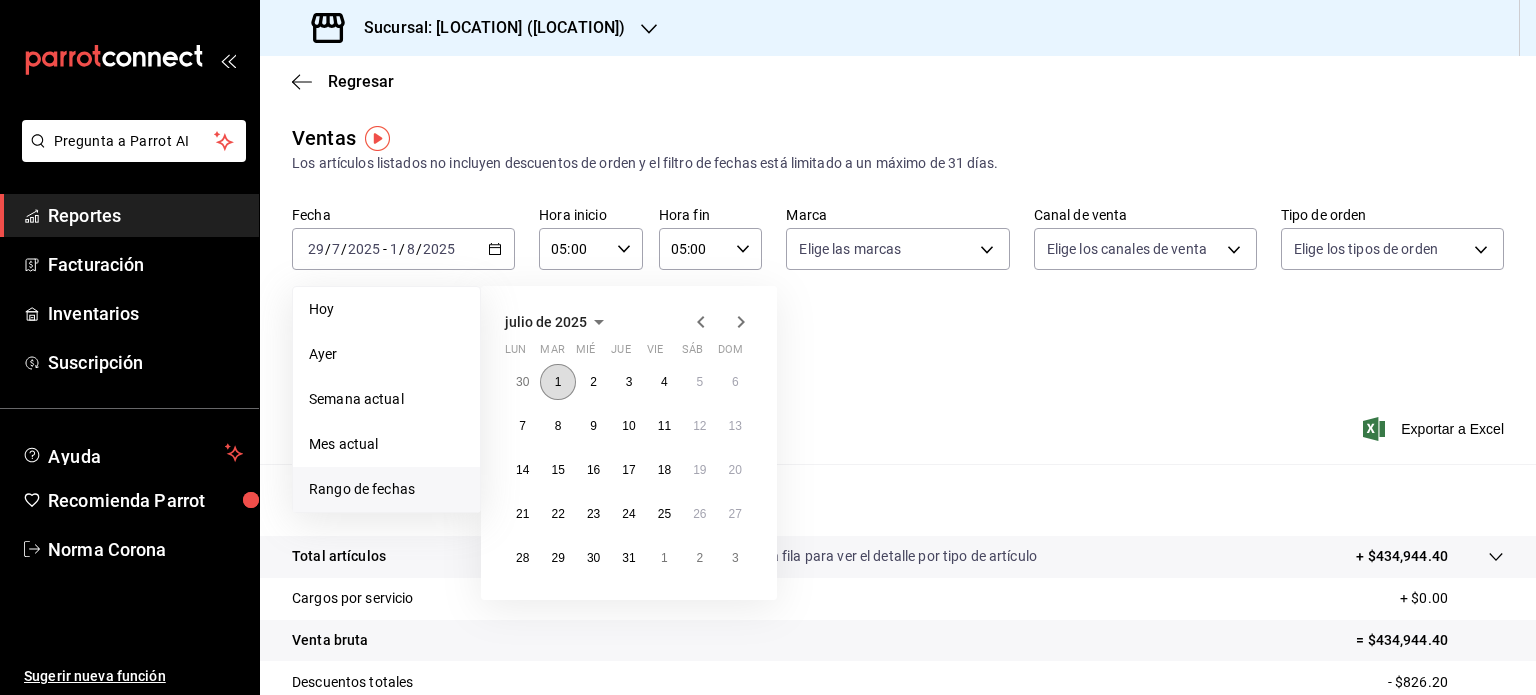 click on "1" at bounding box center (557, 382) 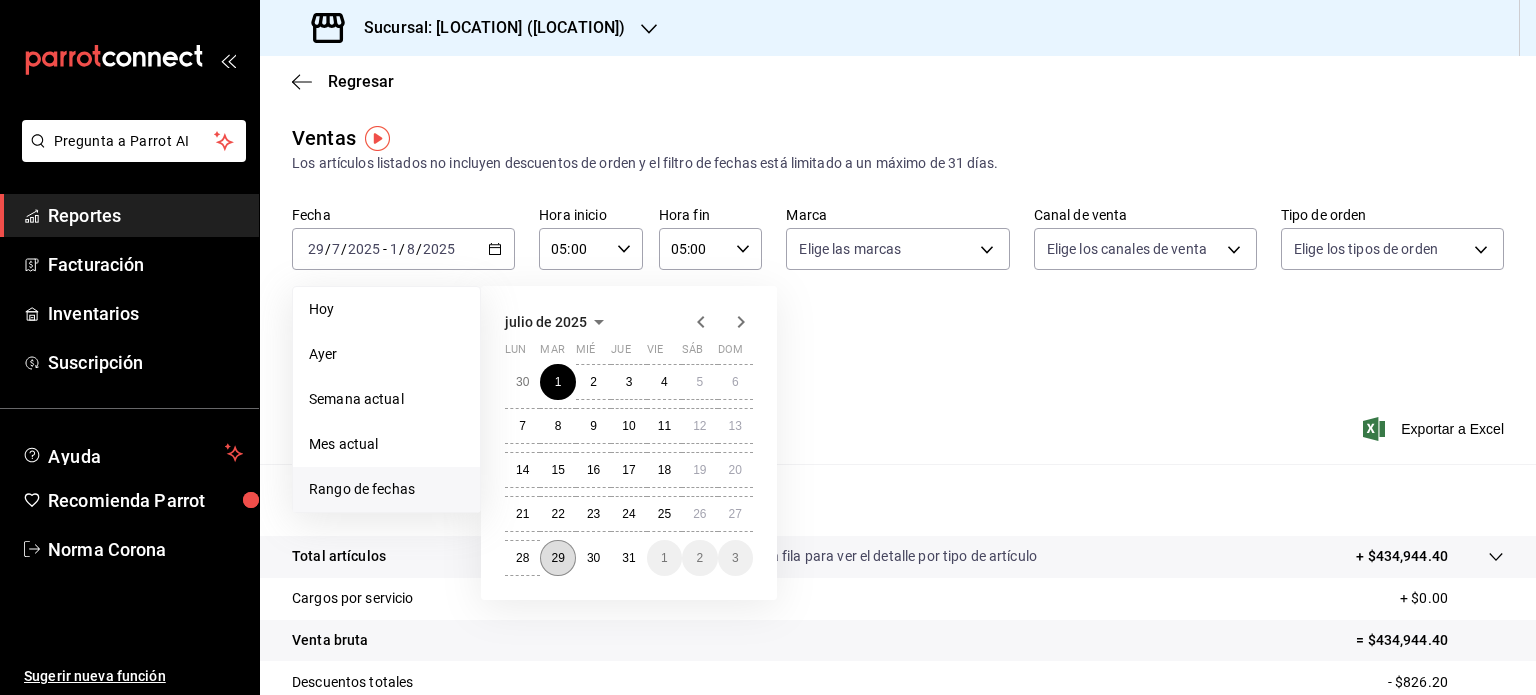 click on "29" at bounding box center (557, 558) 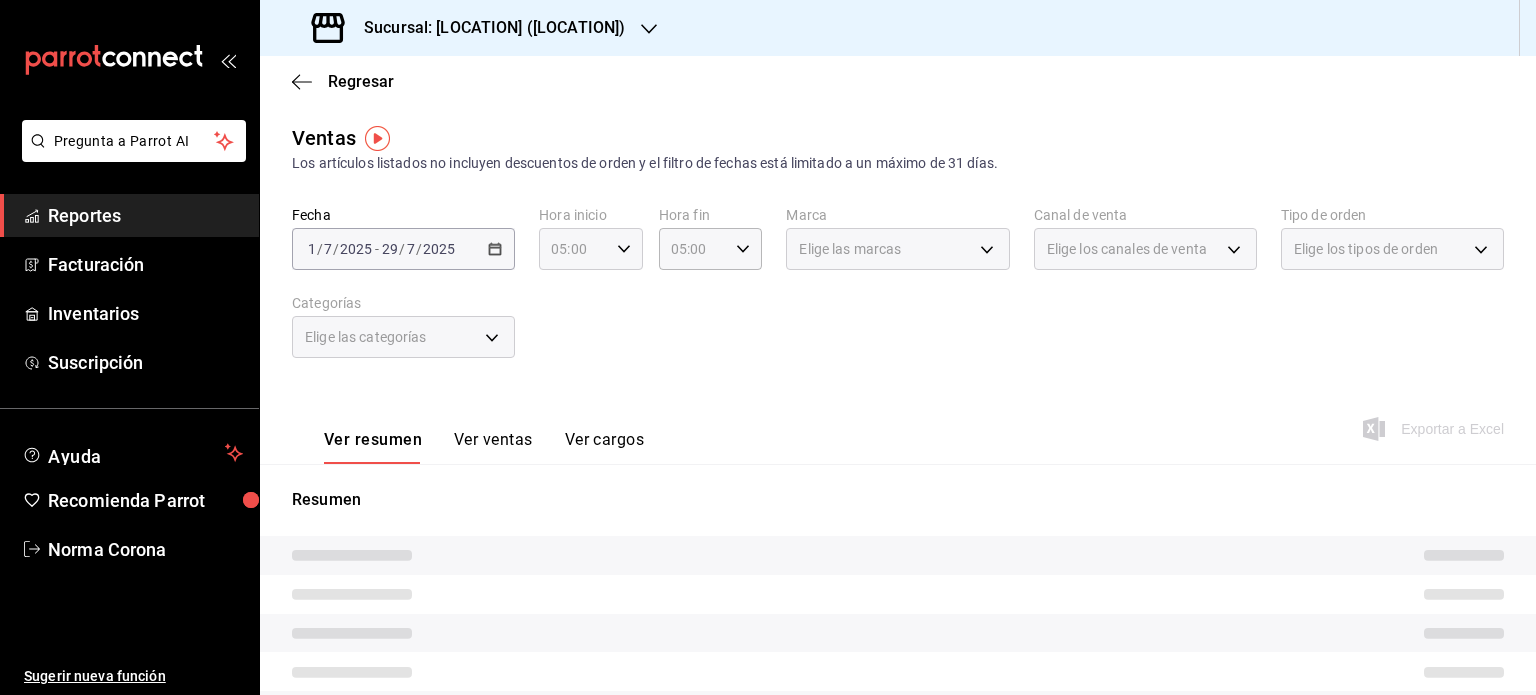 click 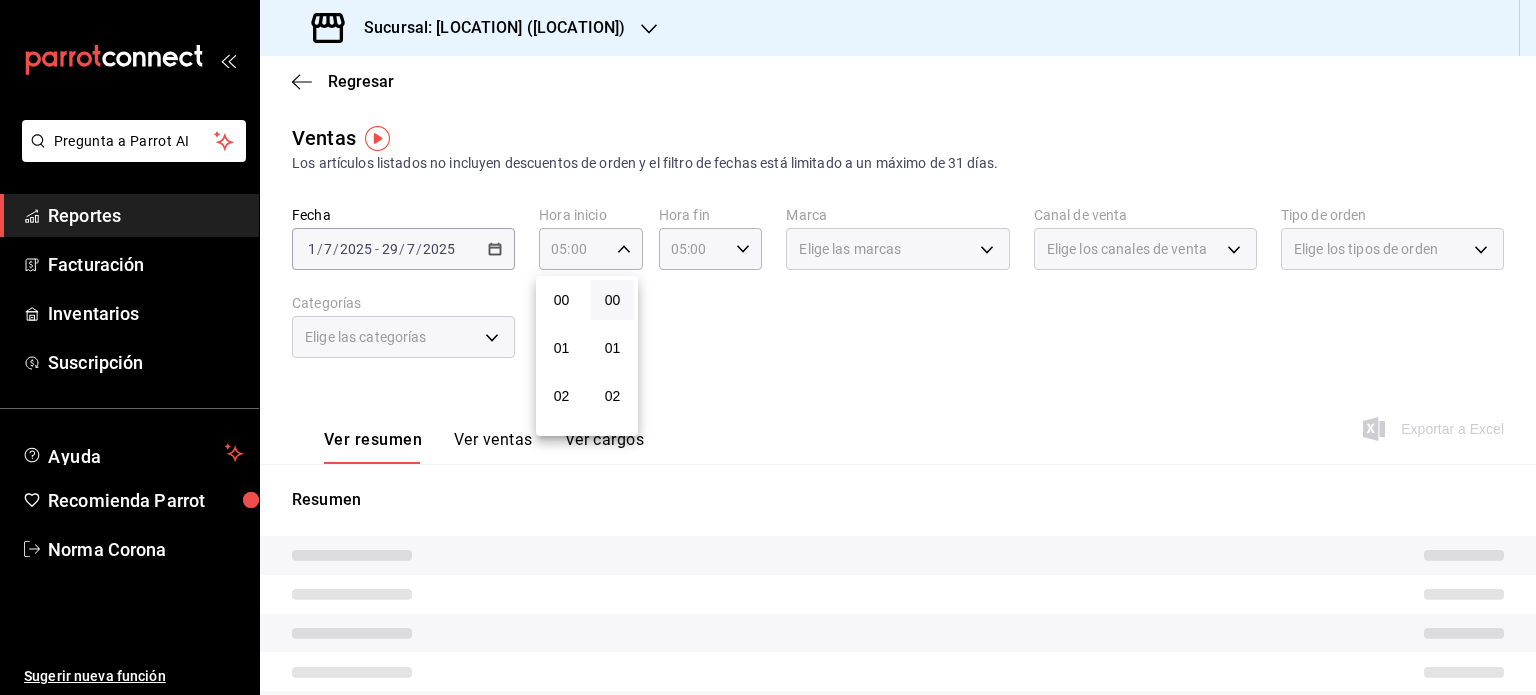 scroll, scrollTop: 244, scrollLeft: 0, axis: vertical 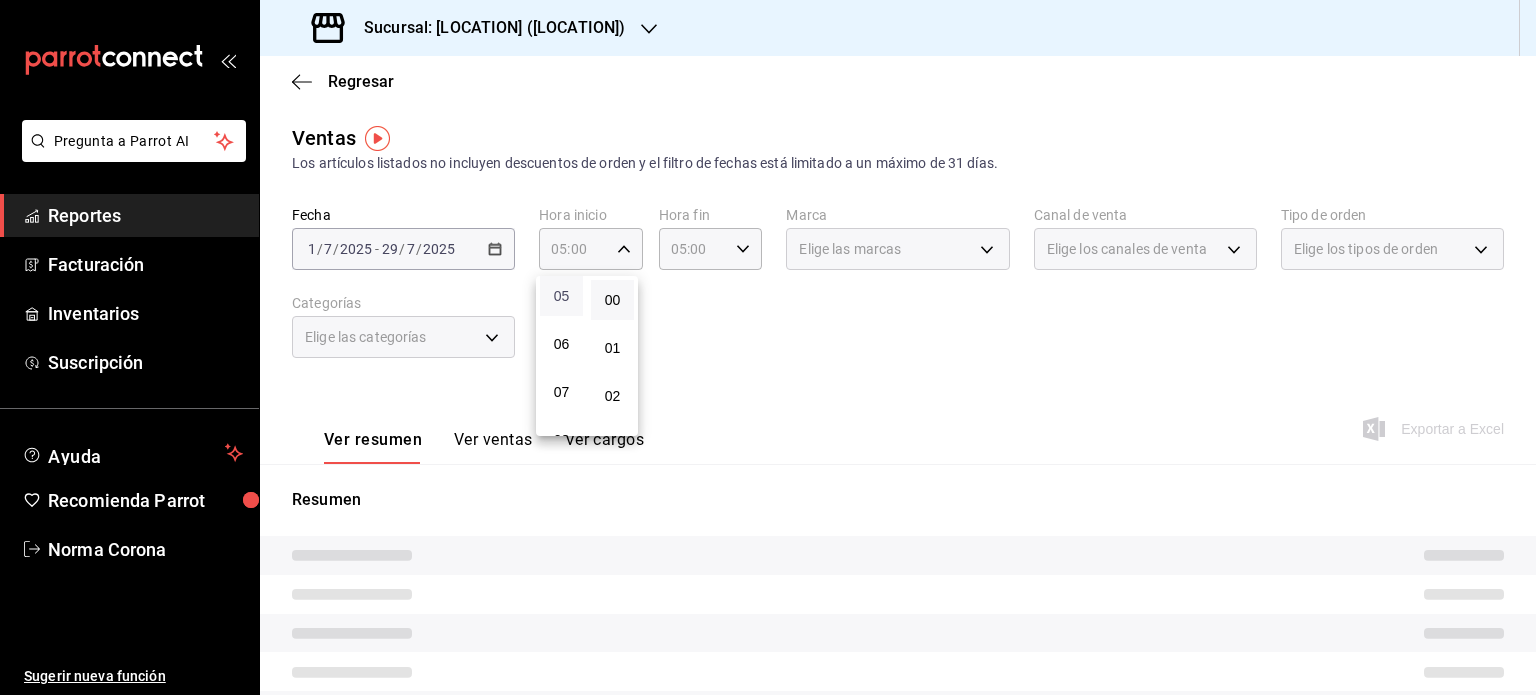 click on "05" at bounding box center (561, 296) 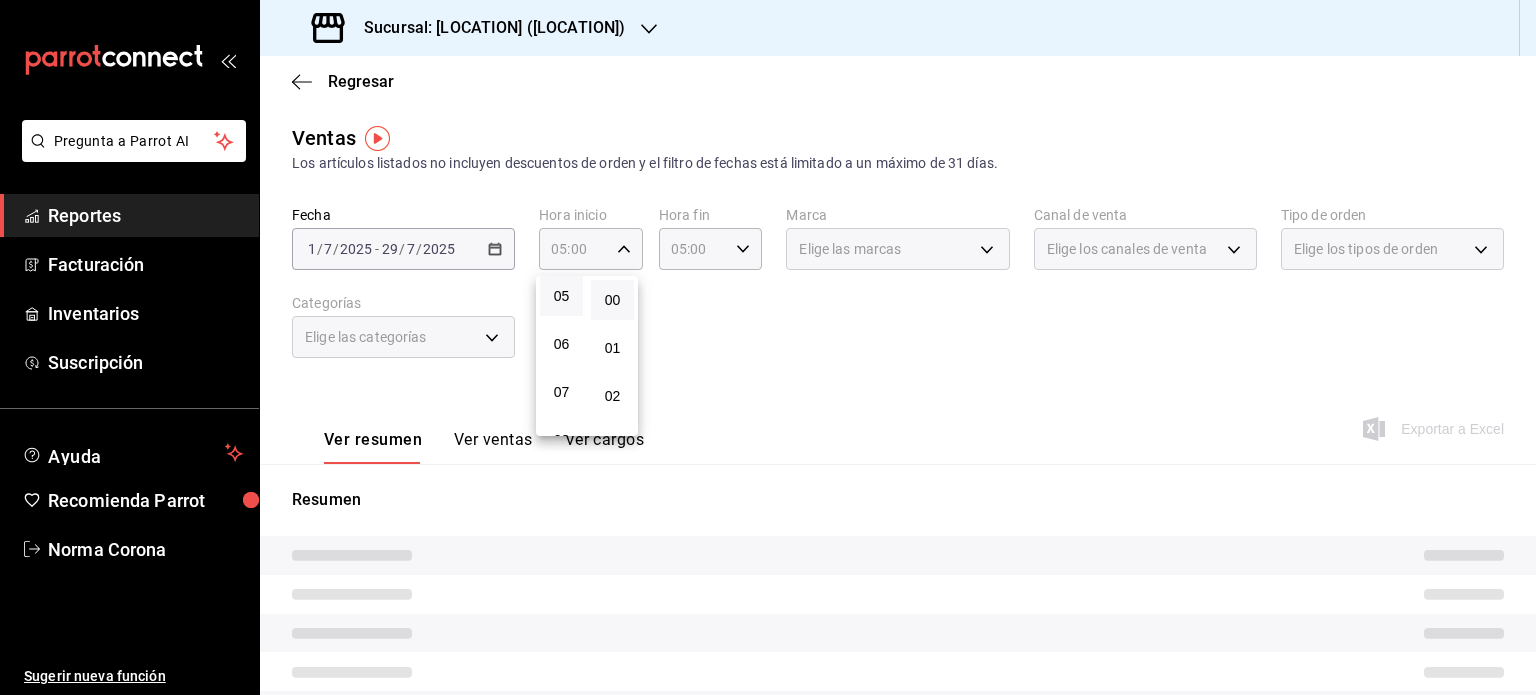 click at bounding box center [768, 347] 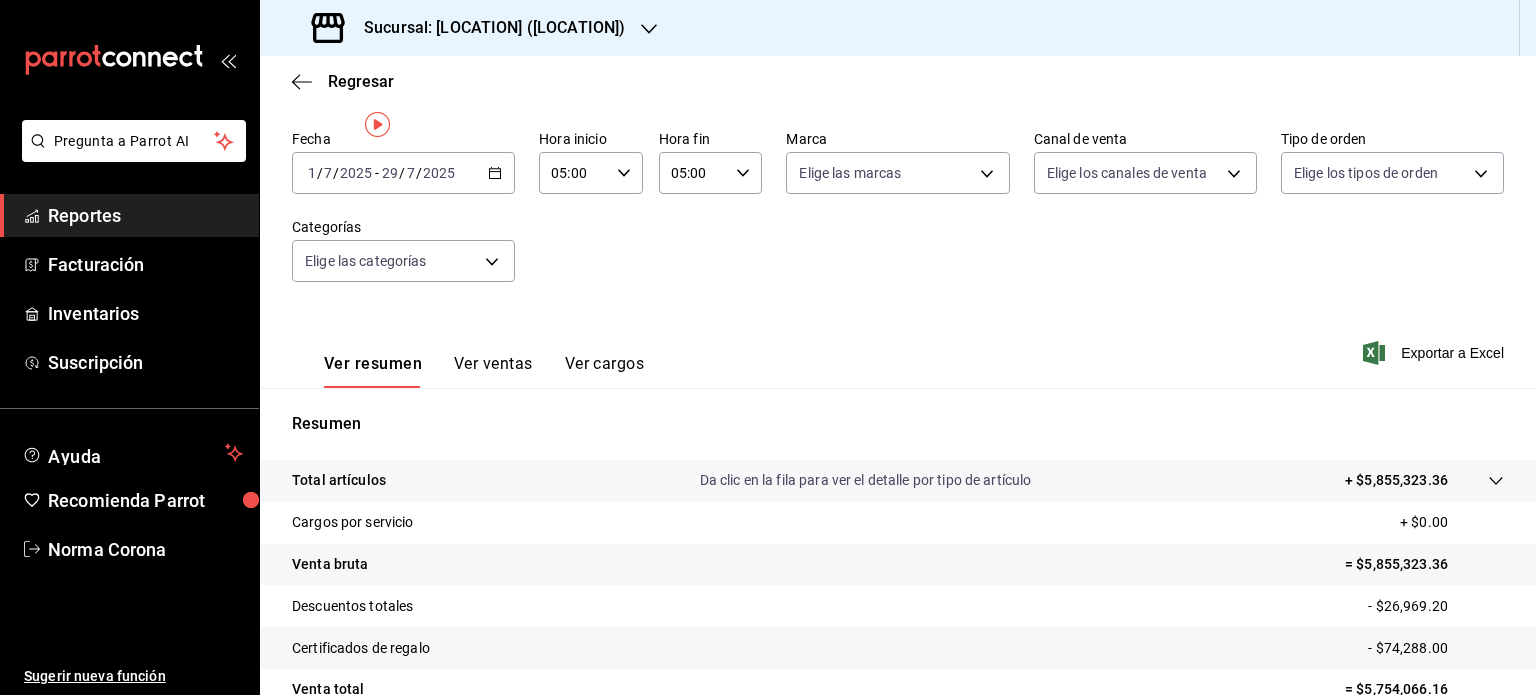 scroll, scrollTop: 263, scrollLeft: 0, axis: vertical 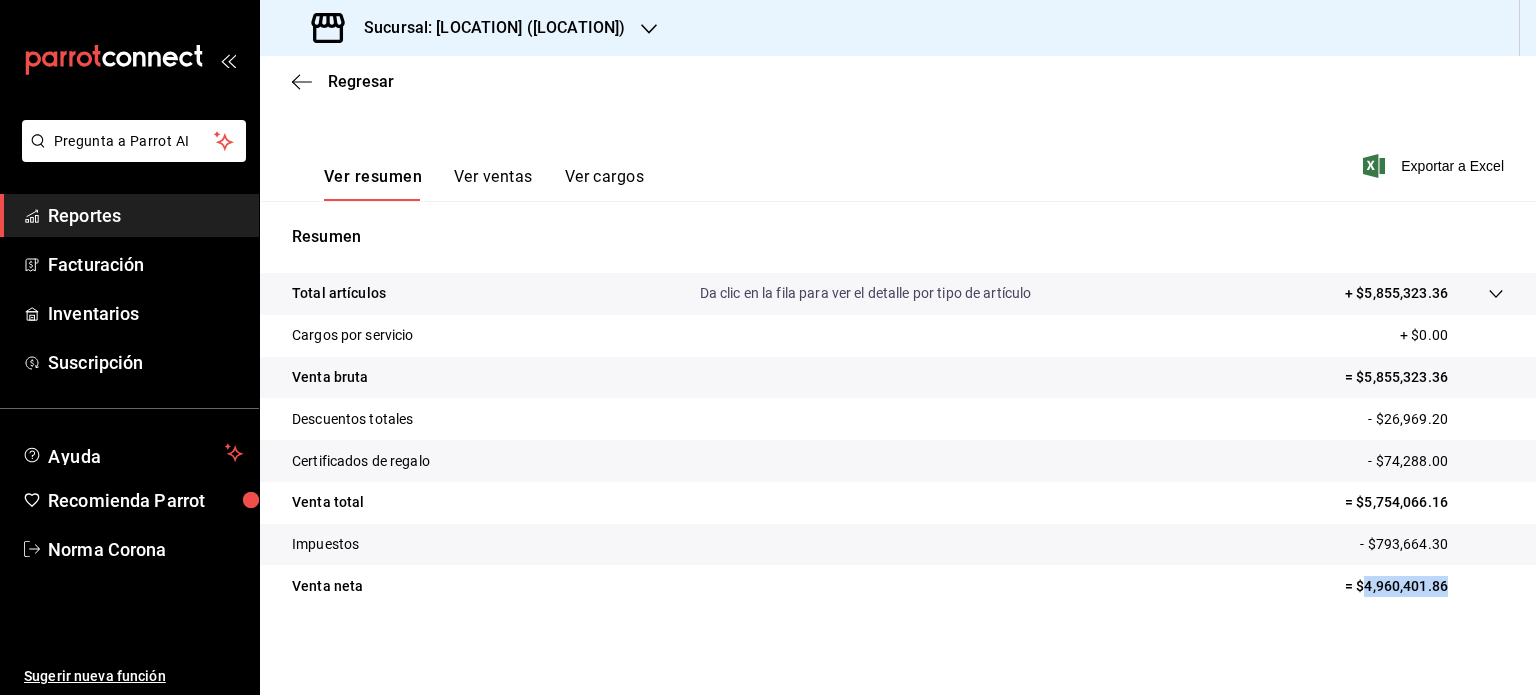 drag, startPoint x: 1436, startPoint y: 582, endPoint x: 1349, endPoint y: 581, distance: 87.005745 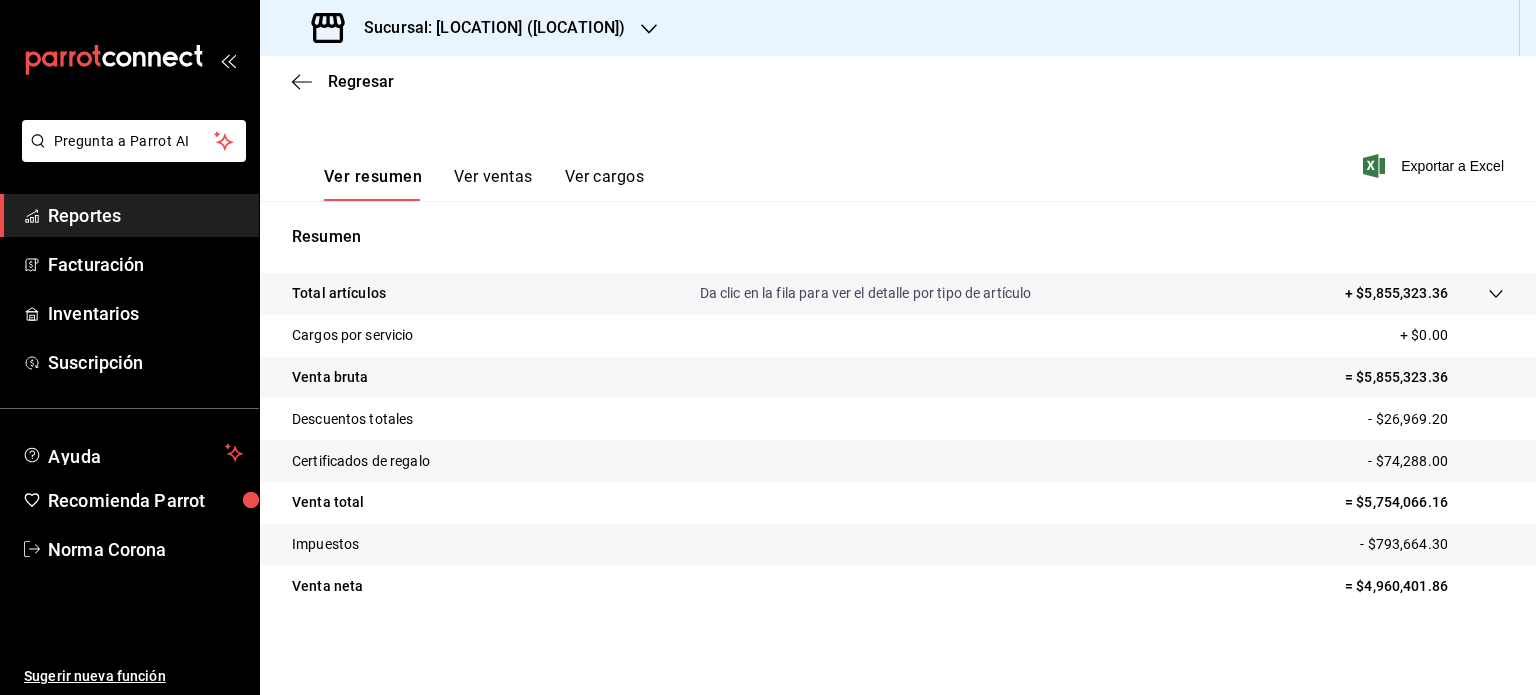 click on "Resumen Total artículos Da clic en la fila para ver el detalle por tipo de artículo + [PRICE] Cargos por servicio + [PRICE] Venta bruta = [PRICE] Descuentos totales - [PRICE] Certificados de regalo - [PRICE] Venta total = [PRICE] Impuestos - [PRICE] Venta neta = [PRICE]" at bounding box center [898, 416] 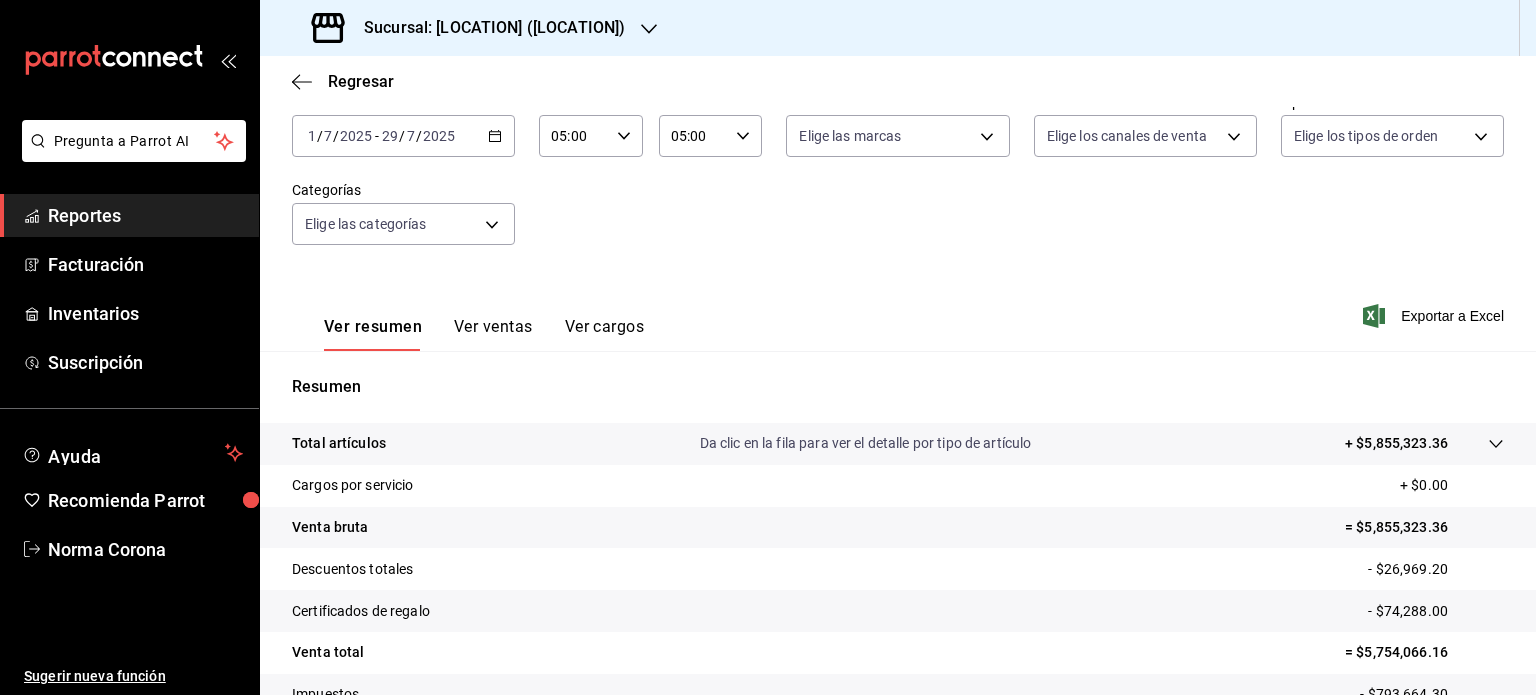 scroll, scrollTop: 0, scrollLeft: 0, axis: both 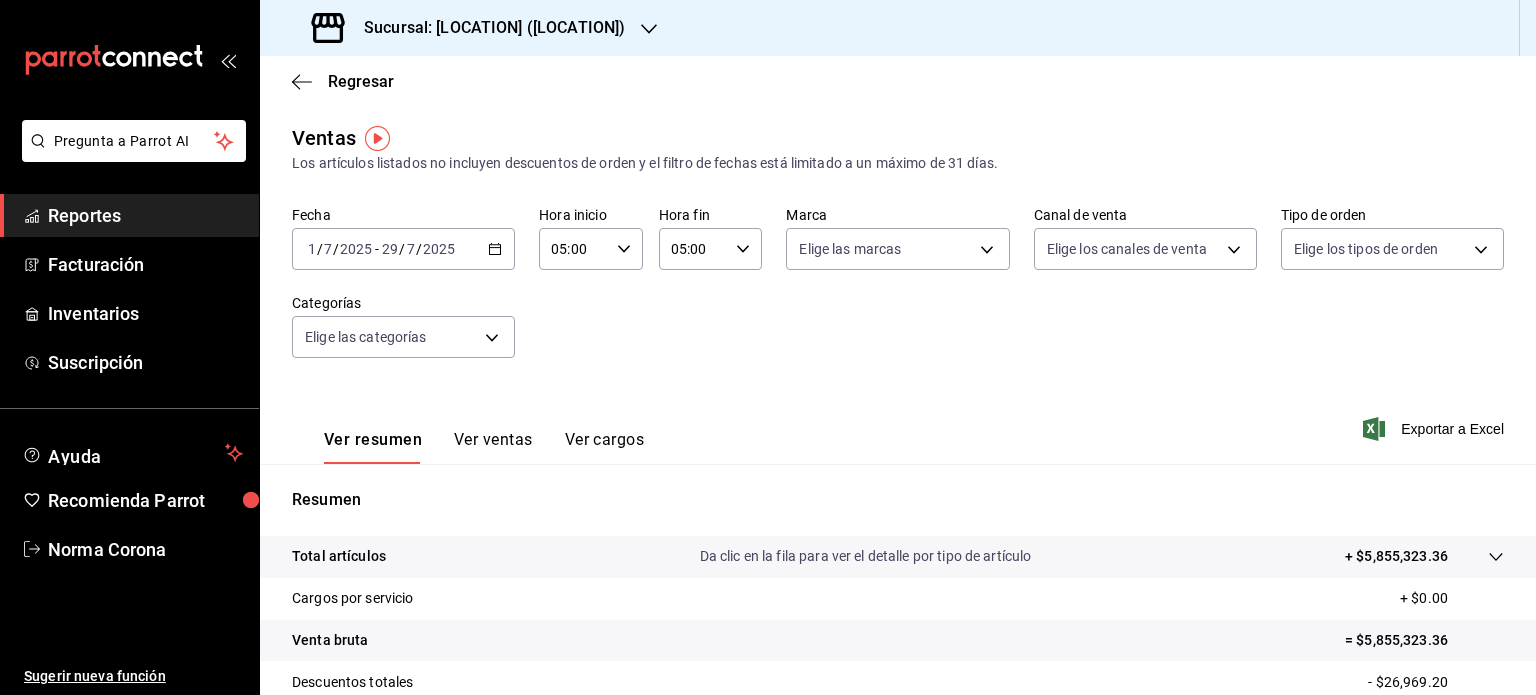 click 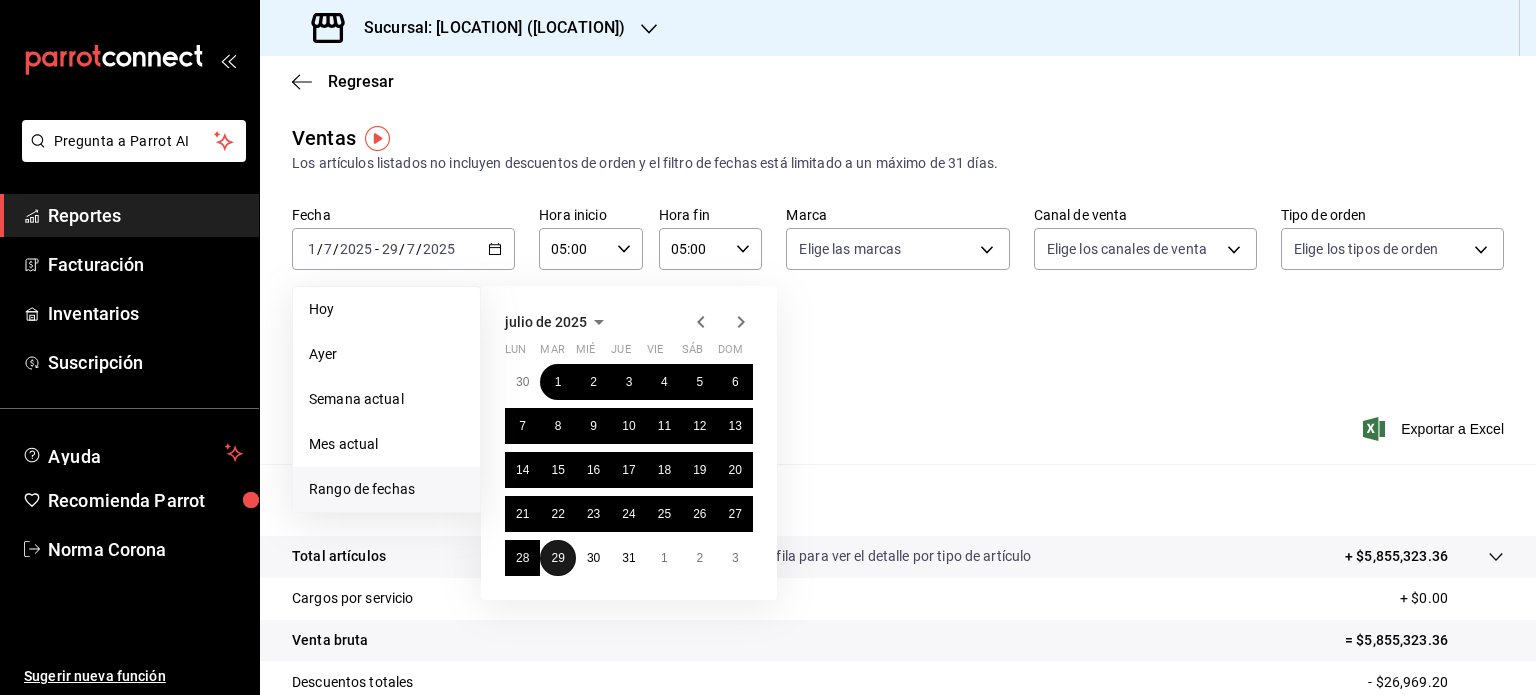 click on "29" at bounding box center (557, 558) 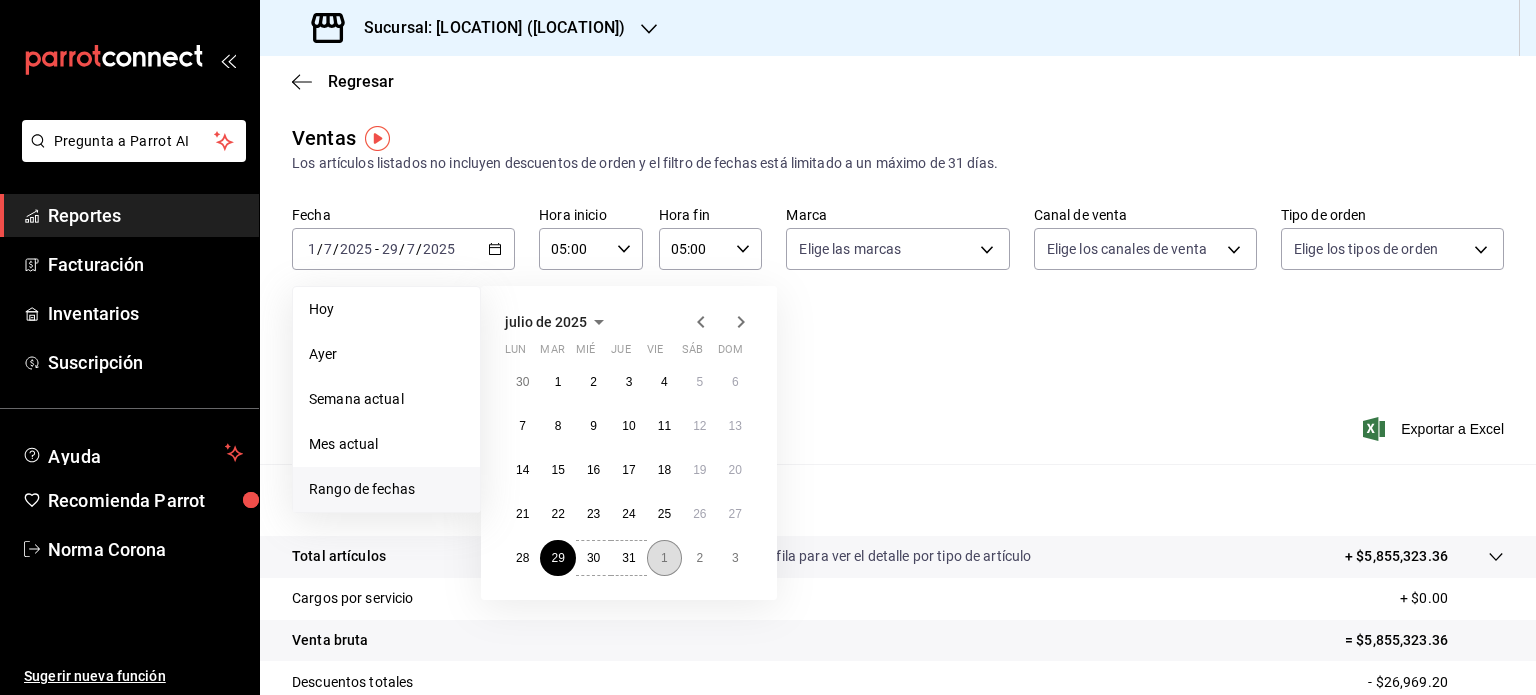 click on "1" at bounding box center (664, 558) 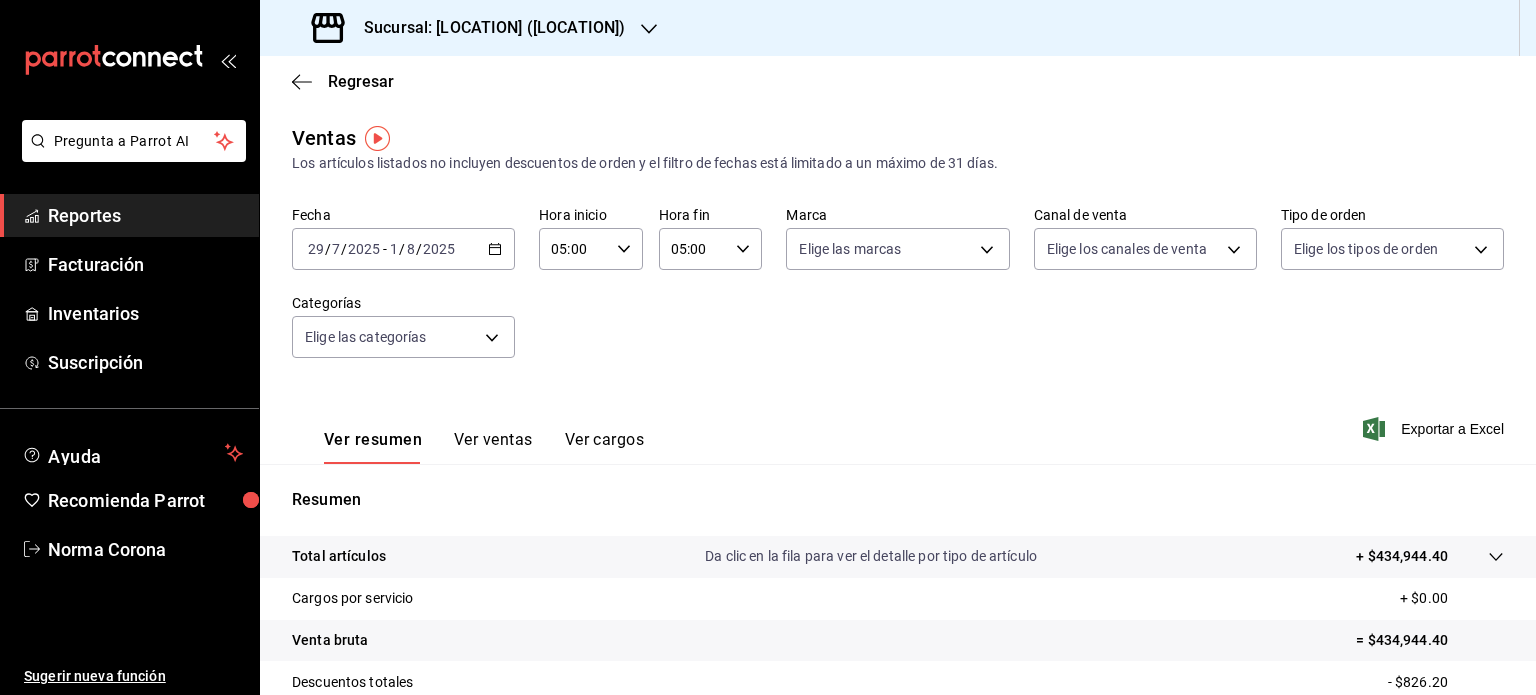 click on "Ver resumen Ver ventas Ver cargos Exportar a Excel" at bounding box center [898, 423] 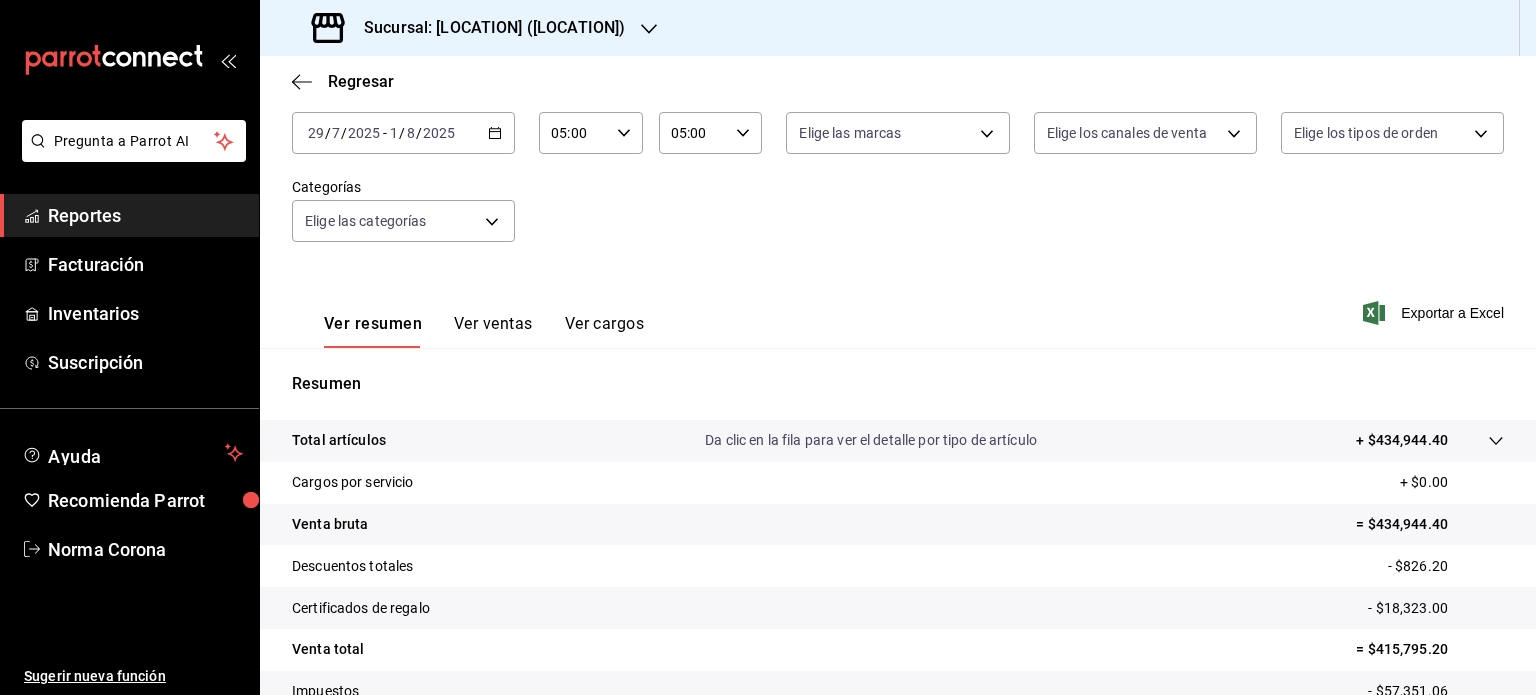 scroll, scrollTop: 263, scrollLeft: 0, axis: vertical 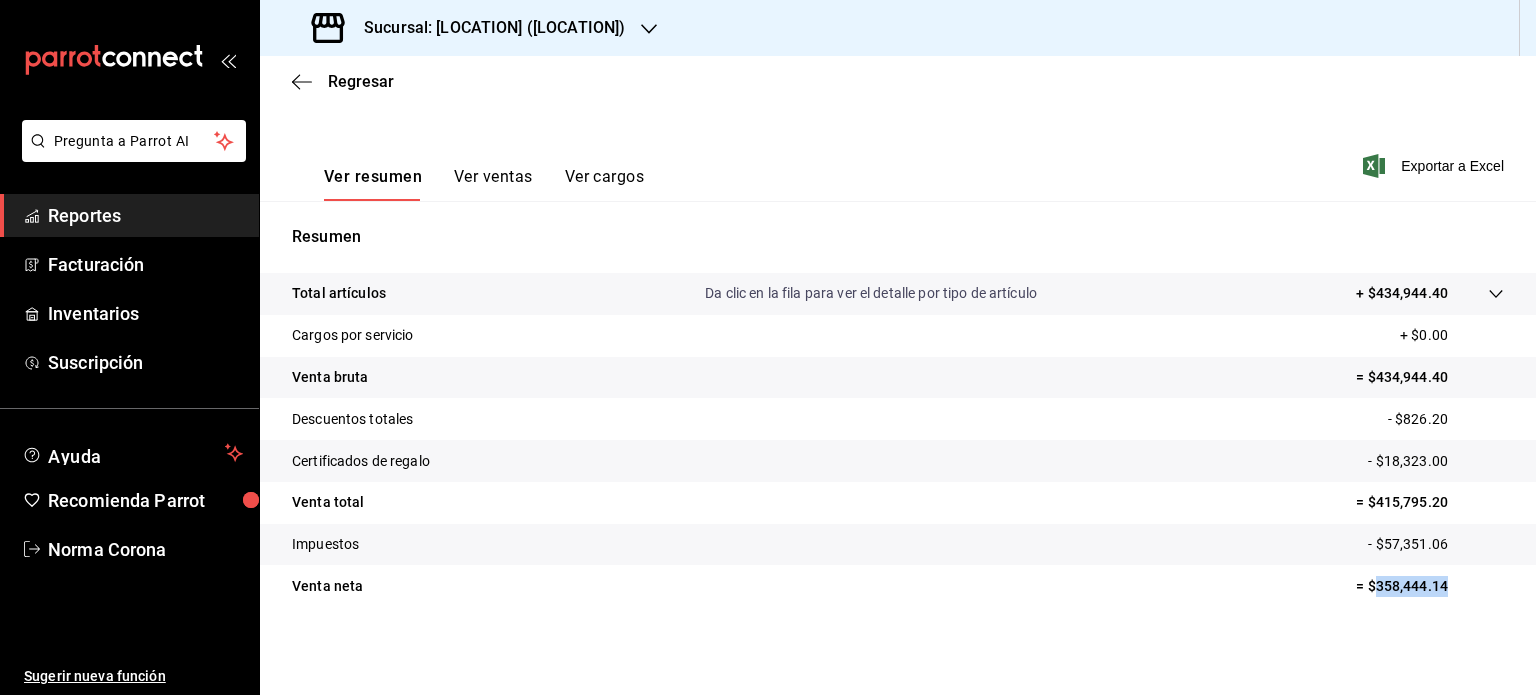 drag, startPoint x: 1445, startPoint y: 595, endPoint x: 1359, endPoint y: 583, distance: 86.833176 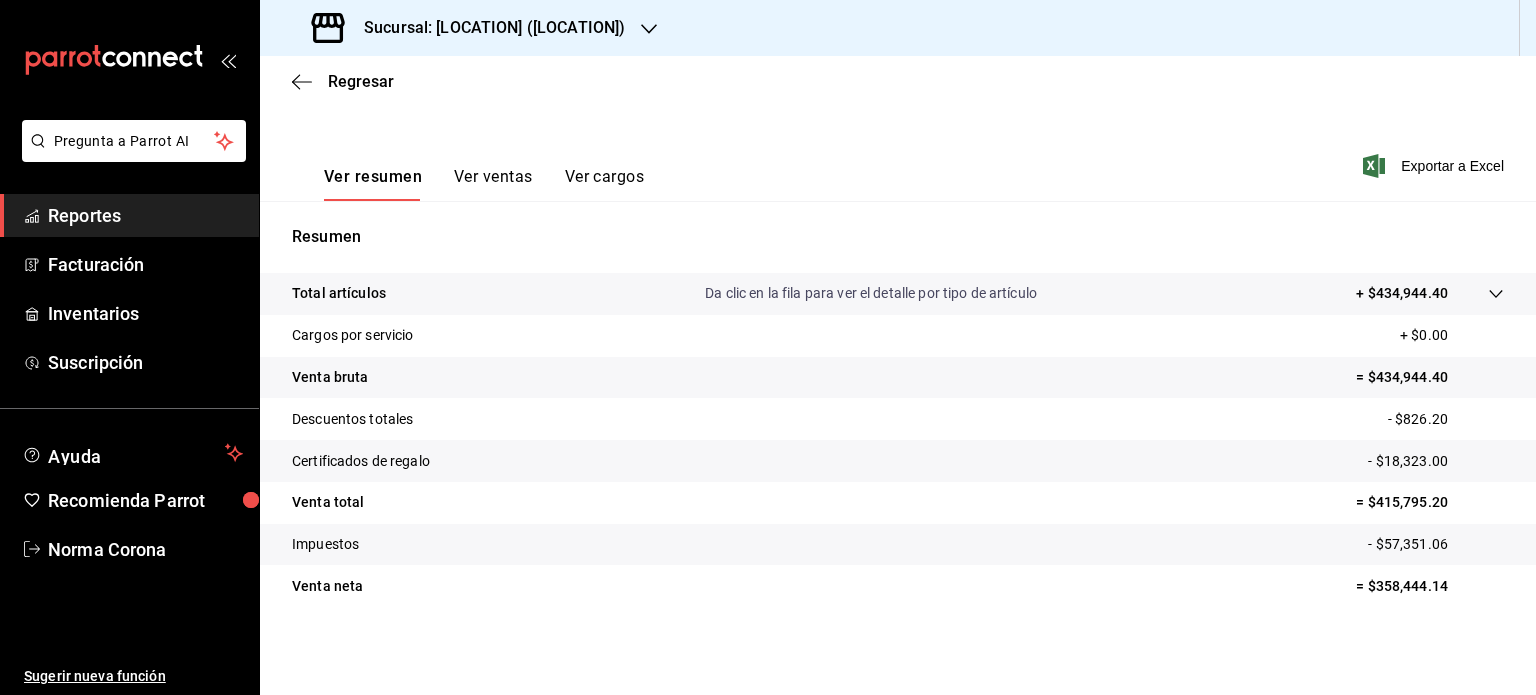 click on "Sucursal: [LOCATION] ([LOCATION])" at bounding box center (486, 28) 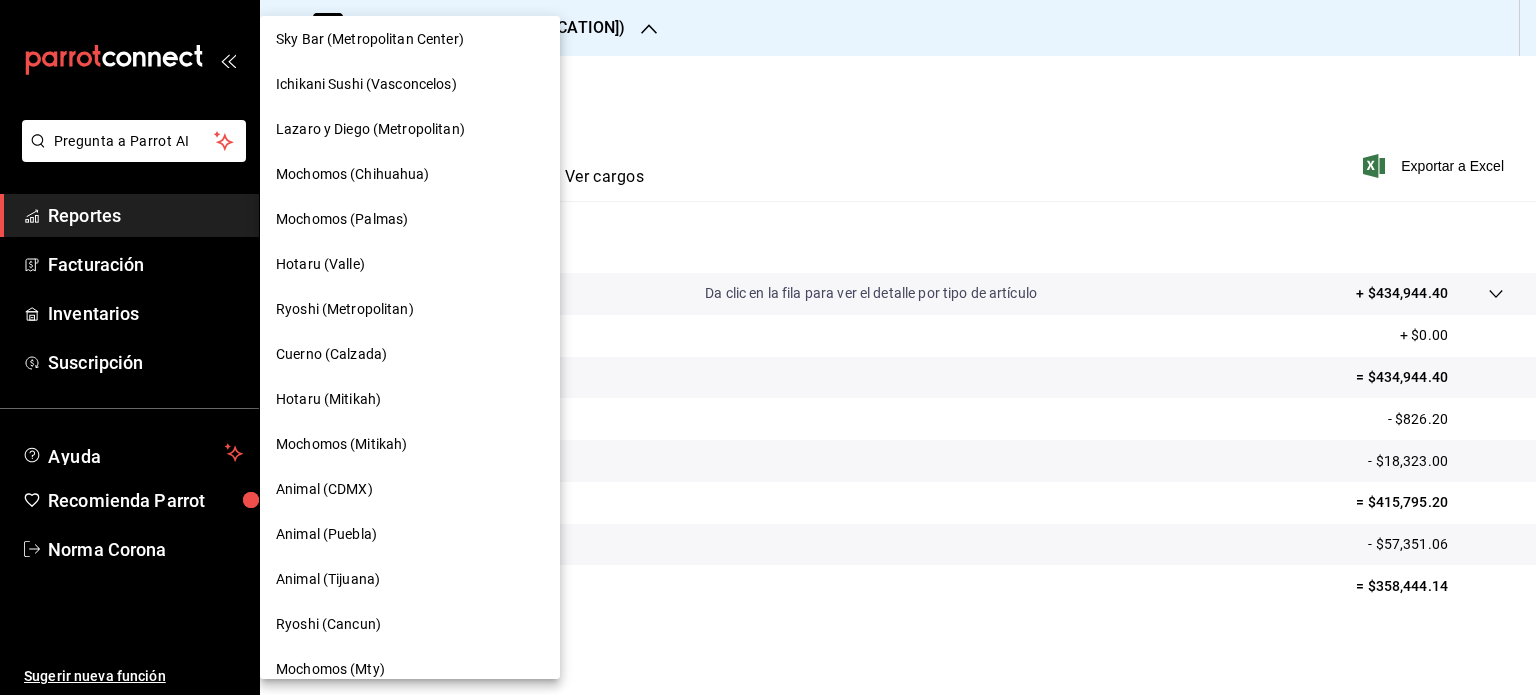 scroll, scrollTop: 400, scrollLeft: 0, axis: vertical 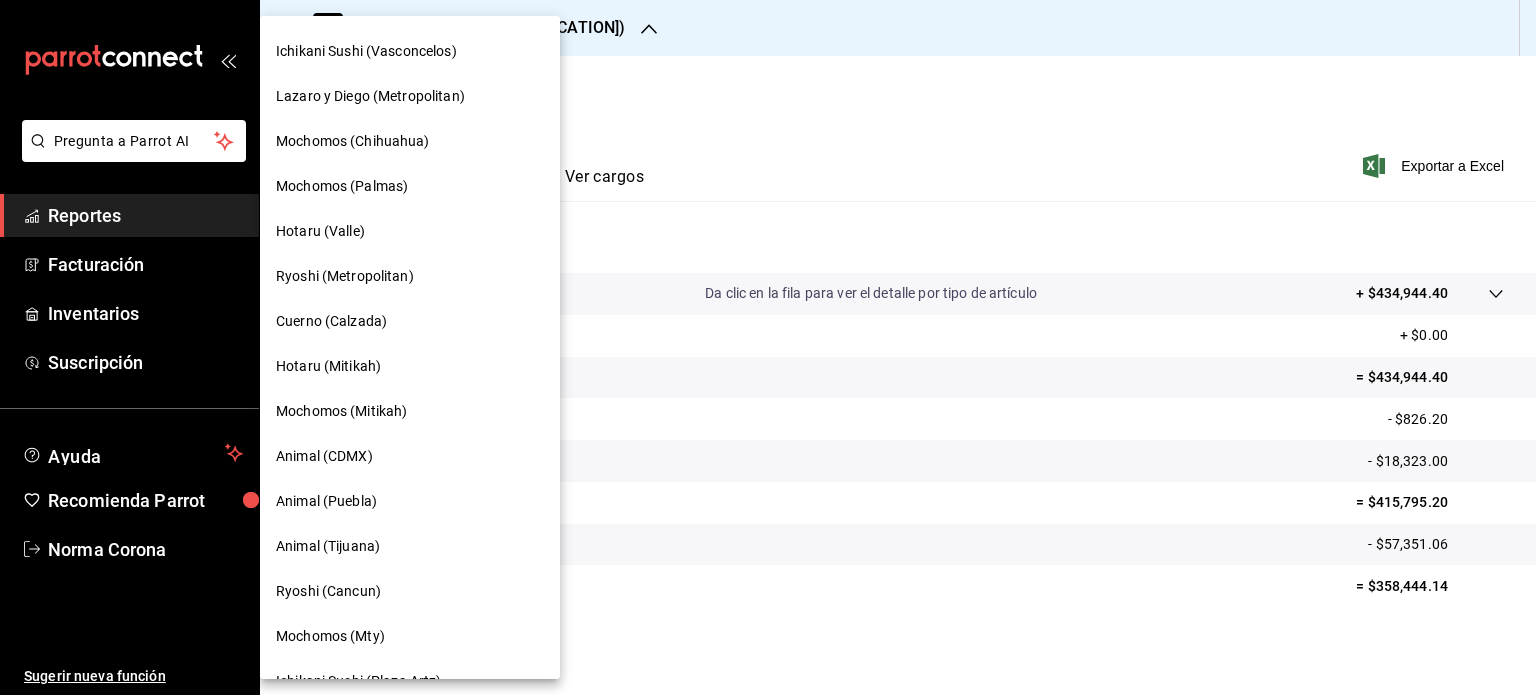 click on "Animal (Puebla)" at bounding box center [326, 501] 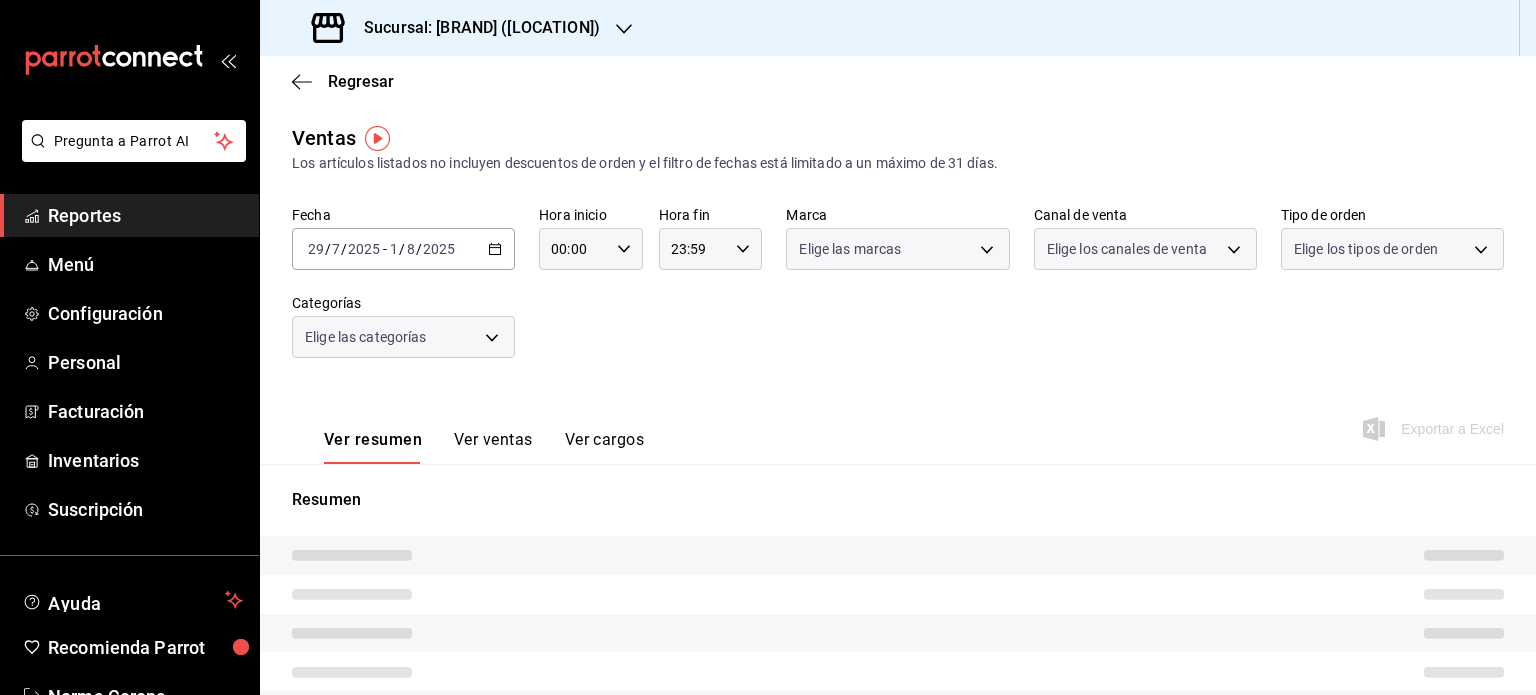 type on "05:00" 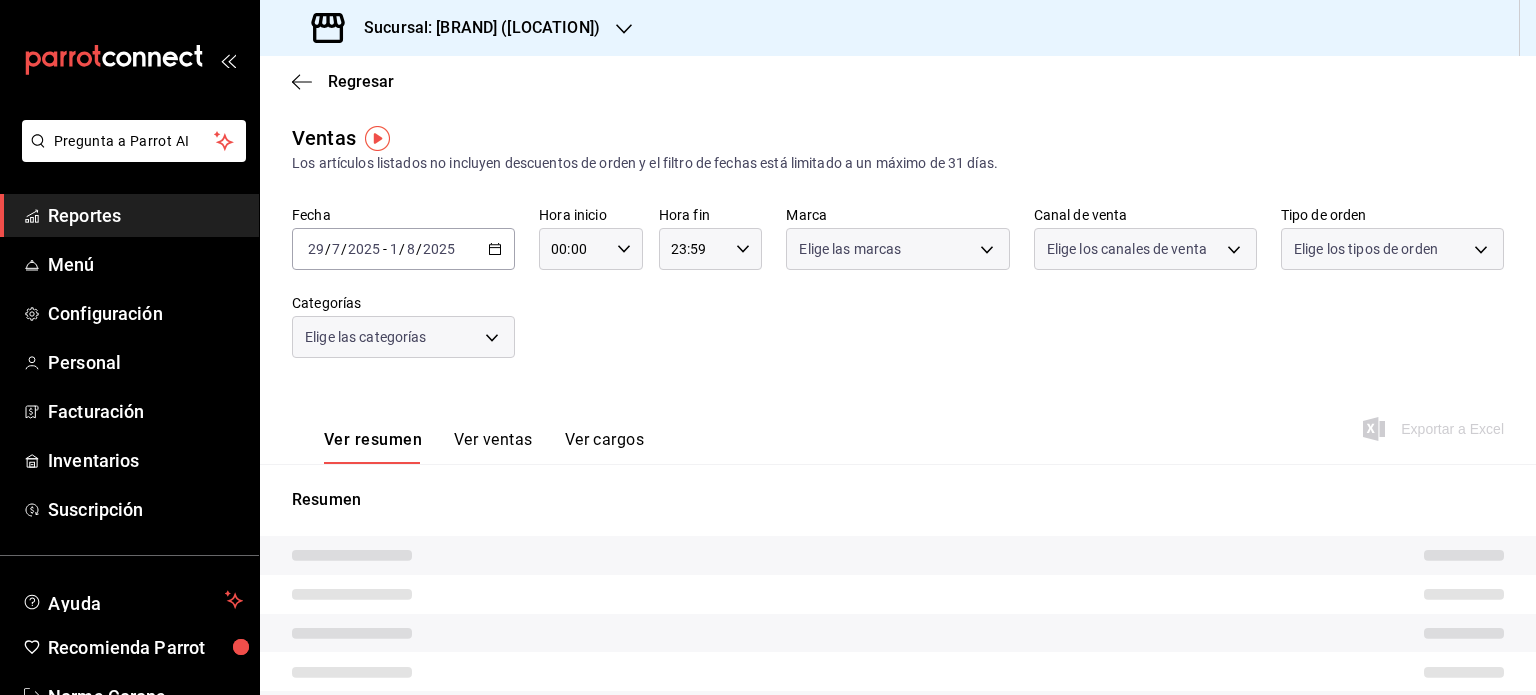 type on "05:00" 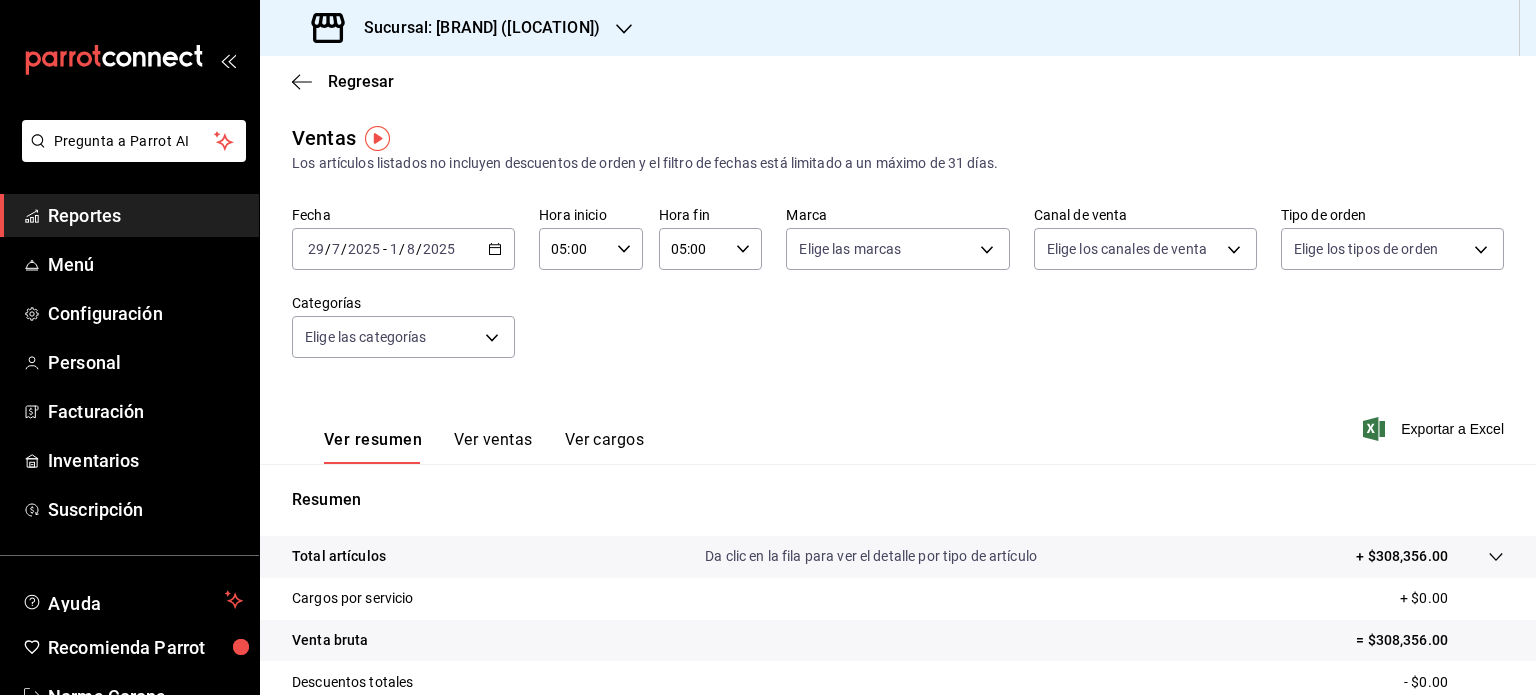 click on "[DATE] [DATE] - [DATE] [DATE]" at bounding box center (403, 249) 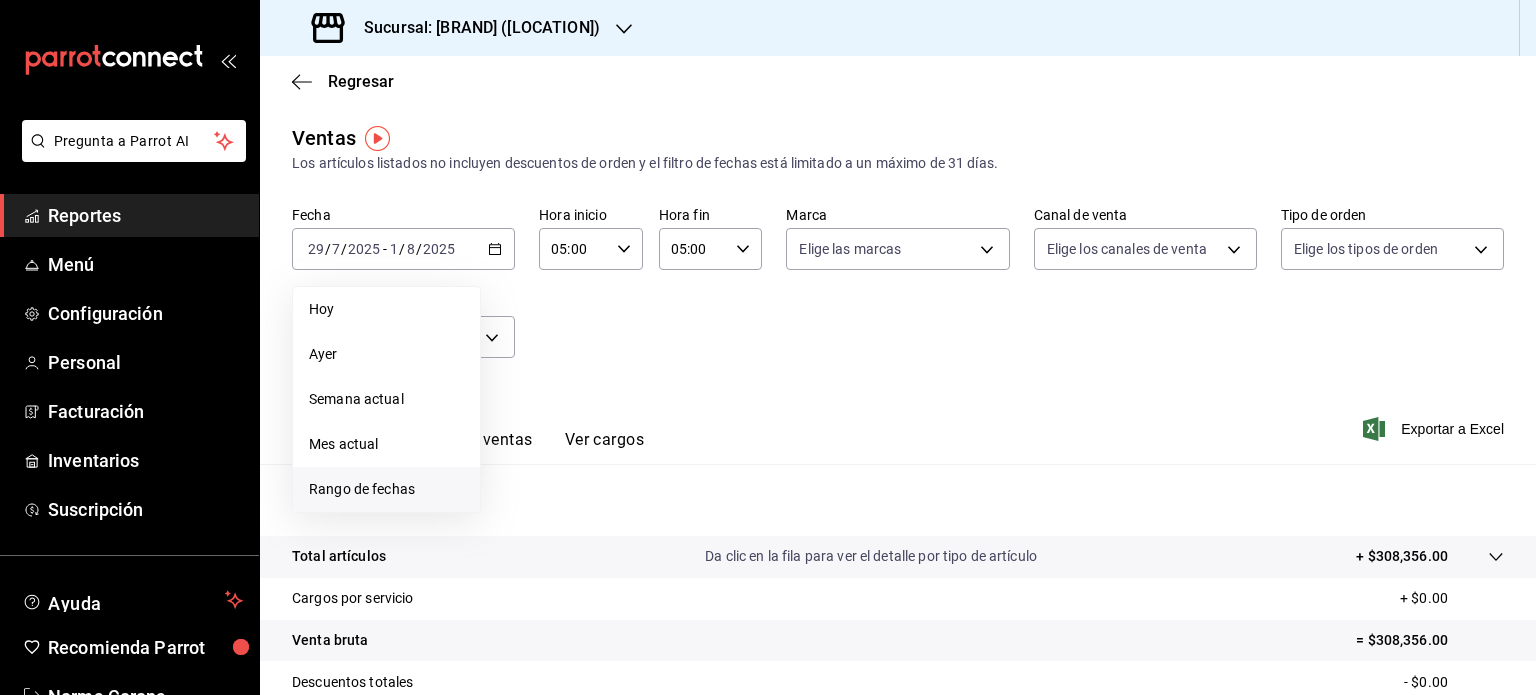 click on "Rango de fechas" at bounding box center (386, 489) 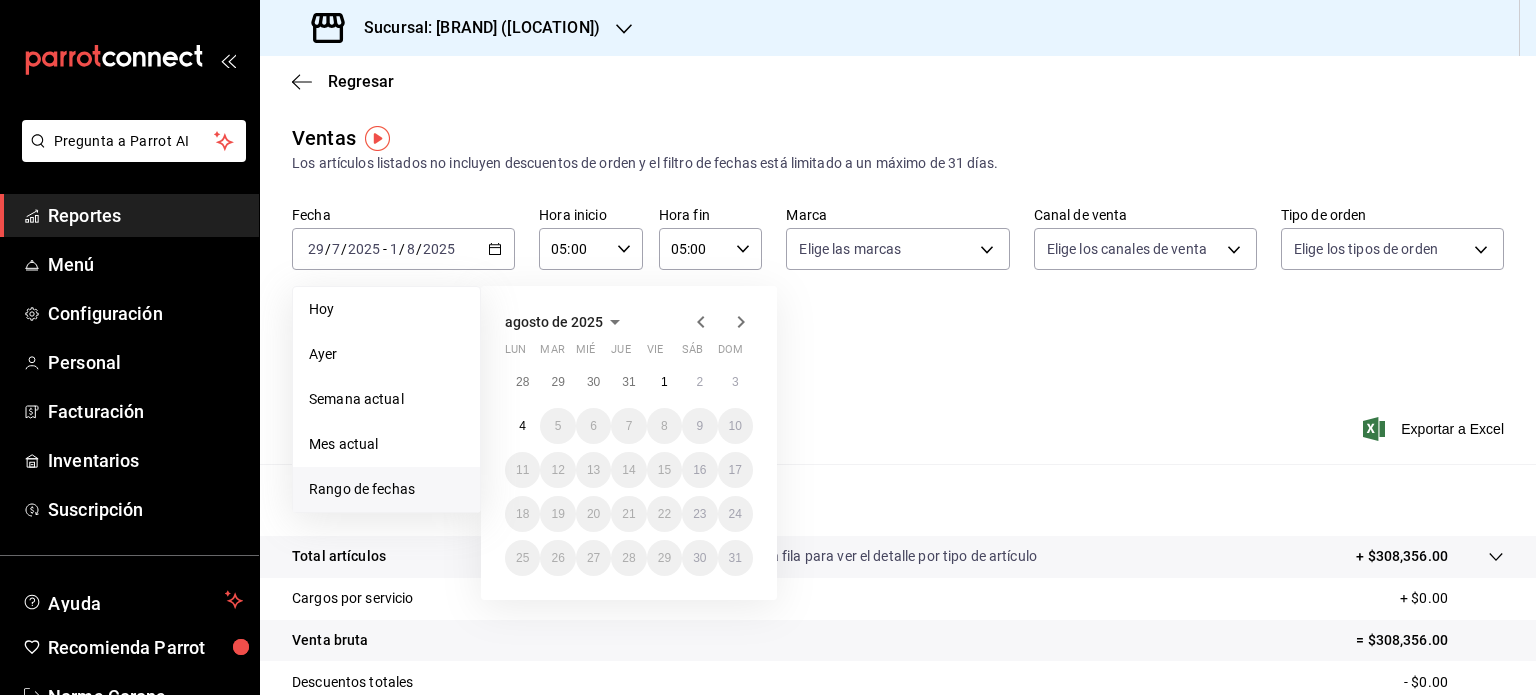 click 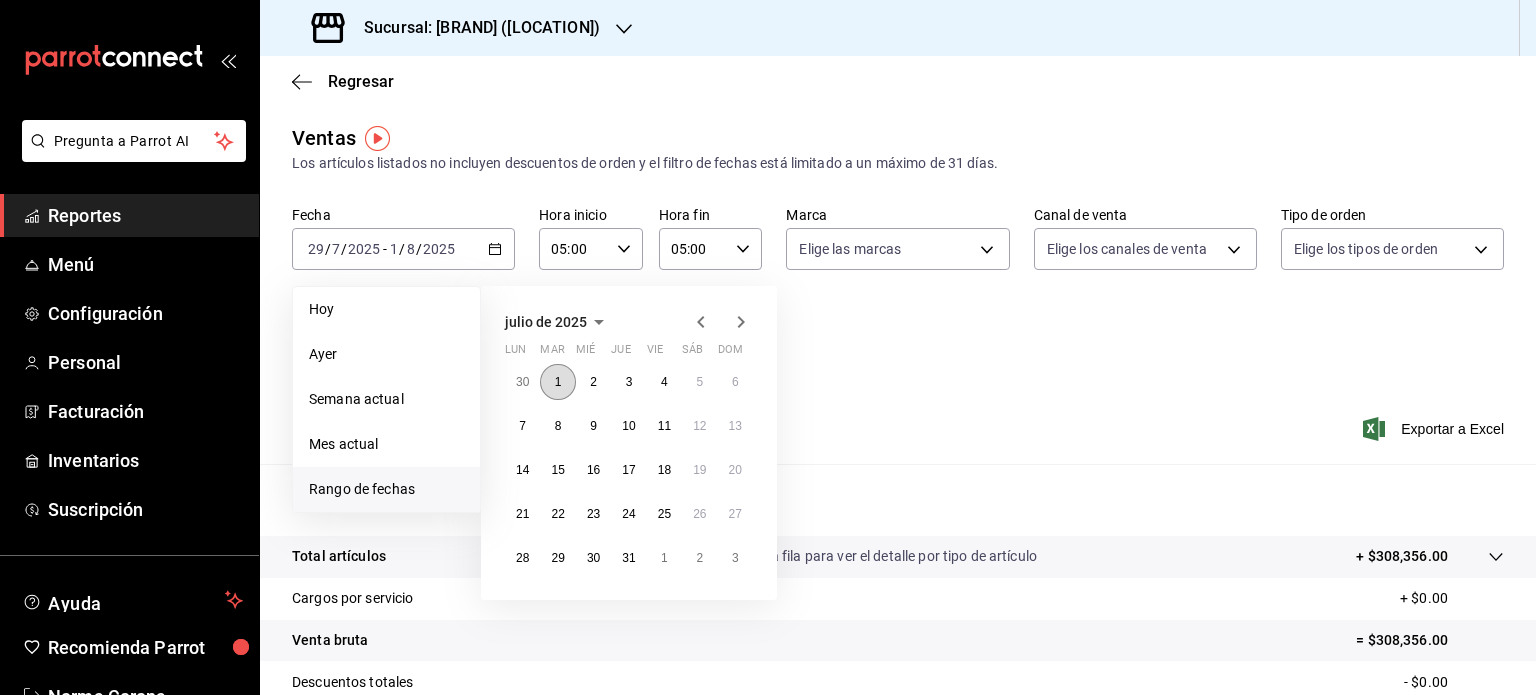 click on "1" at bounding box center (558, 382) 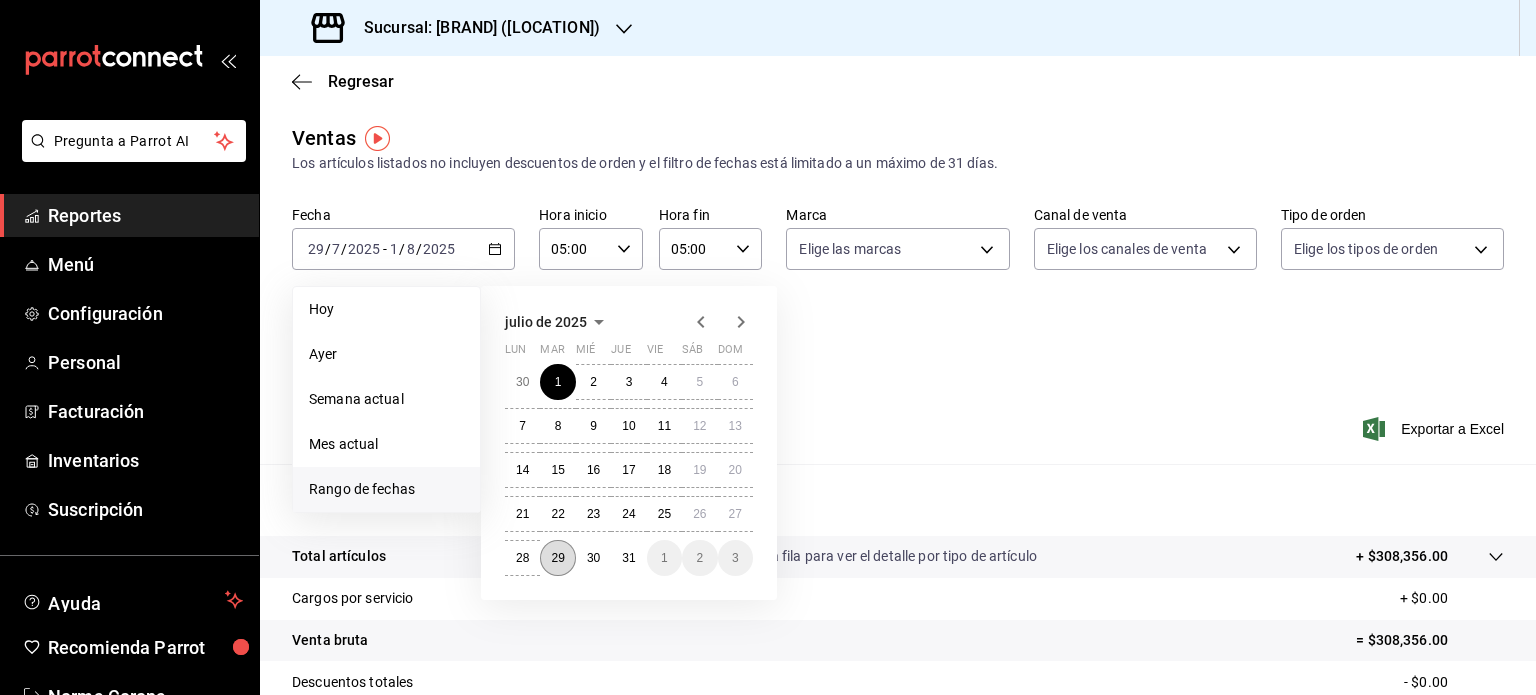 click on "29" at bounding box center (557, 558) 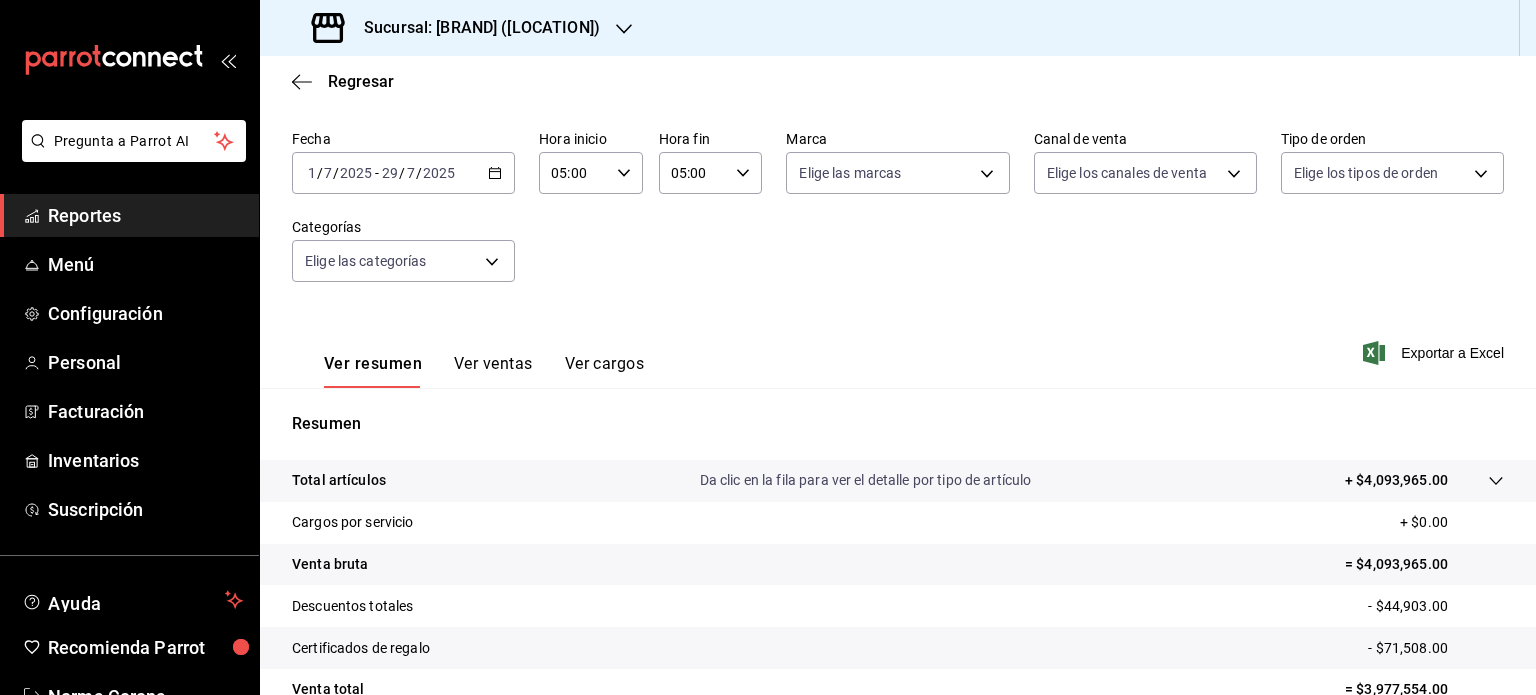 scroll, scrollTop: 200, scrollLeft: 0, axis: vertical 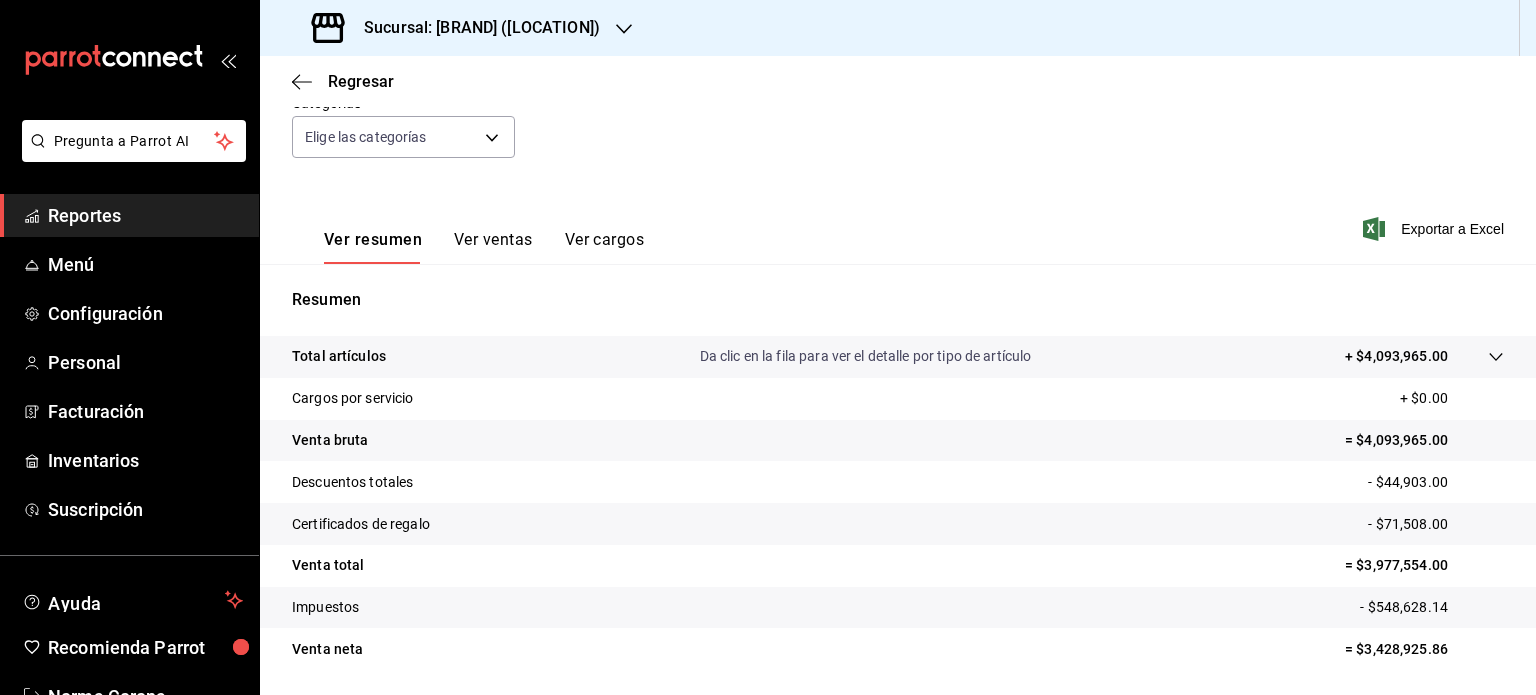 click on "= $3,428,925.86" at bounding box center [1424, 649] 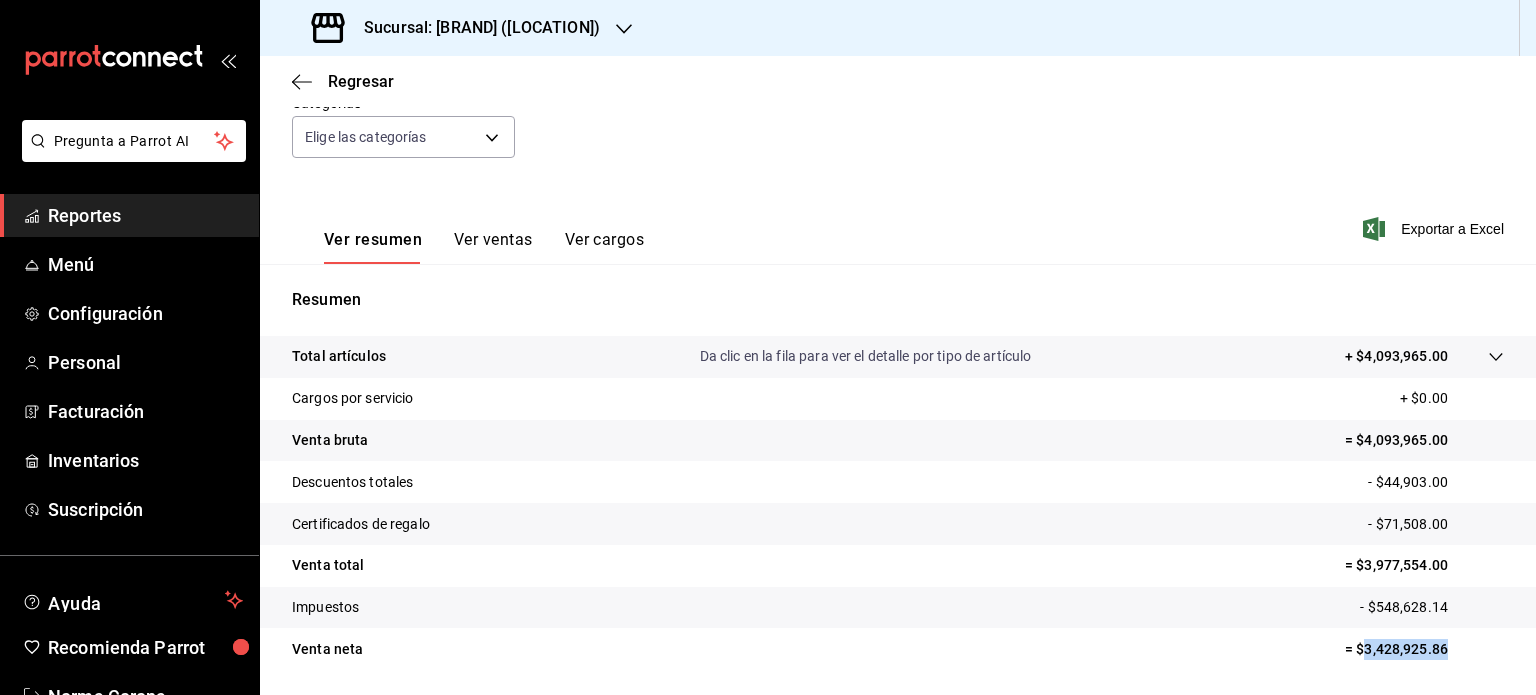 drag, startPoint x: 1441, startPoint y: 649, endPoint x: 1347, endPoint y: 657, distance: 94.33981 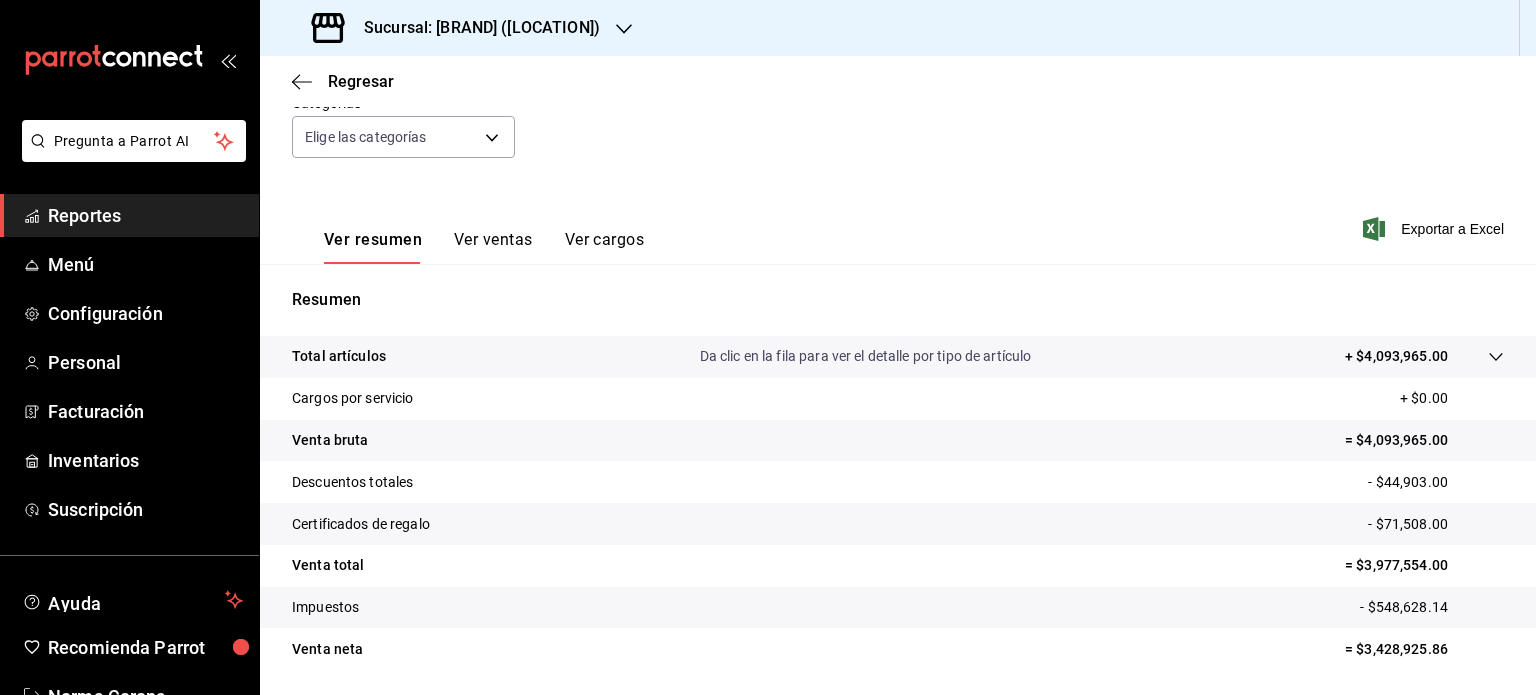 click on "Regresar" at bounding box center [898, 81] 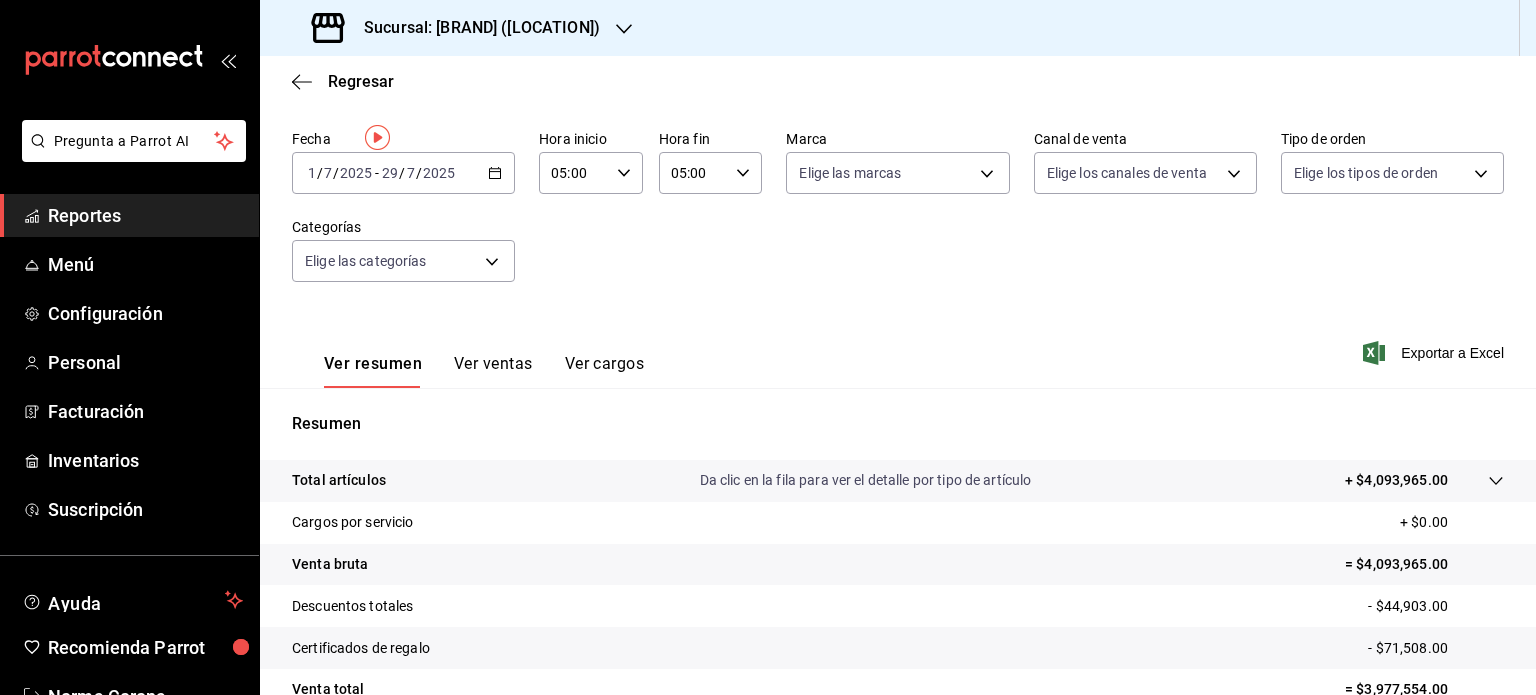 scroll, scrollTop: 0, scrollLeft: 0, axis: both 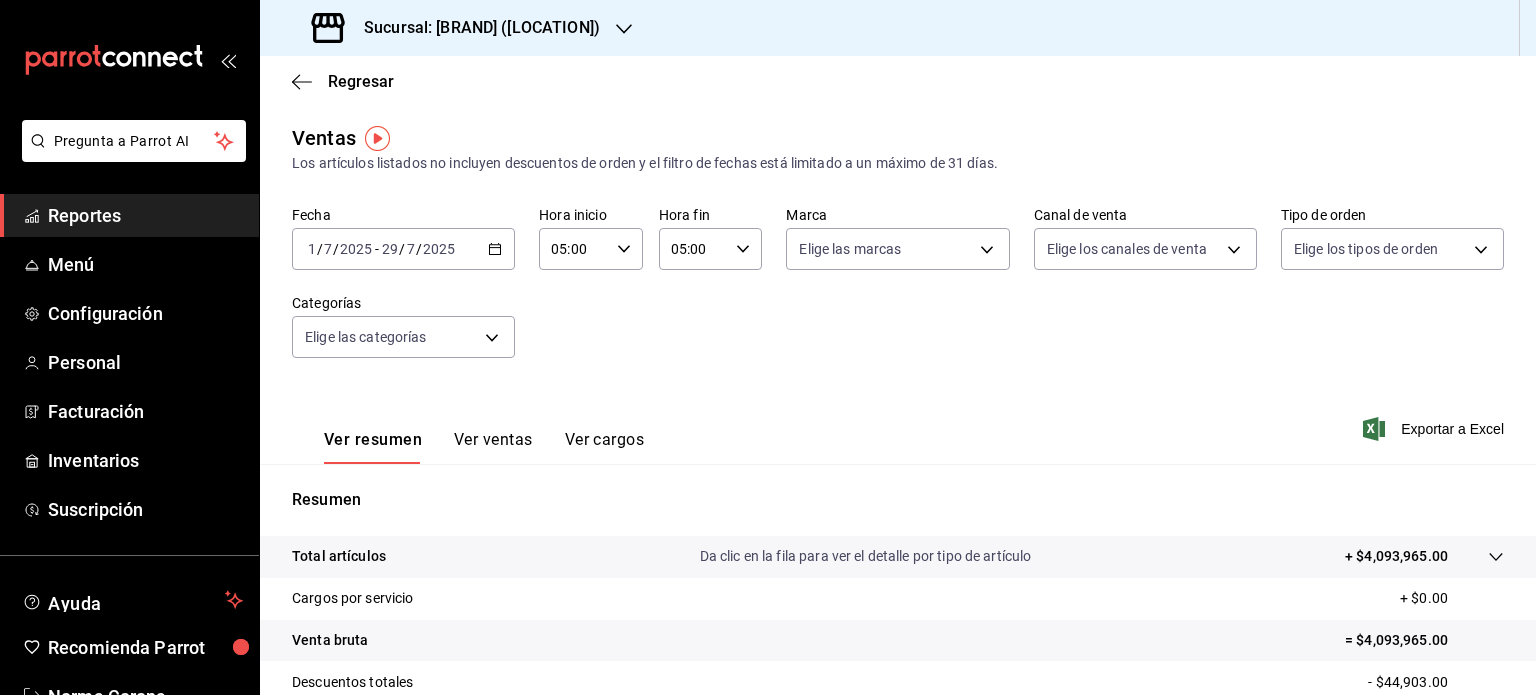 click on "2025-07-01 1 / 7 / 2025 - 2025-07-29 29 / 7 / 2025" at bounding box center [403, 249] 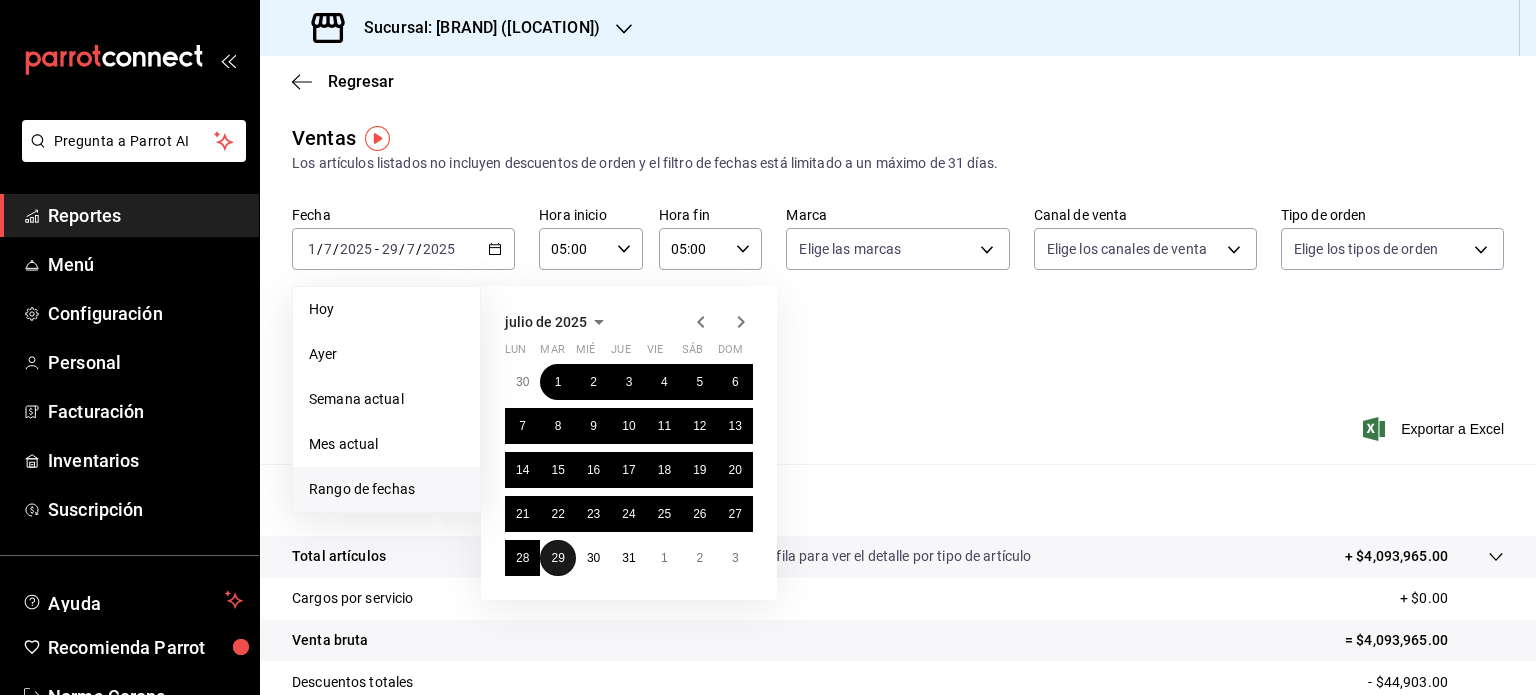 click on "29" at bounding box center (557, 558) 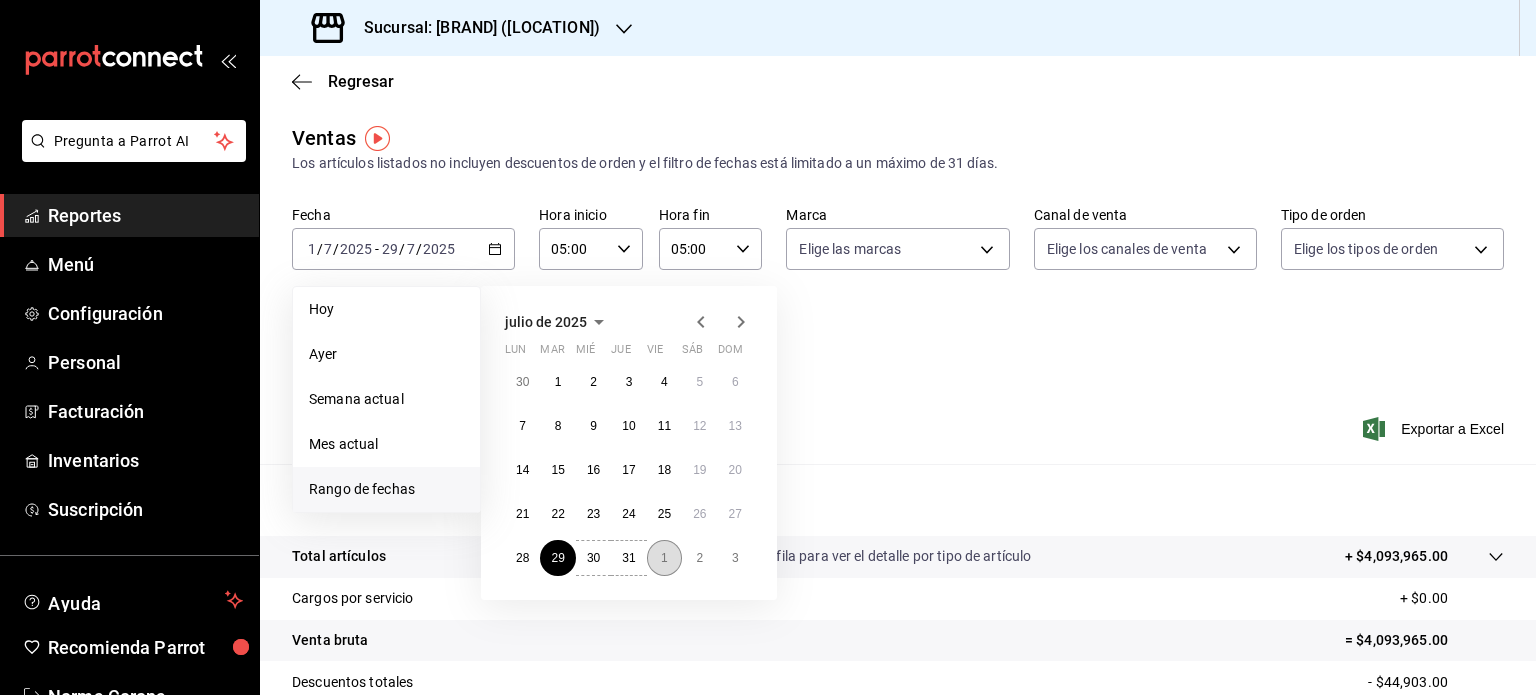 click on "1" at bounding box center (664, 558) 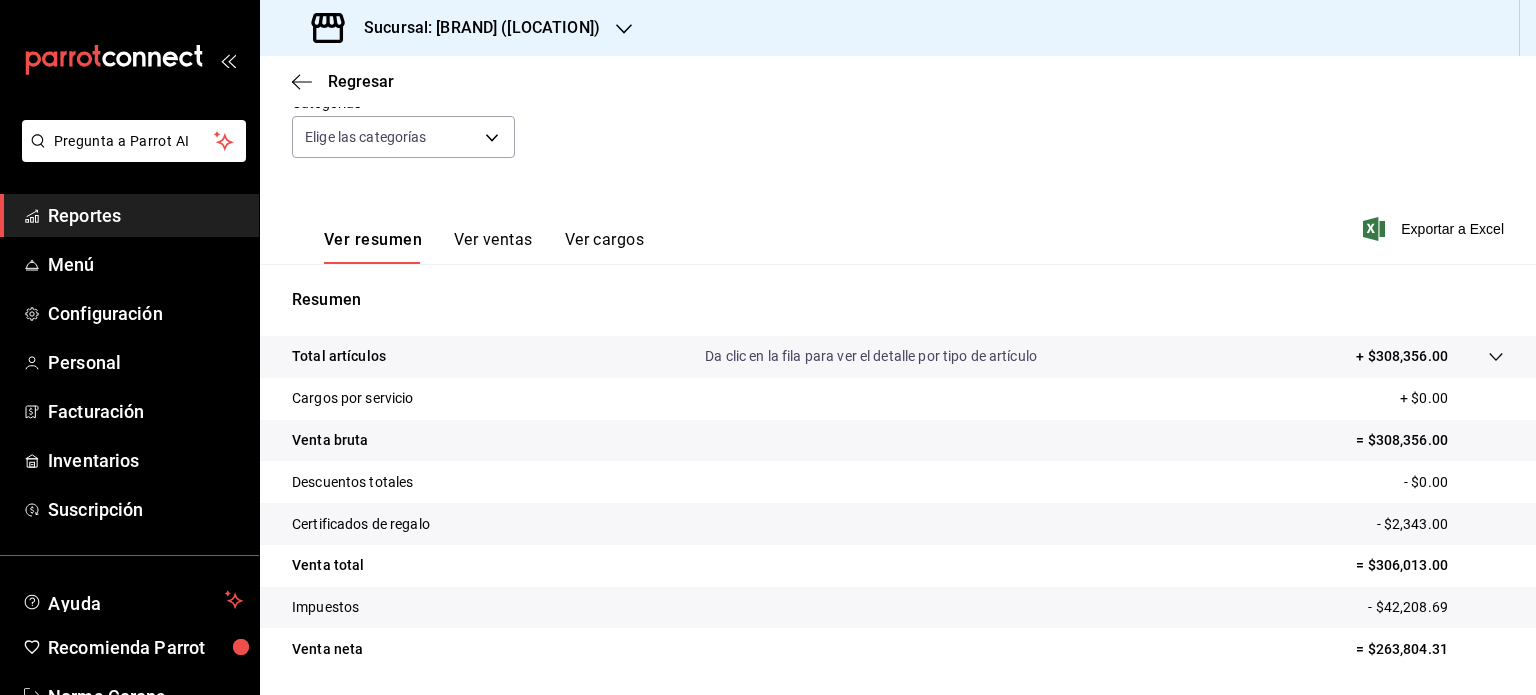 scroll, scrollTop: 263, scrollLeft: 0, axis: vertical 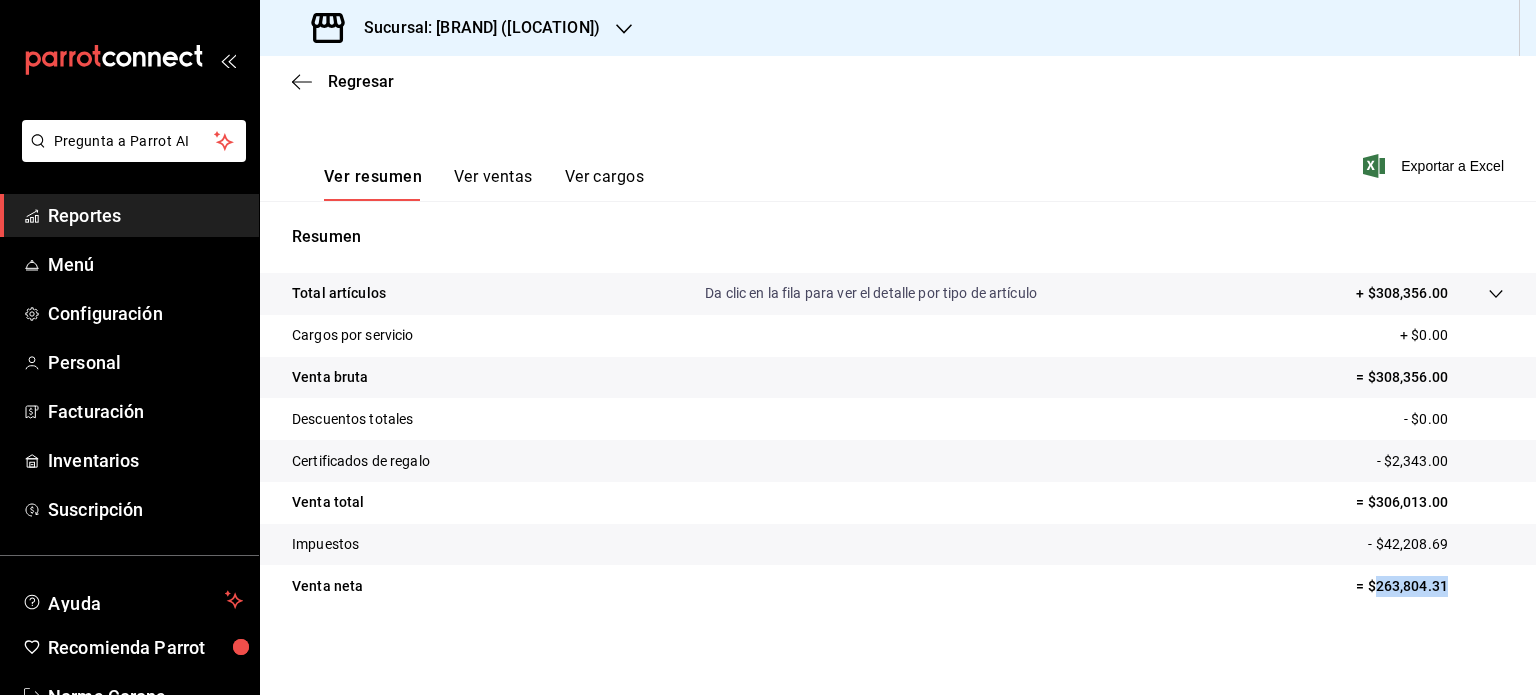 drag, startPoint x: 1438, startPoint y: 593, endPoint x: 1360, endPoint y: 592, distance: 78.00641 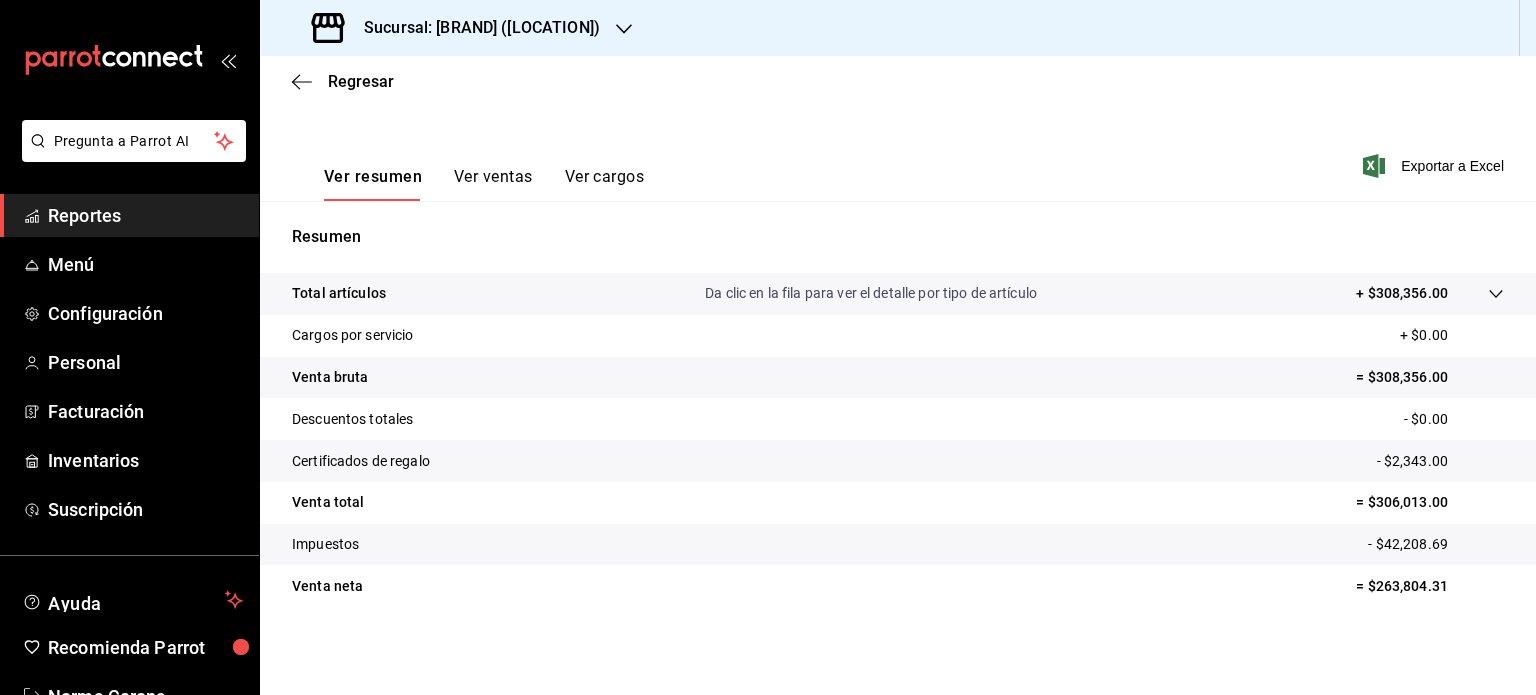 click on "Sucursal: [BRAND] ([LOCATION])" at bounding box center (474, 28) 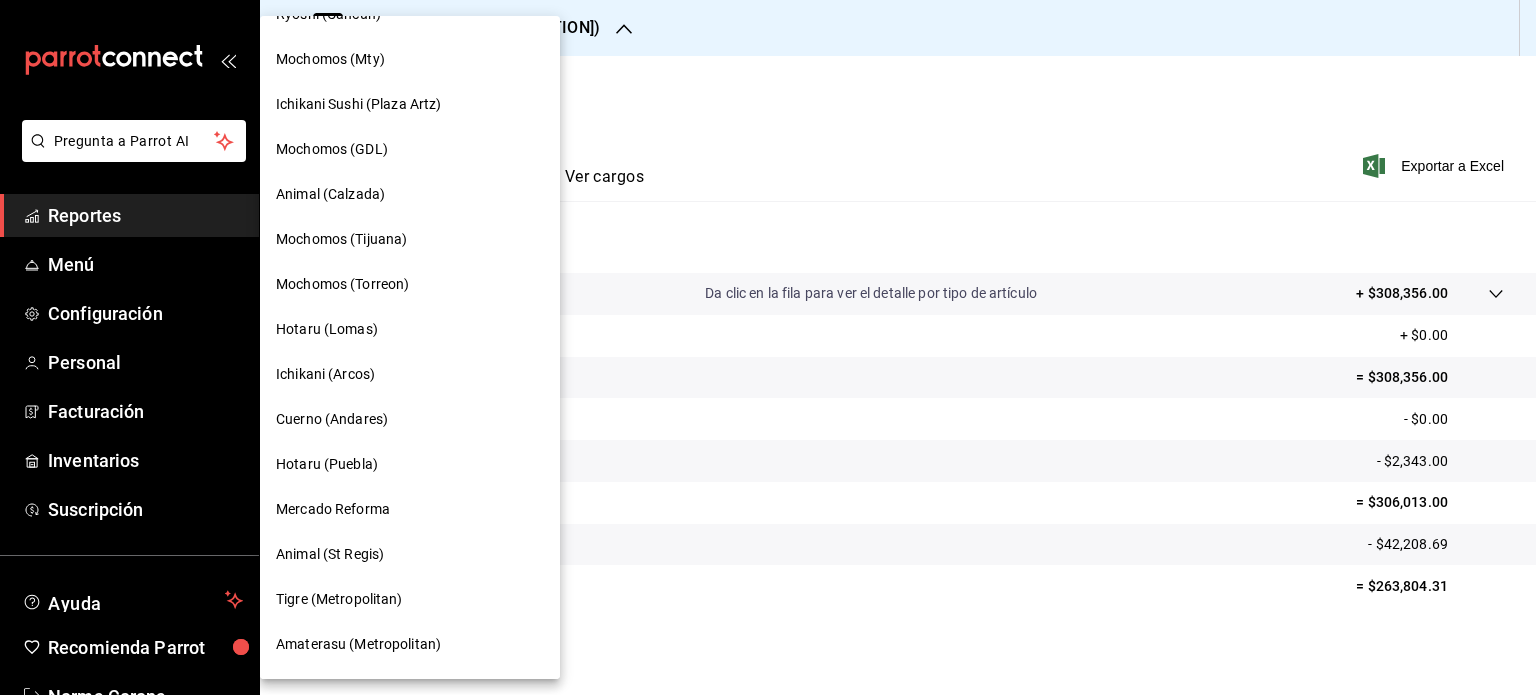 scroll, scrollTop: 1017, scrollLeft: 0, axis: vertical 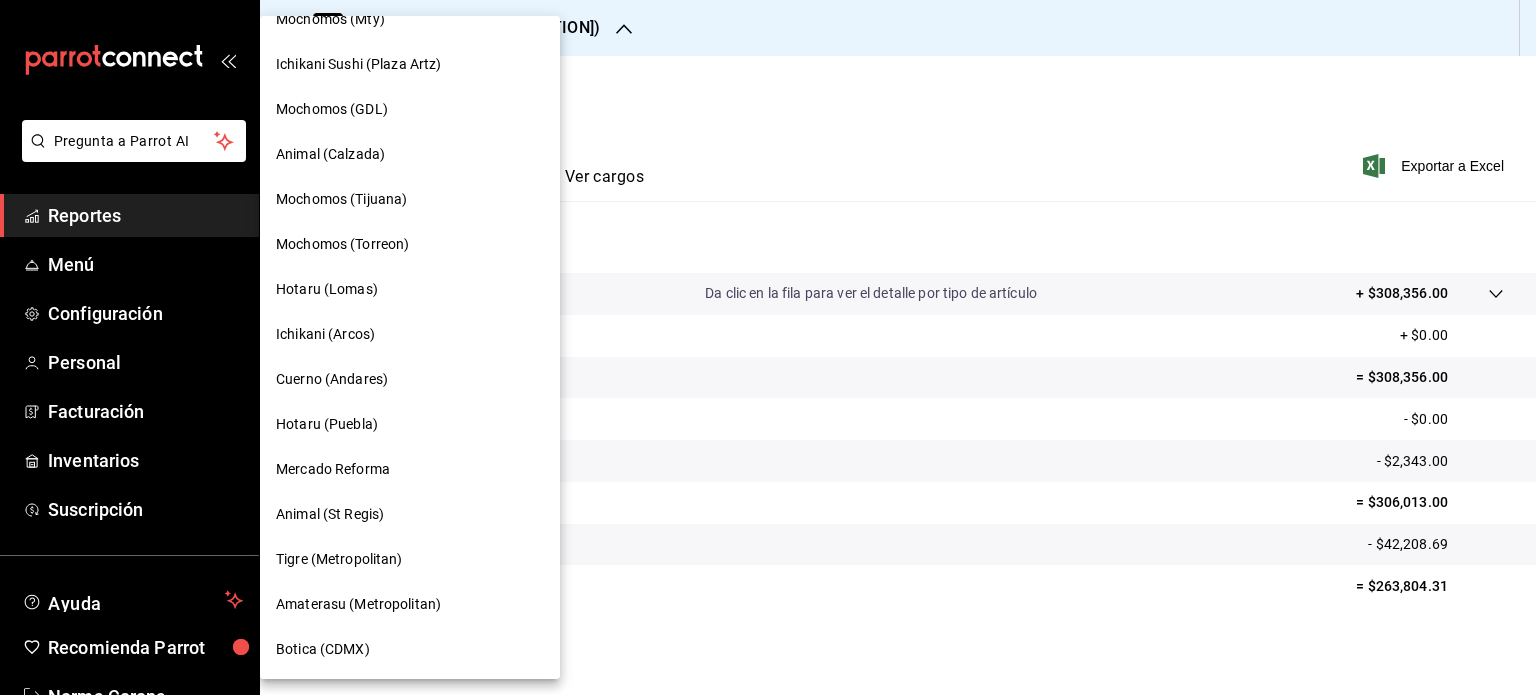 click on "Mercado Reforma" at bounding box center [333, 469] 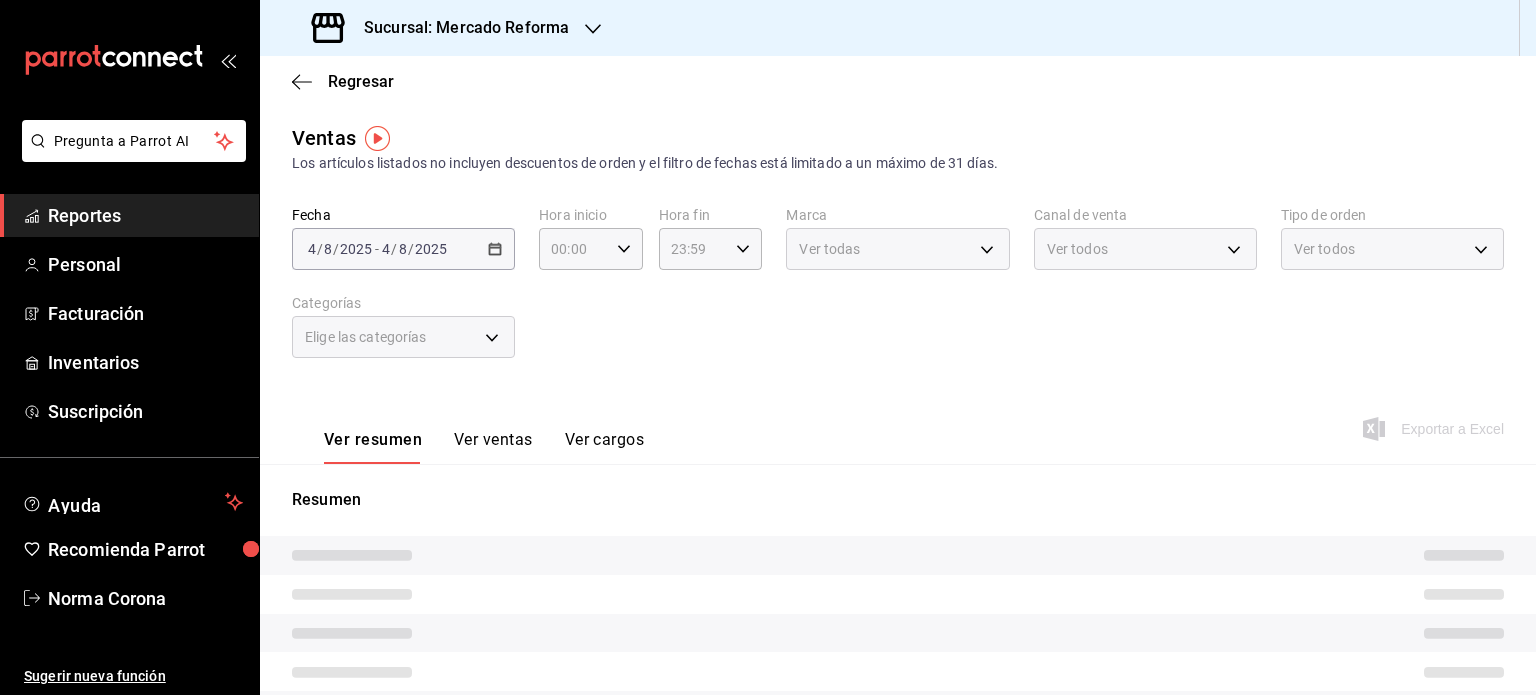 type on "05:00" 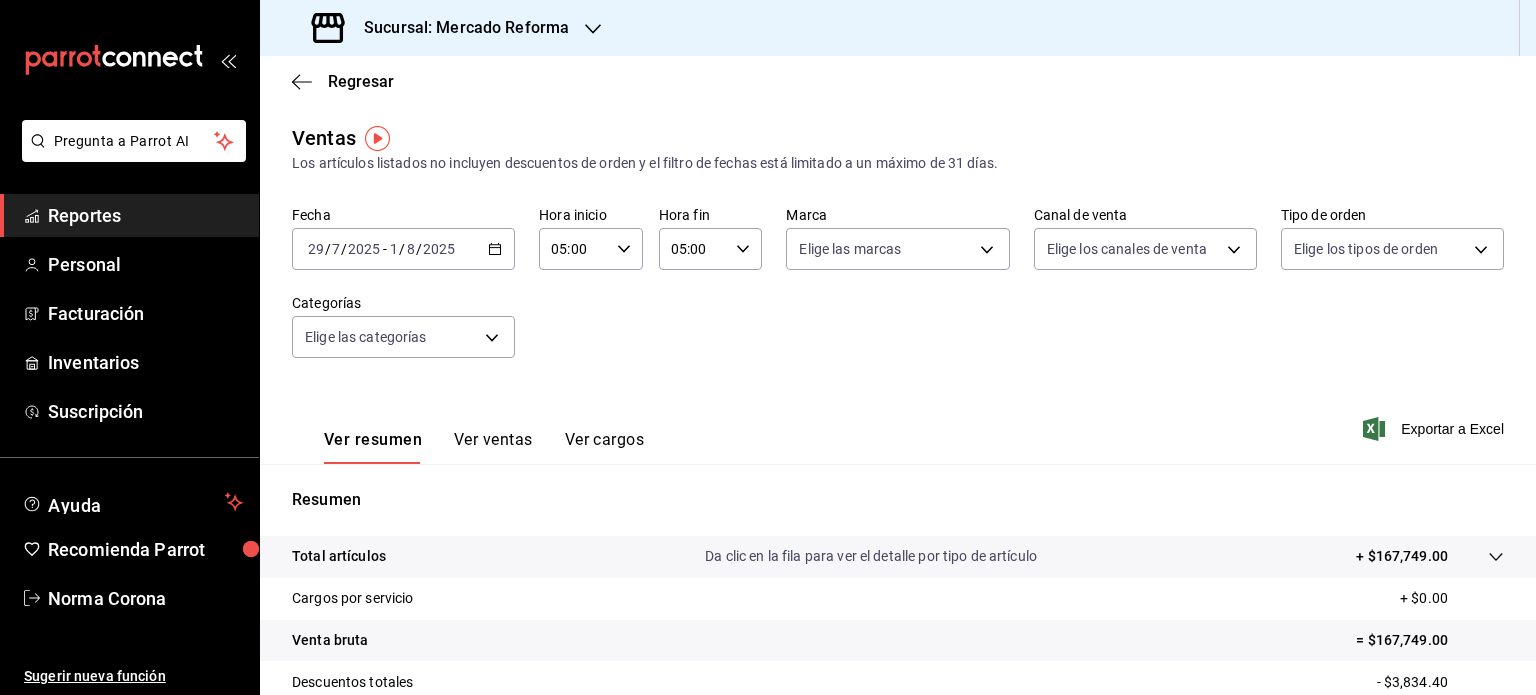 click 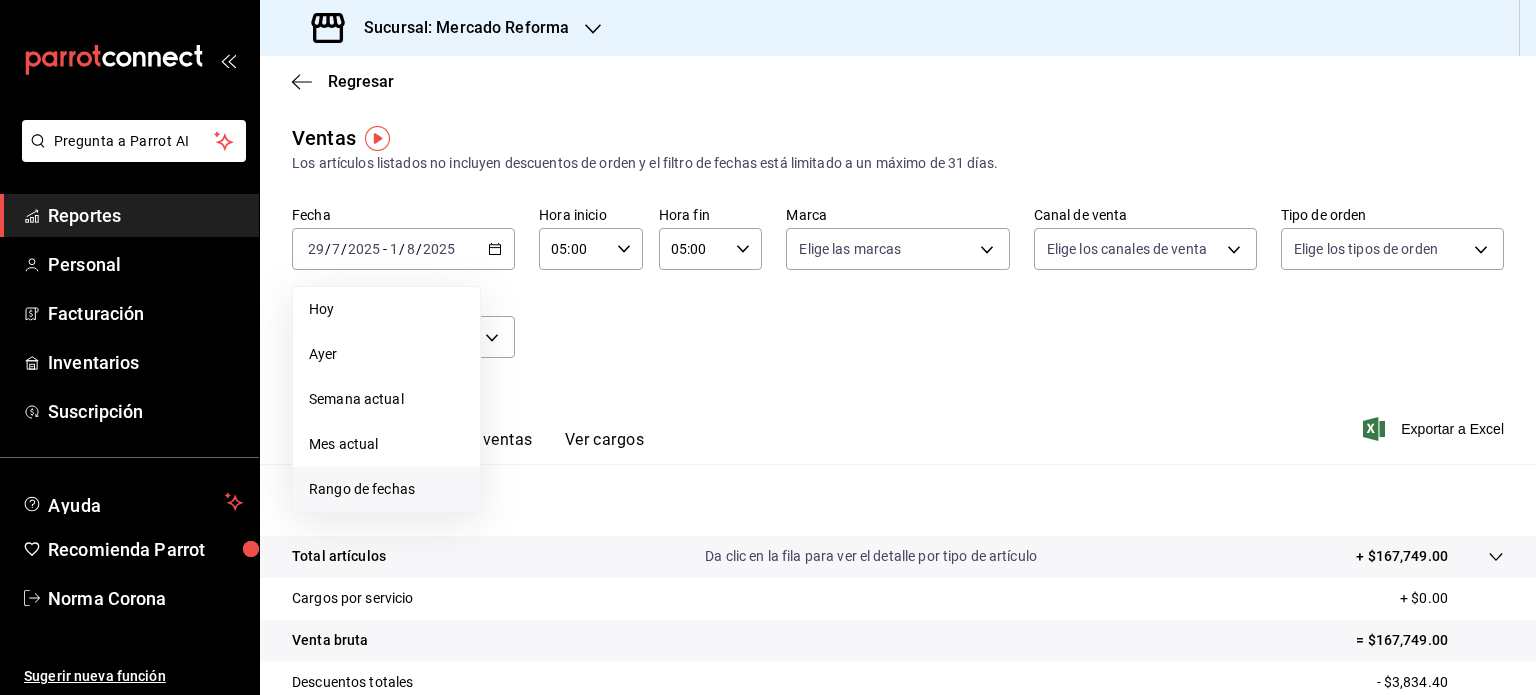 click on "Rango de fechas" at bounding box center (386, 489) 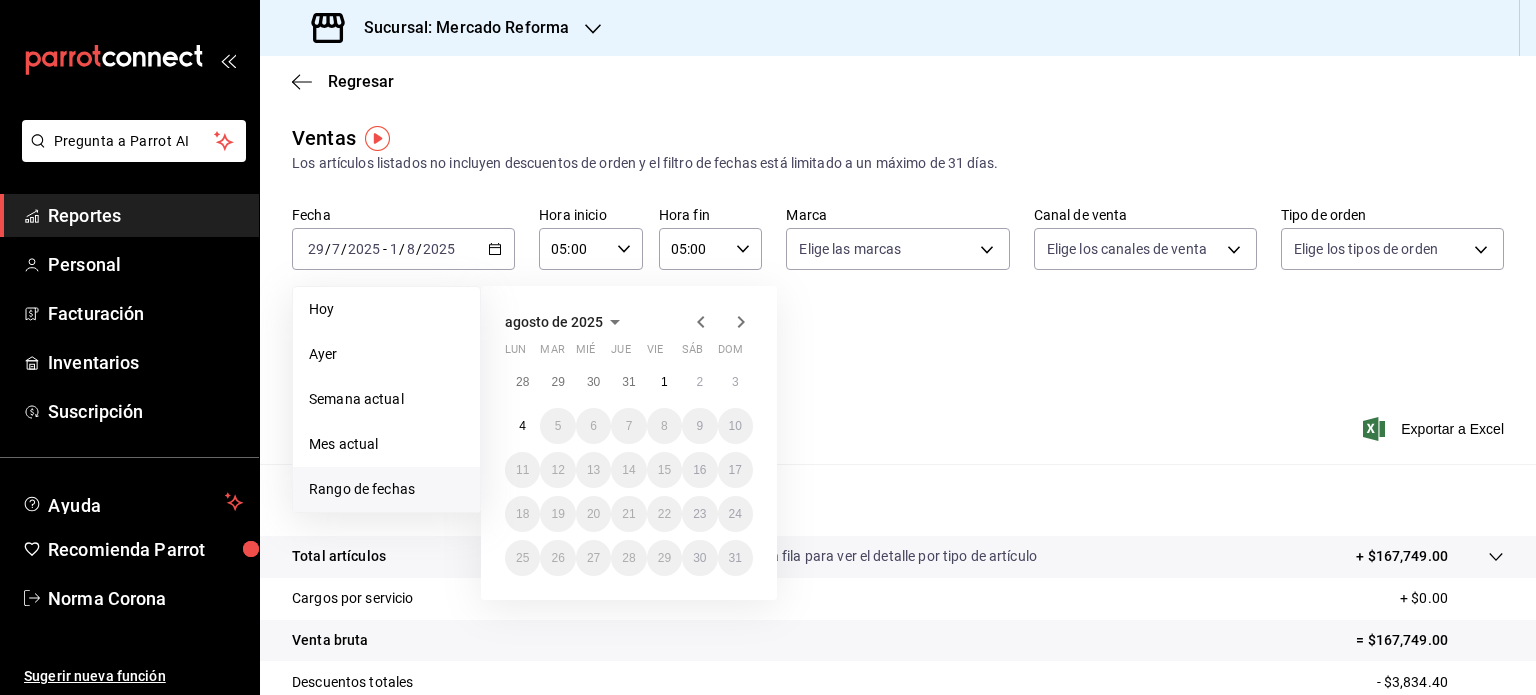 click 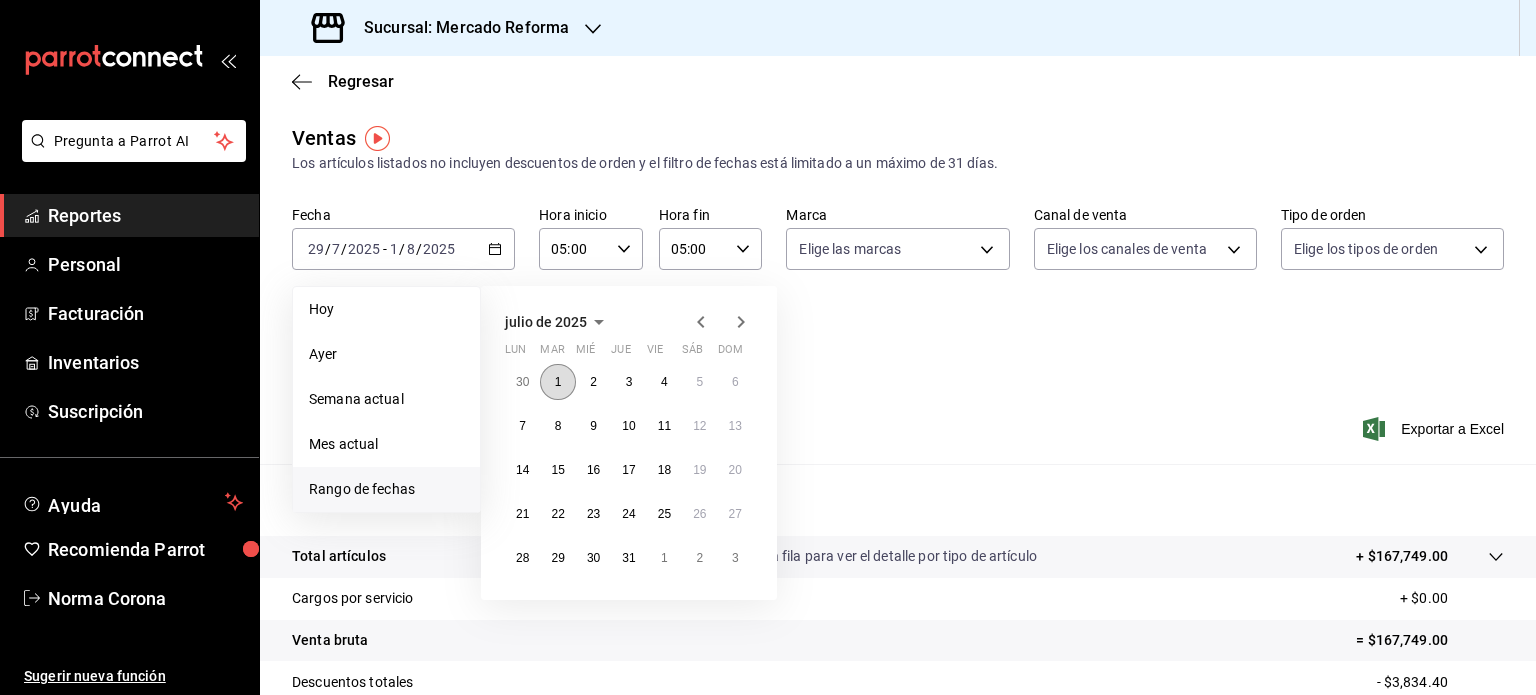 click on "1" at bounding box center [557, 382] 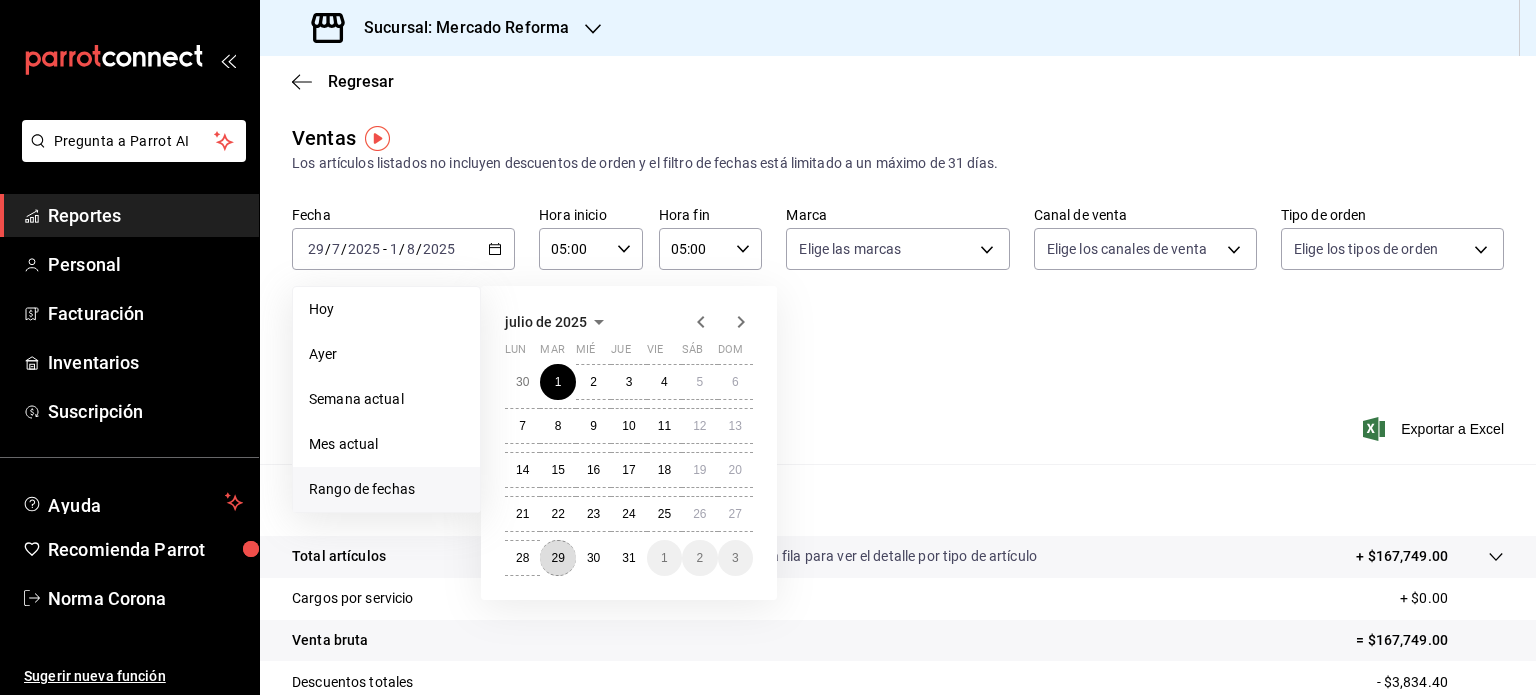 click on "29" at bounding box center (557, 558) 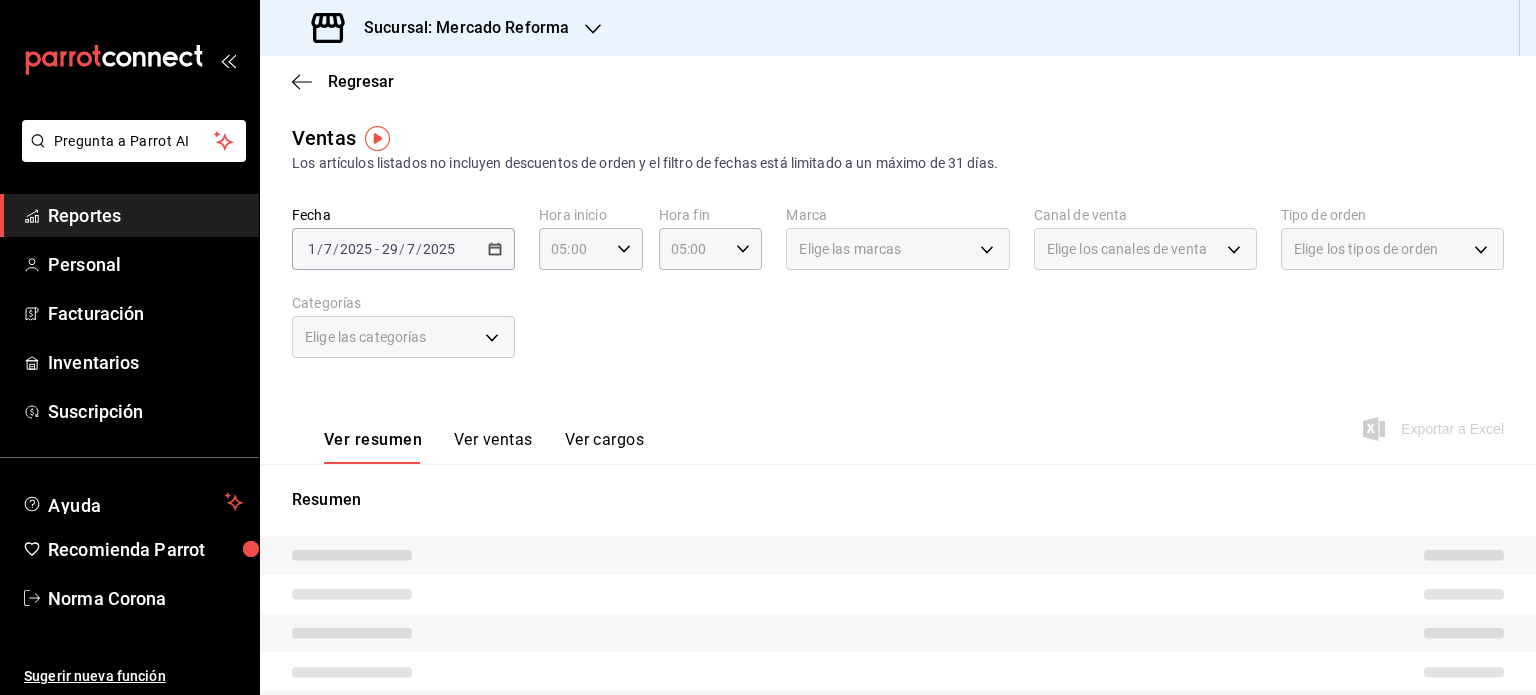 drag, startPoint x: 956, startPoint y: 407, endPoint x: 945, endPoint y: 407, distance: 11 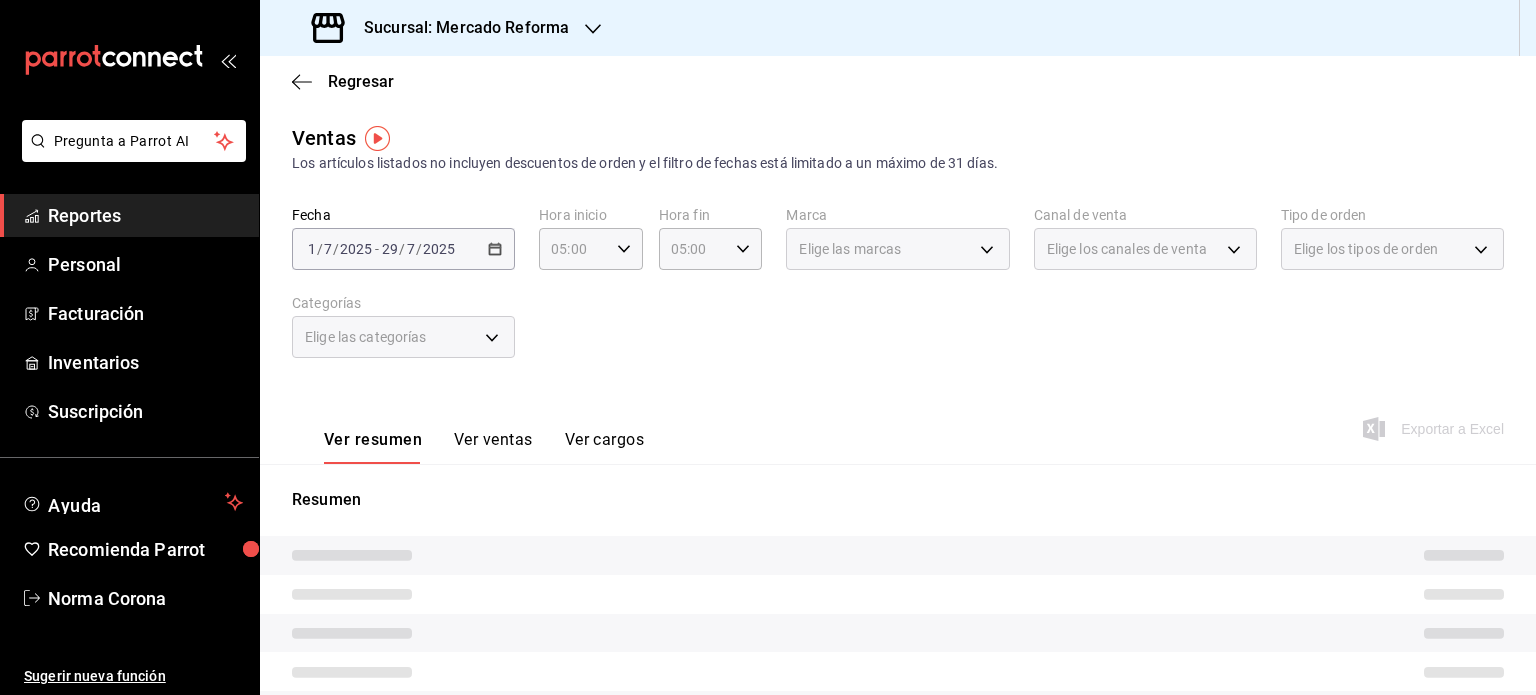 click on "Ver resumen Ver ventas Ver cargos Exportar a Excel" at bounding box center [898, 423] 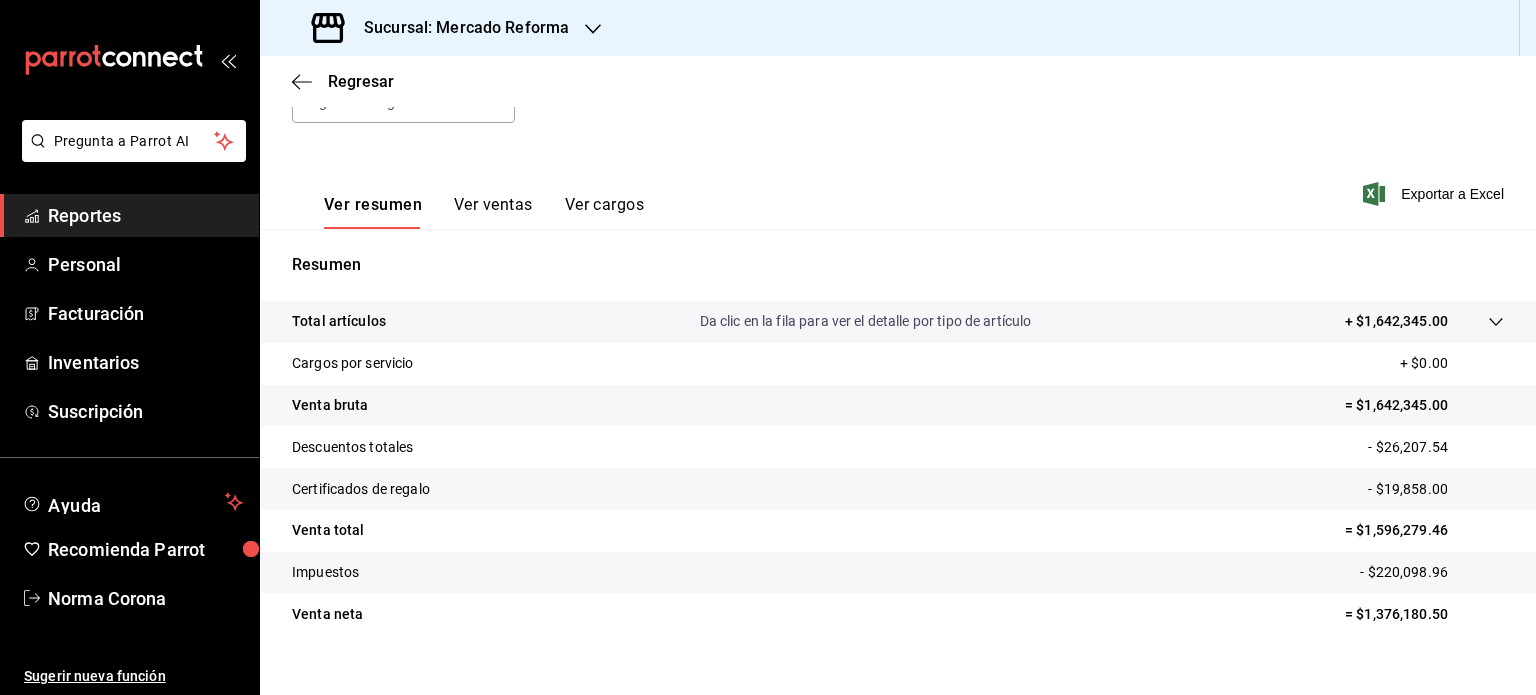 scroll, scrollTop: 263, scrollLeft: 0, axis: vertical 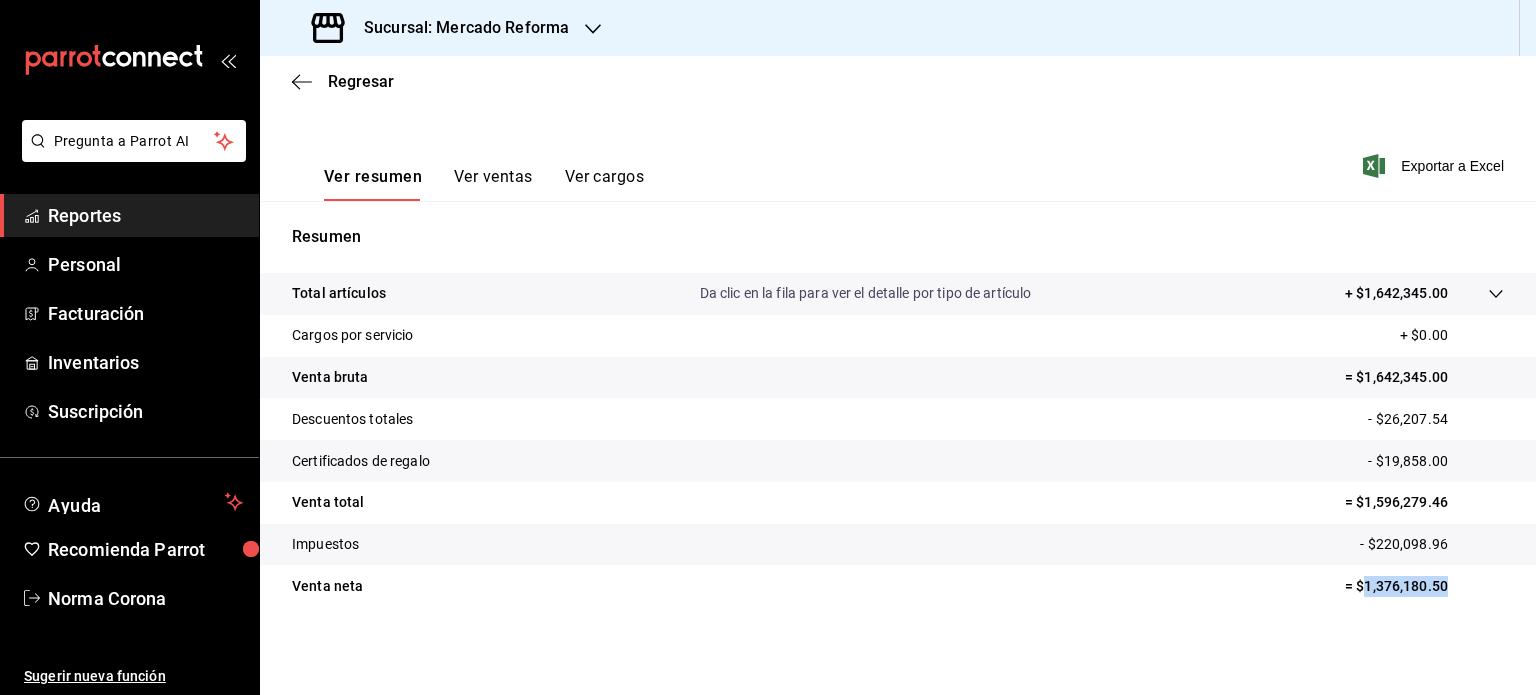 drag, startPoint x: 1449, startPoint y: 592, endPoint x: 1351, endPoint y: 591, distance: 98.005104 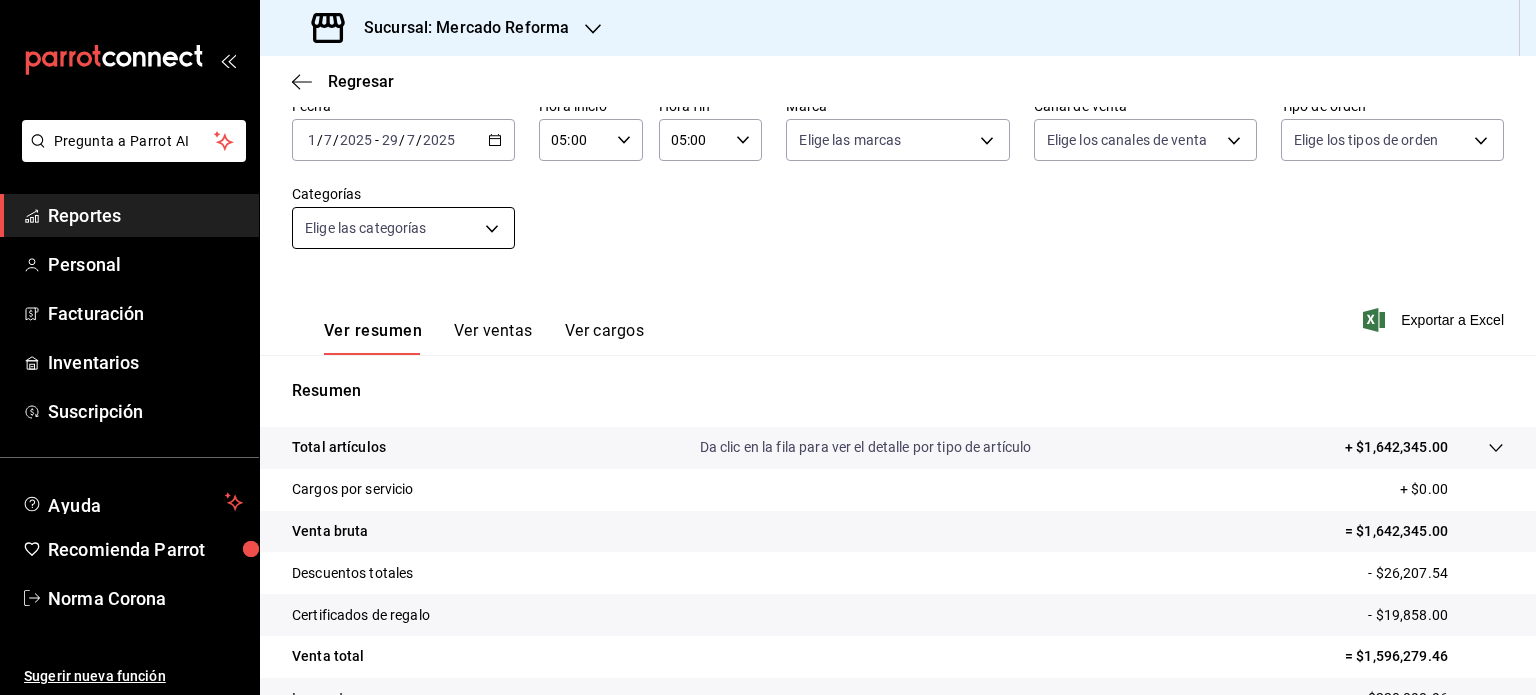scroll, scrollTop: 0, scrollLeft: 0, axis: both 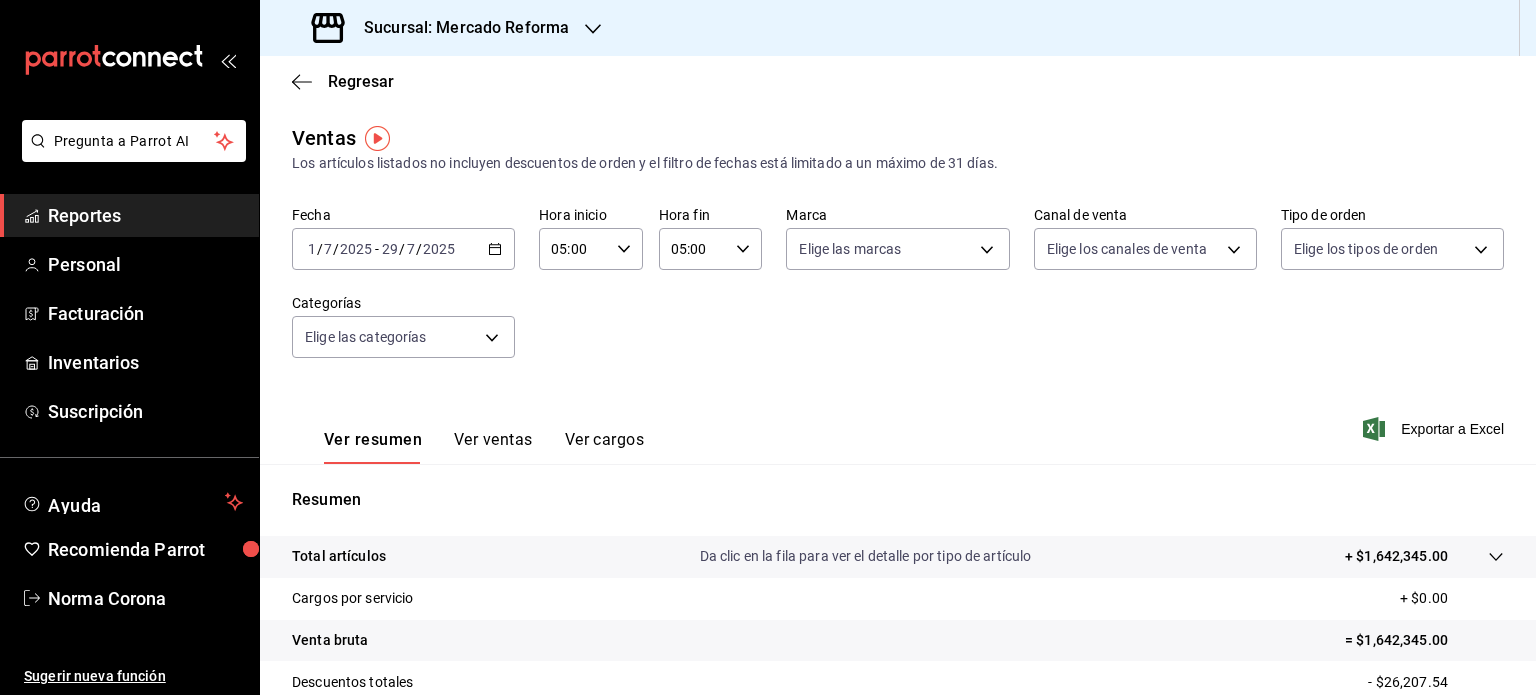 click on "2025-07-01 1 / 7 / 2025 - 2025-07-29 29 / 7 / 2025" at bounding box center (403, 249) 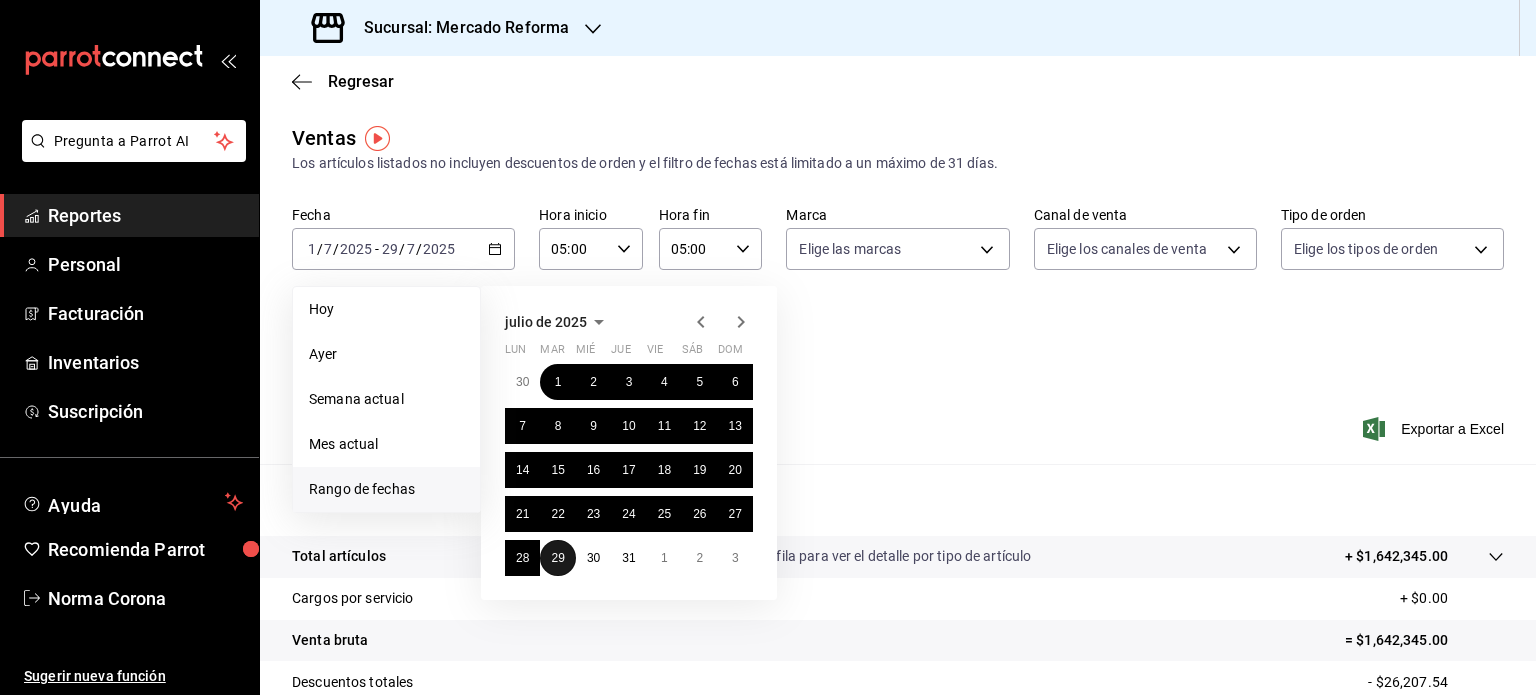click on "29" at bounding box center [557, 558] 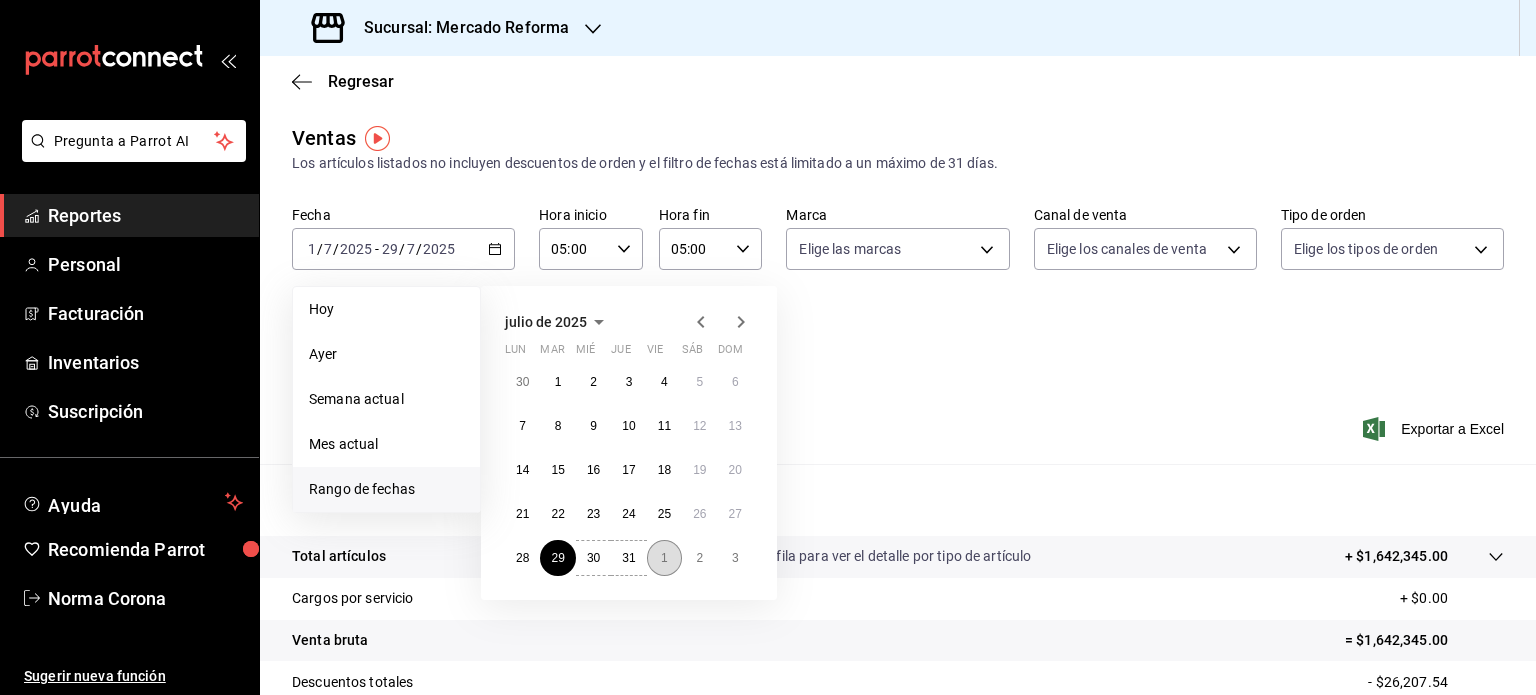 click on "1" at bounding box center [664, 558] 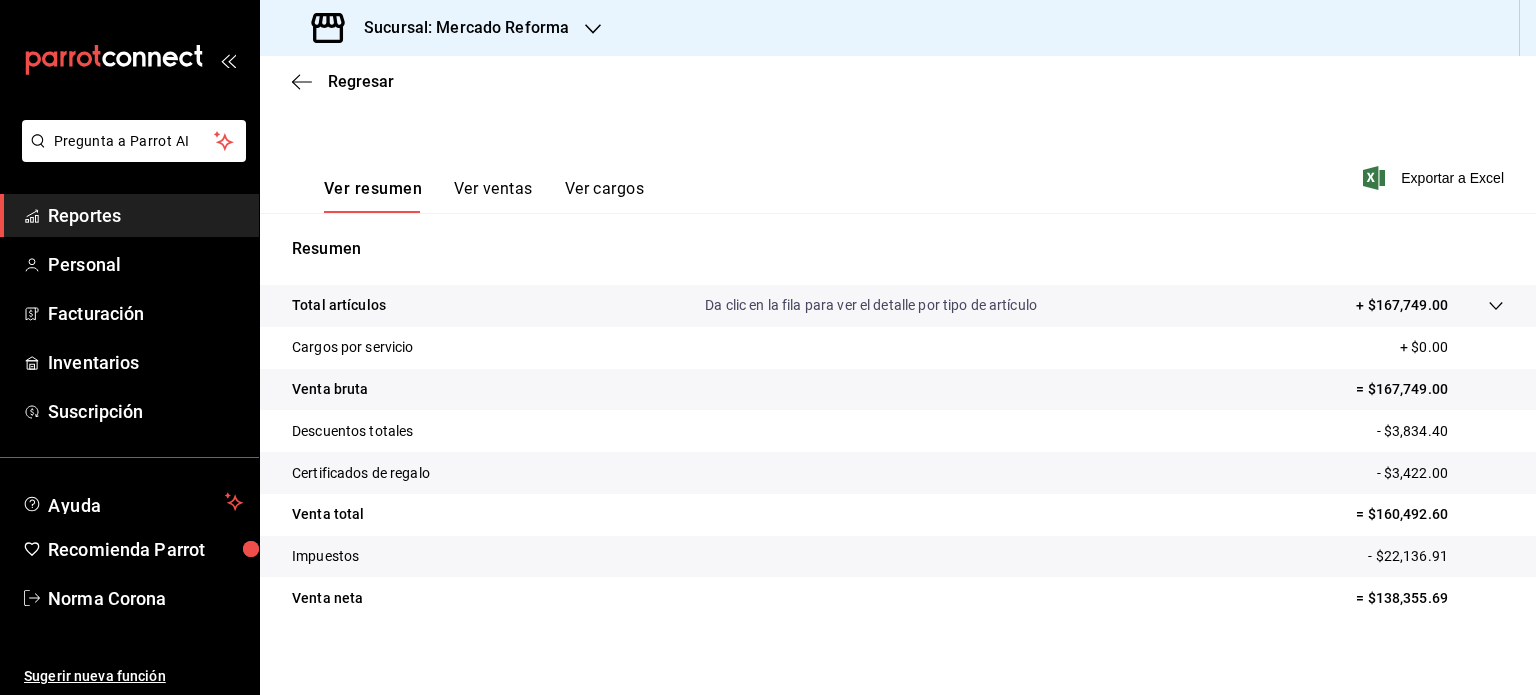 scroll, scrollTop: 263, scrollLeft: 0, axis: vertical 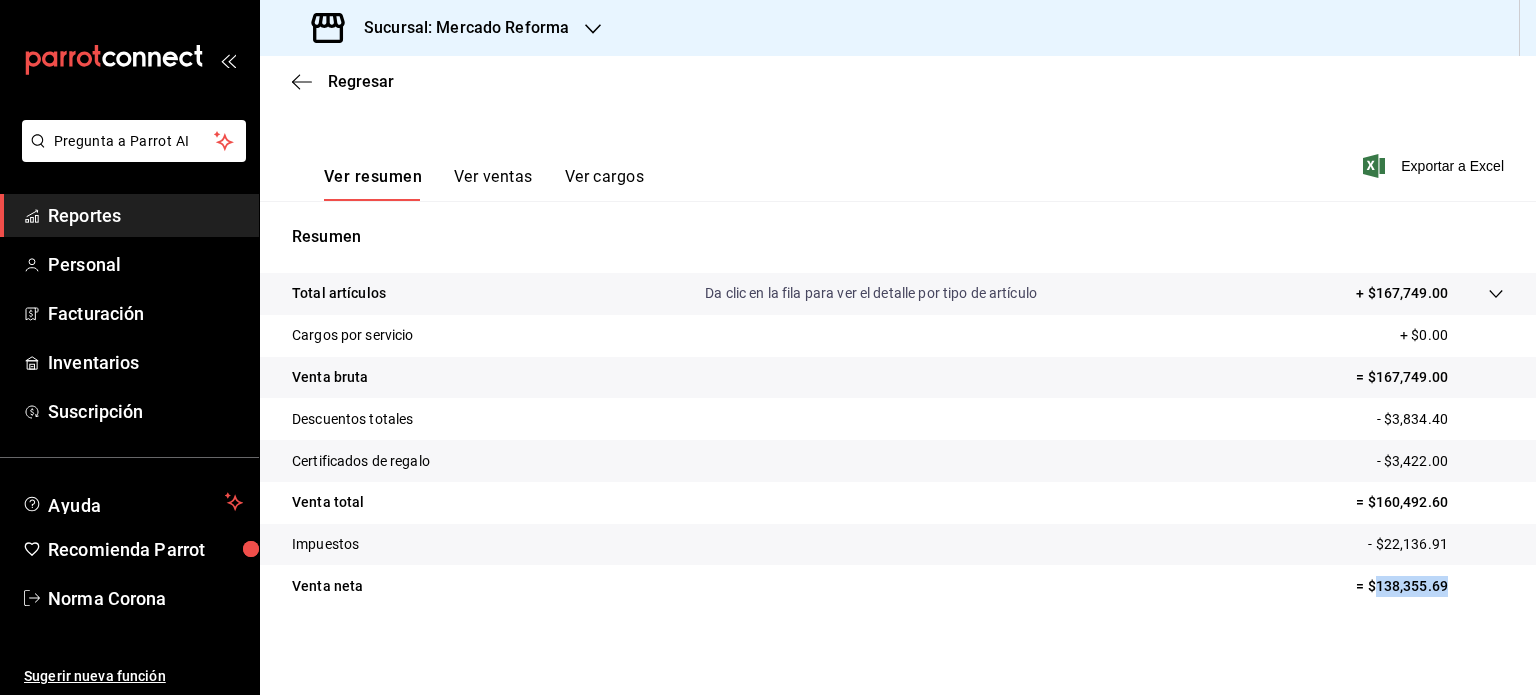 drag, startPoint x: 1441, startPoint y: 588, endPoint x: 1361, endPoint y: 592, distance: 80.09994 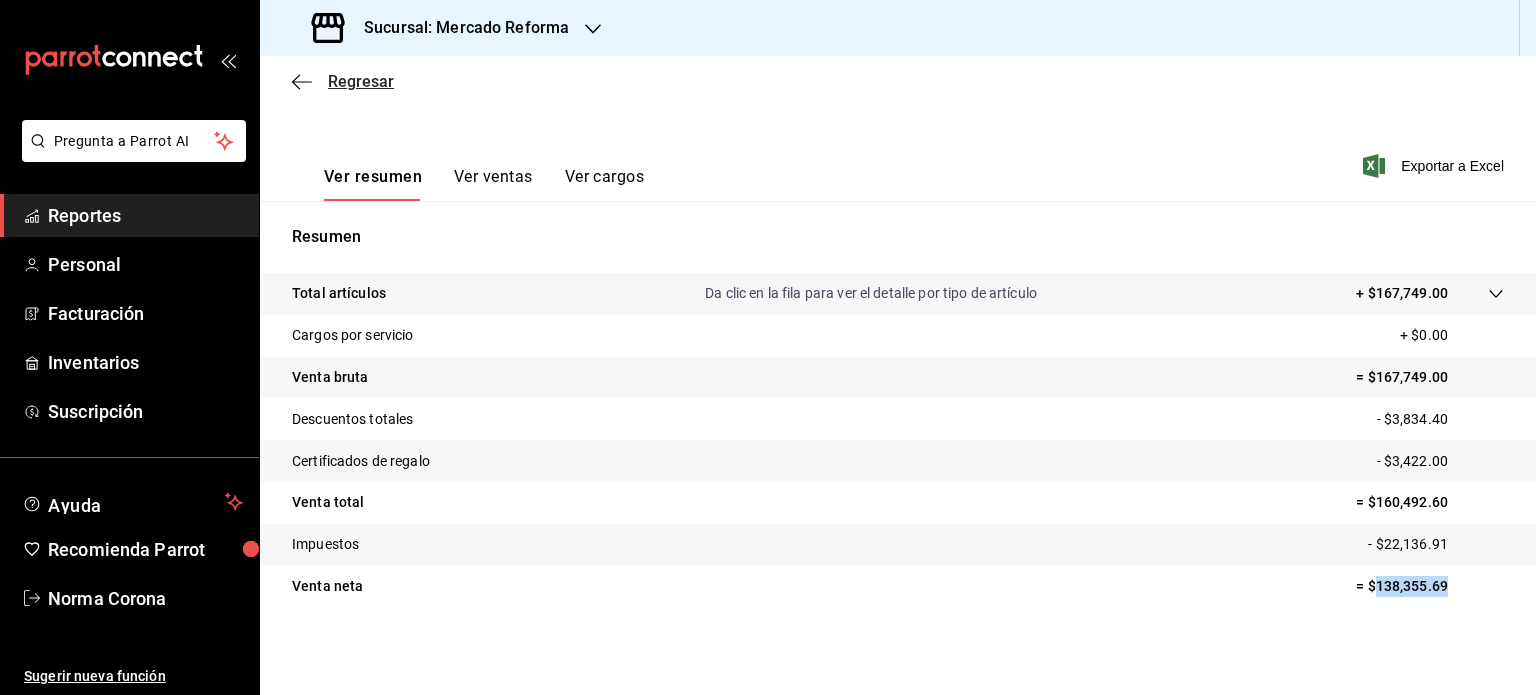 click 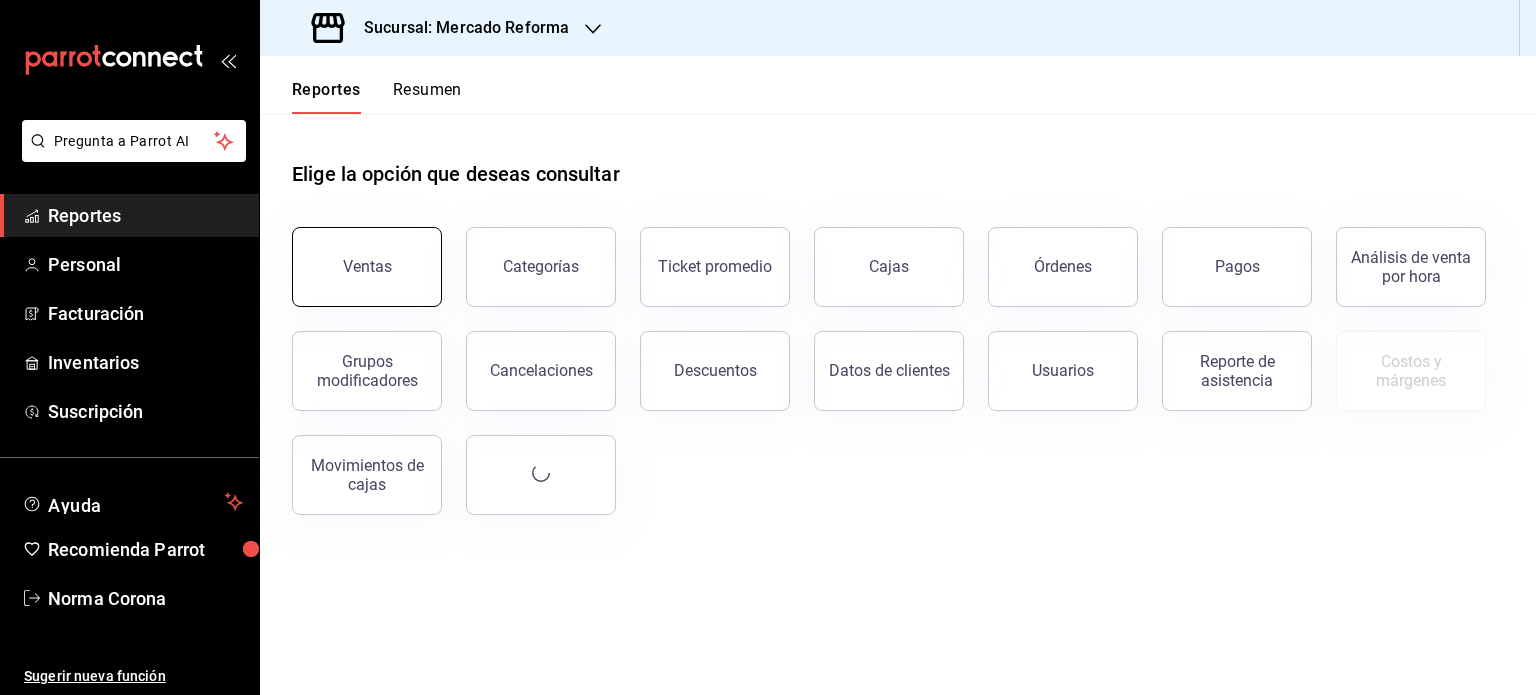 click on "Ventas" at bounding box center [367, 266] 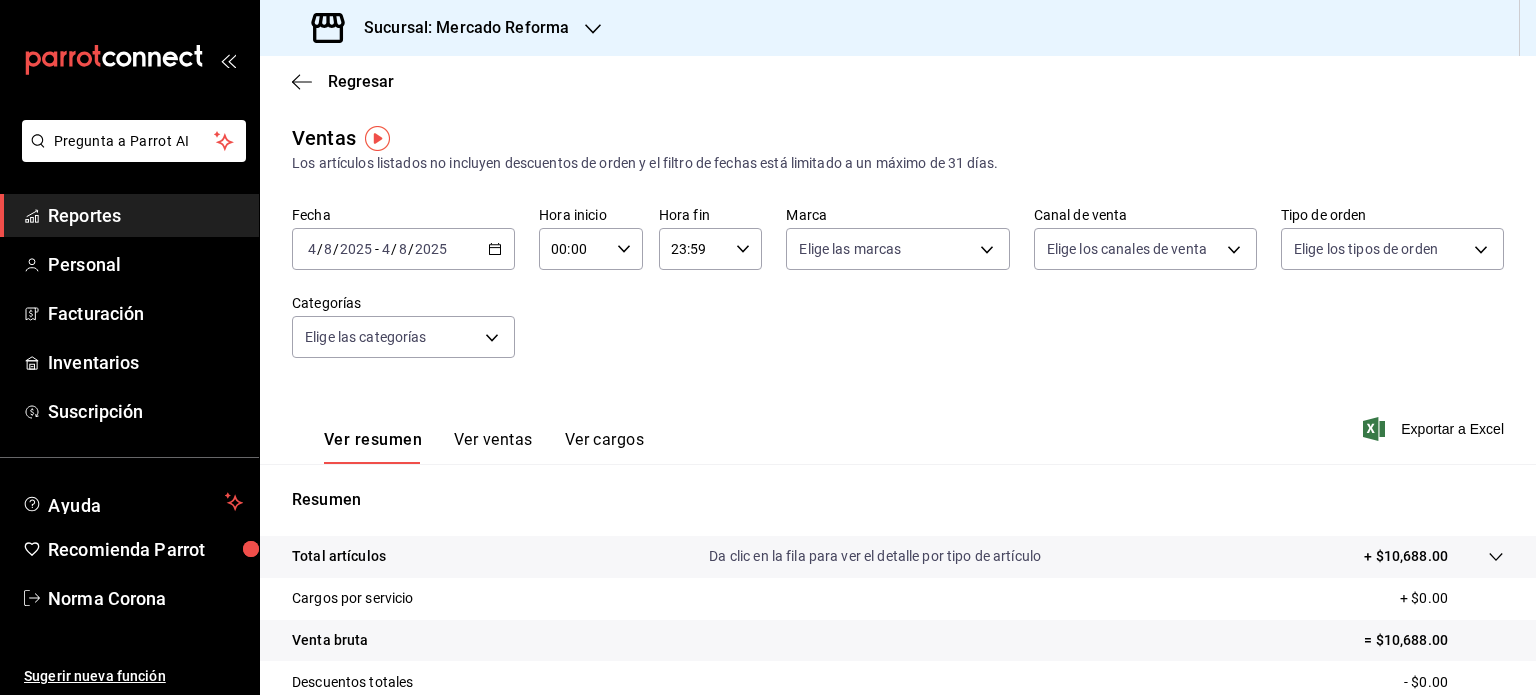 click on "2025-08-04 4 / 8 / 2025 - 2025-08-04 4 / 8 / 2025" at bounding box center (403, 249) 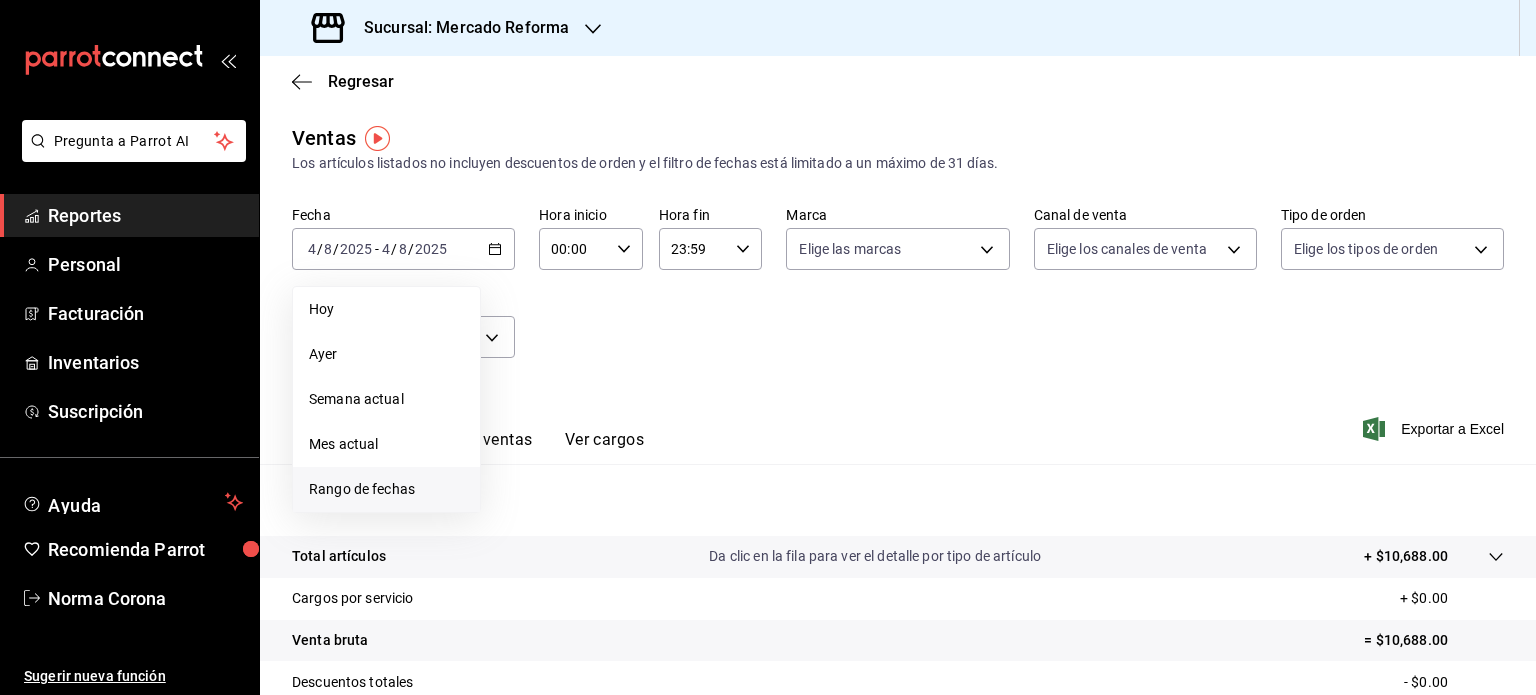 click on "Rango de fechas" at bounding box center (386, 489) 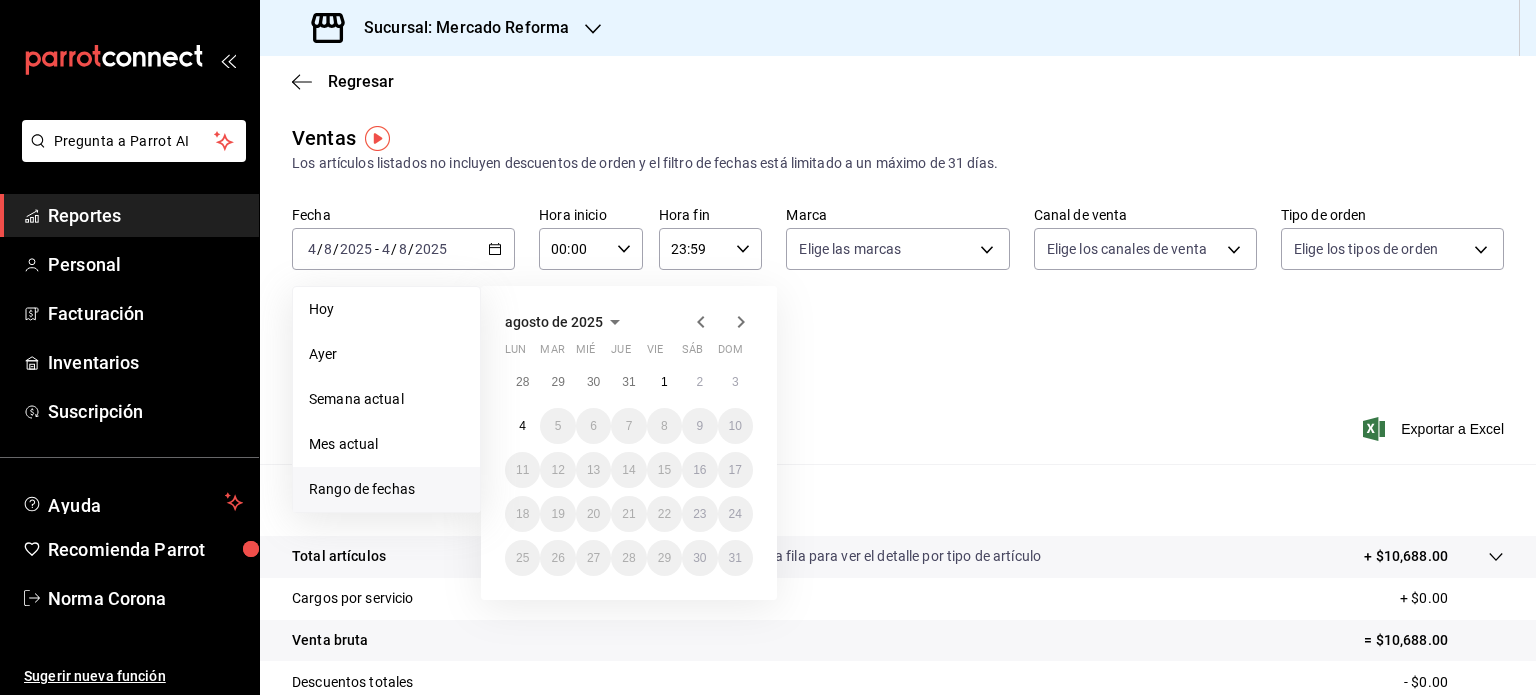 click 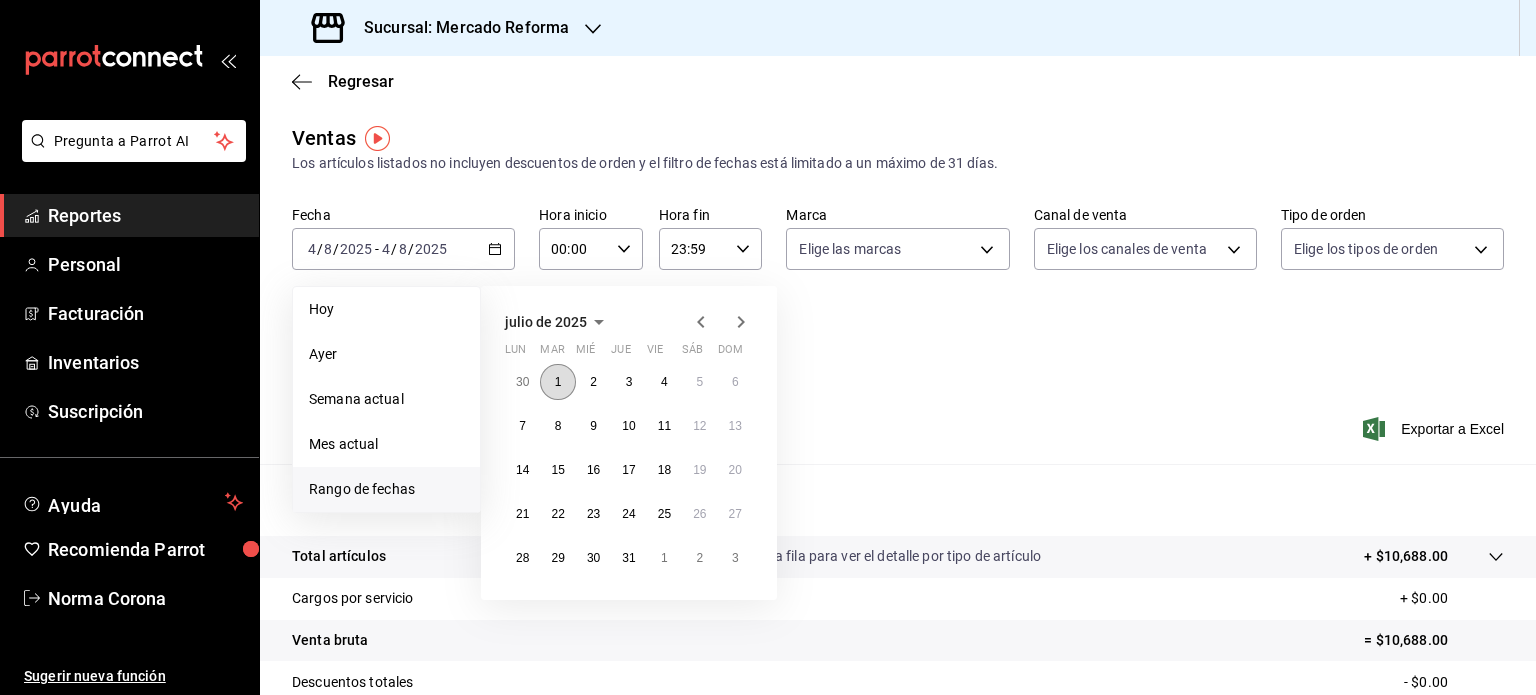 click on "1" at bounding box center [557, 382] 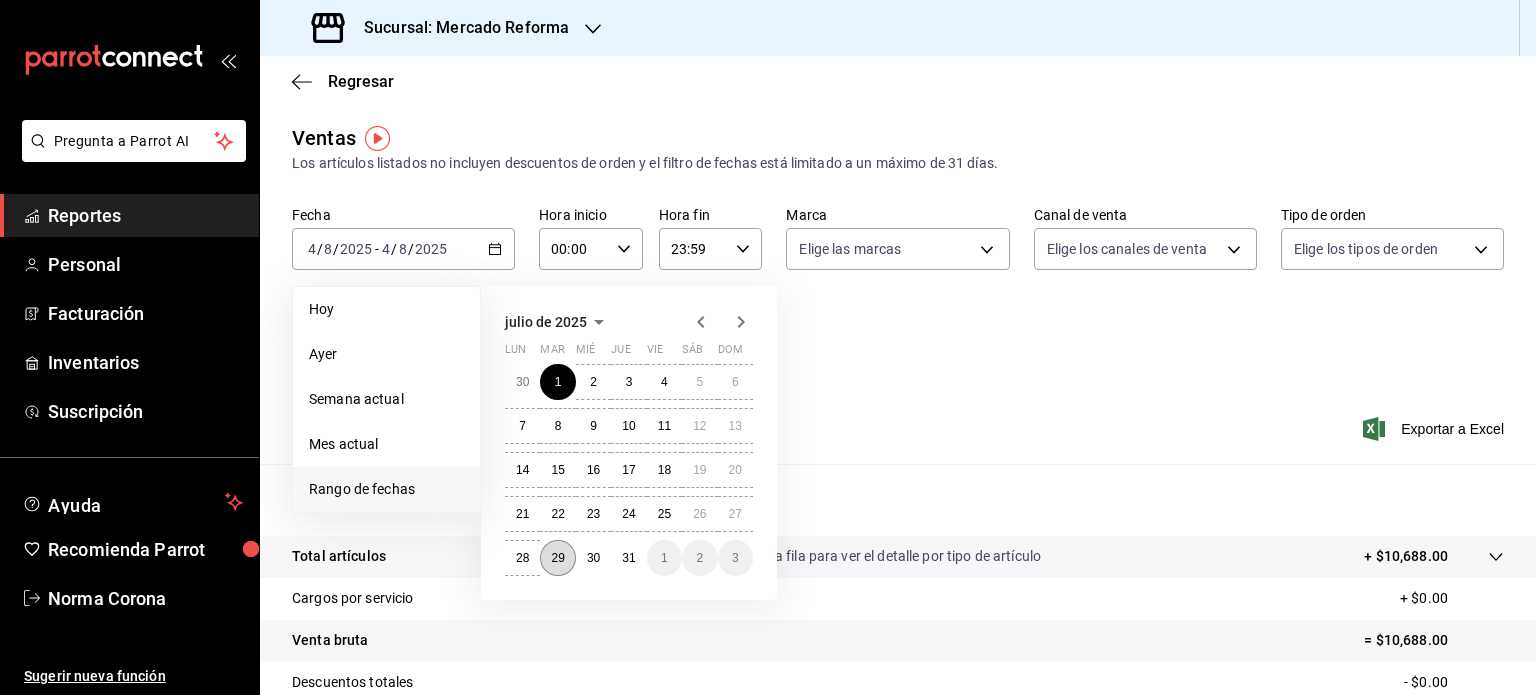 click on "29" at bounding box center [557, 558] 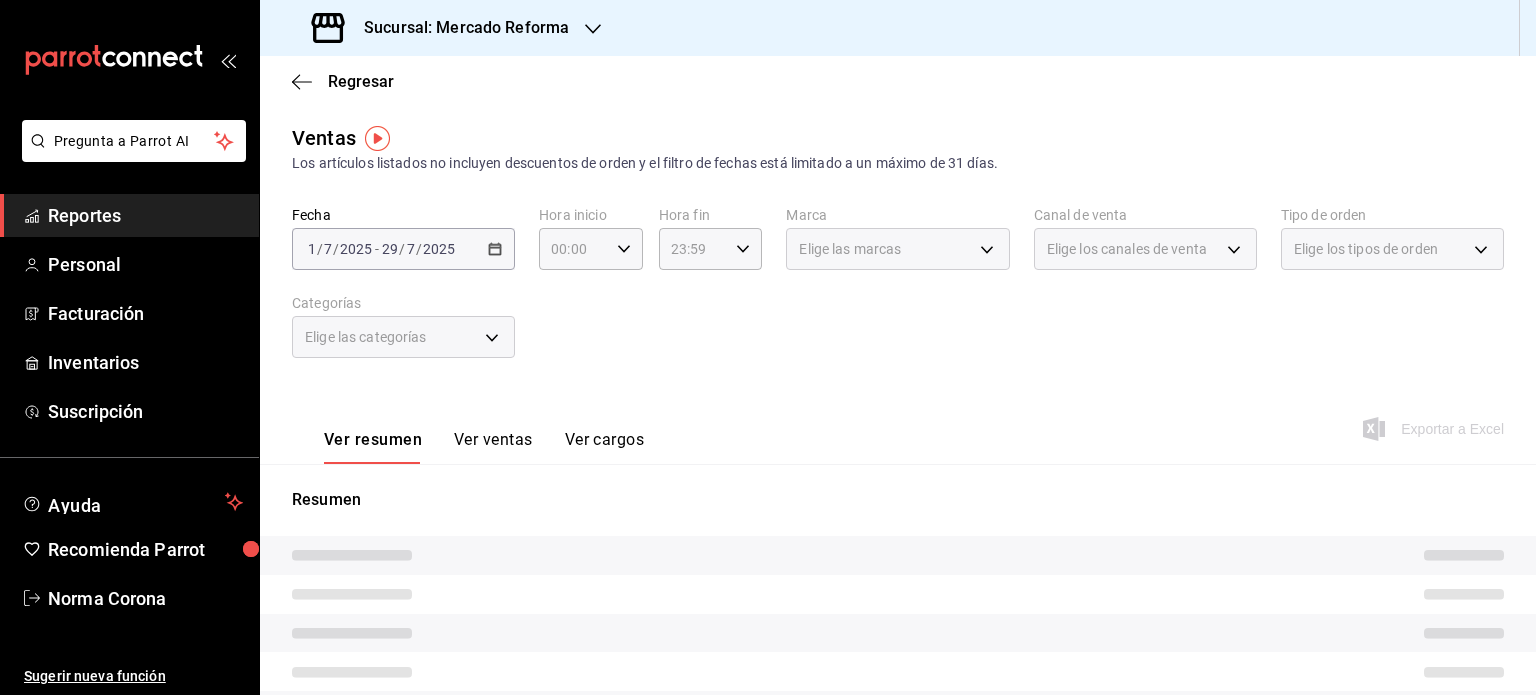 click on "Ver resumen Ver ventas Ver cargos Exportar a Excel" at bounding box center (898, 423) 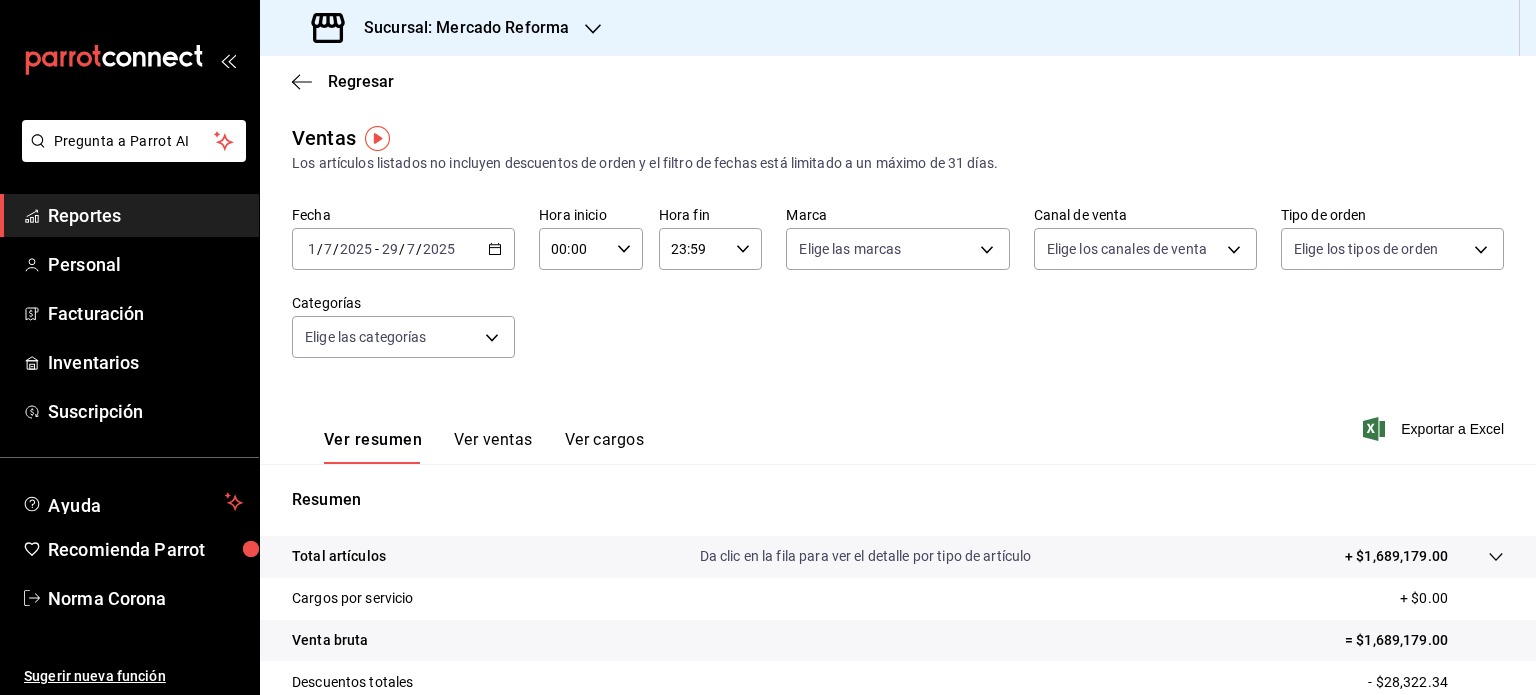 click on "00:00 Hora inicio" at bounding box center (591, 249) 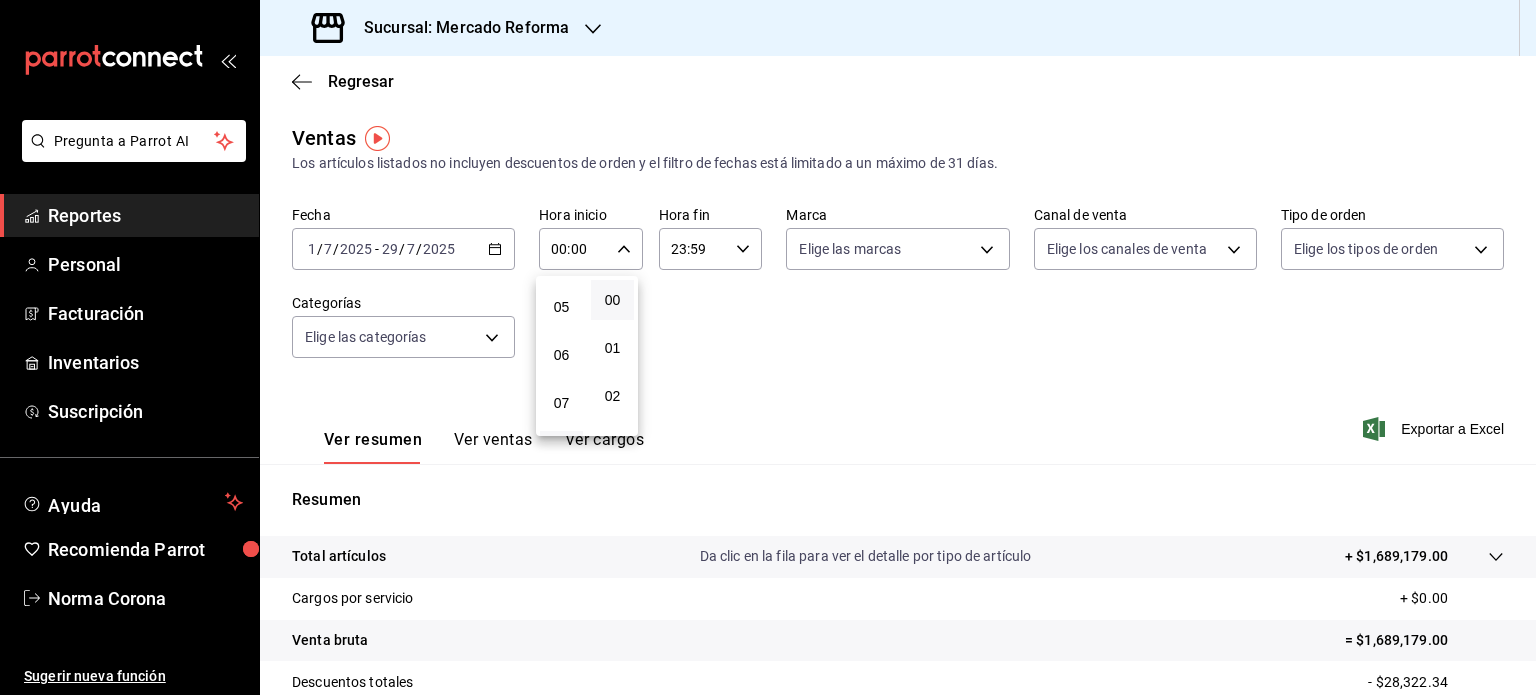 scroll, scrollTop: 200, scrollLeft: 0, axis: vertical 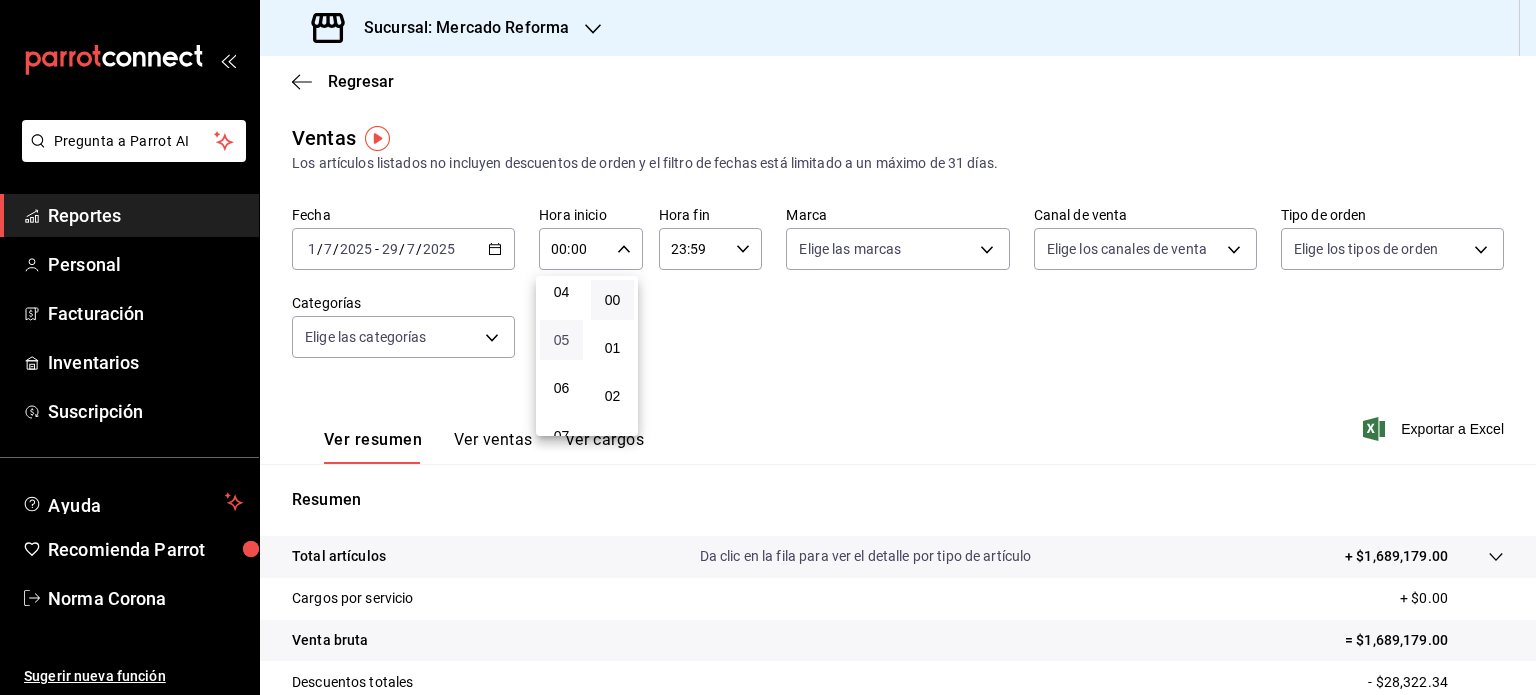 click on "05" at bounding box center [561, 340] 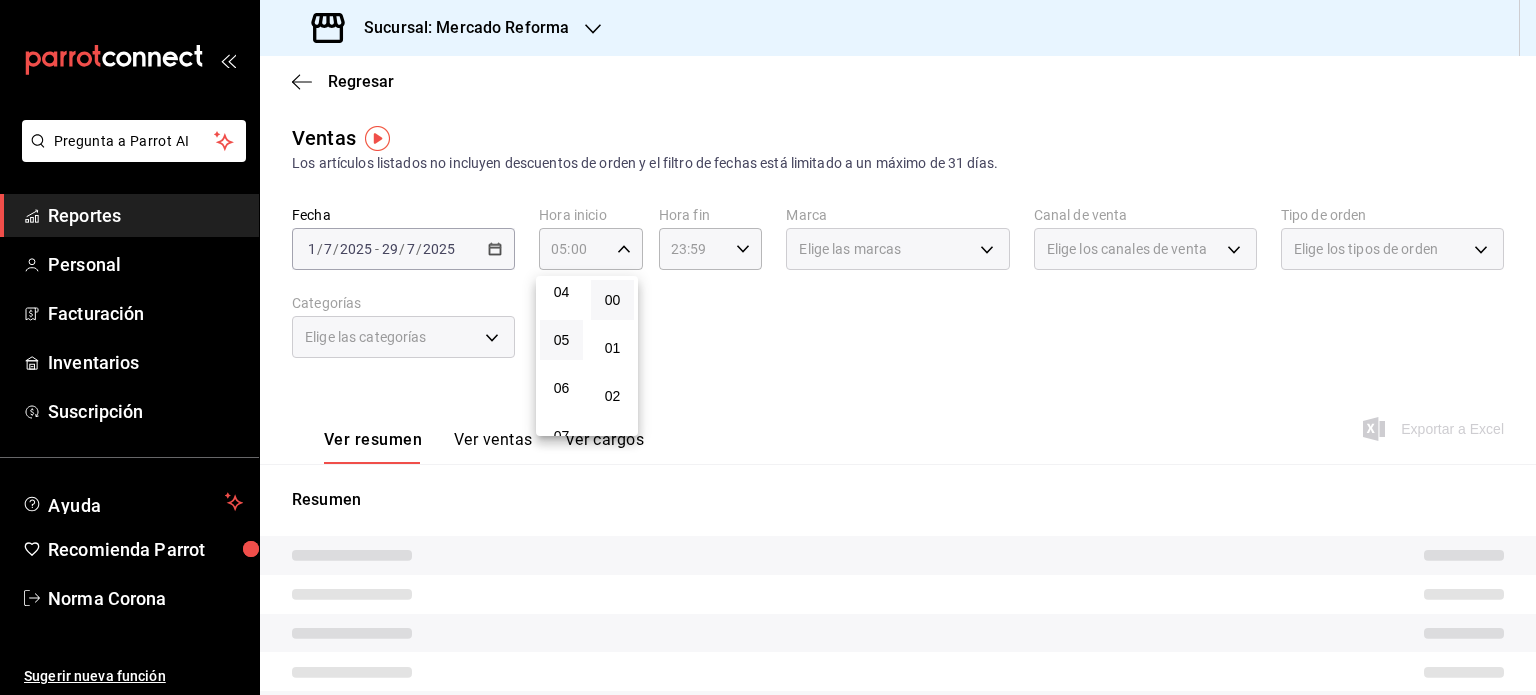 click at bounding box center [768, 347] 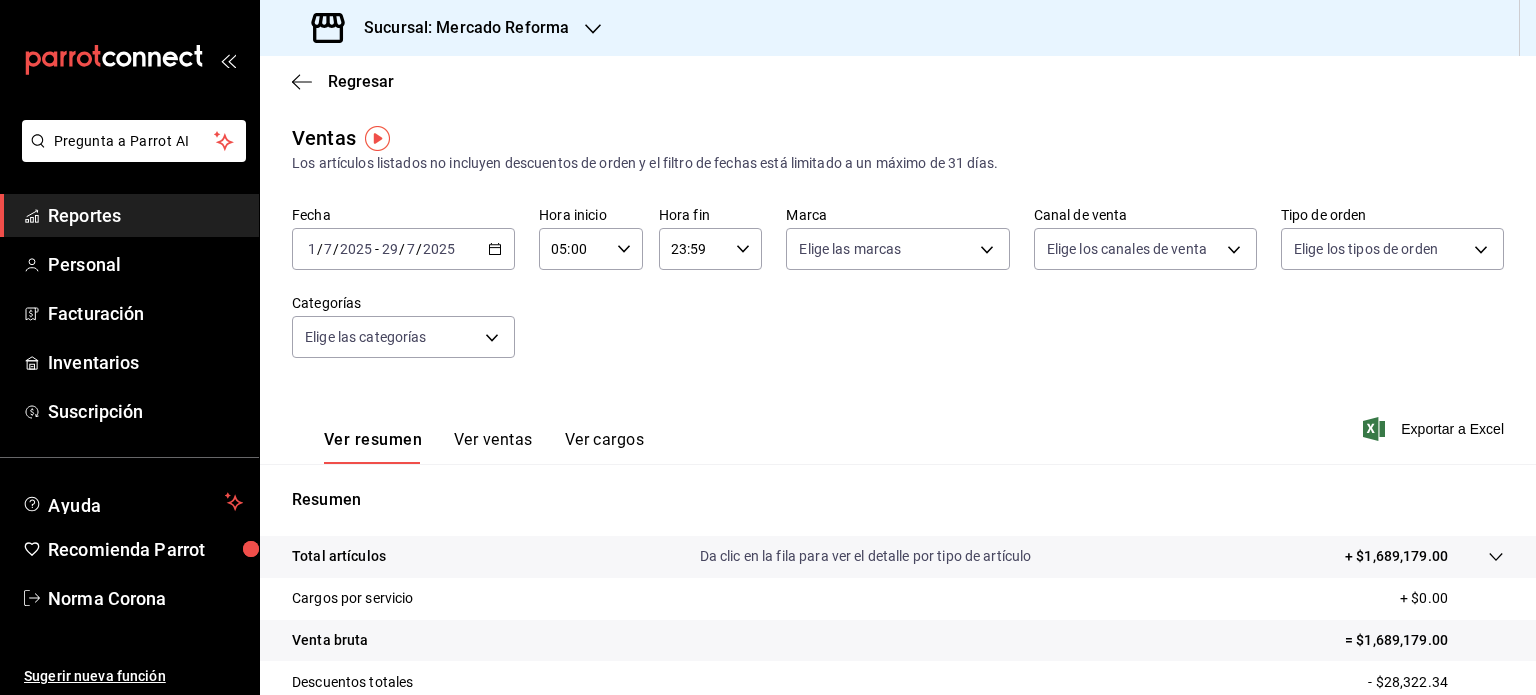 click 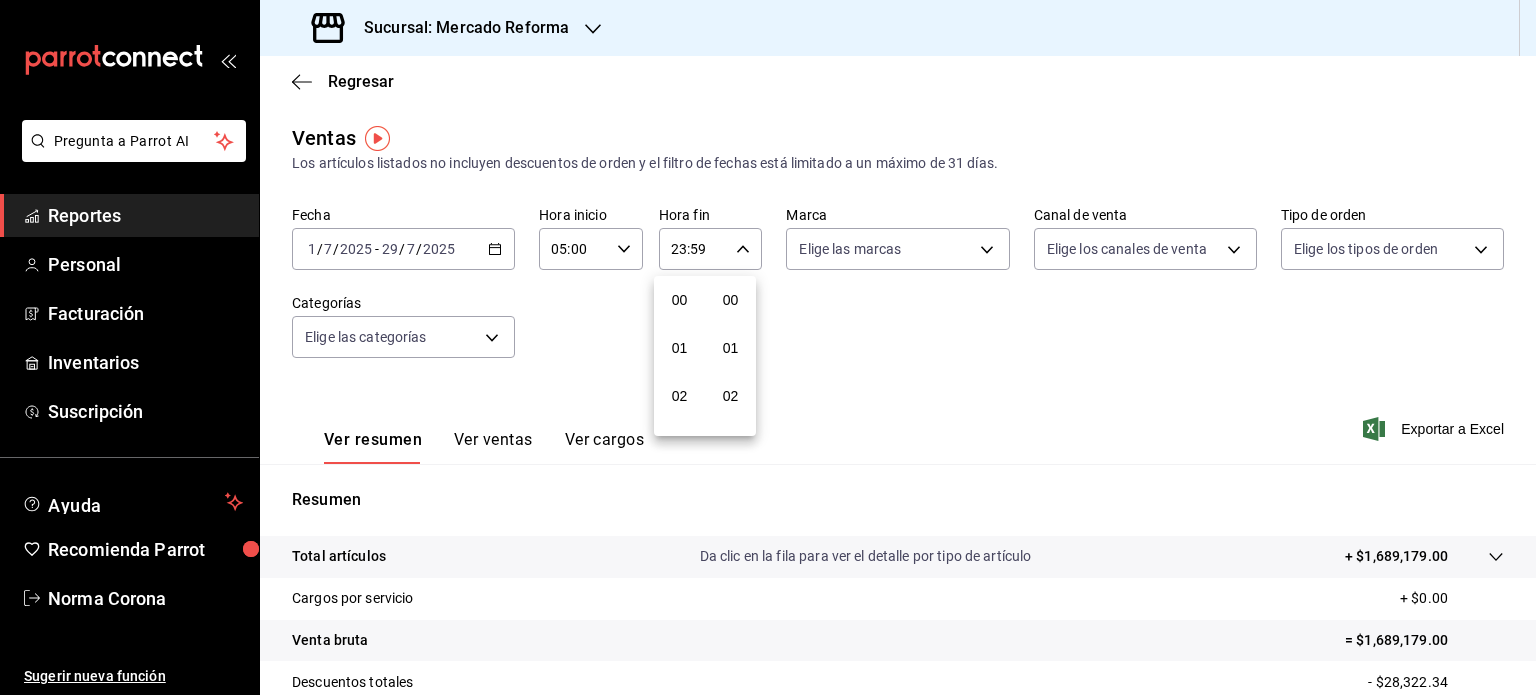 scroll, scrollTop: 1011, scrollLeft: 0, axis: vertical 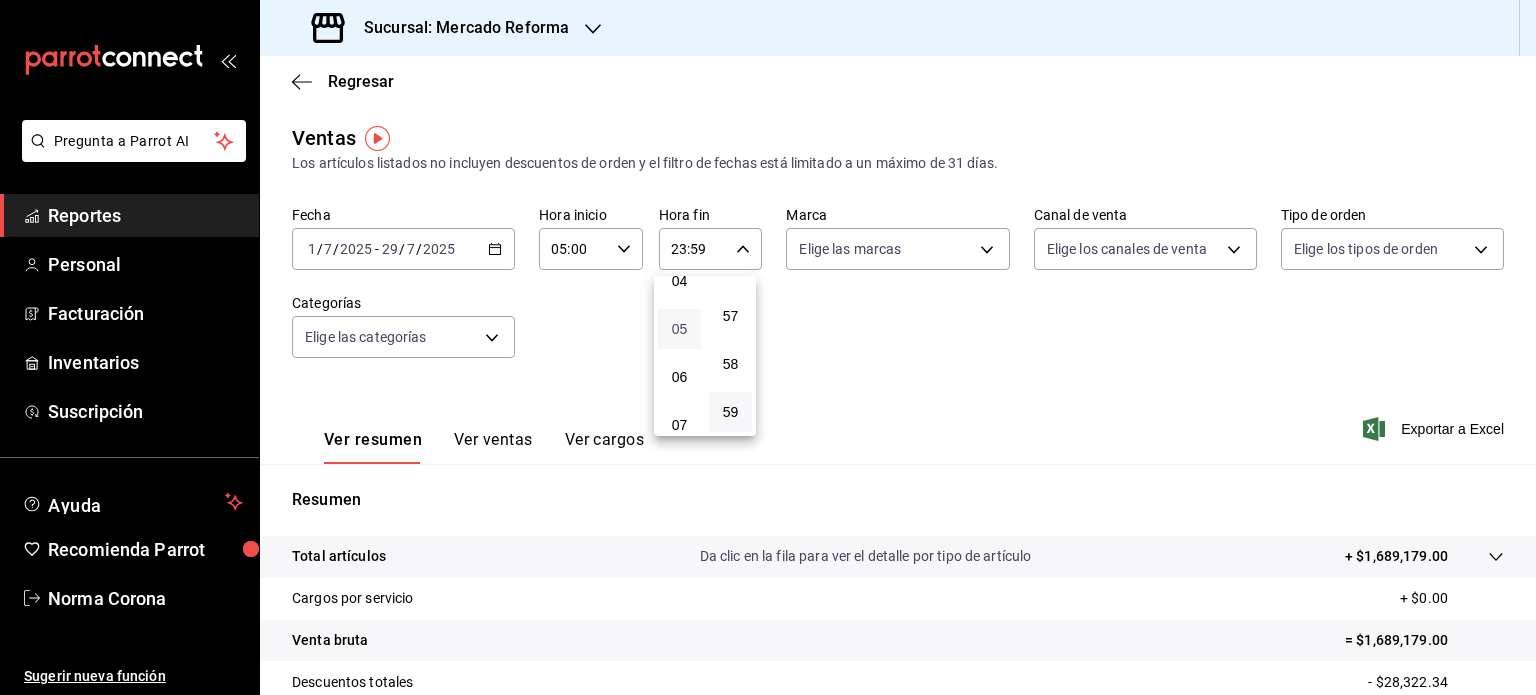 click on "05" at bounding box center (679, 329) 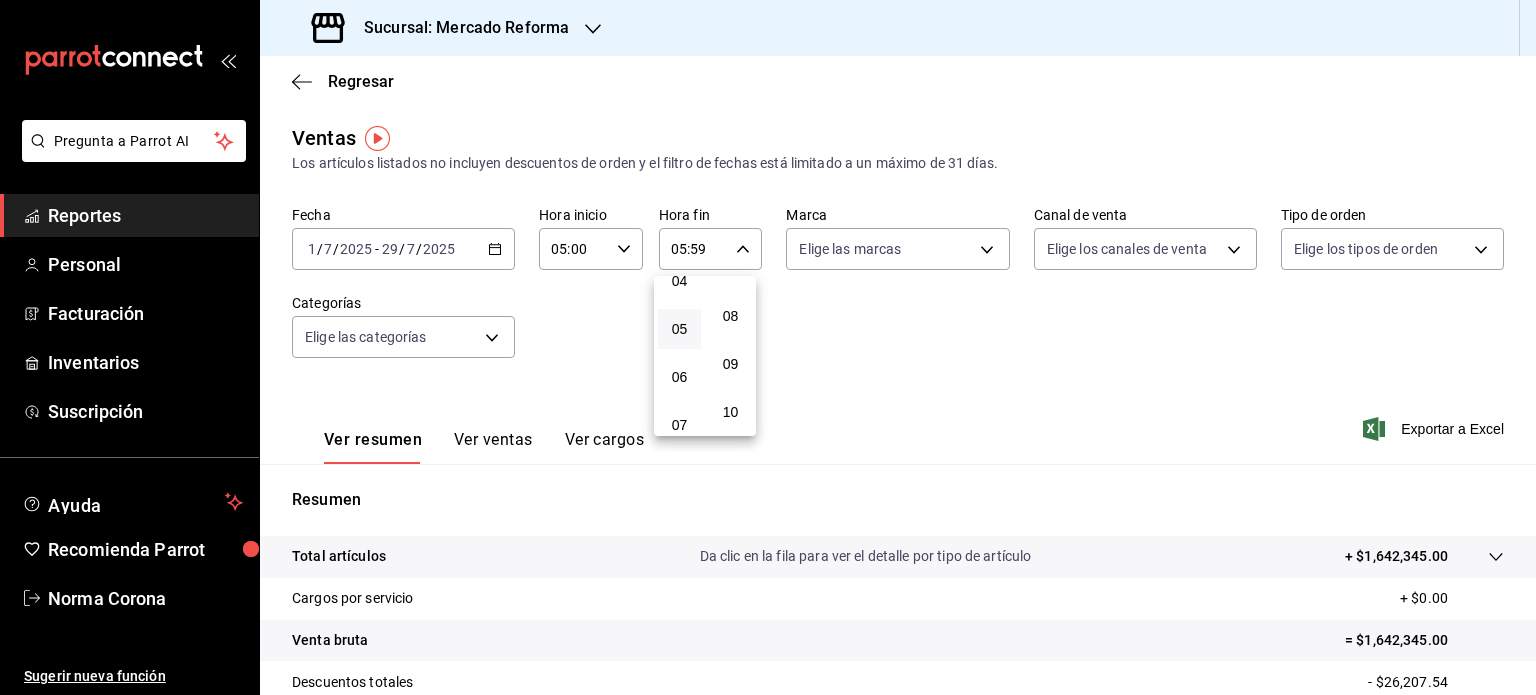 scroll, scrollTop: 0, scrollLeft: 0, axis: both 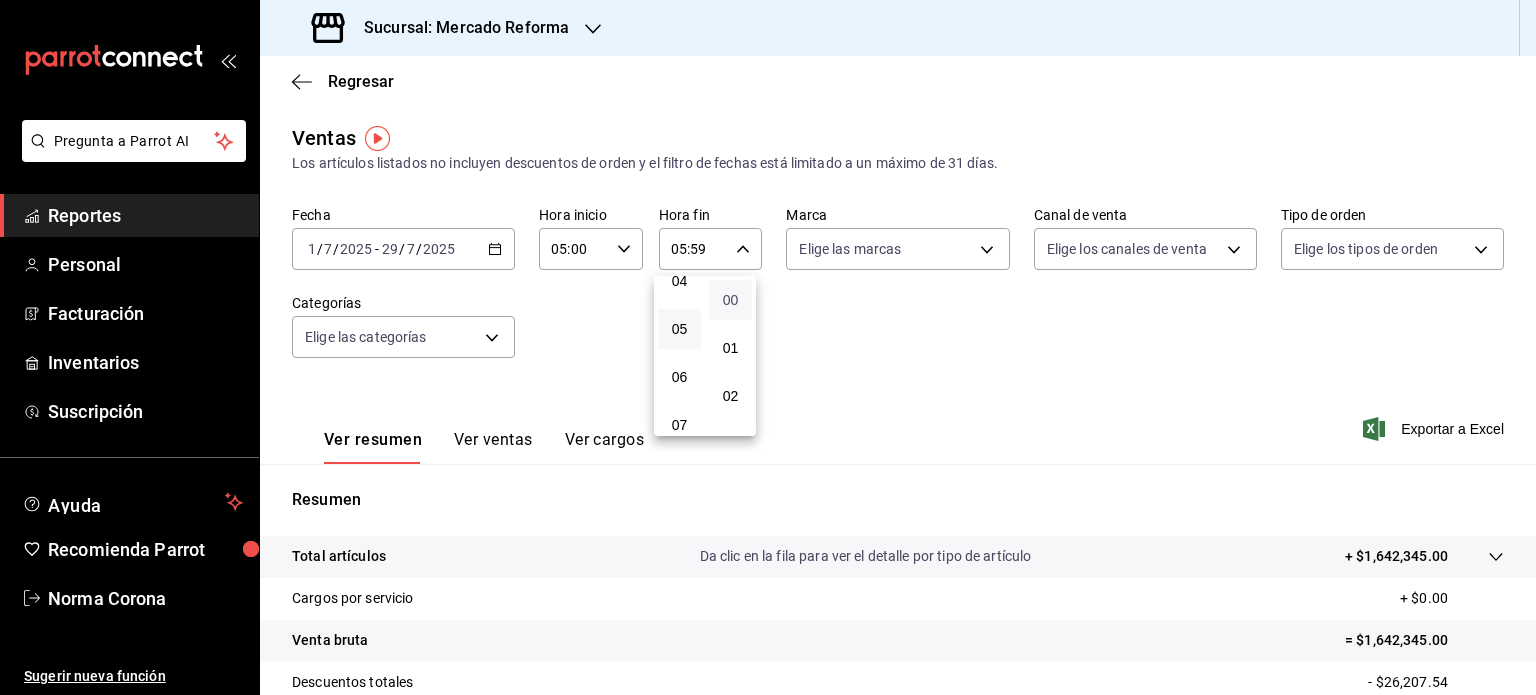 click on "00" at bounding box center [730, 300] 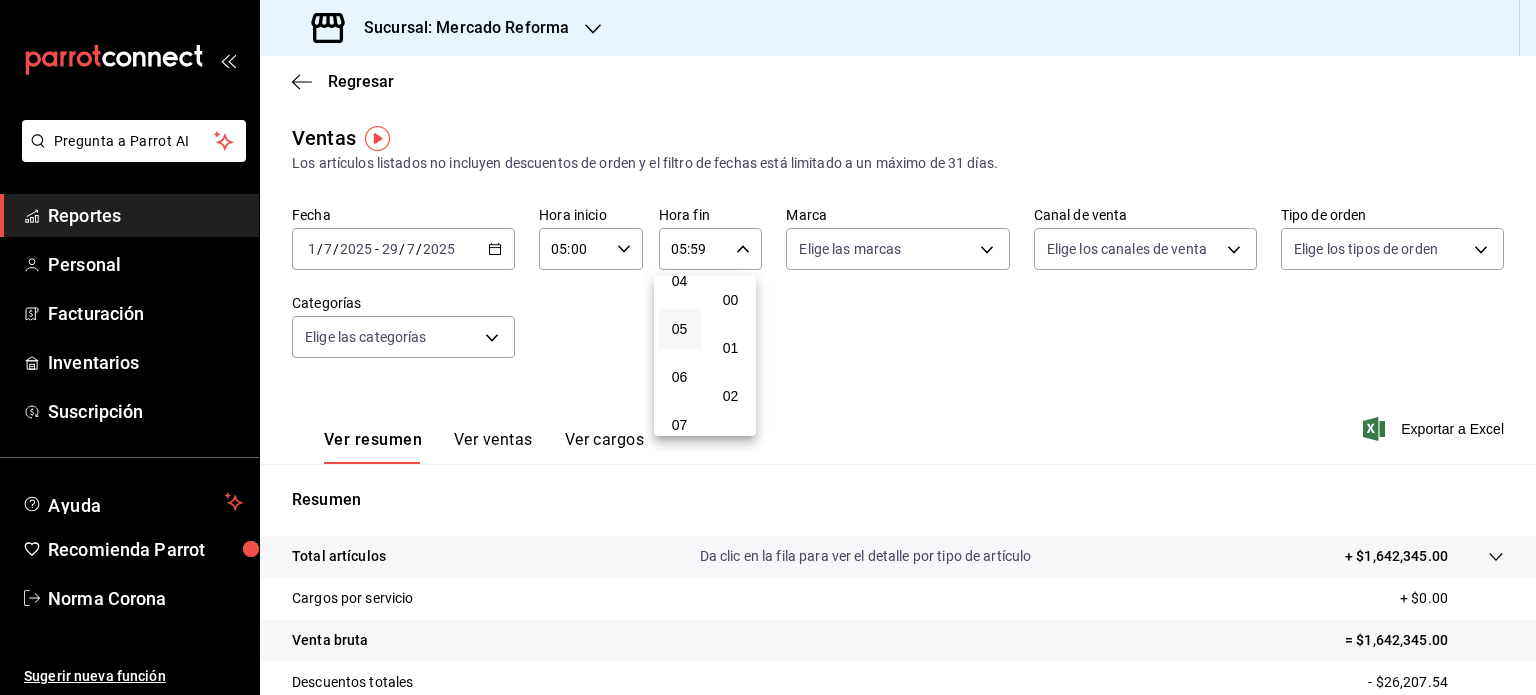 type on "05:00" 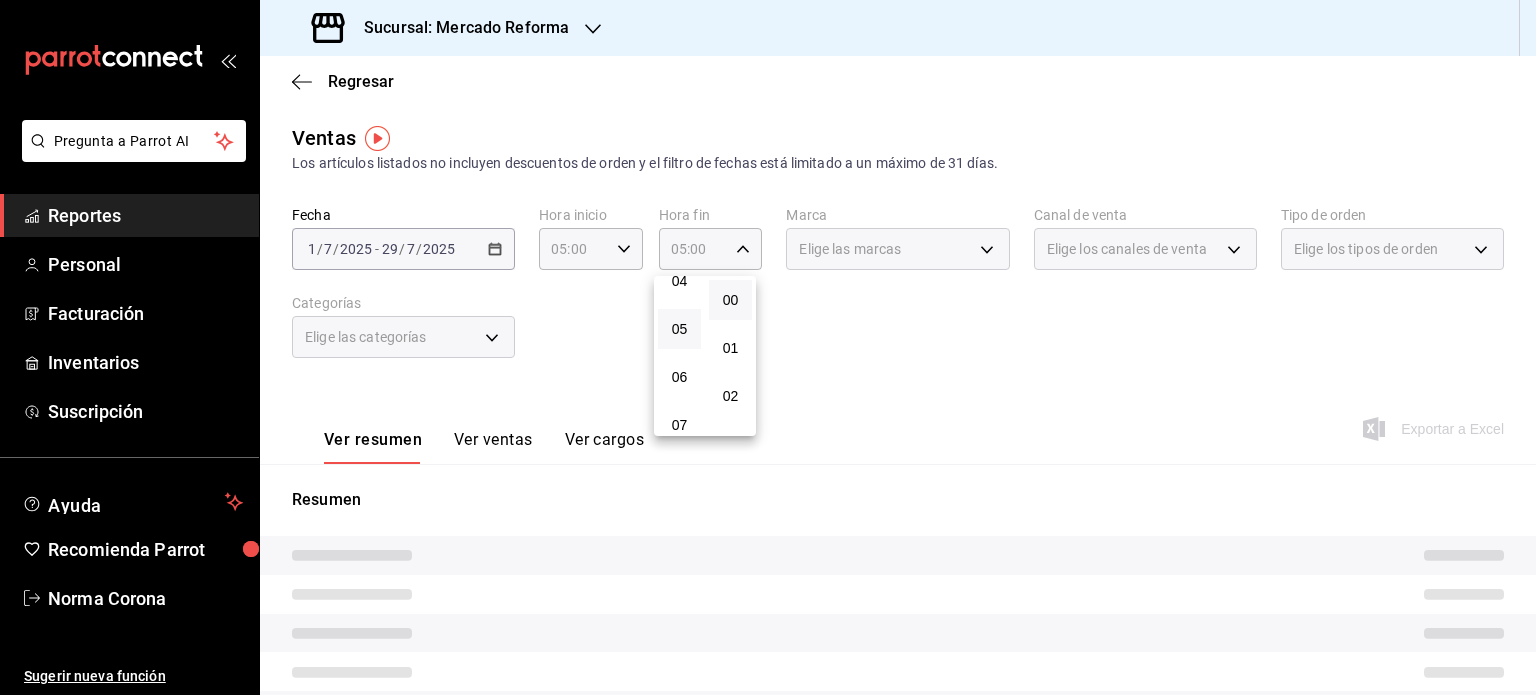 click at bounding box center [768, 347] 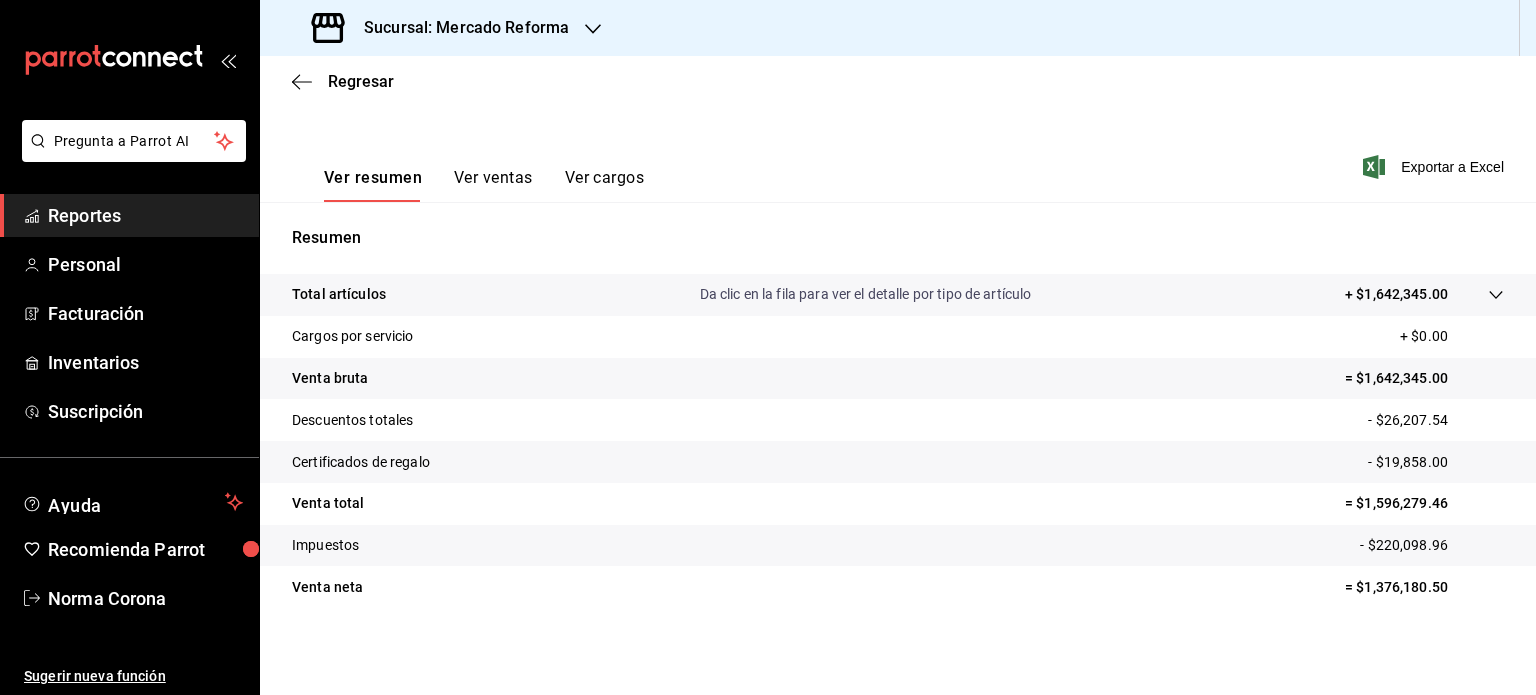 scroll, scrollTop: 263, scrollLeft: 0, axis: vertical 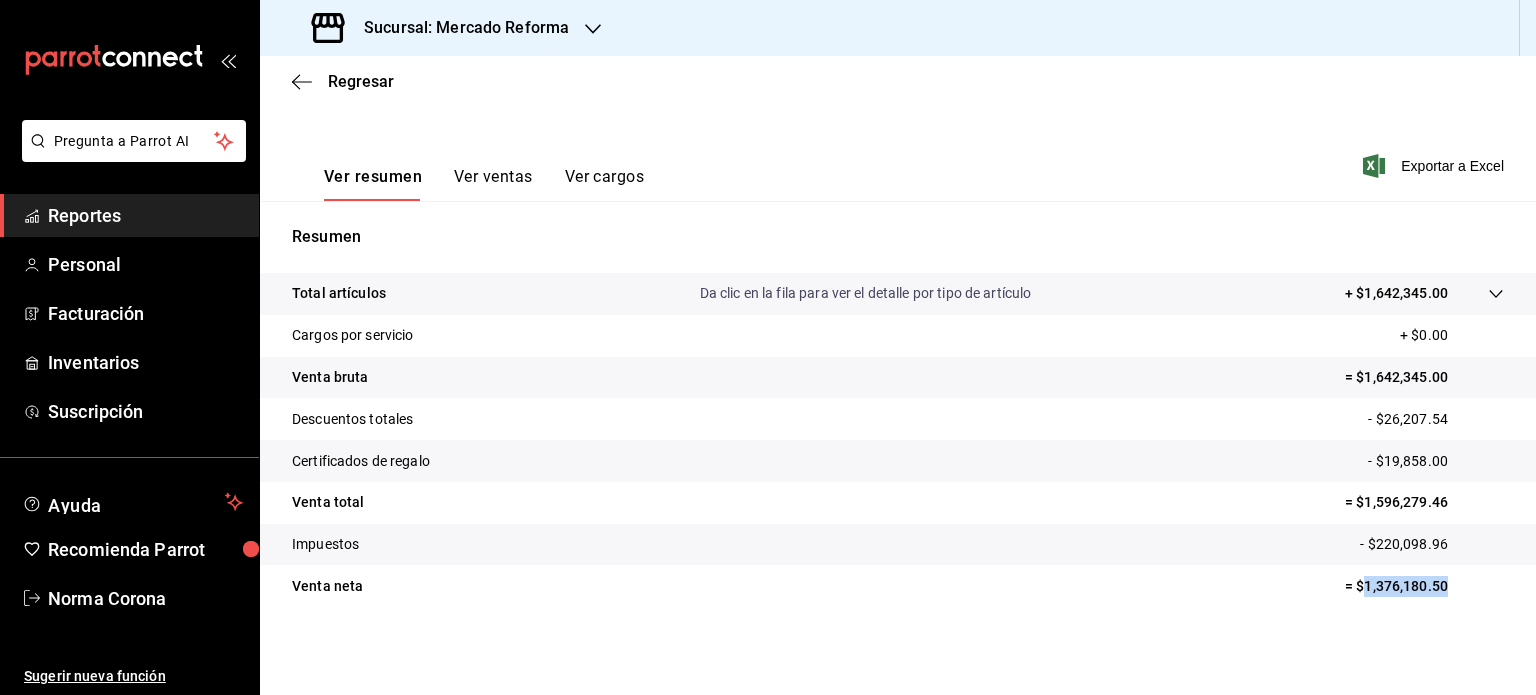drag, startPoint x: 1444, startPoint y: 589, endPoint x: 1349, endPoint y: 587, distance: 95.02105 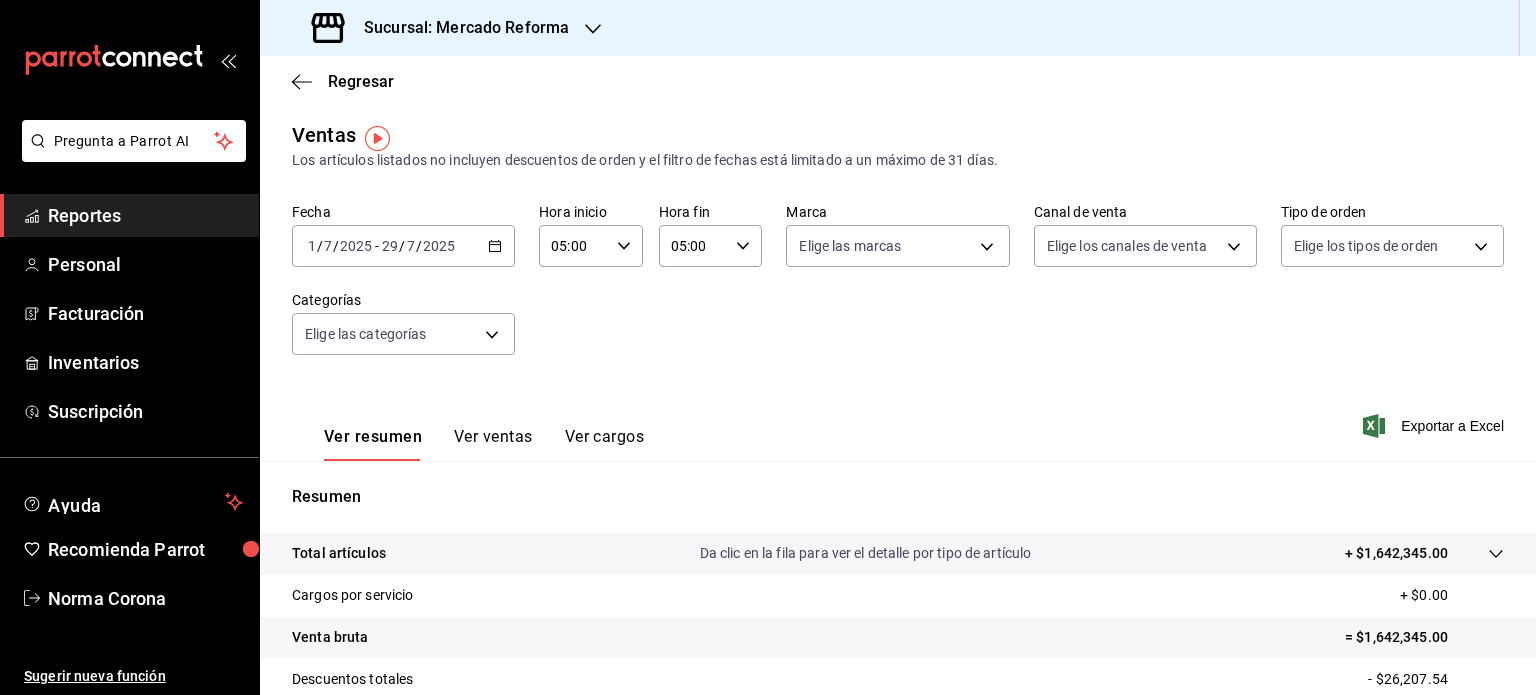 scroll, scrollTop: 0, scrollLeft: 0, axis: both 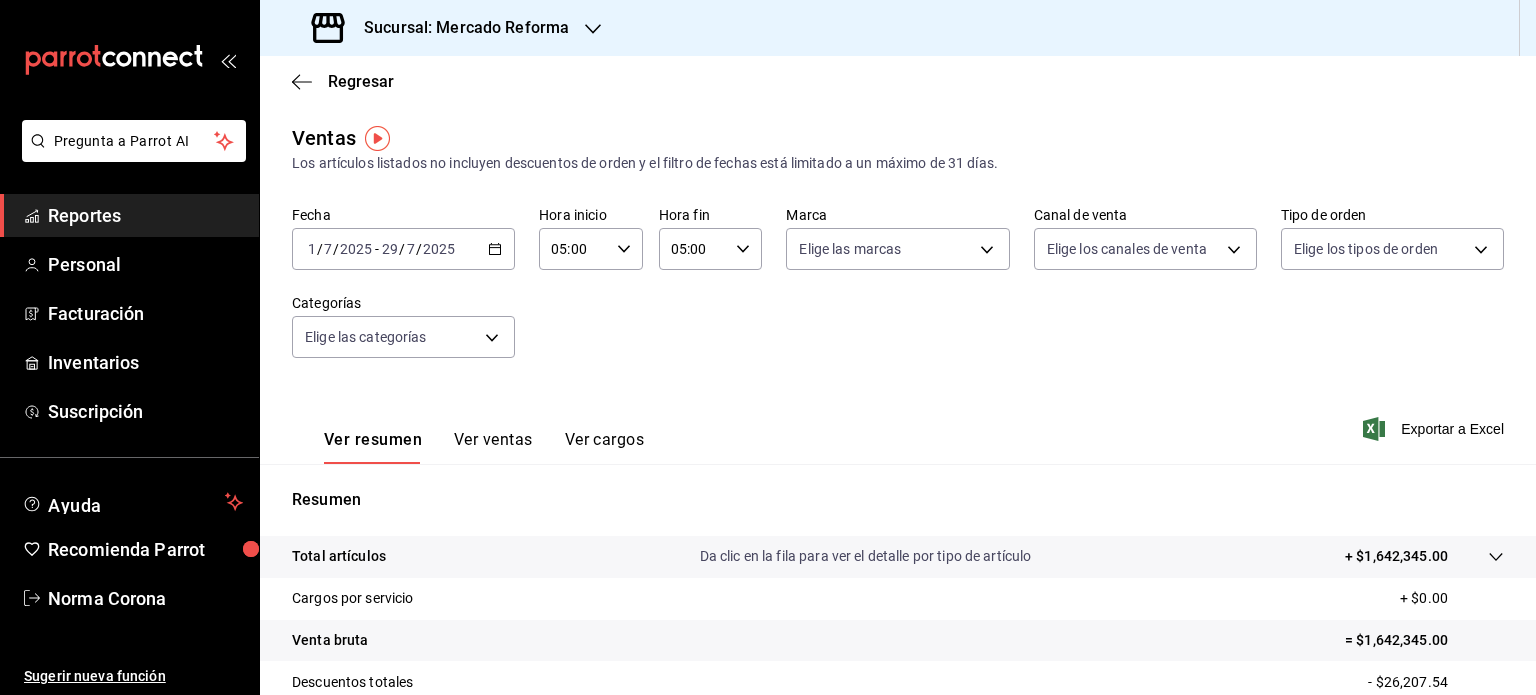 click 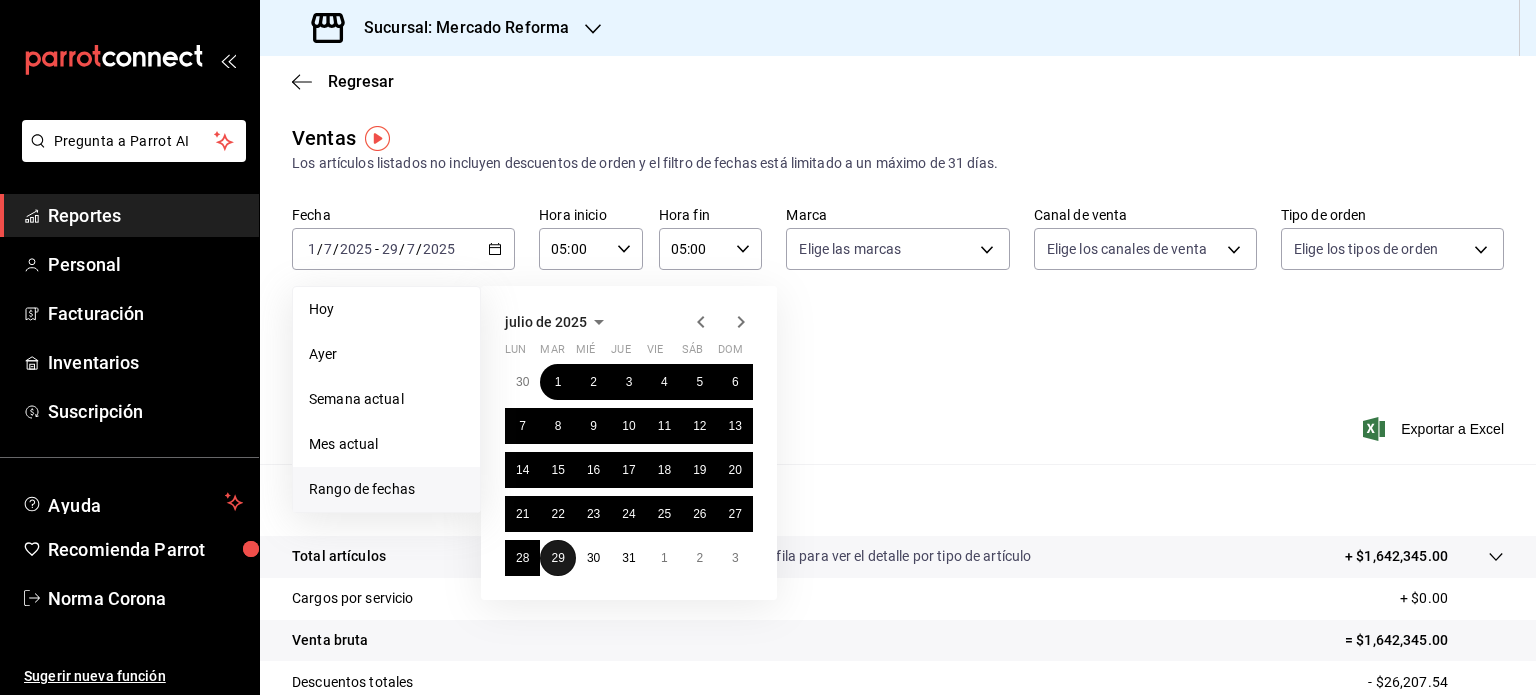 click on "29" at bounding box center (557, 558) 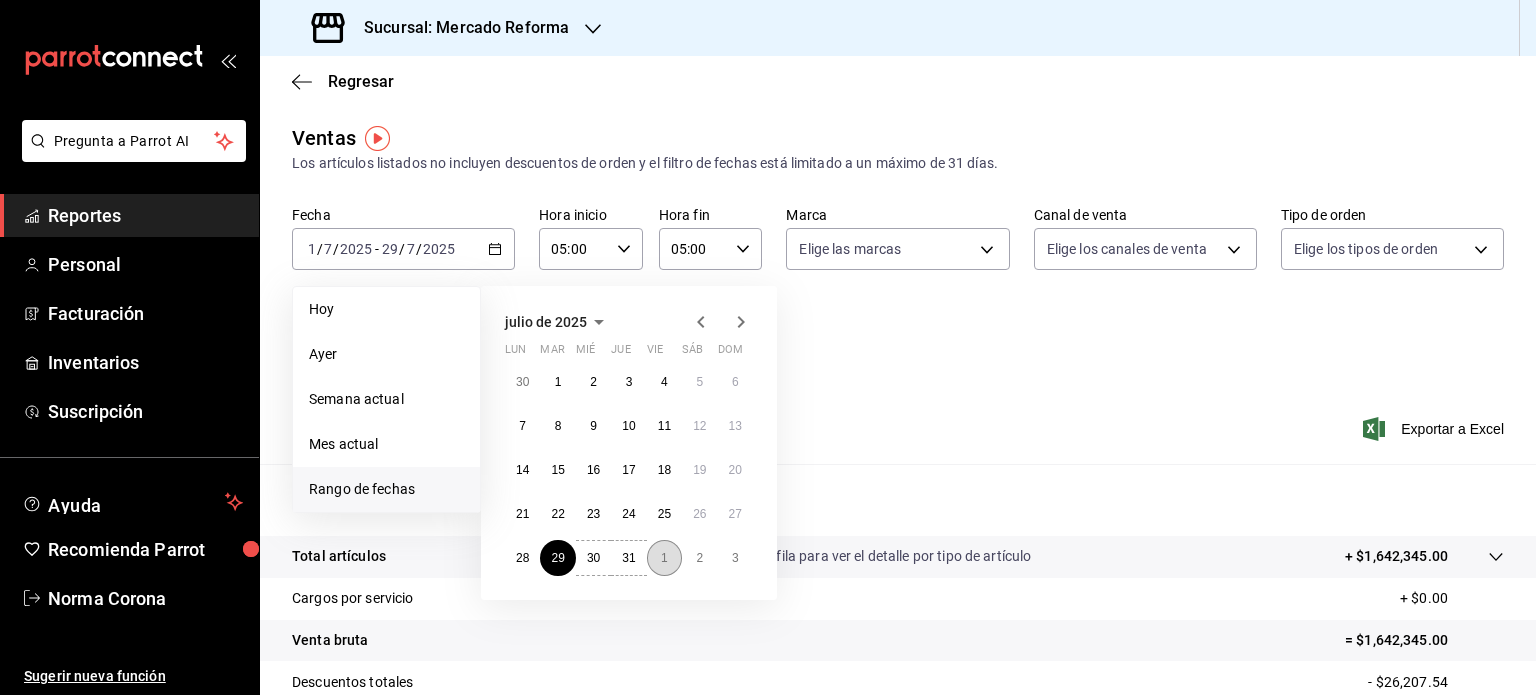 click on "1" at bounding box center (664, 558) 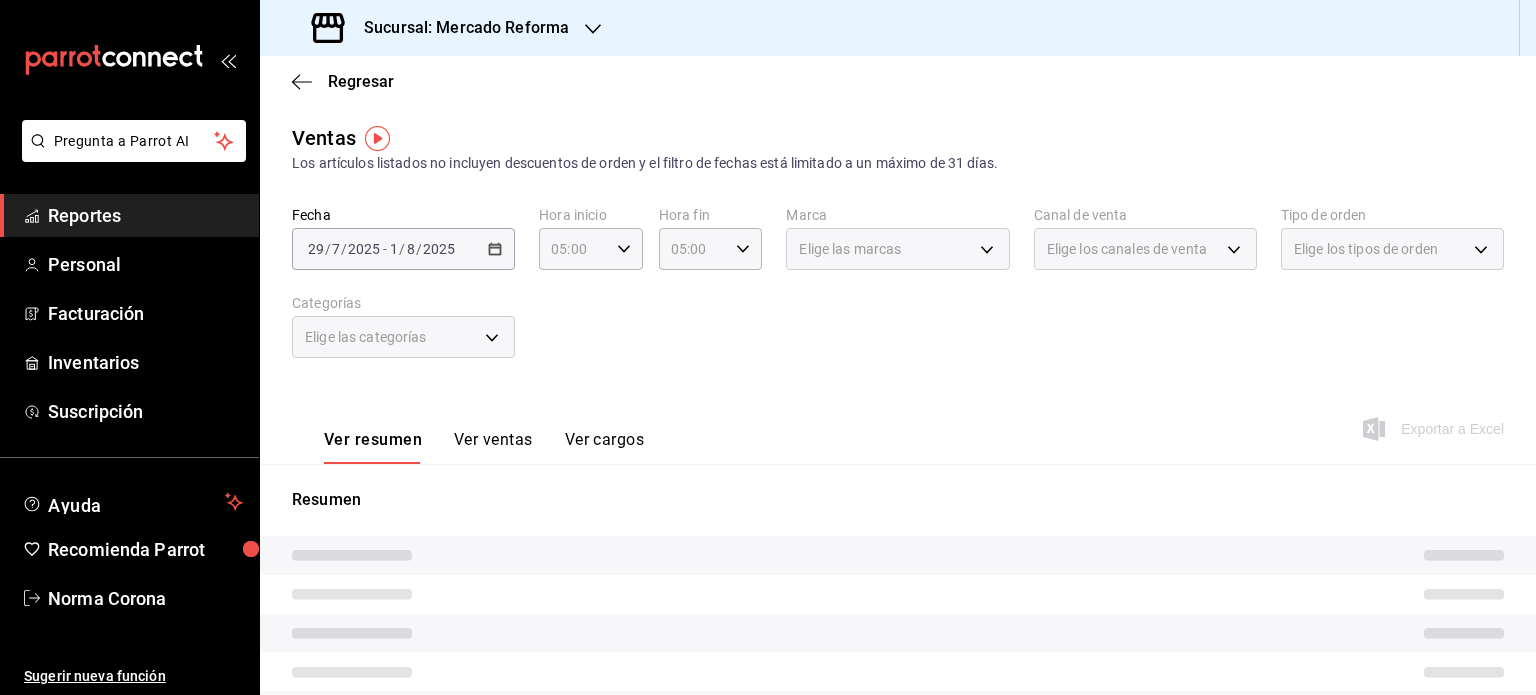 click on "Ver resumen Ver ventas Ver cargos Exportar a Excel" at bounding box center (898, 423) 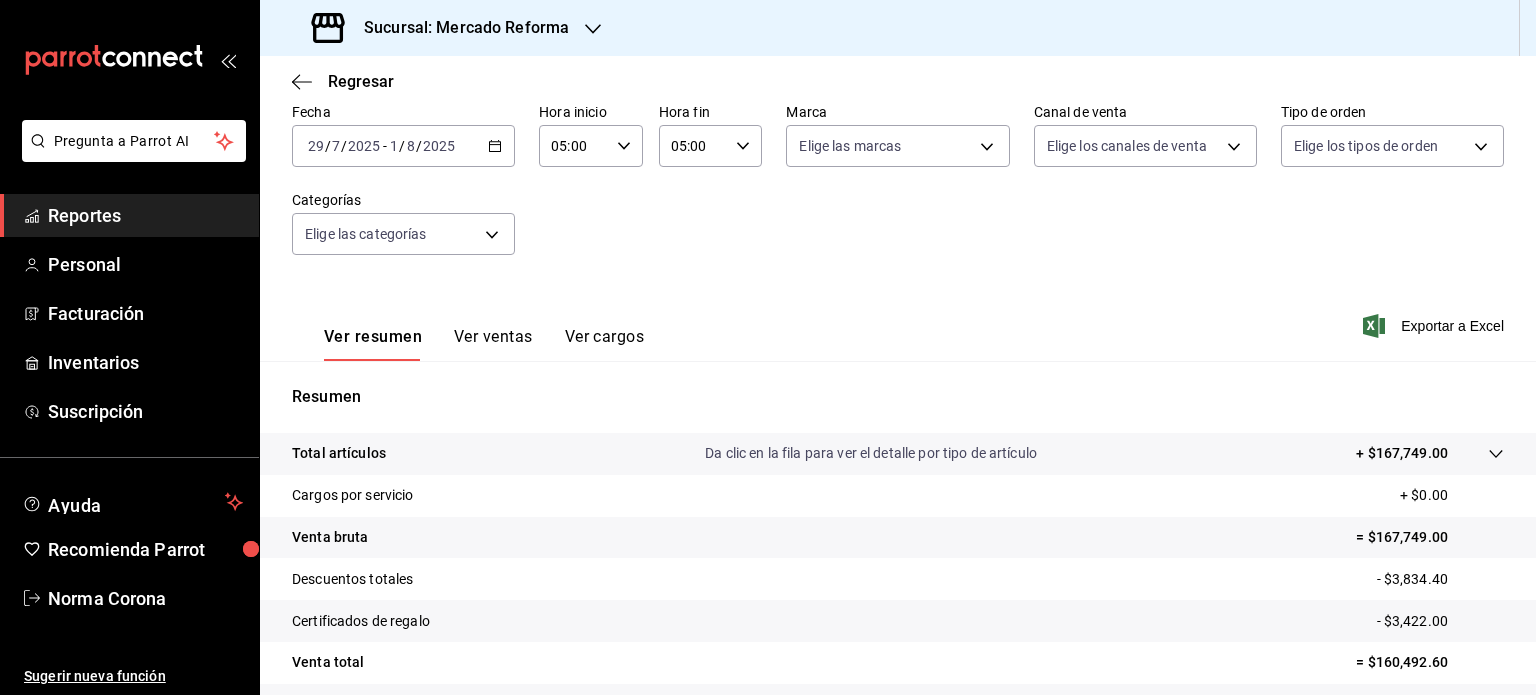 scroll, scrollTop: 263, scrollLeft: 0, axis: vertical 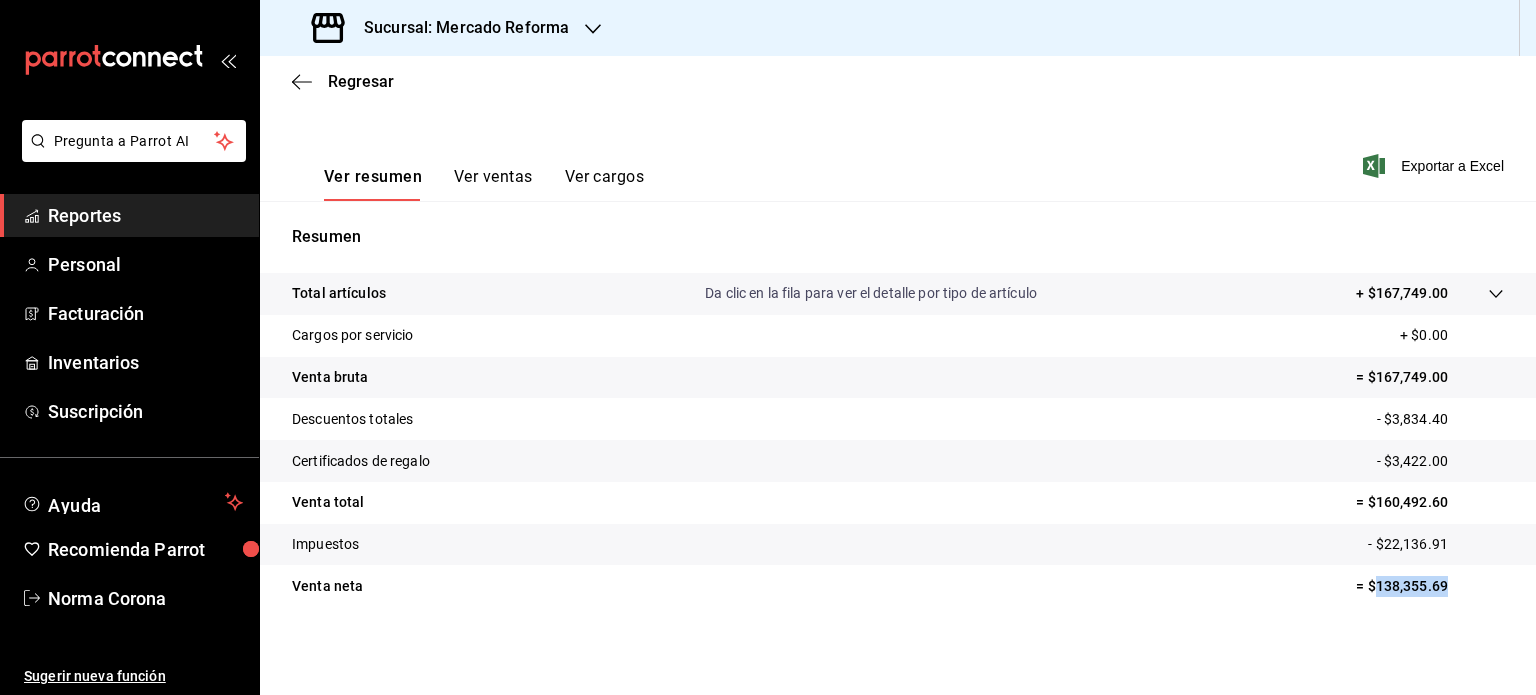 drag, startPoint x: 1447, startPoint y: 595, endPoint x: 1360, endPoint y: 592, distance: 87.05171 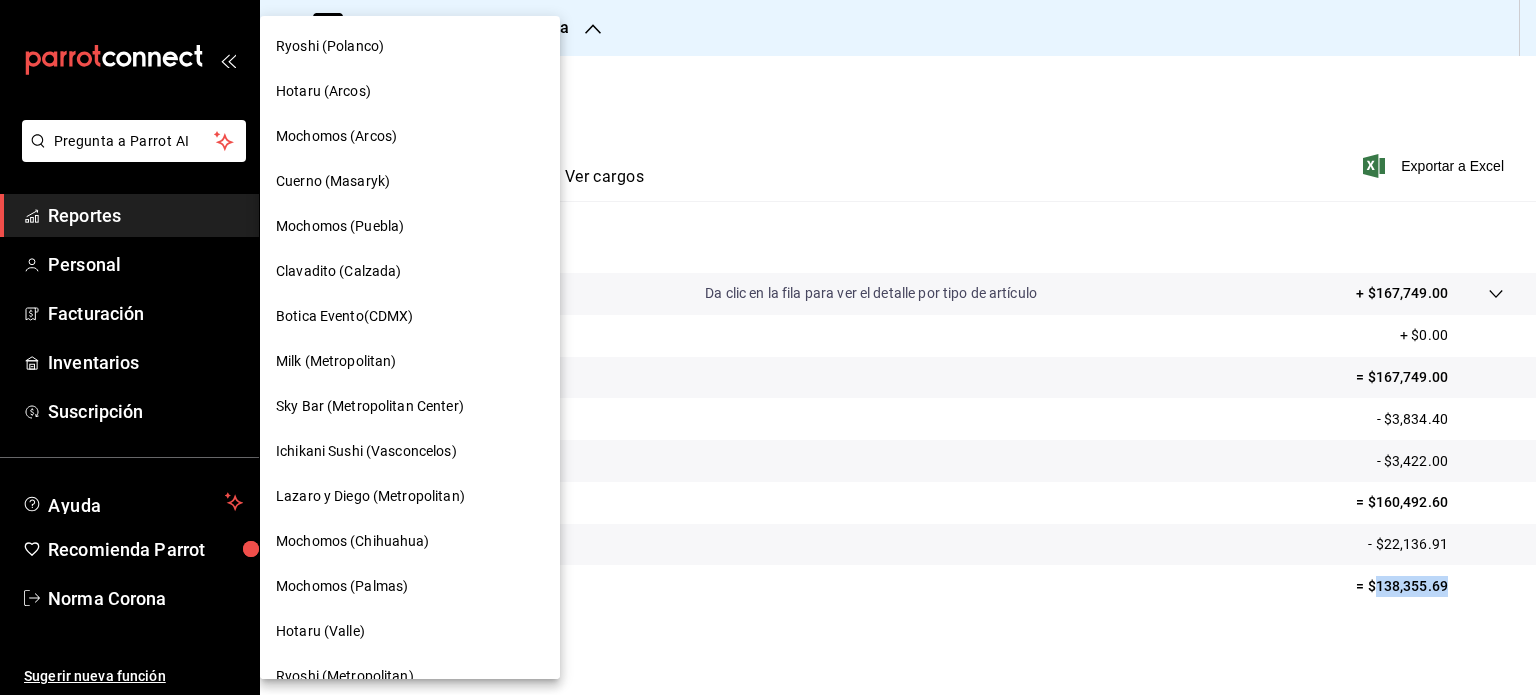 click on "Mochomos (Chihuahua)" at bounding box center [410, 541] 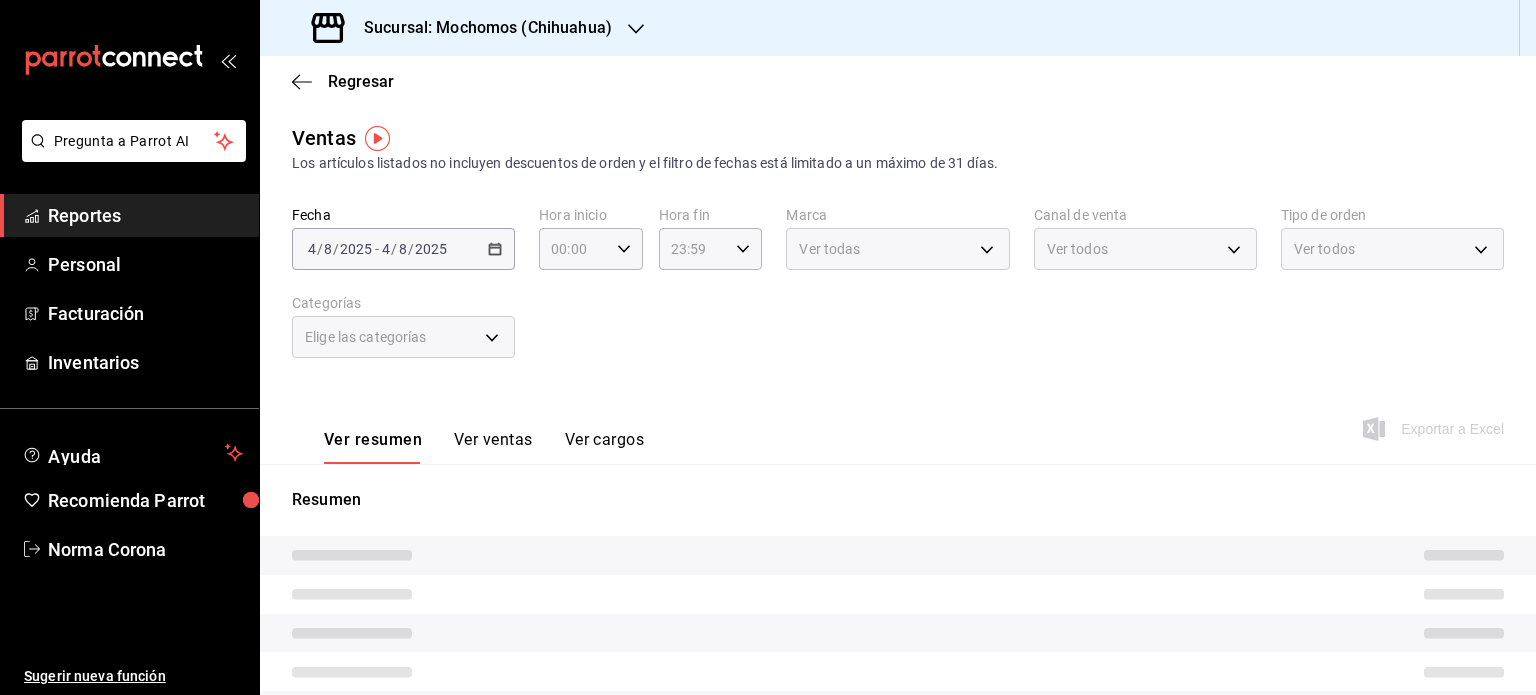 type on "05:00" 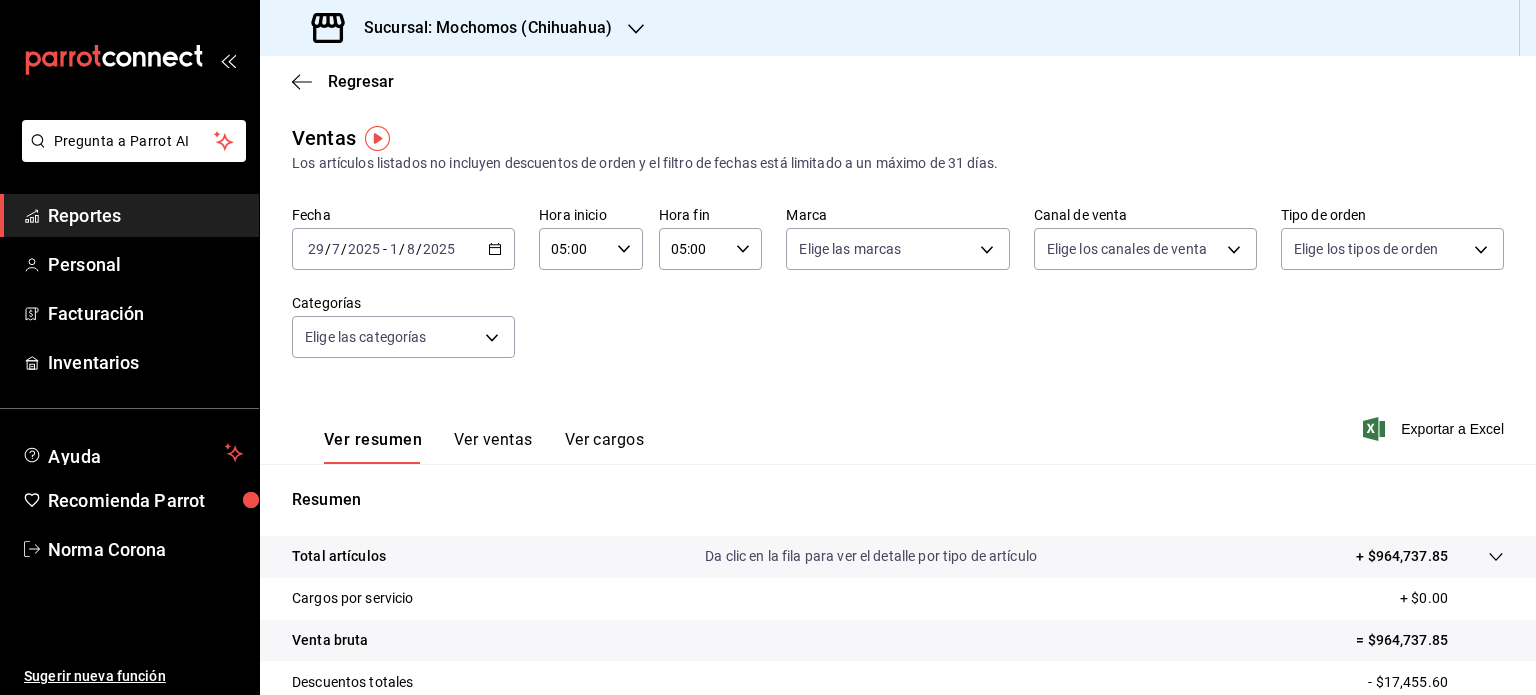 click 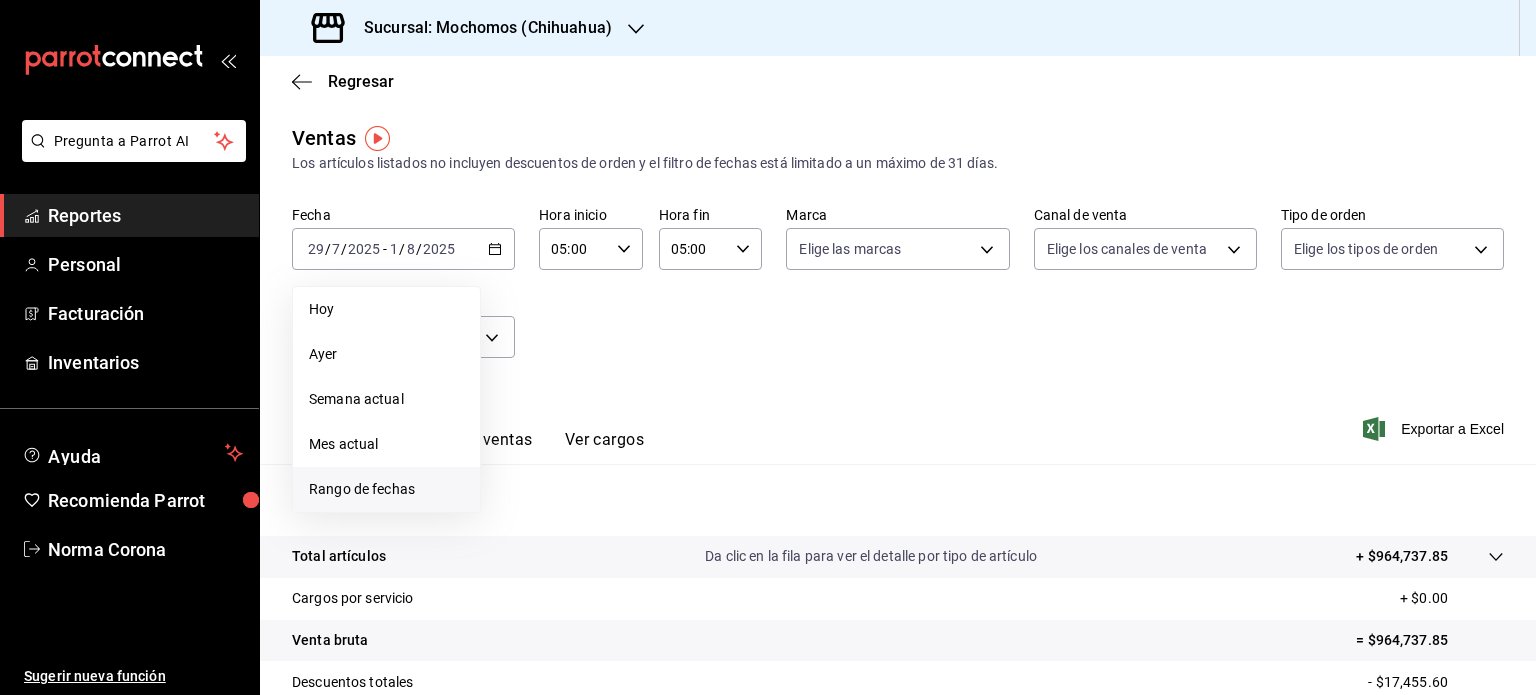 click on "Rango de fechas" at bounding box center [386, 489] 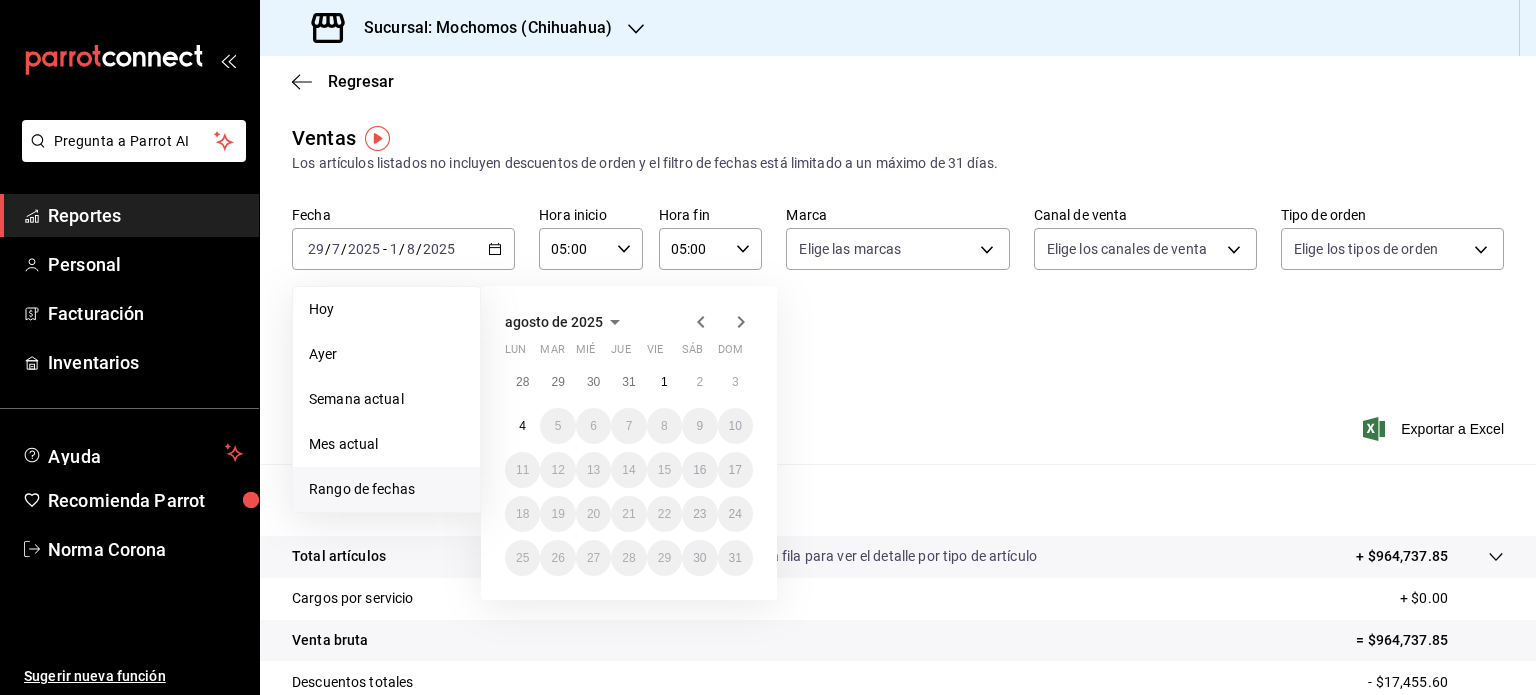 click 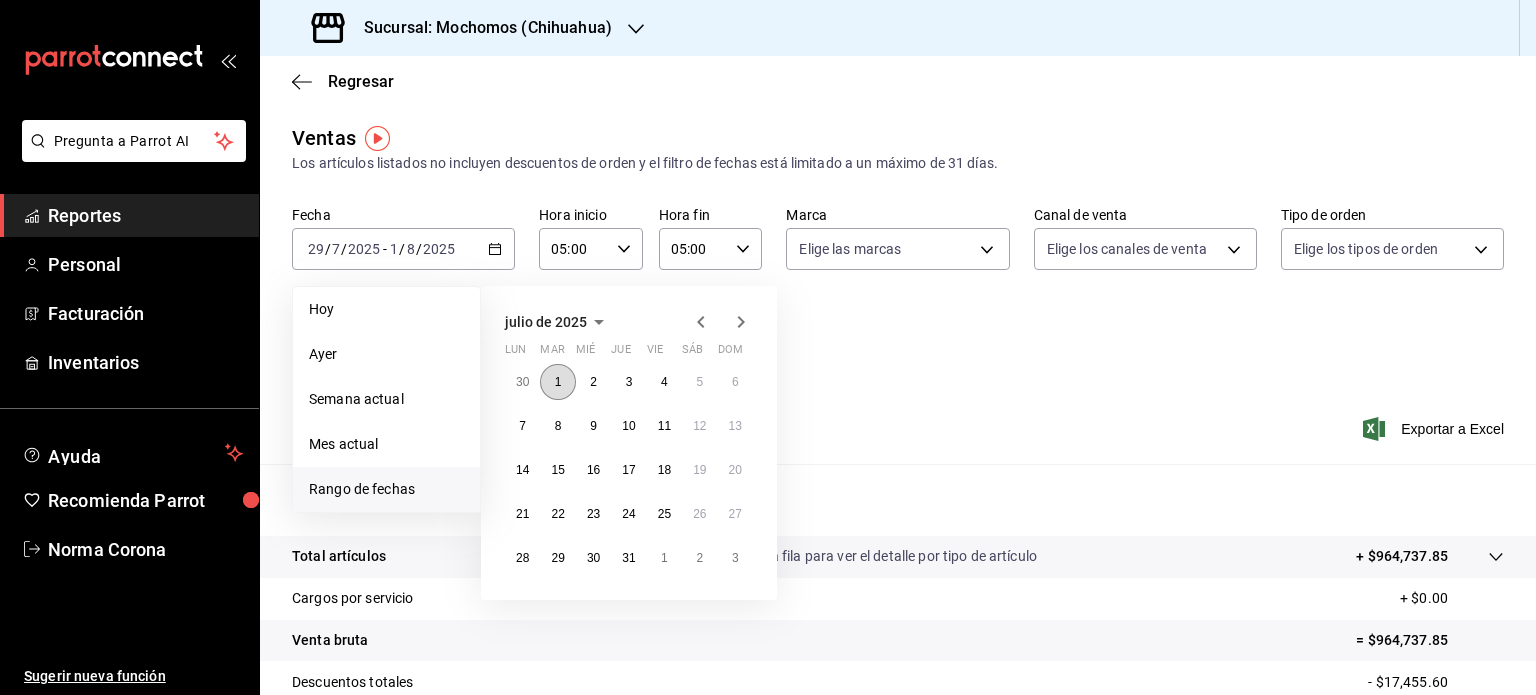 click on "1" at bounding box center (558, 382) 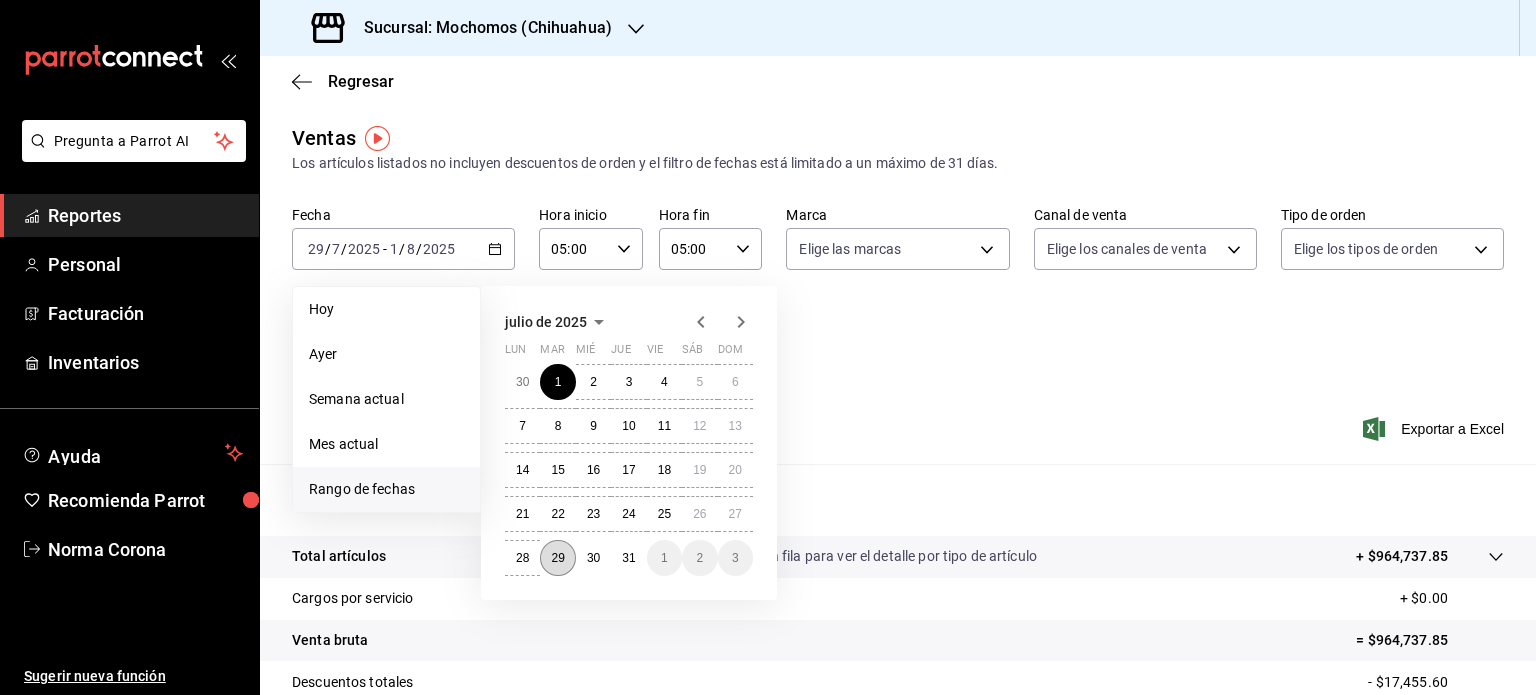 click on "29" at bounding box center [557, 558] 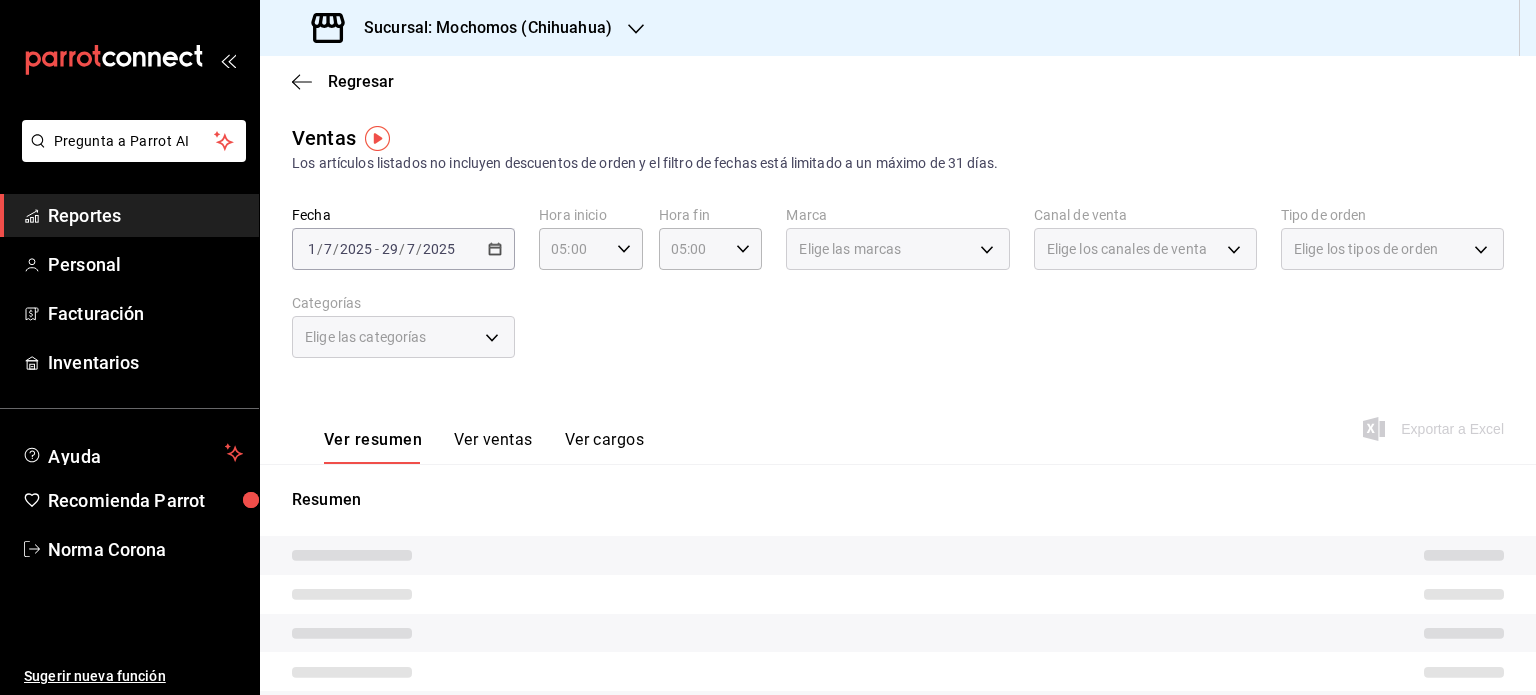 click on "Ver resumen Ver ventas Ver cargos Exportar a Excel" at bounding box center [898, 423] 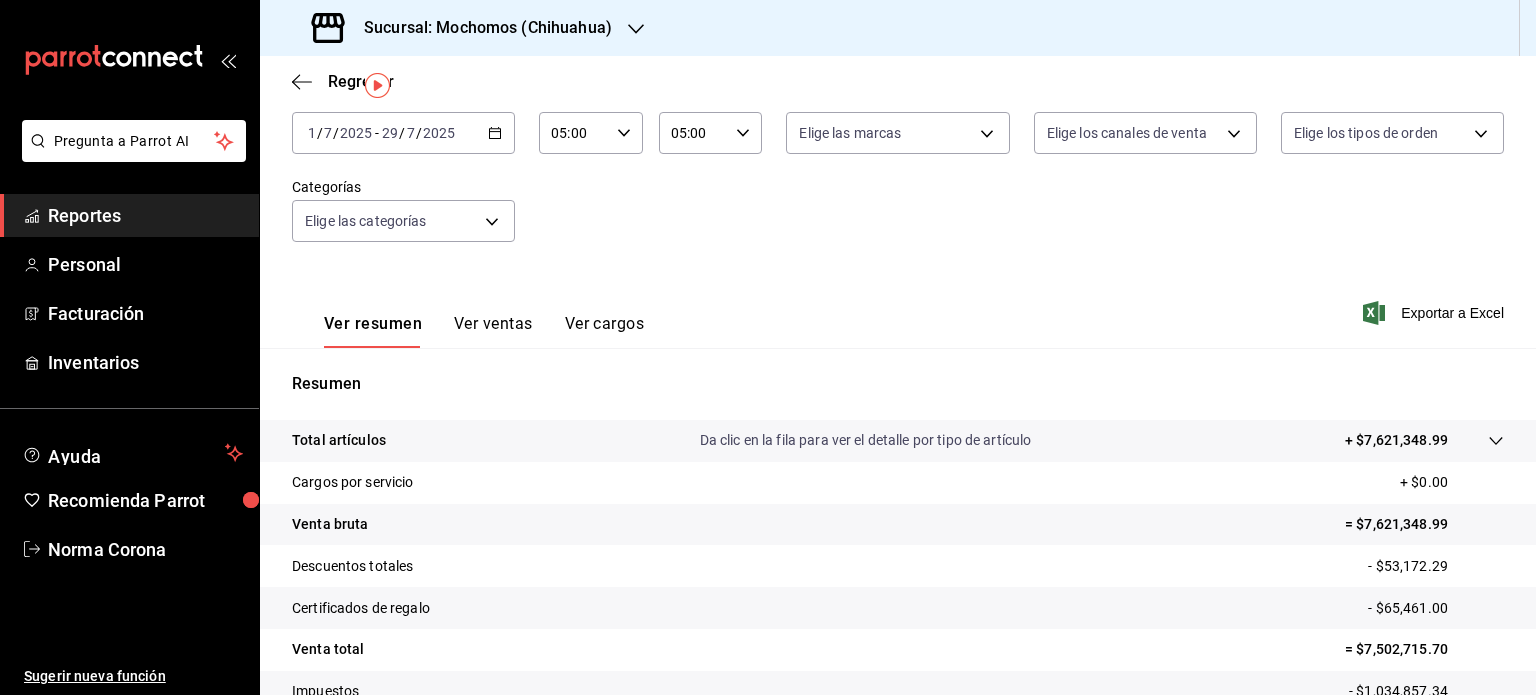 scroll, scrollTop: 263, scrollLeft: 0, axis: vertical 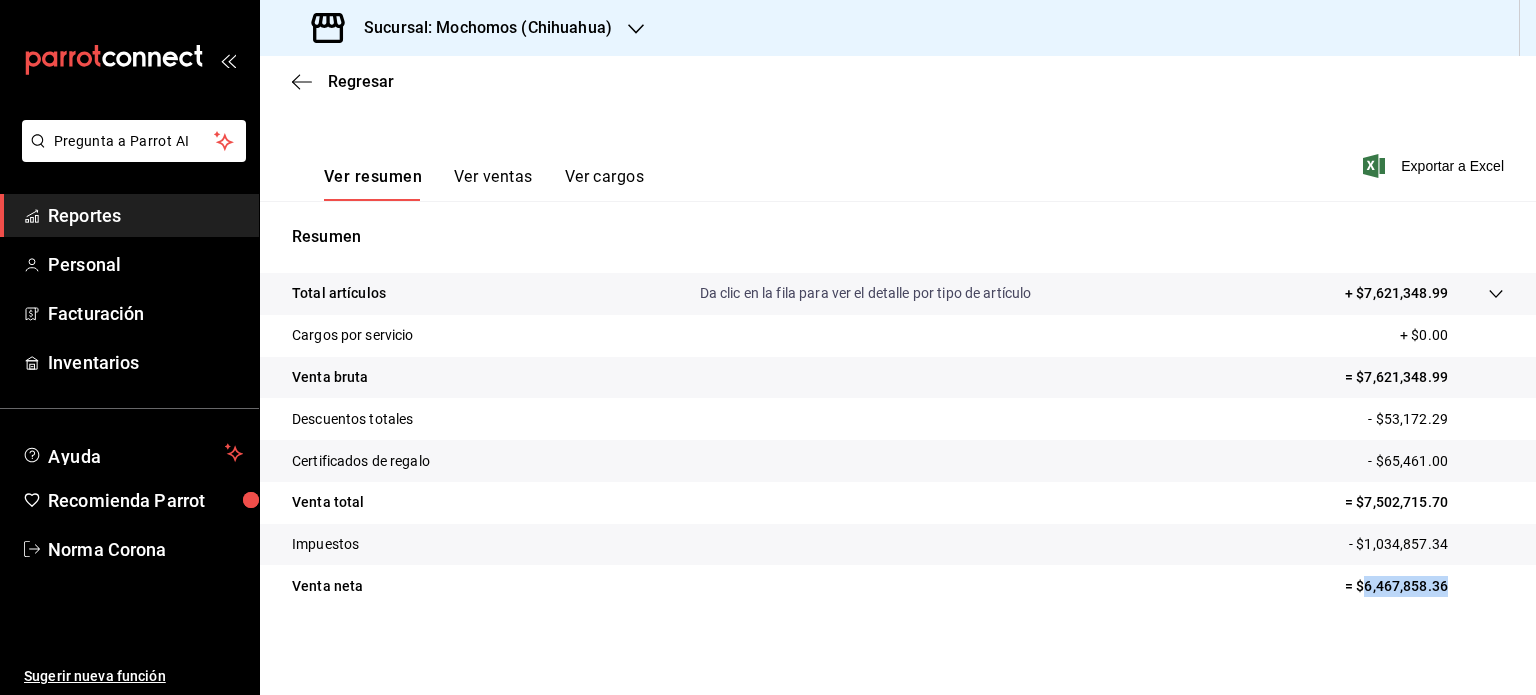 drag, startPoint x: 1435, startPoint y: 593, endPoint x: 1347, endPoint y: 579, distance: 89.106674 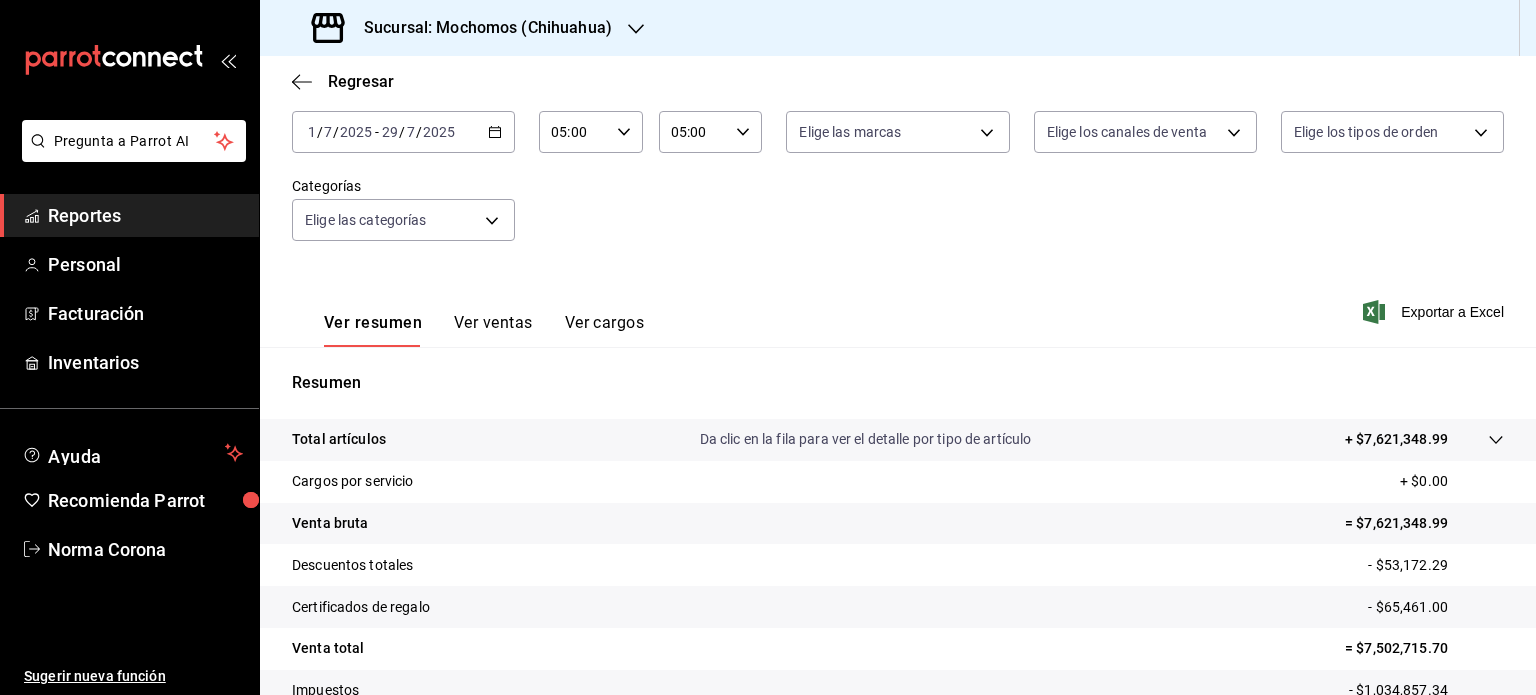 scroll, scrollTop: 0, scrollLeft: 0, axis: both 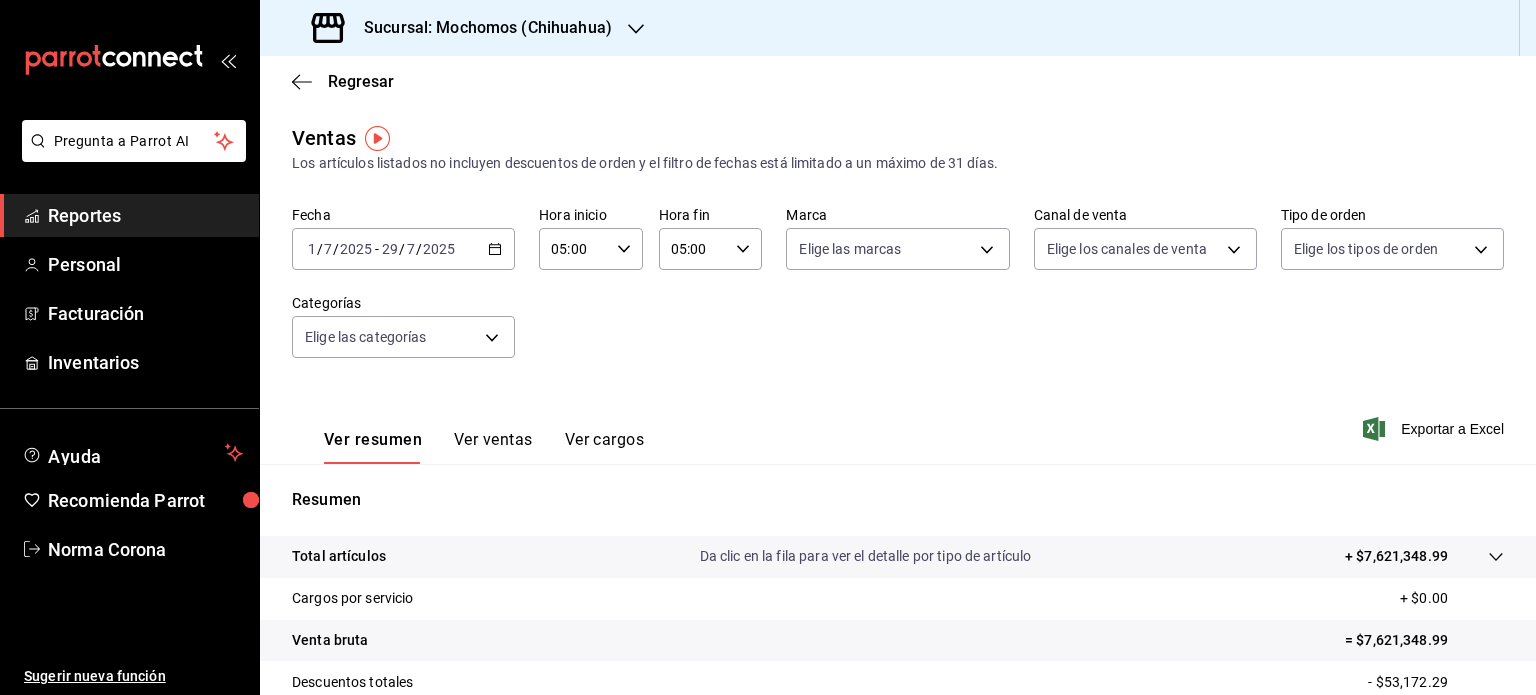 click 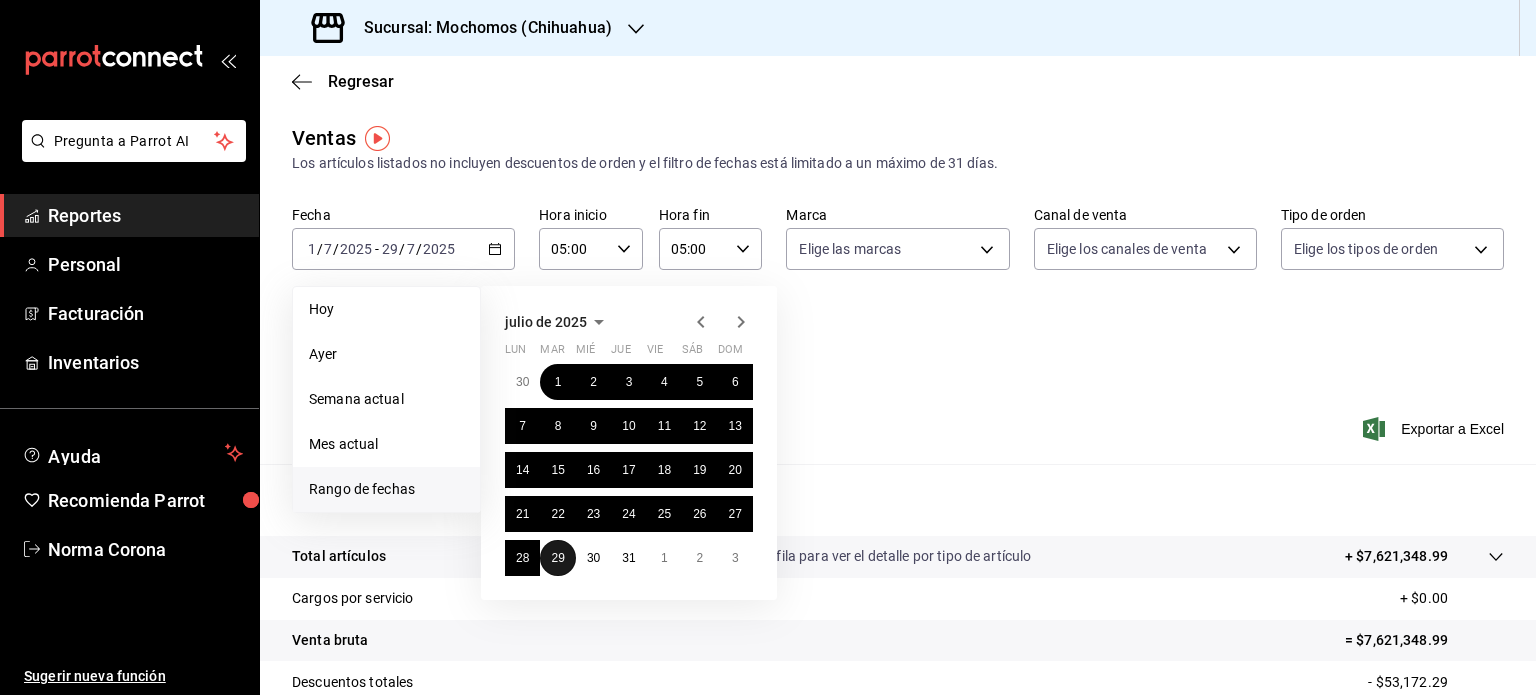 click on "29" at bounding box center [557, 558] 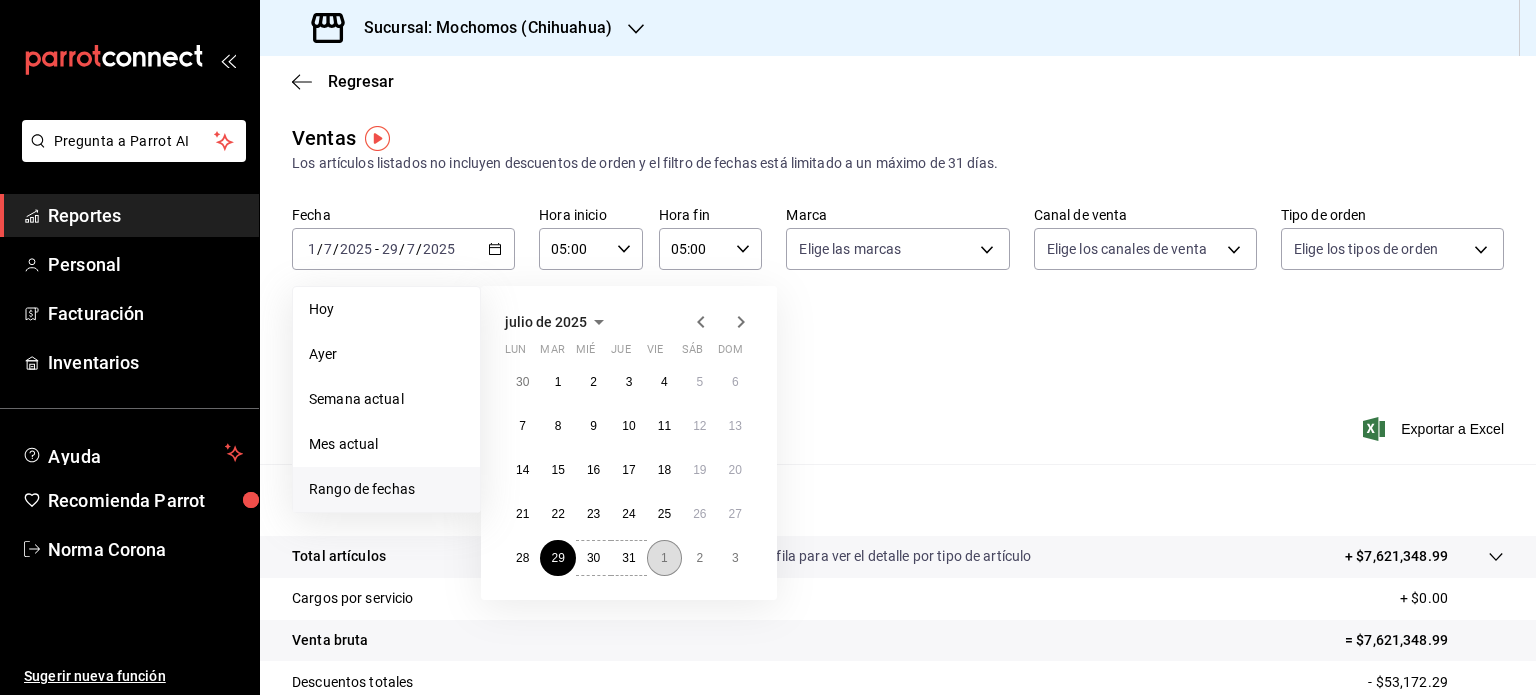 click on "1" at bounding box center [664, 558] 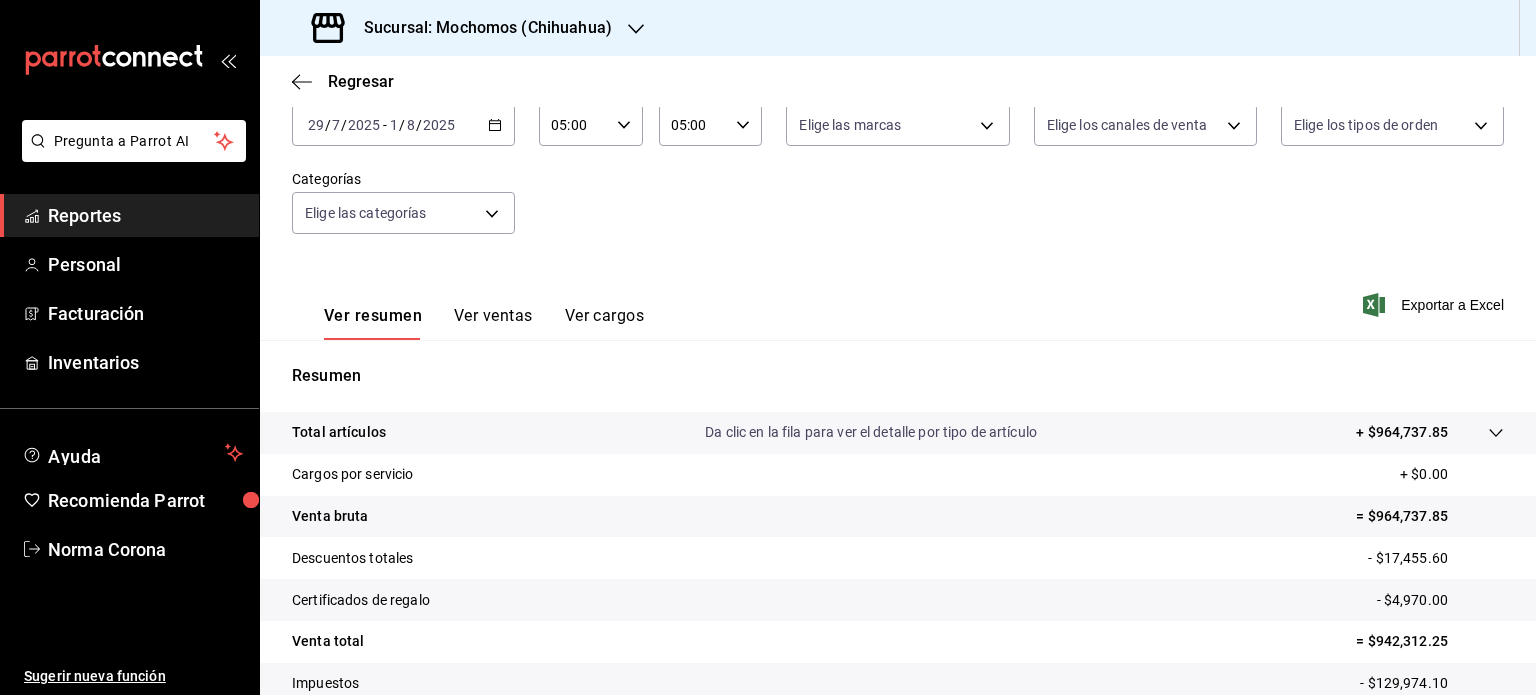 scroll, scrollTop: 263, scrollLeft: 0, axis: vertical 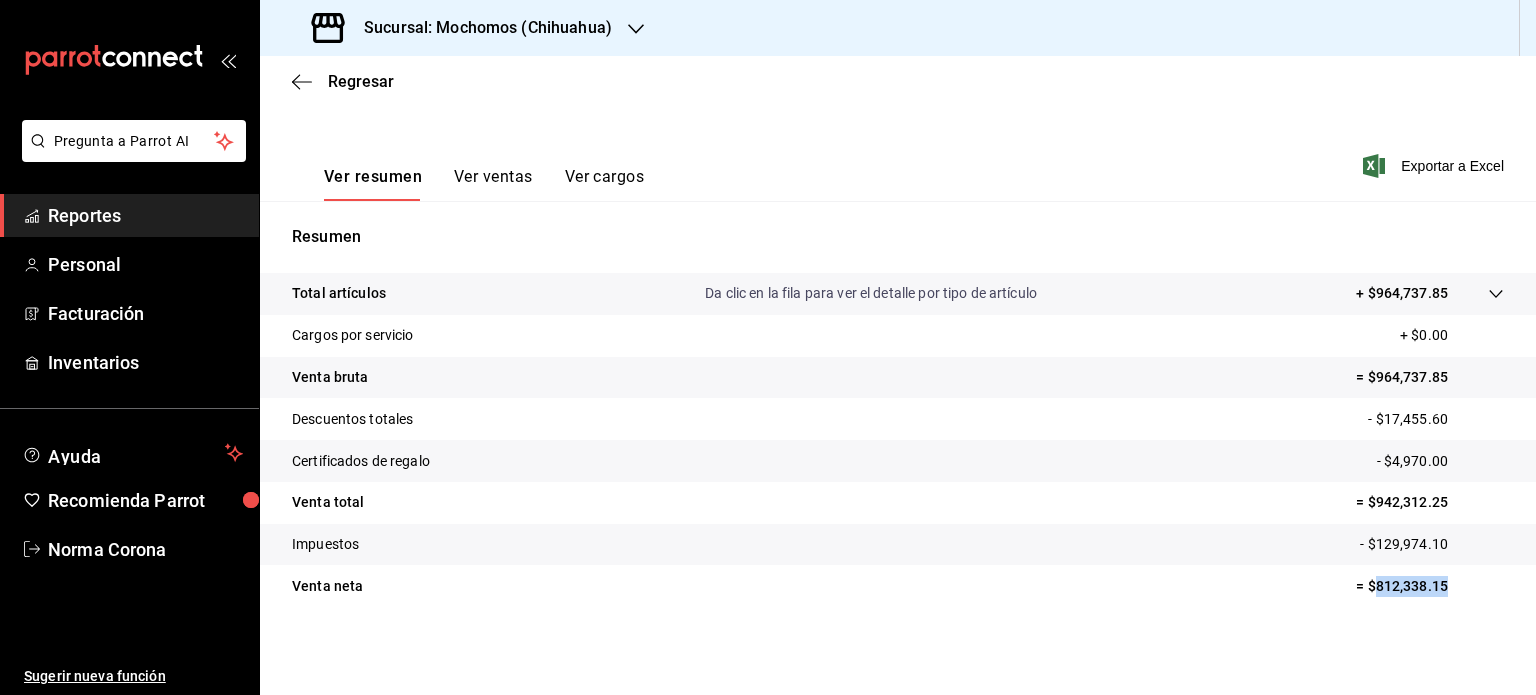 drag, startPoint x: 1456, startPoint y: 579, endPoint x: 1363, endPoint y: 587, distance: 93.34345 